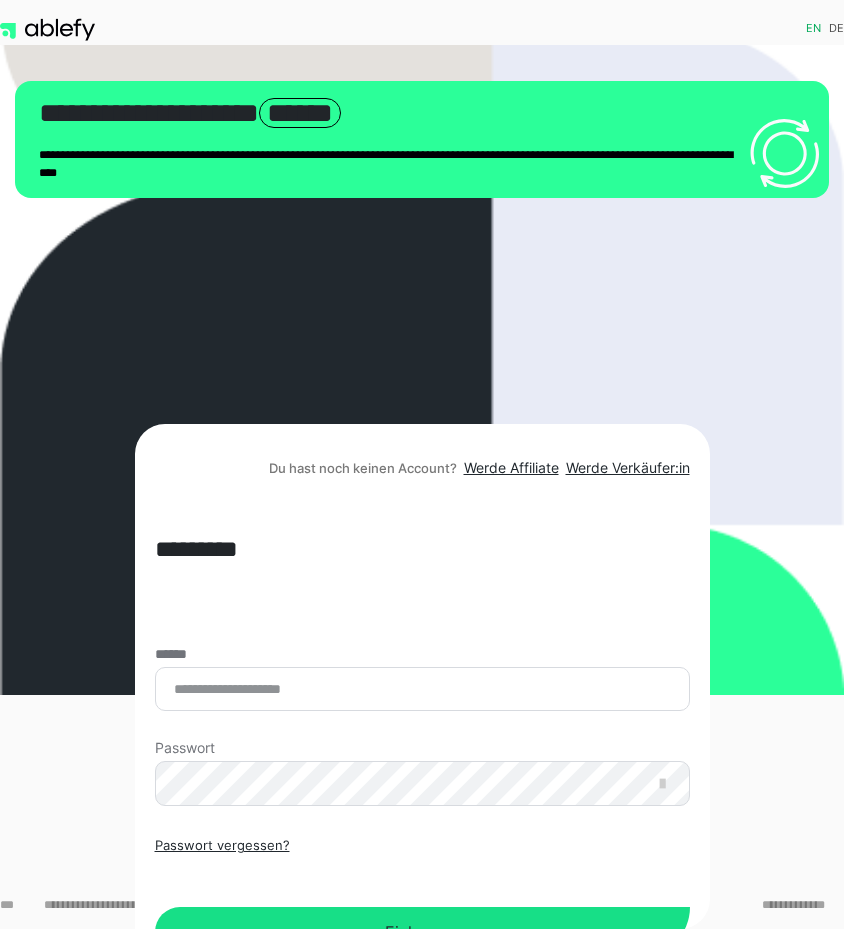 scroll, scrollTop: 0, scrollLeft: 0, axis: both 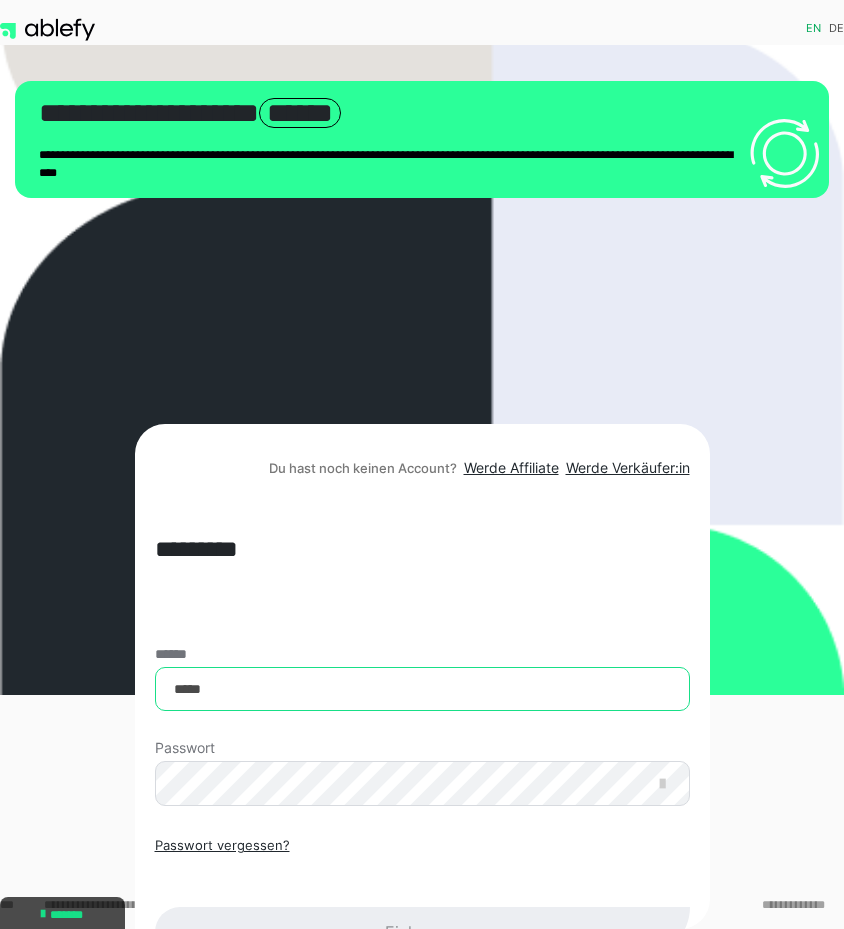 type on "**********" 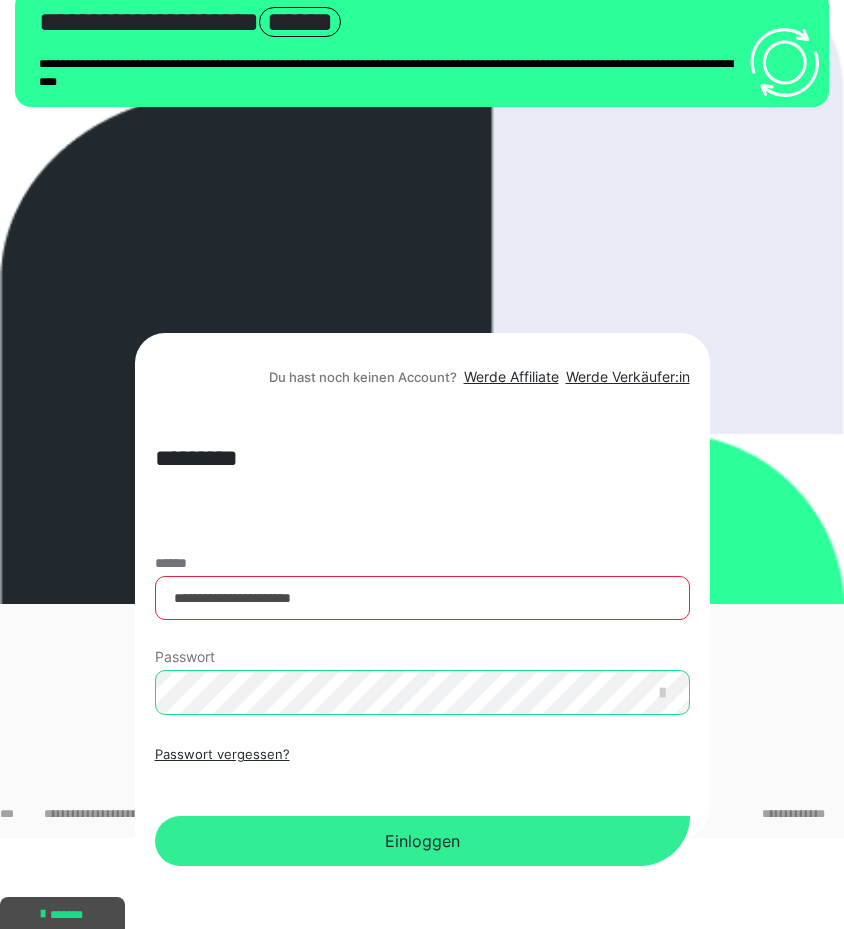 scroll, scrollTop: 90, scrollLeft: 0, axis: vertical 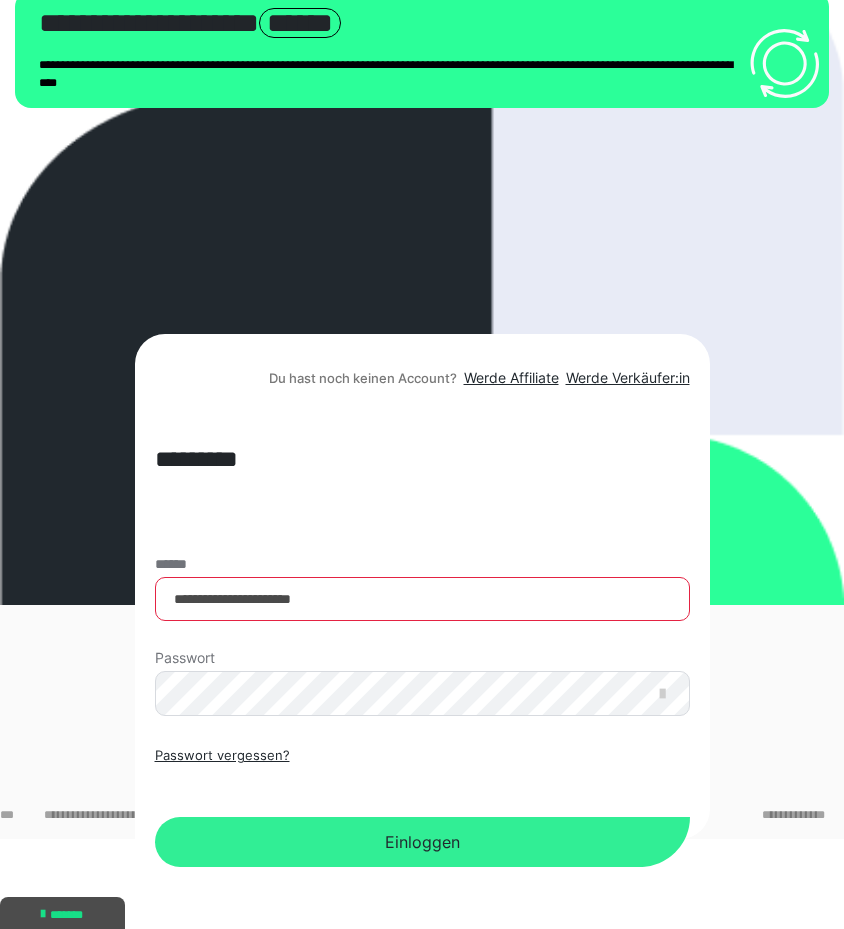 click on "Einloggen" at bounding box center [422, 842] 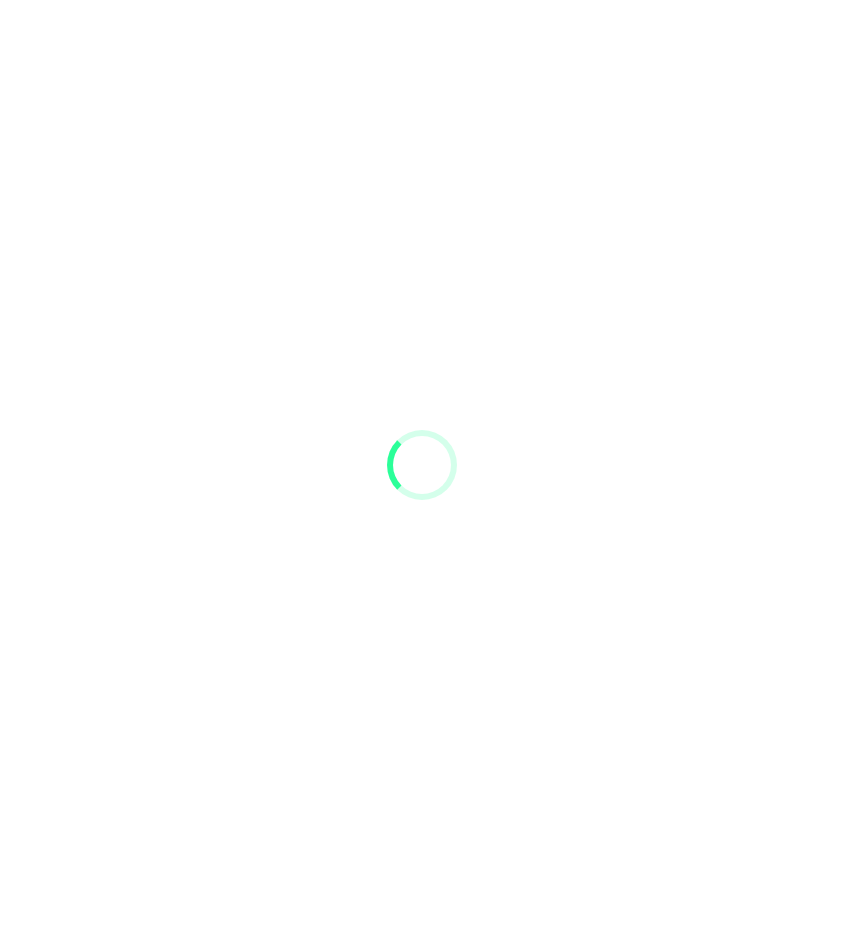 scroll, scrollTop: 0, scrollLeft: 0, axis: both 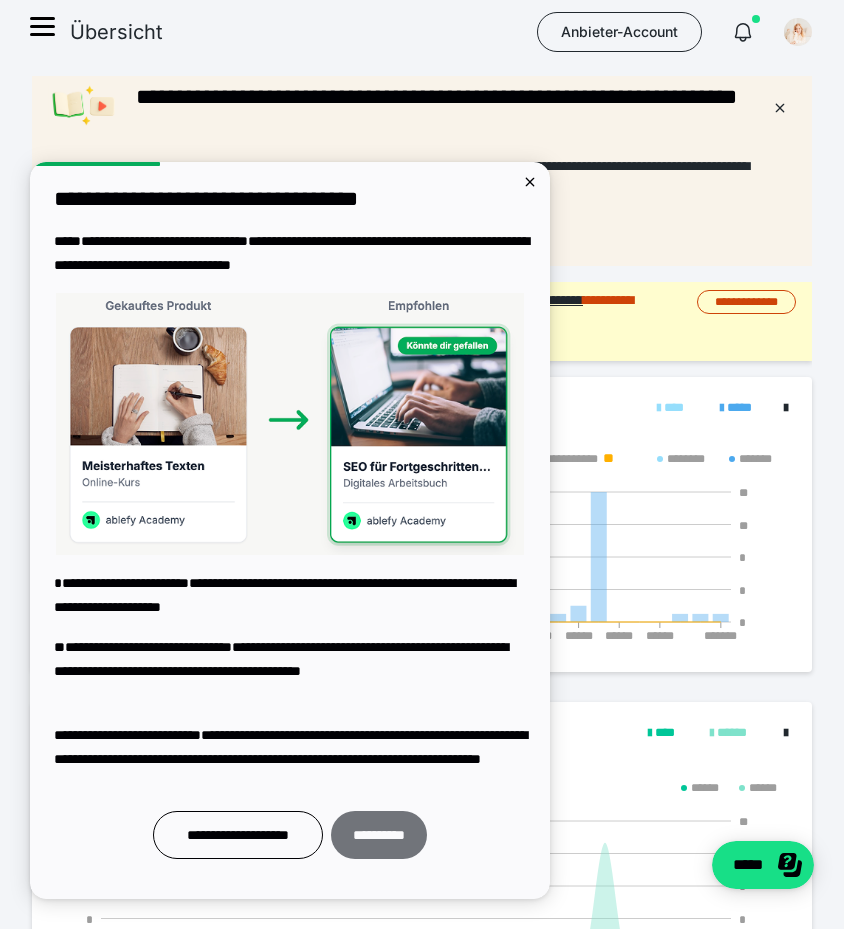 click on "**********" at bounding box center [379, 835] 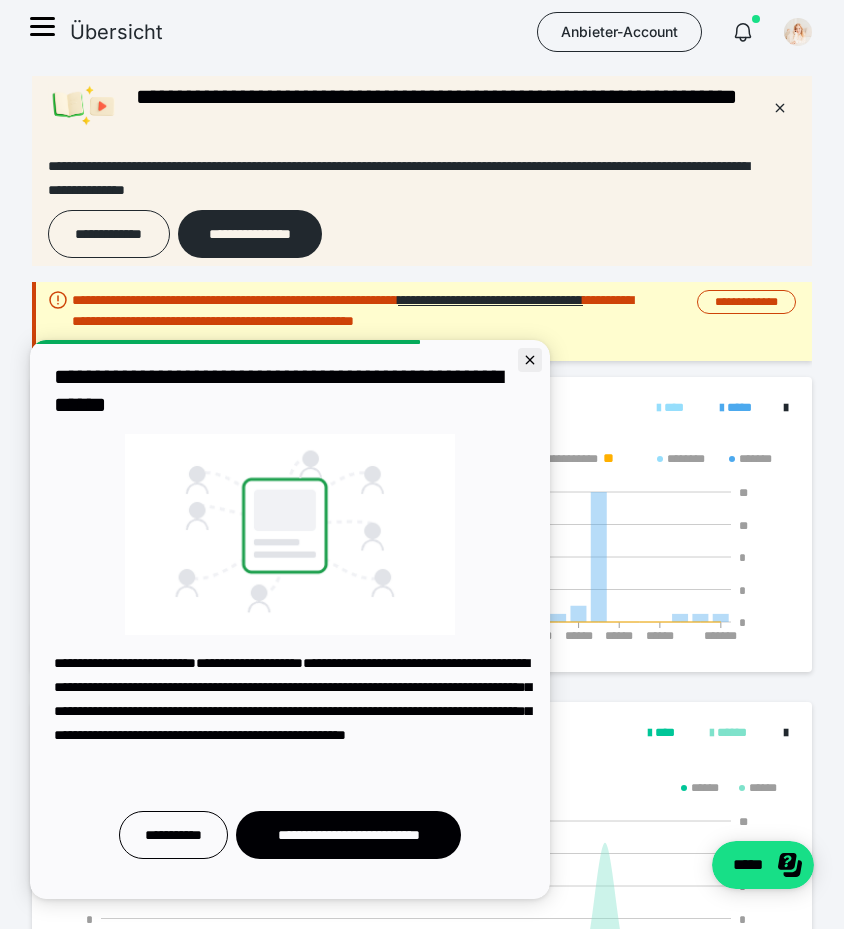 click 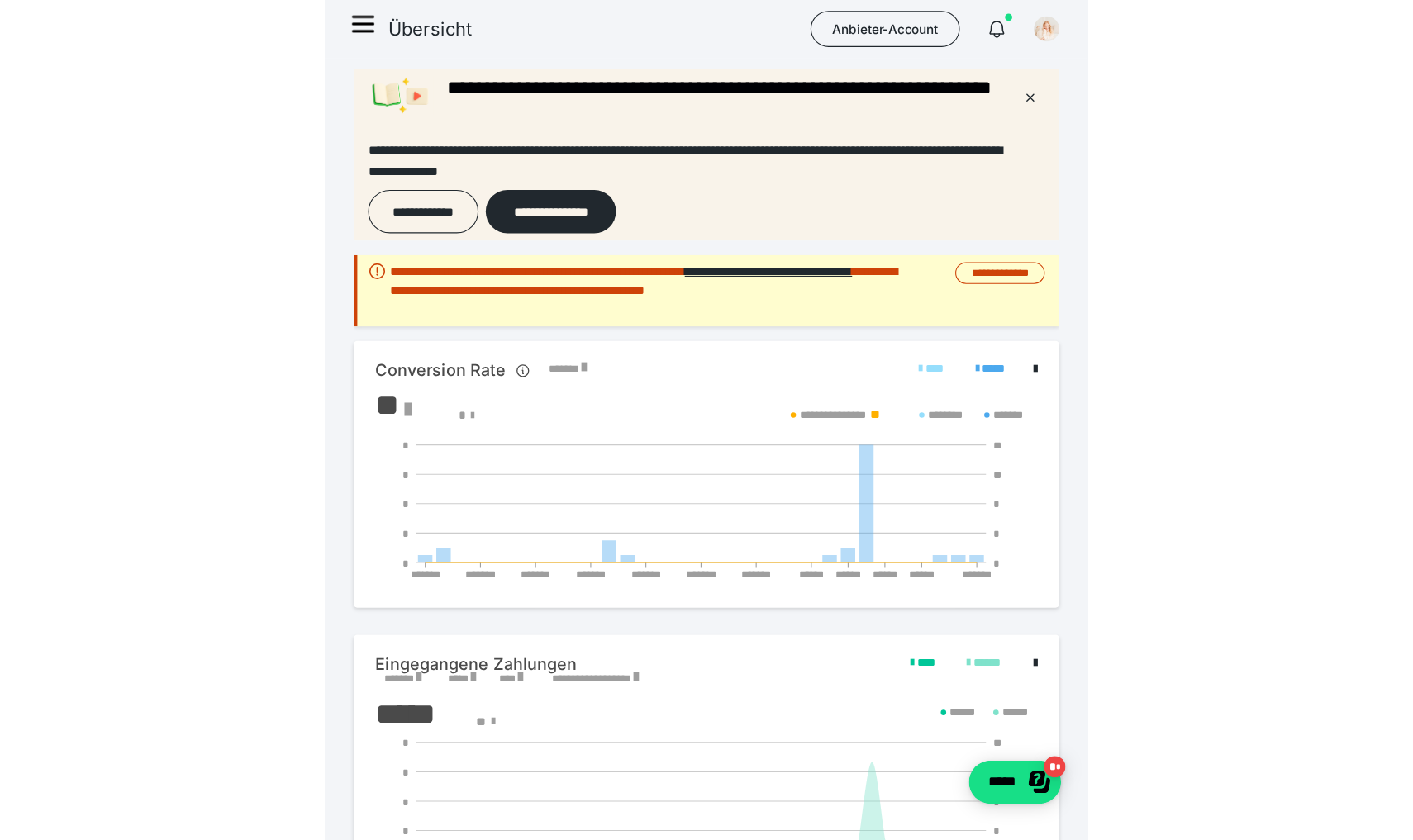scroll, scrollTop: 0, scrollLeft: 0, axis: both 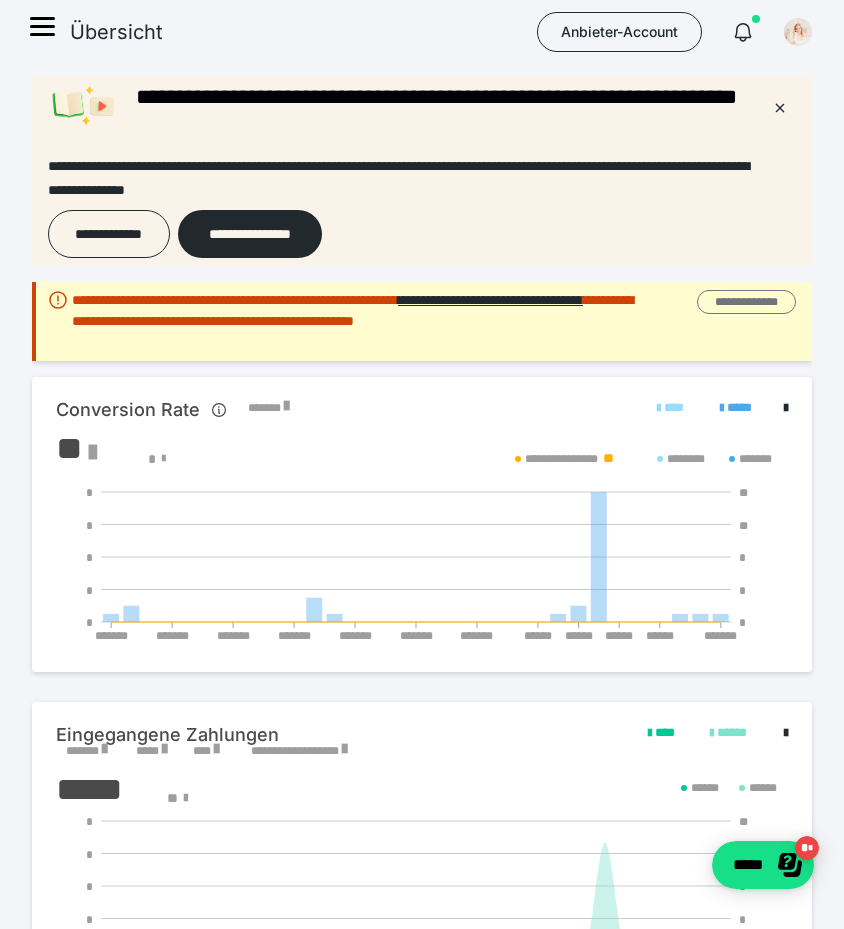 click on "**********" at bounding box center (746, 302) 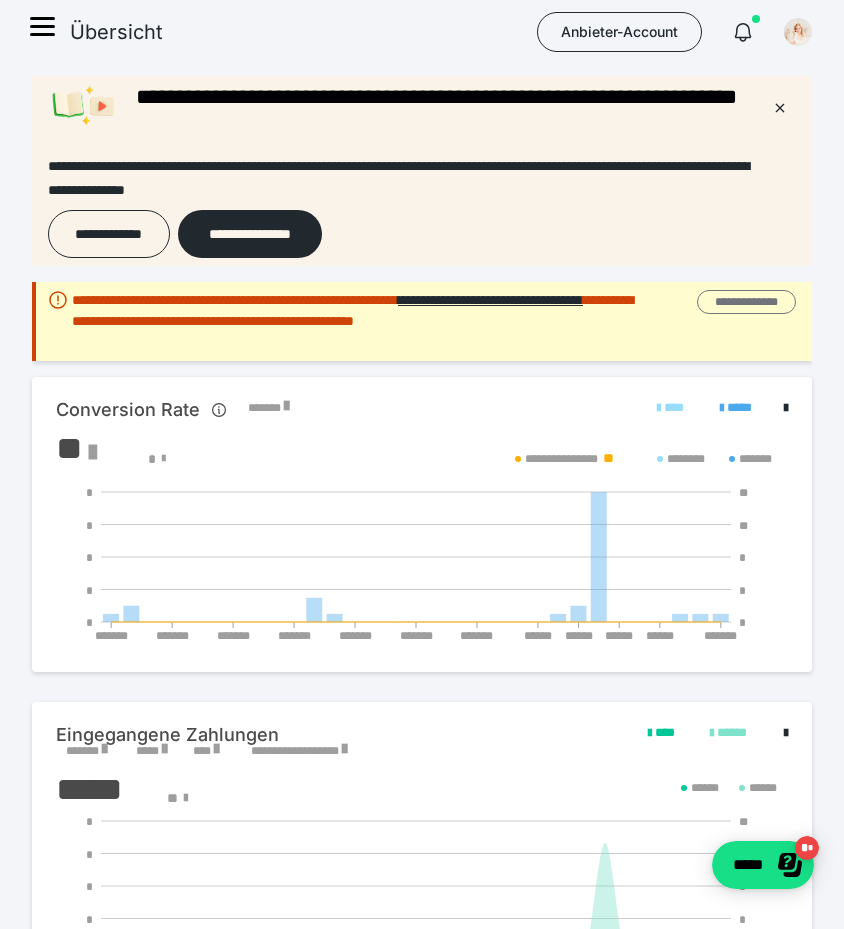click on "**********" at bounding box center (746, 302) 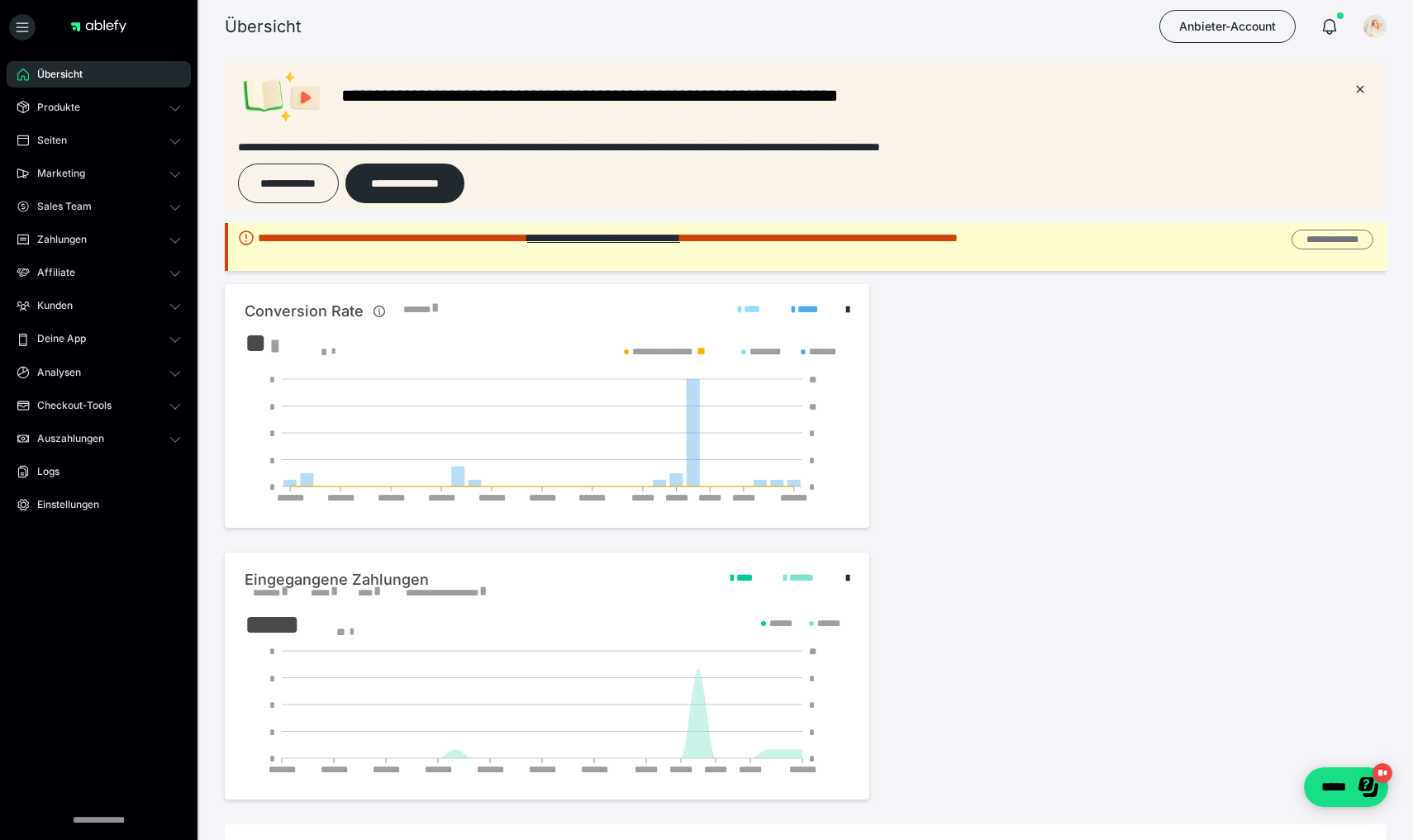 click on "**********" at bounding box center (1332, 240) 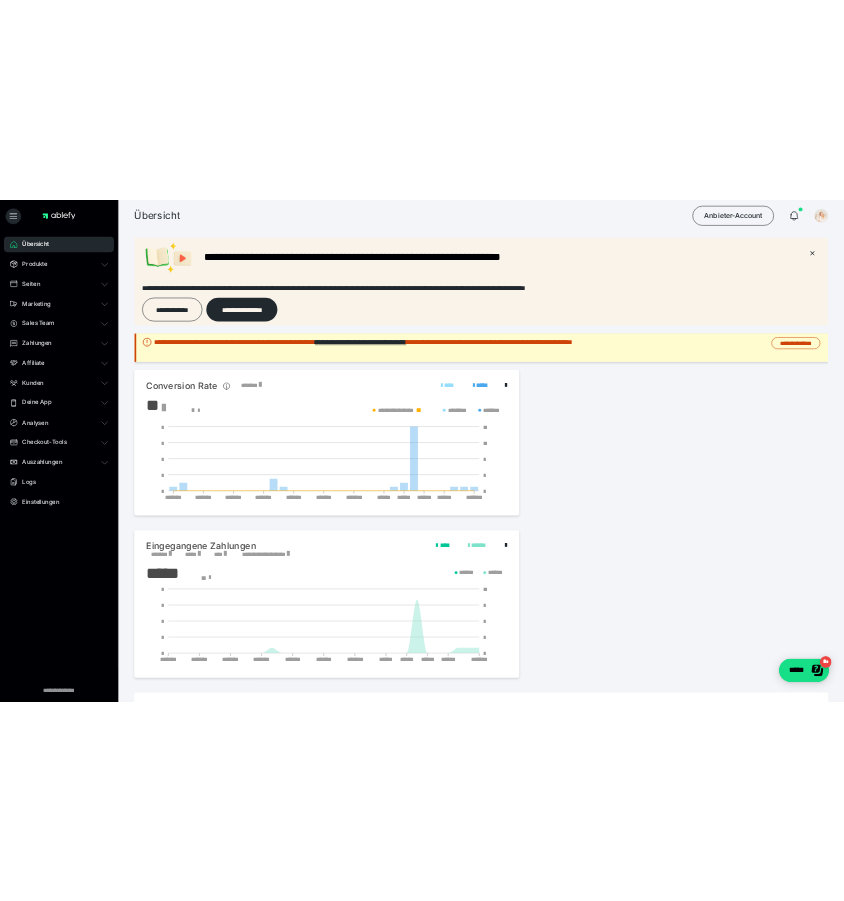 scroll, scrollTop: 0, scrollLeft: 0, axis: both 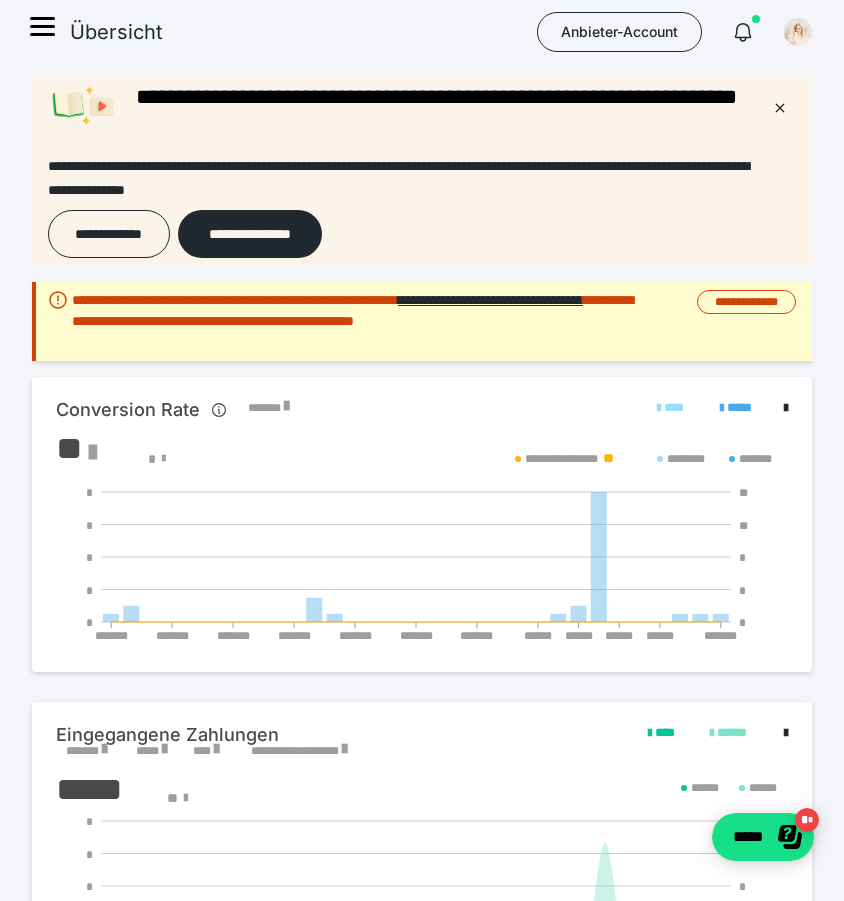click 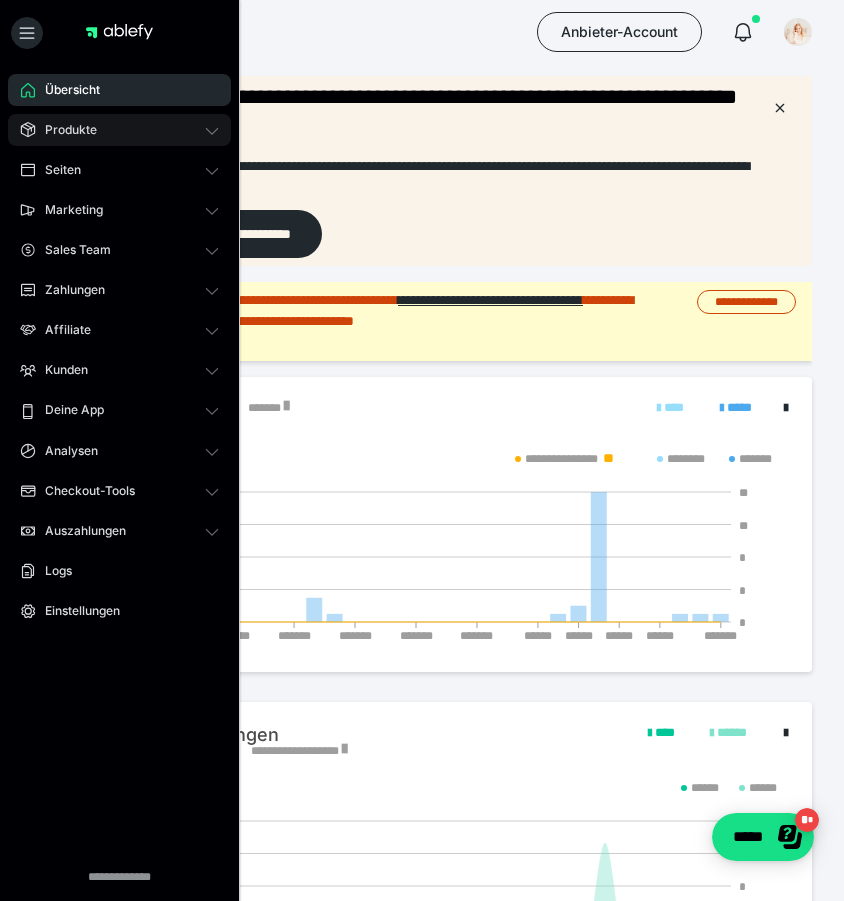 click on "Produkte" at bounding box center (119, 130) 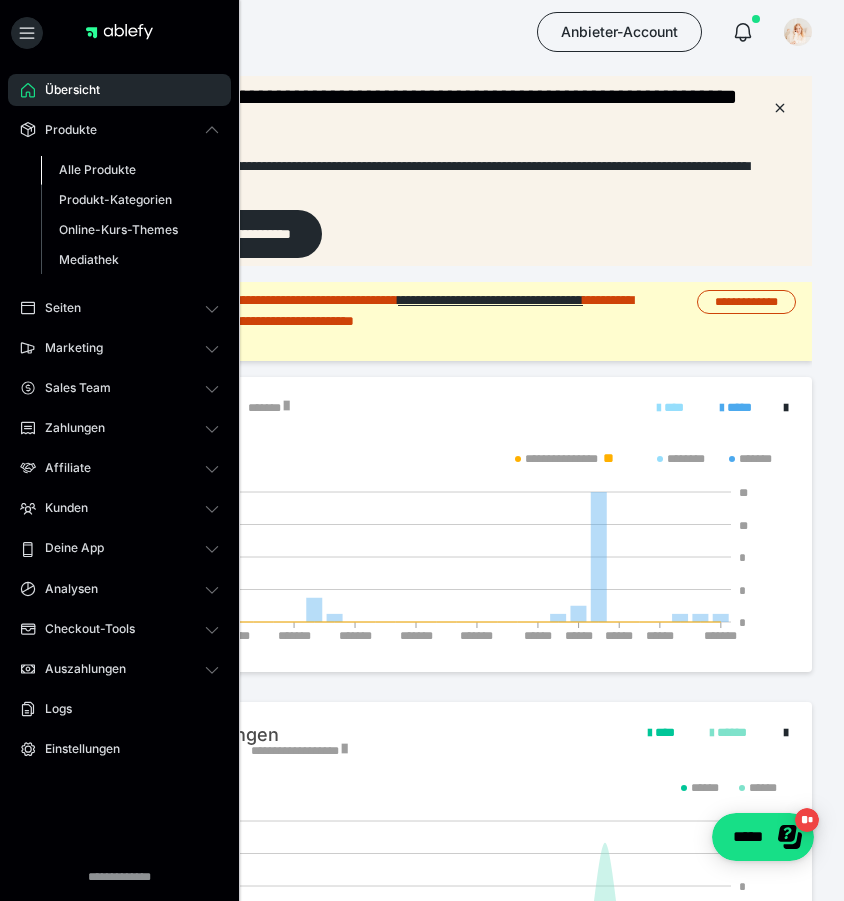 click on "Alle Produkte" at bounding box center (97, 169) 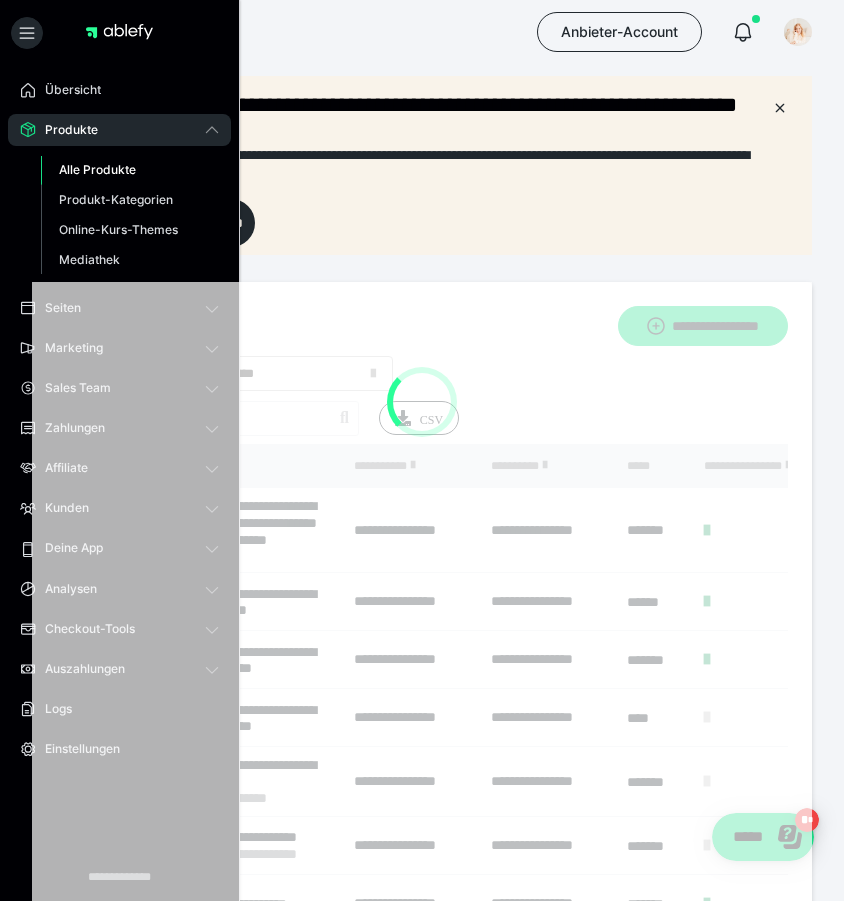 scroll, scrollTop: 0, scrollLeft: 0, axis: both 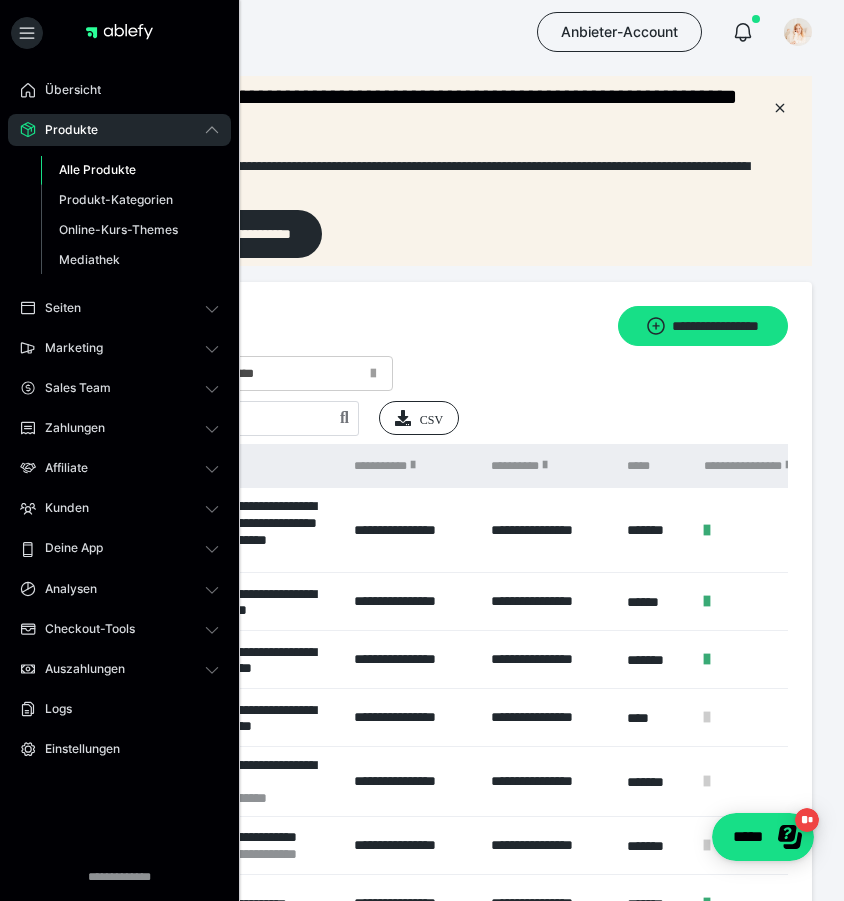click at bounding box center (119, 37) 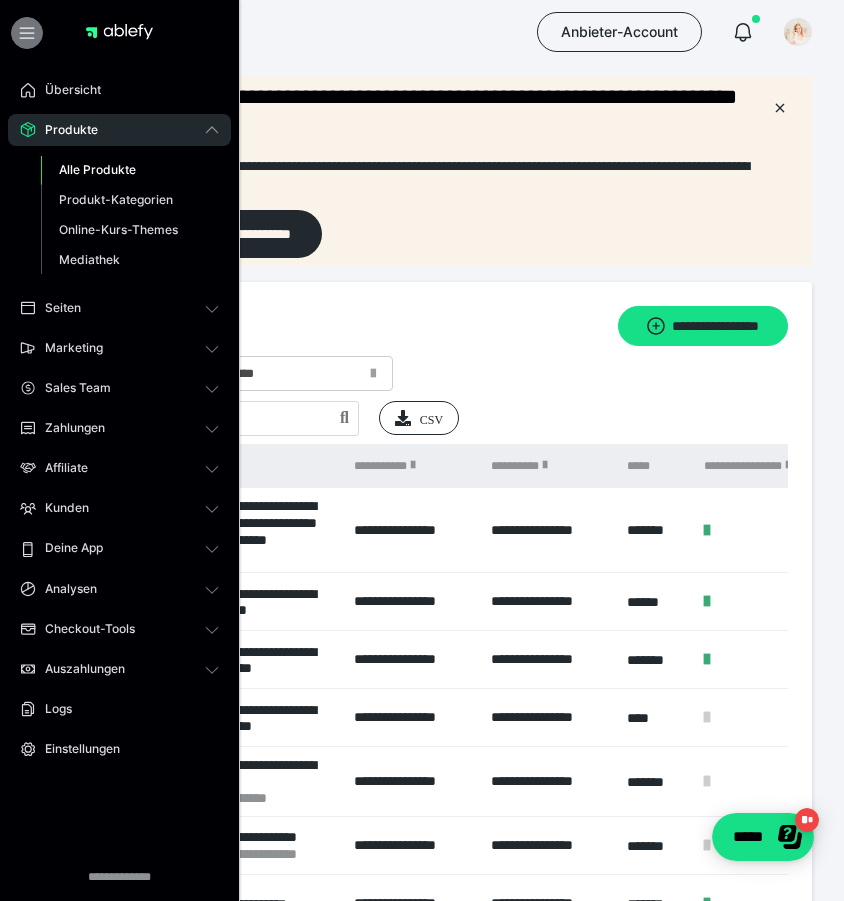 click 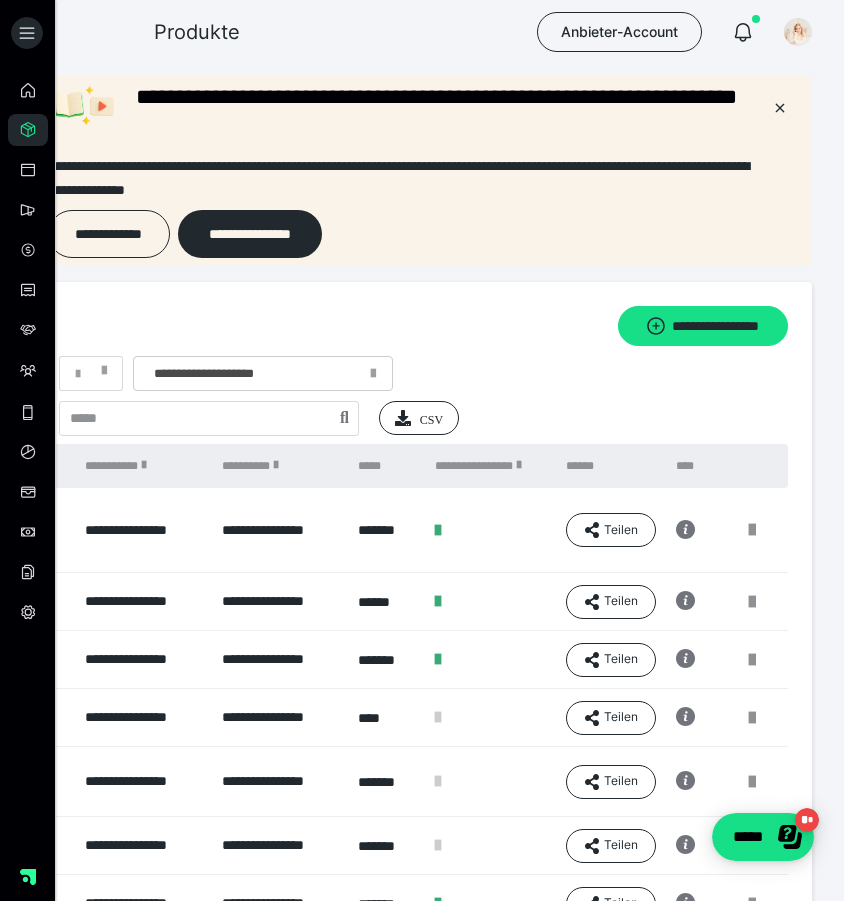 scroll, scrollTop: 0, scrollLeft: 269, axis: horizontal 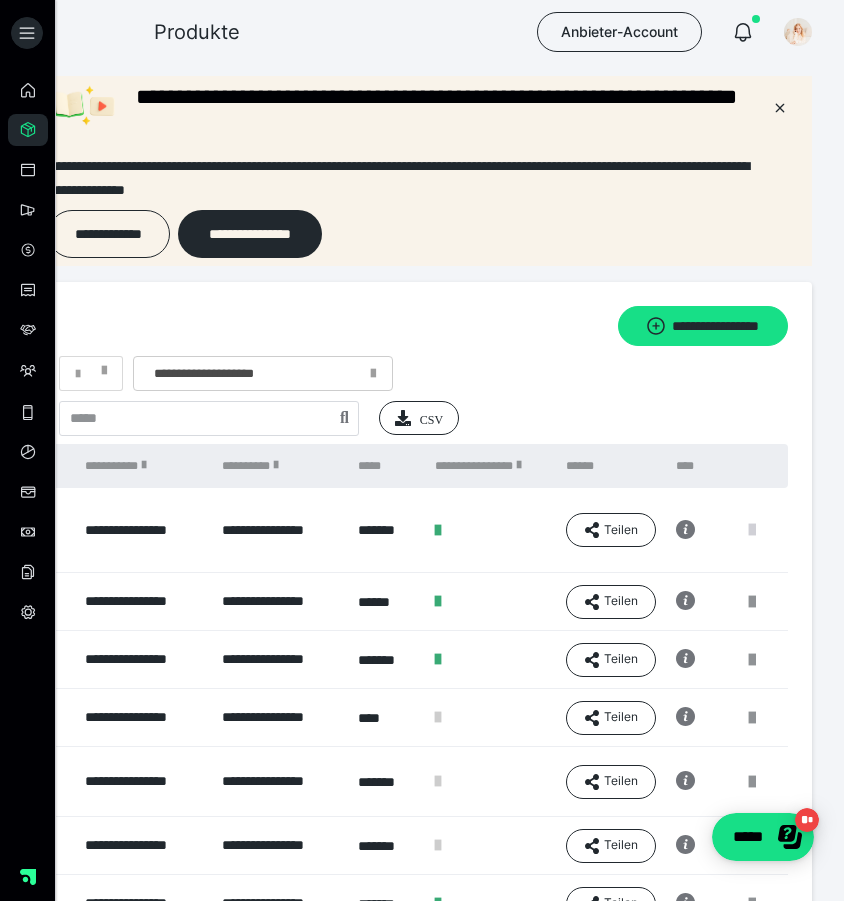 click at bounding box center [752, 530] 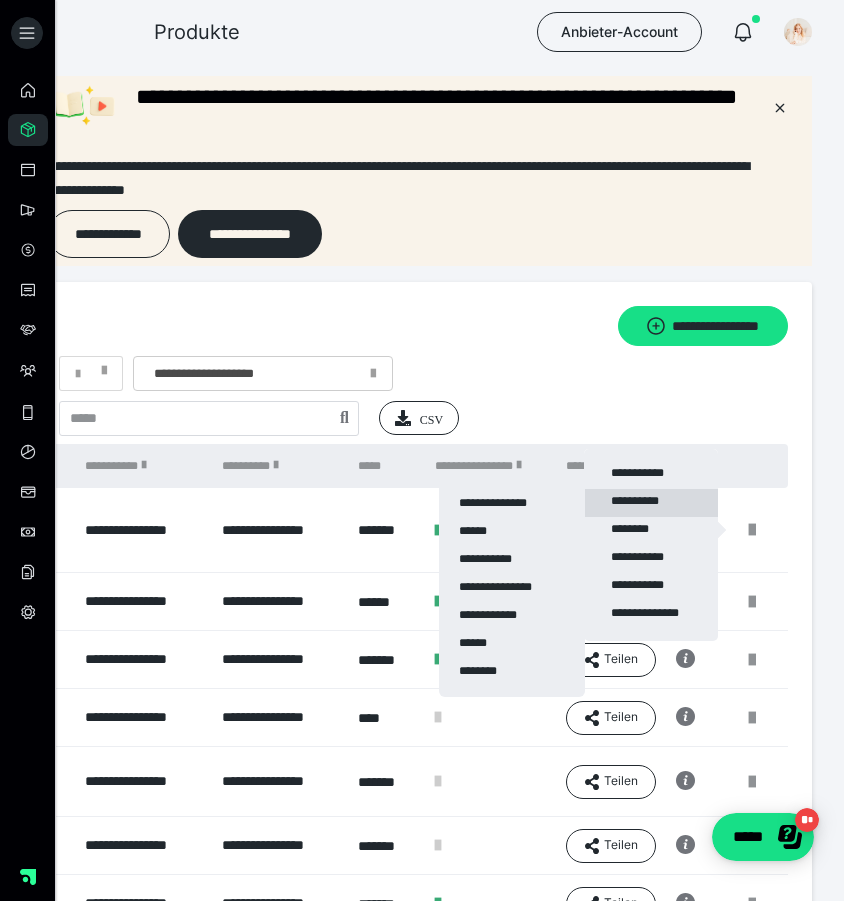 click on "**********" at bounding box center [651, 503] 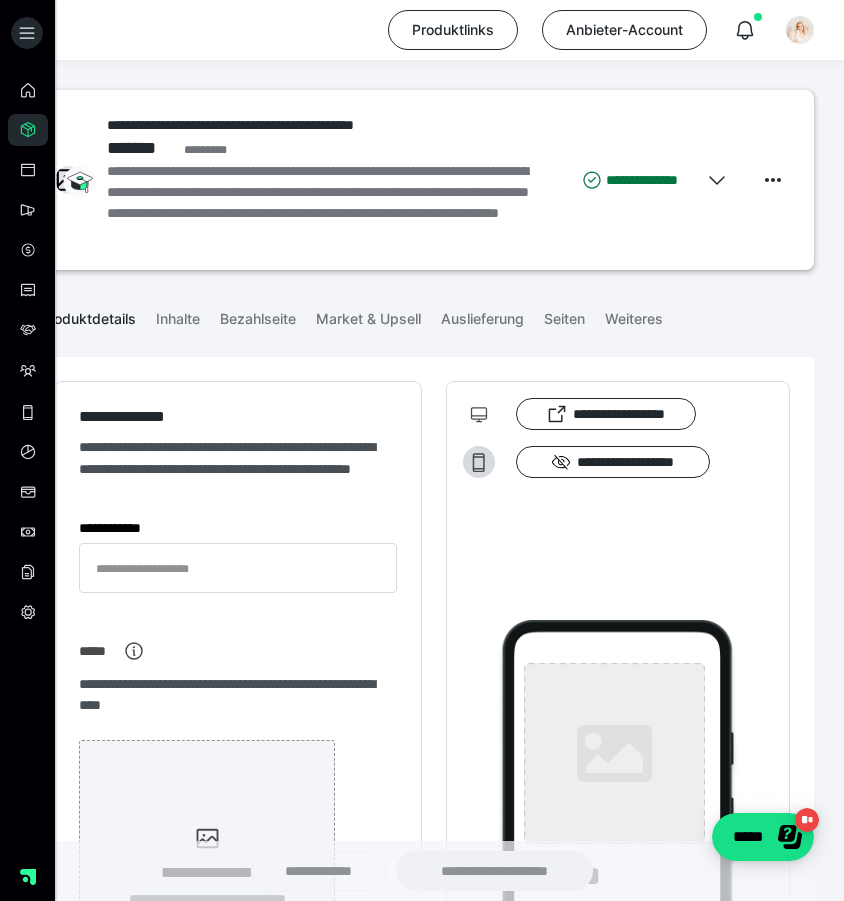 type on "**********" 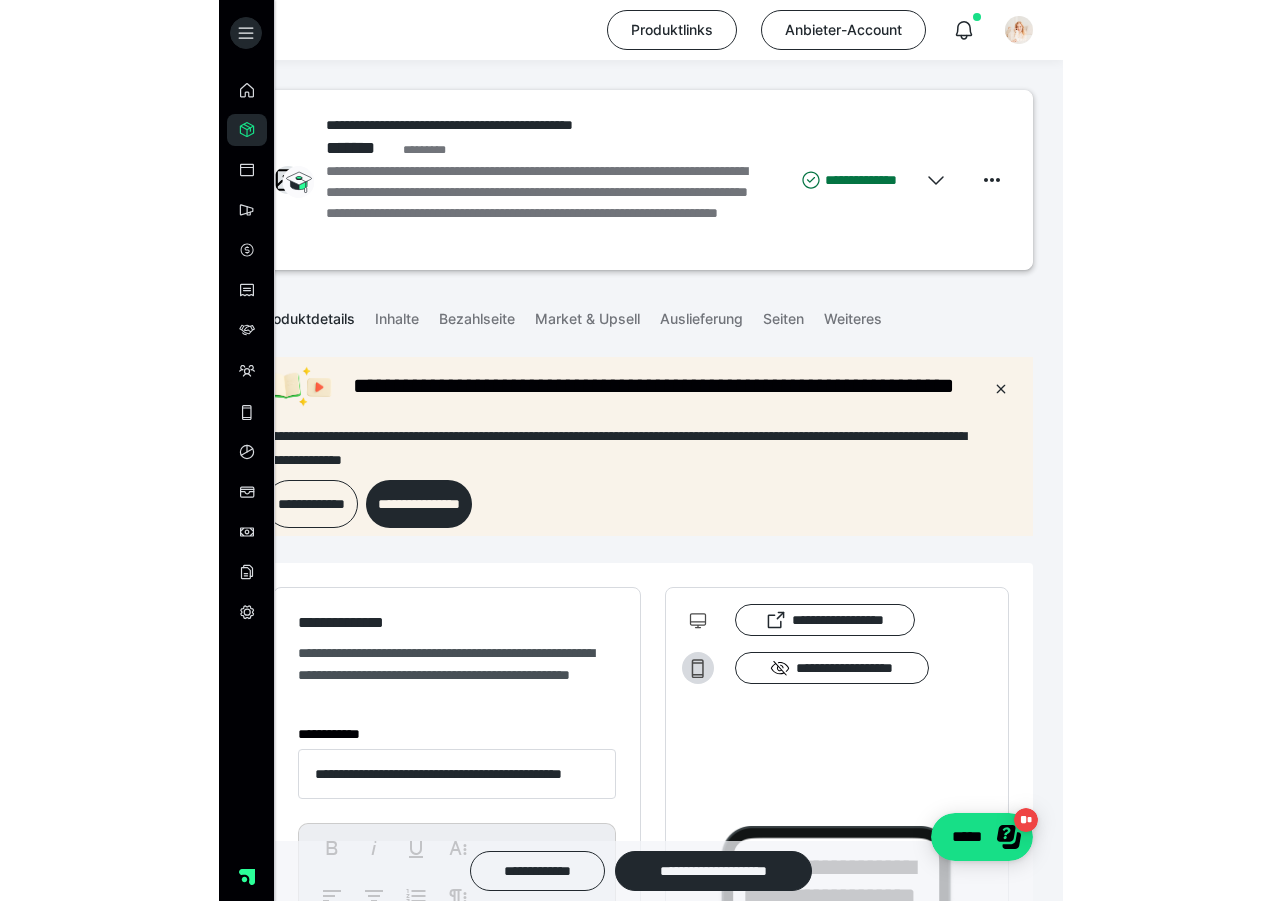 scroll, scrollTop: 0, scrollLeft: 0, axis: both 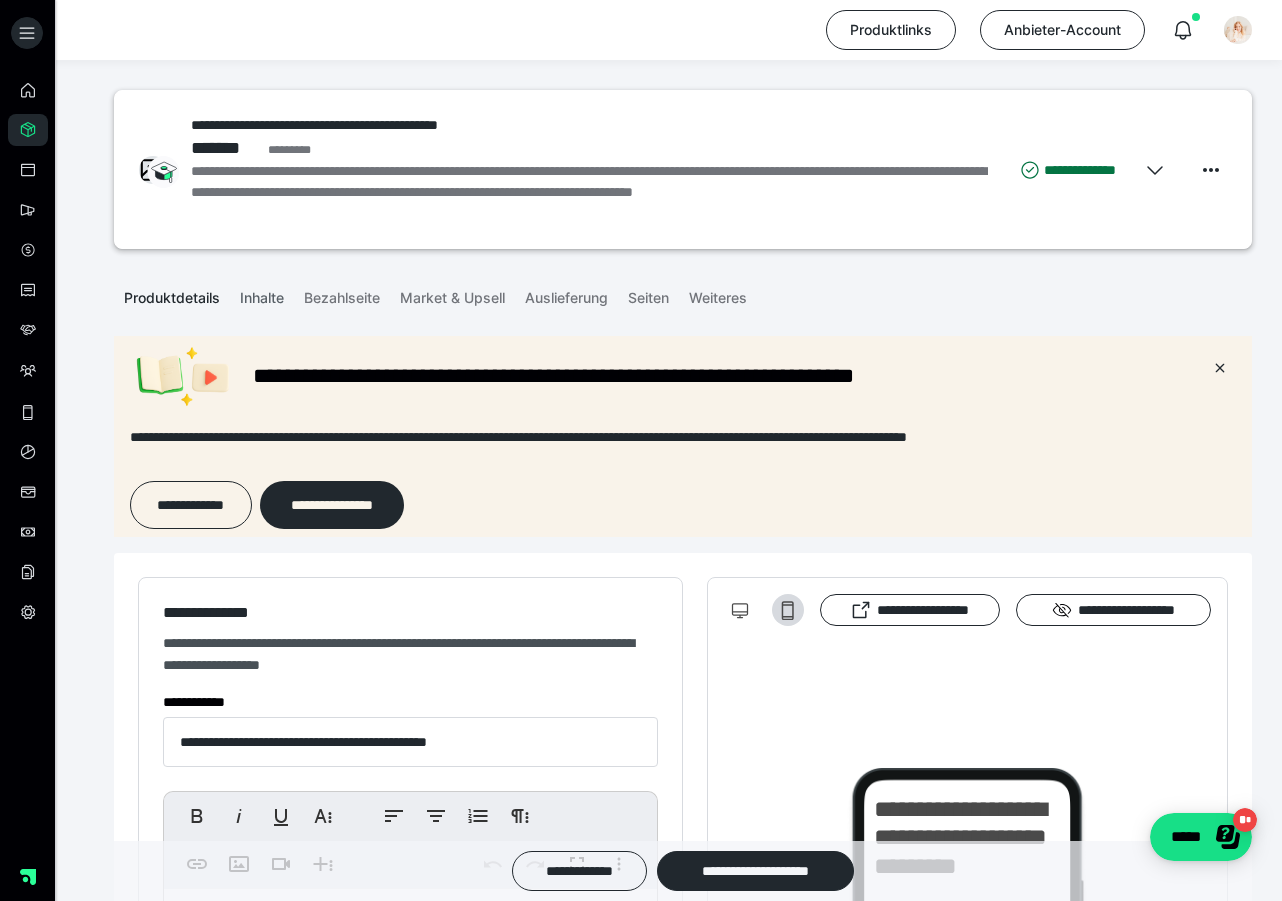 click on "Inhalte" at bounding box center (262, 294) 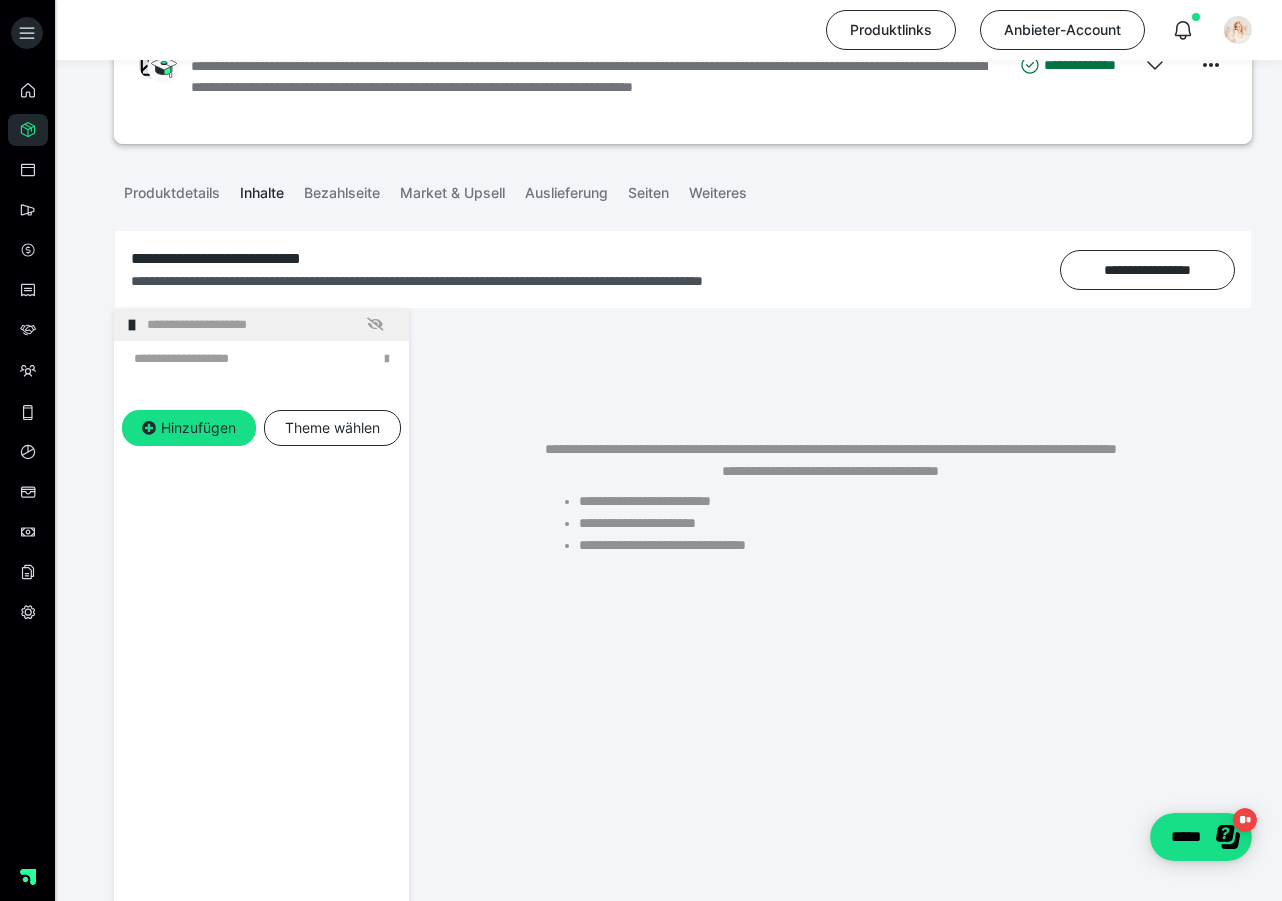scroll, scrollTop: 140, scrollLeft: 0, axis: vertical 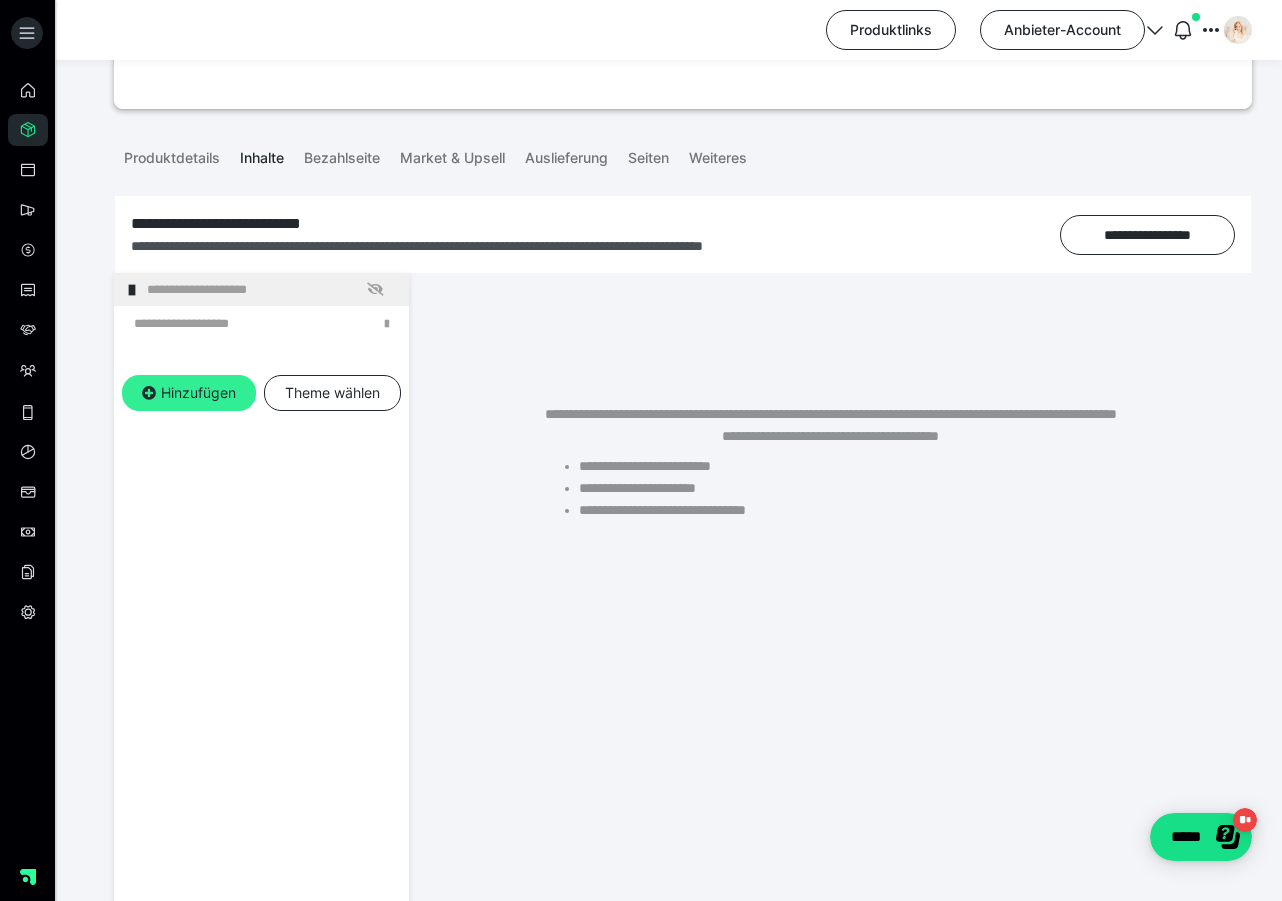 click on "Hinzufügen" at bounding box center [189, 393] 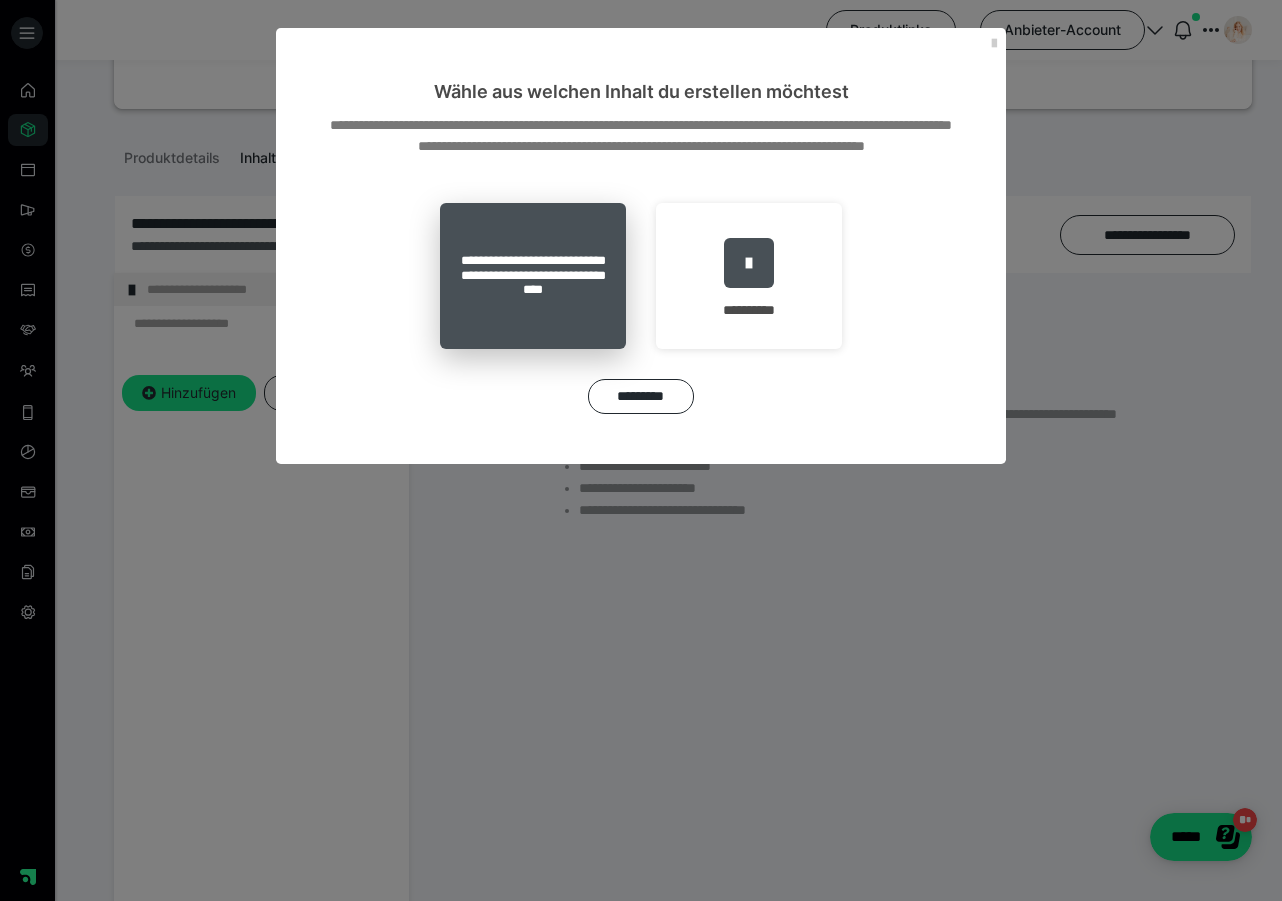 click on "**********" at bounding box center [533, 276] 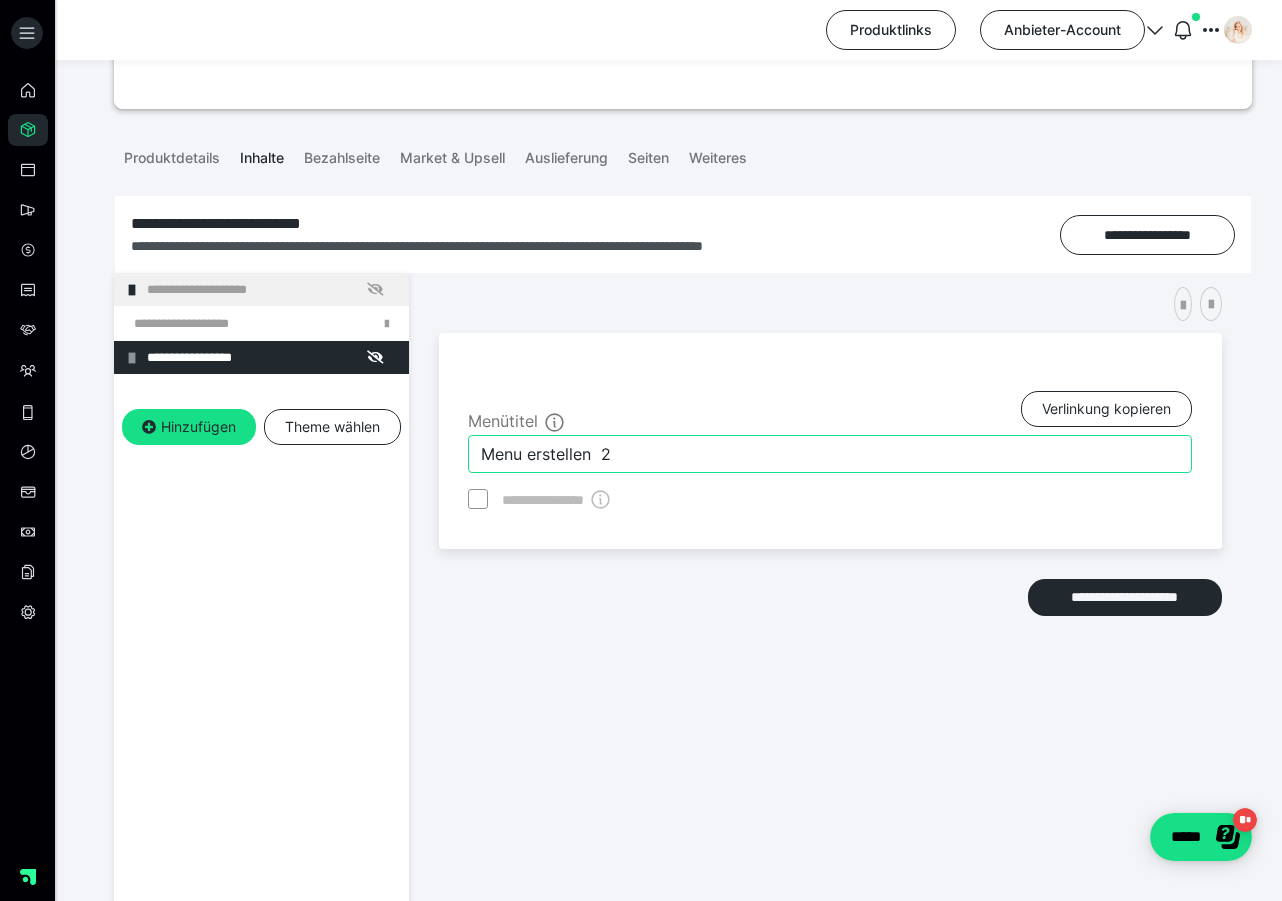 drag, startPoint x: 663, startPoint y: 459, endPoint x: 126, endPoint y: 407, distance: 539.51184 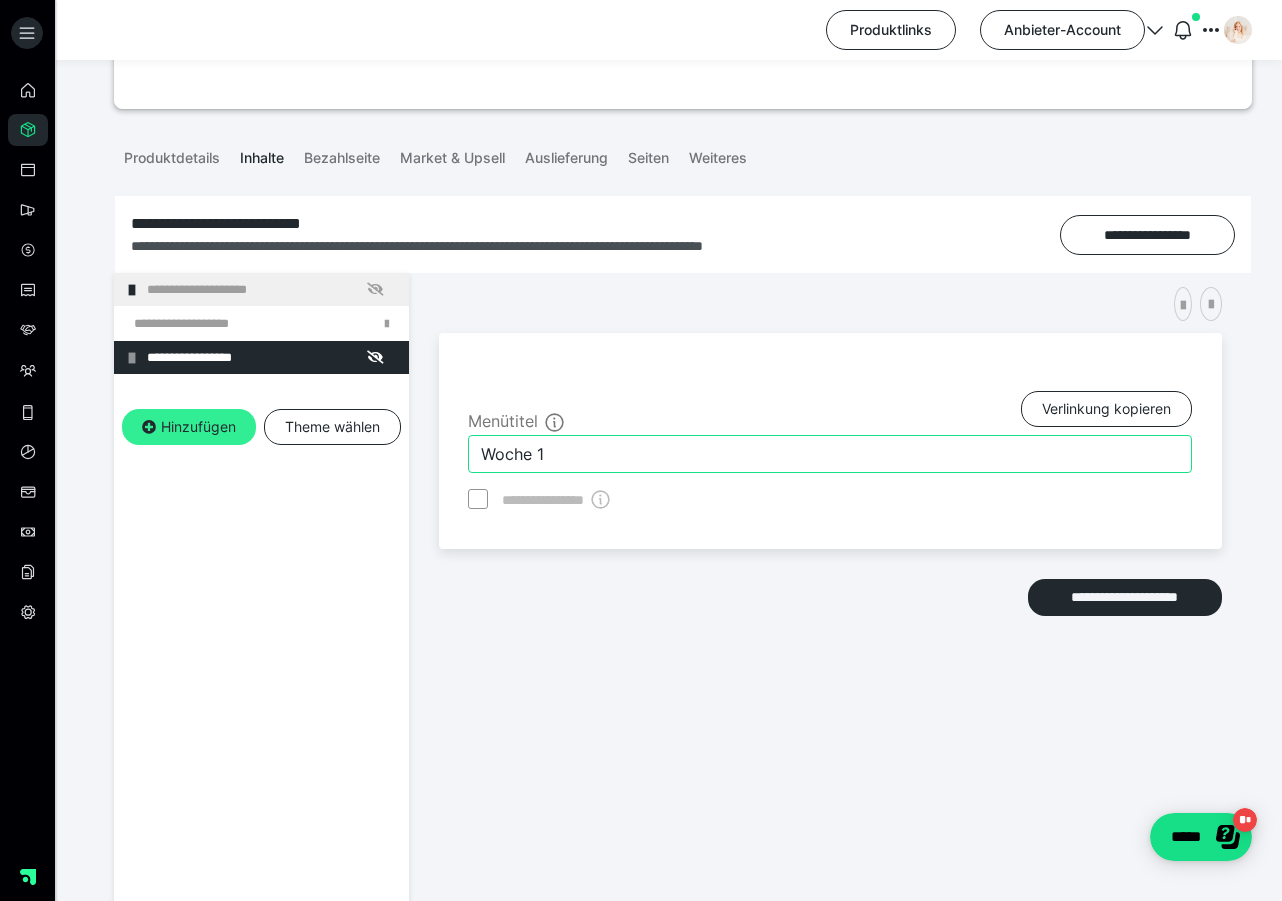 type on "Woche 1" 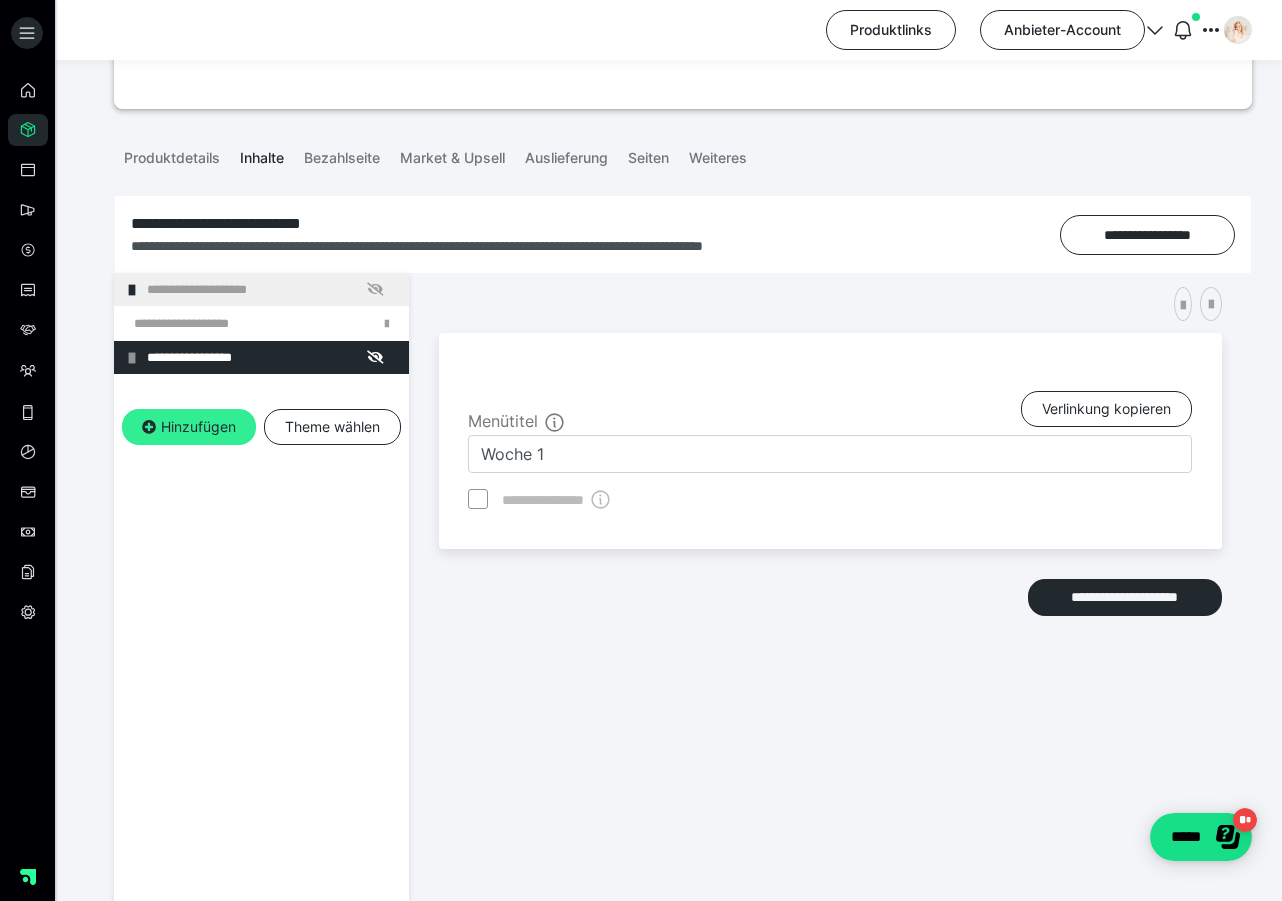 click on "Hinzufügen" at bounding box center [189, 427] 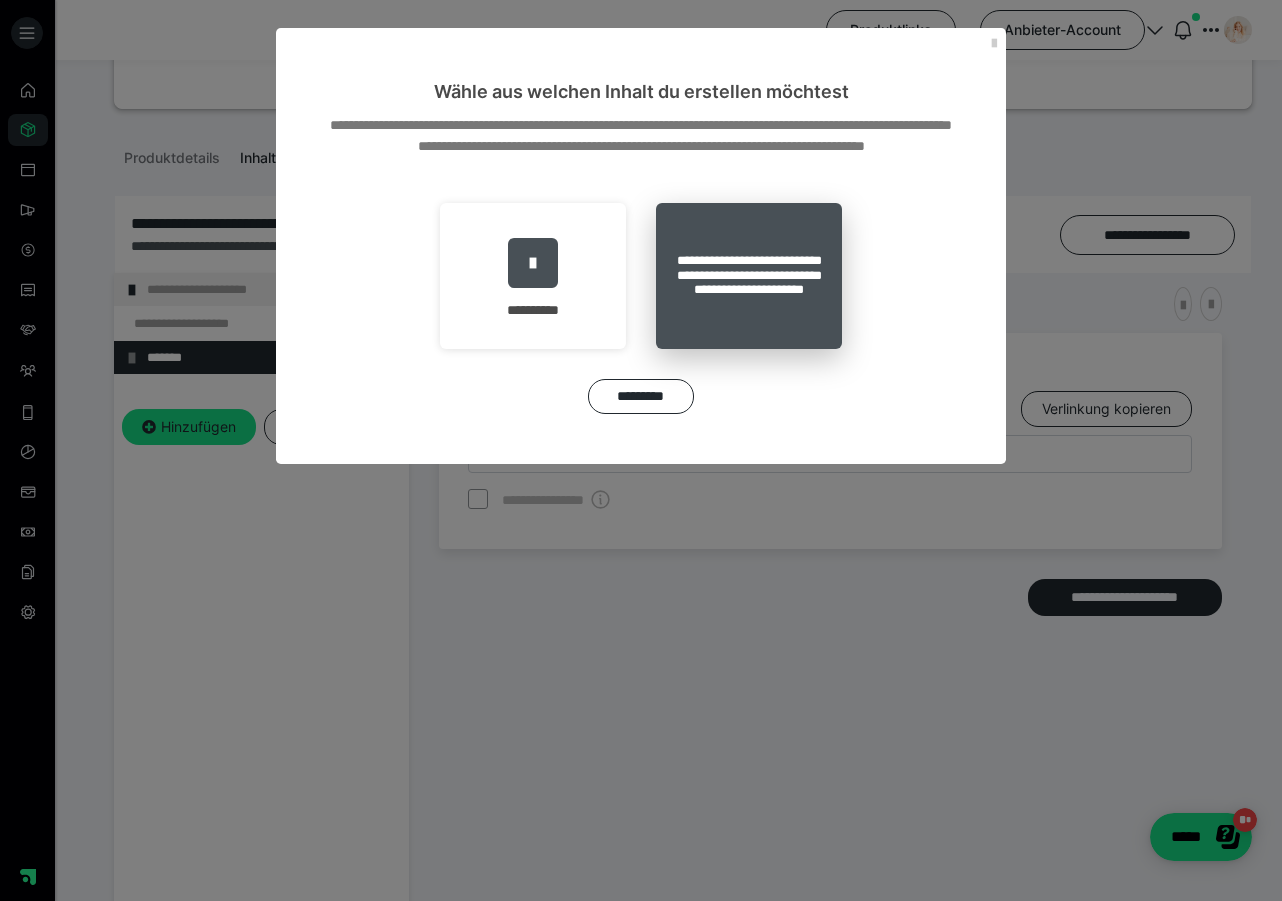 click on "**********" at bounding box center [749, 276] 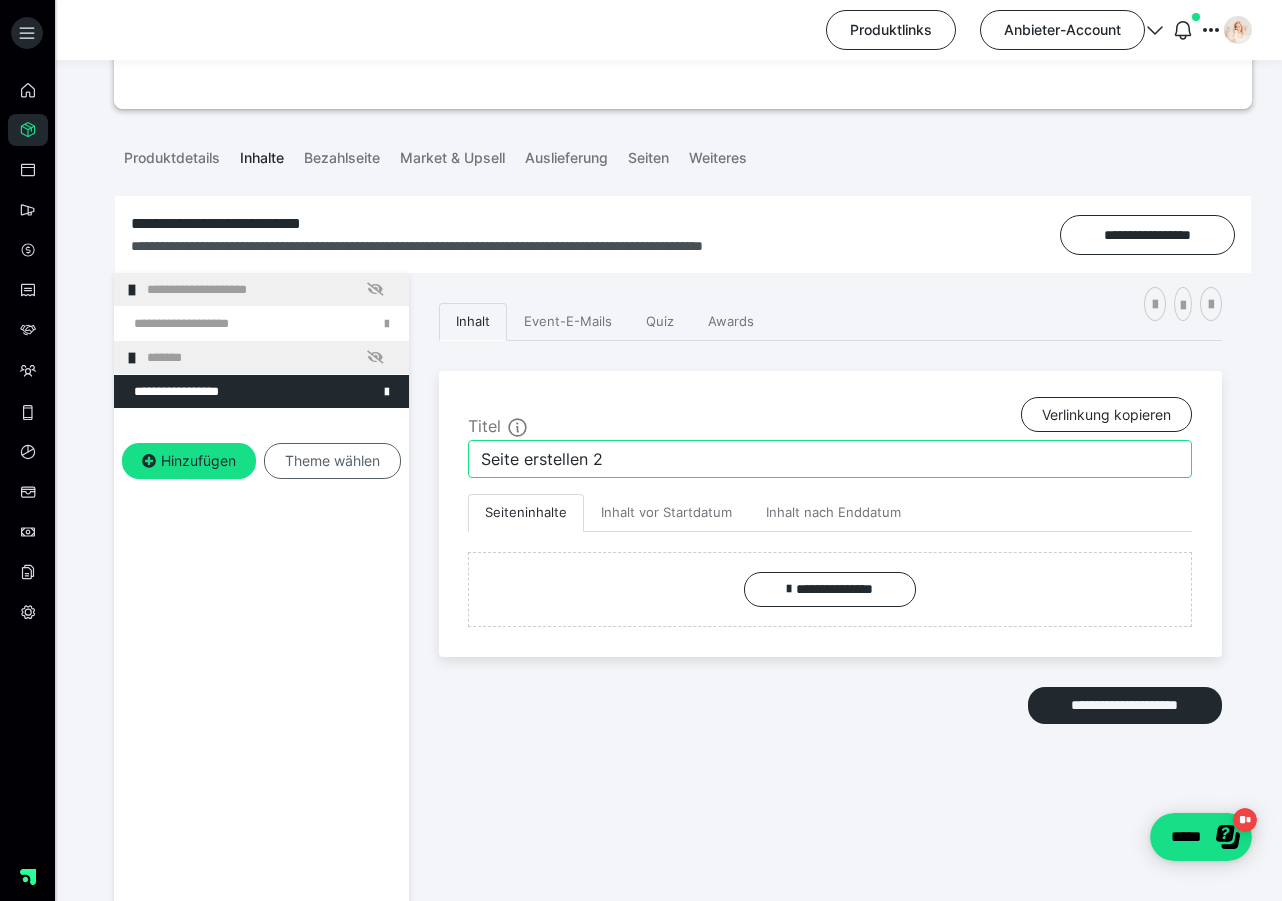 drag, startPoint x: 624, startPoint y: 463, endPoint x: 346, endPoint y: 447, distance: 278.46005 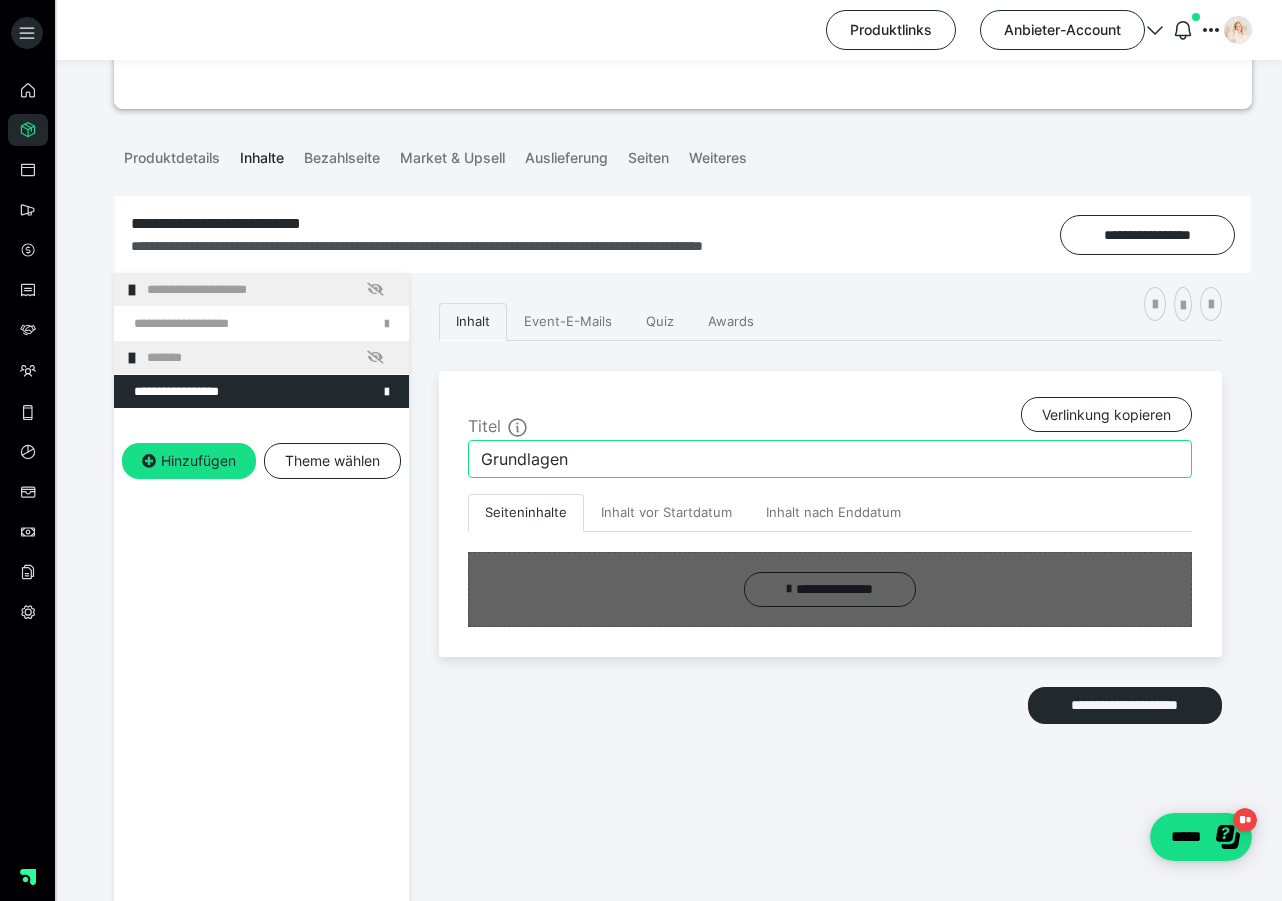 type on "Grundlagen" 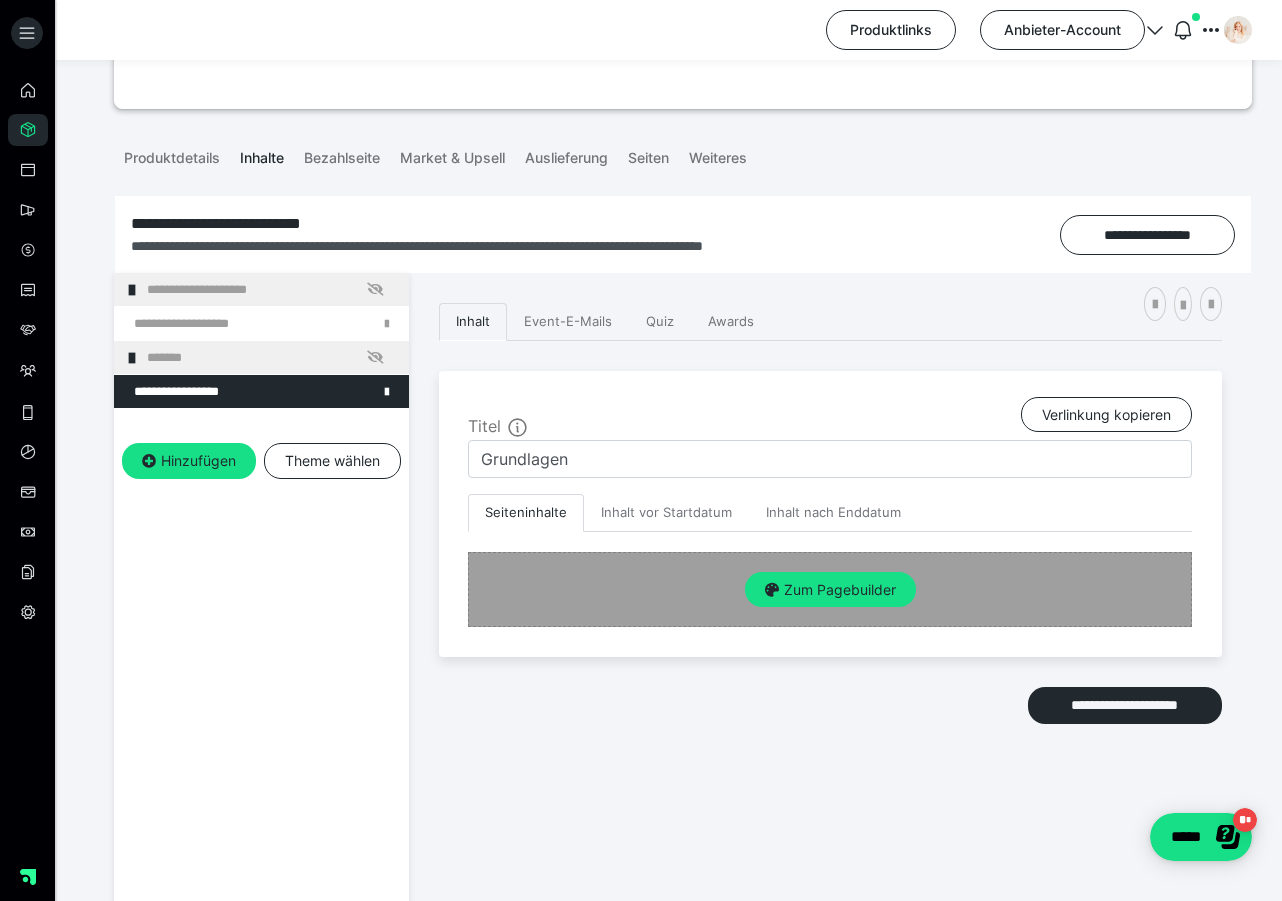 click on "Zum Pagebuilder" at bounding box center (830, 589) 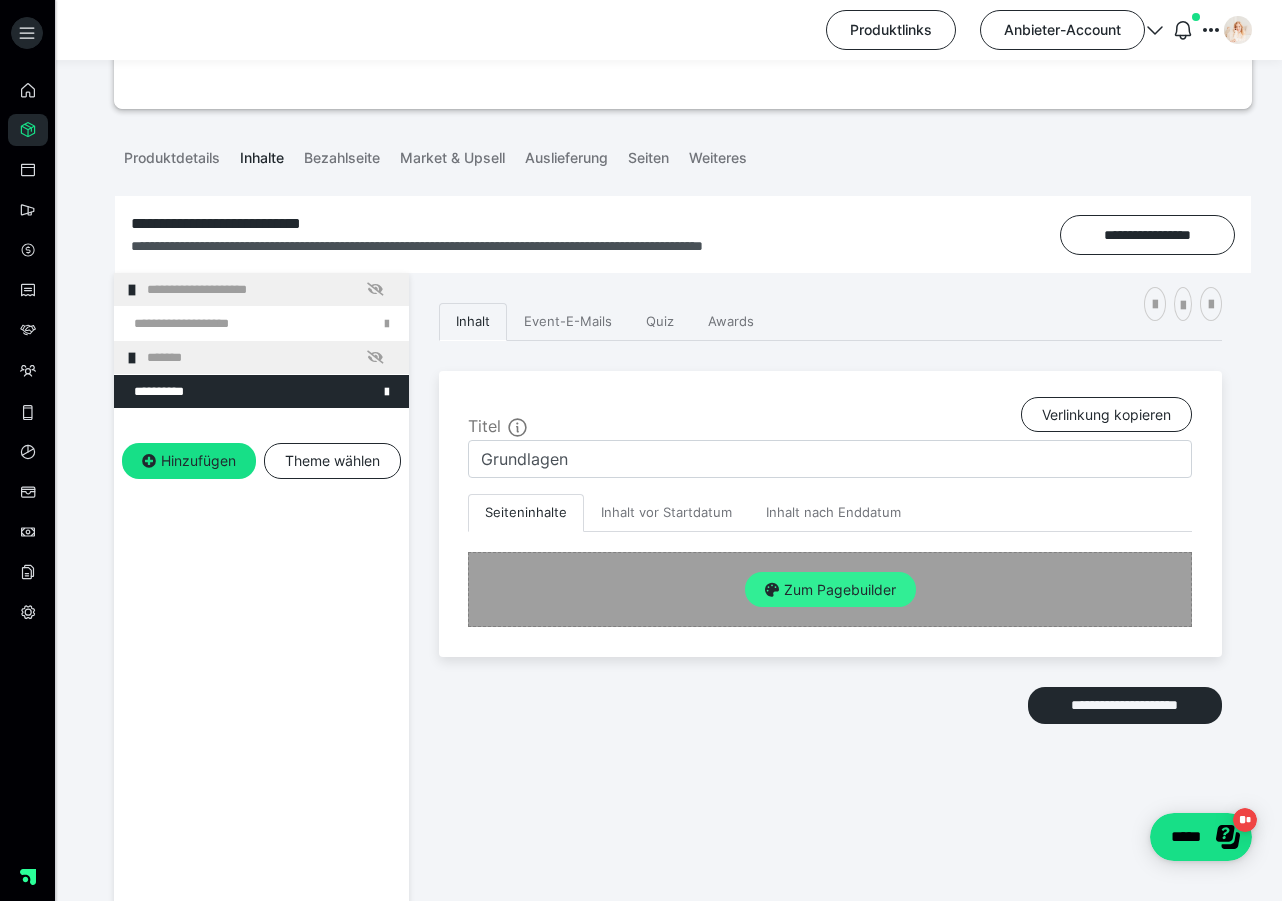 click on "Zum Pagebuilder" at bounding box center [830, 590] 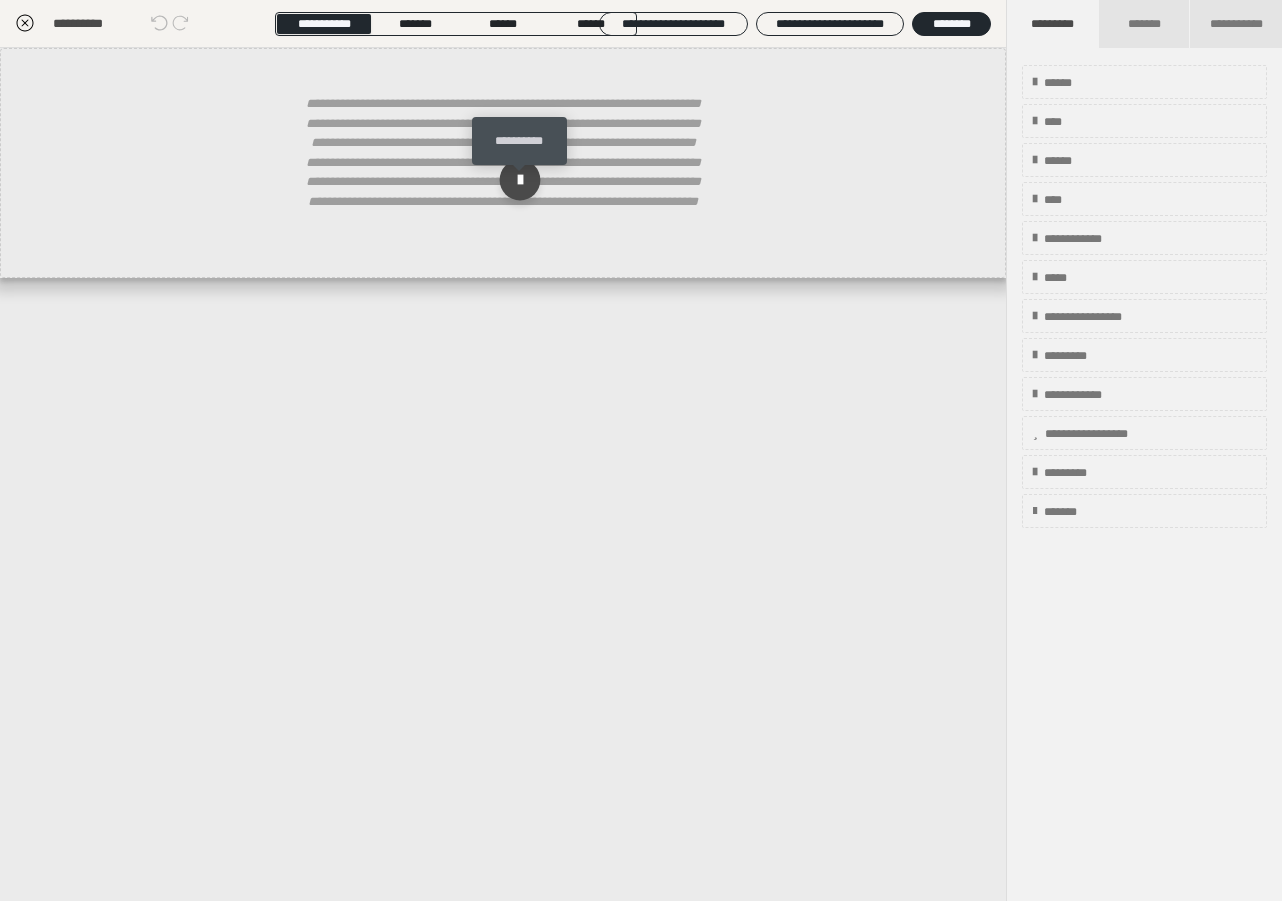click at bounding box center (520, 180) 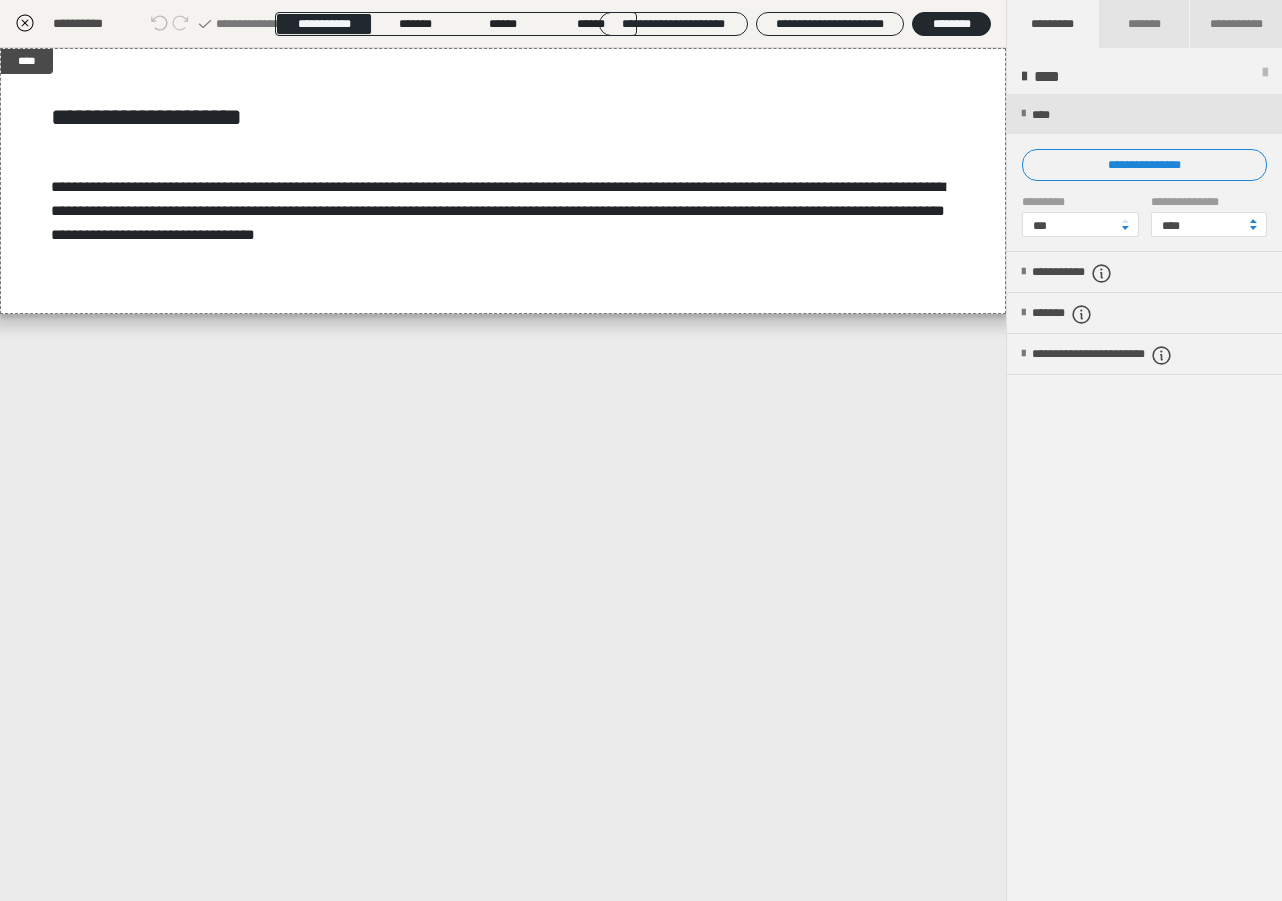 click at bounding box center (1265, 77) 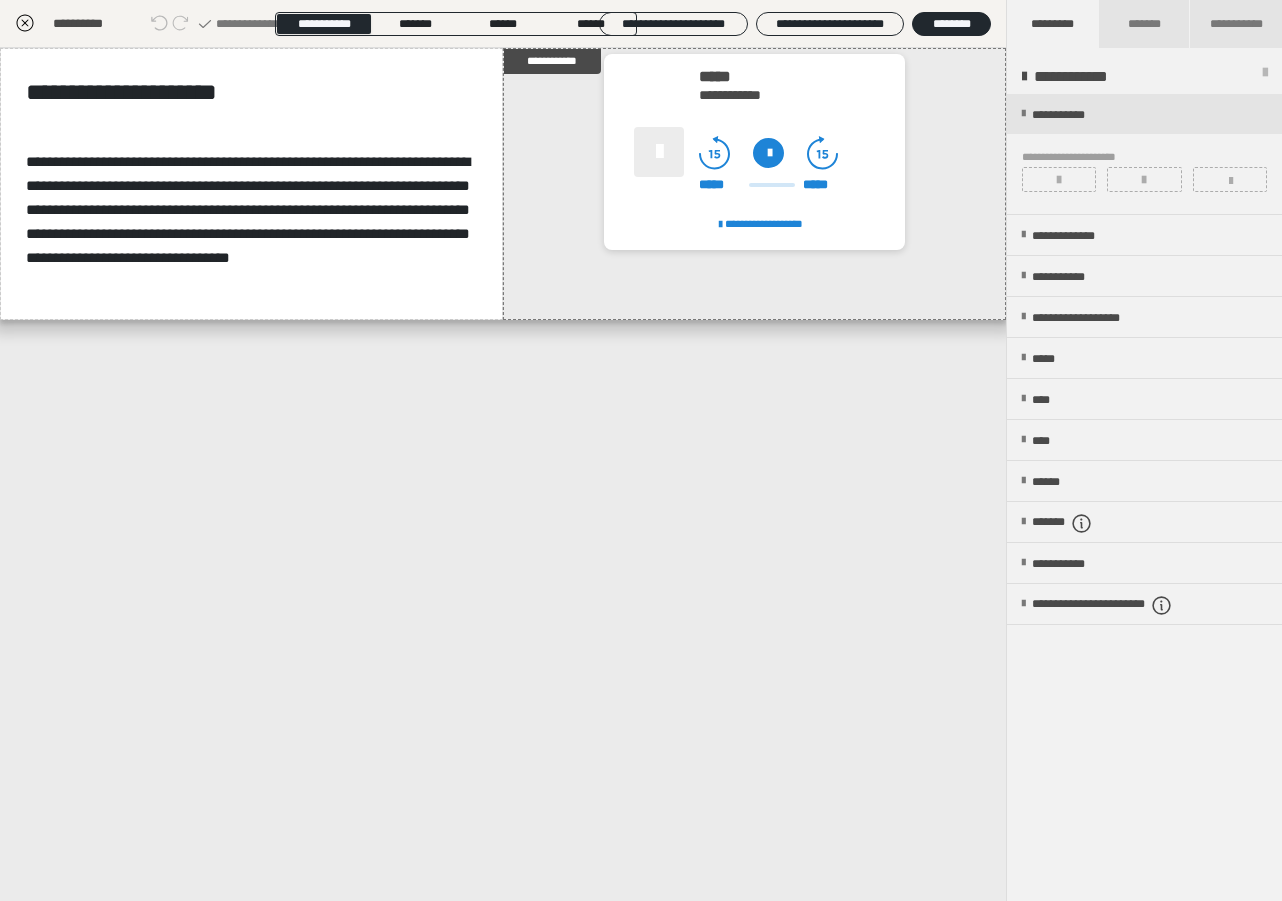 click at bounding box center [1265, 77] 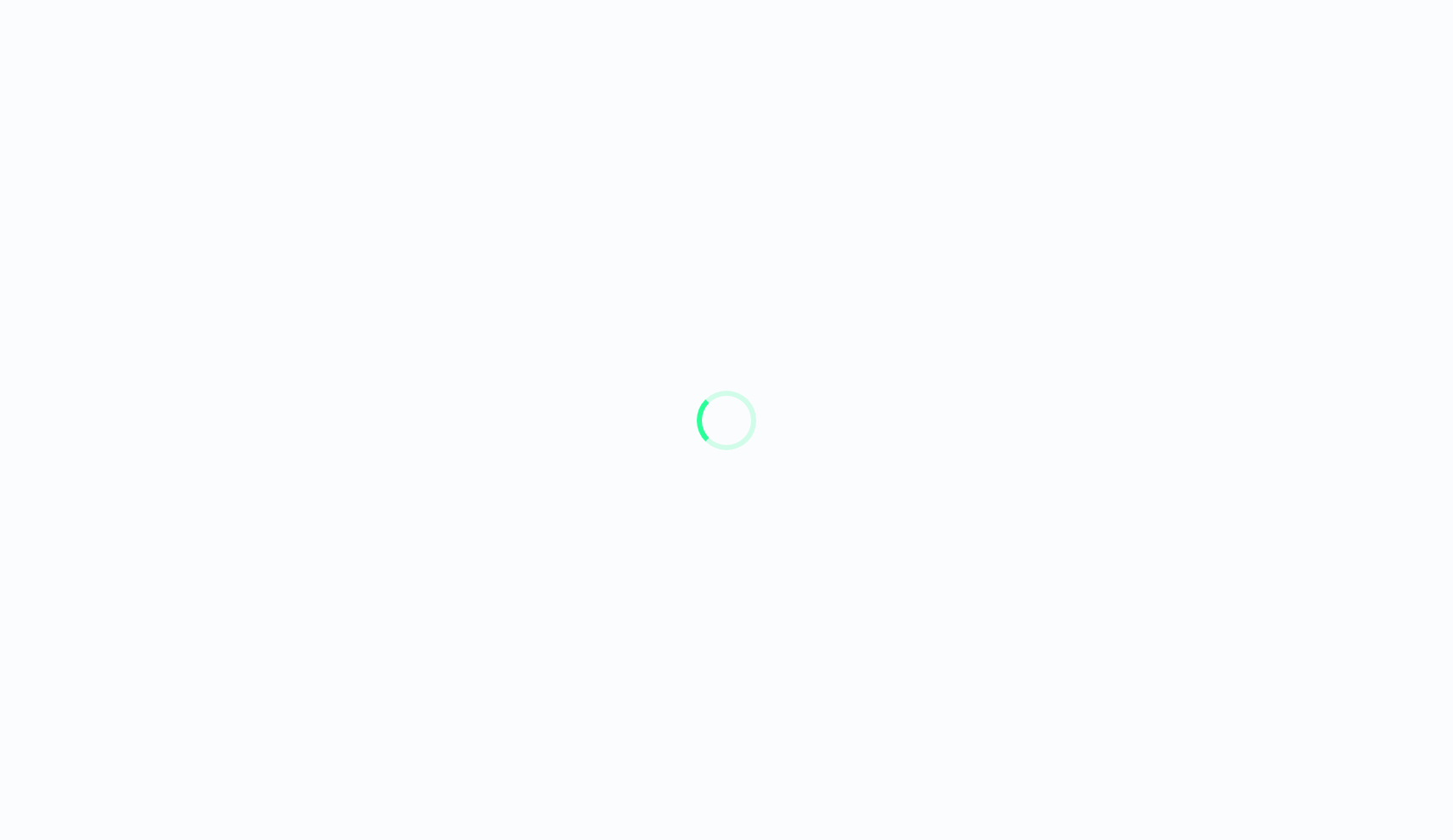 scroll, scrollTop: 0, scrollLeft: 0, axis: both 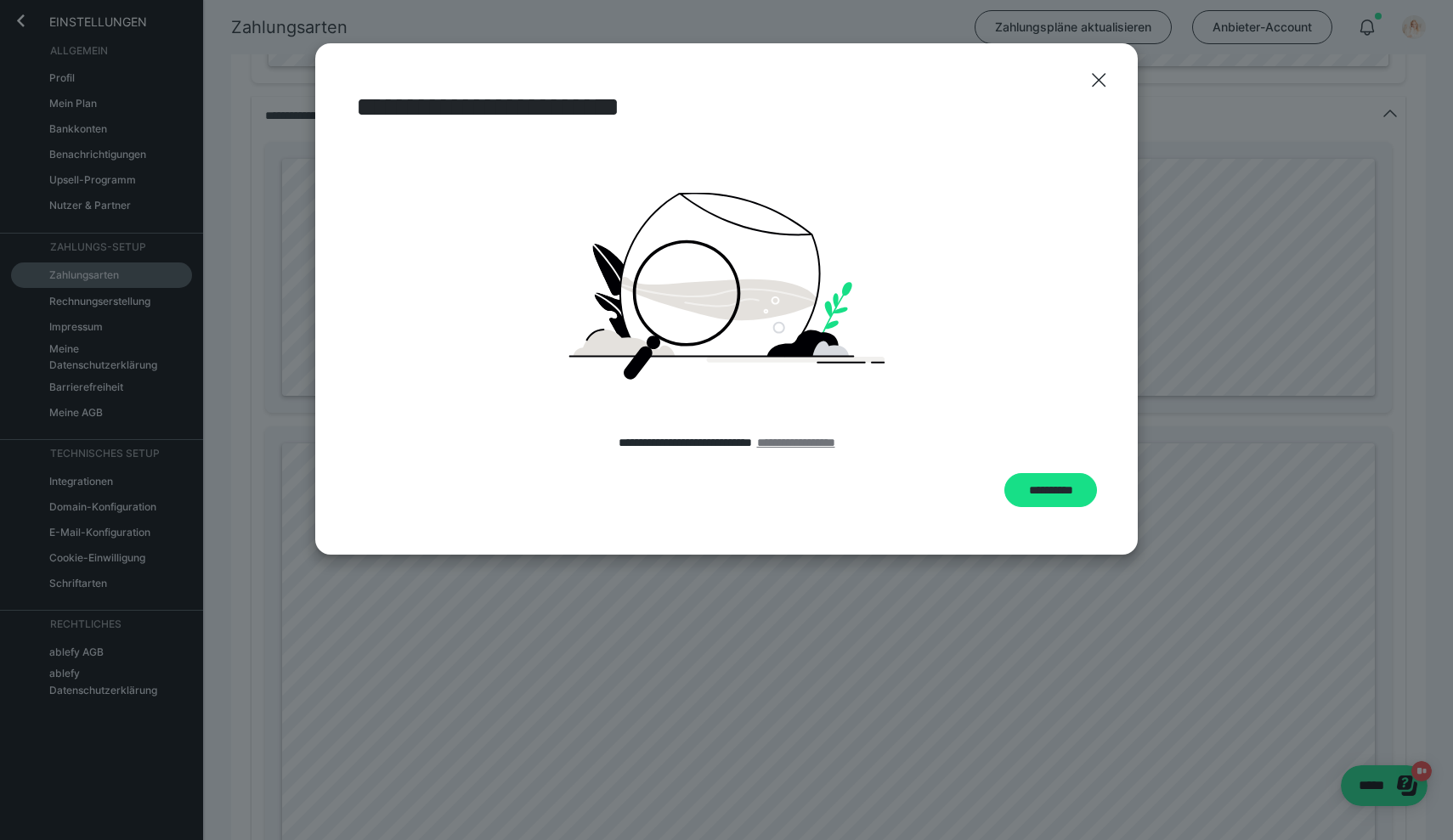 click on "**********" at bounding box center [796, 443] 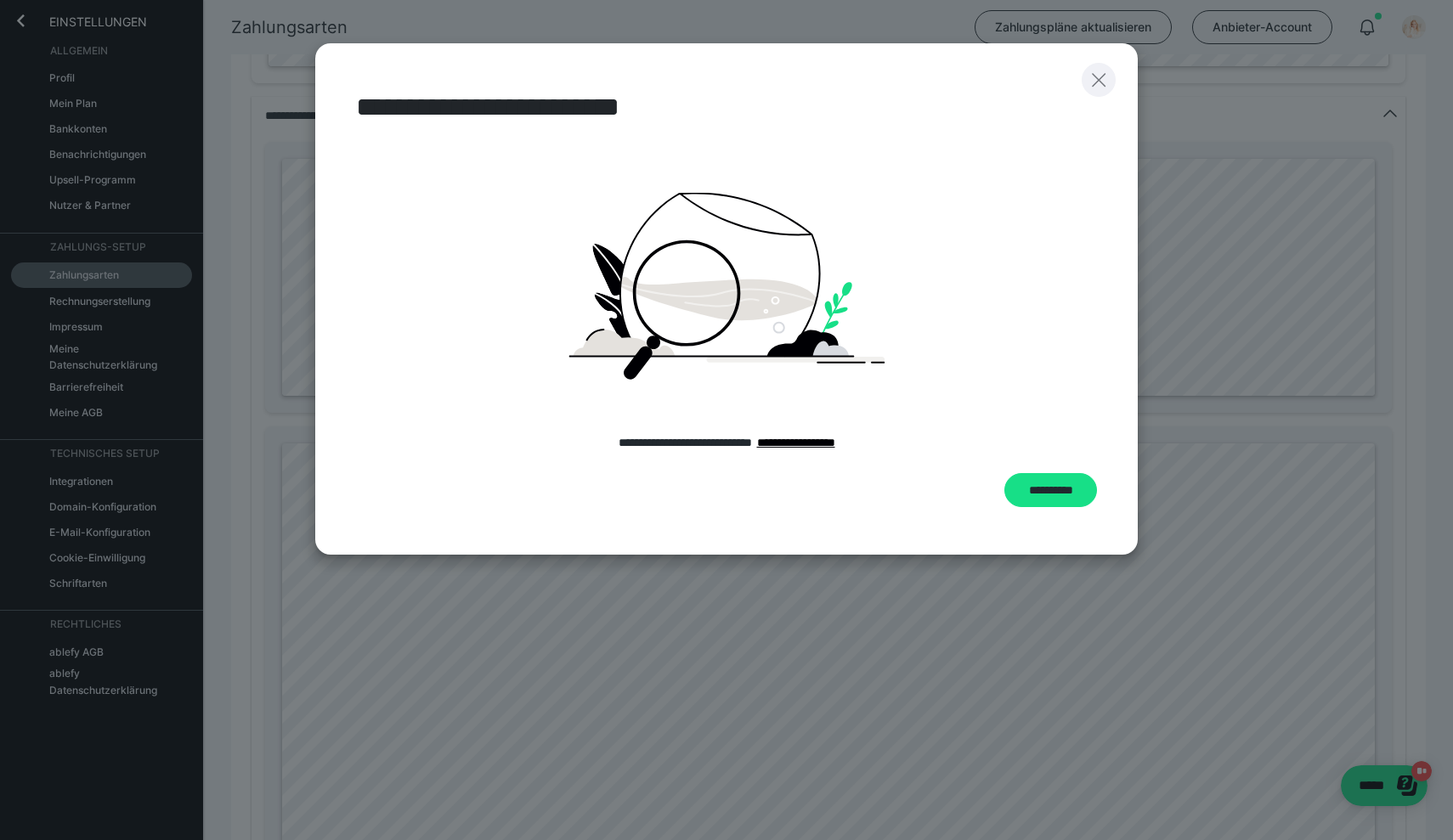 click 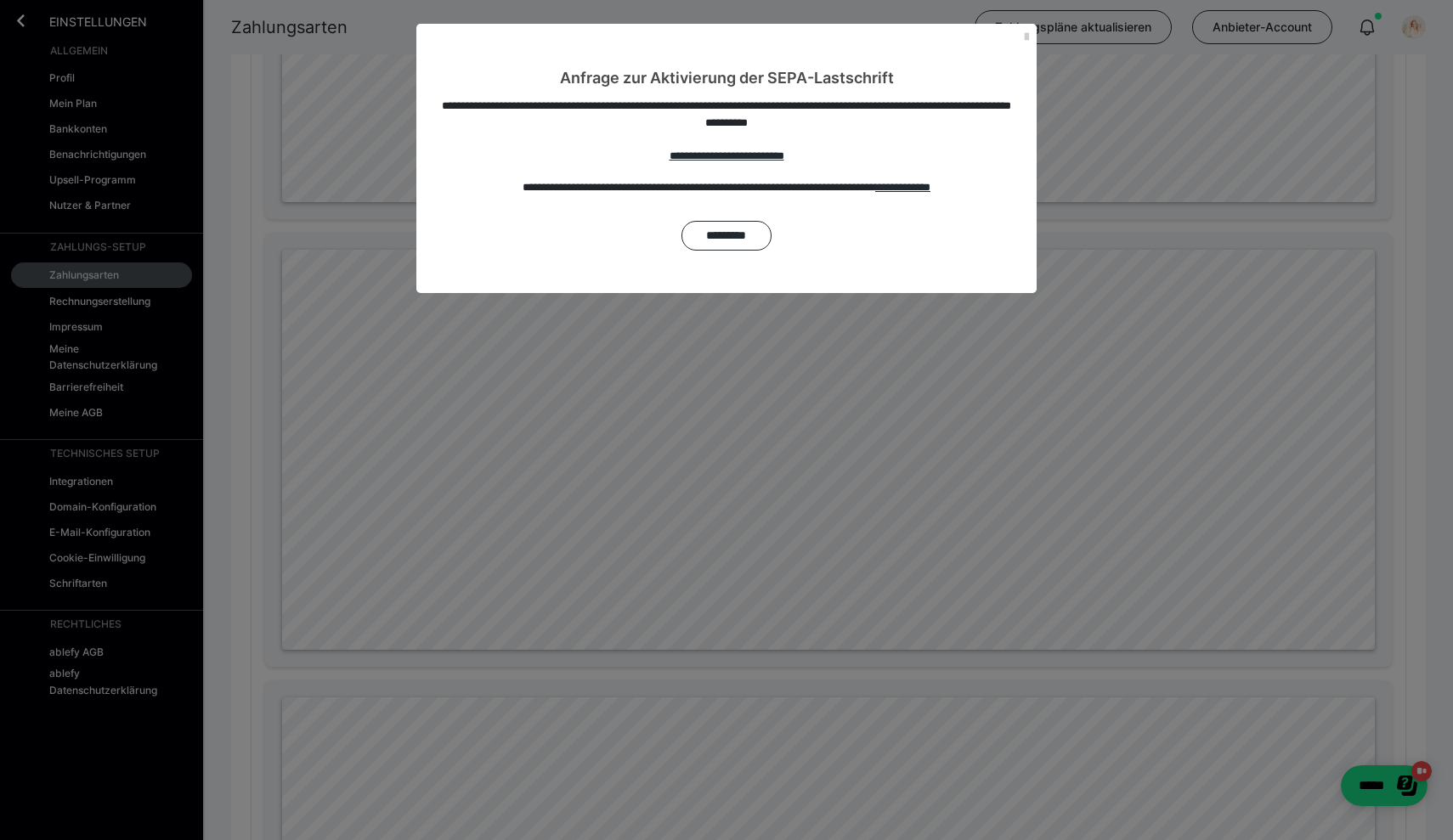 scroll, scrollTop: 1105, scrollLeft: 0, axis: vertical 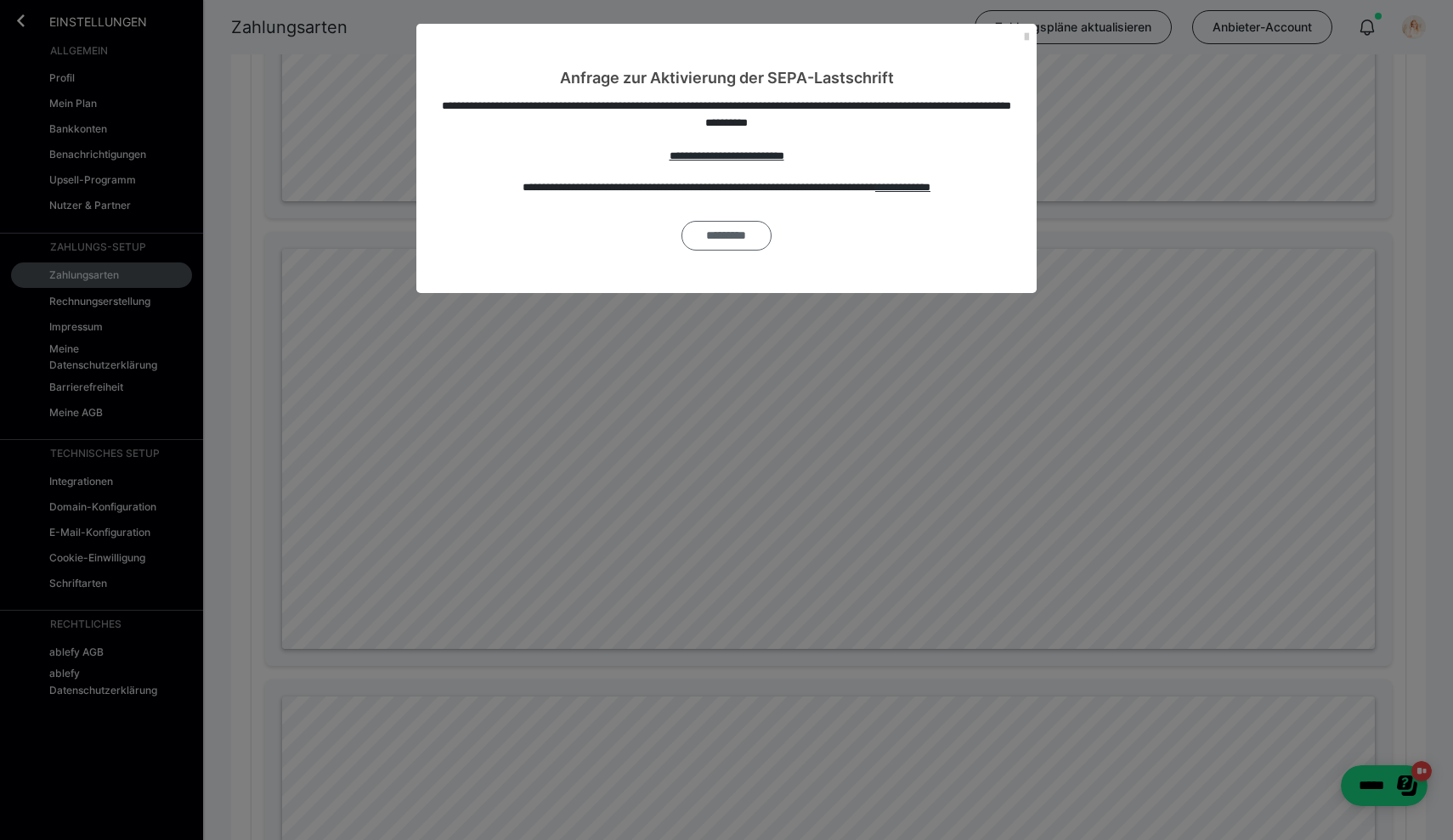 click on "*********" at bounding box center [726, 235] 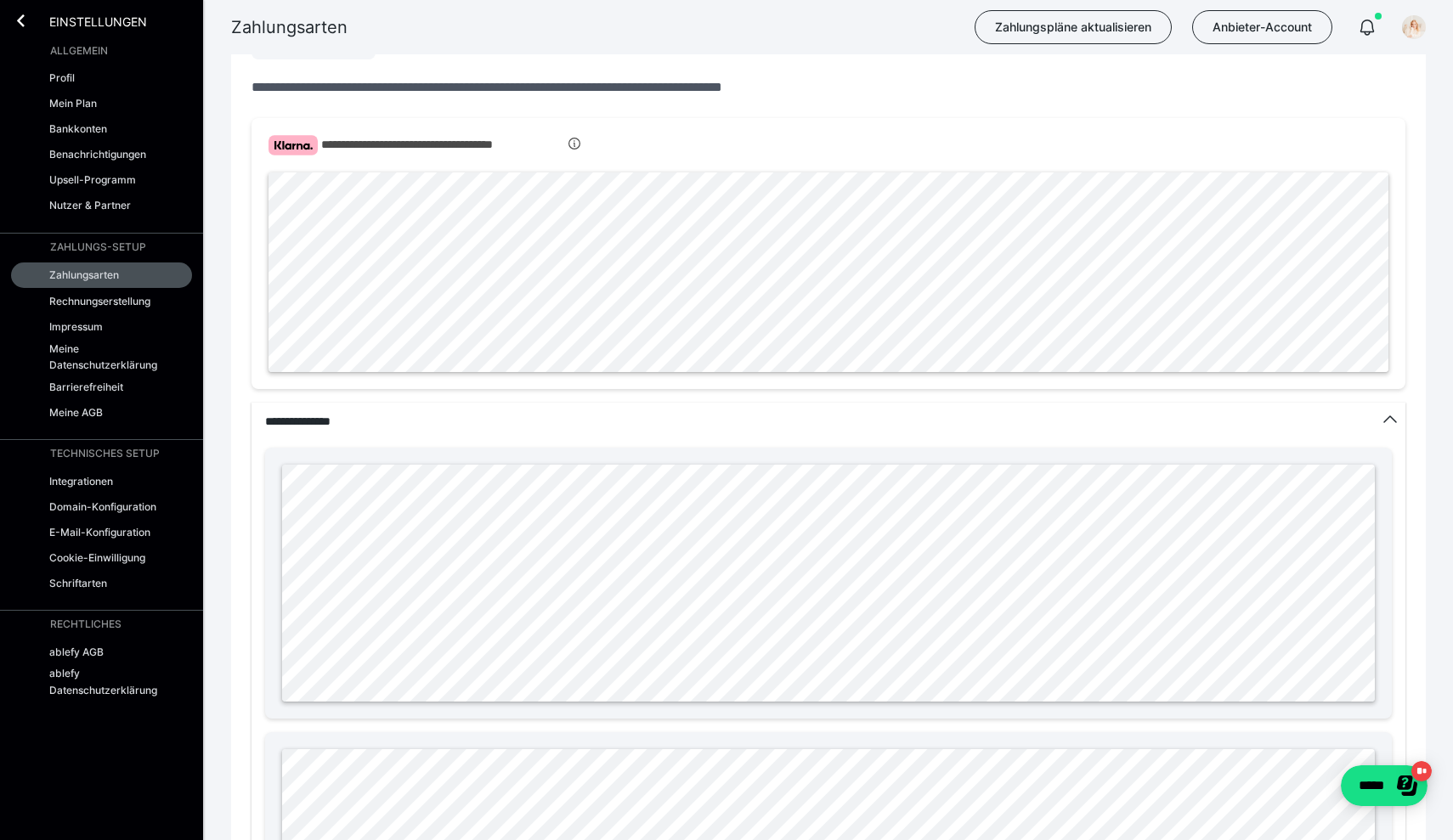 scroll, scrollTop: 608, scrollLeft: 0, axis: vertical 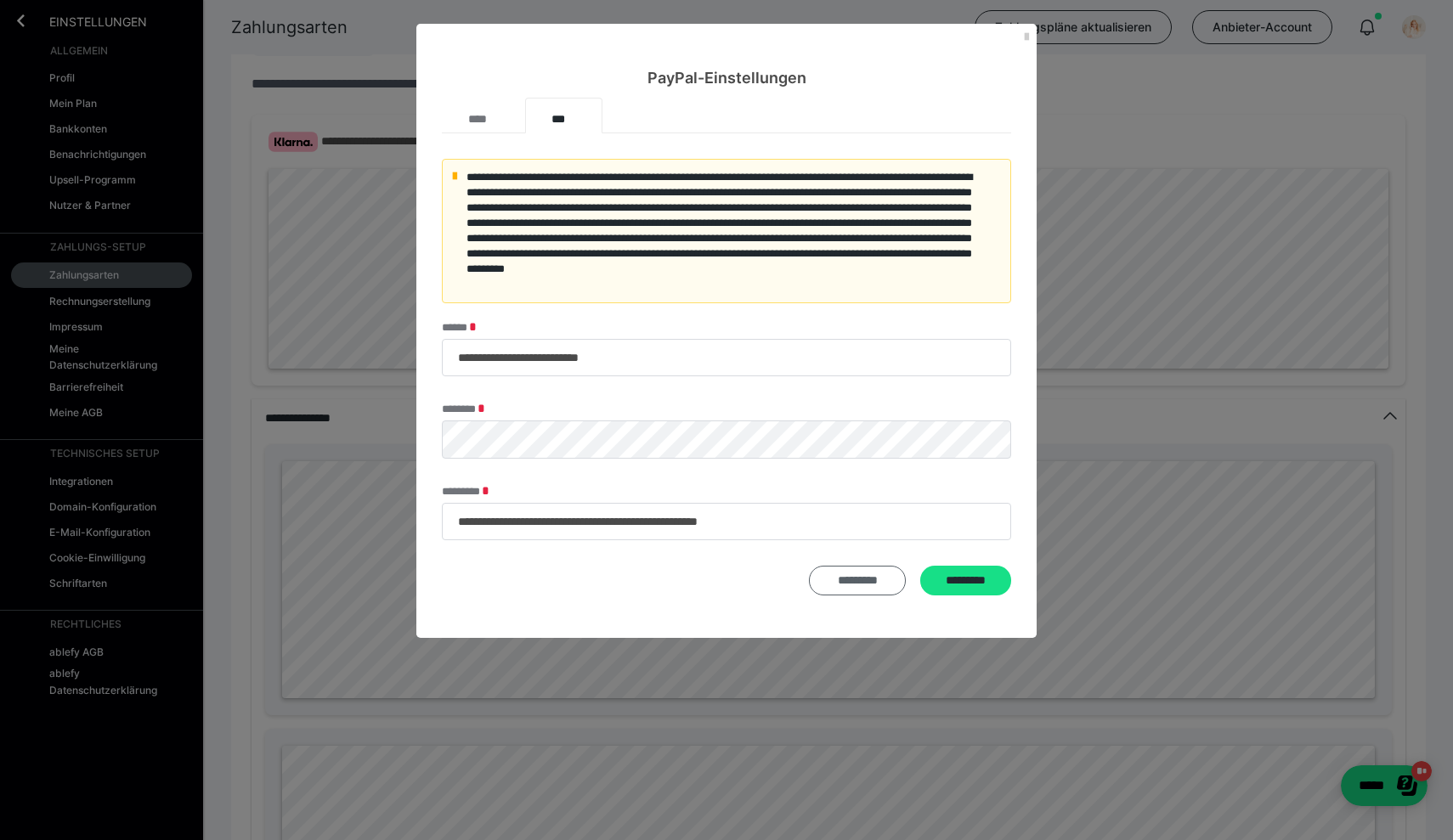 click on "*********" at bounding box center [857, 580] 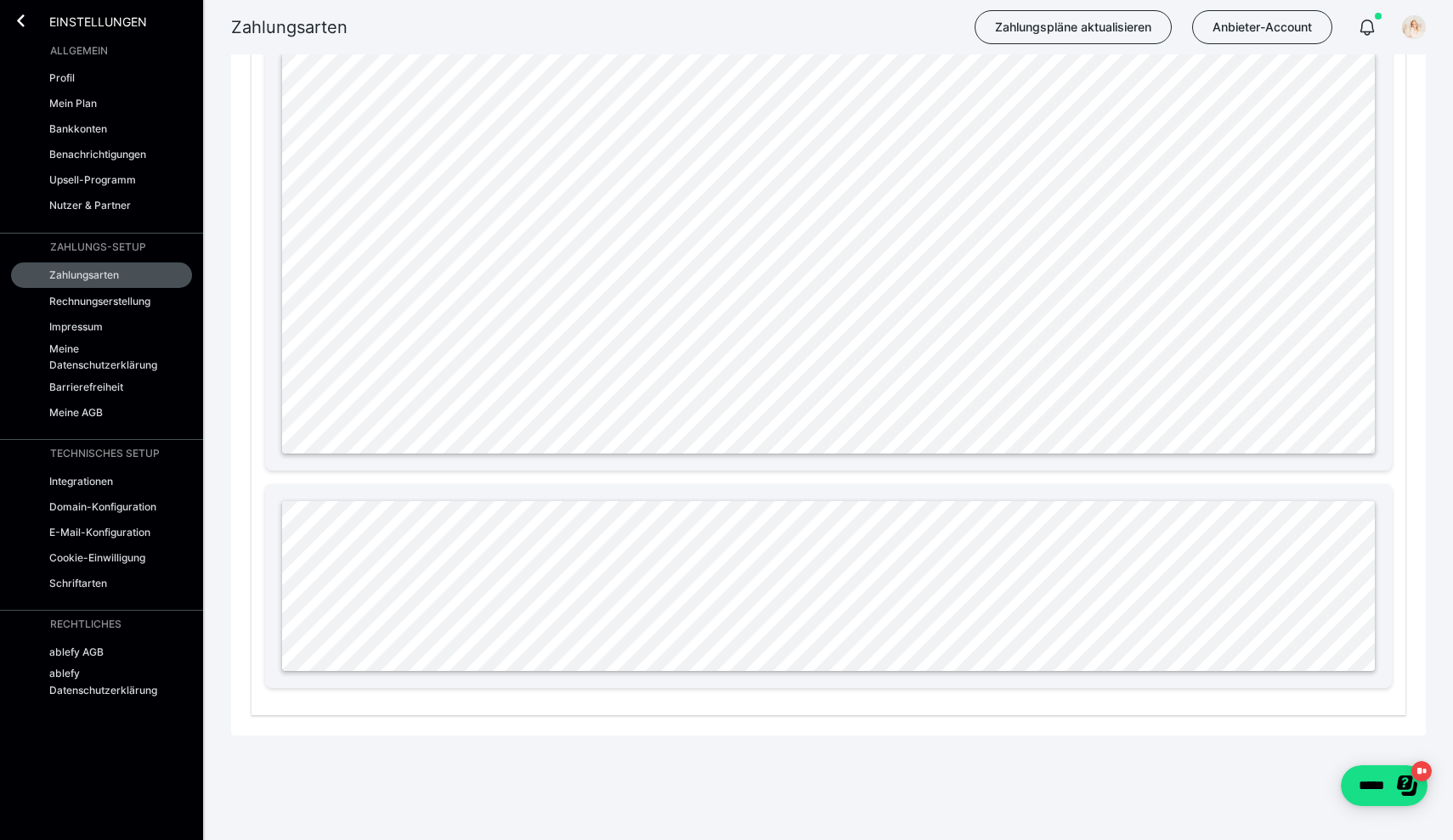 scroll, scrollTop: 1299, scrollLeft: 0, axis: vertical 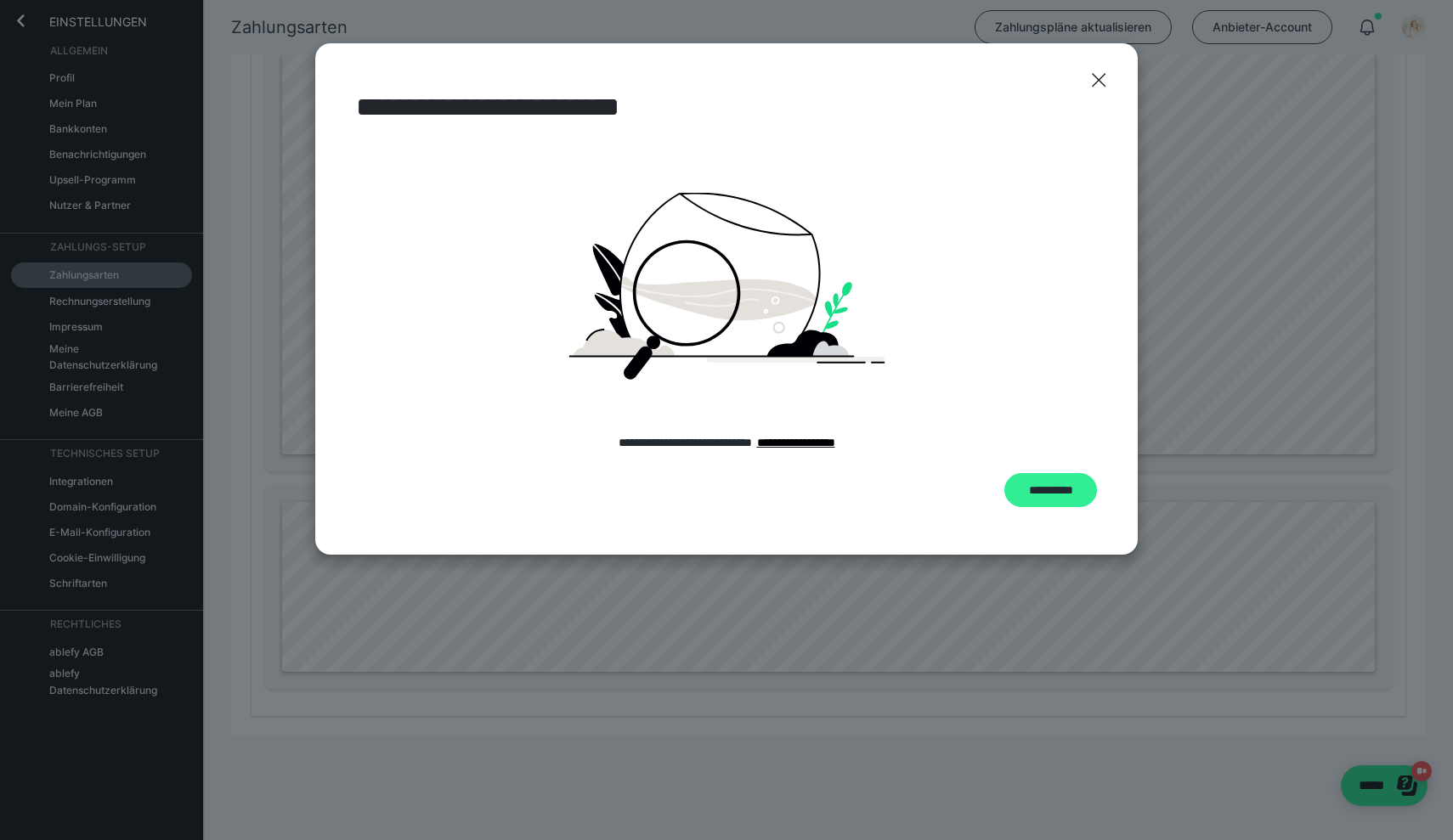 click on "**********" at bounding box center [1050, 490] 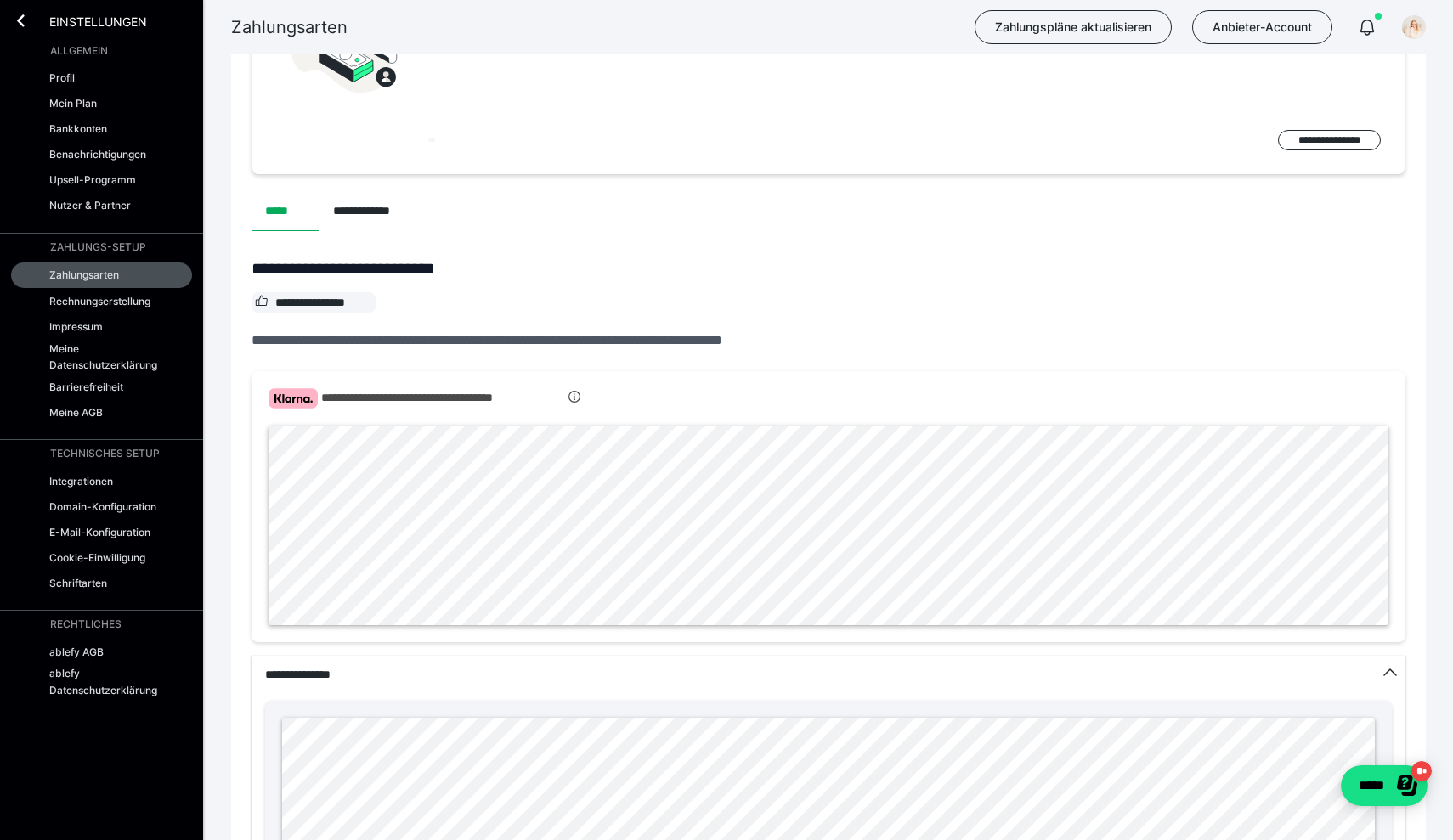 scroll, scrollTop: 399, scrollLeft: 0, axis: vertical 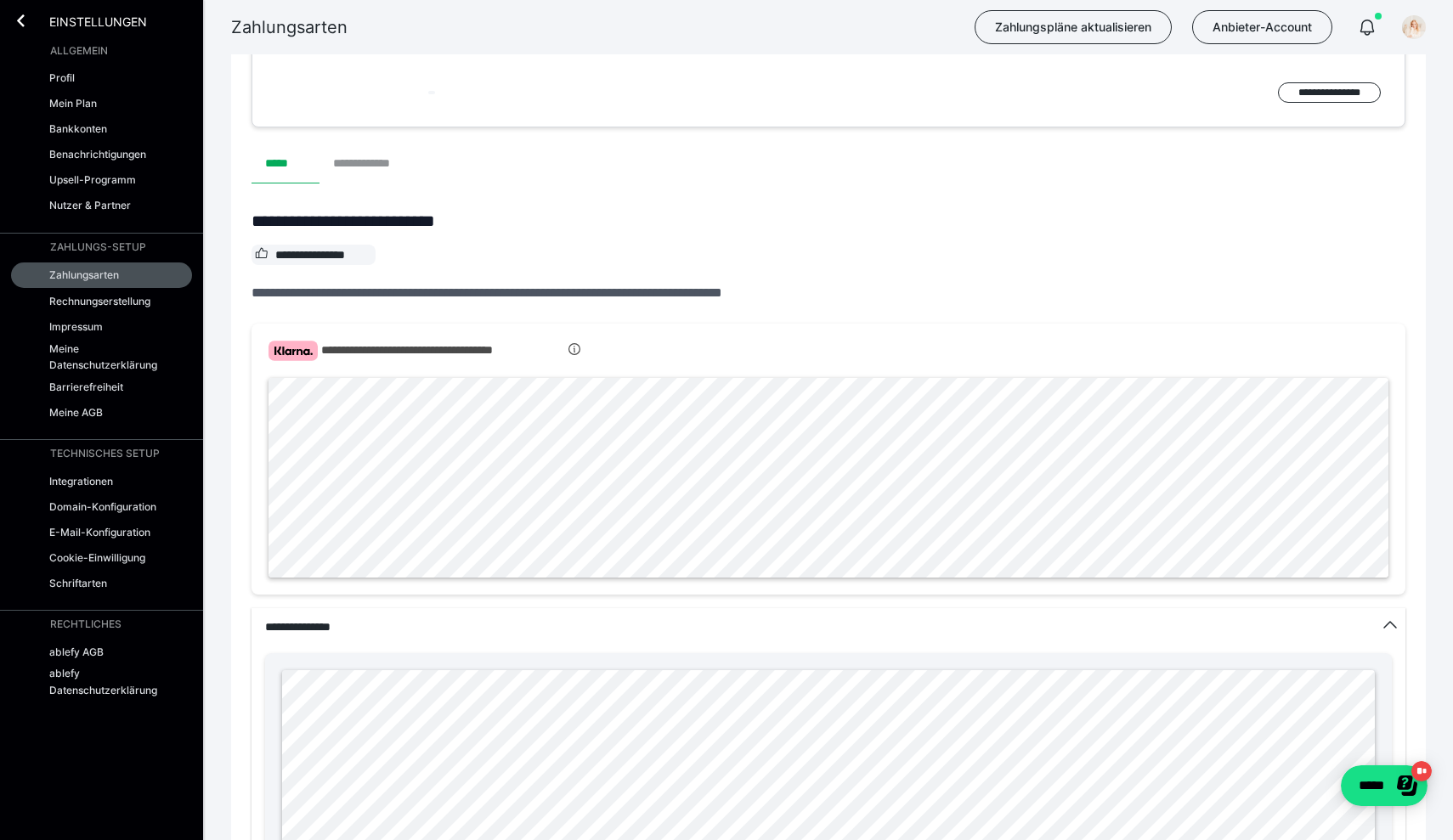 click on "**********" at bounding box center [371, 163] 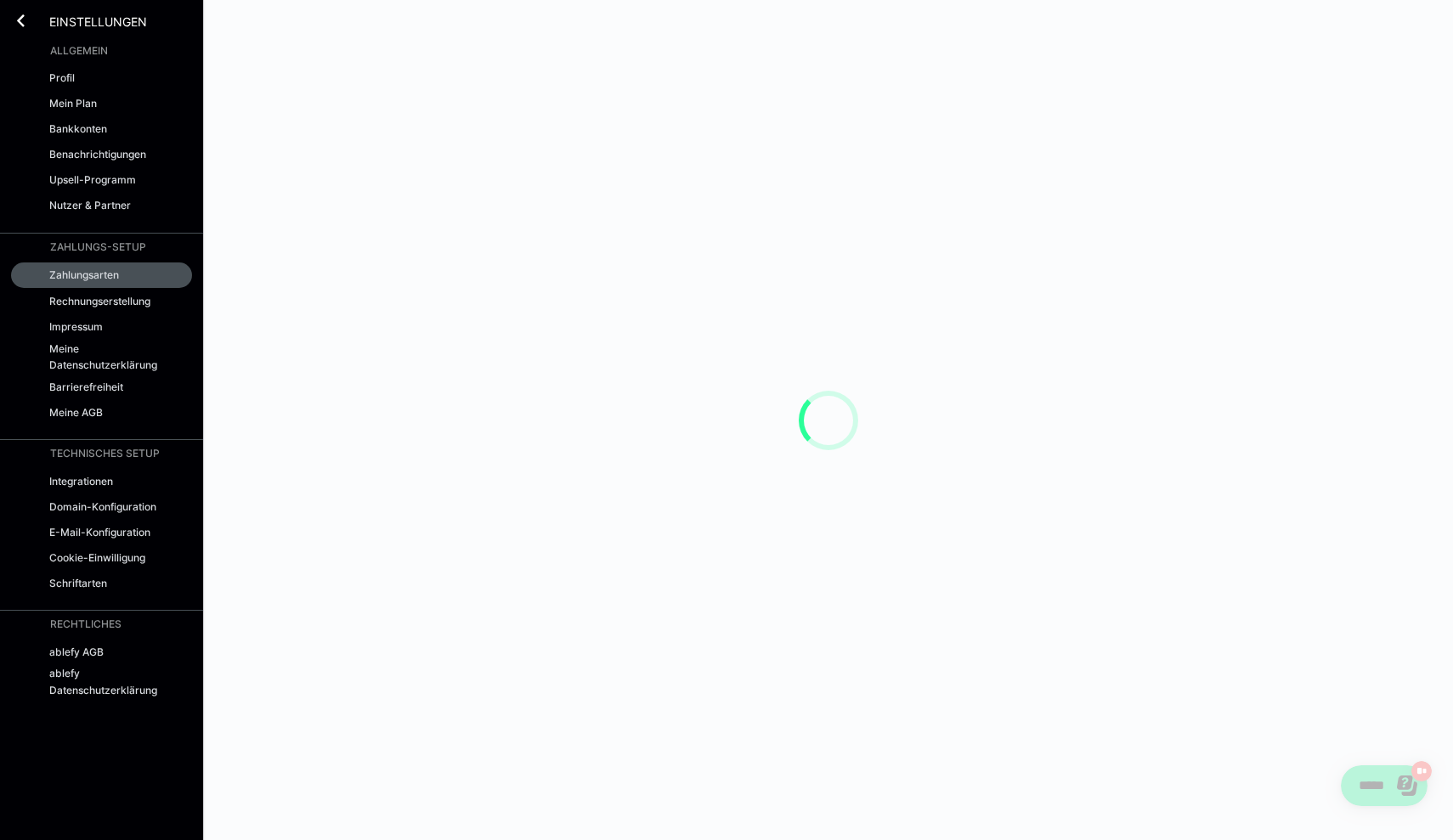 scroll, scrollTop: 0, scrollLeft: 0, axis: both 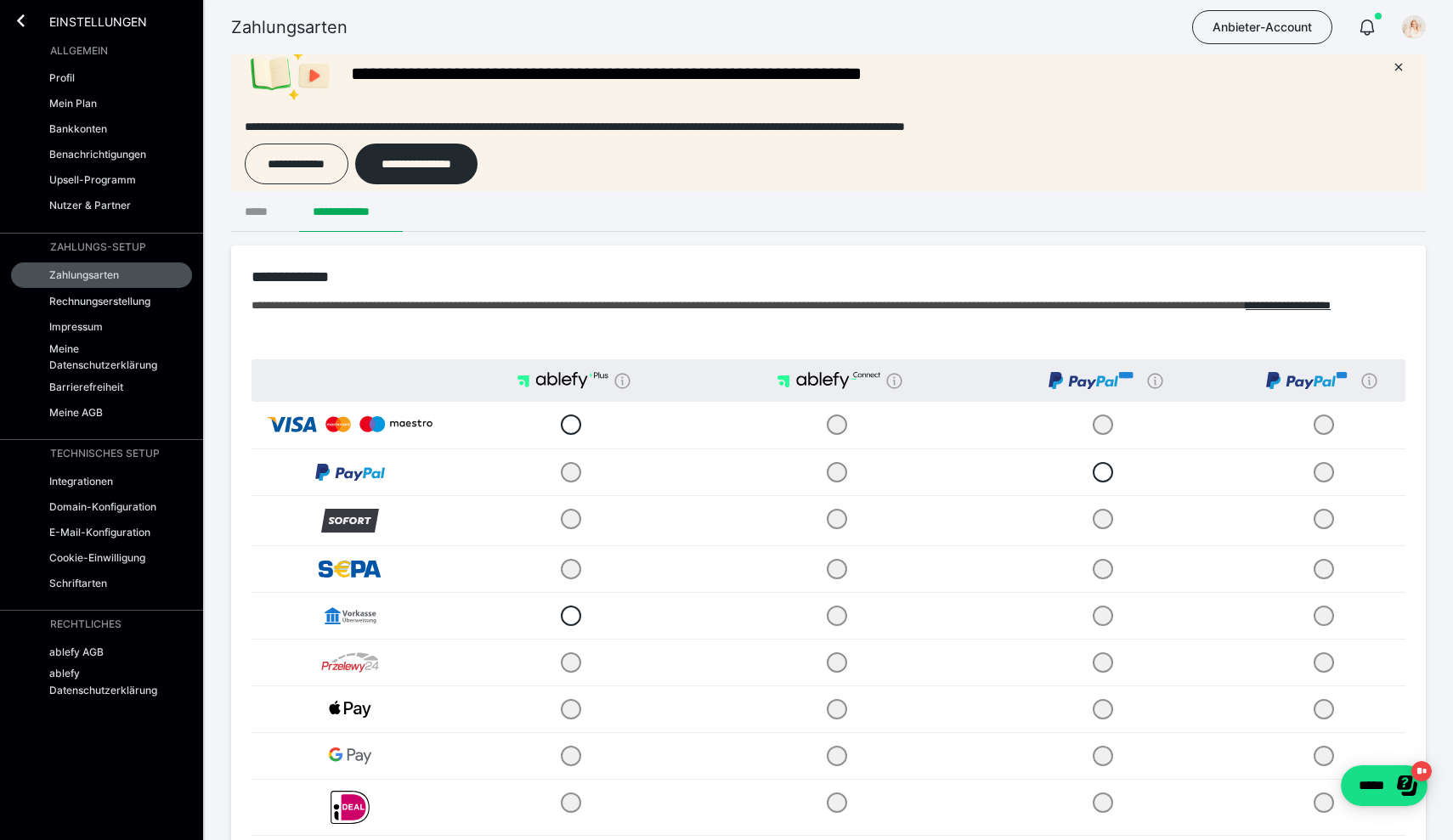 click on "*****" at bounding box center [265, 211] 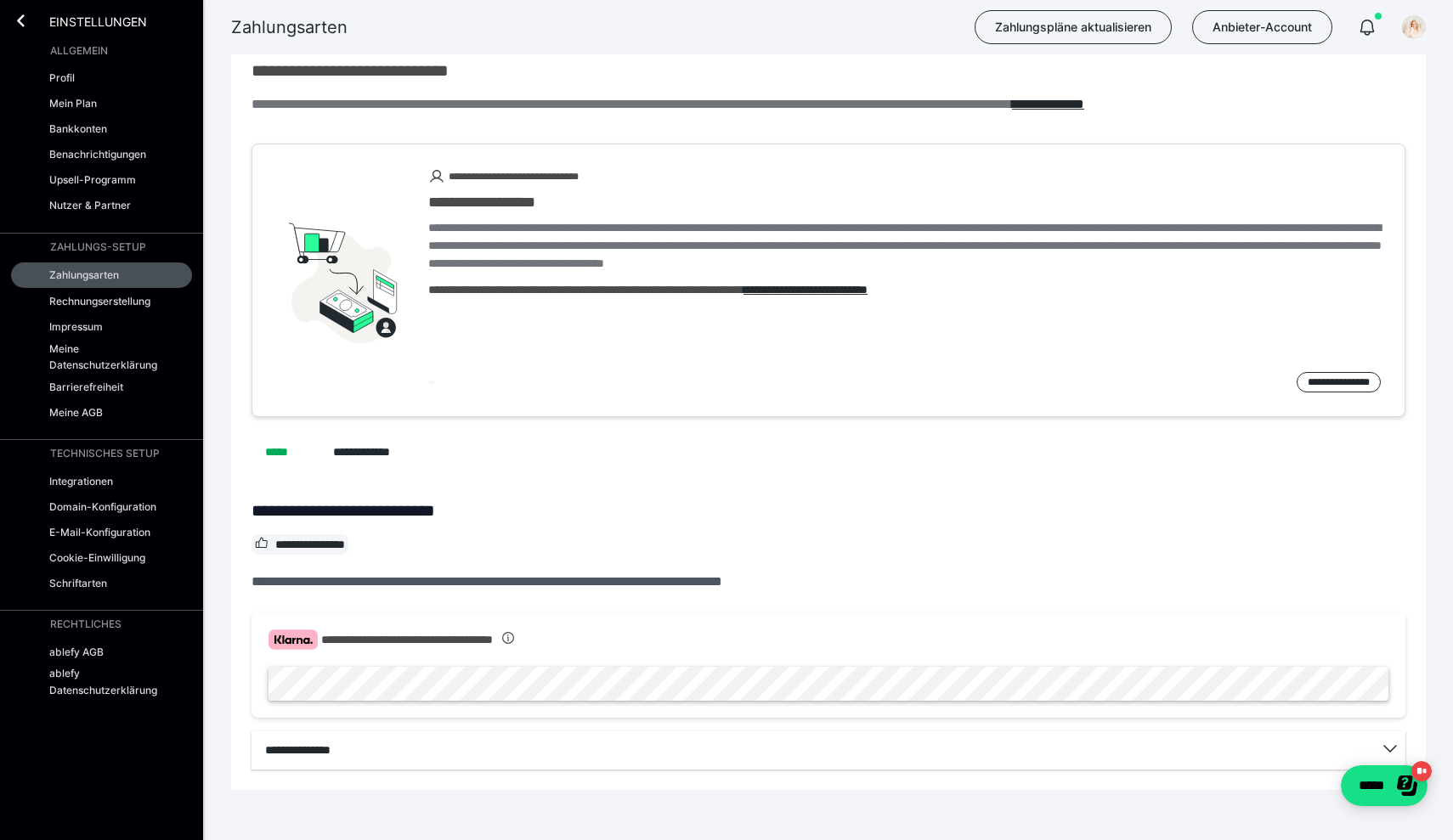 scroll, scrollTop: 0, scrollLeft: 0, axis: both 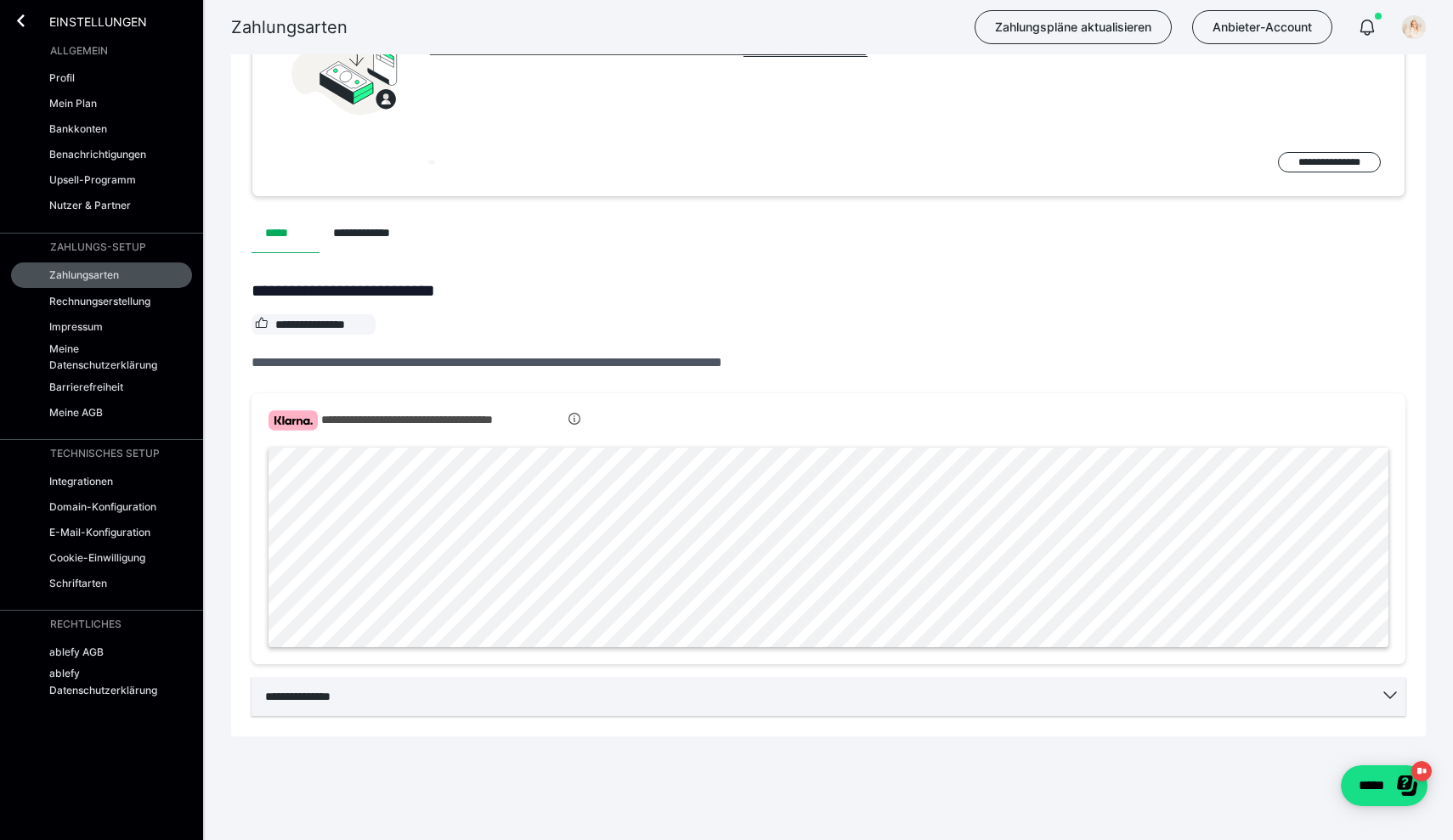 click on "**********" at bounding box center (828, 696) 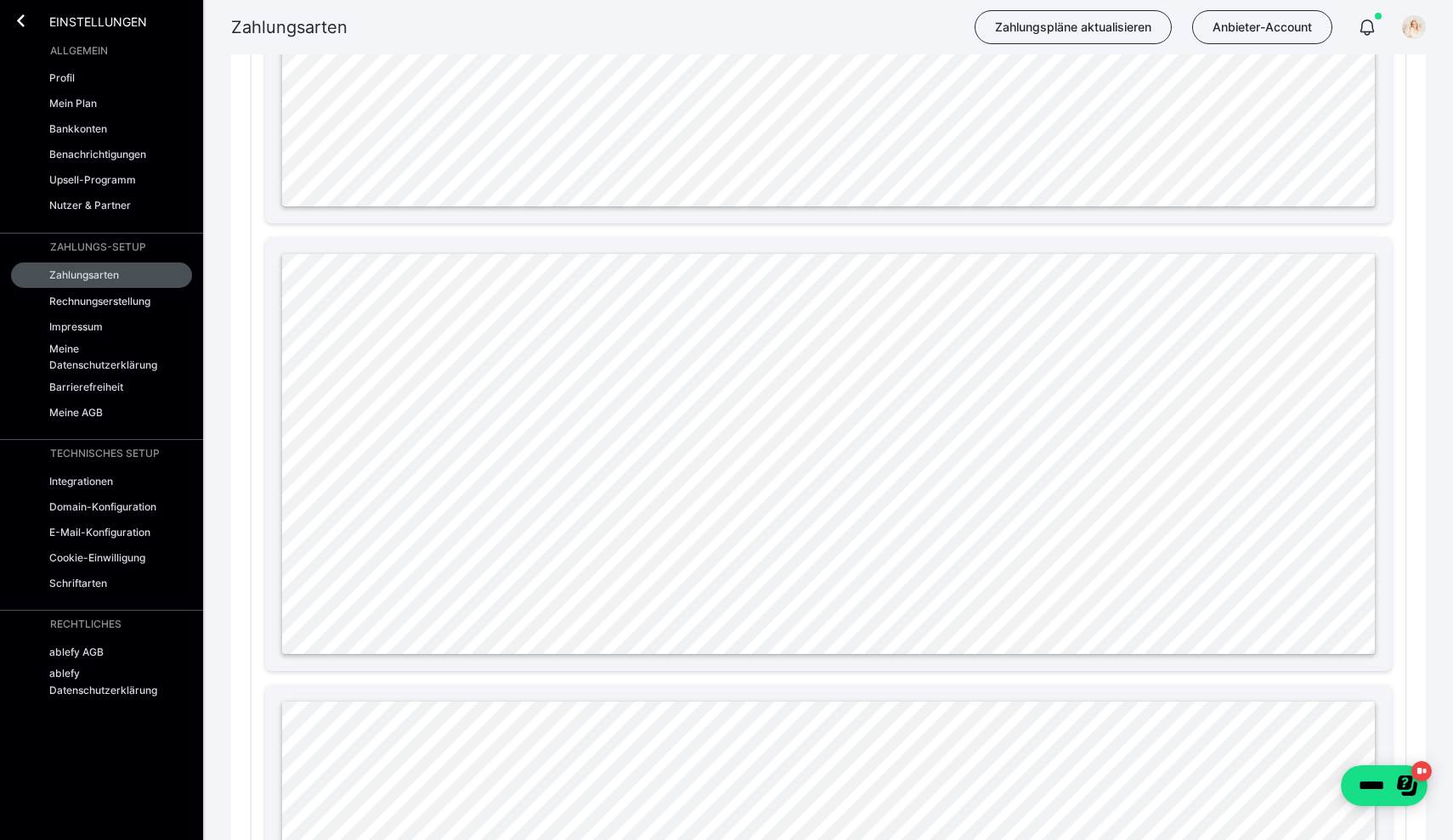 scroll, scrollTop: 1102, scrollLeft: 0, axis: vertical 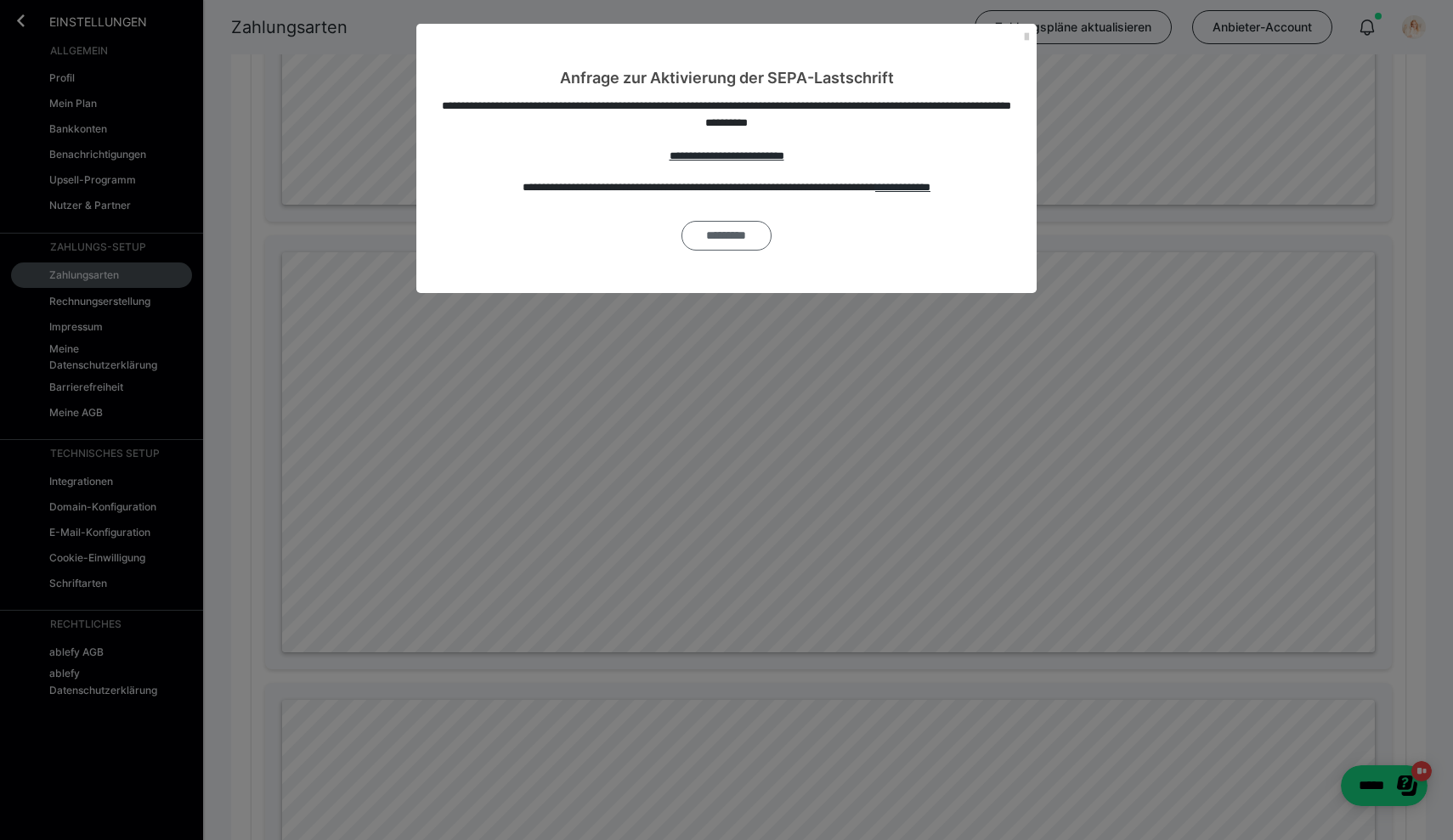 click on "*********" at bounding box center (726, 235) 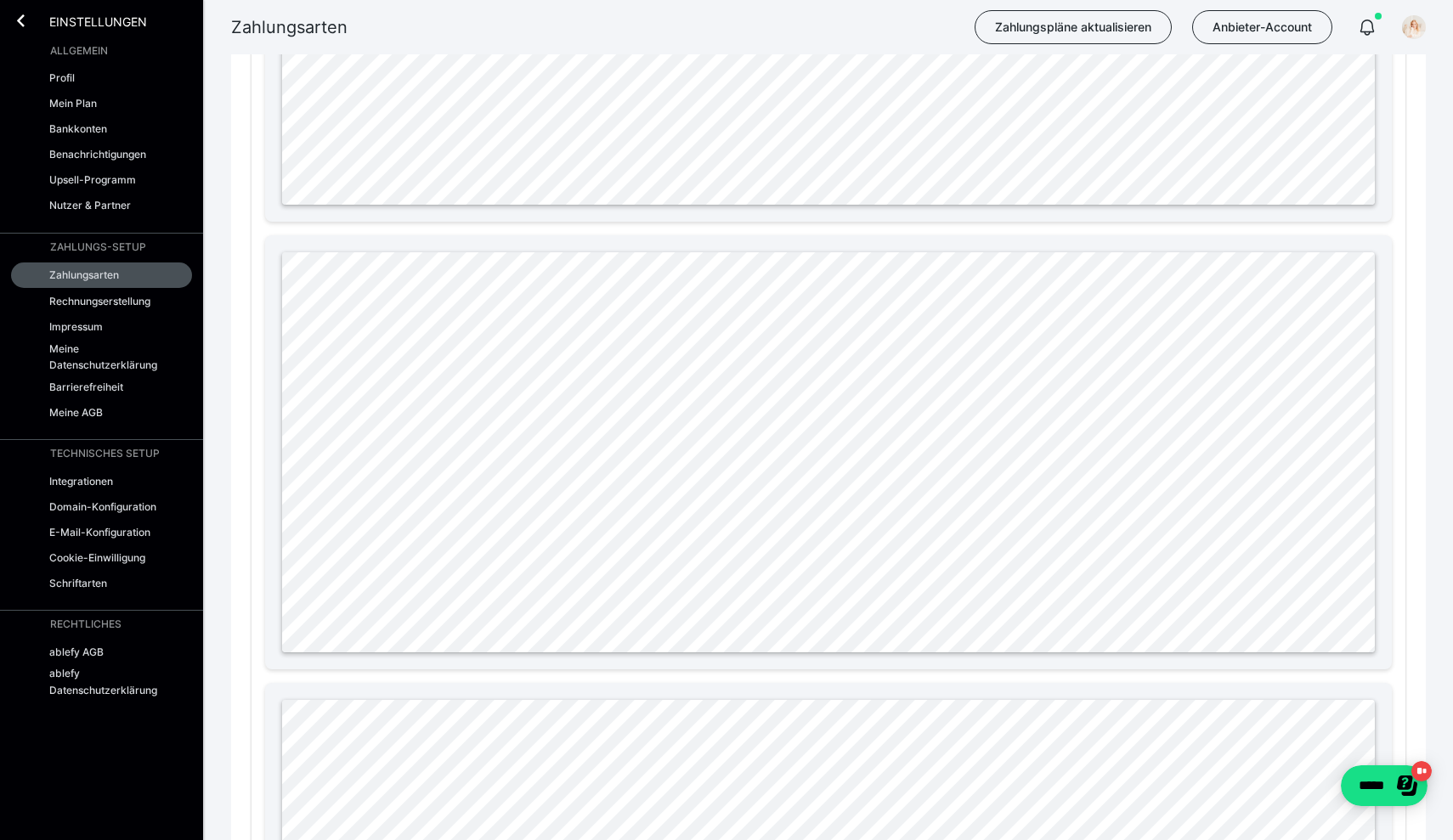scroll, scrollTop: 1116, scrollLeft: 0, axis: vertical 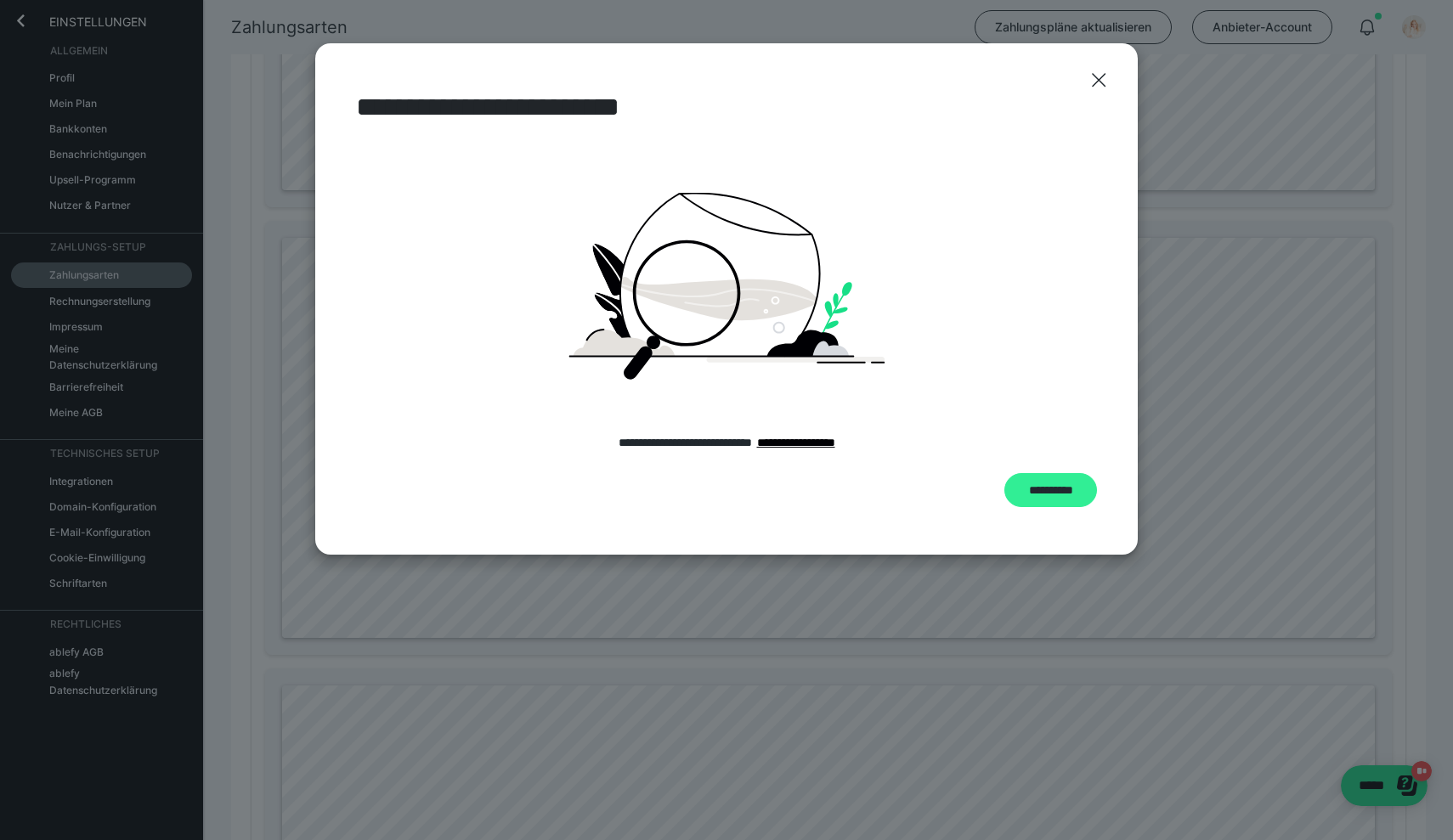 click on "**********" at bounding box center (1050, 490) 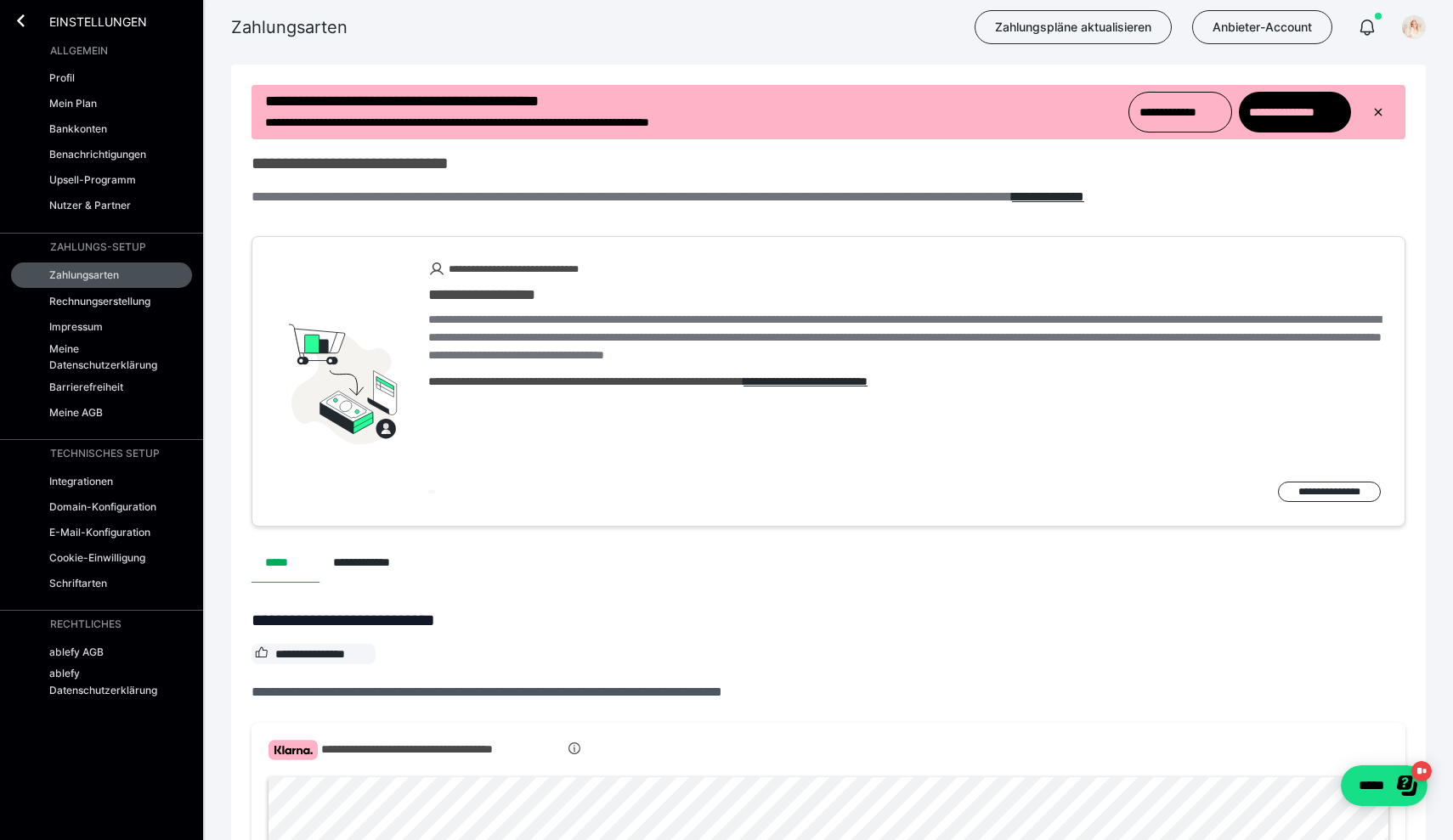 scroll, scrollTop: 0, scrollLeft: 0, axis: both 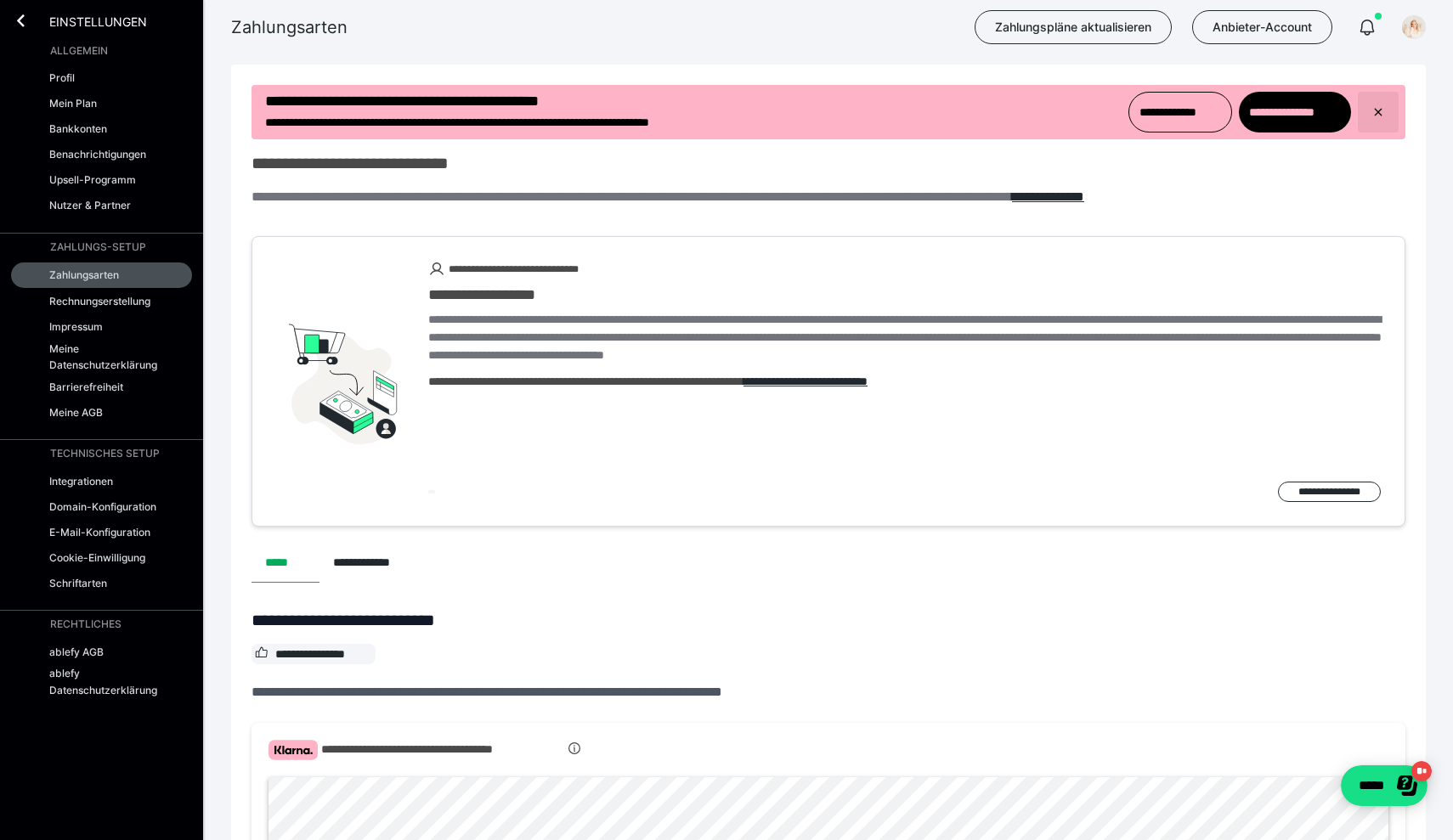 click 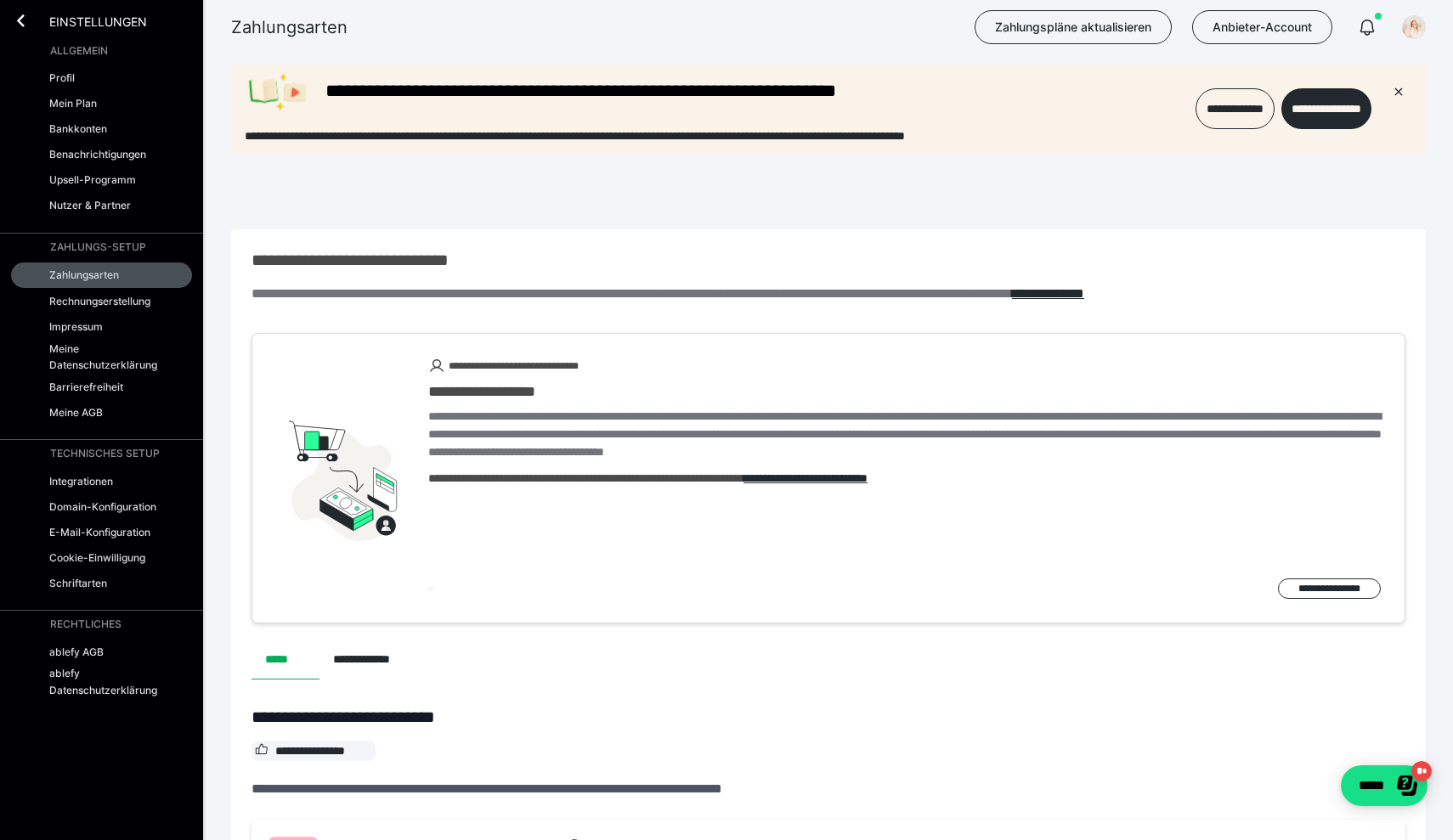 scroll, scrollTop: 0, scrollLeft: 0, axis: both 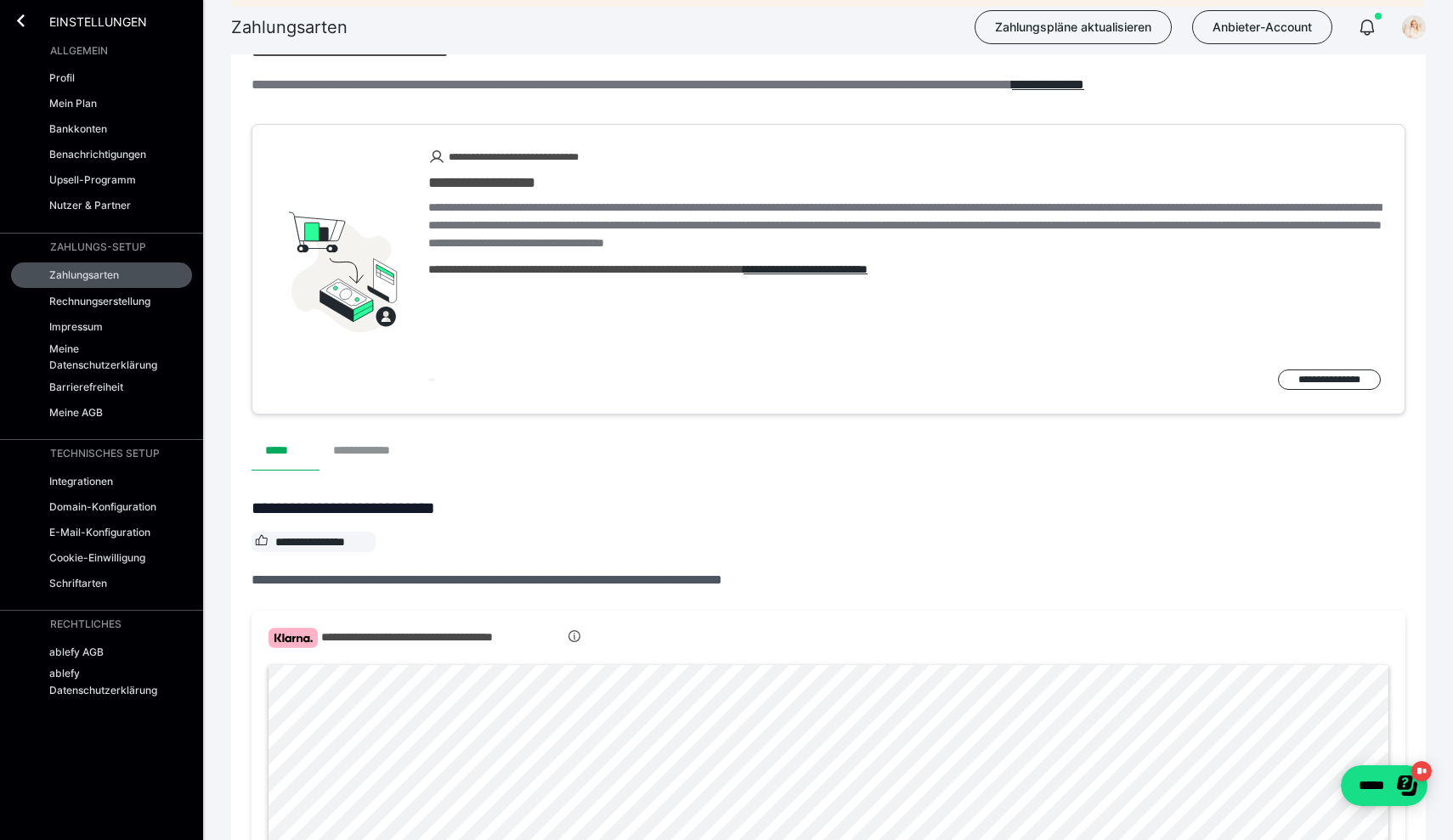 click on "**********" at bounding box center [371, 450] 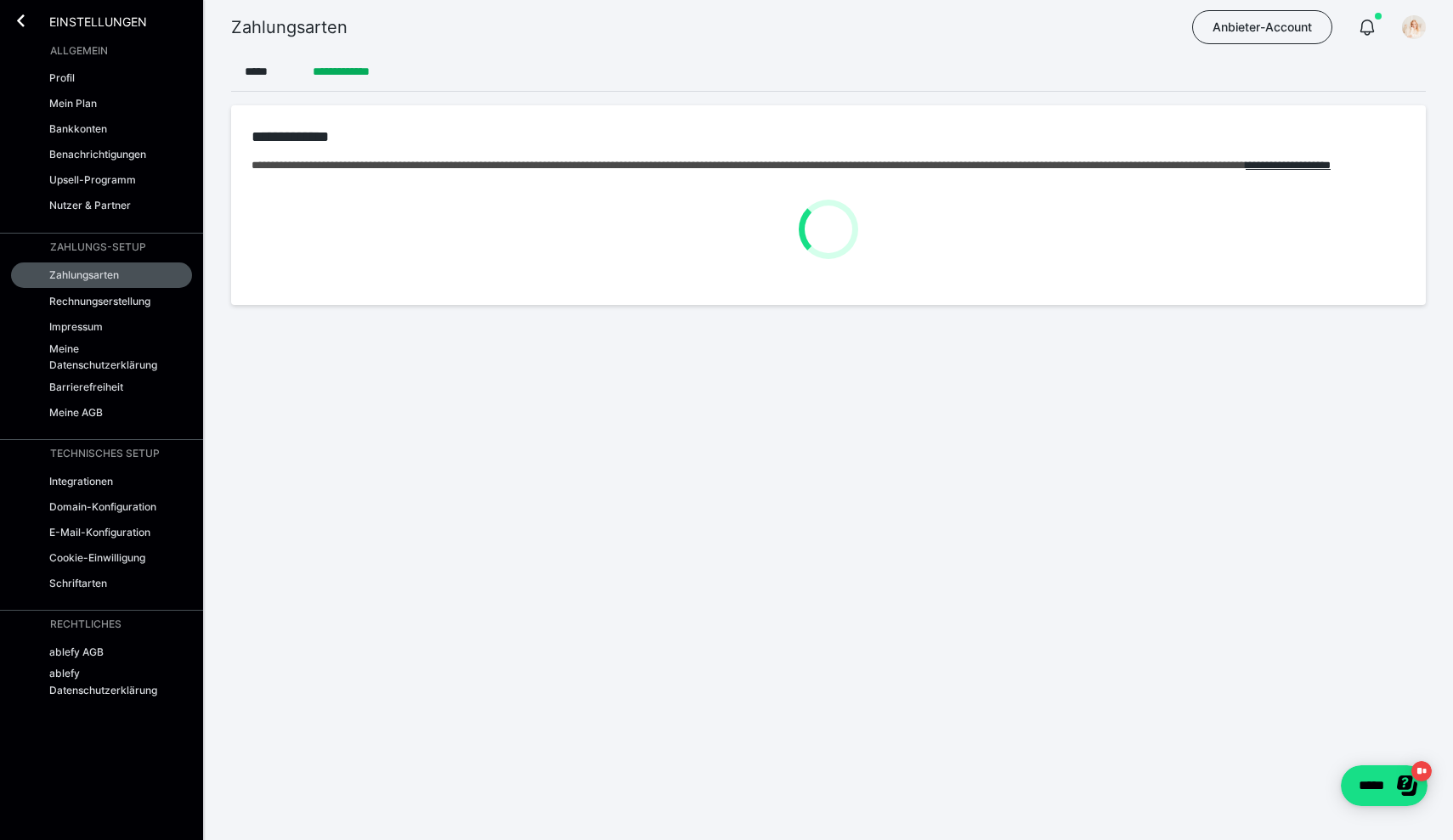 scroll, scrollTop: 0, scrollLeft: 0, axis: both 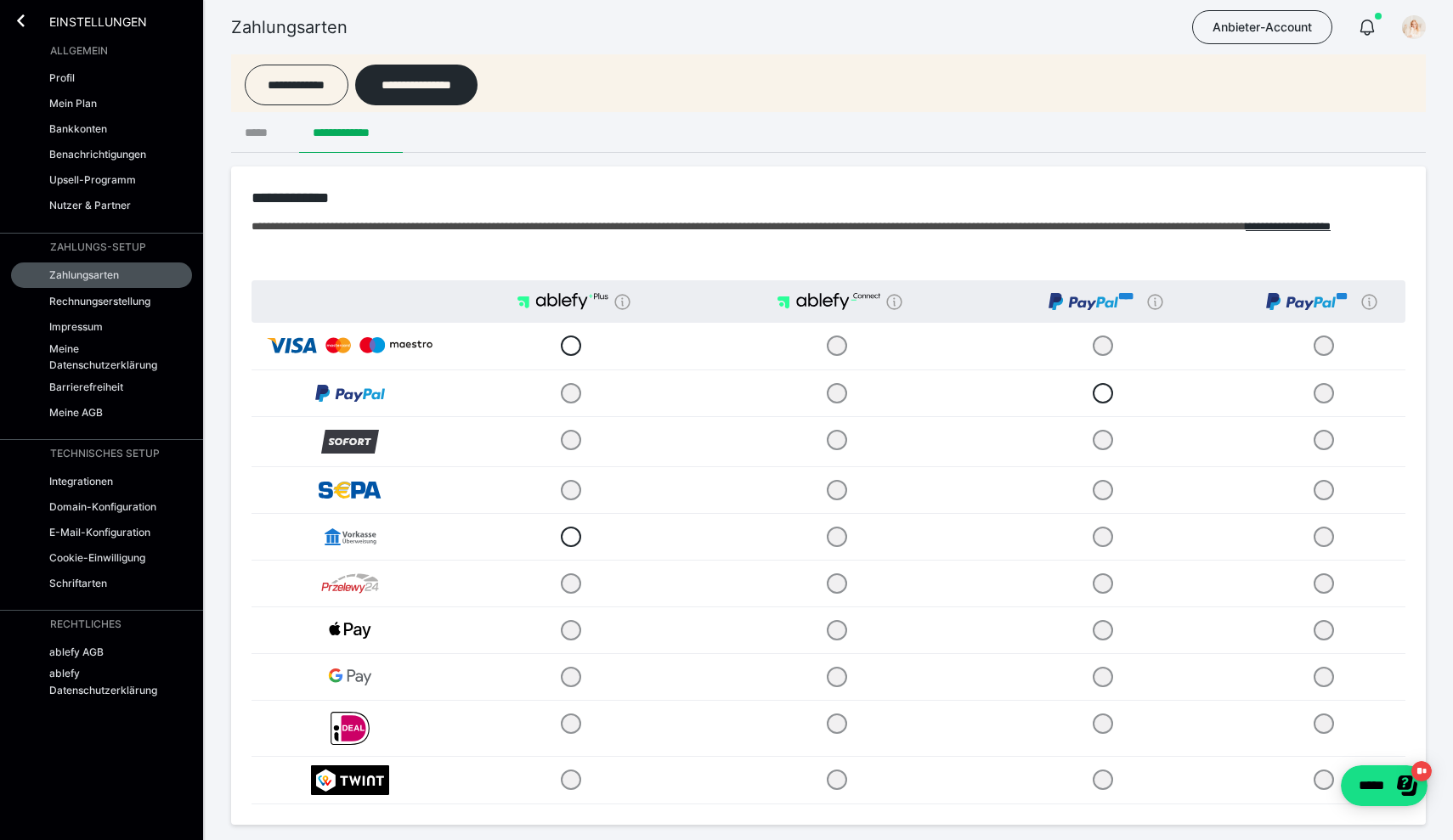 click on "*****" at bounding box center [265, 132] 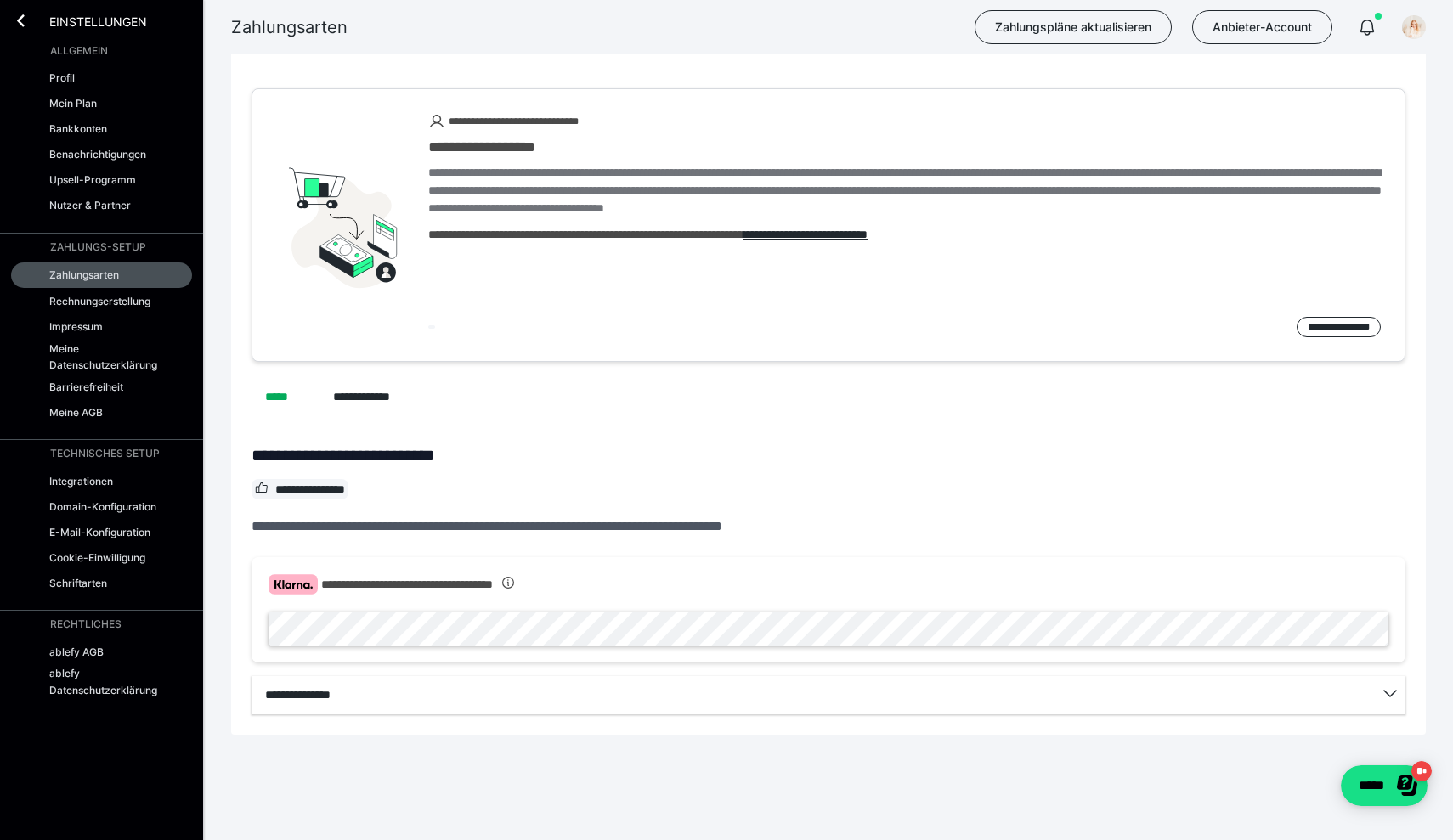 scroll, scrollTop: 0, scrollLeft: 0, axis: both 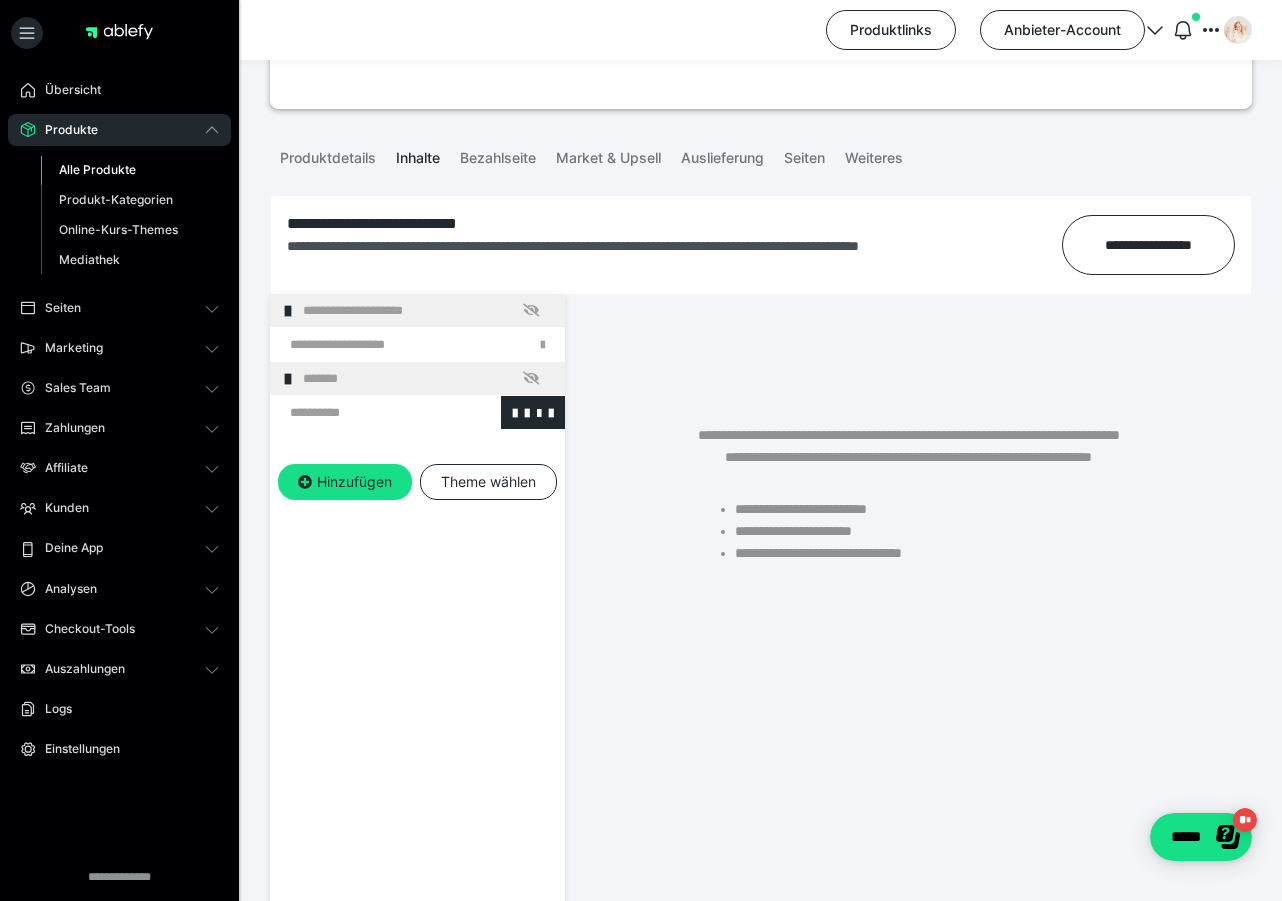 click at bounding box center [365, 412] 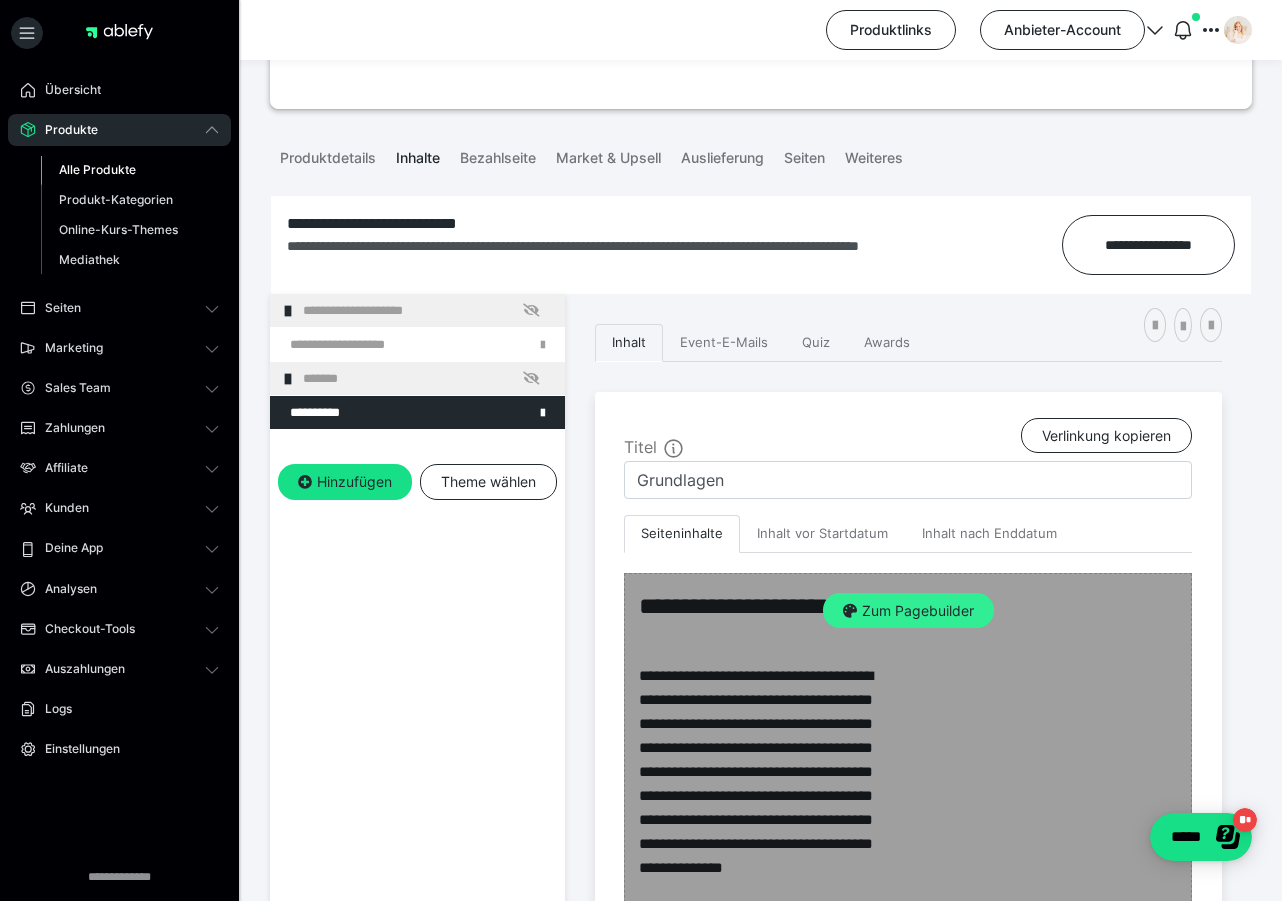 click at bounding box center [850, 611] 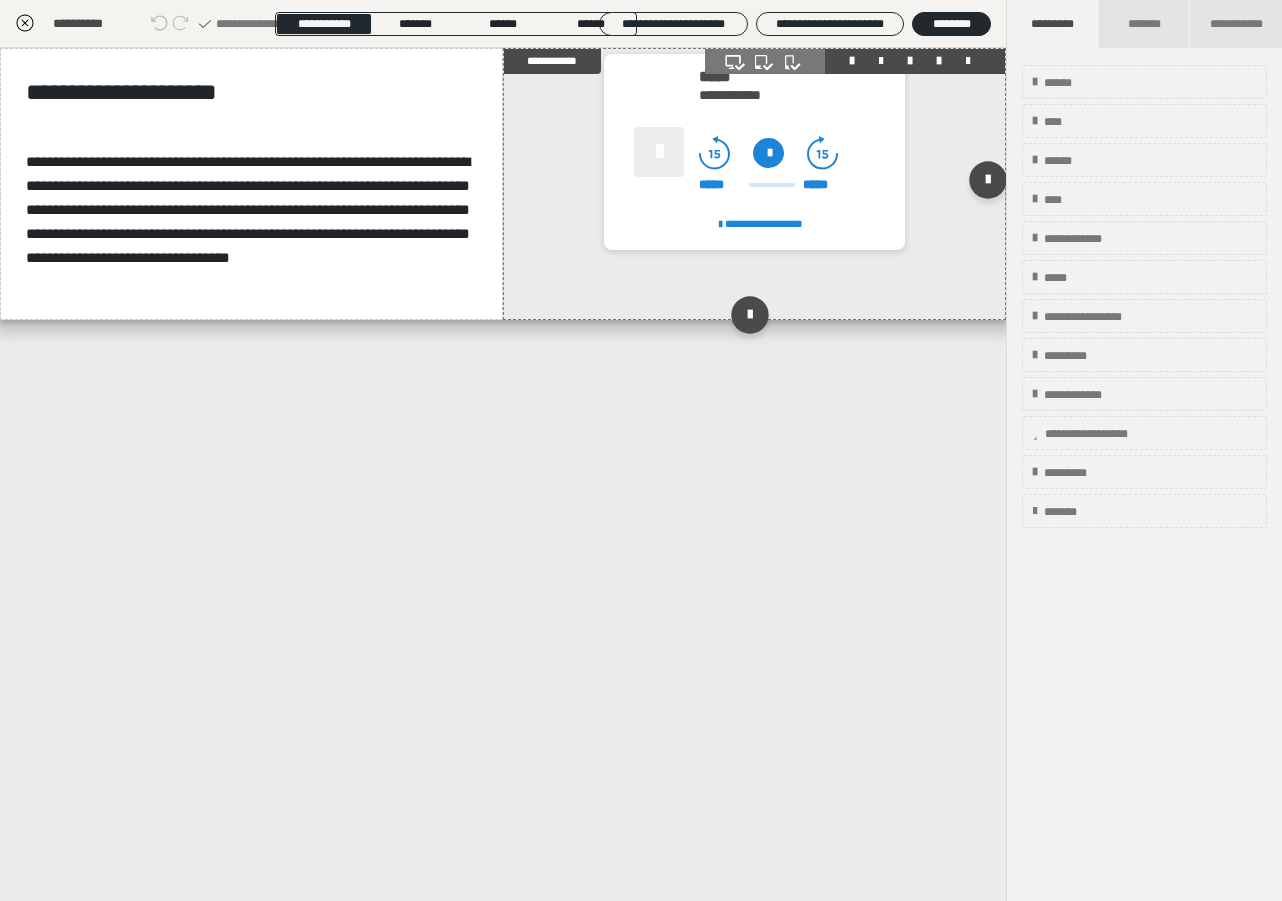 click on "**********" at bounding box center [787, 154] 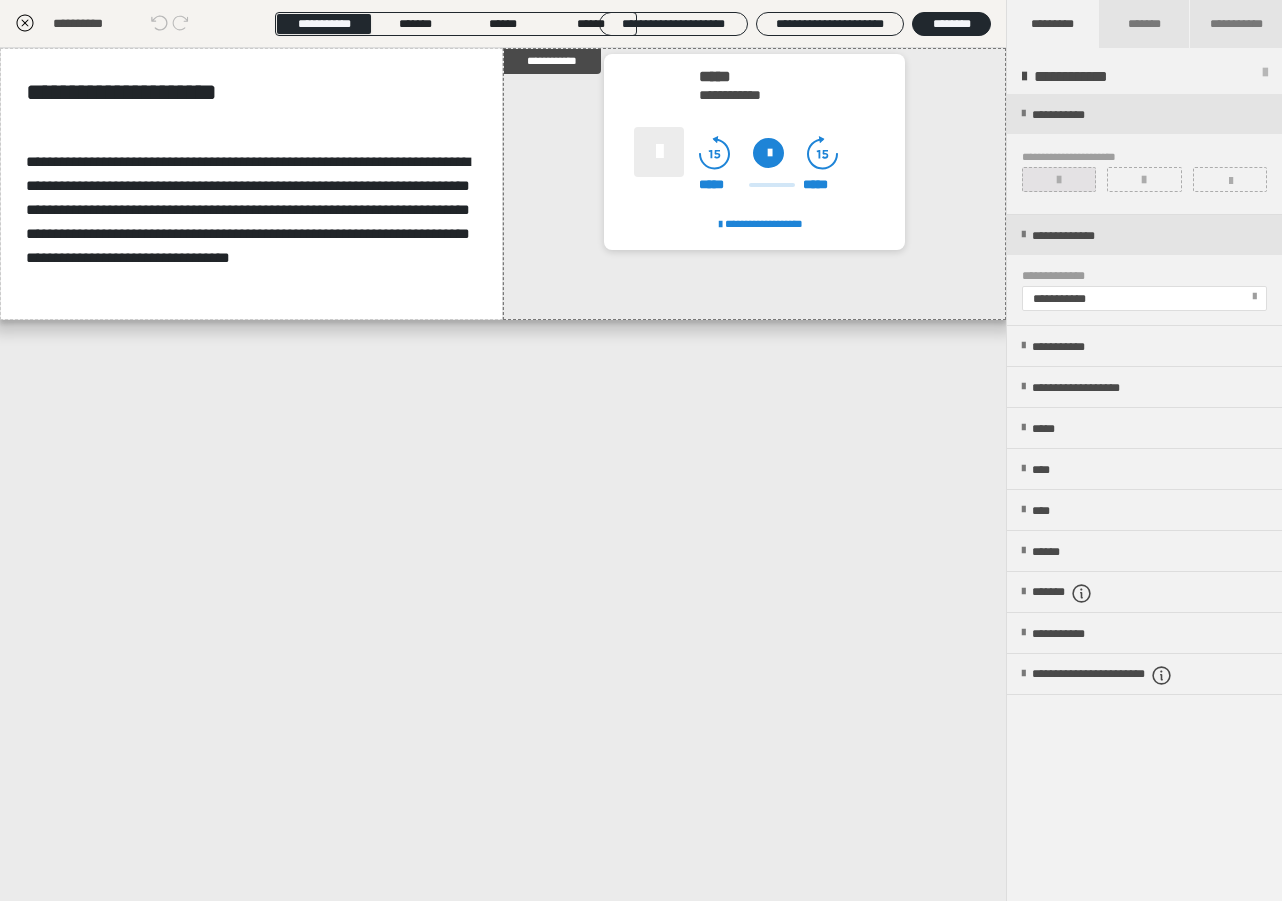 click at bounding box center [1059, 179] 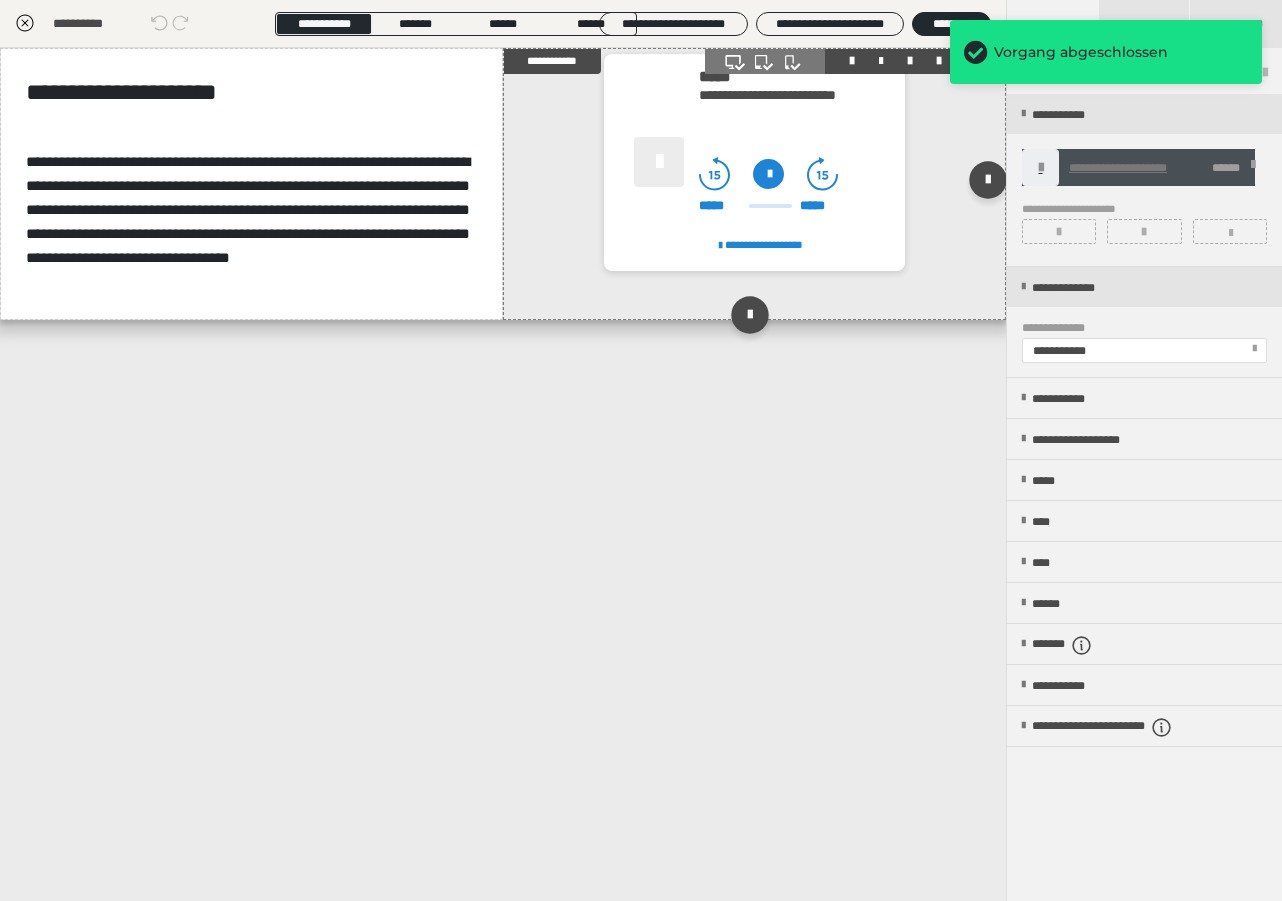 click at bounding box center [768, 174] 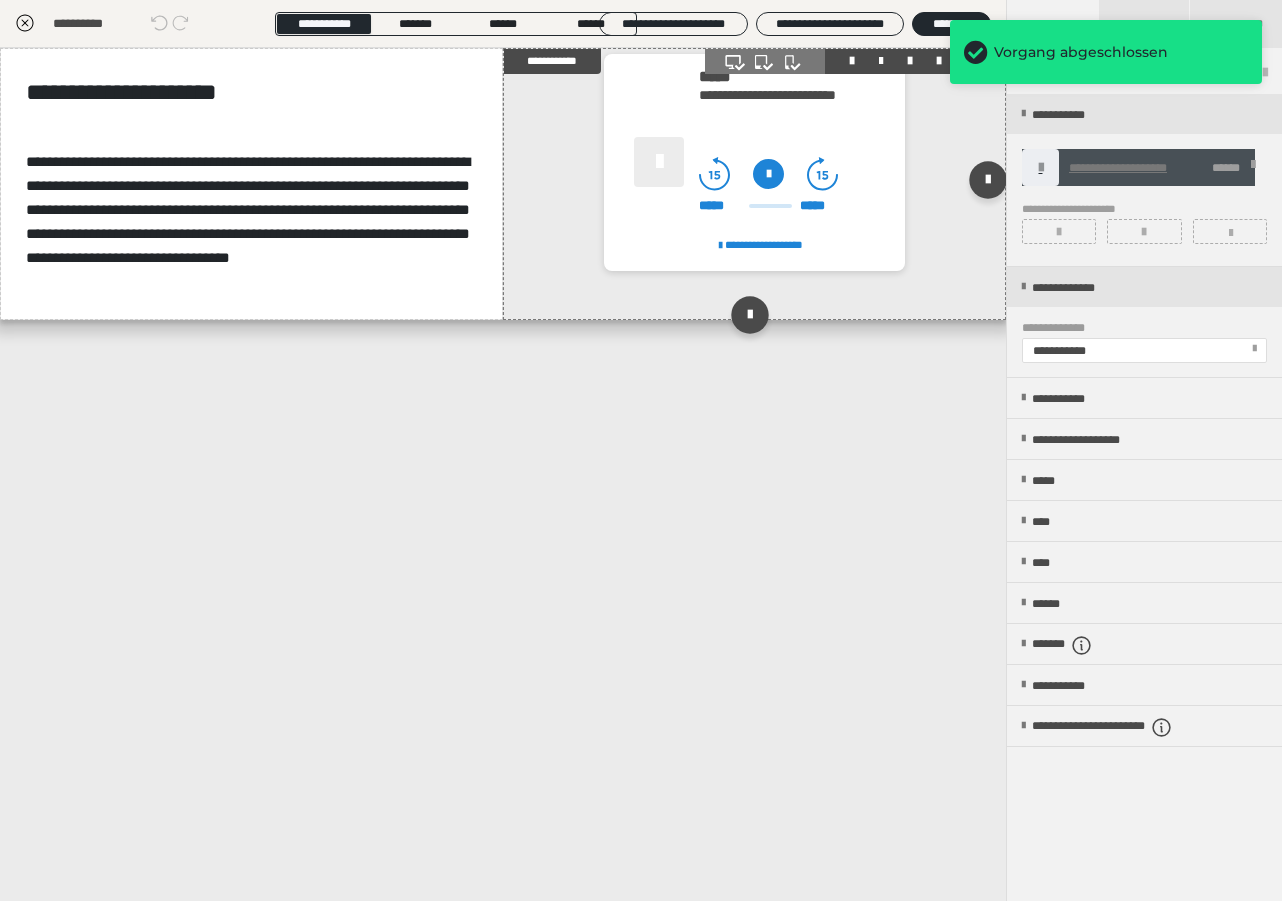 click at bounding box center (768, 174) 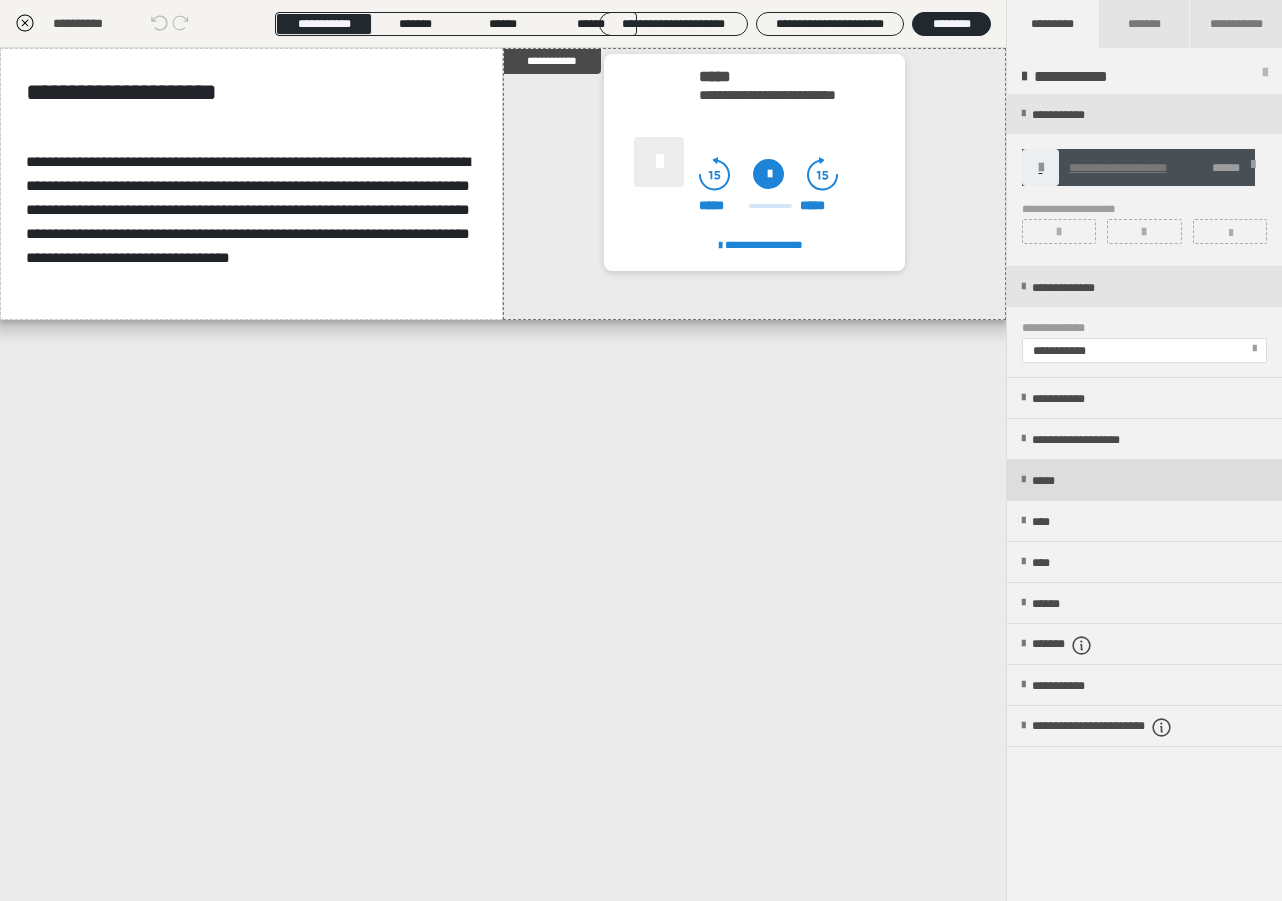 click at bounding box center (1023, 480) 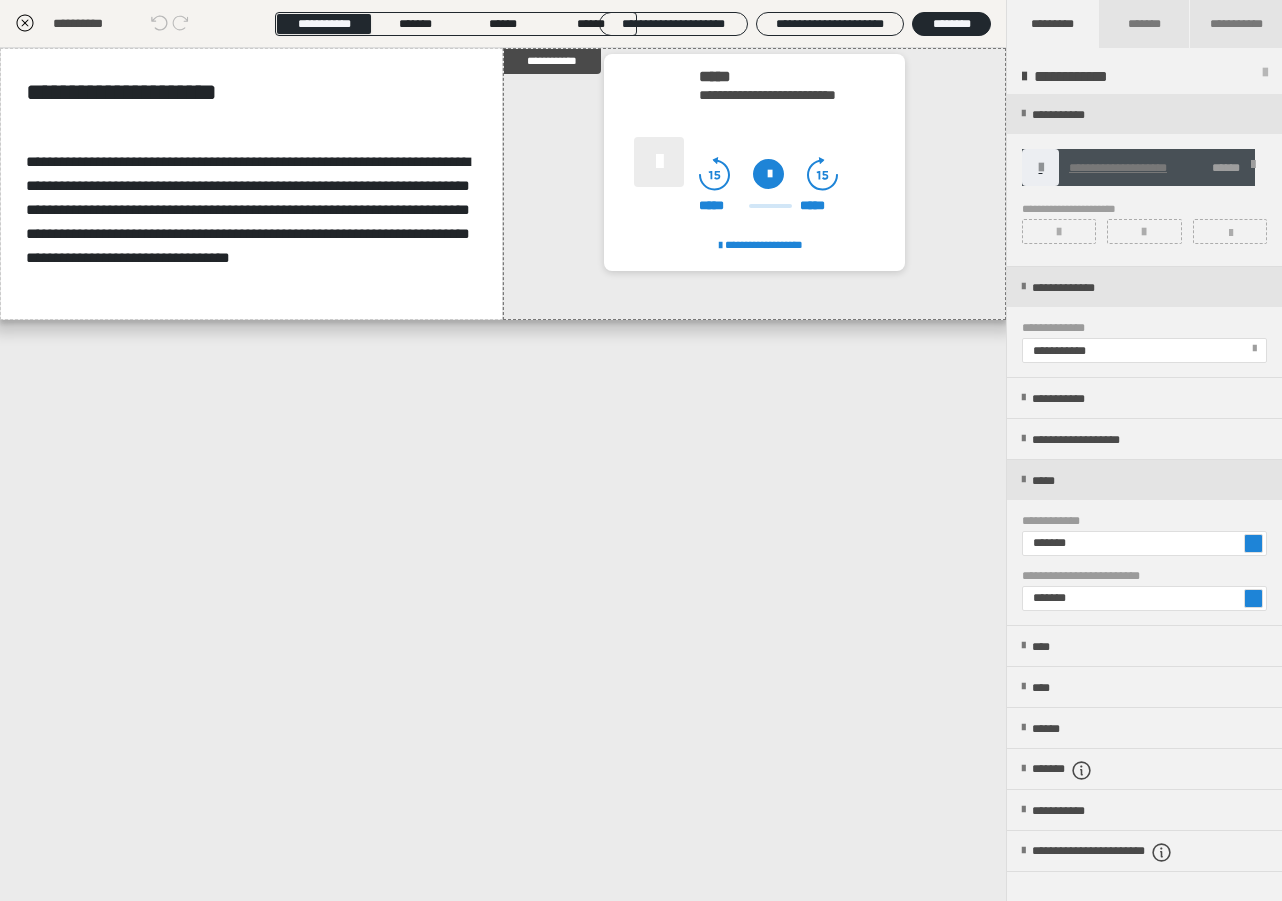 click at bounding box center (1253, 543) 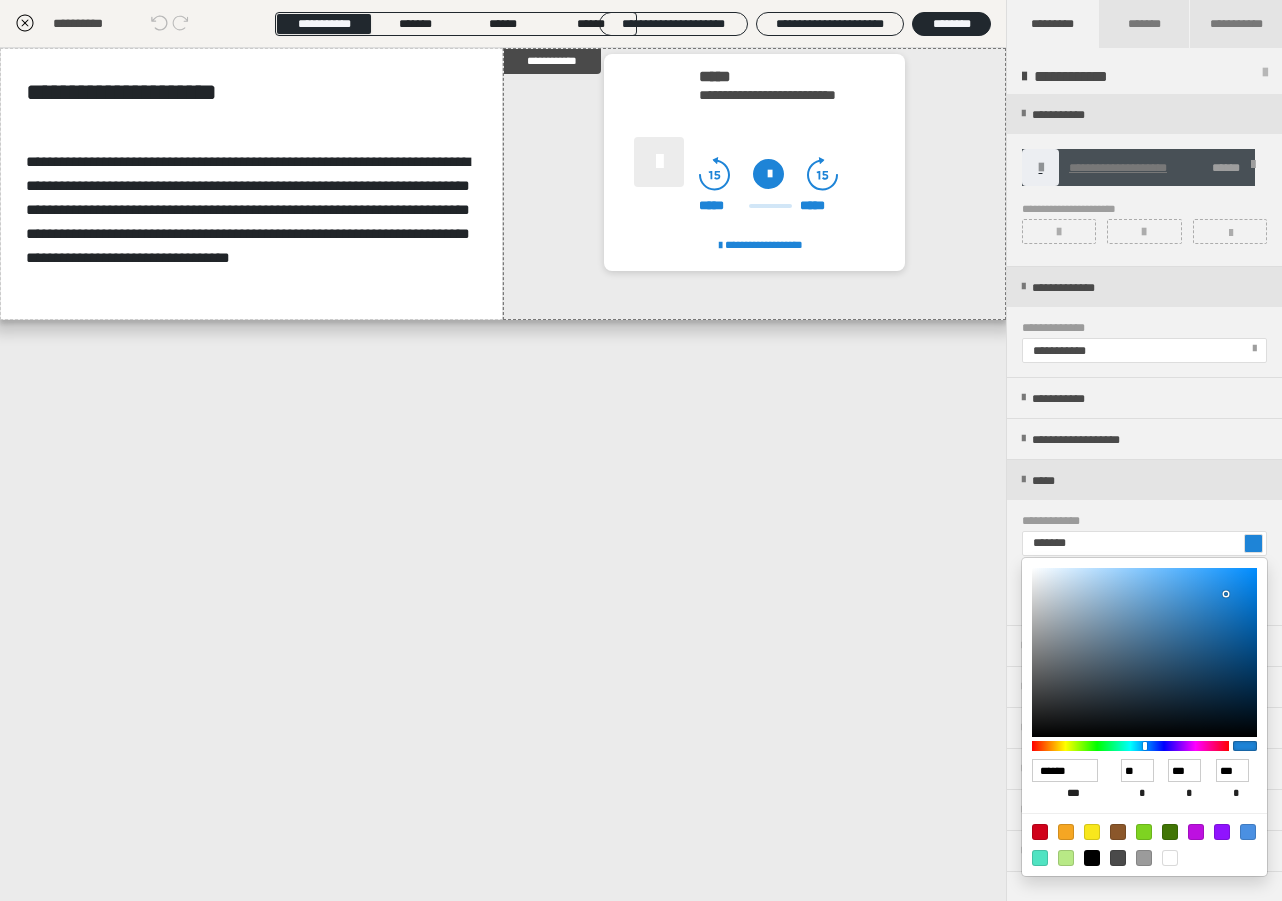 click at bounding box center [1066, 832] 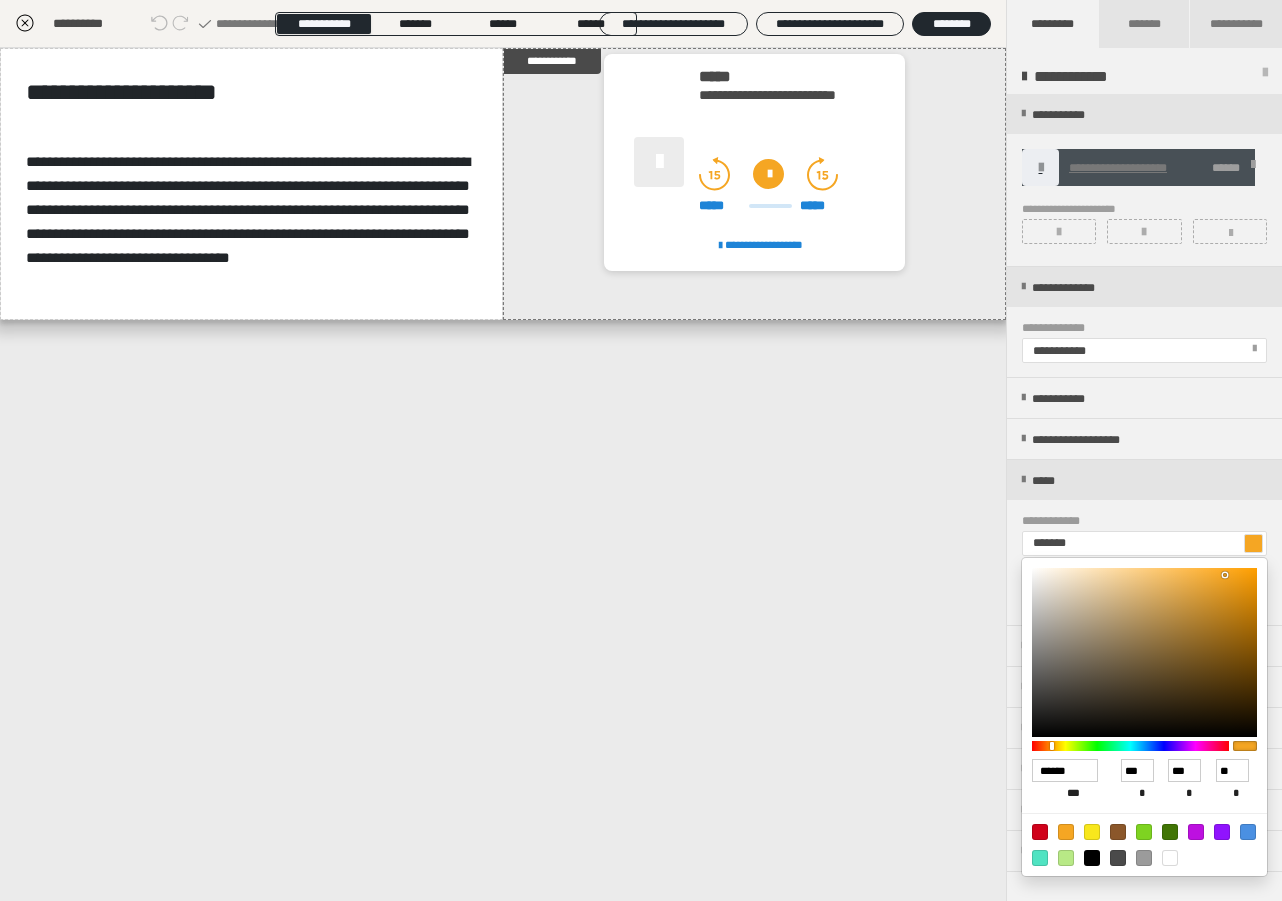 click at bounding box center [641, 450] 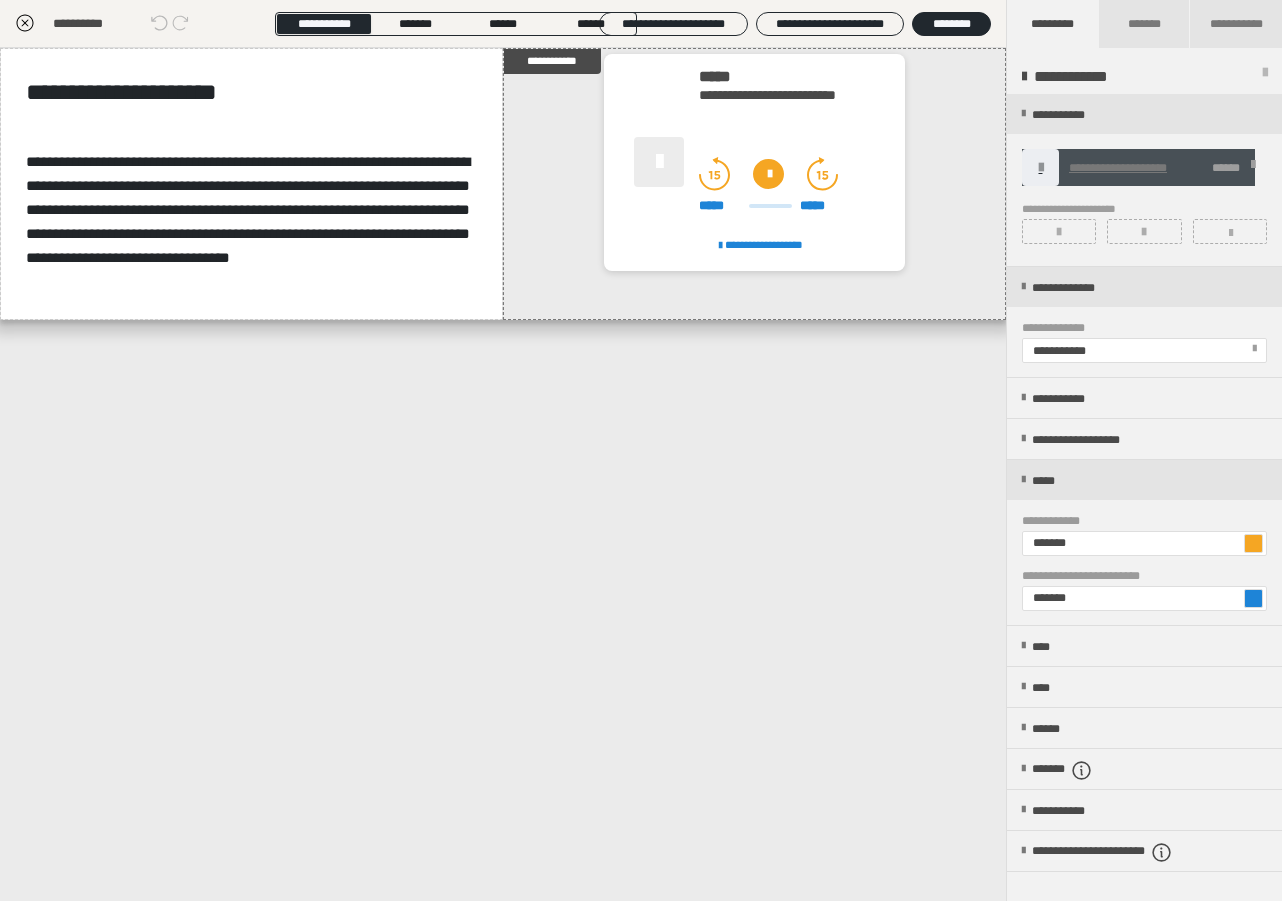 click at bounding box center [1253, 598] 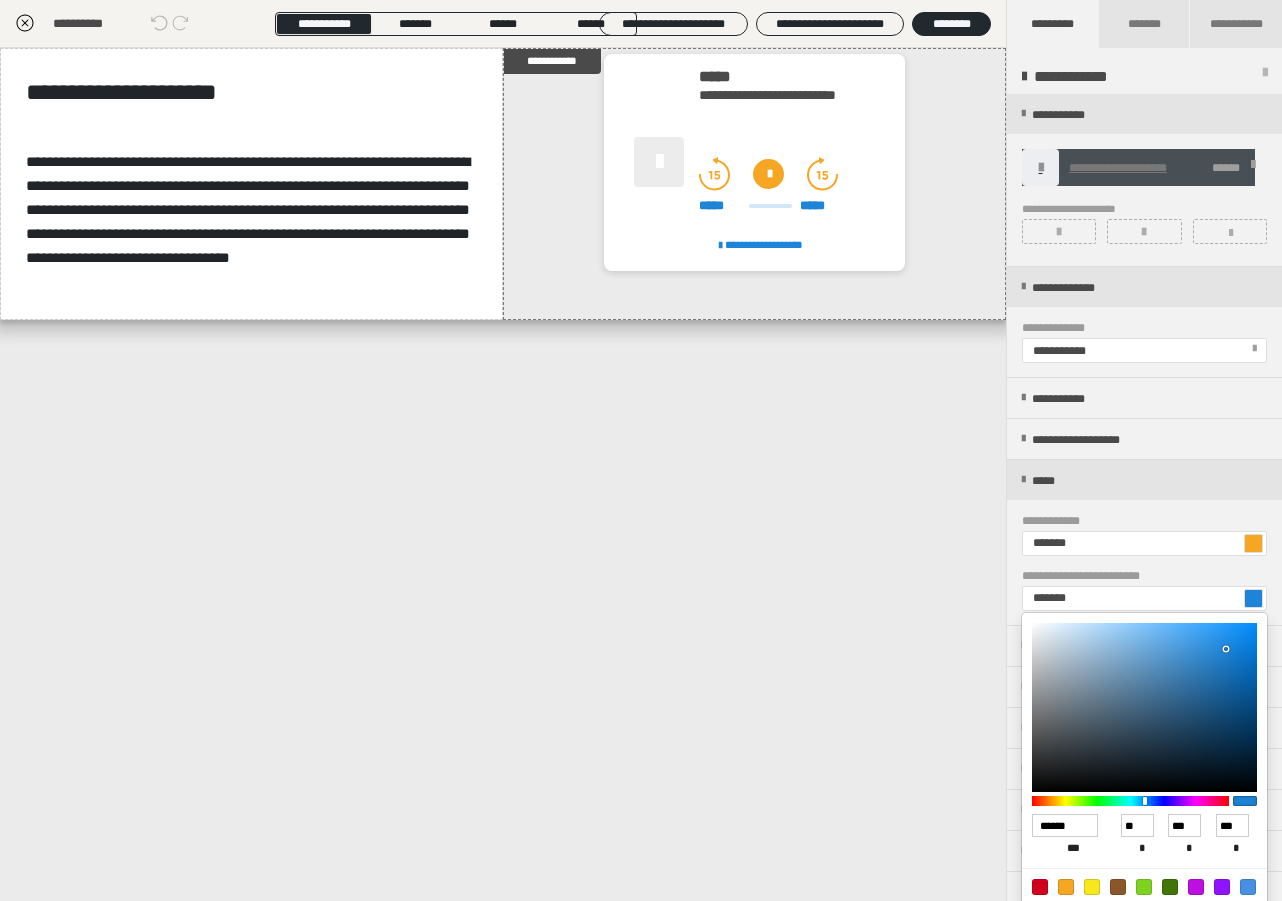 click at bounding box center (1066, 887) 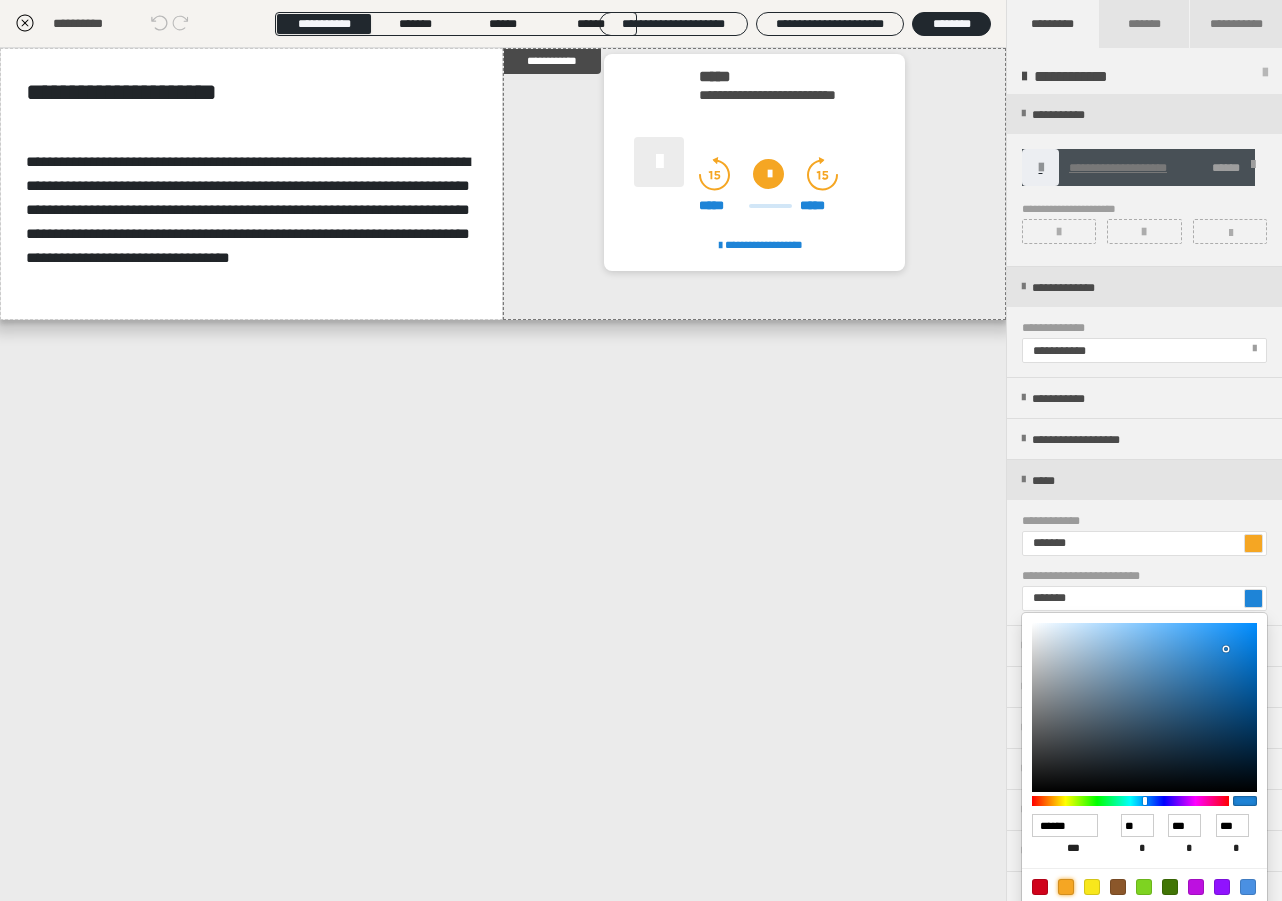 type on "*******" 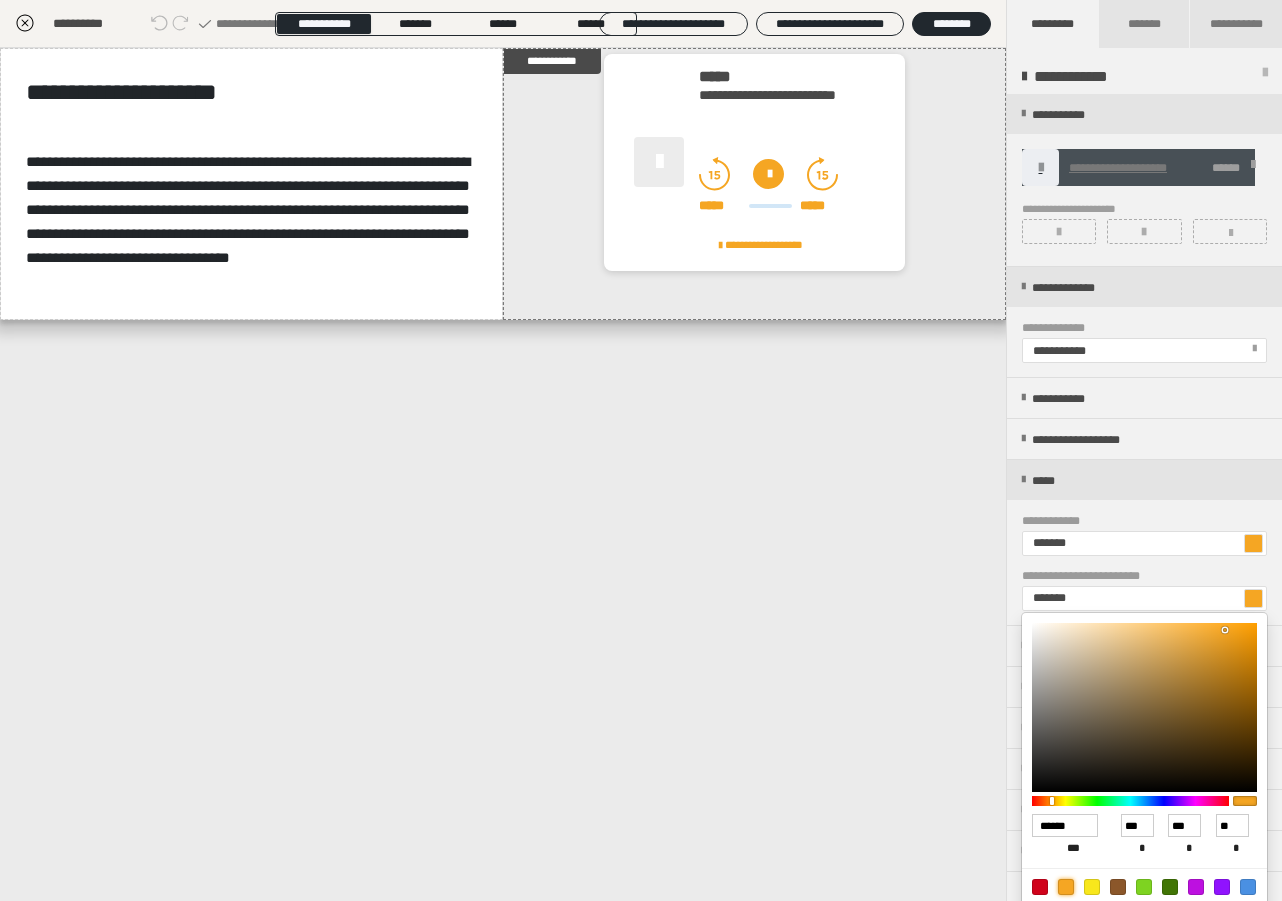 click at bounding box center (641, 450) 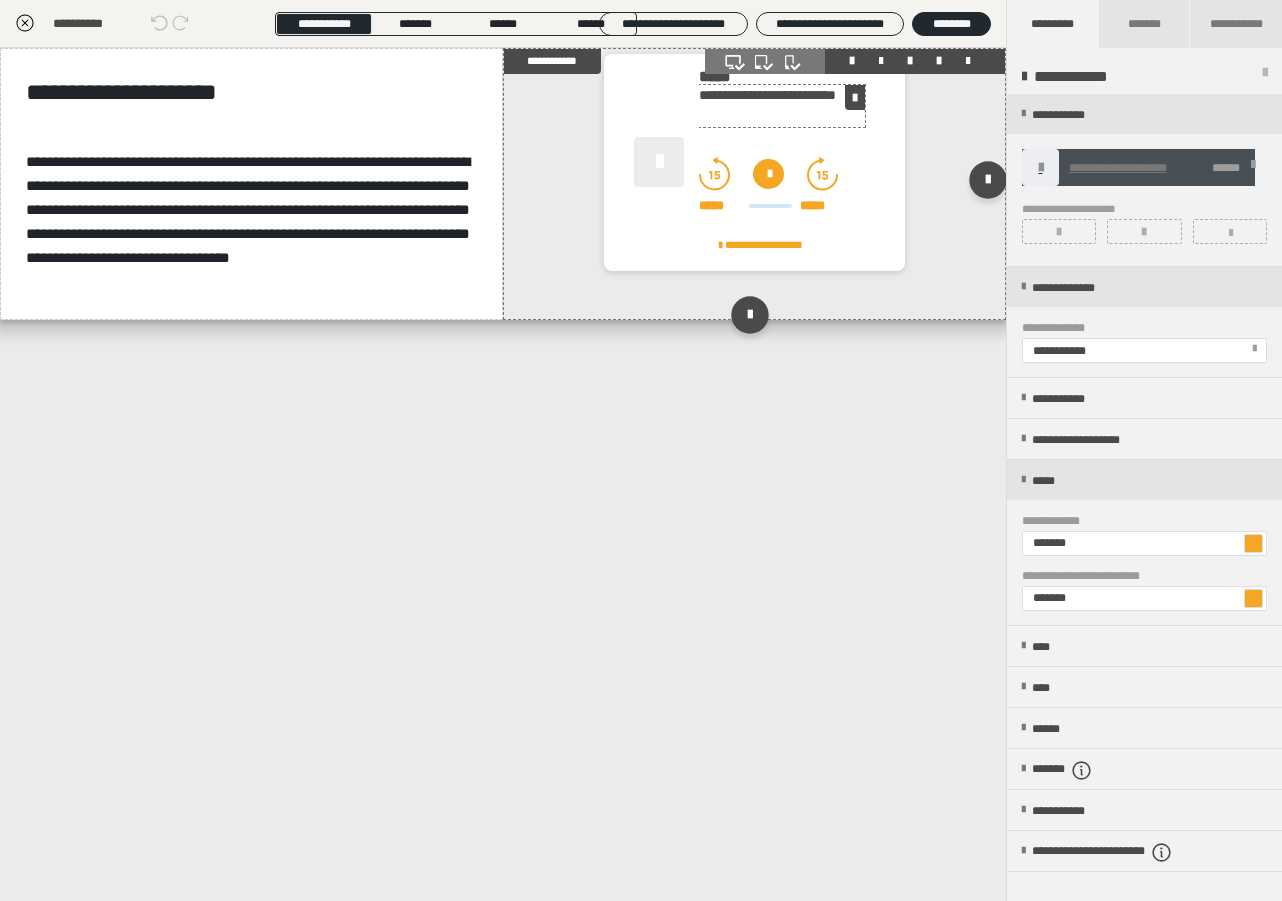 click on "**********" at bounding box center [782, 106] 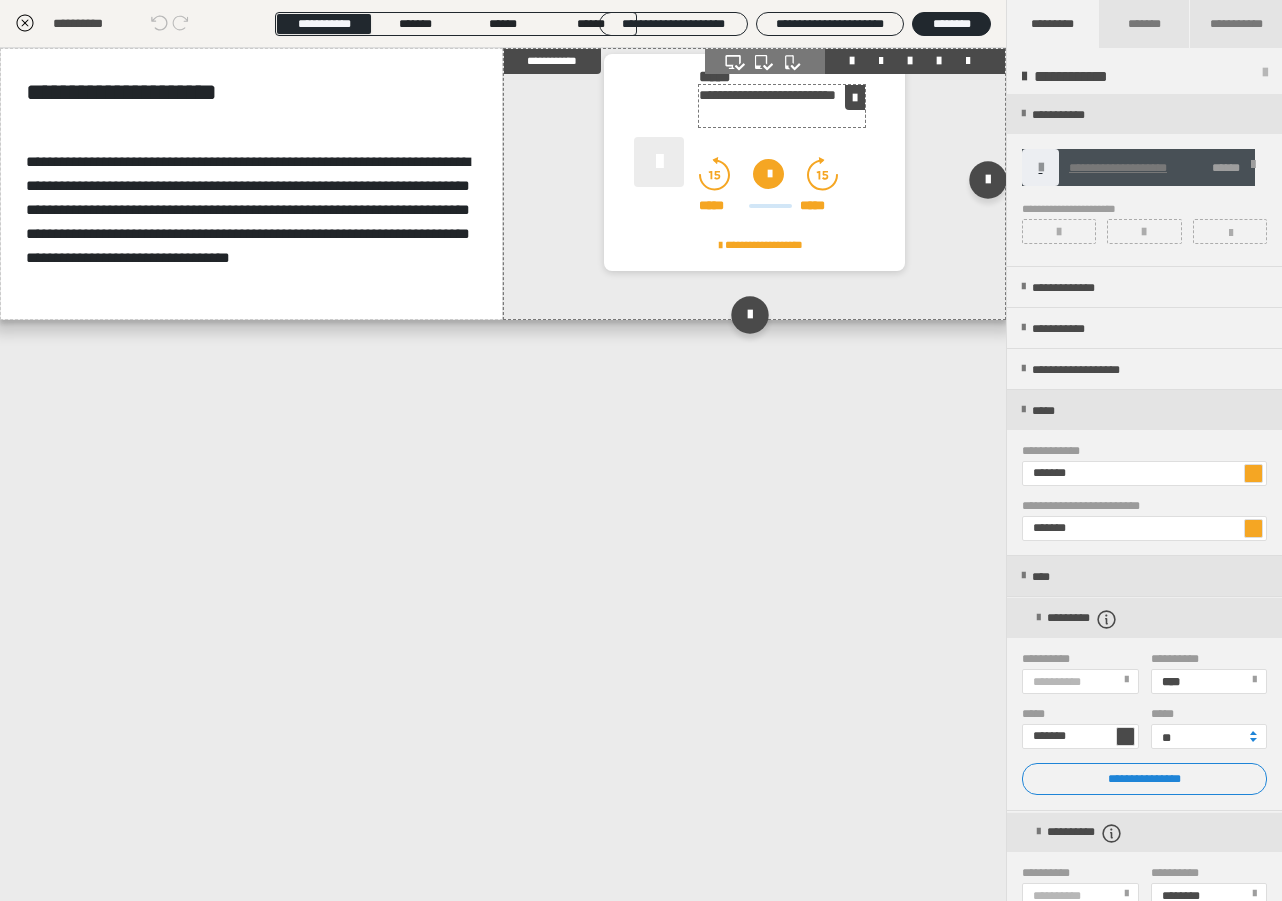click on "**********" at bounding box center (782, 106) 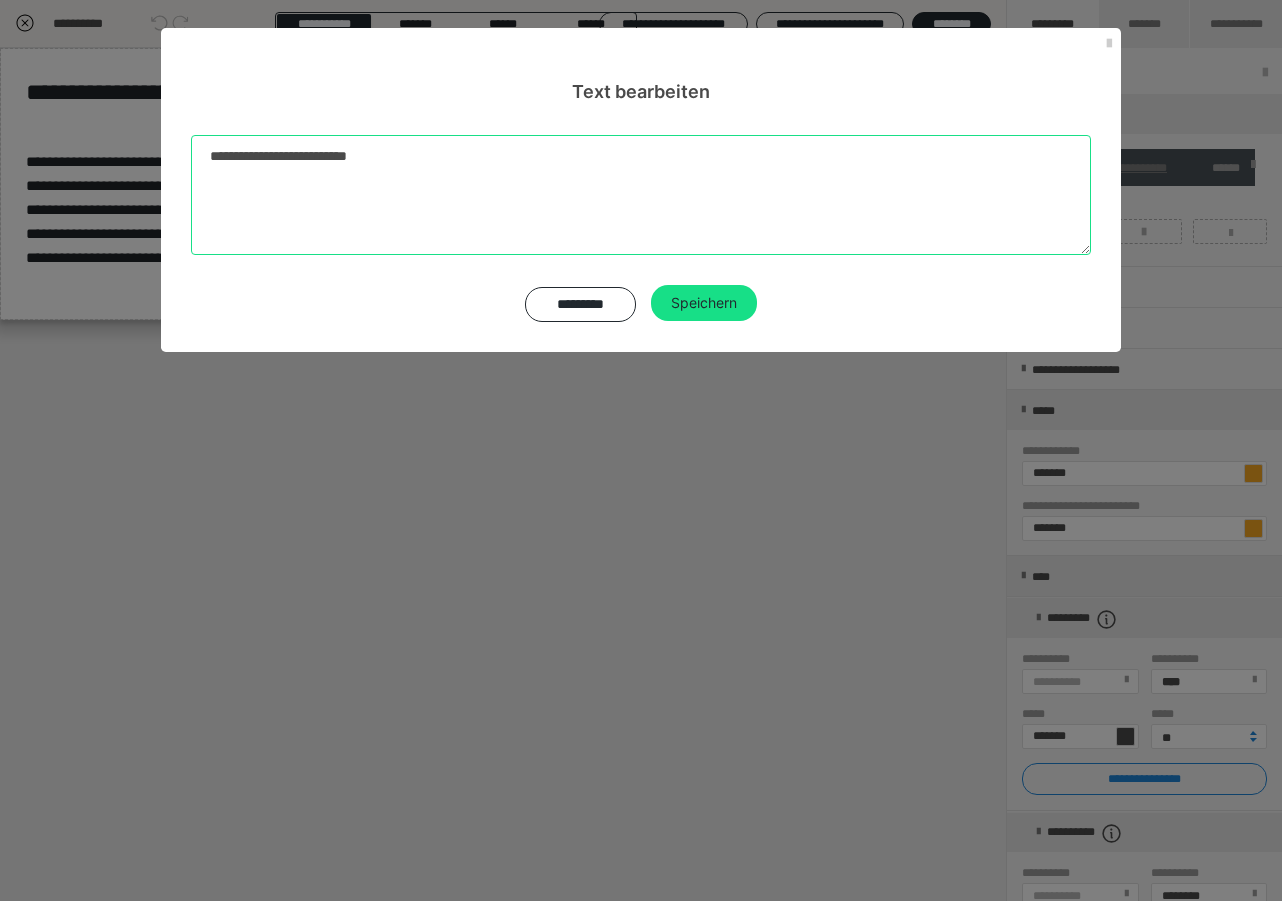 click on "**********" at bounding box center (641, 228) 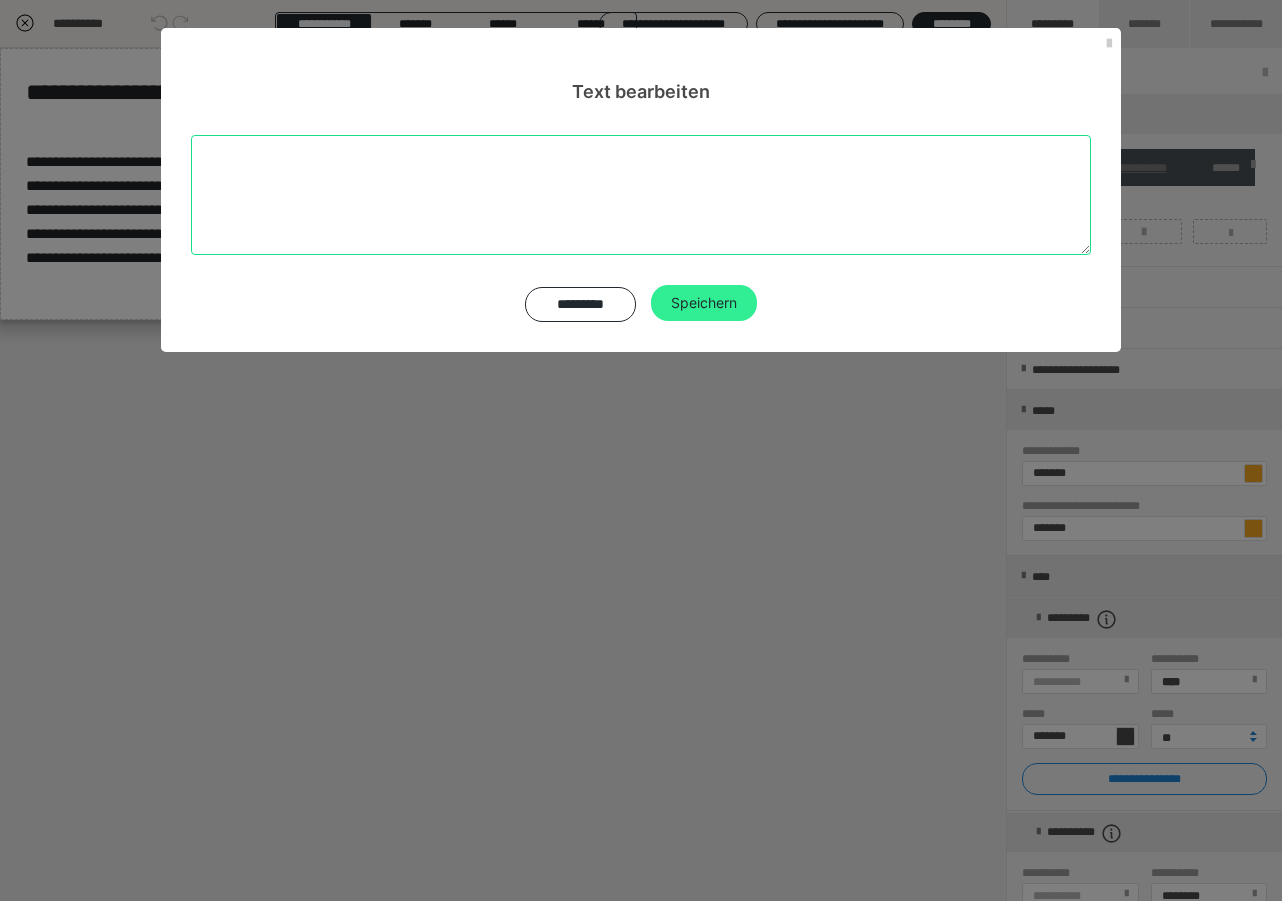 type 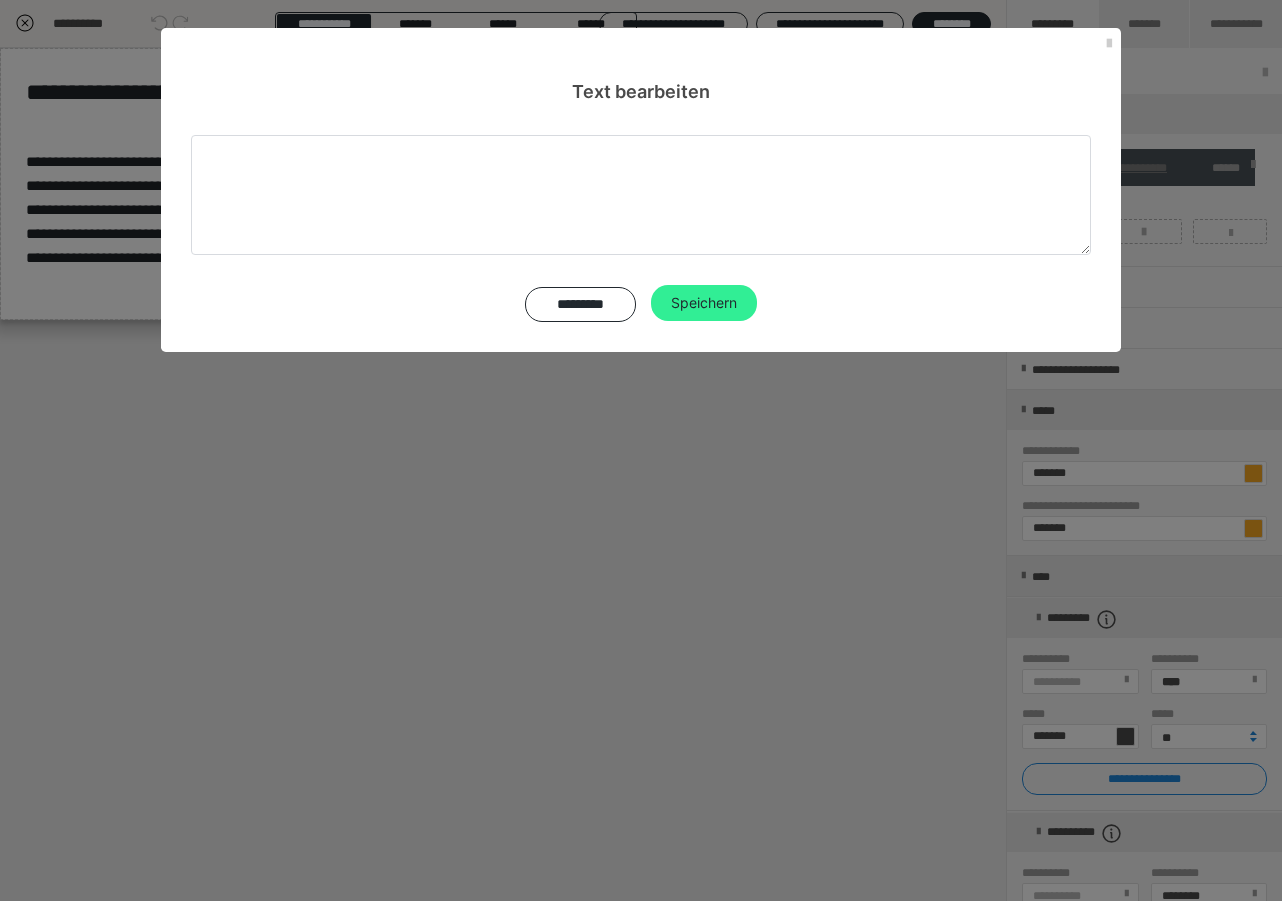 click on "Speichern" at bounding box center (704, 303) 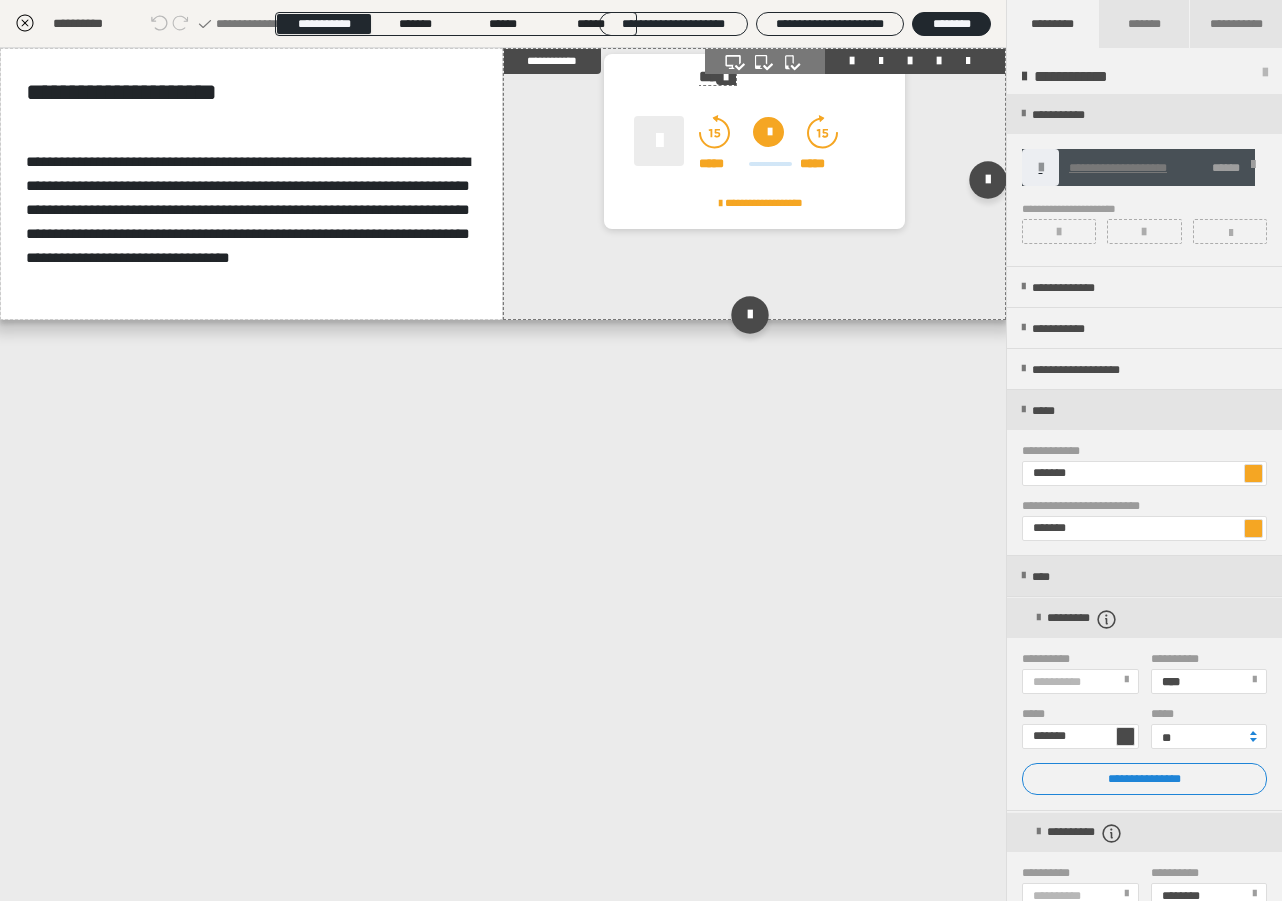 click on "*****" at bounding box center (717, 77) 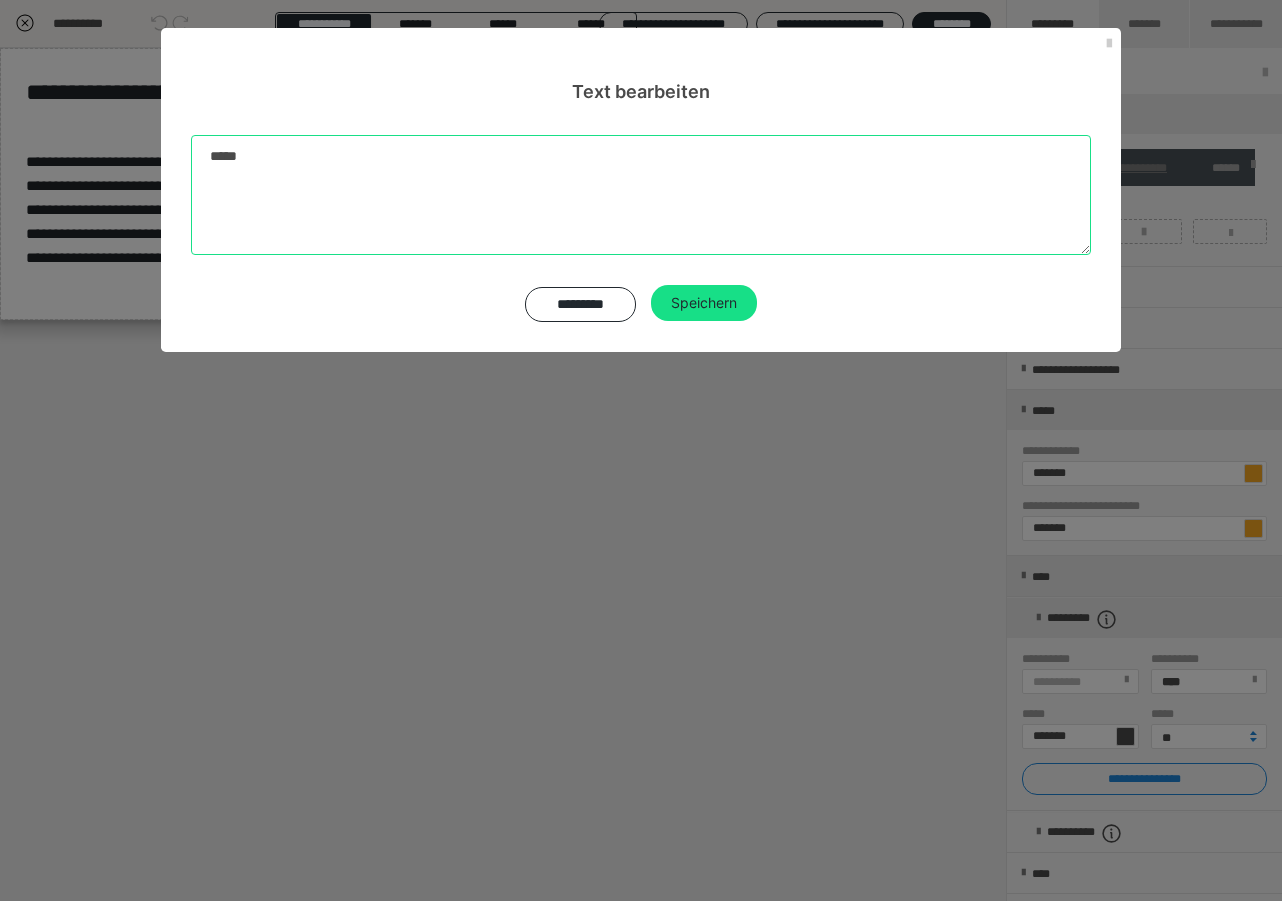 drag, startPoint x: 604, startPoint y: 155, endPoint x: 0, endPoint y: 67, distance: 610.37695 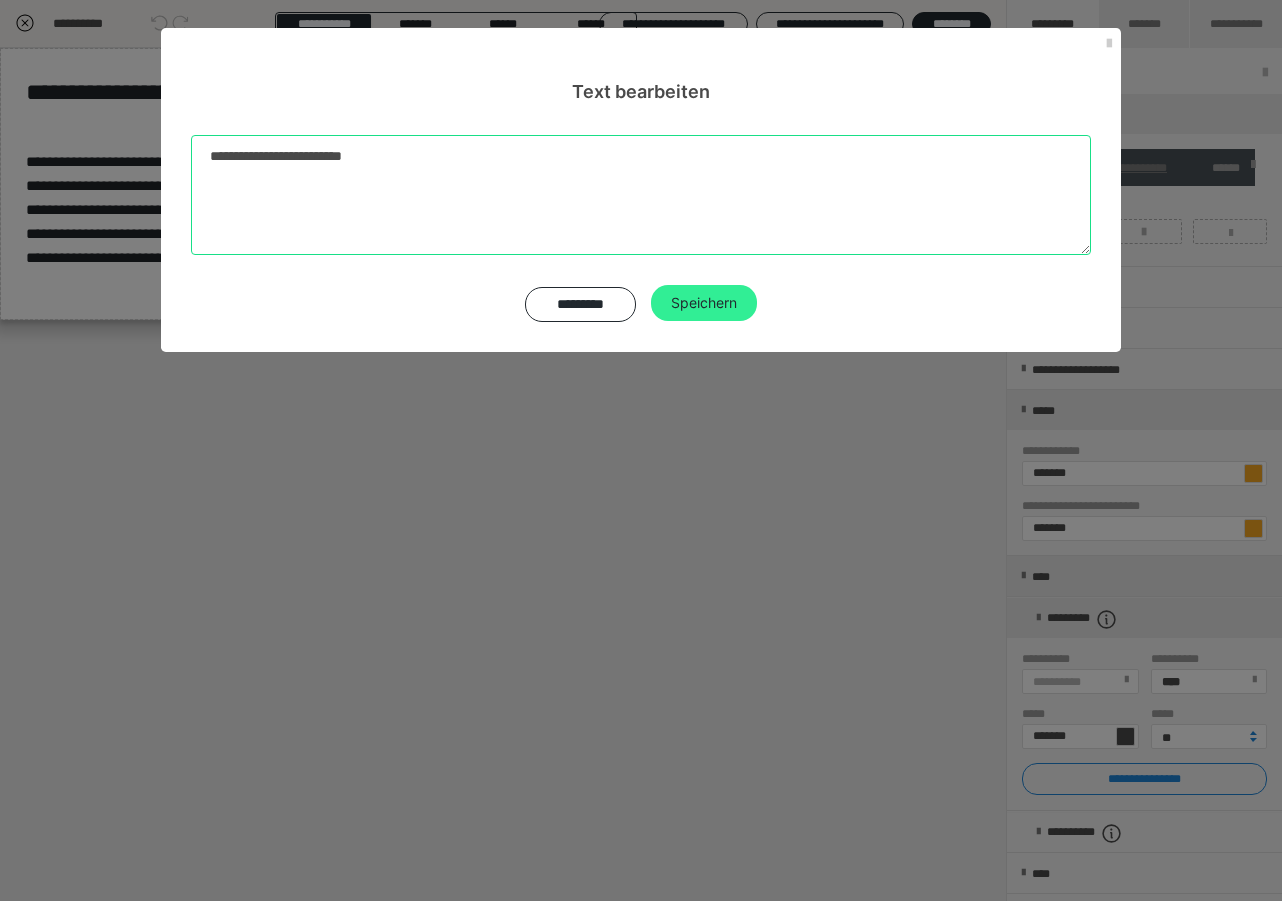 type on "**********" 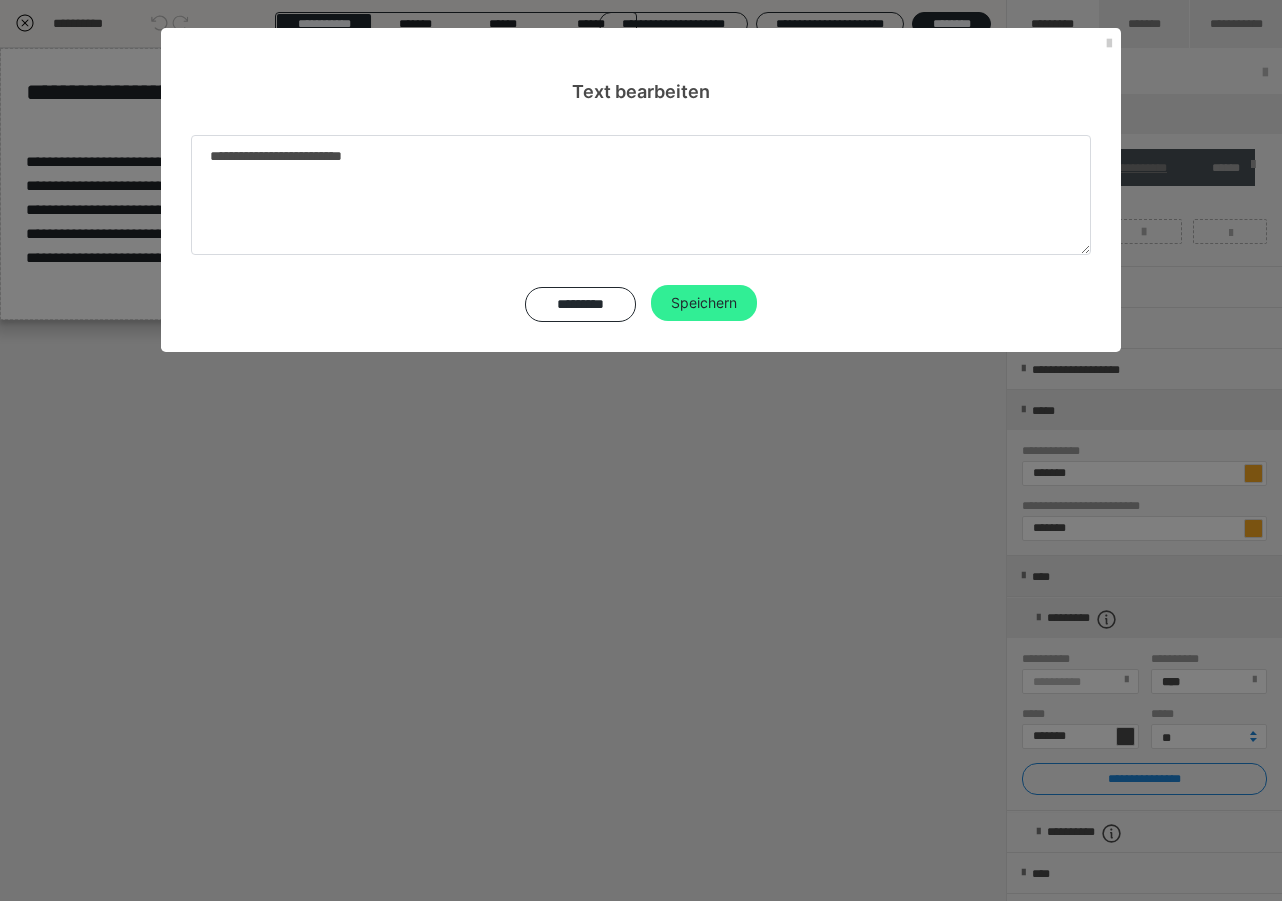 click on "Speichern" at bounding box center (704, 303) 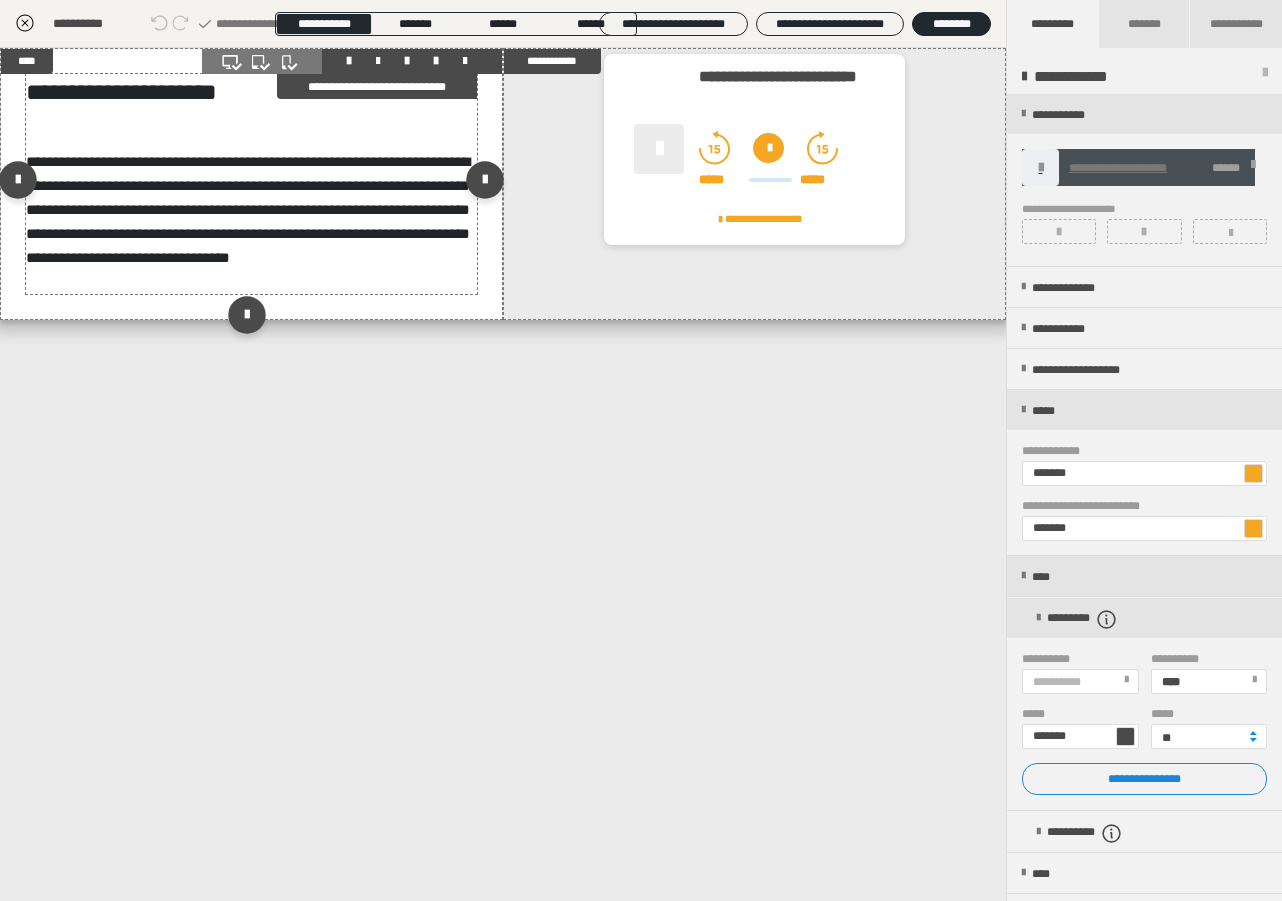 click on "**********" at bounding box center (251, 92) 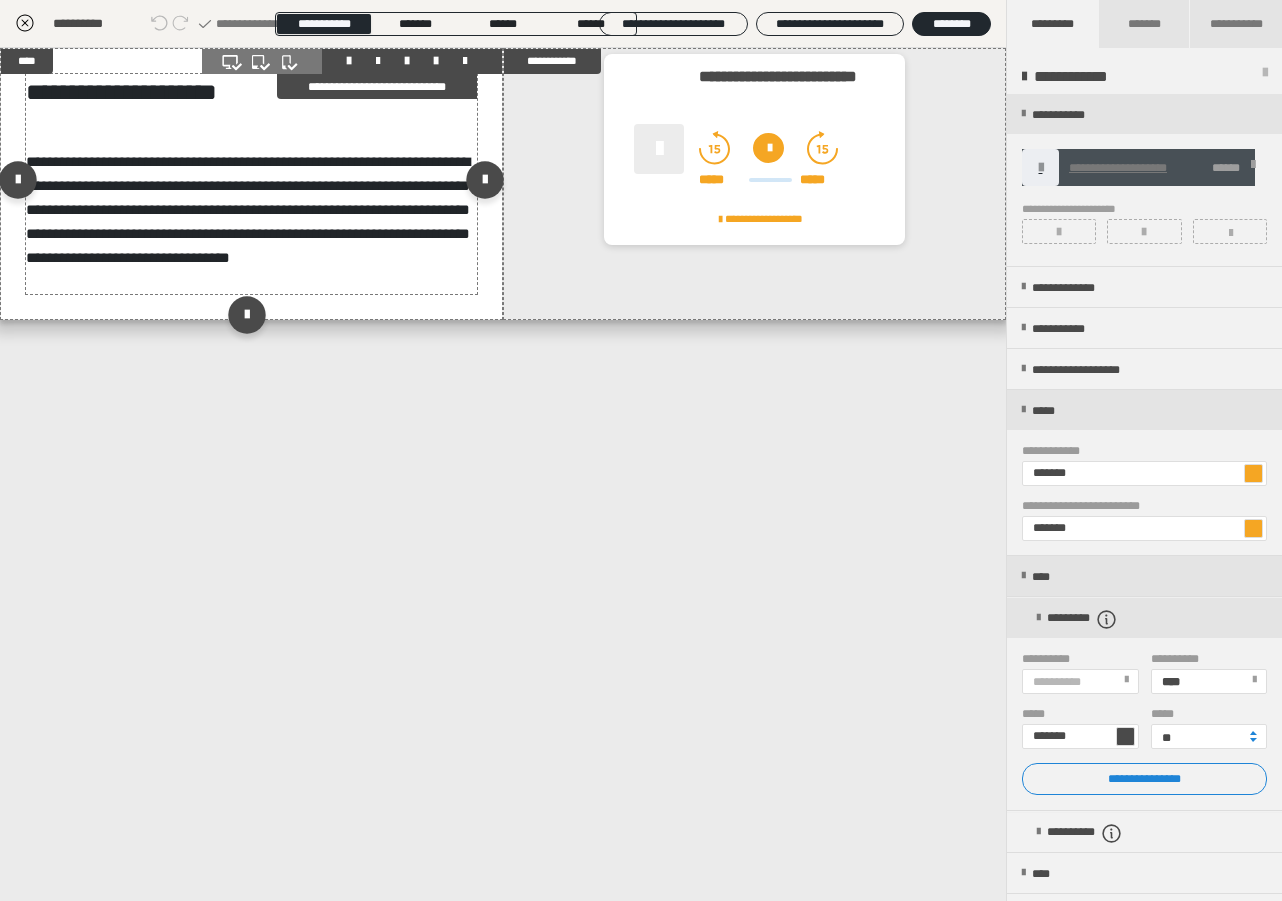 click on "**********" at bounding box center [251, 92] 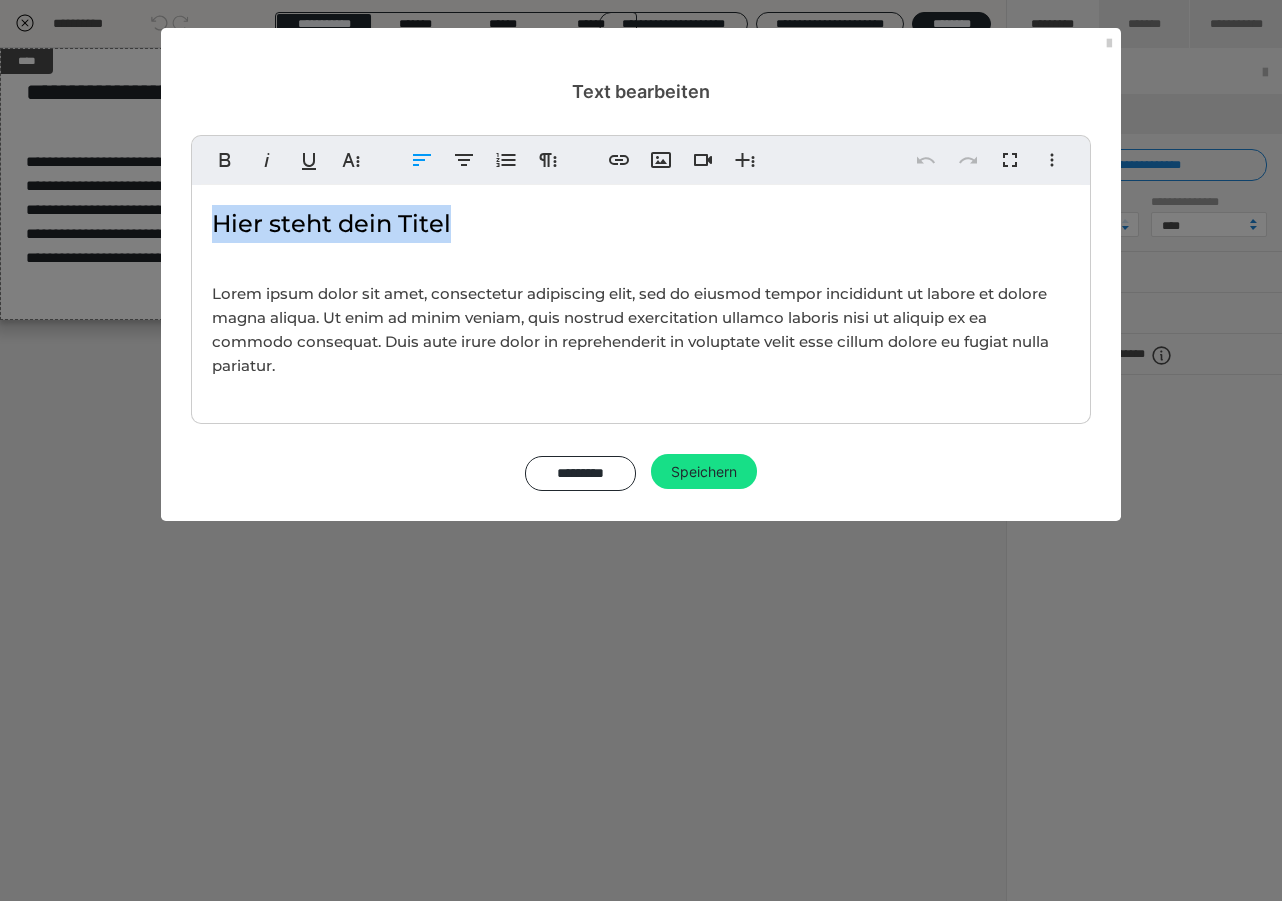 drag, startPoint x: 470, startPoint y: 220, endPoint x: 219, endPoint y: 216, distance: 251.03188 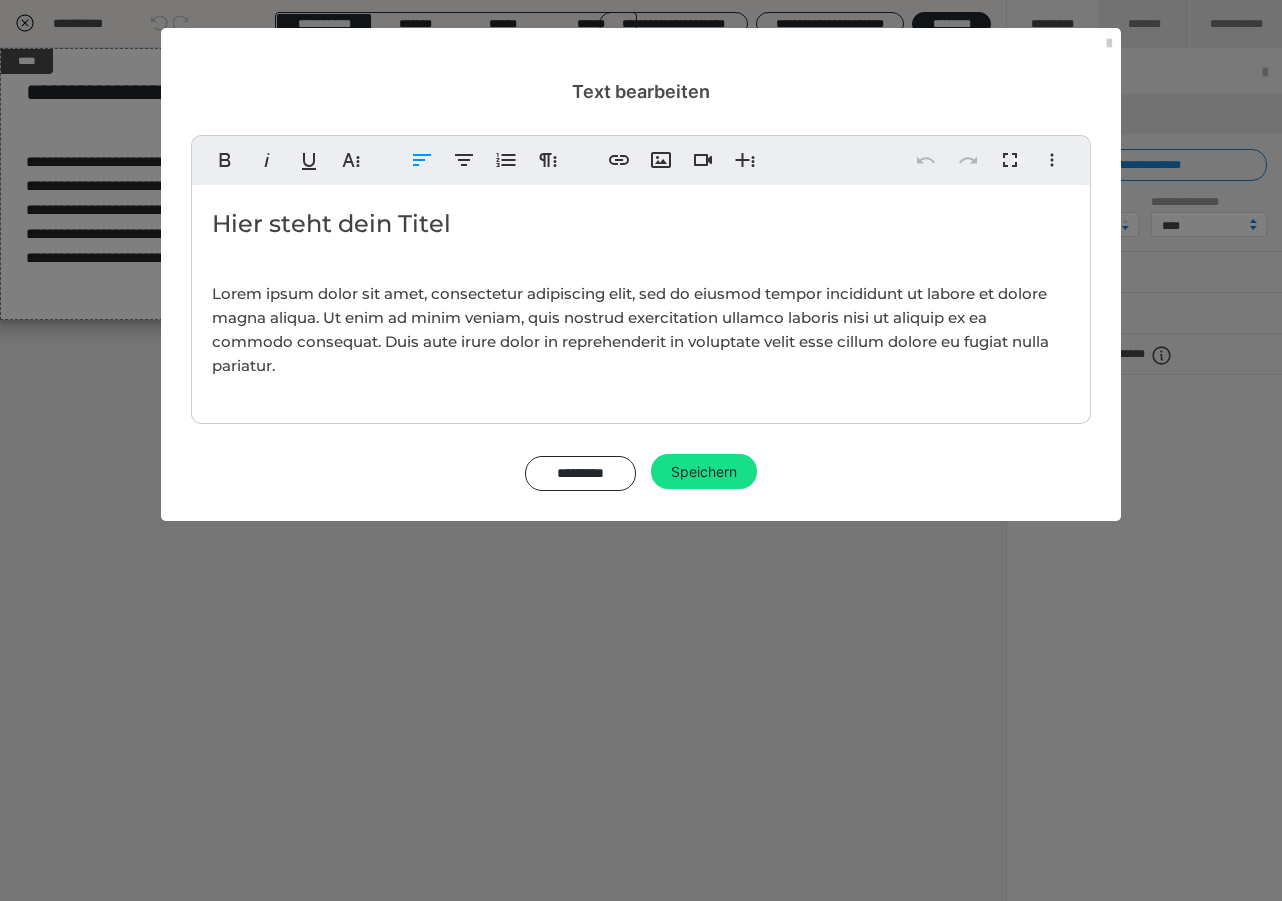 type 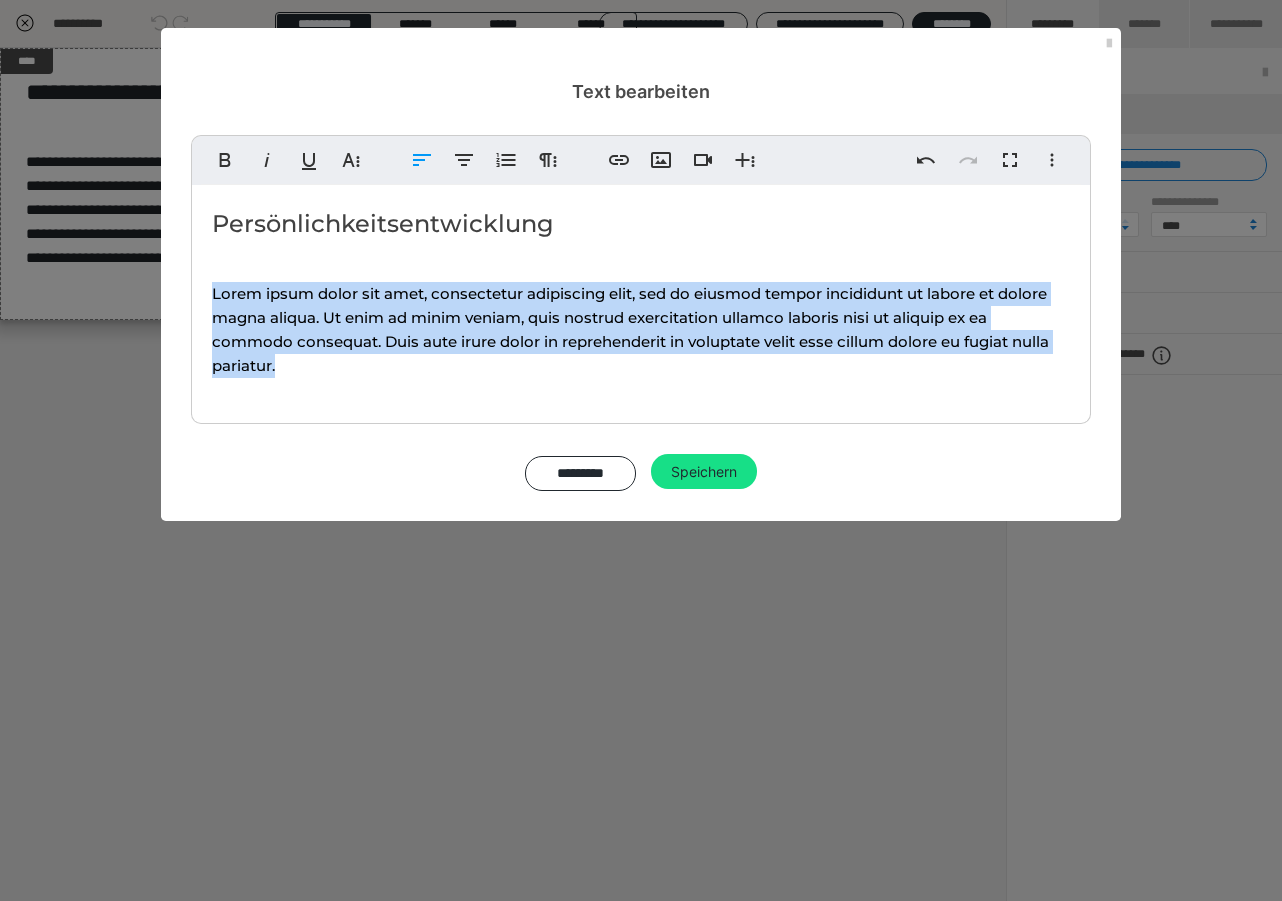 drag, startPoint x: 323, startPoint y: 354, endPoint x: 203, endPoint y: 294, distance: 134.16408 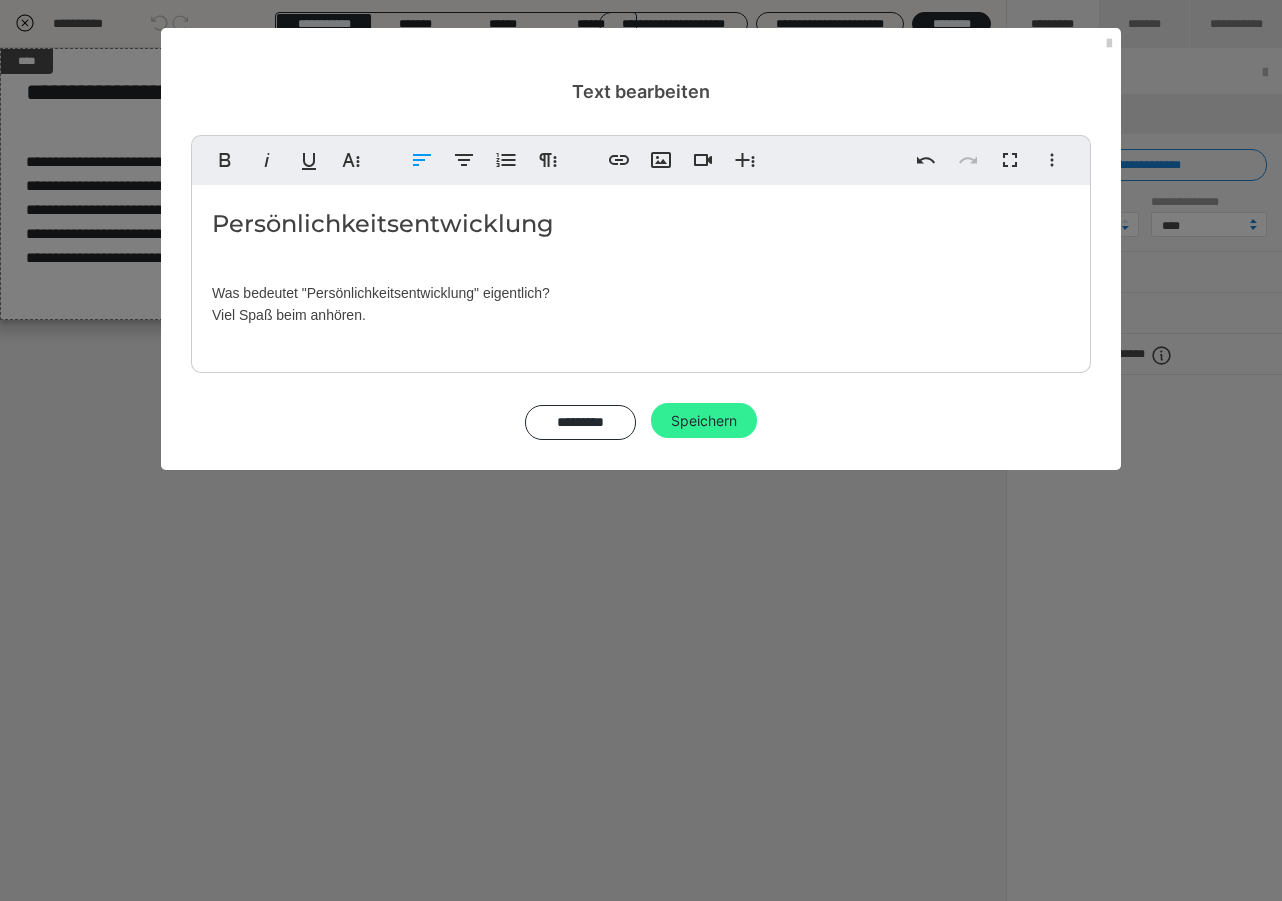 click on "Speichern" at bounding box center [704, 421] 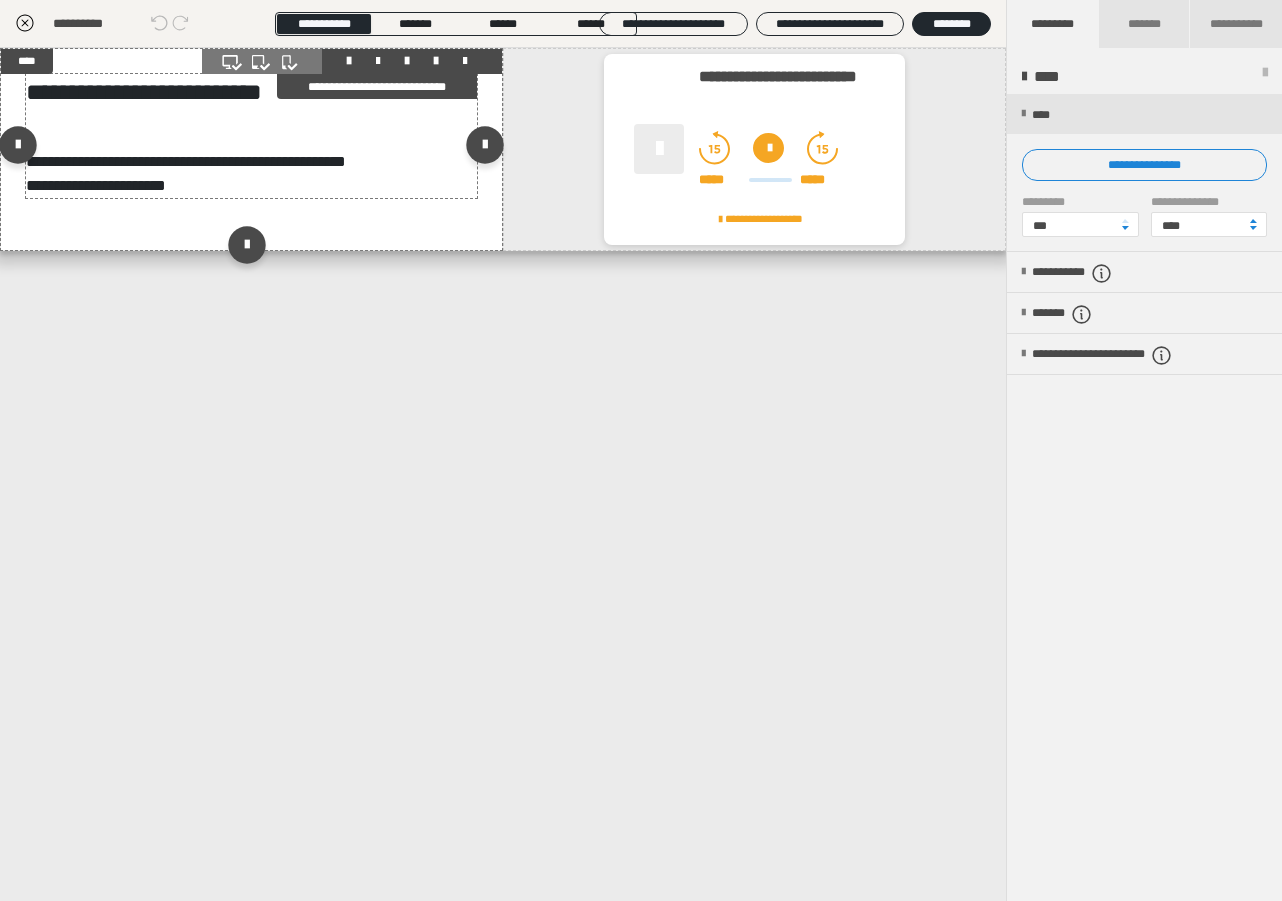 click on "**********" at bounding box center (251, 174) 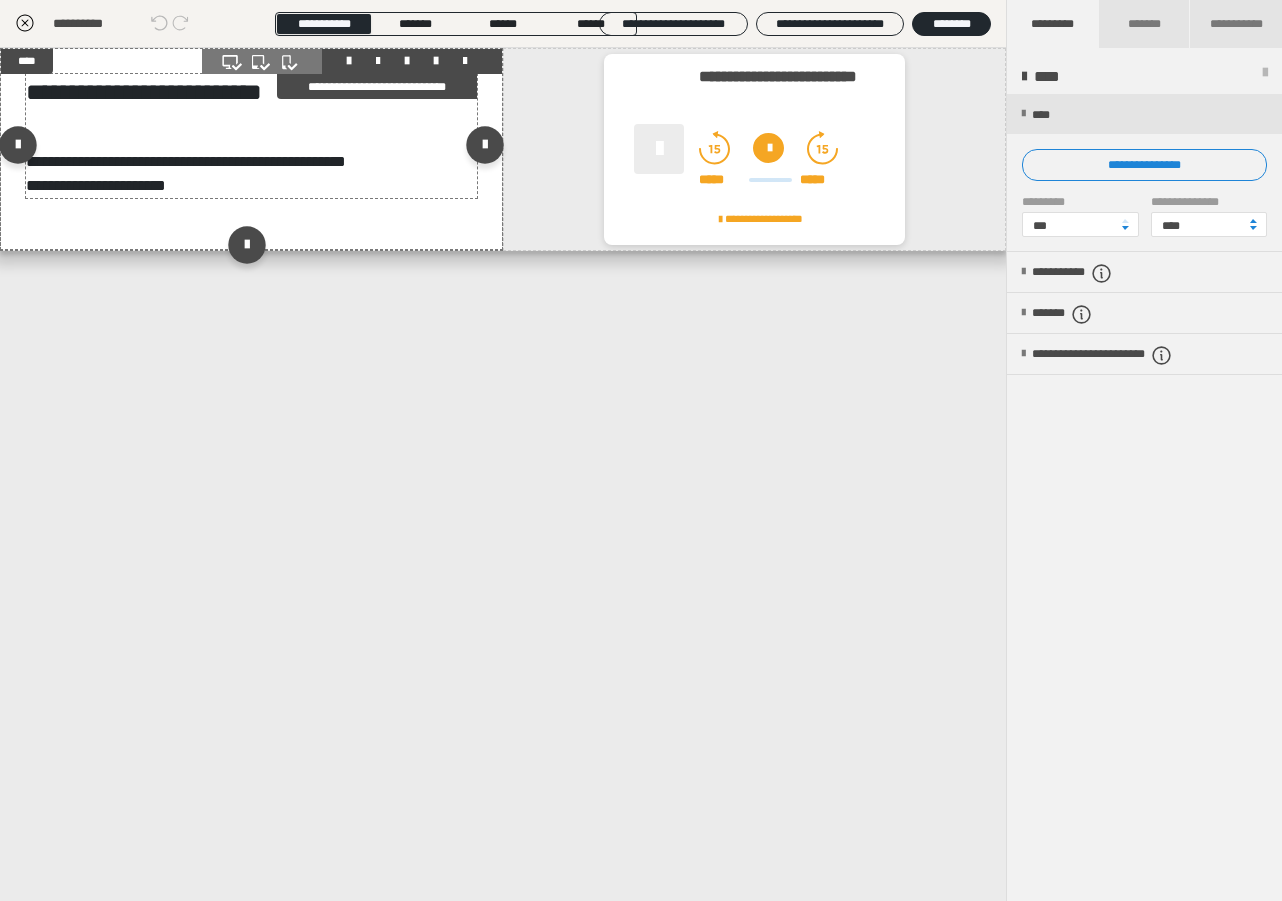 click on "**********" at bounding box center (251, 174) 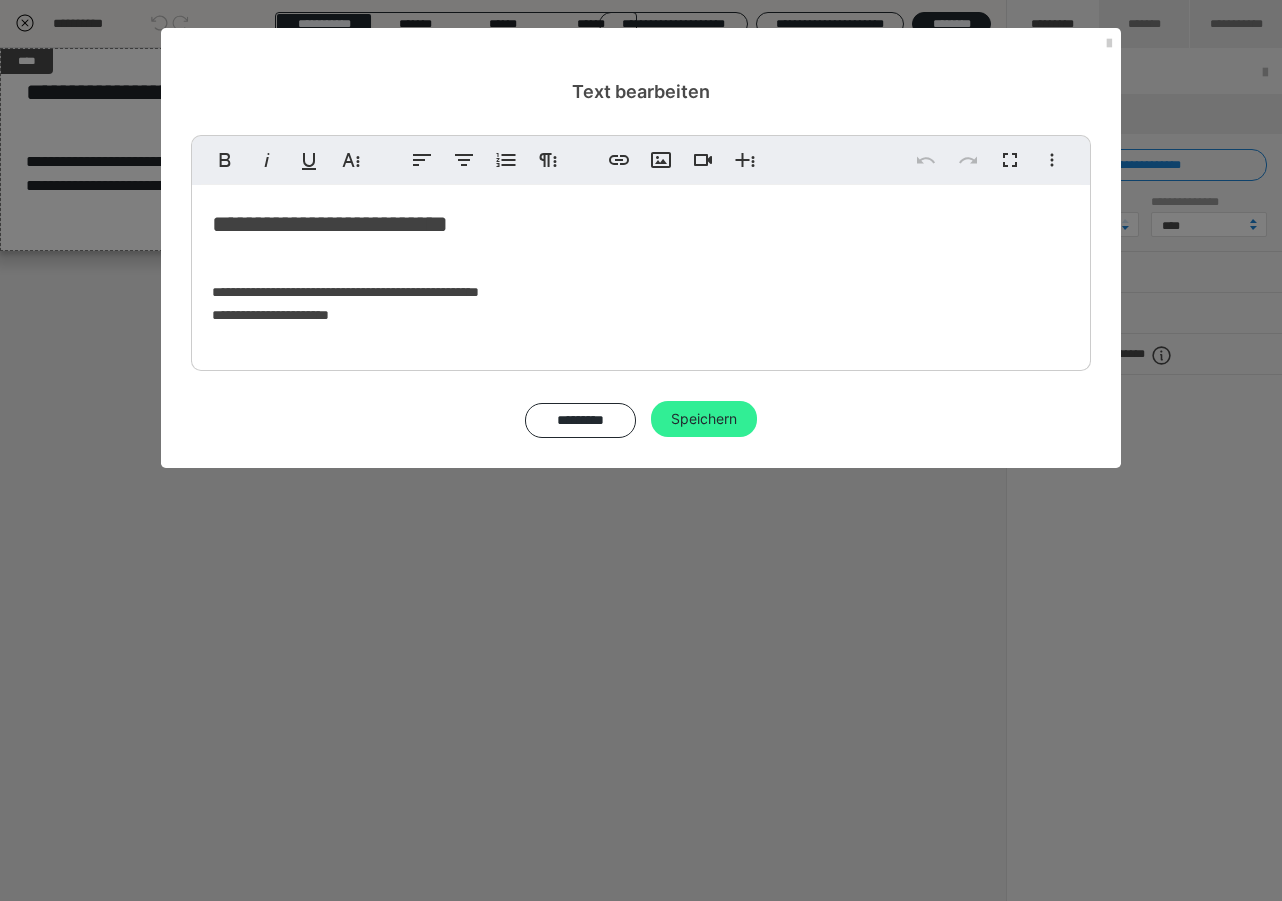 click on "Speichern" at bounding box center (704, 419) 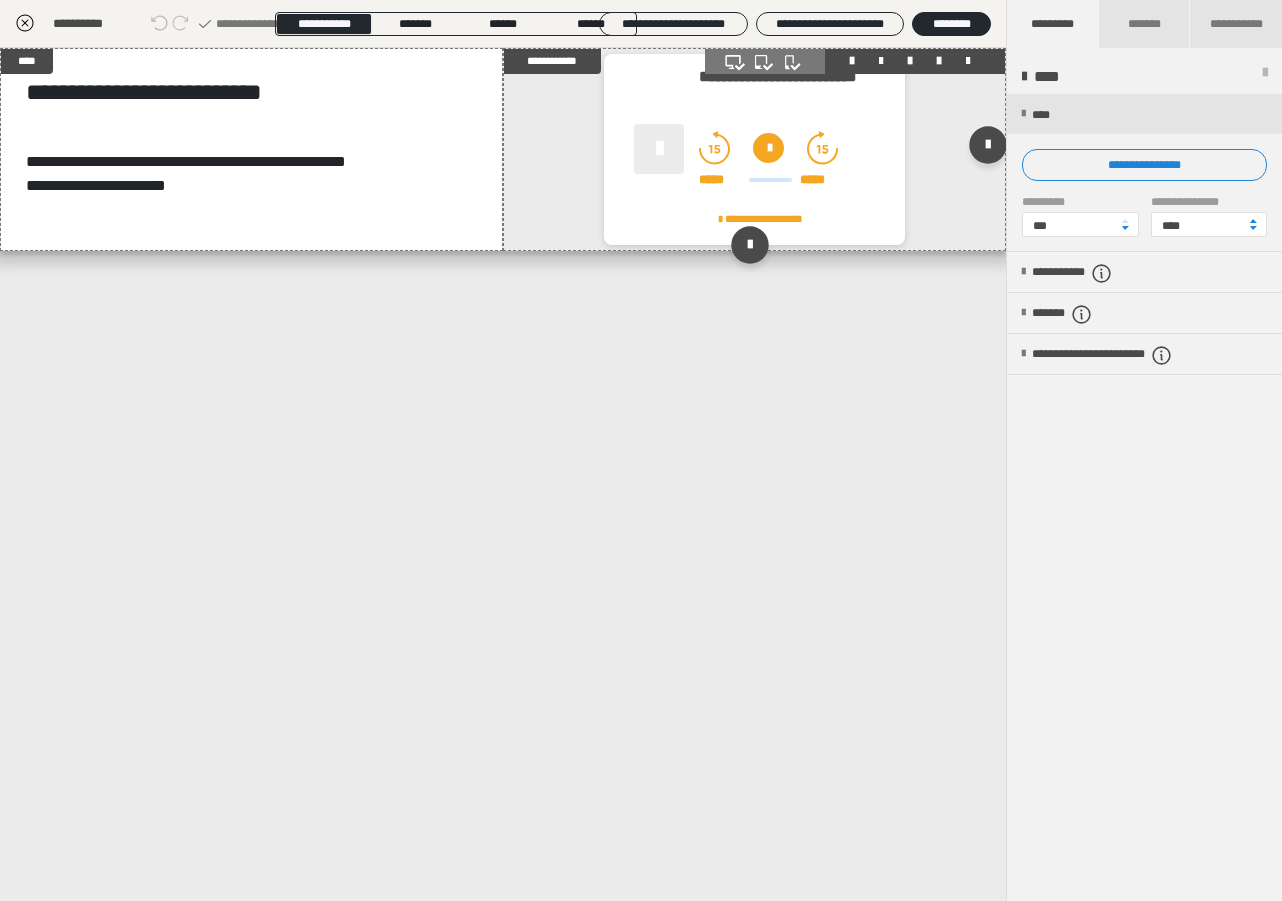 click on "***** *****" at bounding box center [768, 160] 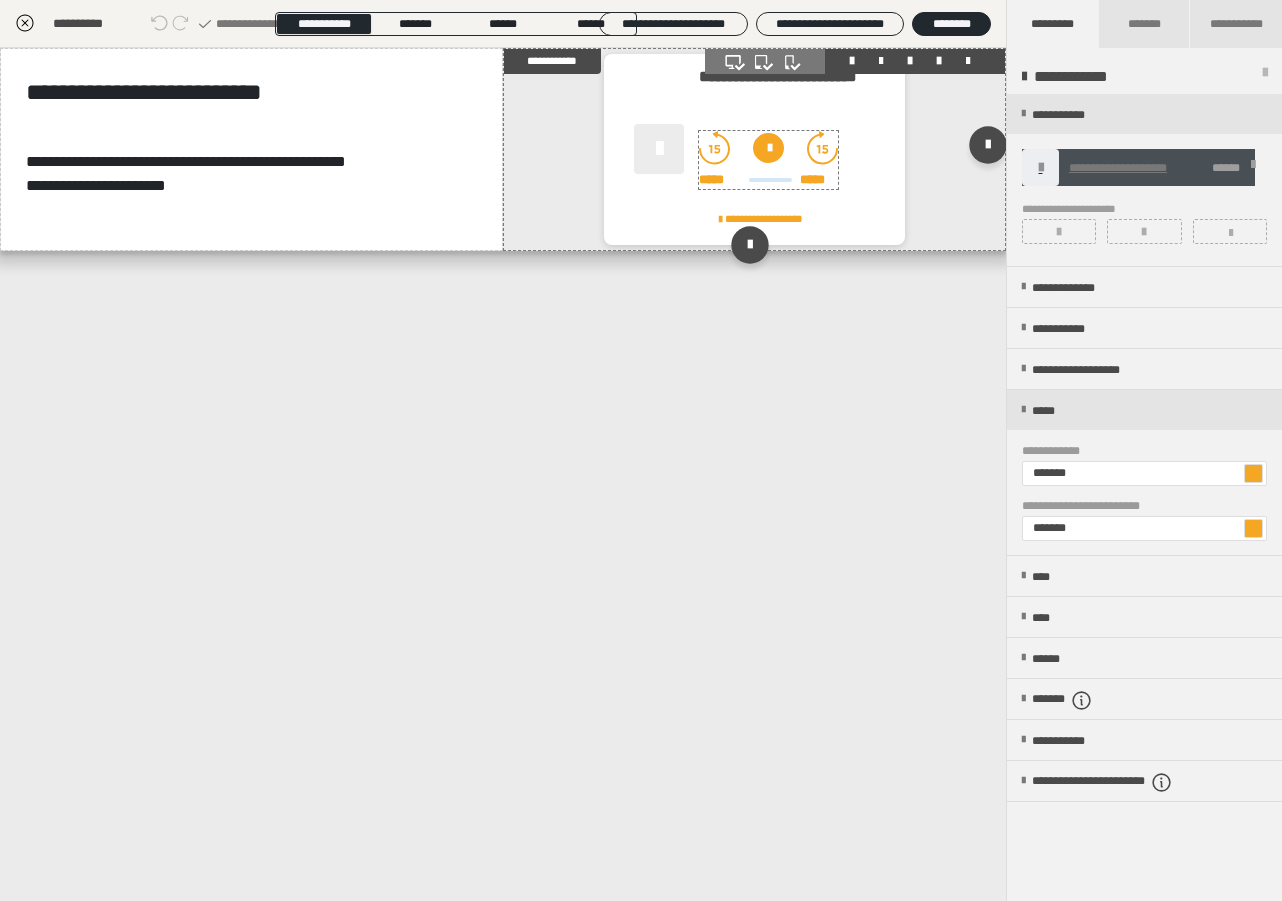 click at bounding box center [768, 148] 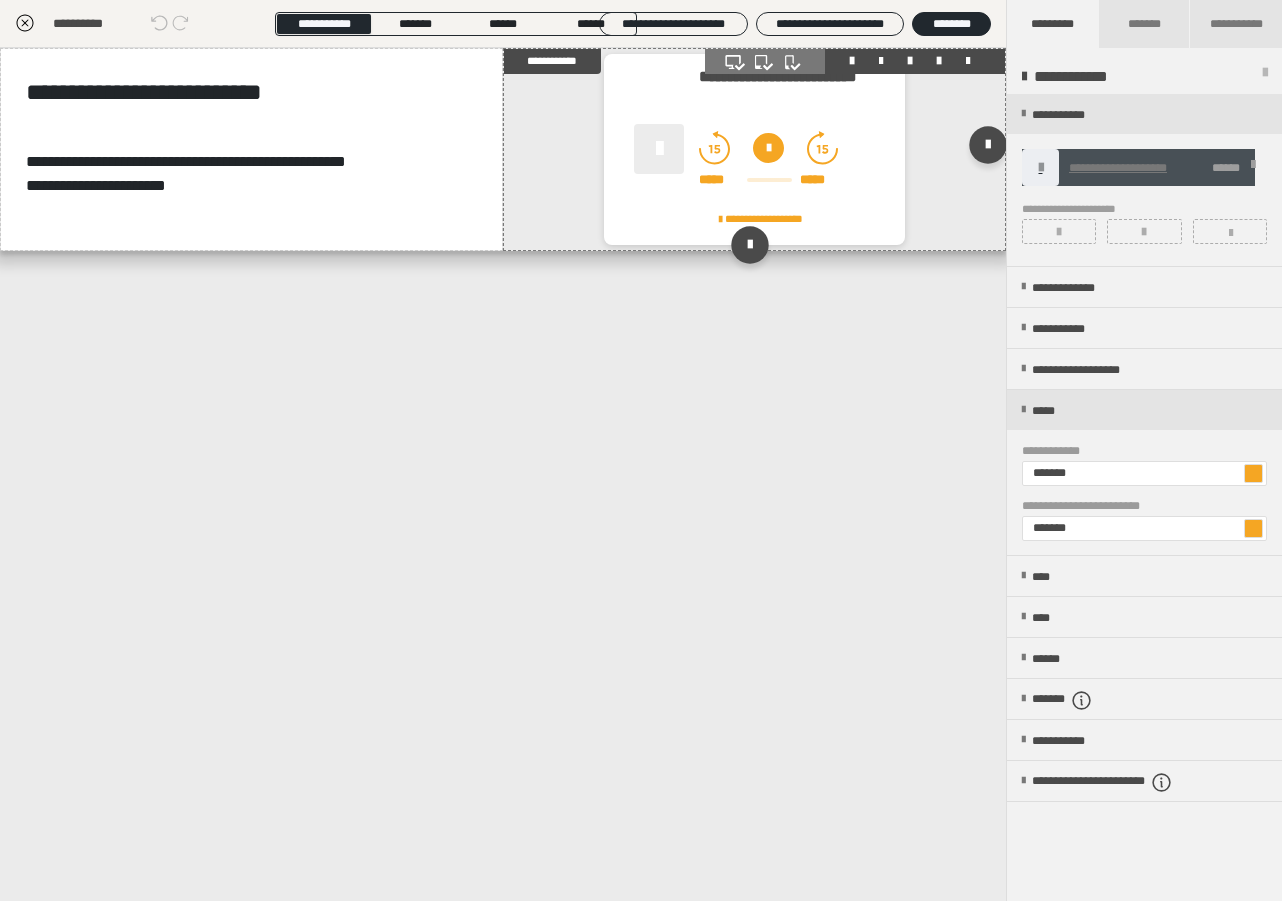 click at bounding box center (769, 180) 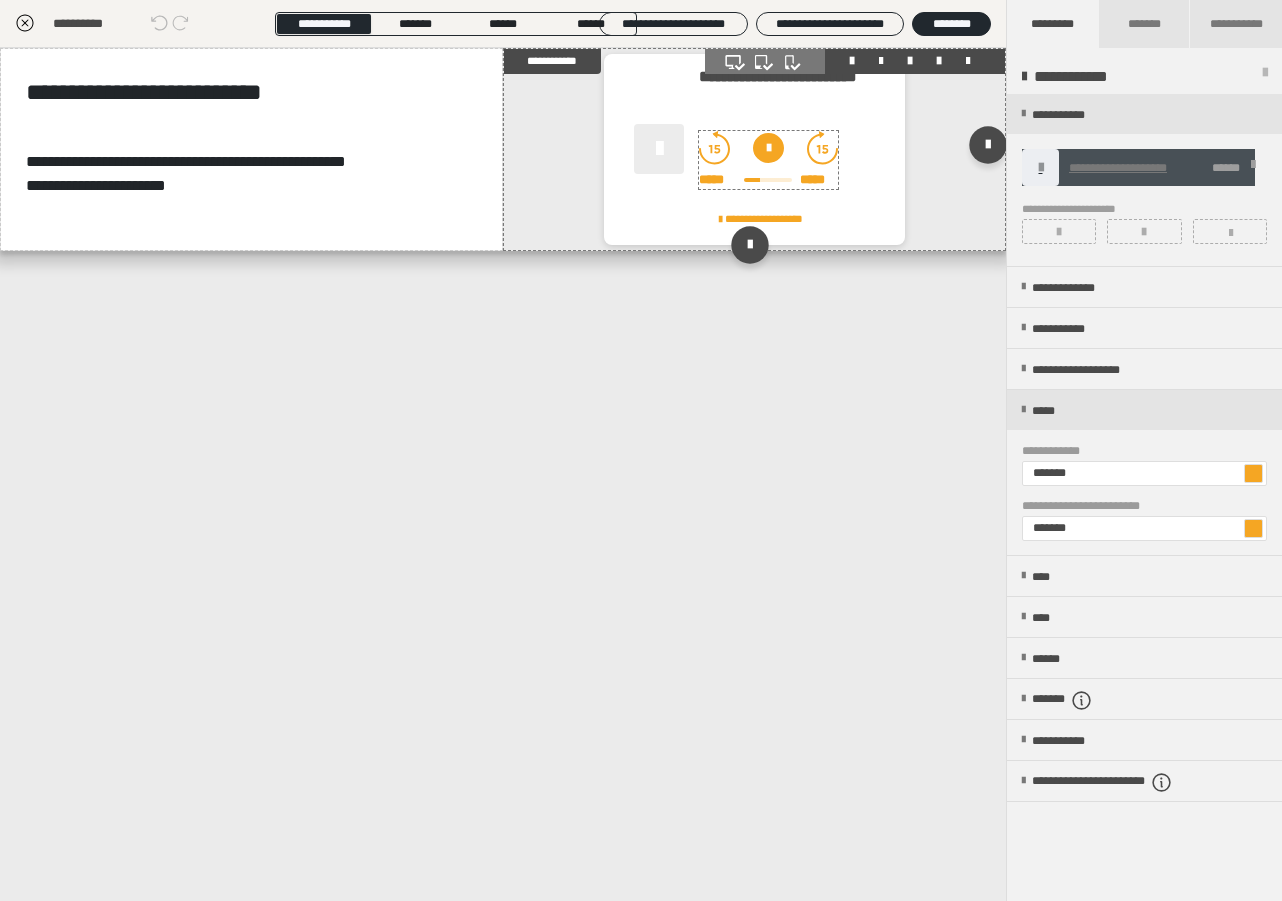 click at bounding box center [768, 180] 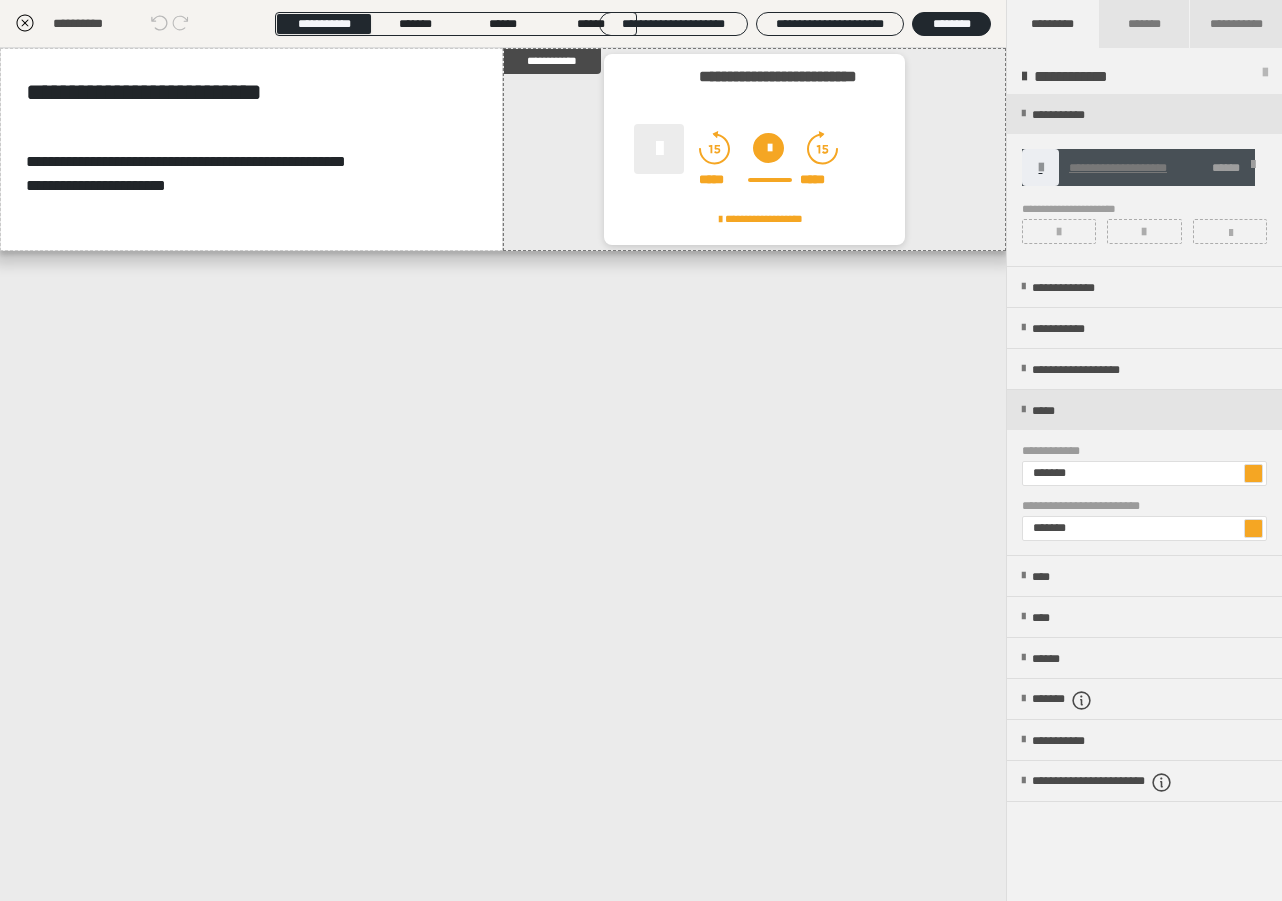 click 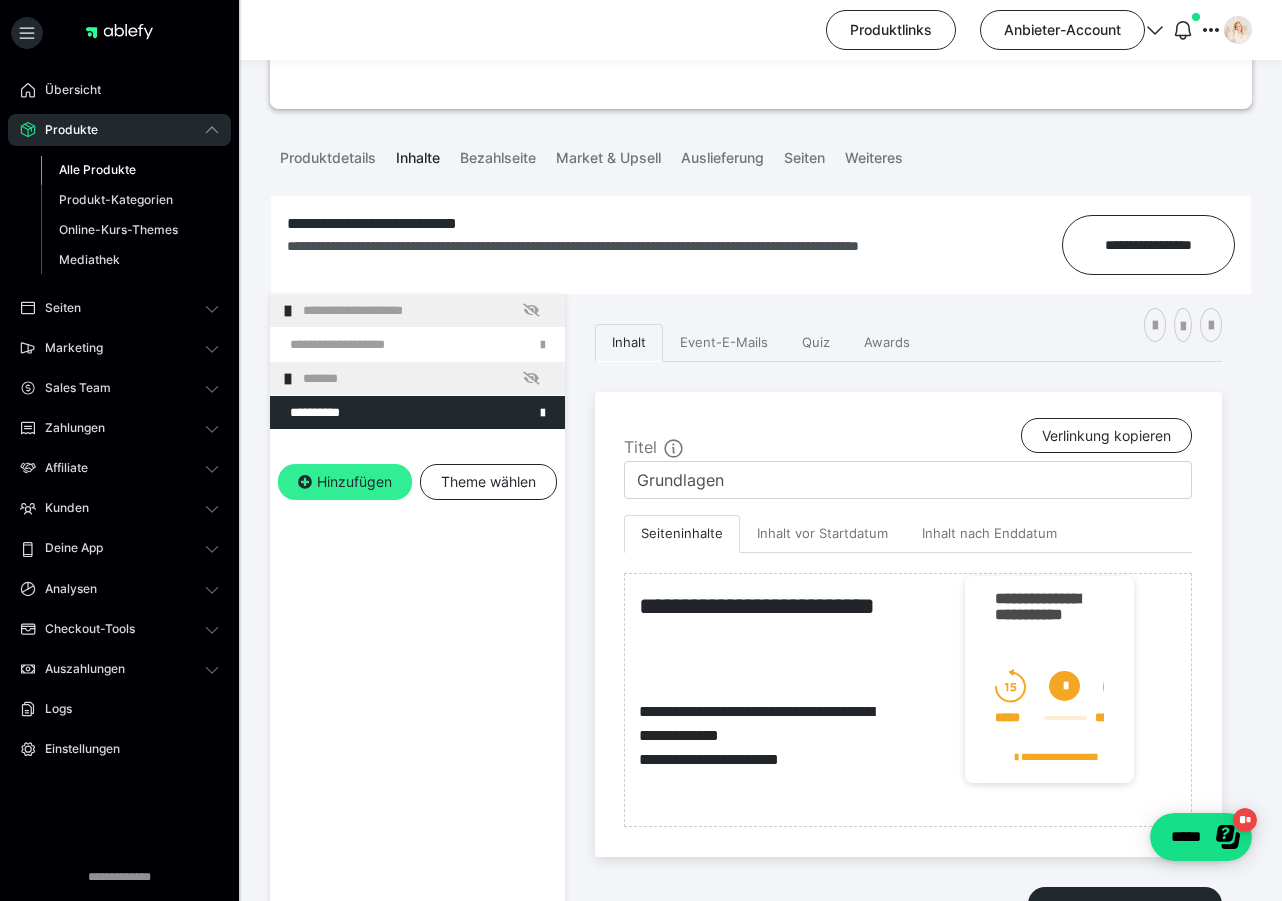 click on "Hinzufügen" at bounding box center (345, 482) 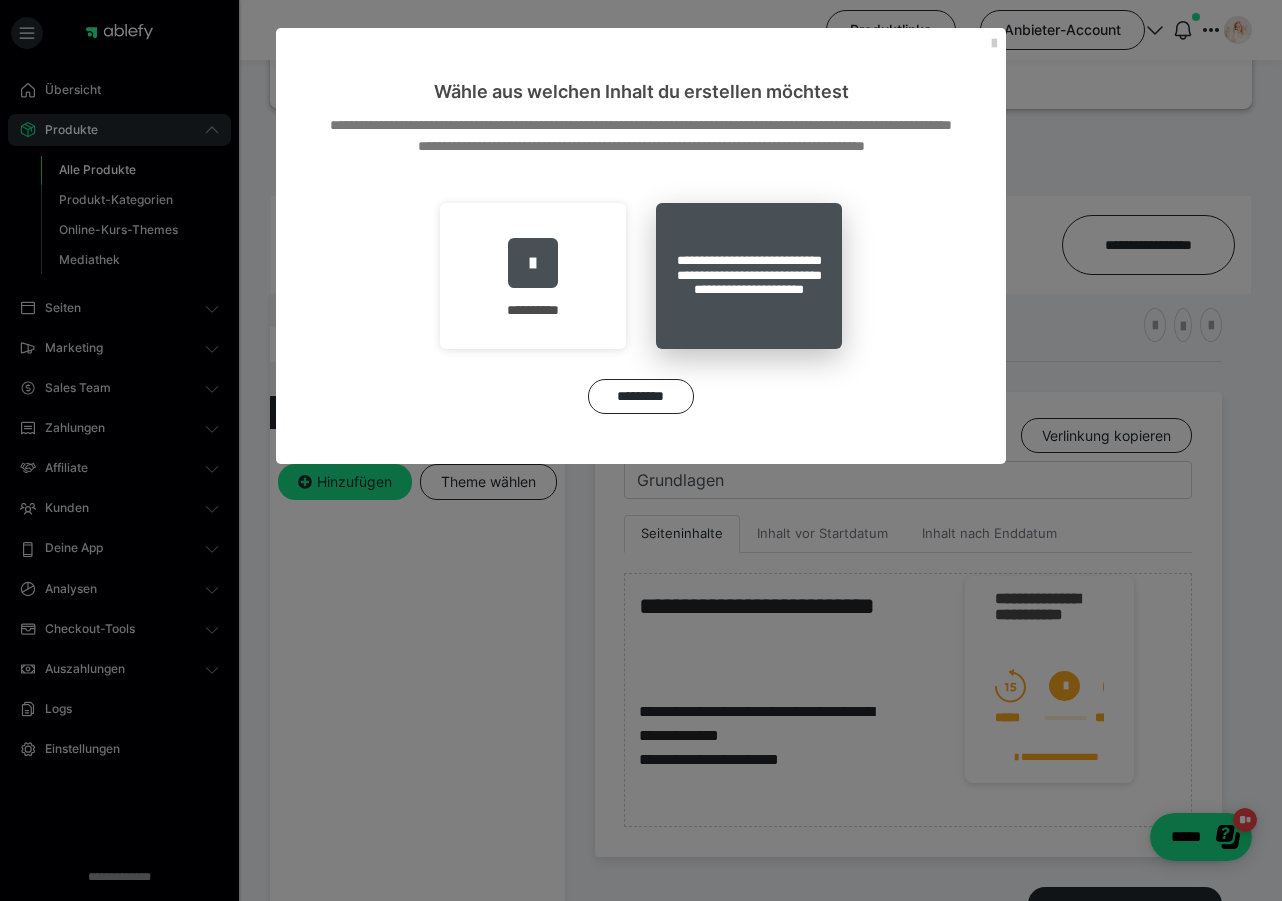 click on "**********" at bounding box center (749, 276) 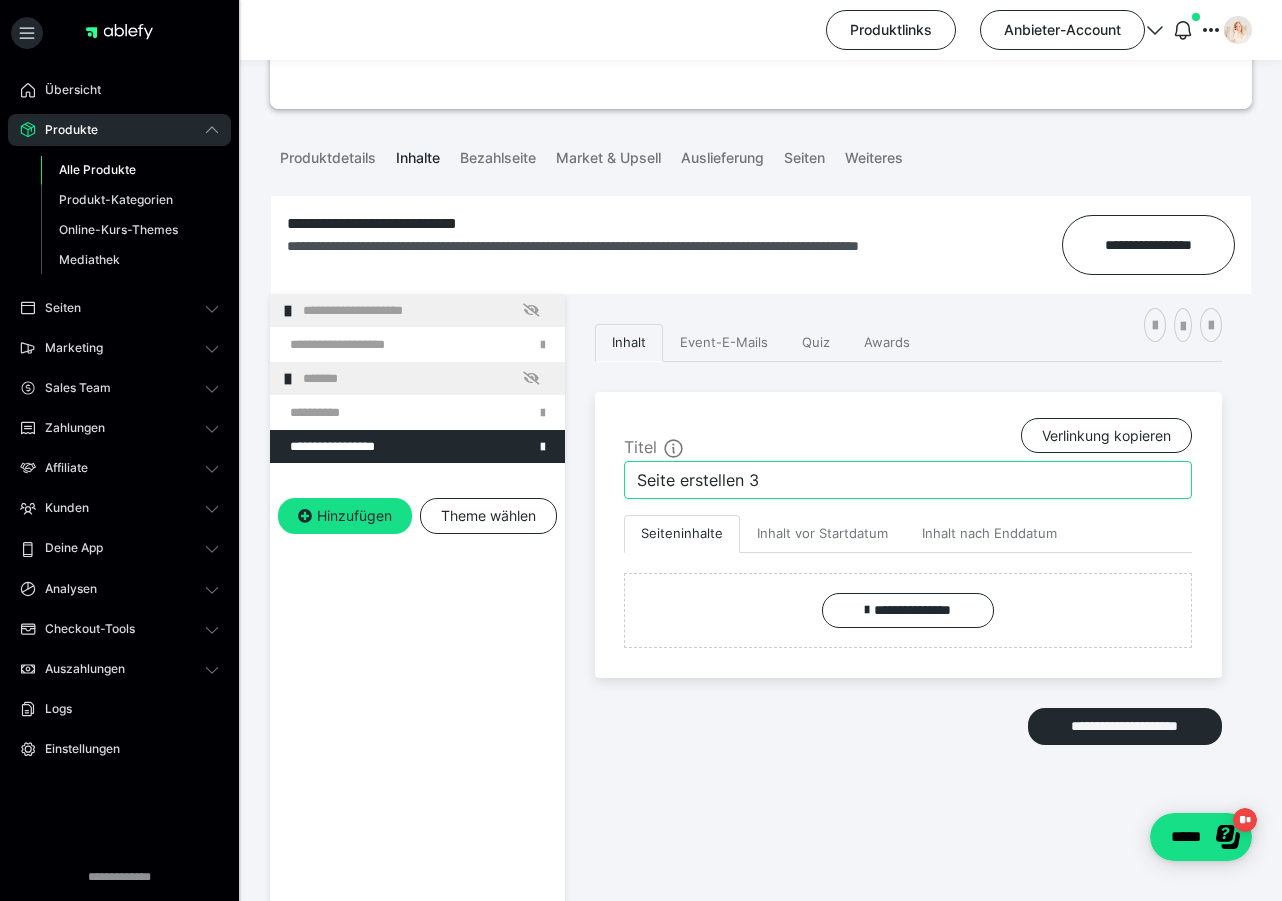 drag, startPoint x: 796, startPoint y: 473, endPoint x: 493, endPoint y: 469, distance: 303.0264 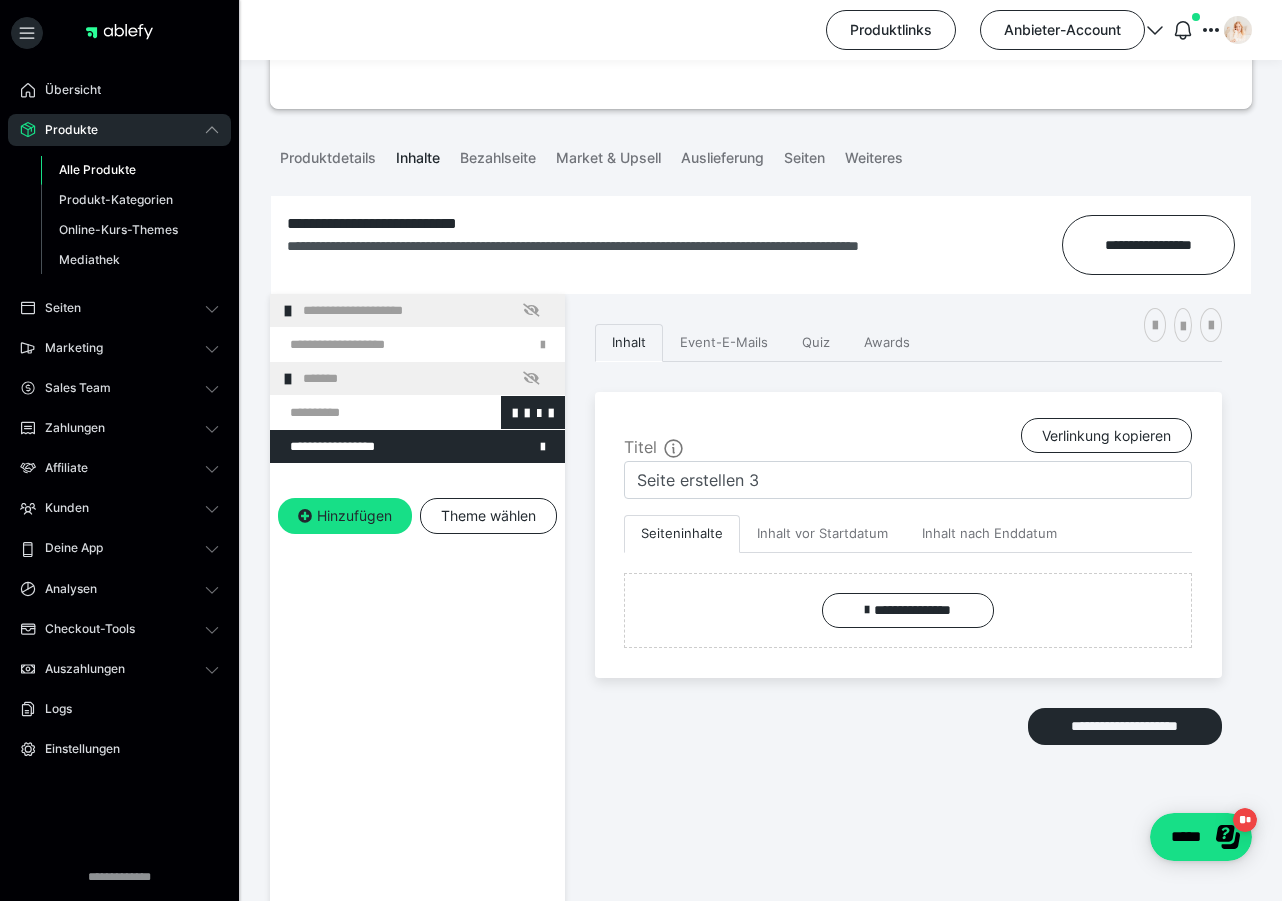 click at bounding box center (365, 412) 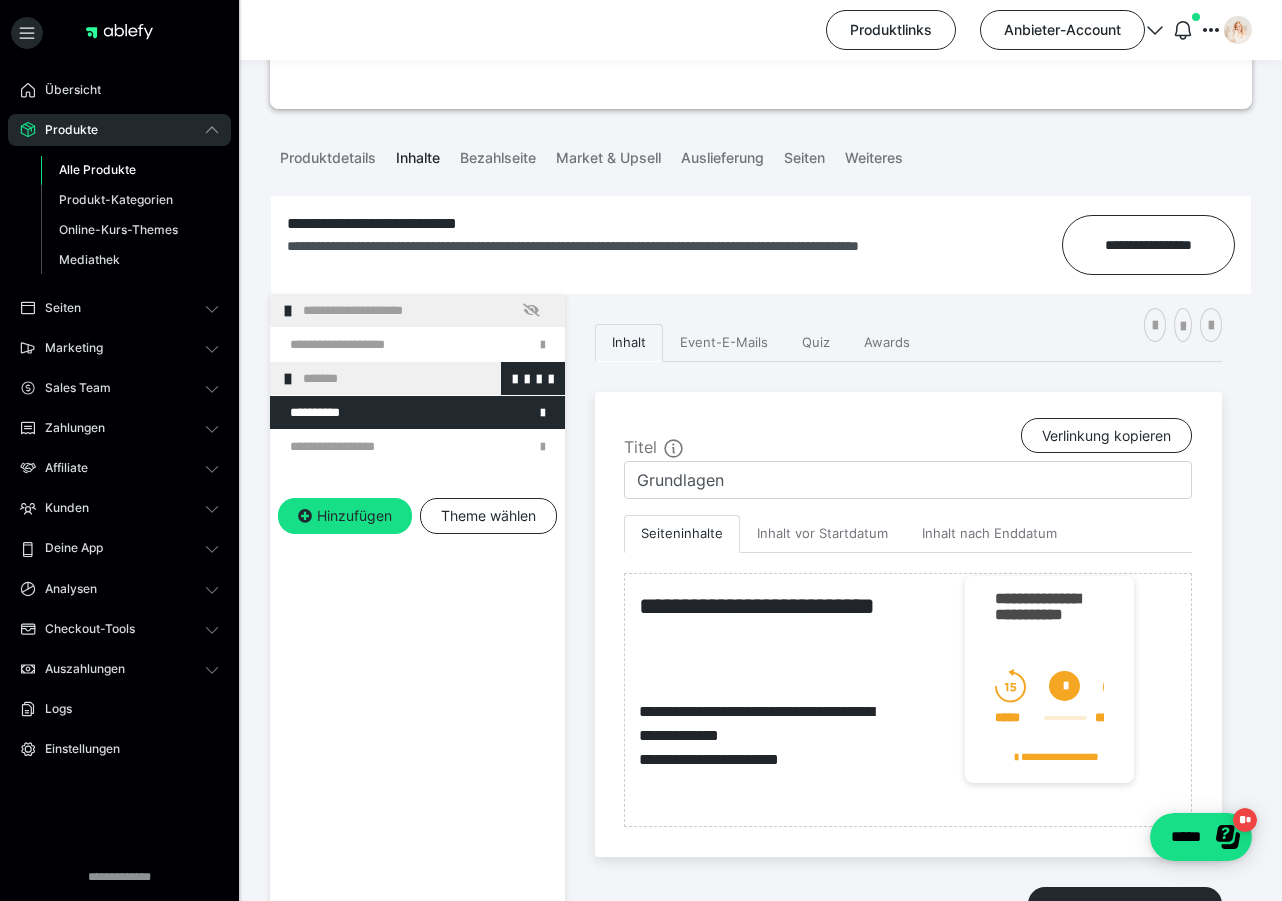 click on "*******" at bounding box center (426, 378) 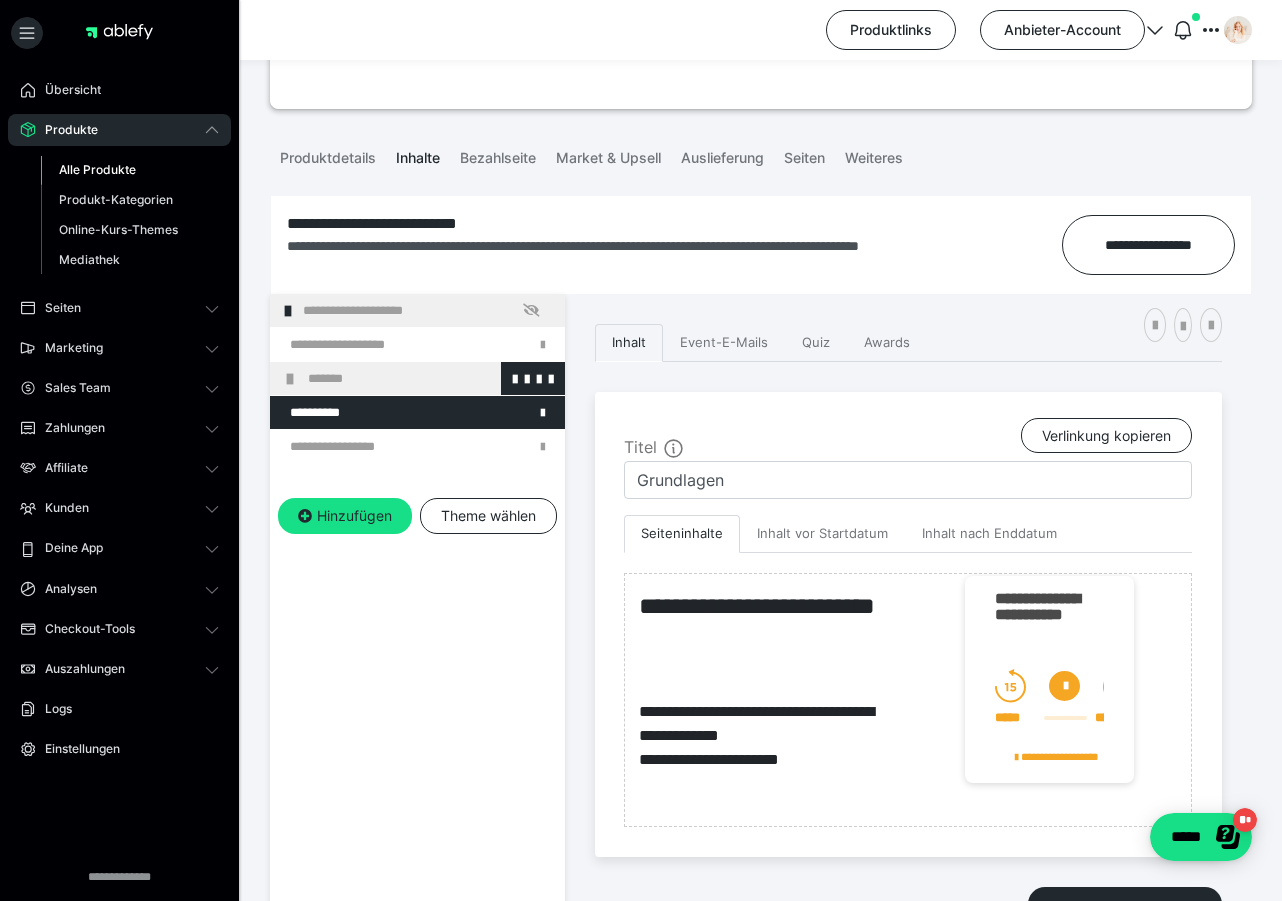 click on "*******" at bounding box center [431, 378] 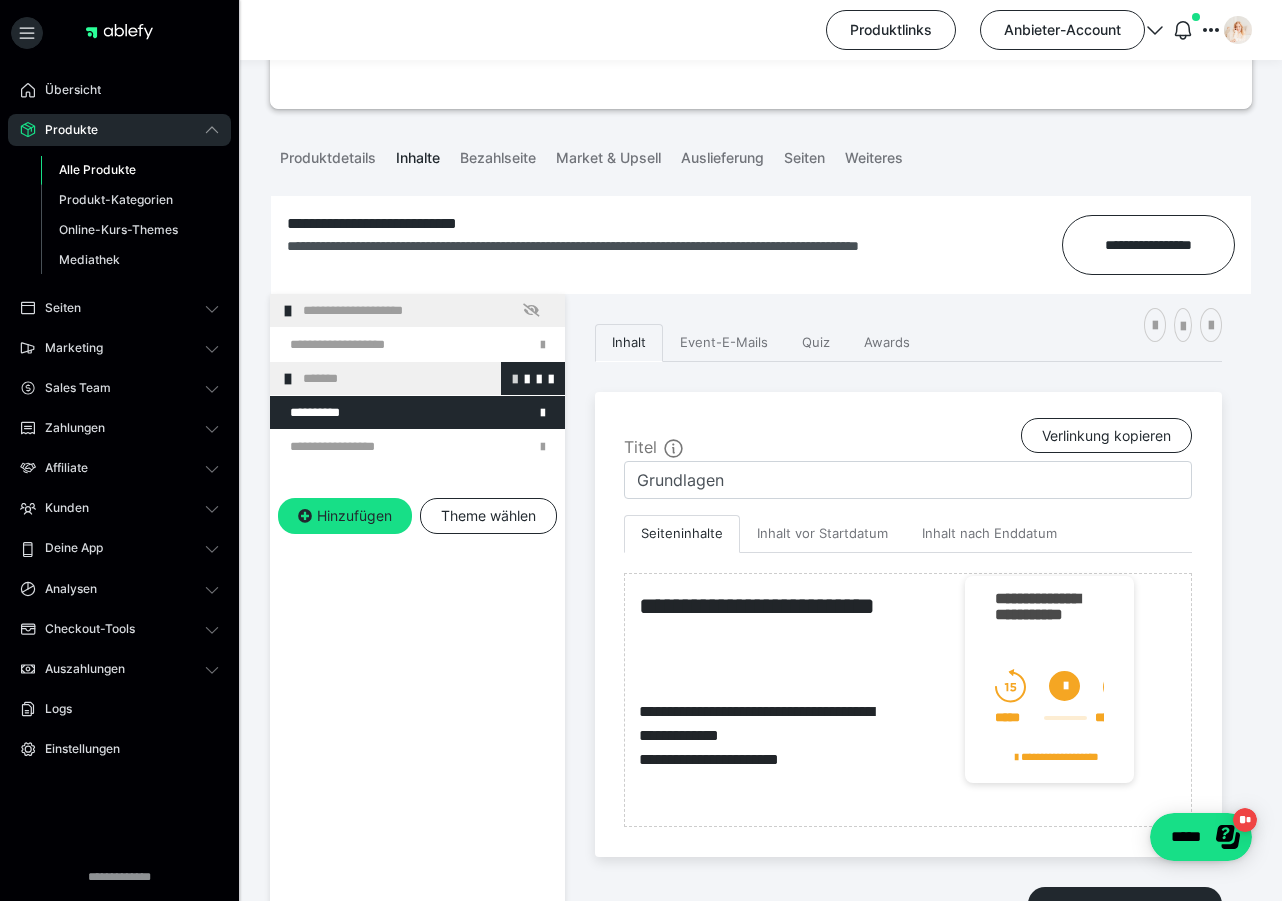 click at bounding box center [515, 378] 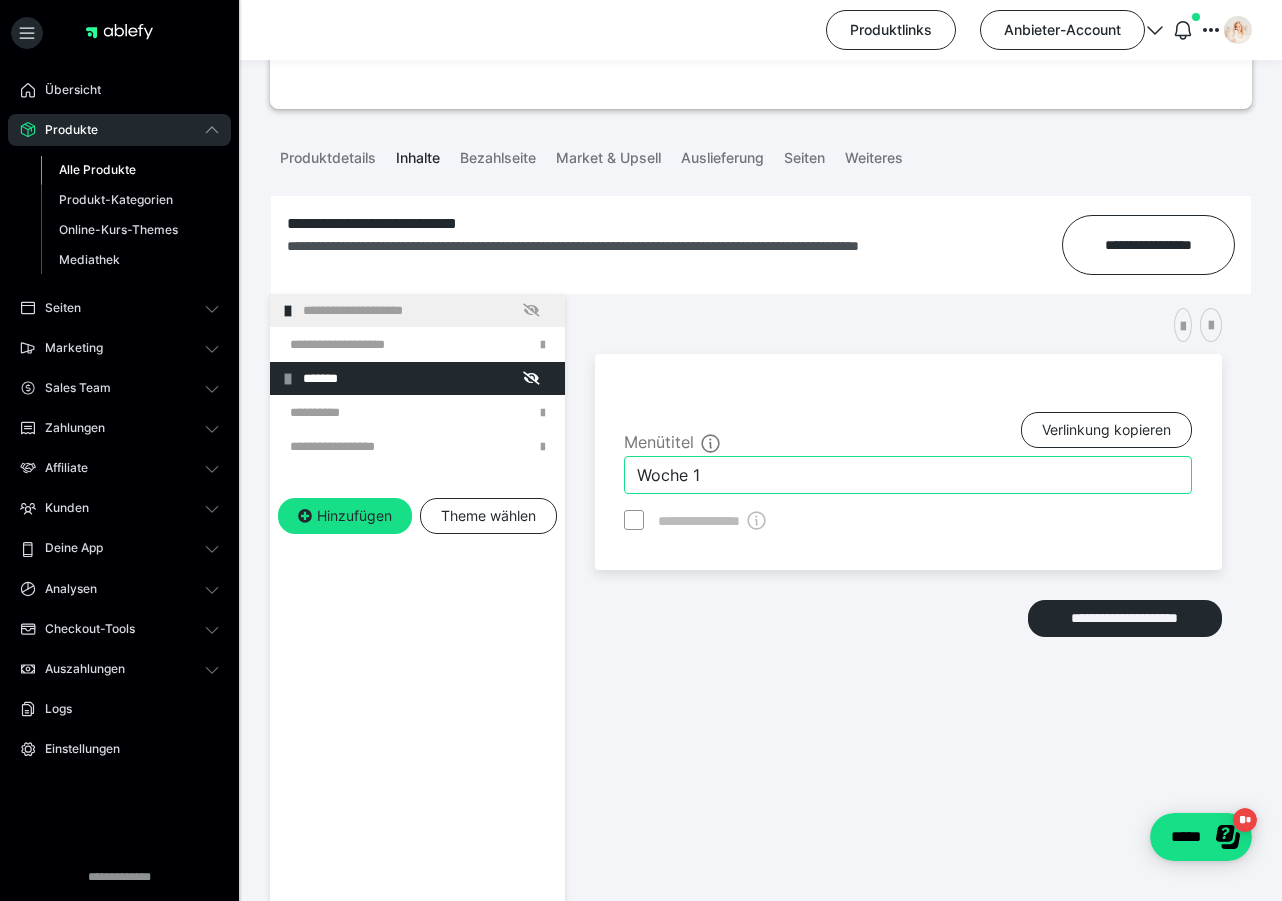 click on "Woche 1" at bounding box center [908, 475] 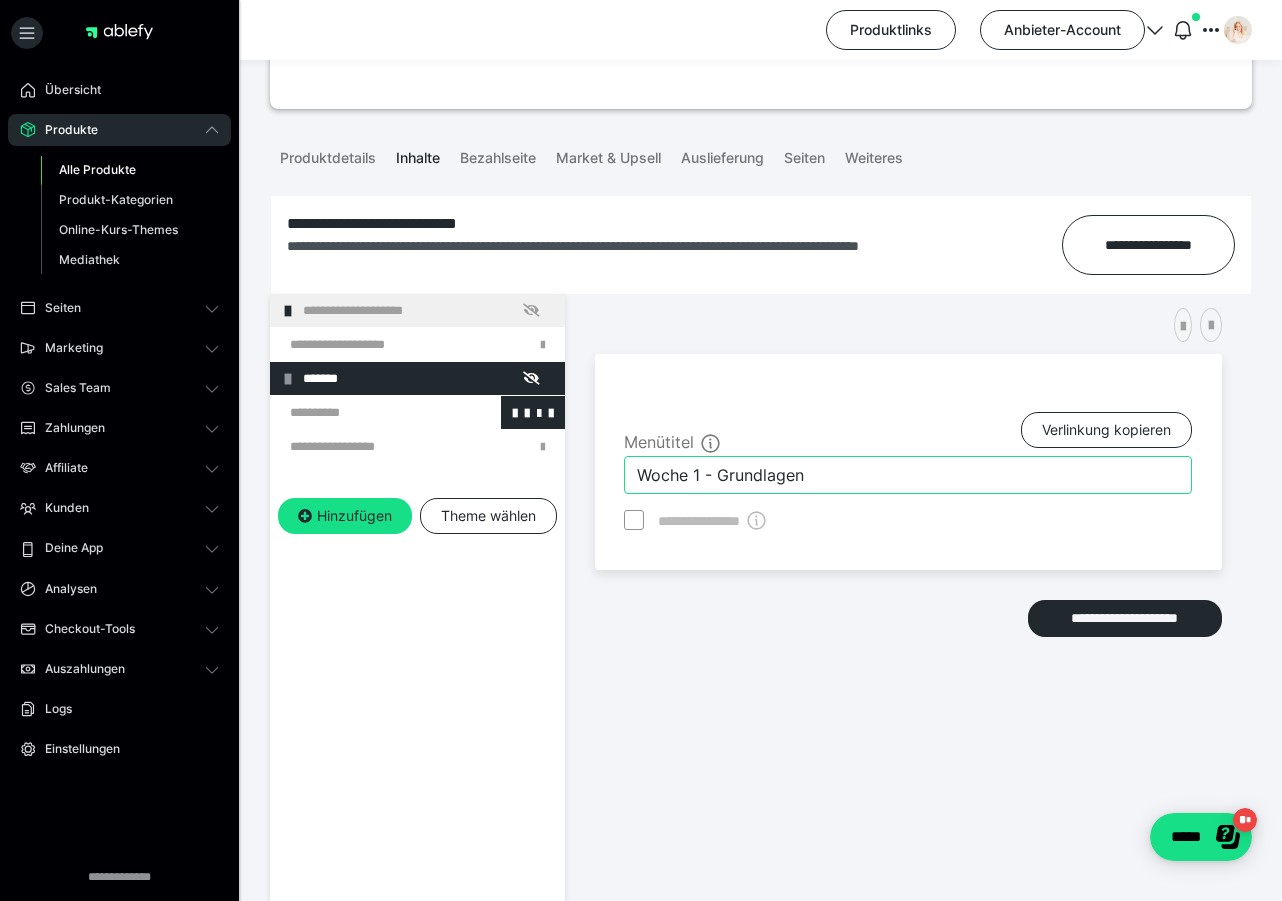 type on "Woche 1 - Grundlagen" 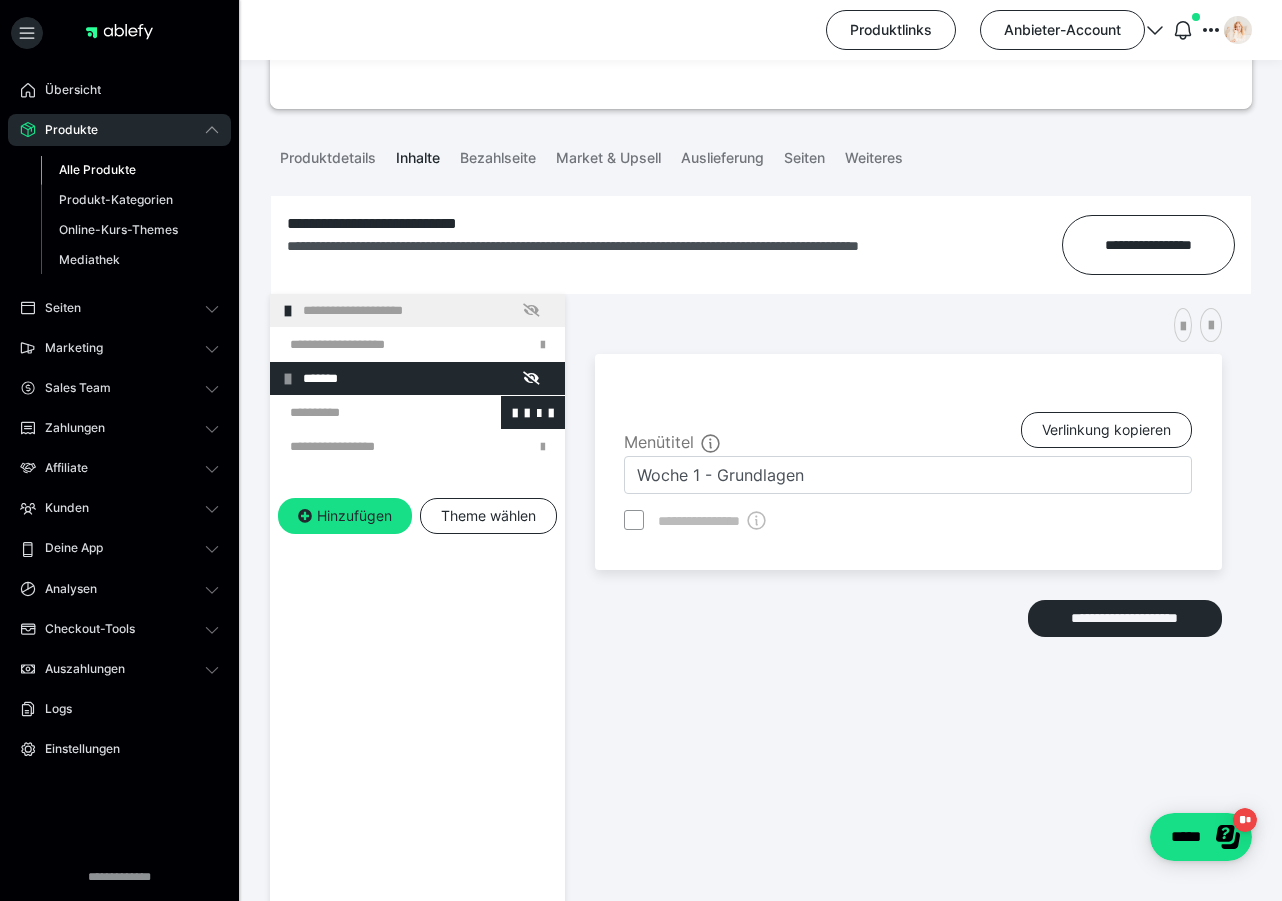click at bounding box center [365, 412] 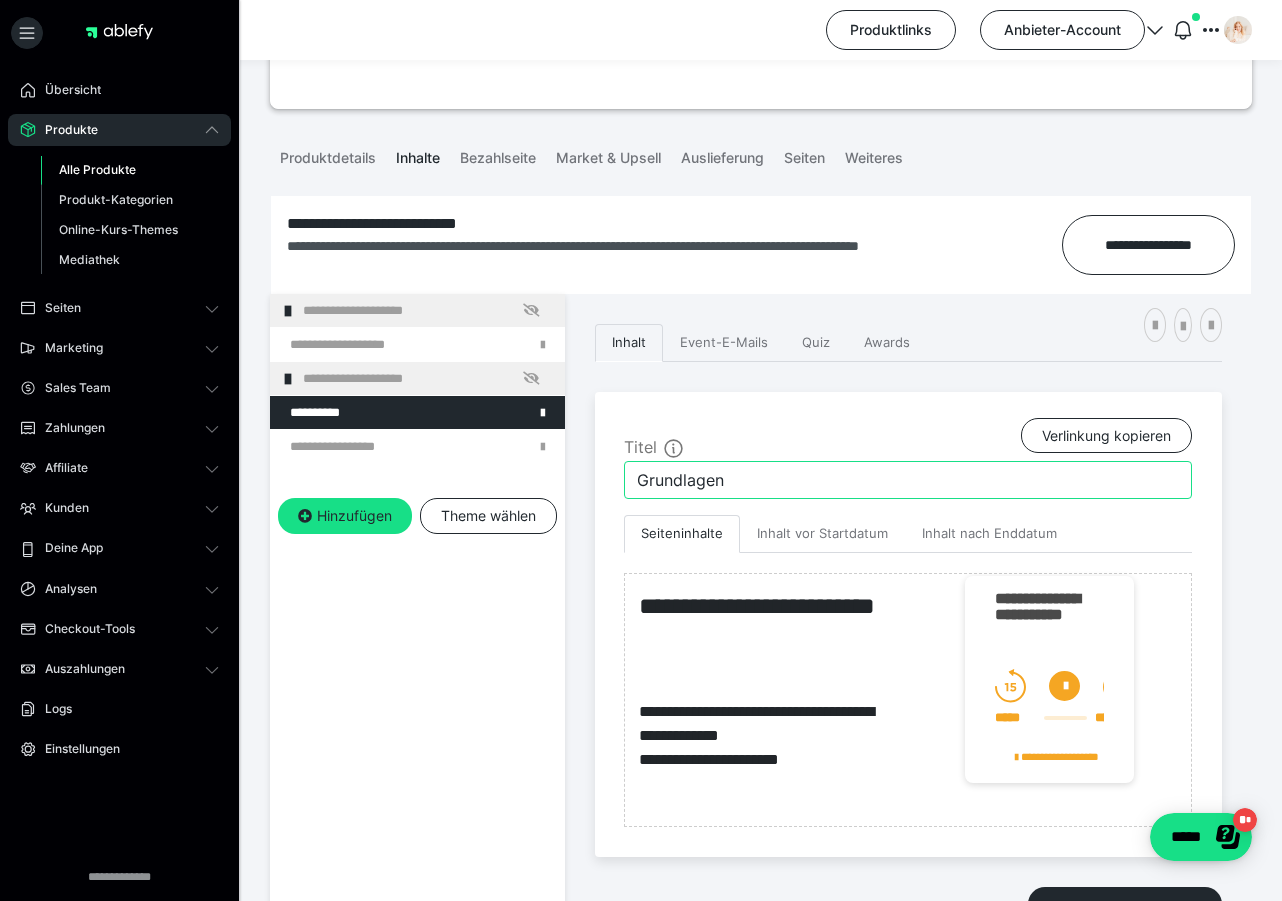 drag, startPoint x: 806, startPoint y: 483, endPoint x: 553, endPoint y: 476, distance: 253.09682 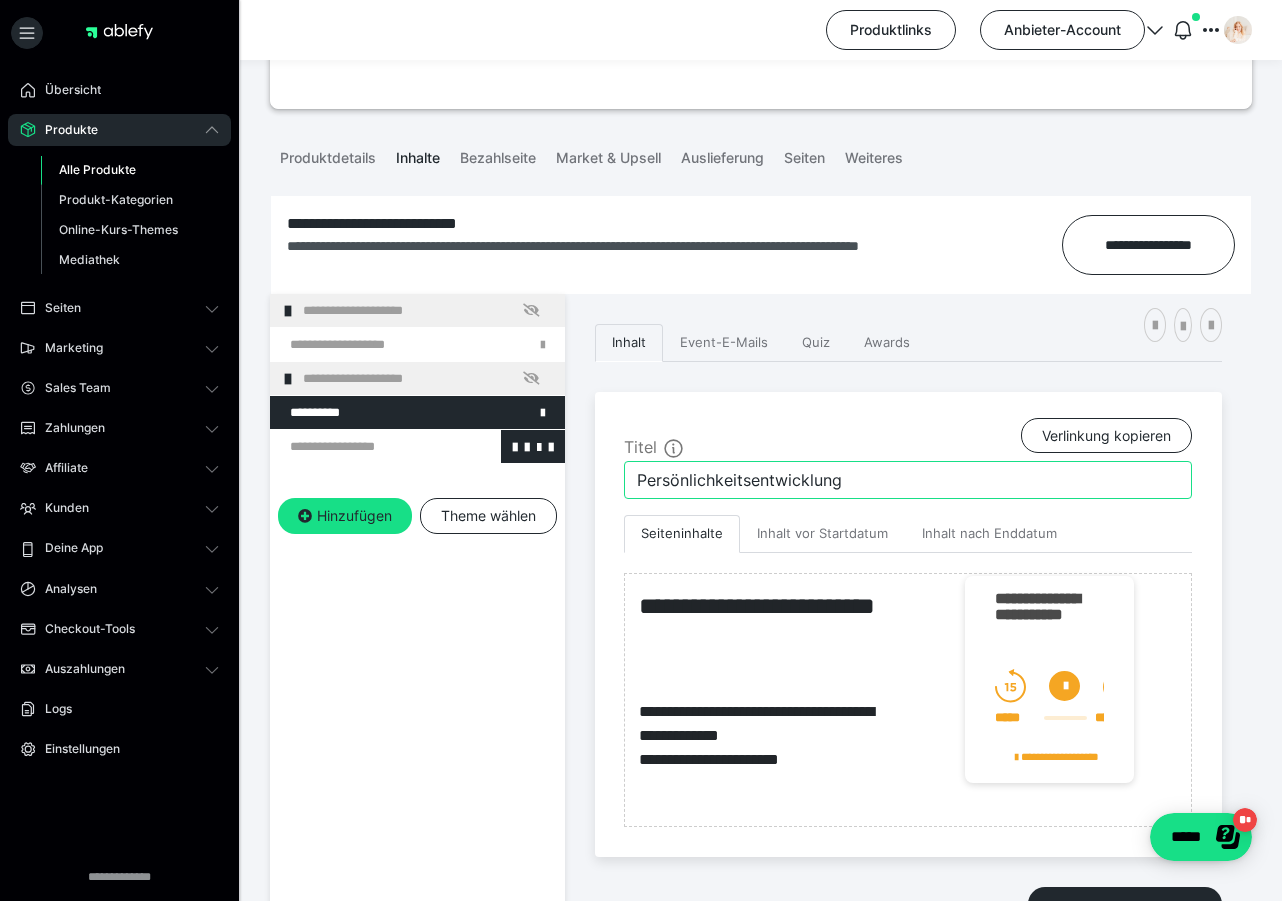 type on "Persönlichkeitsentwicklung" 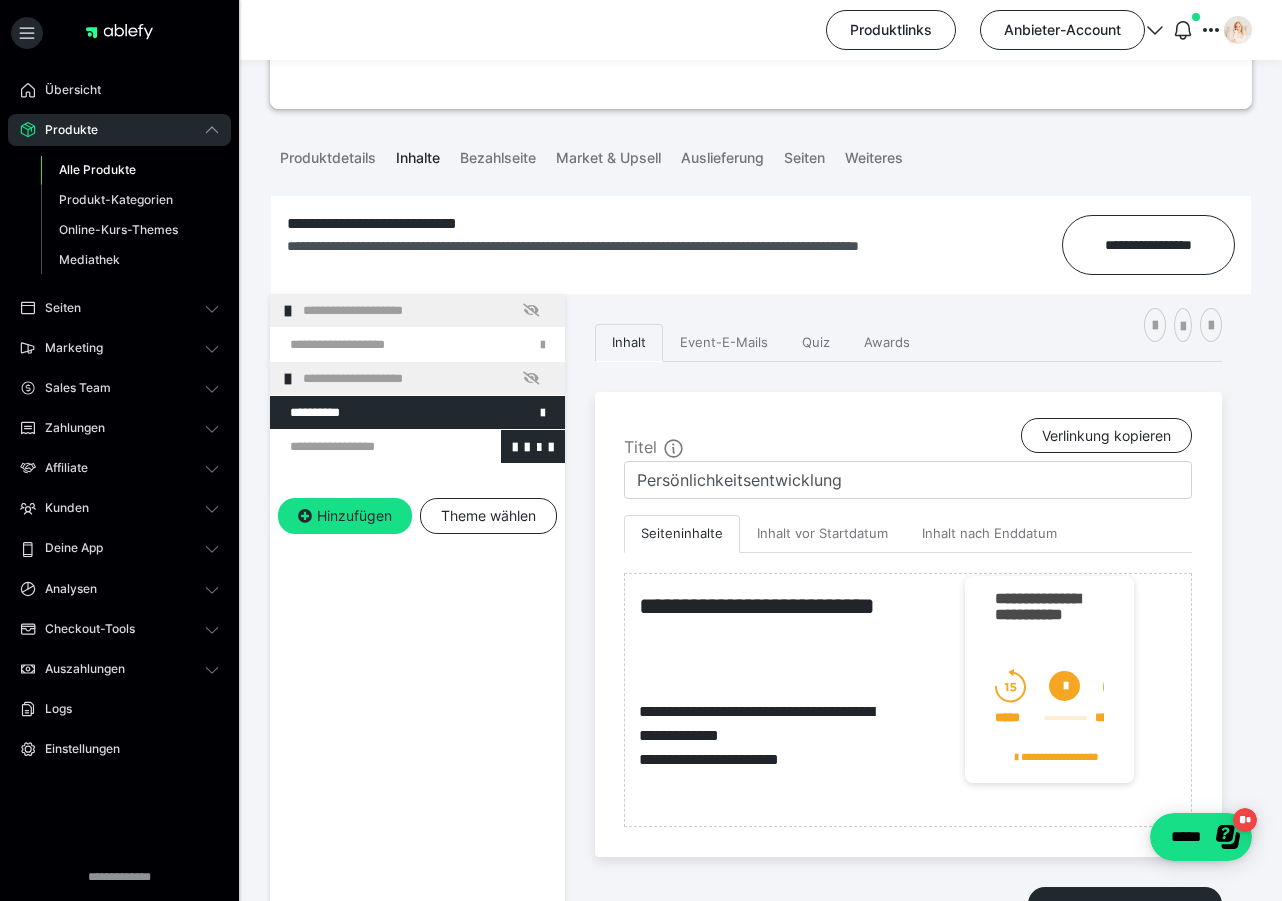 click at bounding box center (365, 446) 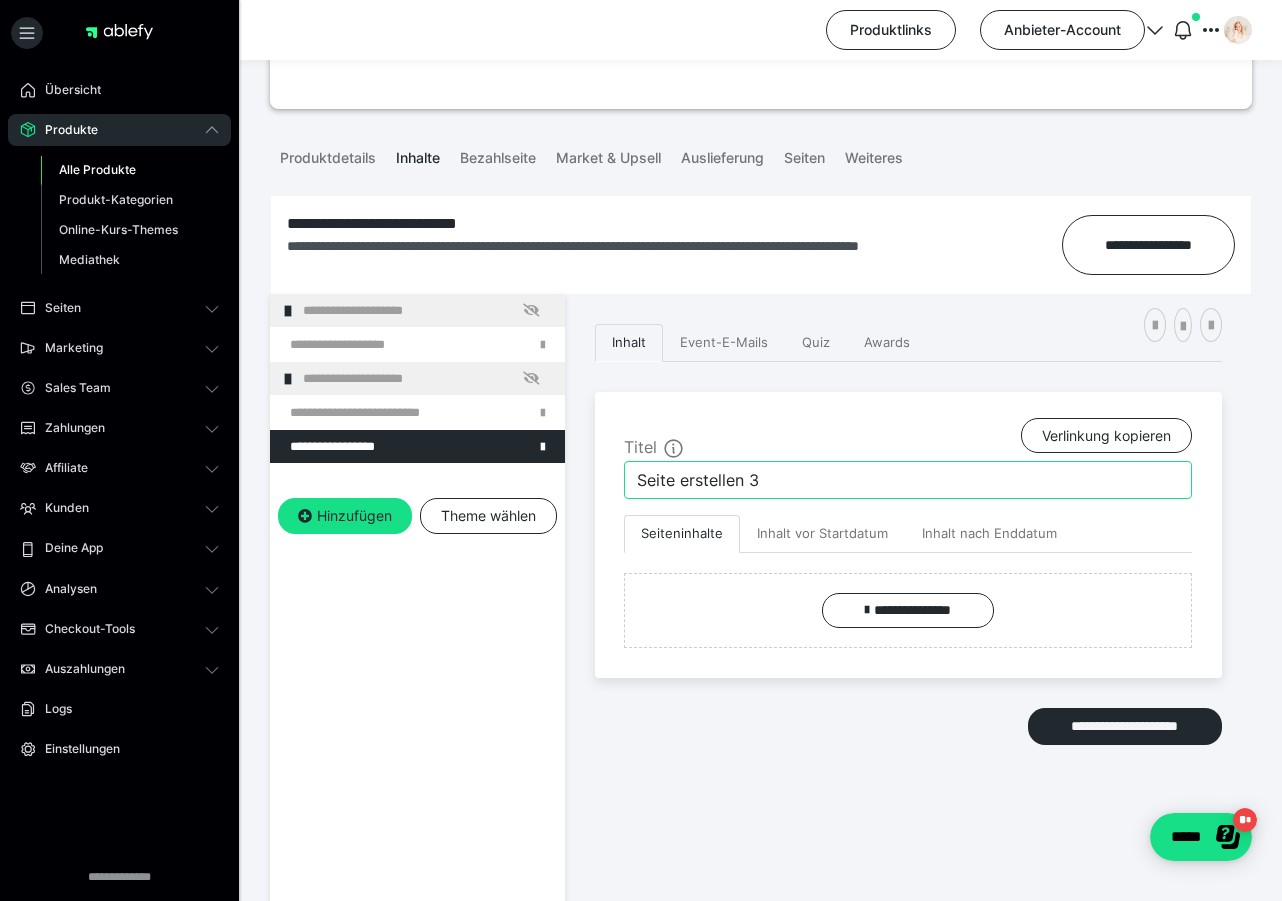 drag, startPoint x: 801, startPoint y: 477, endPoint x: 345, endPoint y: 475, distance: 456.0044 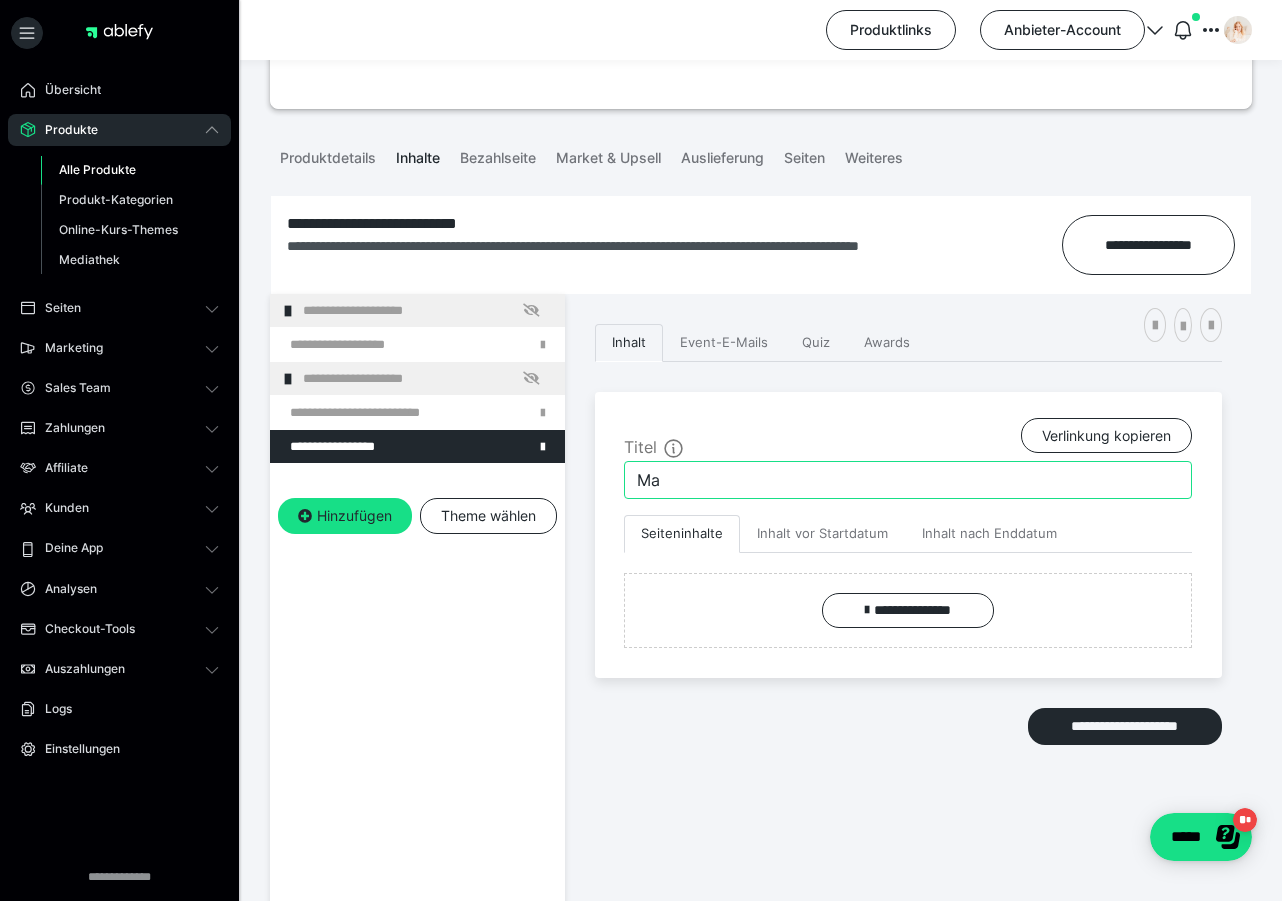 type on "M" 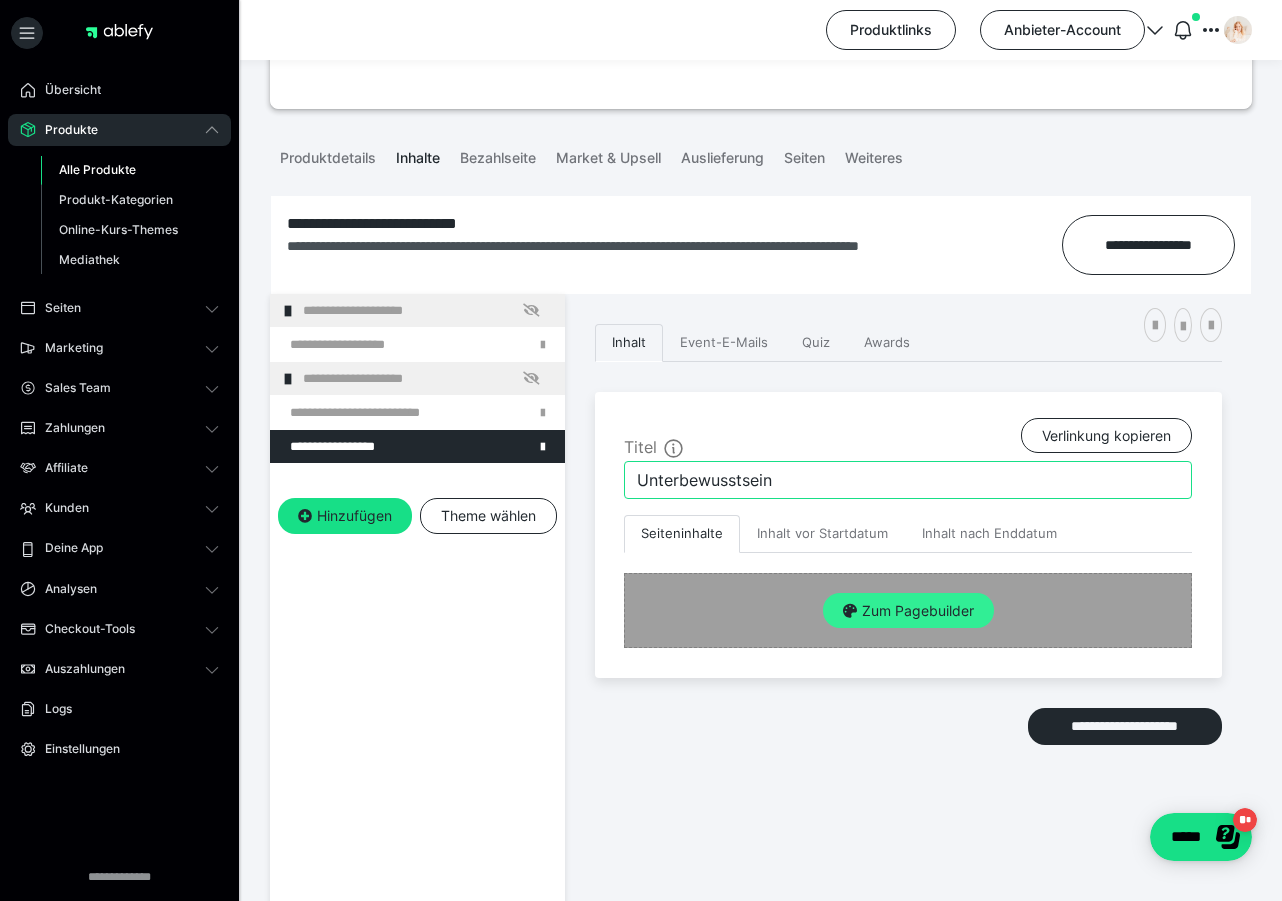 type on "Unterbewusstsein" 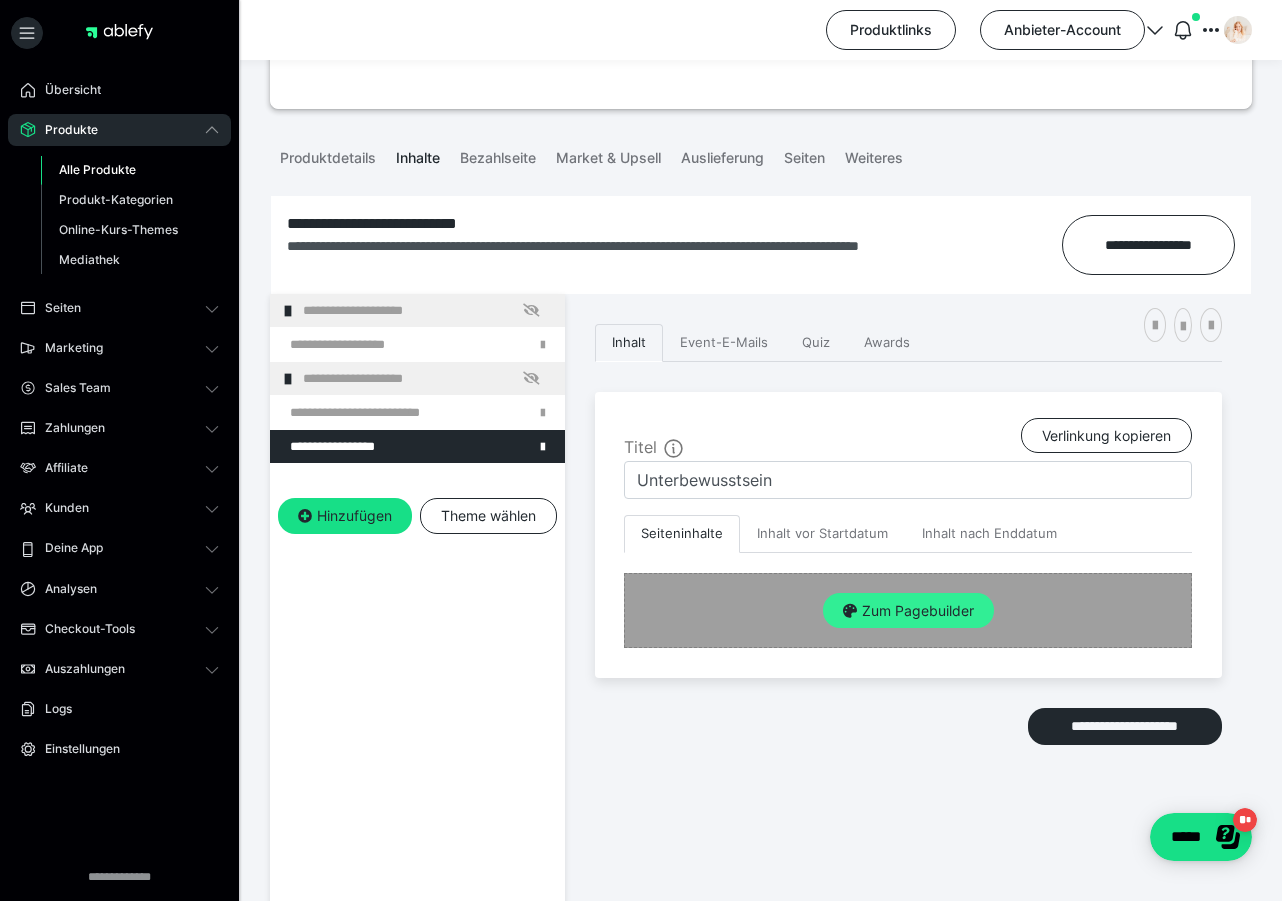 click on "Zum Pagebuilder" at bounding box center [908, 611] 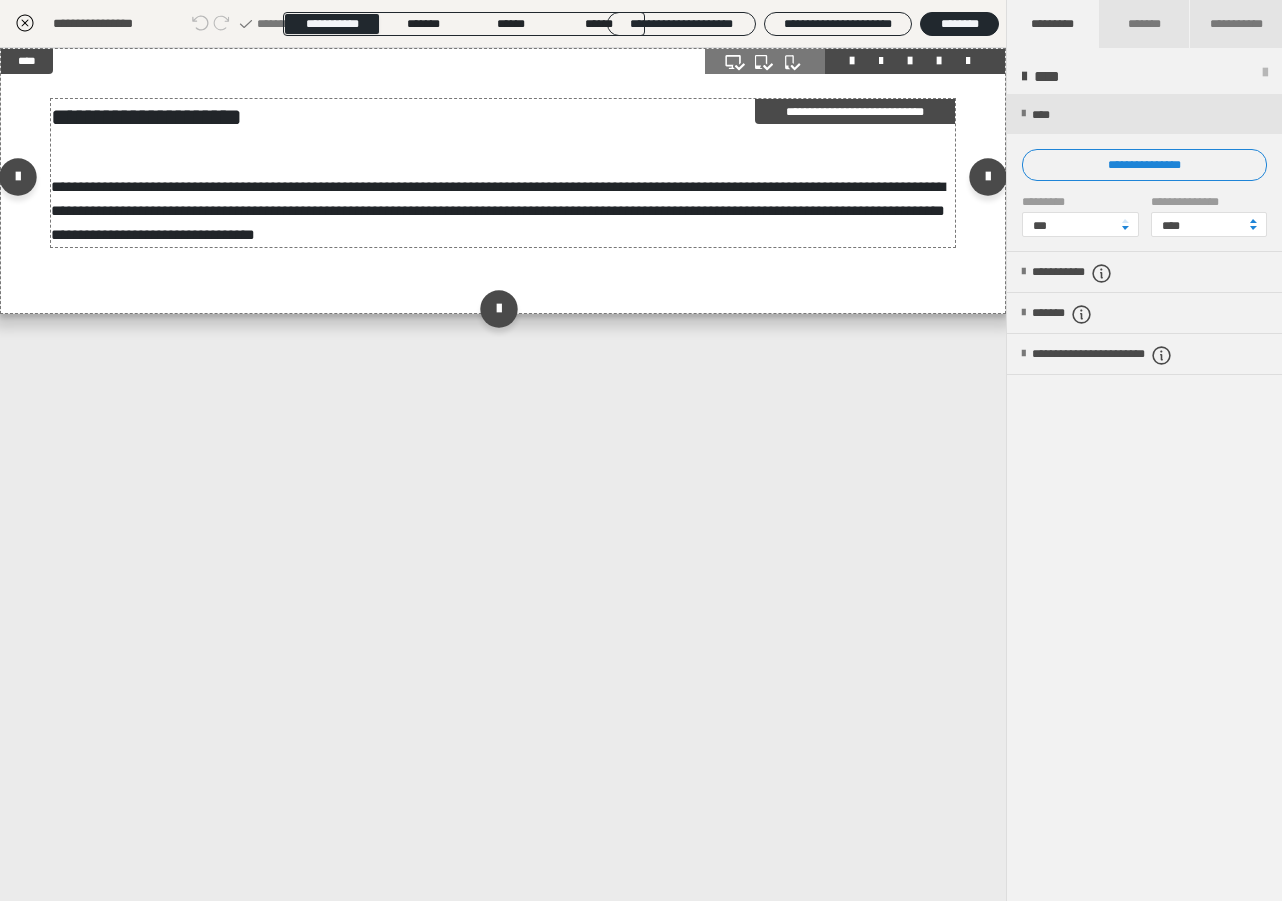 click on "**********" at bounding box center [503, 117] 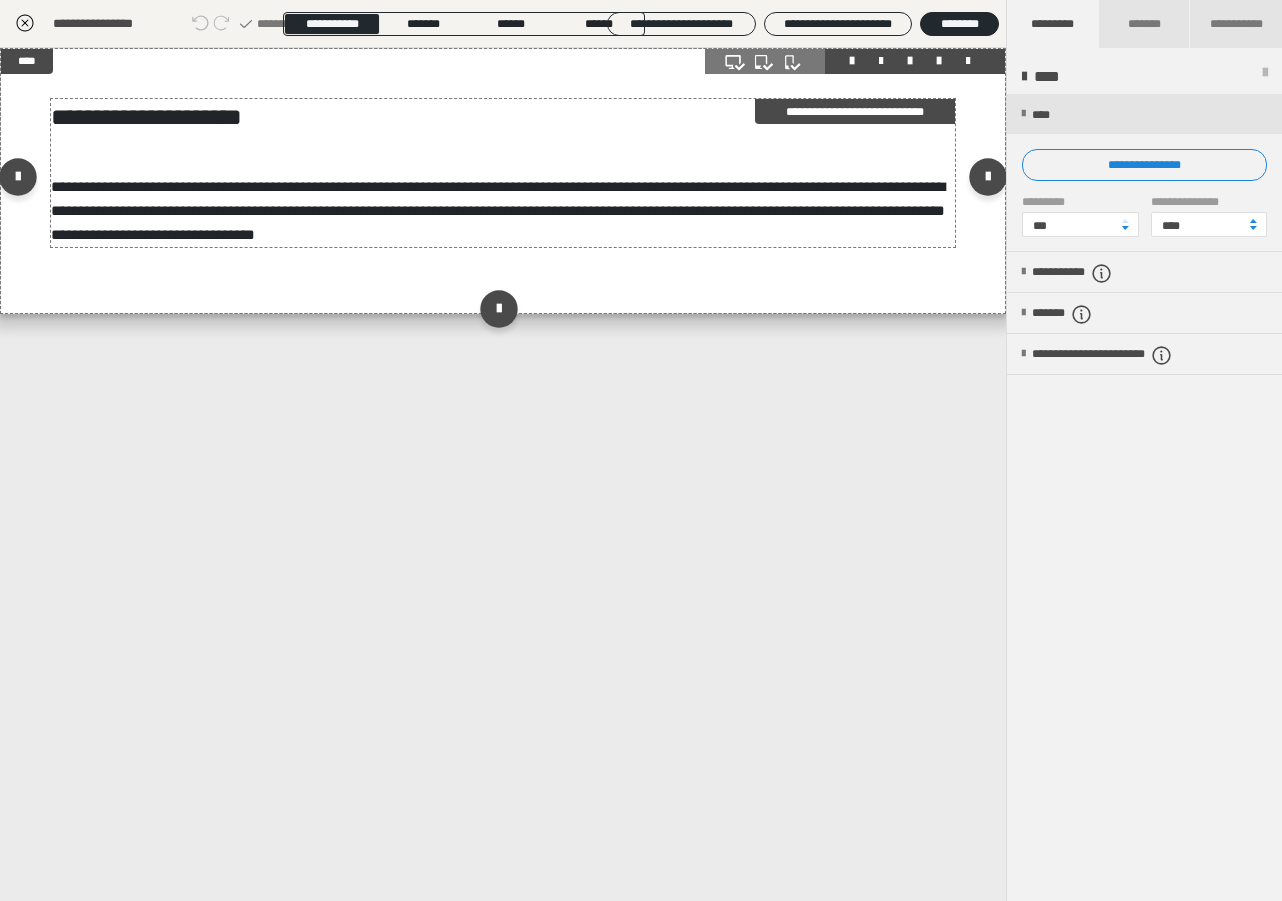 click on "**********" at bounding box center (503, 117) 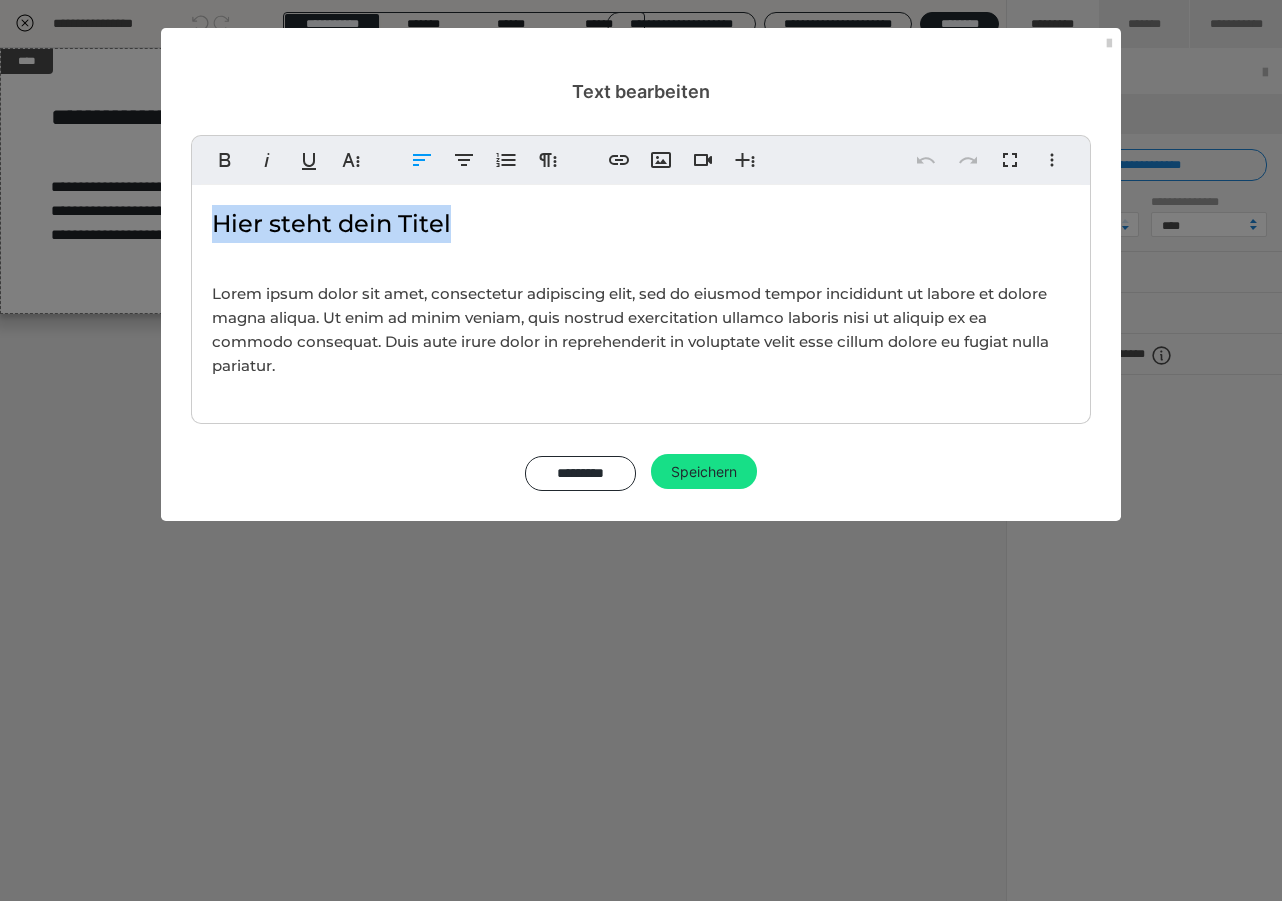 drag, startPoint x: 478, startPoint y: 227, endPoint x: 195, endPoint y: 223, distance: 283.02826 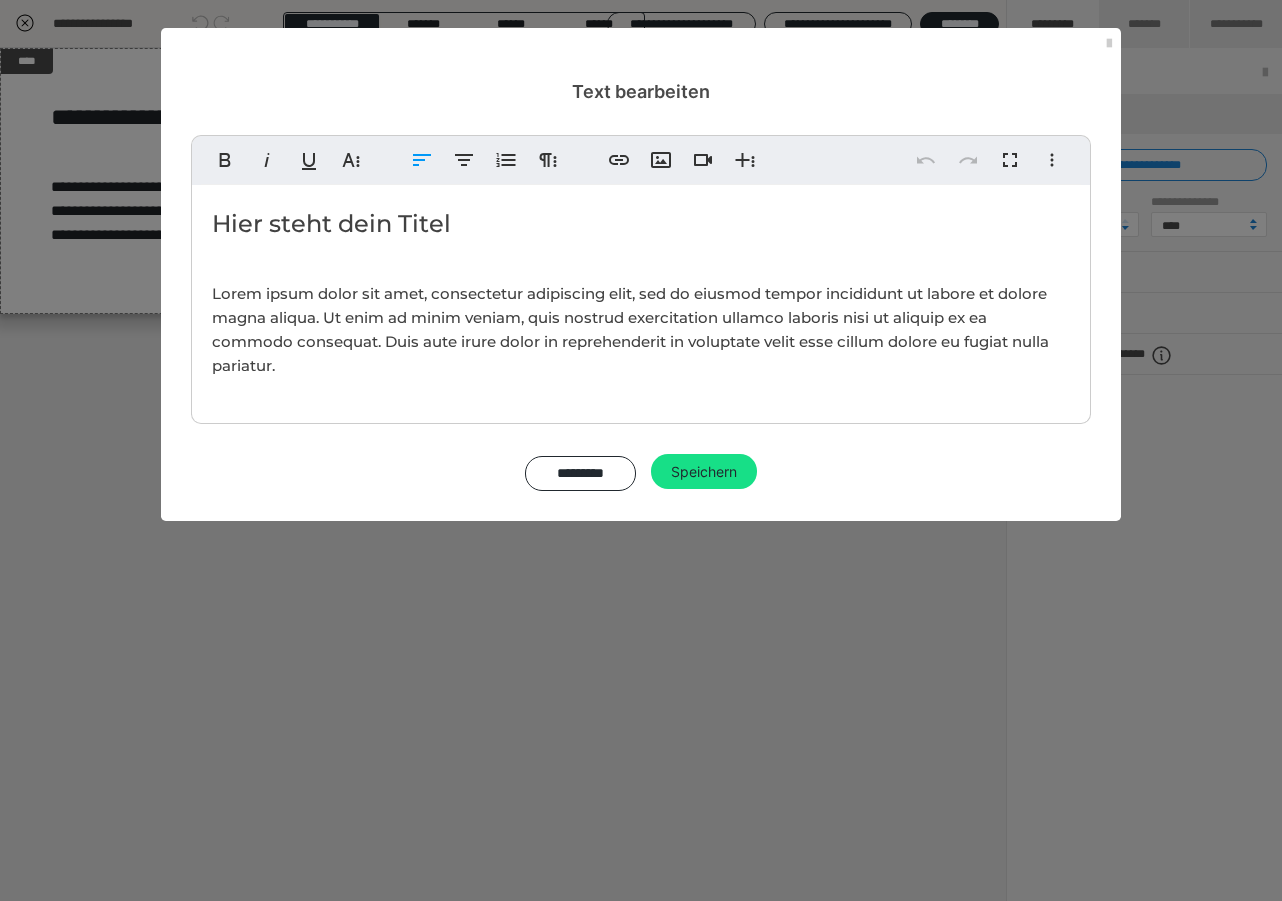 type 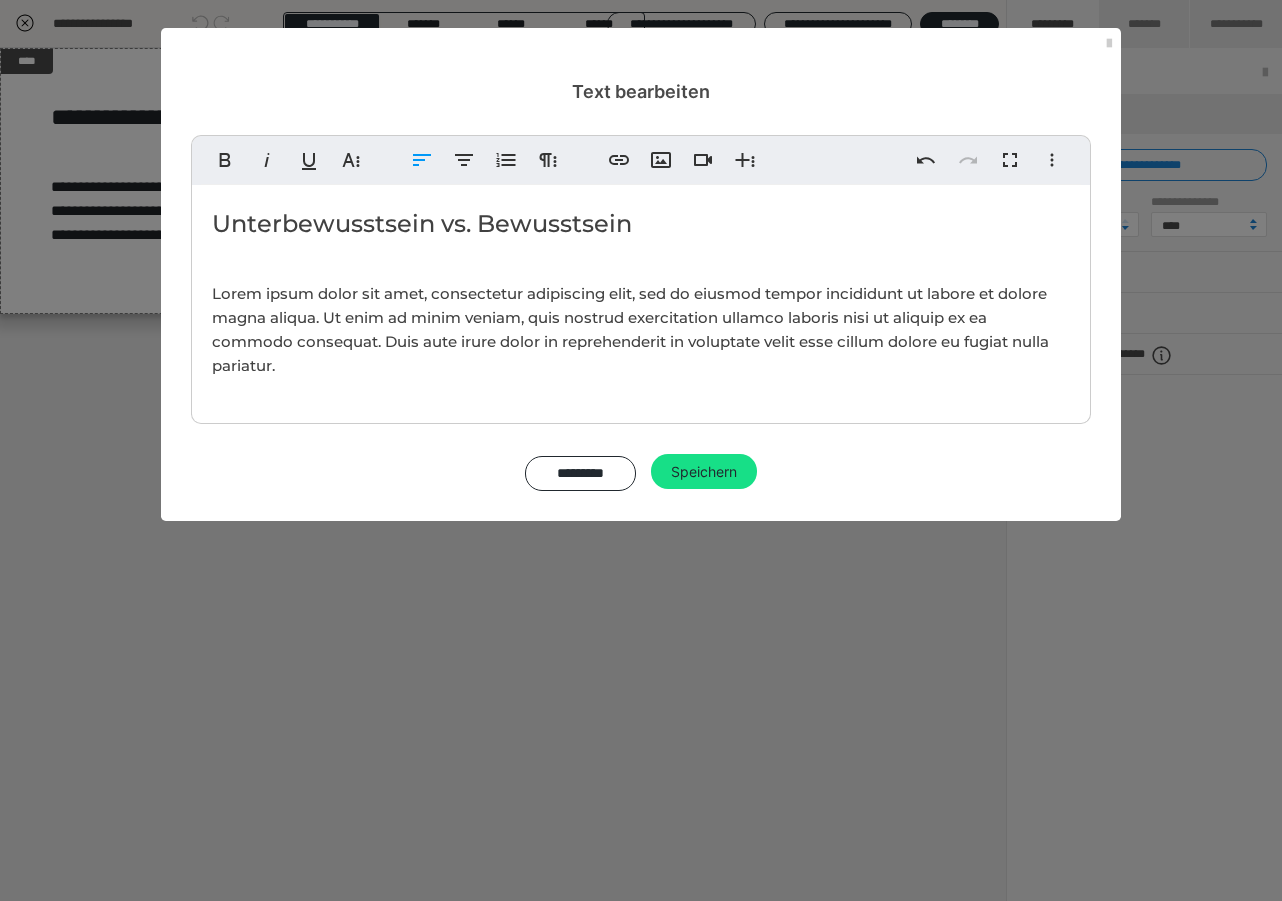click on "Lorem ipsum dolor sit amet, consectetur adipiscing elit, sed do eiusmod tempor incididunt ut labore et dolore magna aliqua. Ut enim ad minim veniam, quis nostrud exercitation ullamco laboris nisi ut aliquip ex ea commodo consequat. Duis aute irure dolor in reprehenderit in voluptate velit esse cillum dolore eu fugiat nulla pariatur." at bounding box center [630, 329] 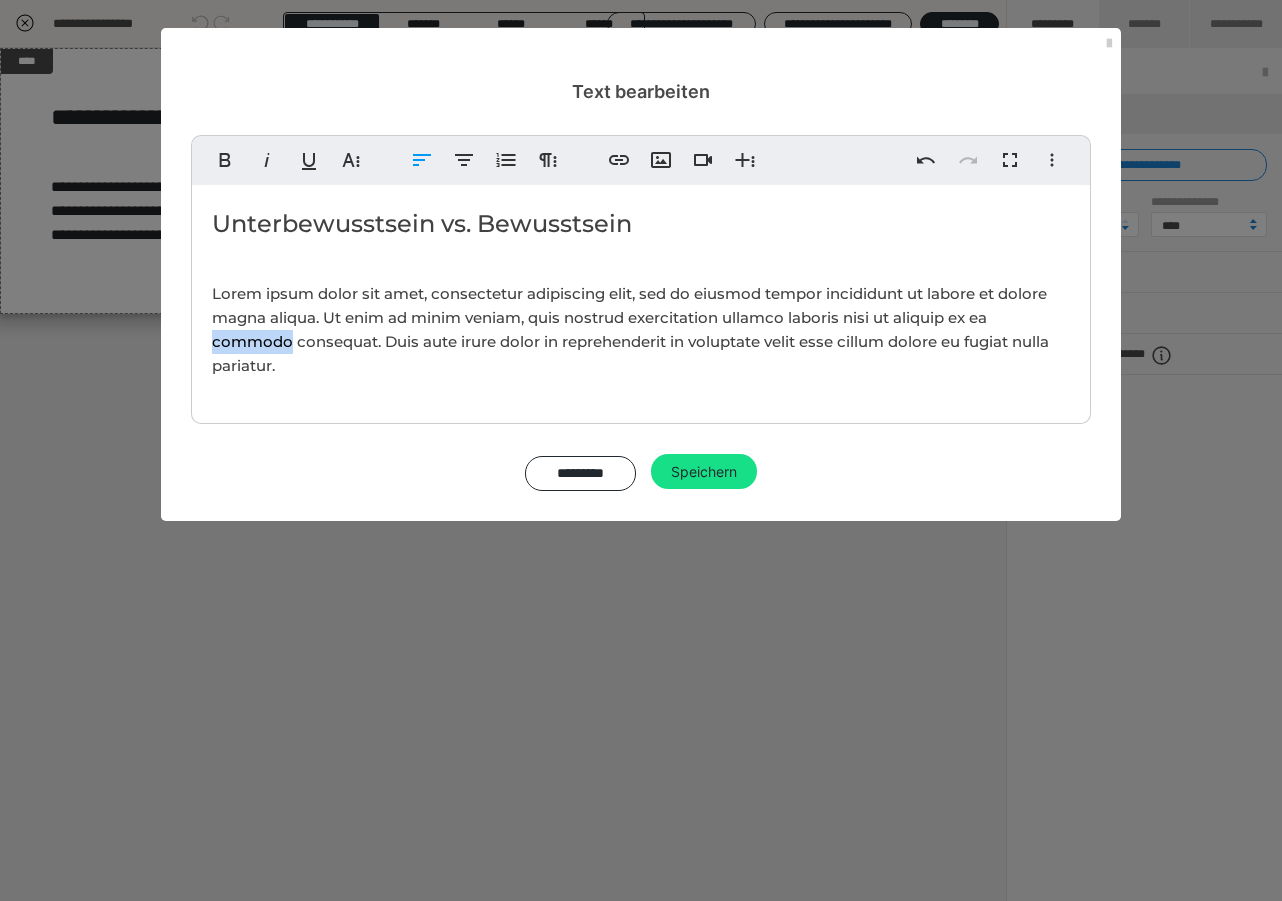 click on "Lorem ipsum dolor sit amet, consectetur adipiscing elit, sed do eiusmod tempor incididunt ut labore et dolore magna aliqua. Ut enim ad minim veniam, quis nostrud exercitation ullamco laboris nisi ut aliquip ex ea commodo consequat. Duis aute irure dolor in reprehenderit in voluptate velit esse cillum dolore eu fugiat nulla pariatur." at bounding box center [630, 329] 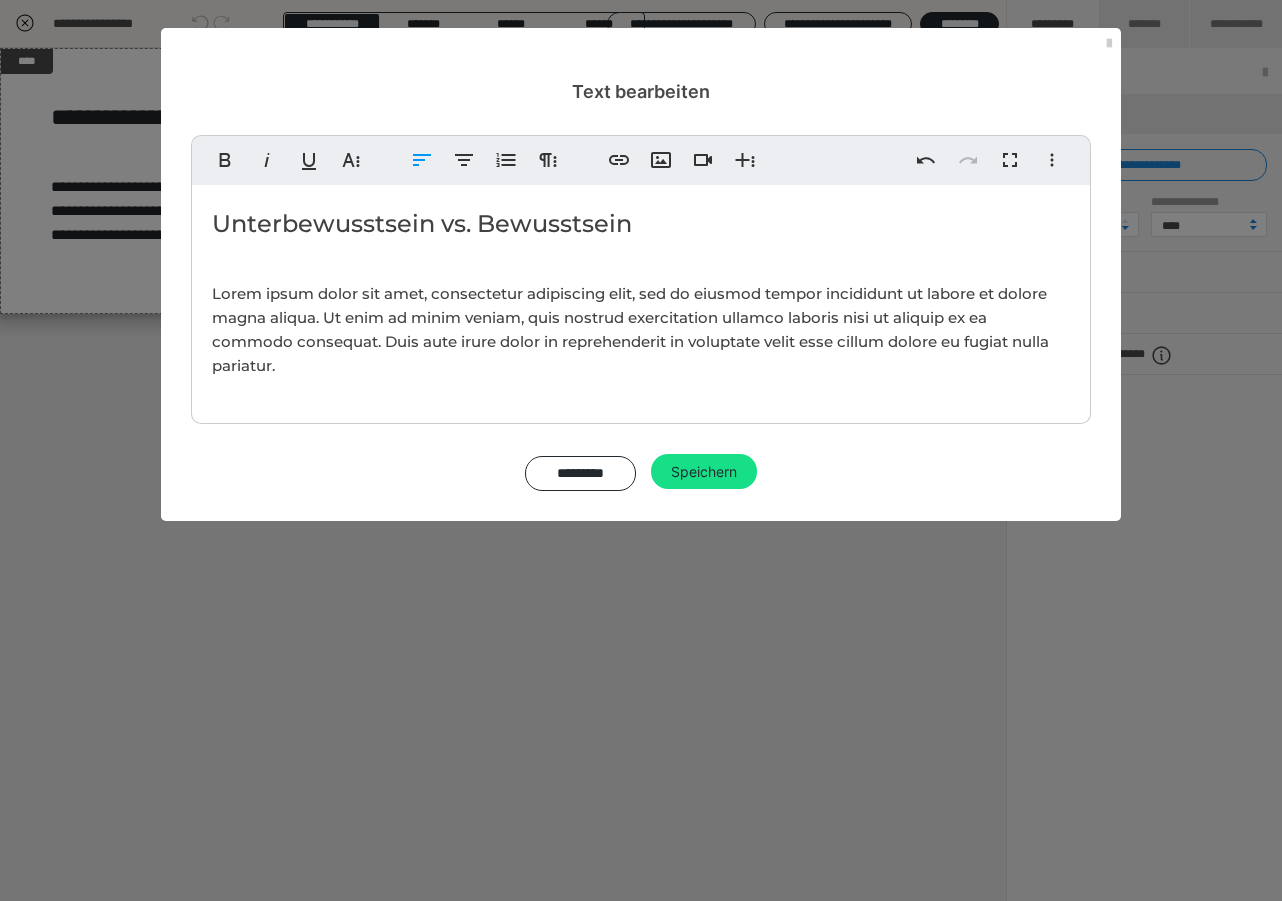 click on "Lorem ipsum dolor sit amet, consectetur adipiscing elit, sed do eiusmod tempor incididunt ut labore et dolore magna aliqua. Ut enim ad minim veniam, quis nostrud exercitation ullamco laboris nisi ut aliquip ex ea commodo consequat. Duis aute irure dolor in reprehenderit in voluptate velit esse cillum dolore eu fugiat nulla pariatur." at bounding box center (641, 330) 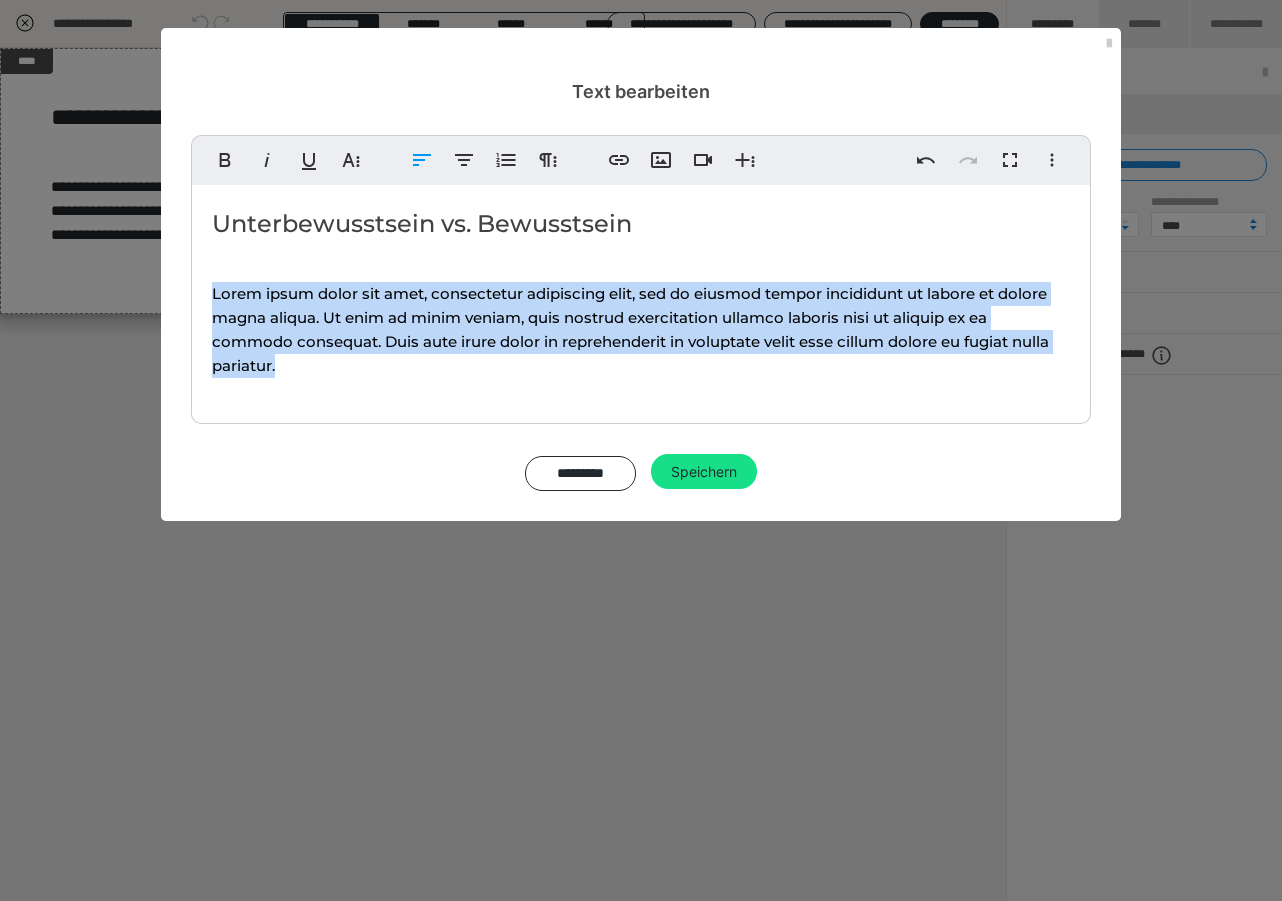 drag, startPoint x: 286, startPoint y: 357, endPoint x: 193, endPoint y: 295, distance: 111.77209 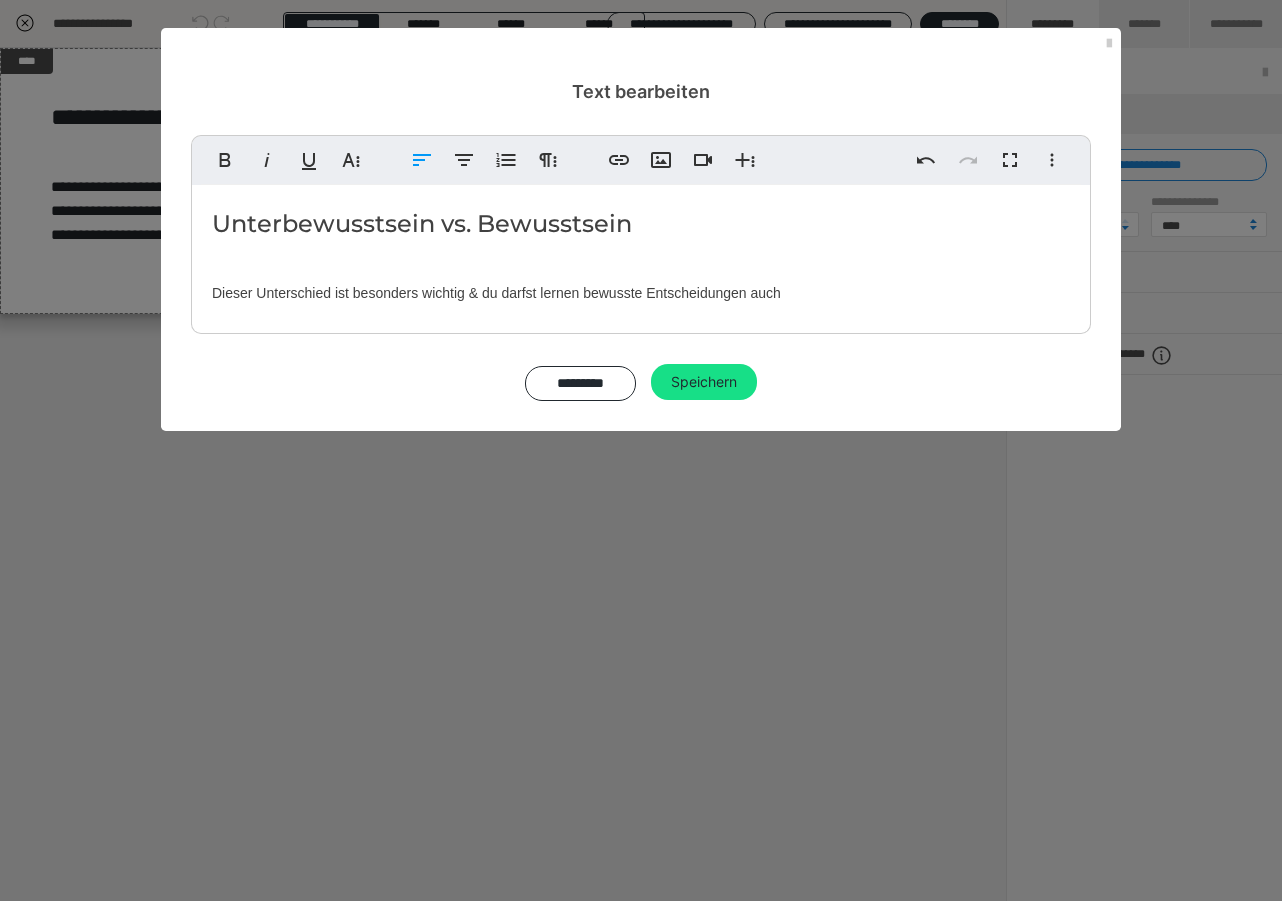 click on "Unterbewusstsein vs. Bewusstsein Dieser Unterschied ist besonders wichtig & du darfst lernen bewusste Entscheidungen auch ​" at bounding box center [641, 254] 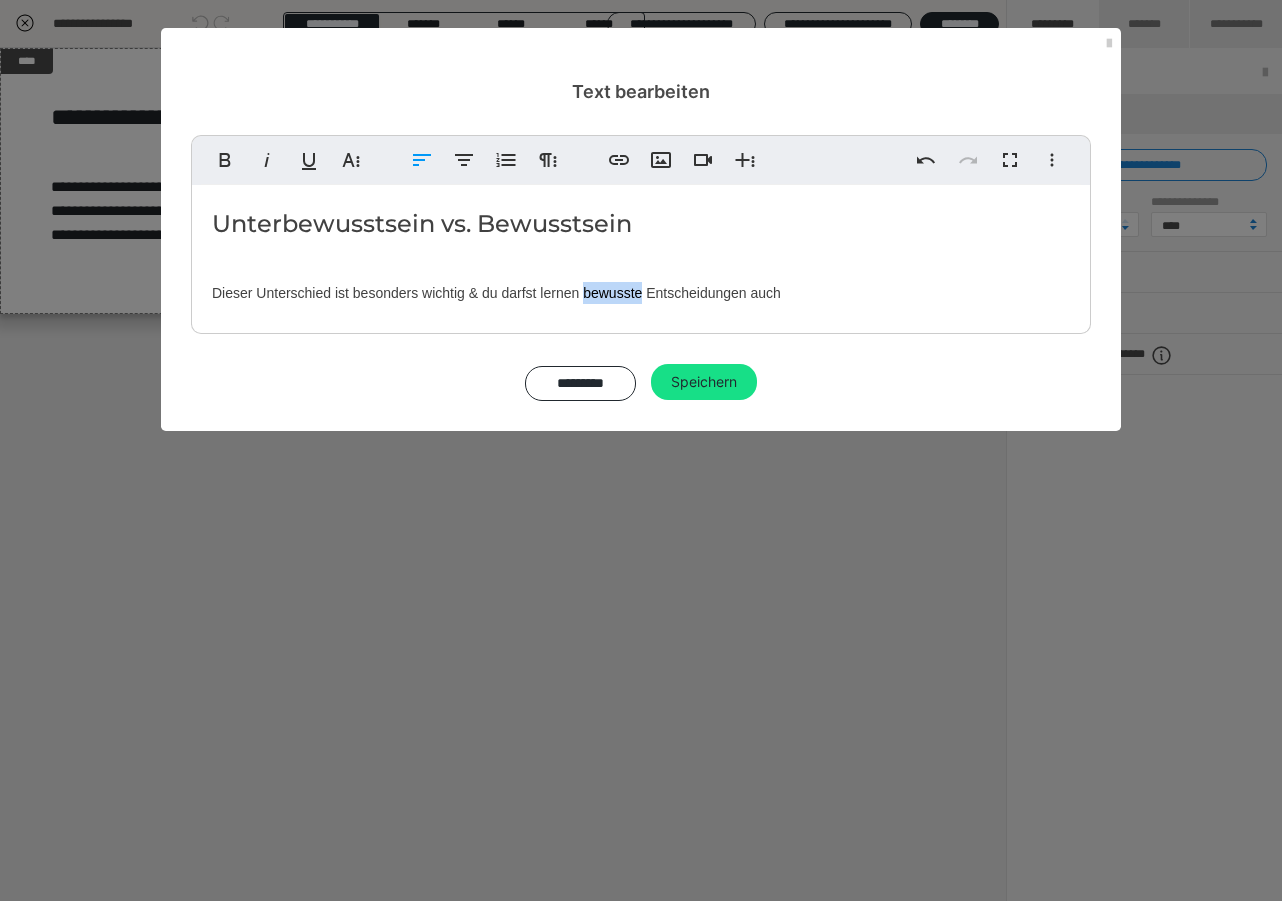 click on "Unterbewusstsein vs. Bewusstsein Dieser Unterschied ist besonders wichtig & du darfst lernen bewusste Entscheidungen auch ​" at bounding box center (641, 254) 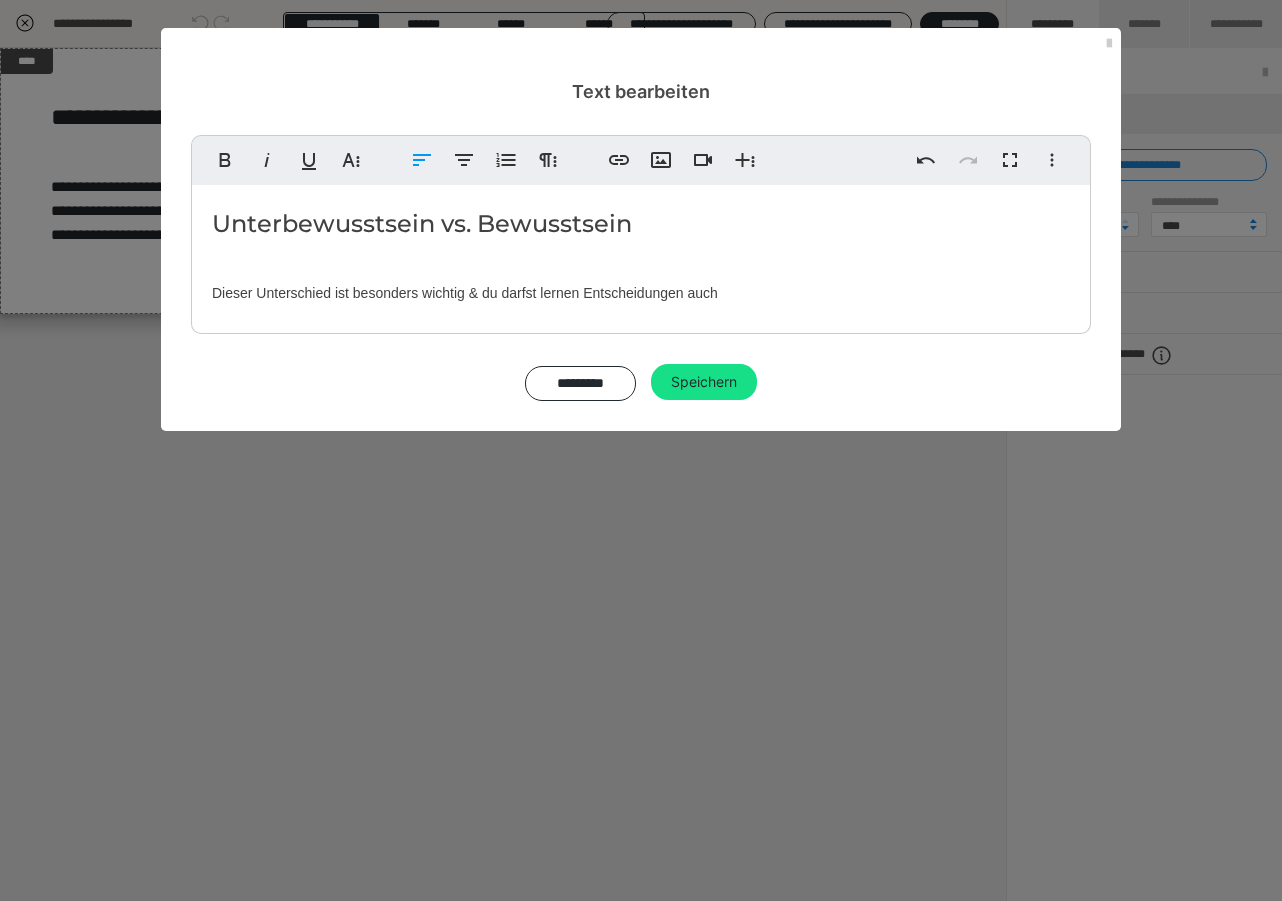 click on "Unterbewusstsein vs. Bewusstsein Dieser Unterschied ist besonders wichtig & du darfst lernen Entscheidungen auch" at bounding box center [641, 254] 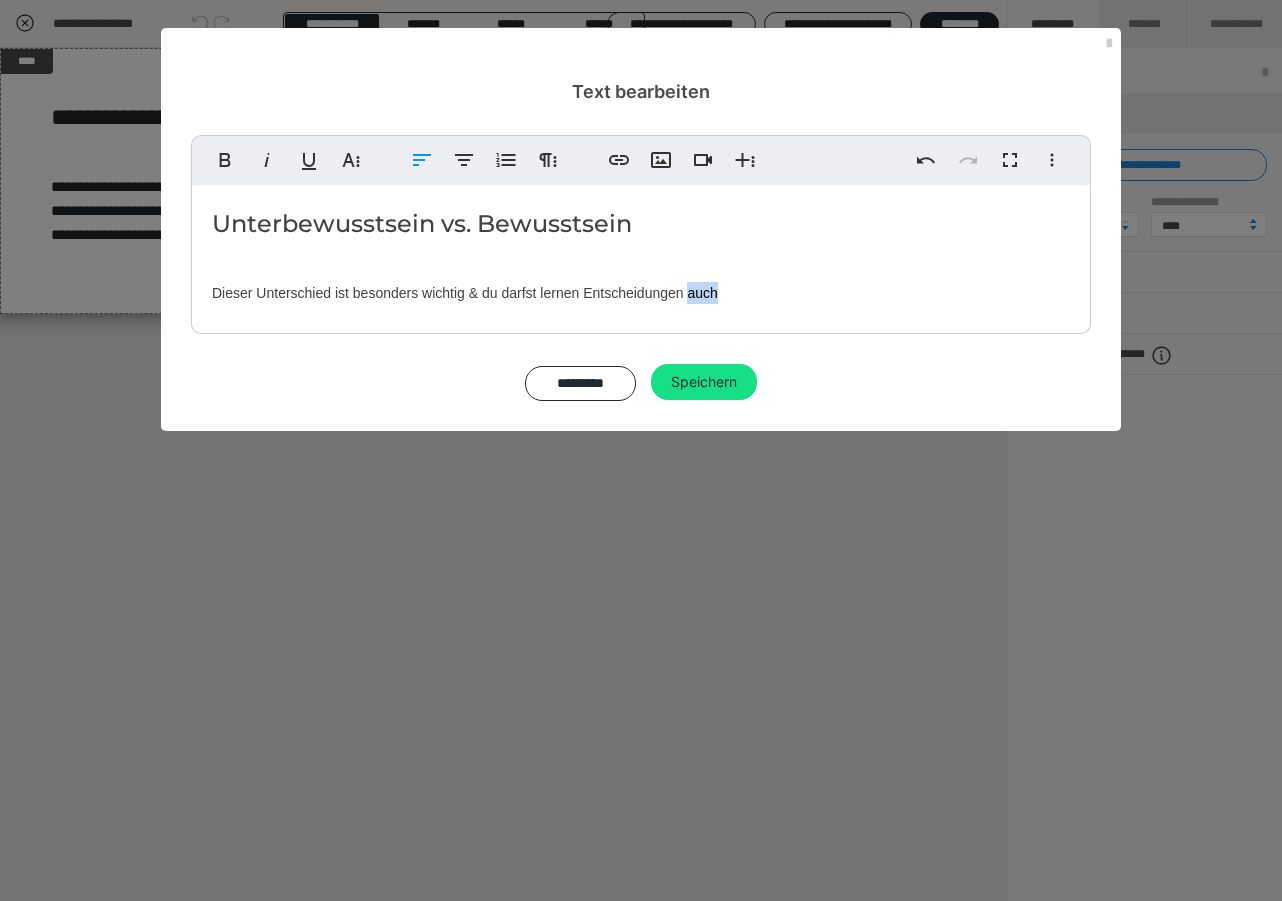 click on "Unterbewusstsein vs. Bewusstsein Dieser Unterschied ist besonders wichtig & du darfst lernen Entscheidungen auch" at bounding box center (641, 254) 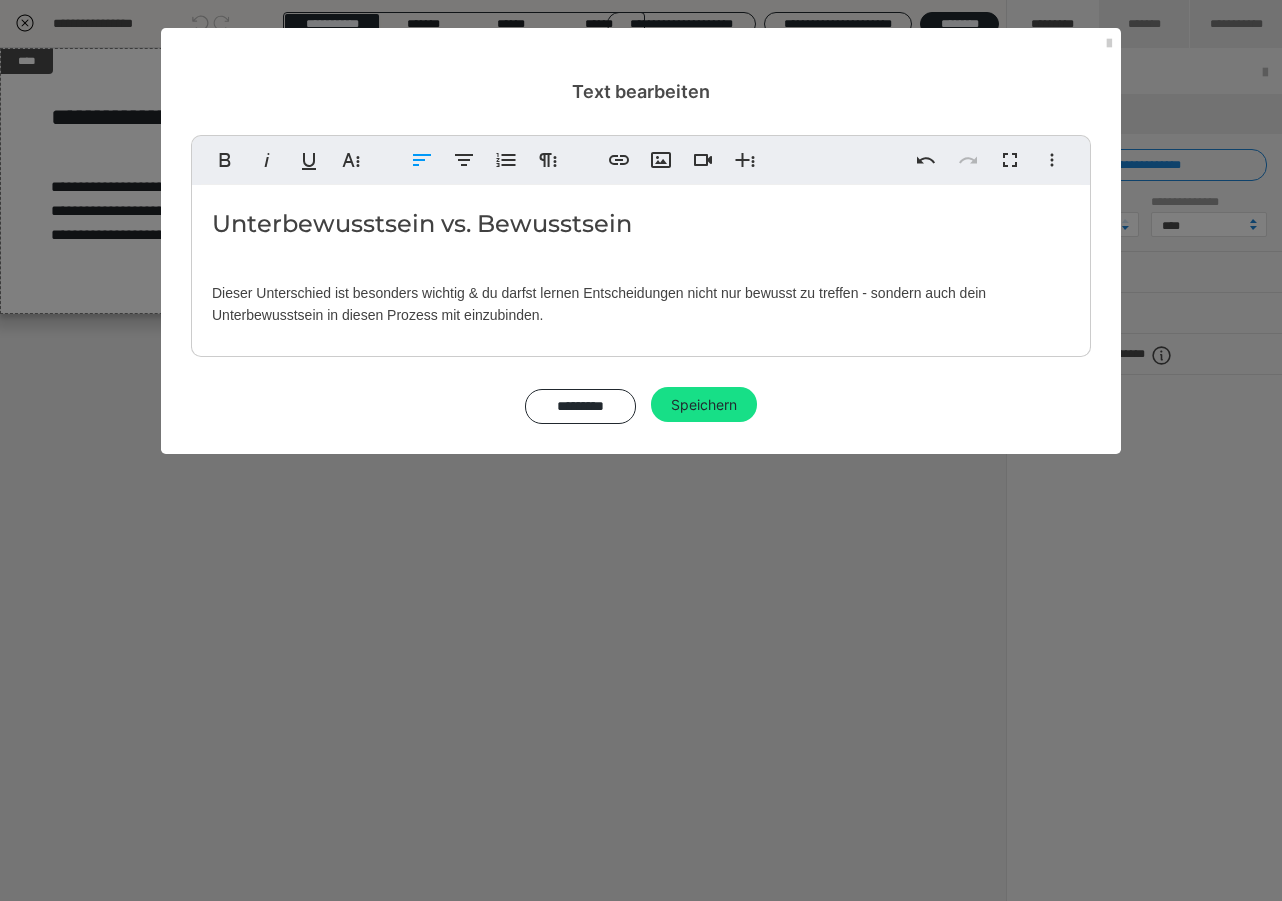 drag, startPoint x: 560, startPoint y: 314, endPoint x: 57, endPoint y: 286, distance: 503.77872 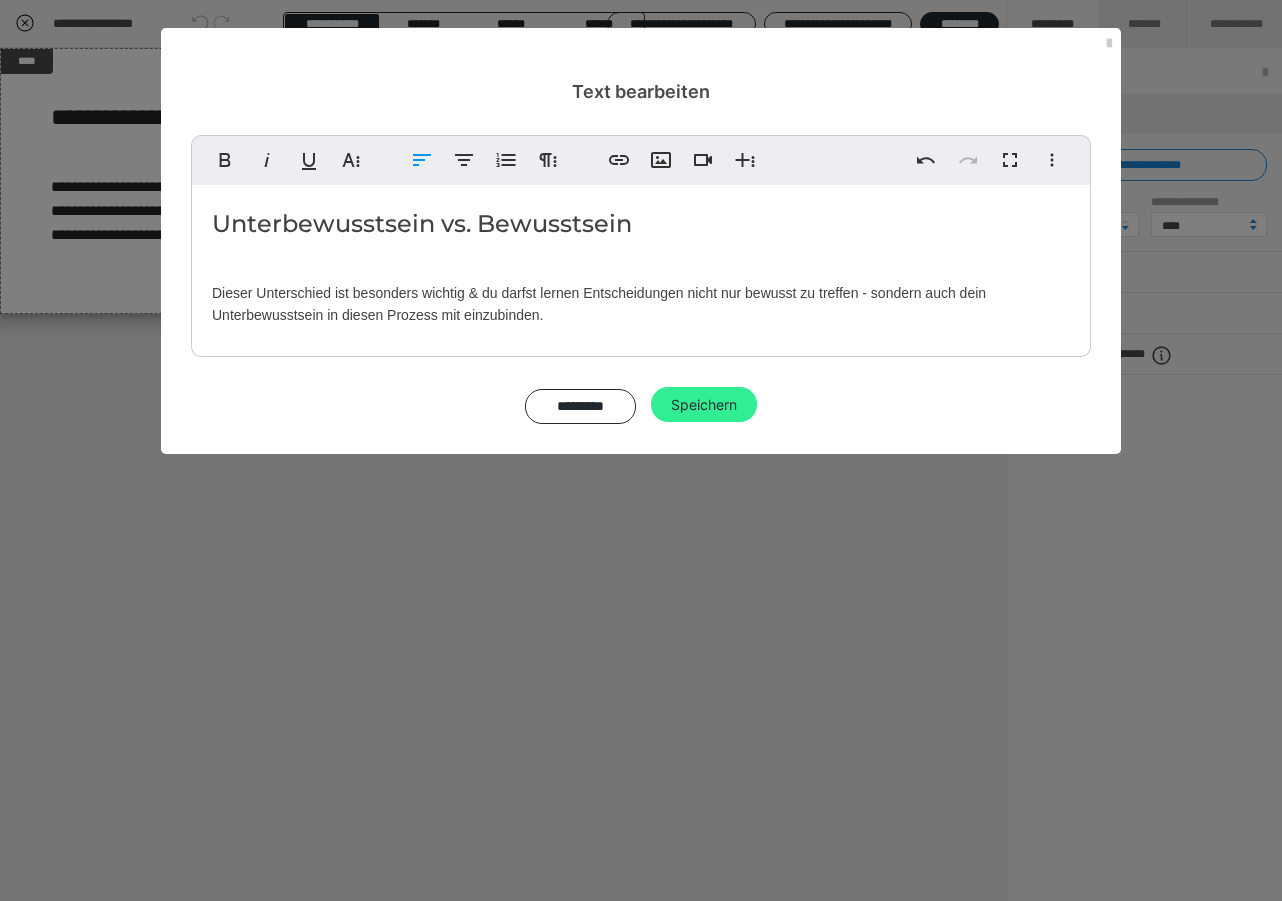 click on "Speichern" at bounding box center (704, 405) 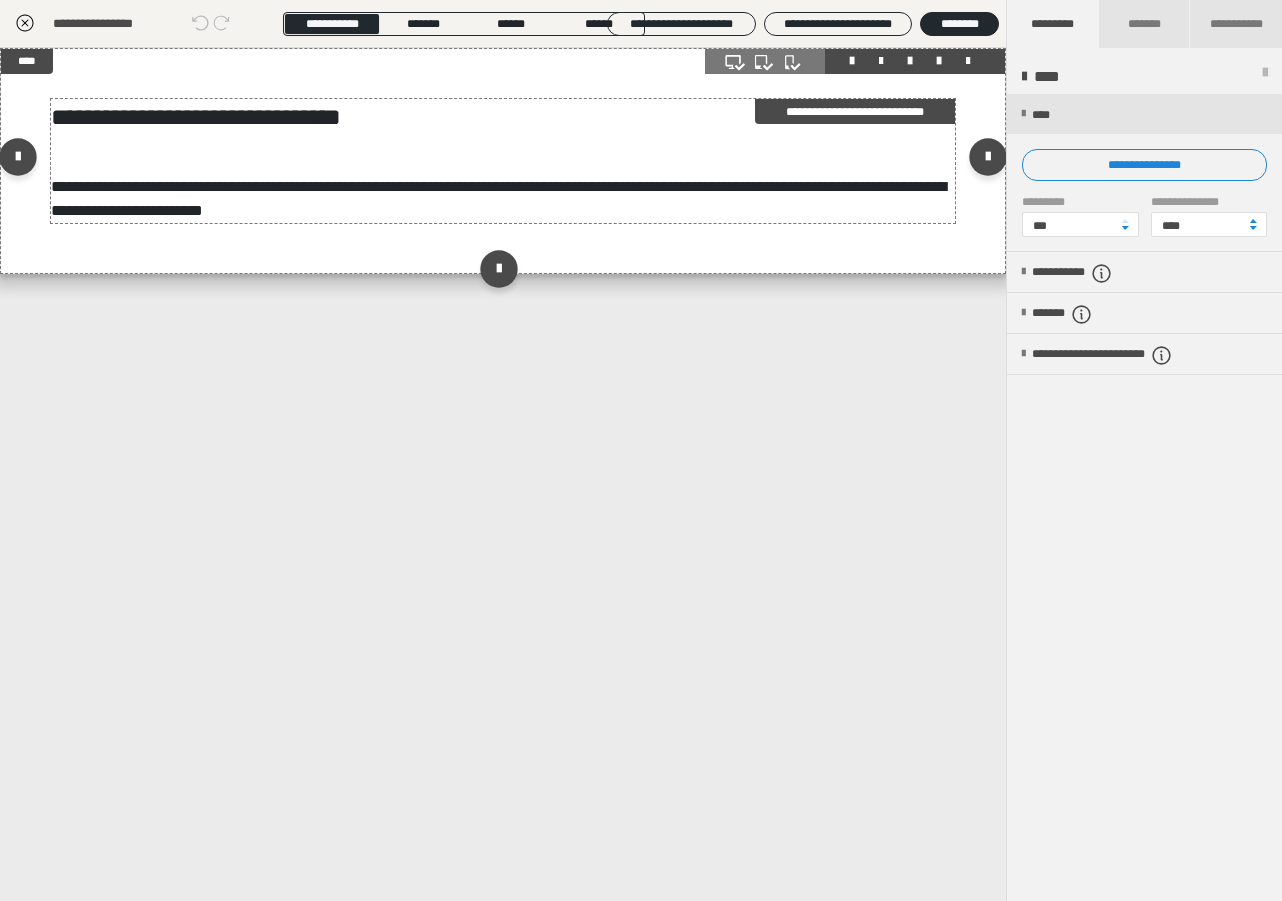 click on "**********" at bounding box center [503, 161] 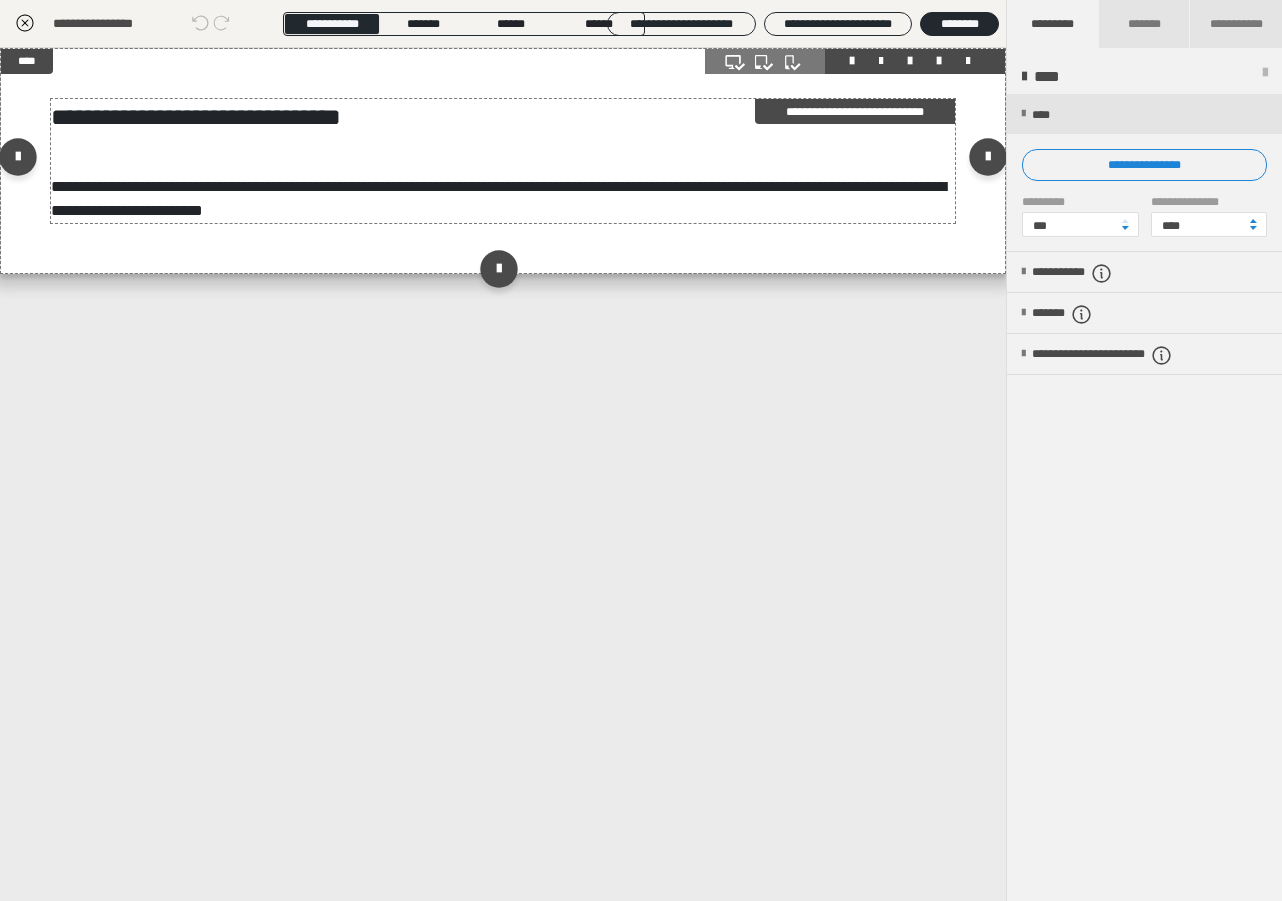 click on "**********" at bounding box center (503, 161) 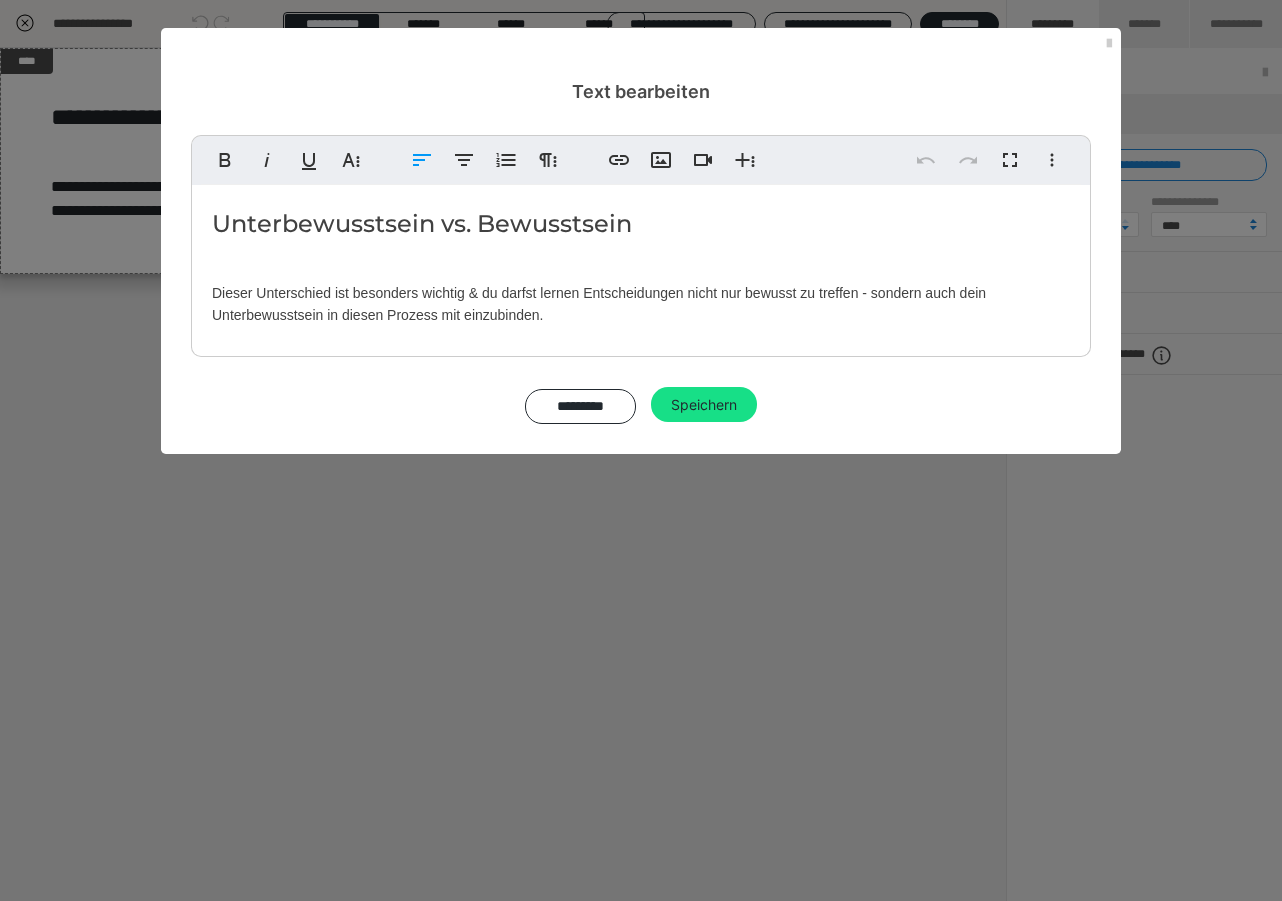 drag, startPoint x: 555, startPoint y: 313, endPoint x: 172, endPoint y: 284, distance: 384.09634 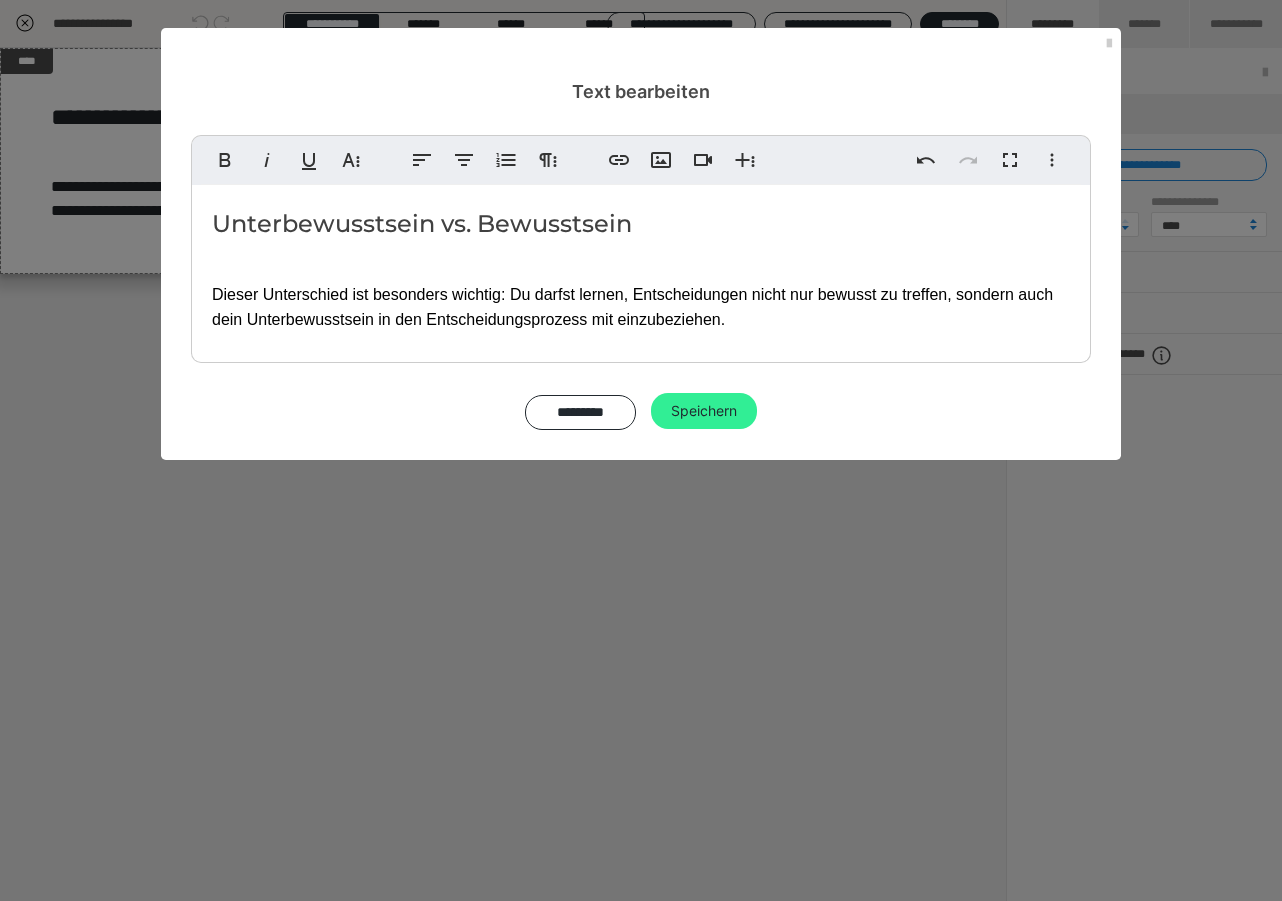 click on "Speichern" at bounding box center [704, 411] 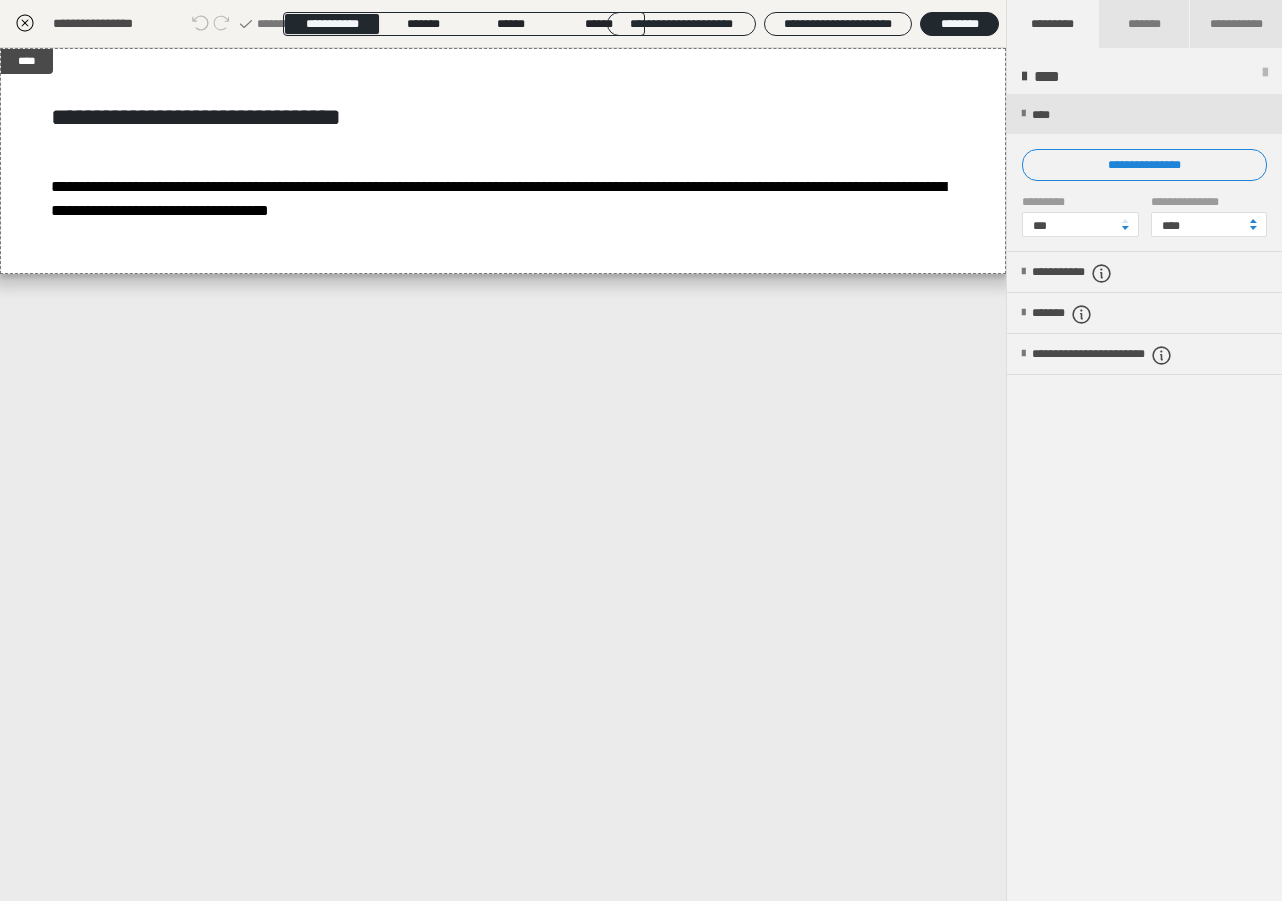 click at bounding box center [1265, 77] 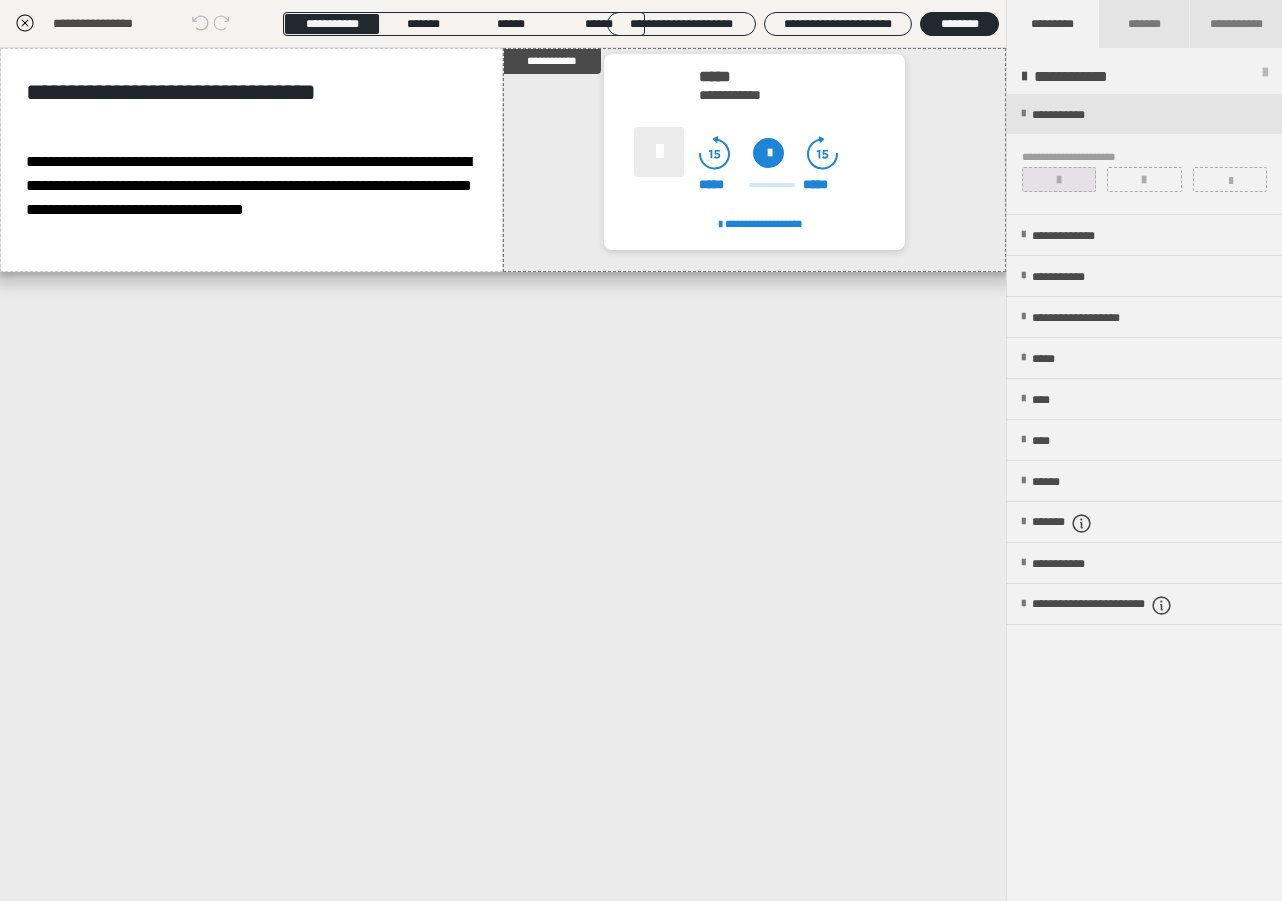click at bounding box center [1059, 180] 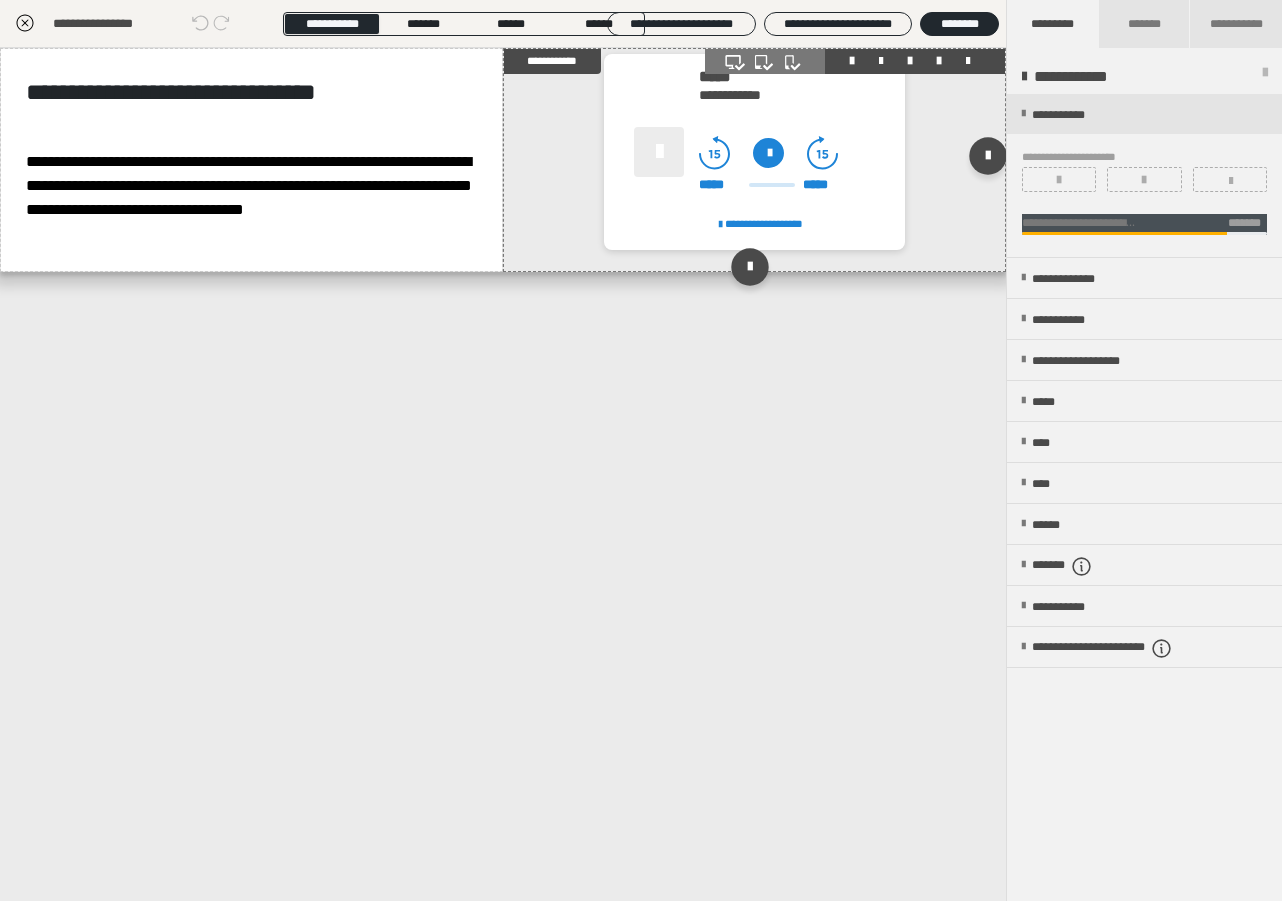 click at bounding box center [768, 153] 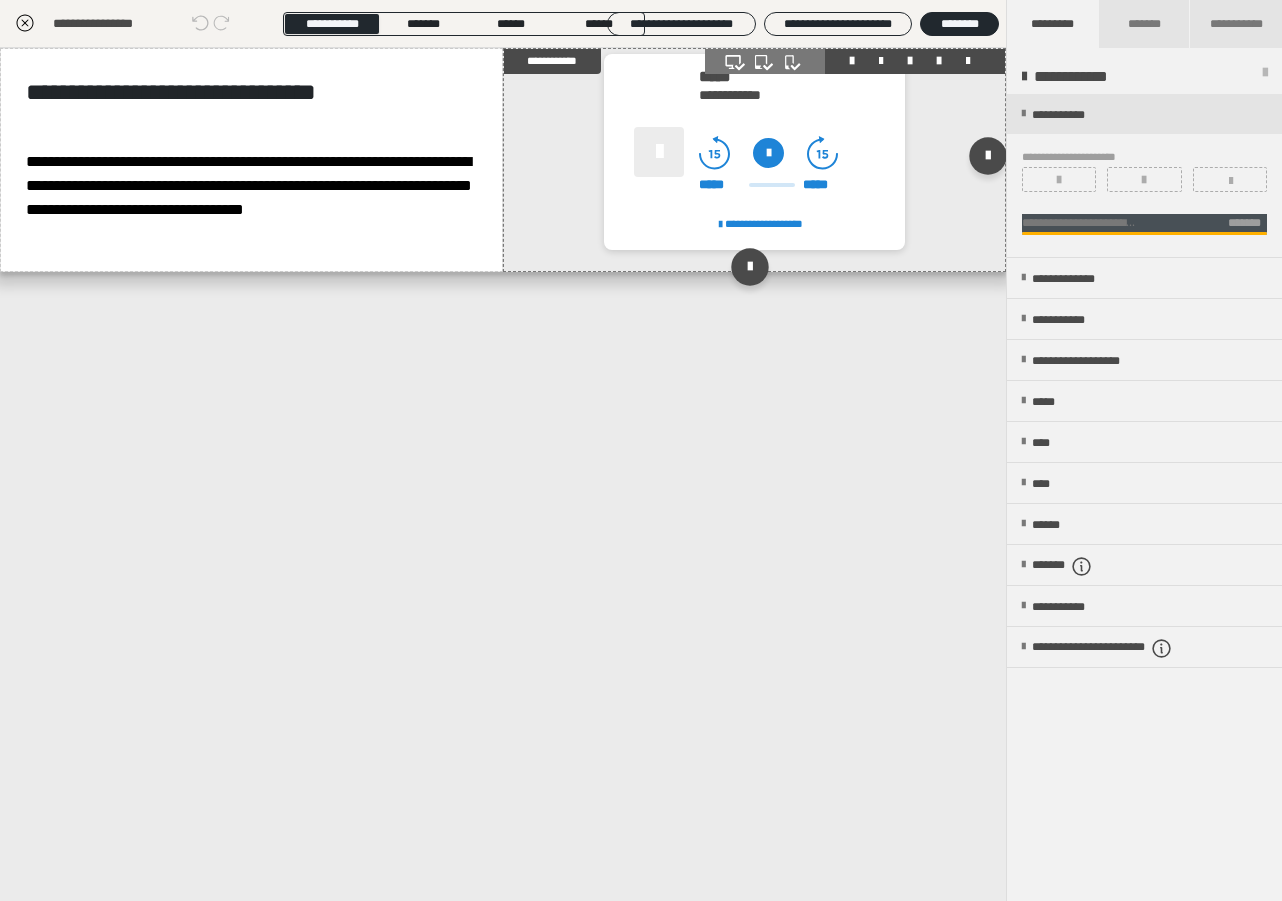 click at bounding box center [768, 153] 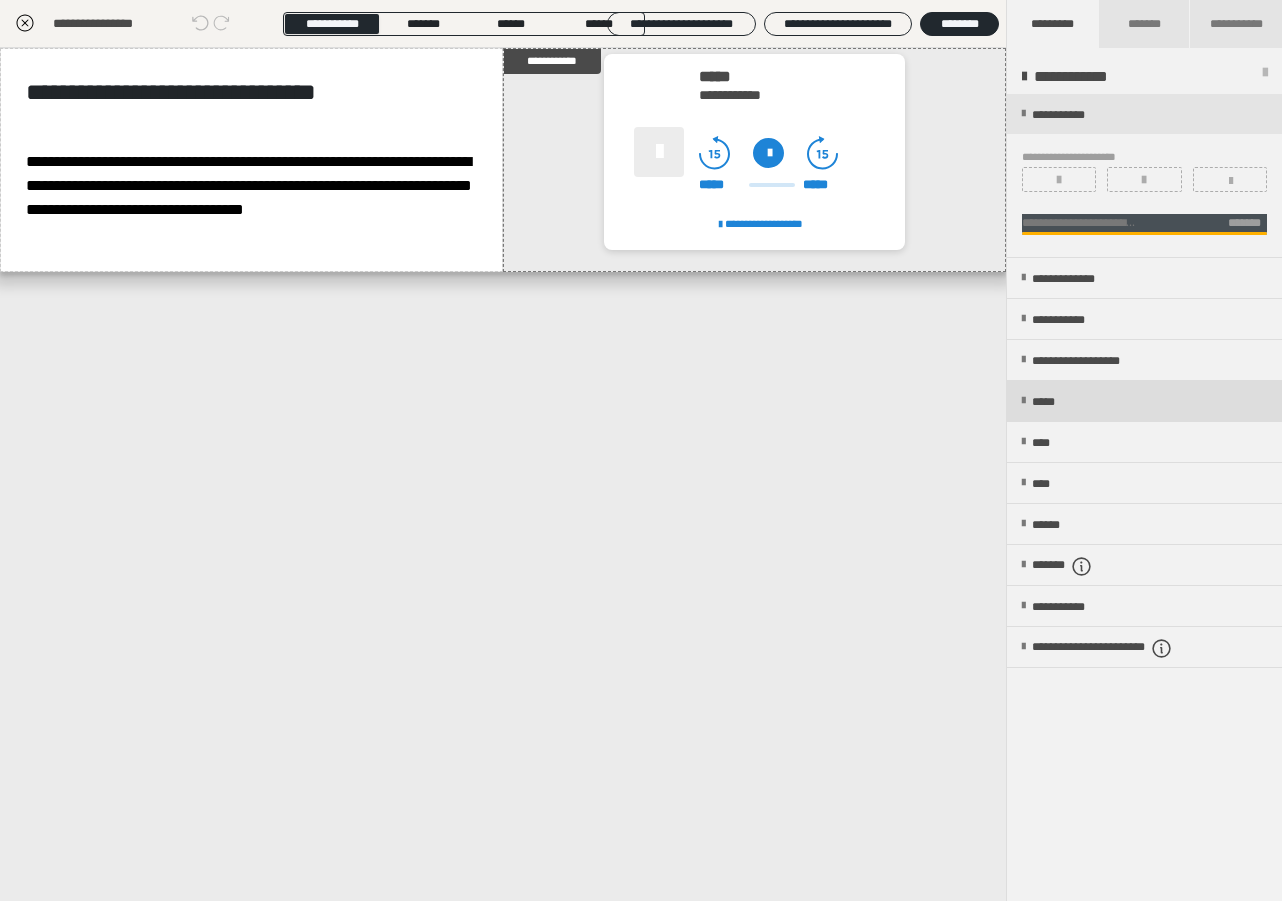click on "*****" at bounding box center (1144, 401) 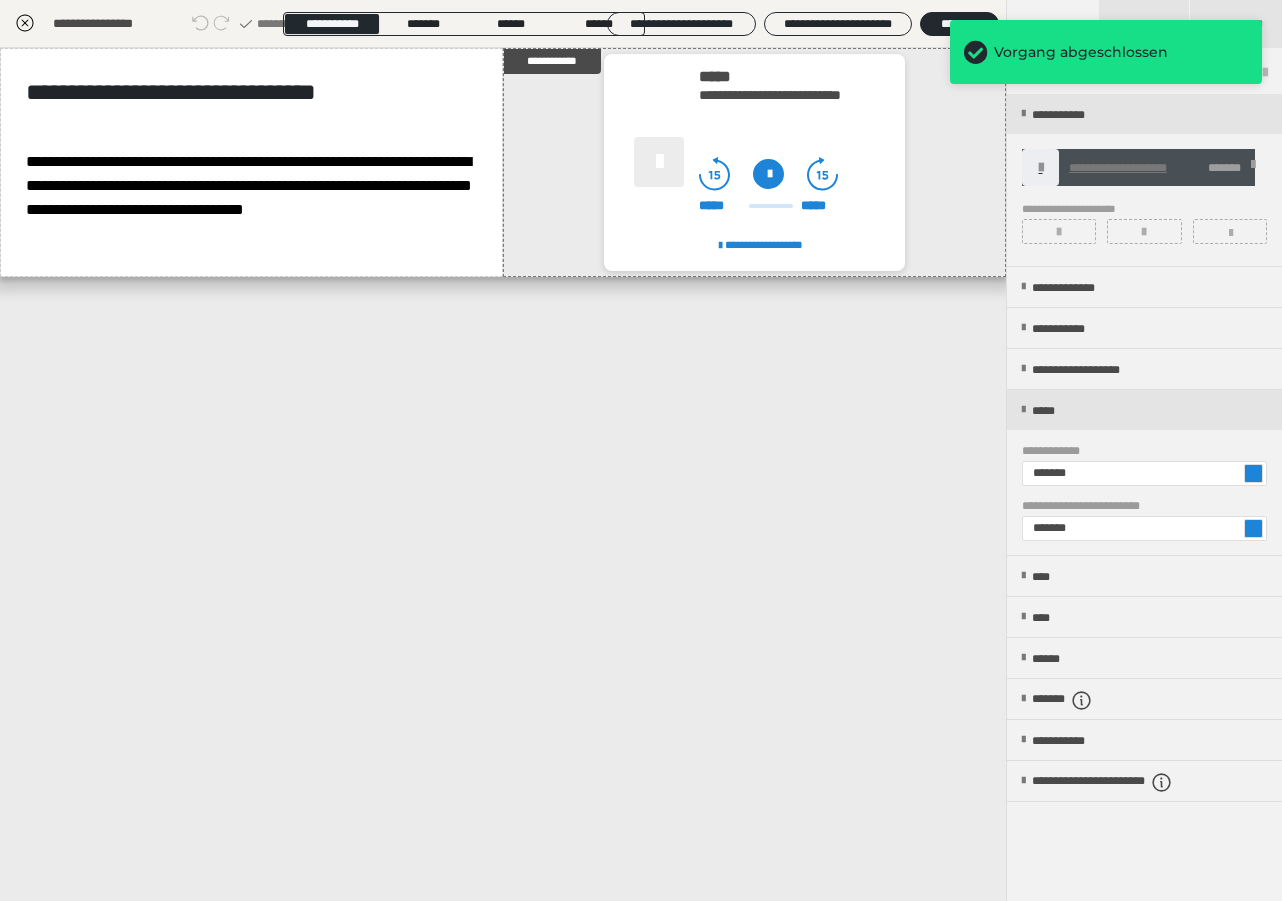 click at bounding box center [1253, 473] 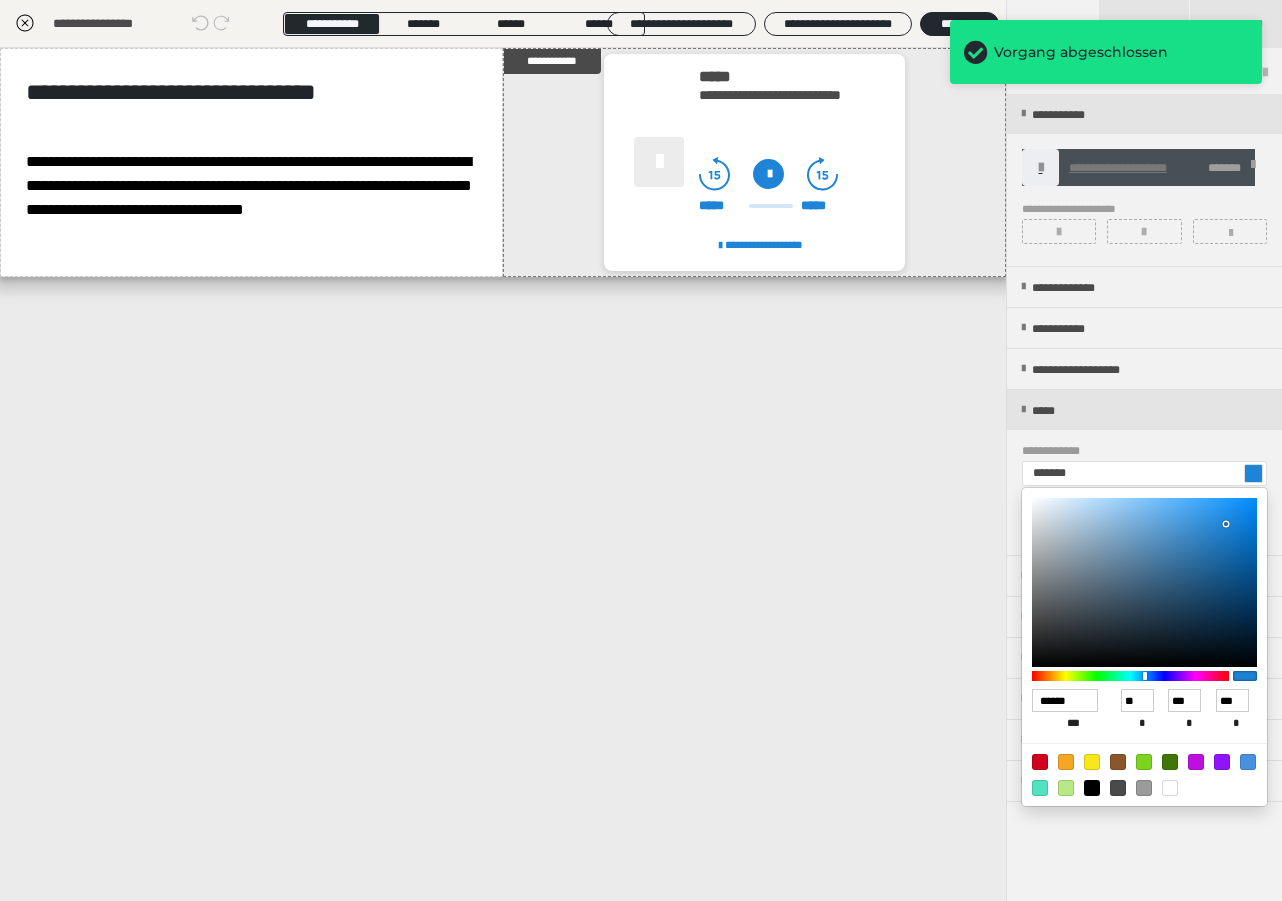 click at bounding box center (1066, 762) 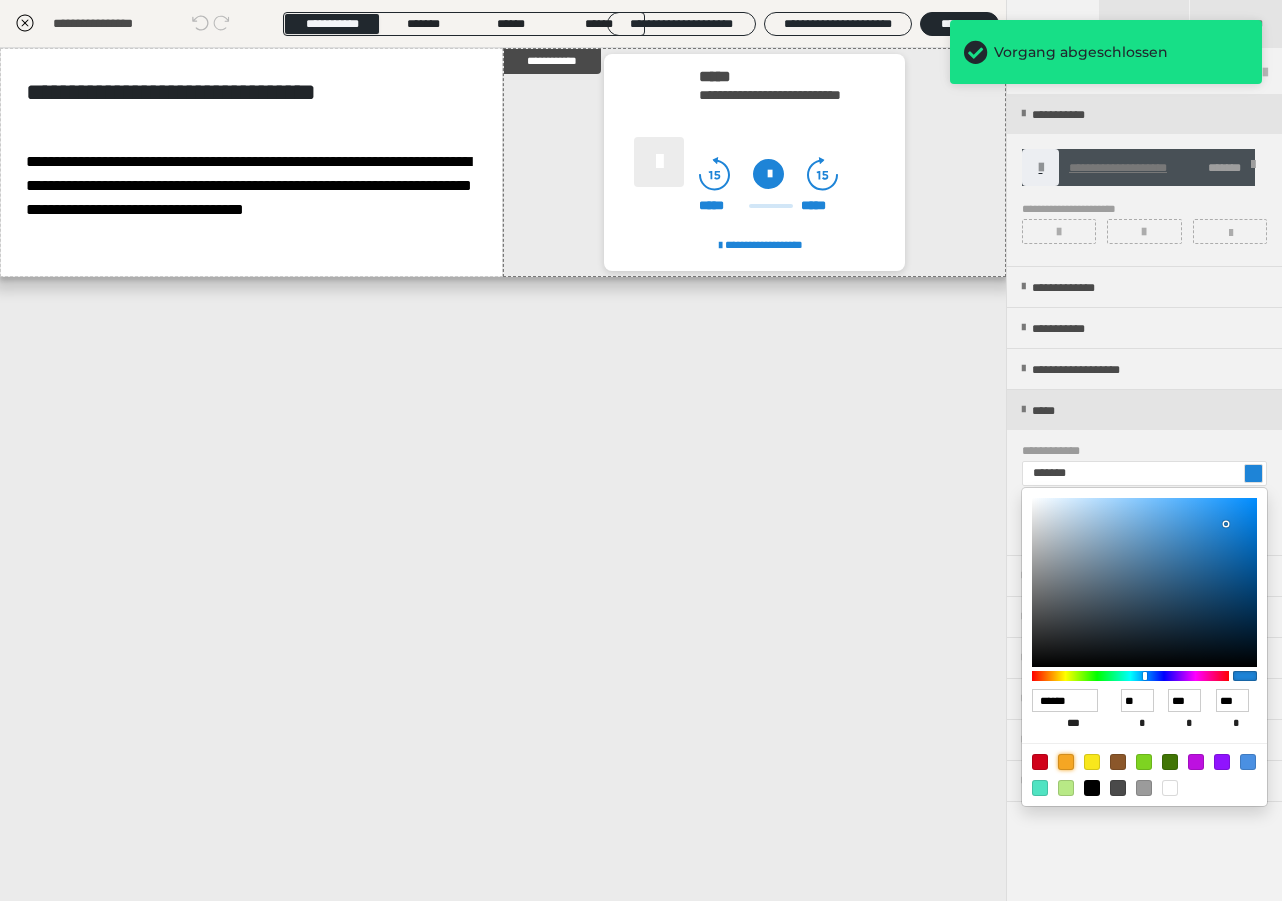 type on "*******" 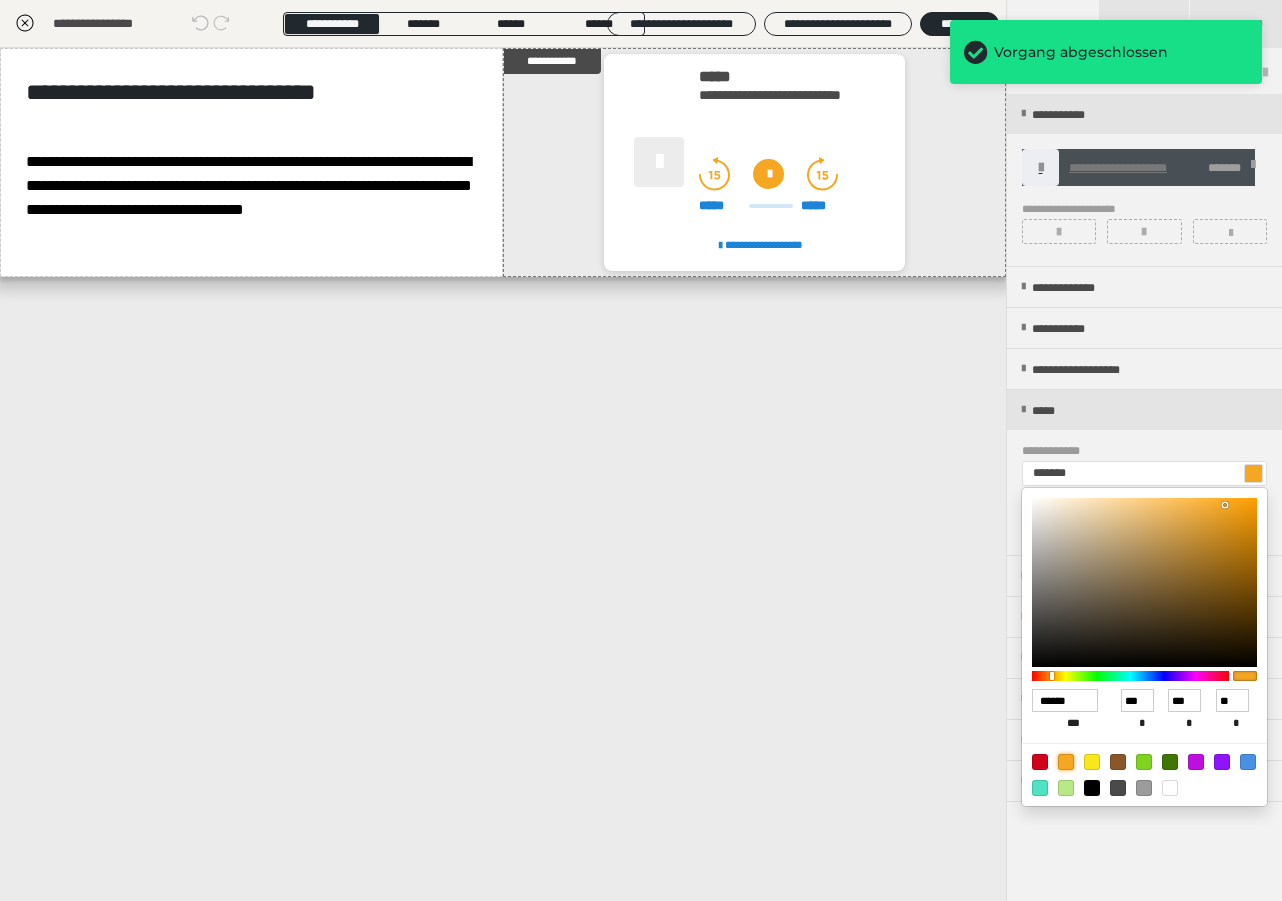 click at bounding box center (641, 450) 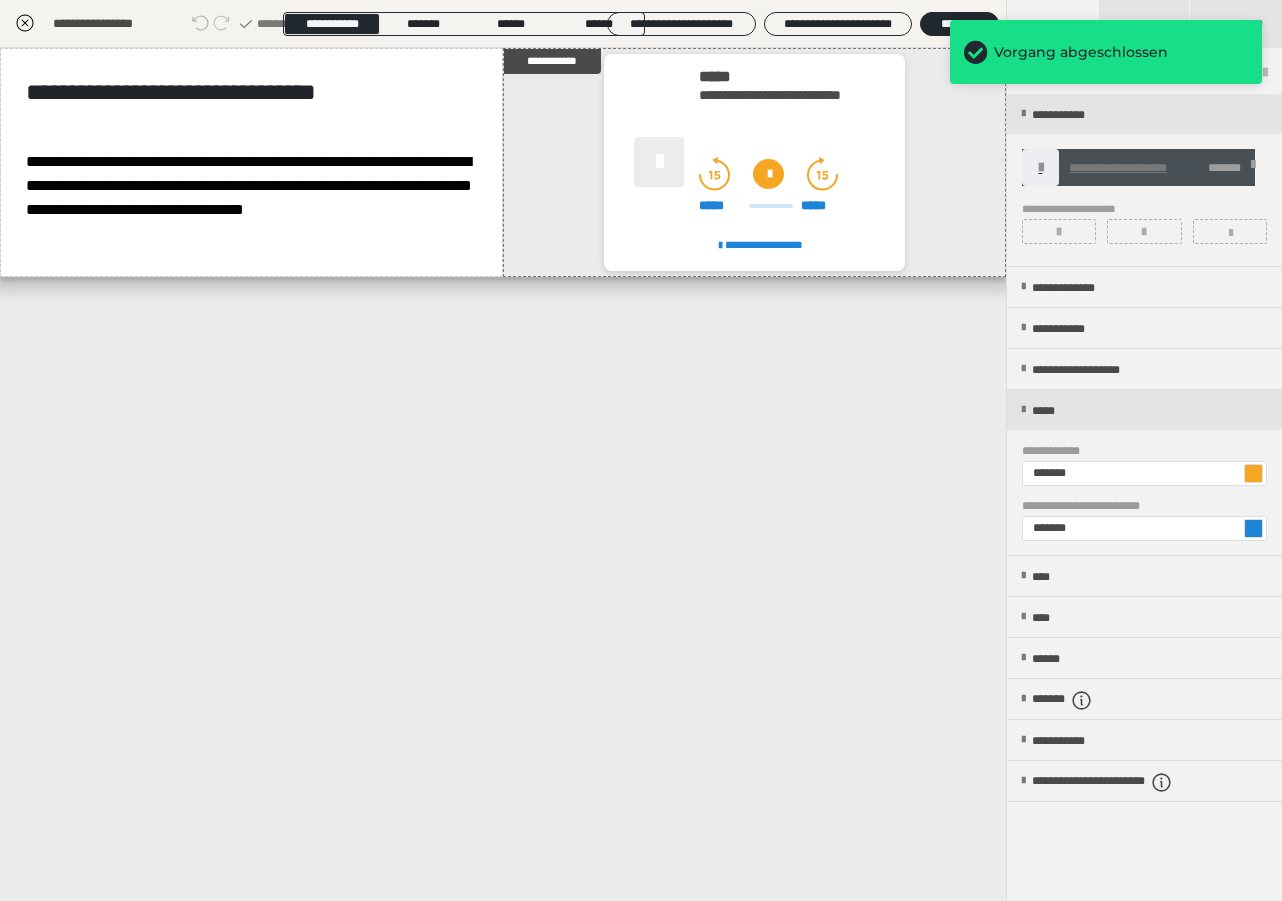 click at bounding box center [1253, 528] 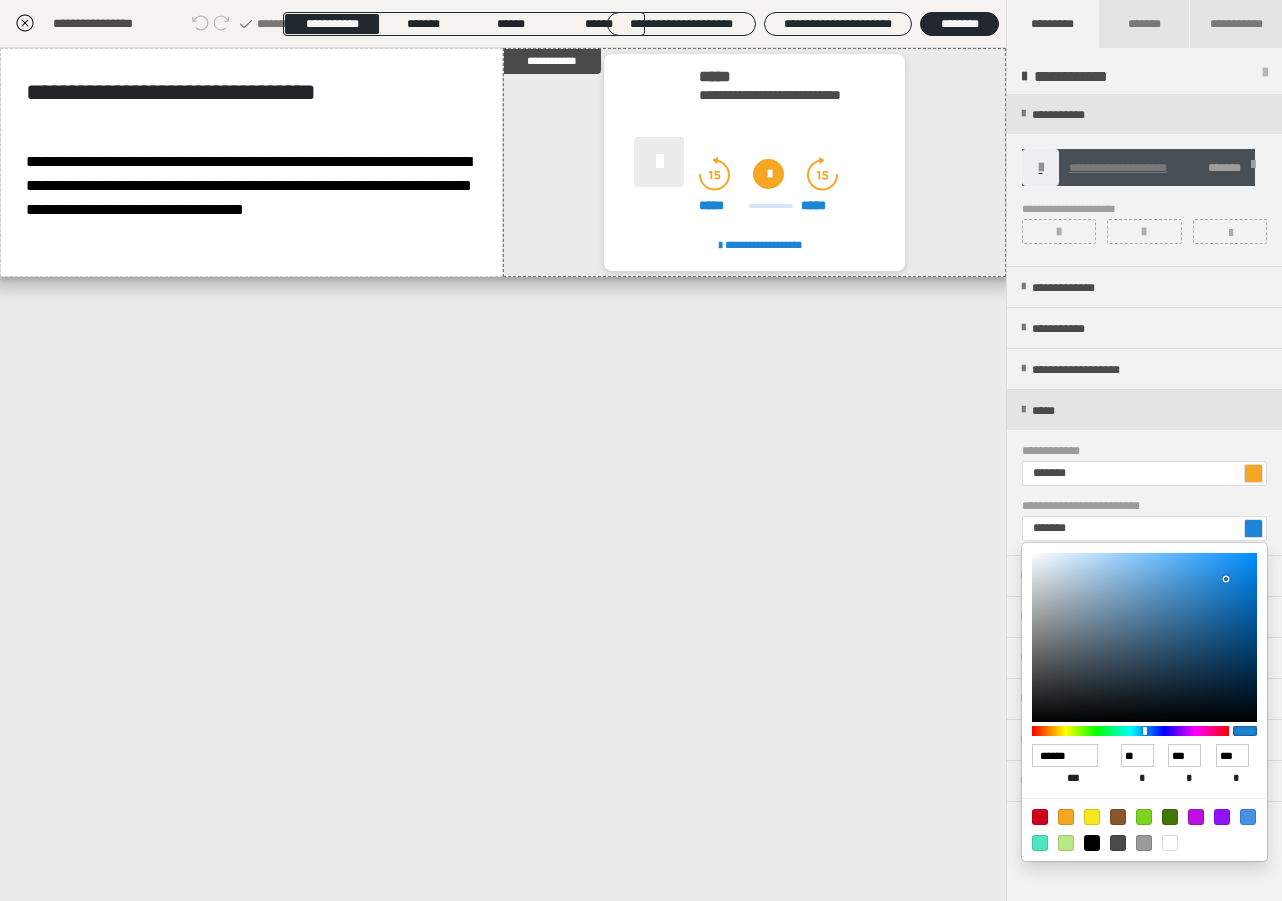 click at bounding box center (1066, 817) 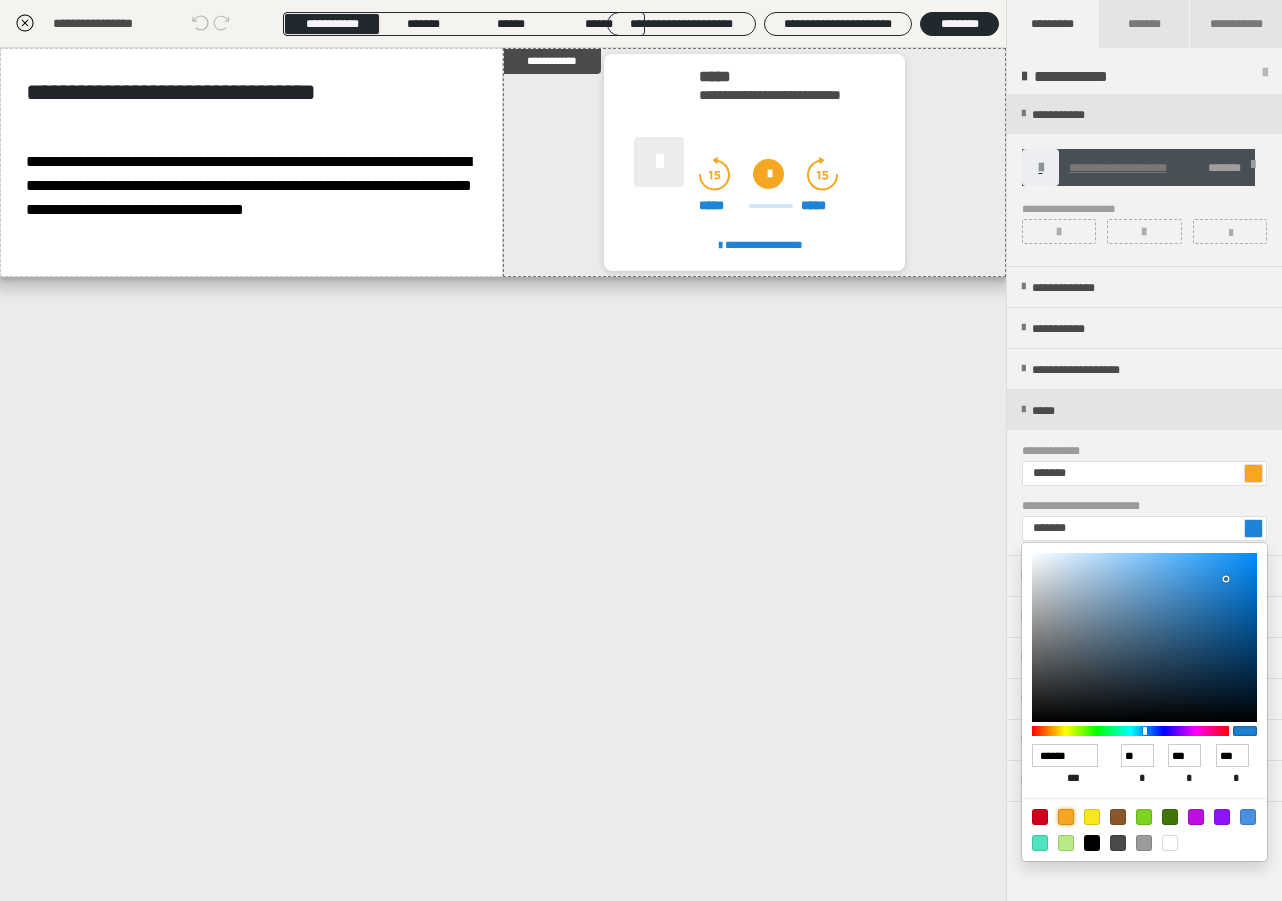 type on "*******" 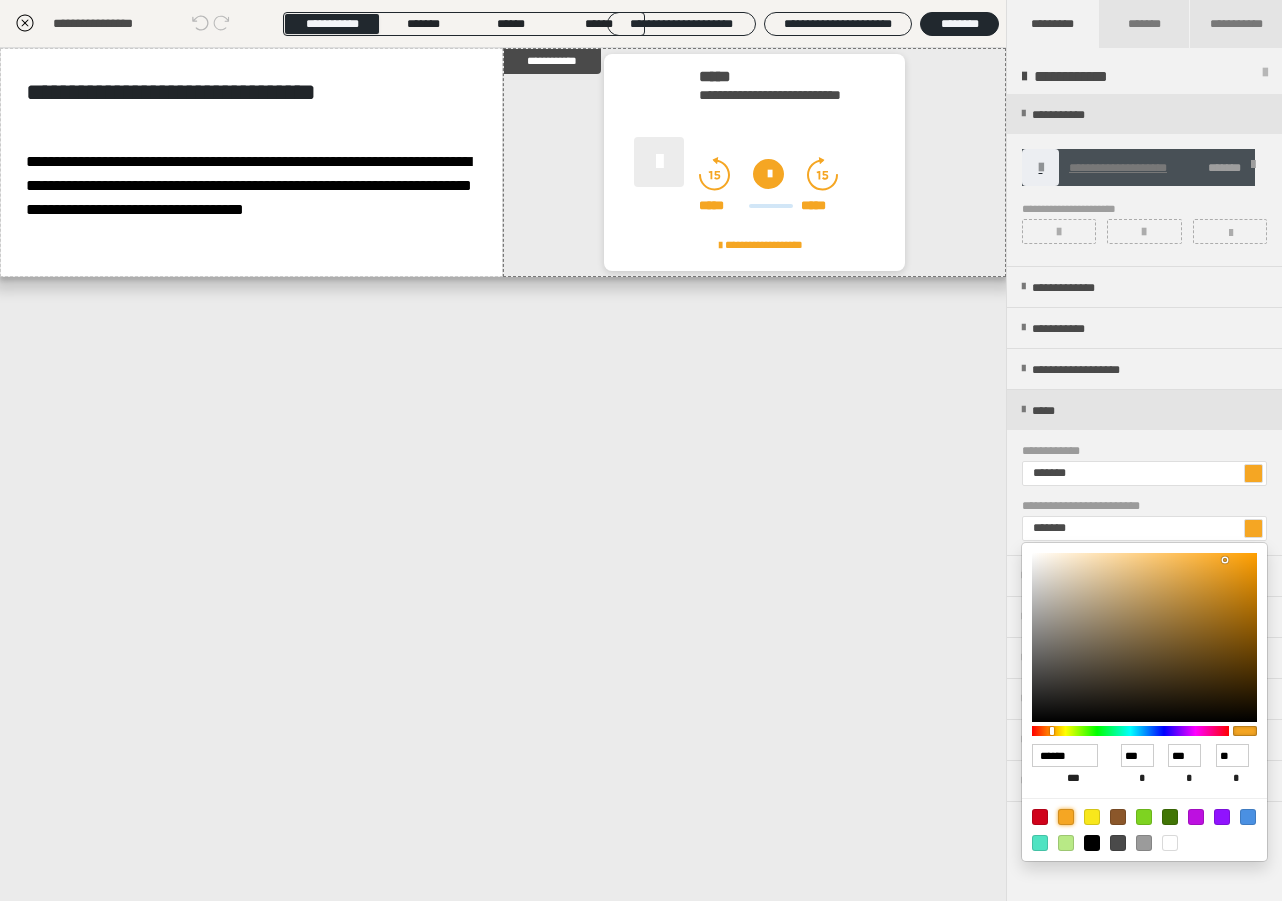 click at bounding box center [641, 450] 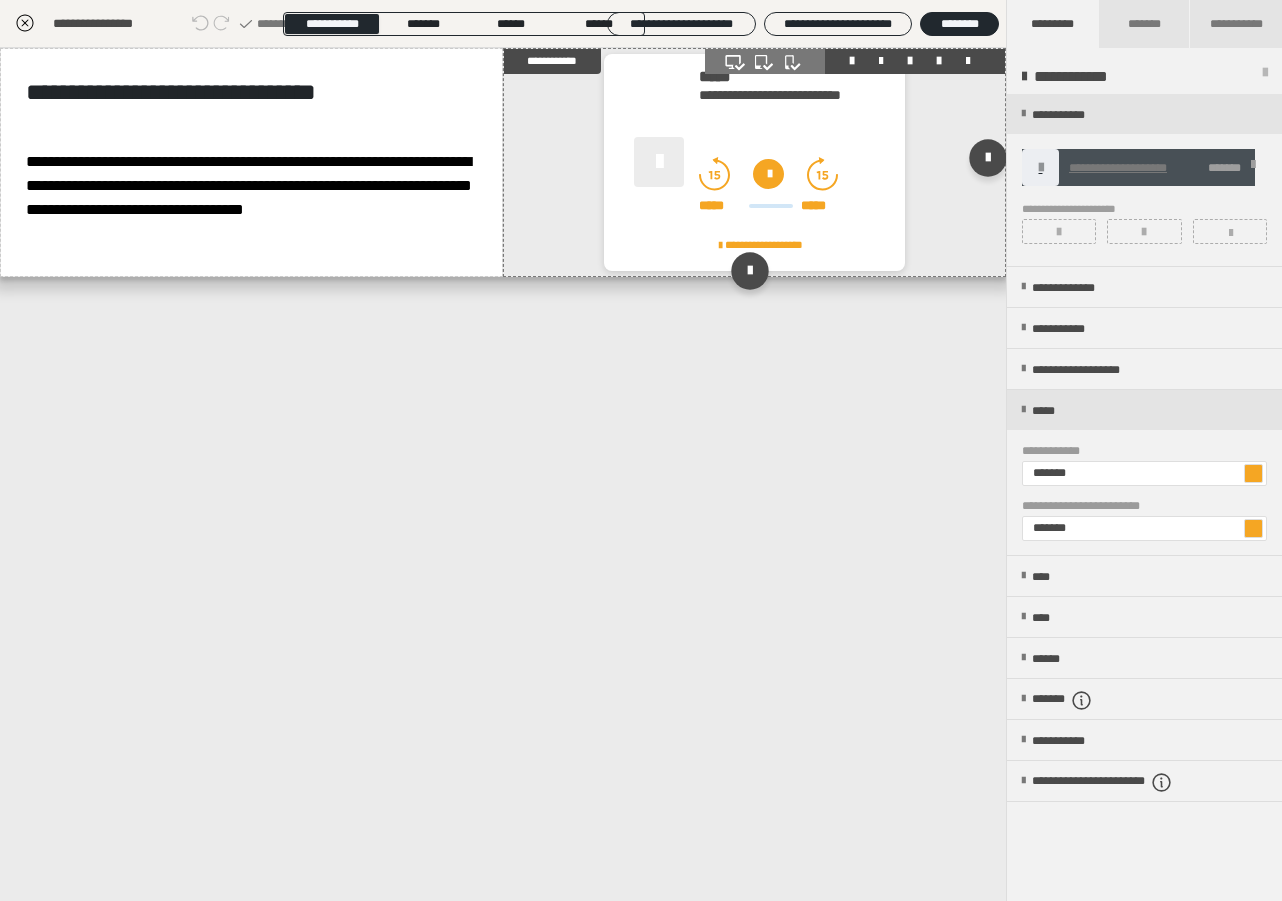 click at bounding box center (768, 174) 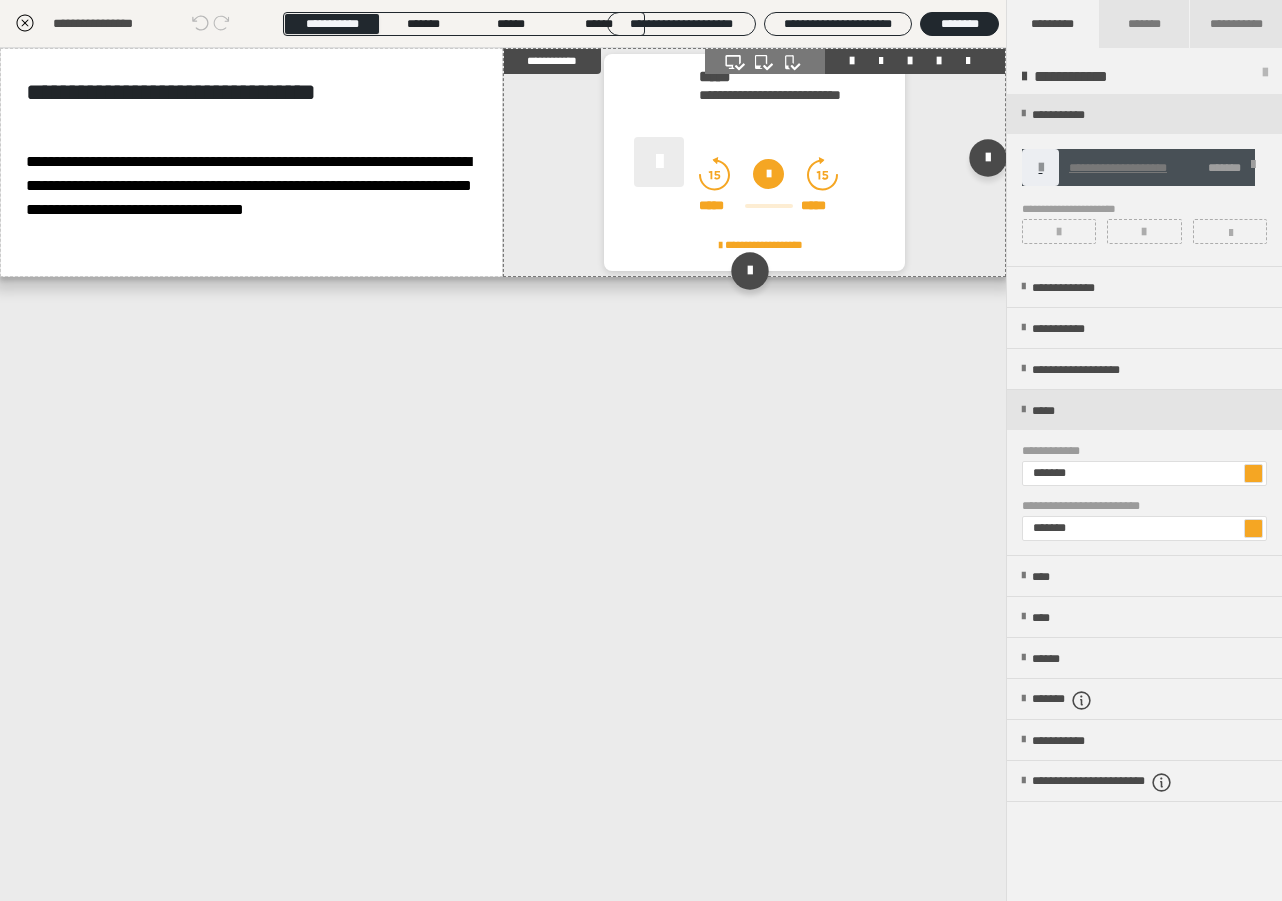 click at bounding box center [769, 206] 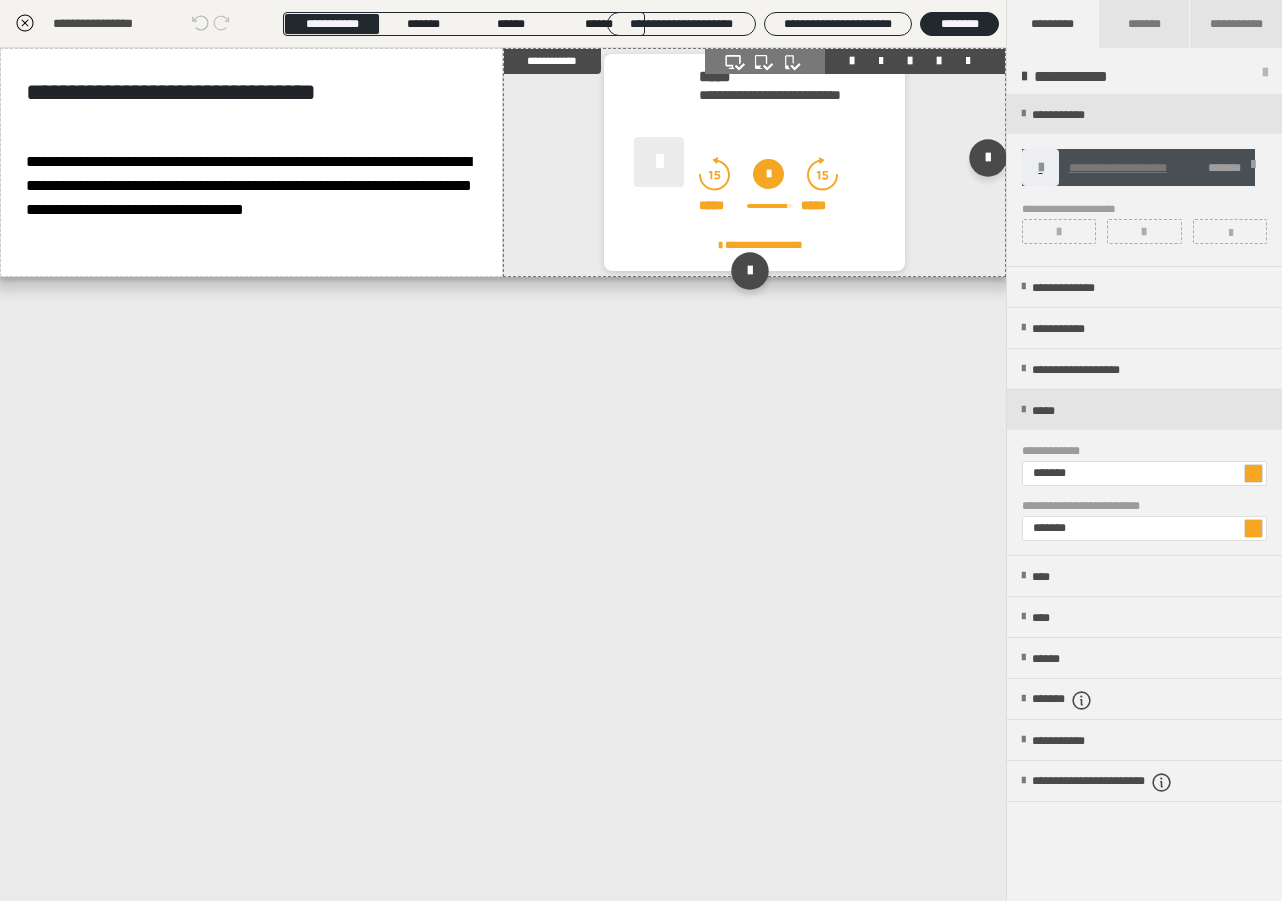 click 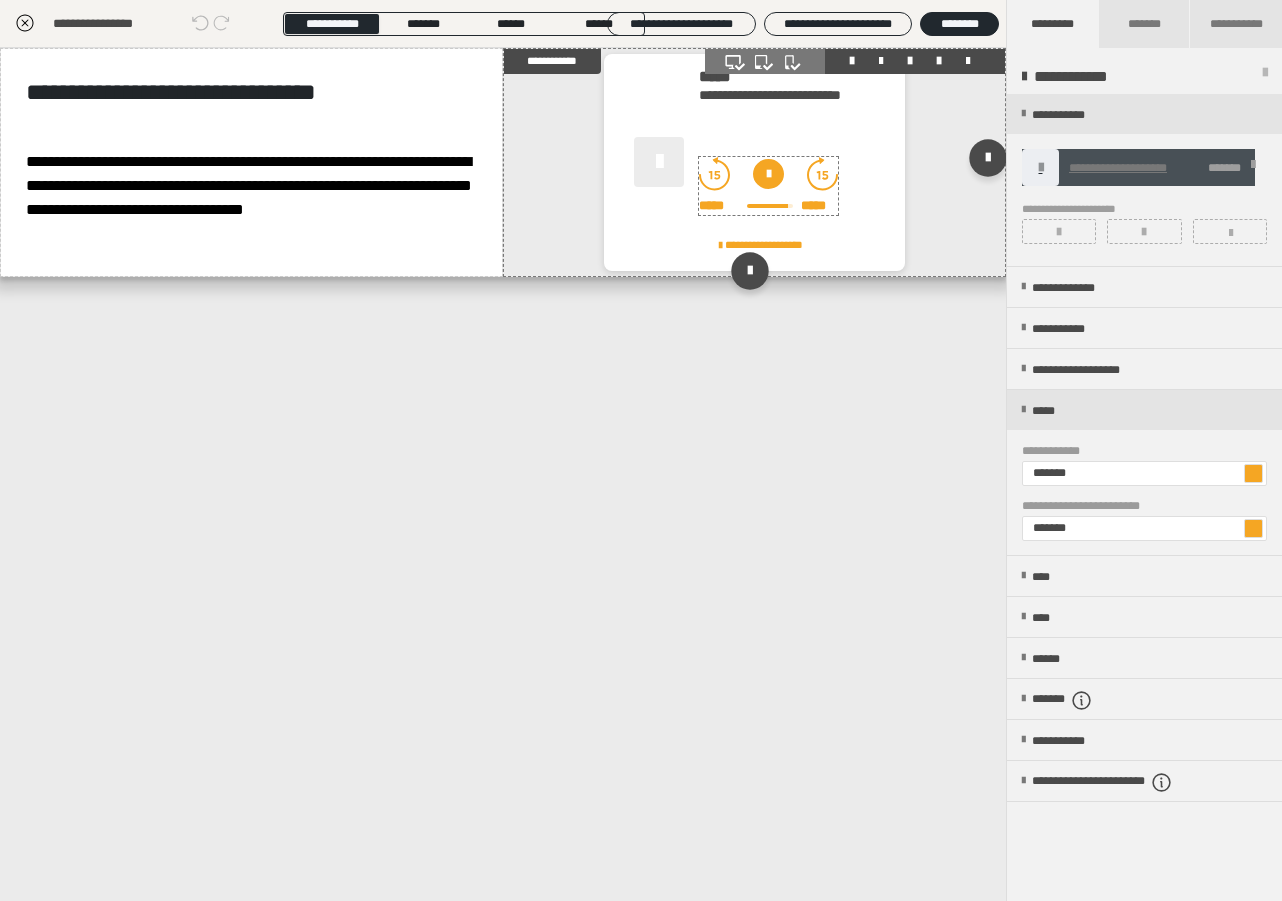 click 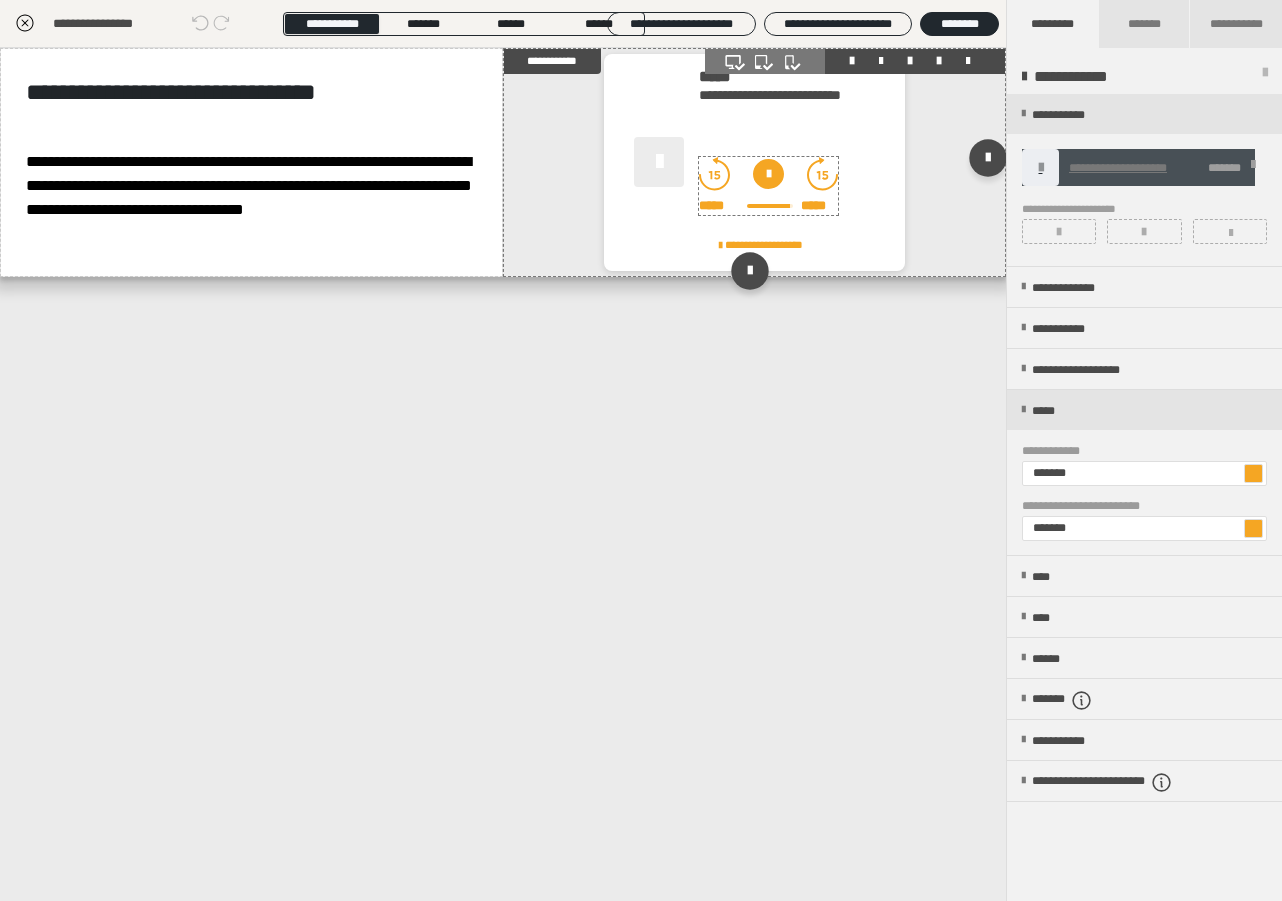 click 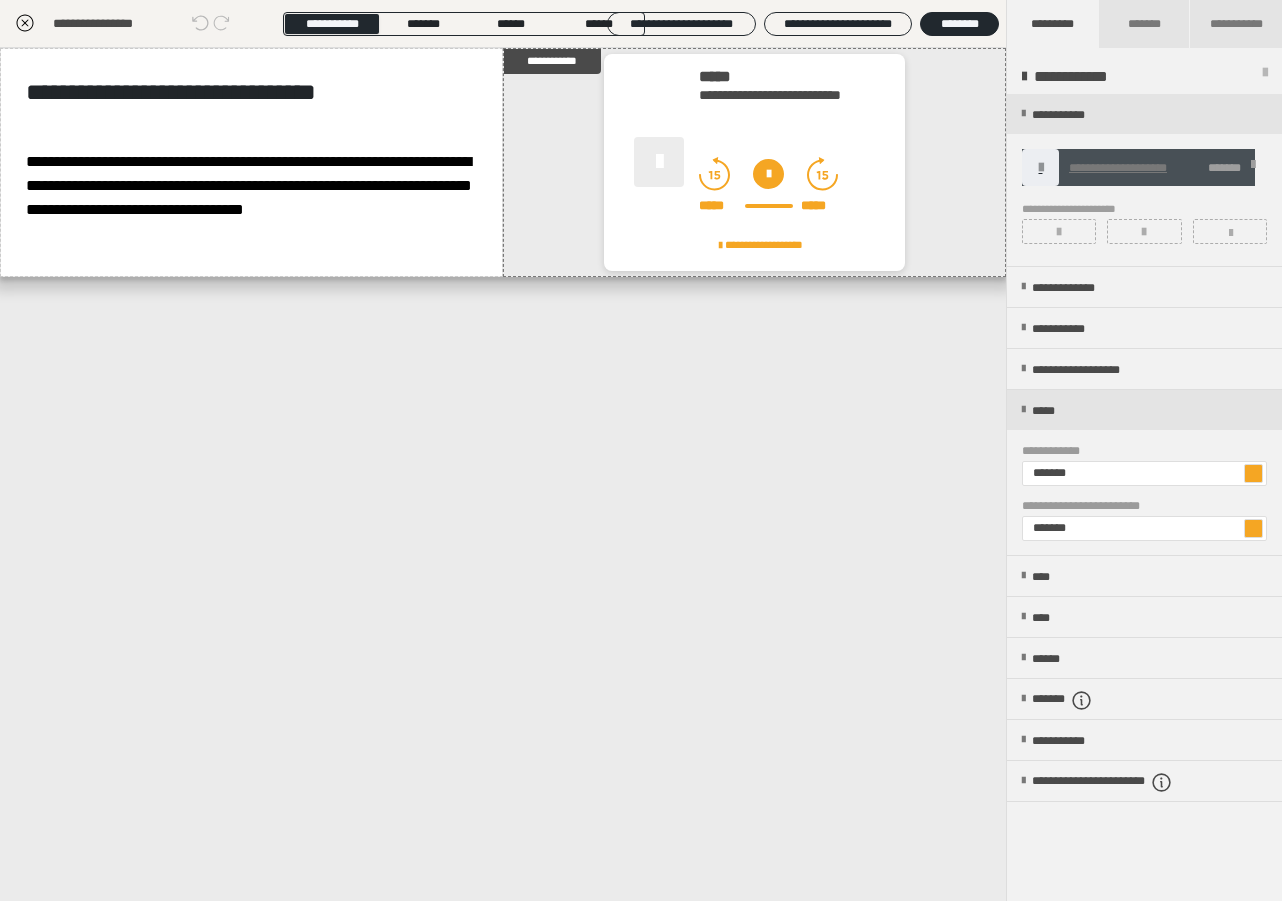 click 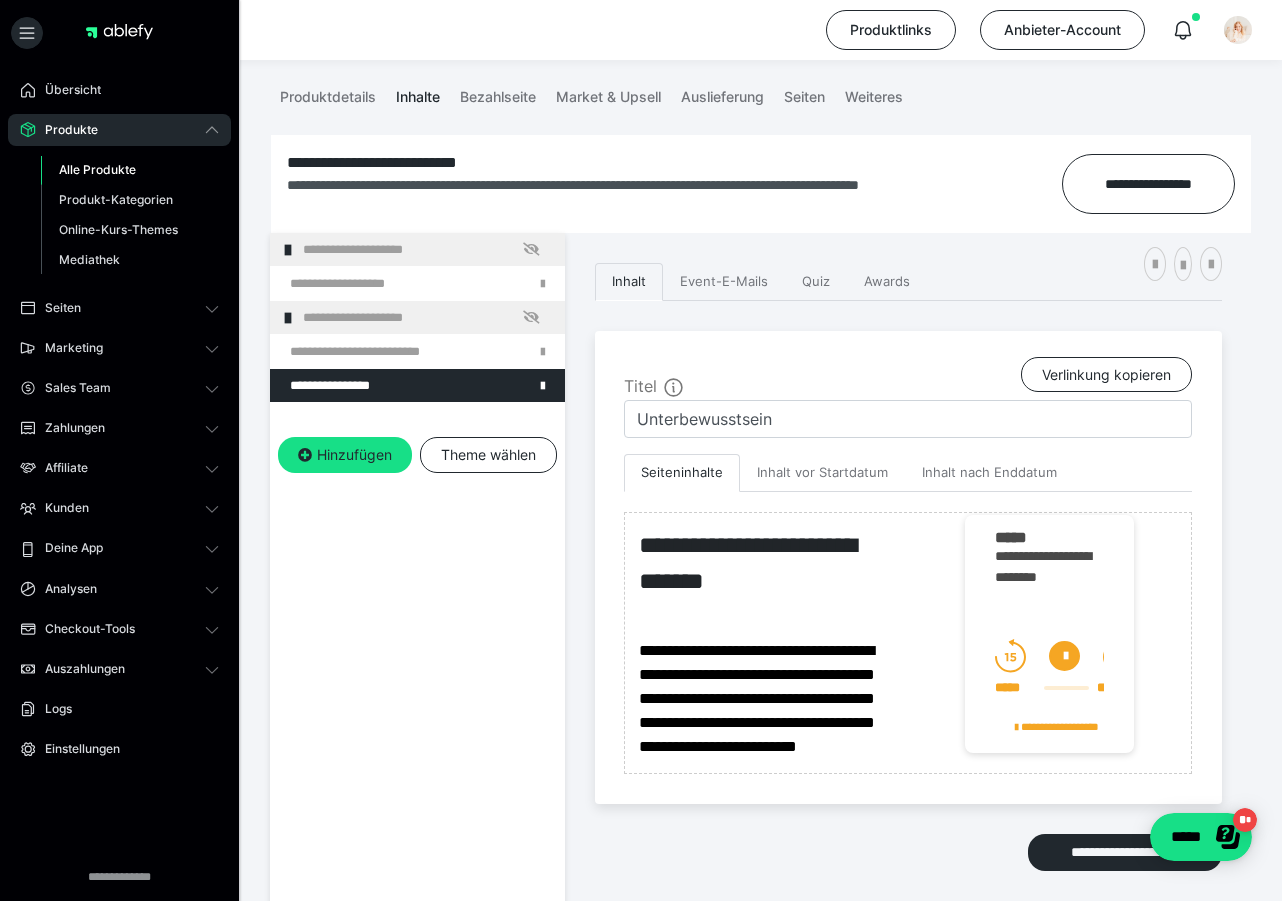 scroll, scrollTop: 208, scrollLeft: 0, axis: vertical 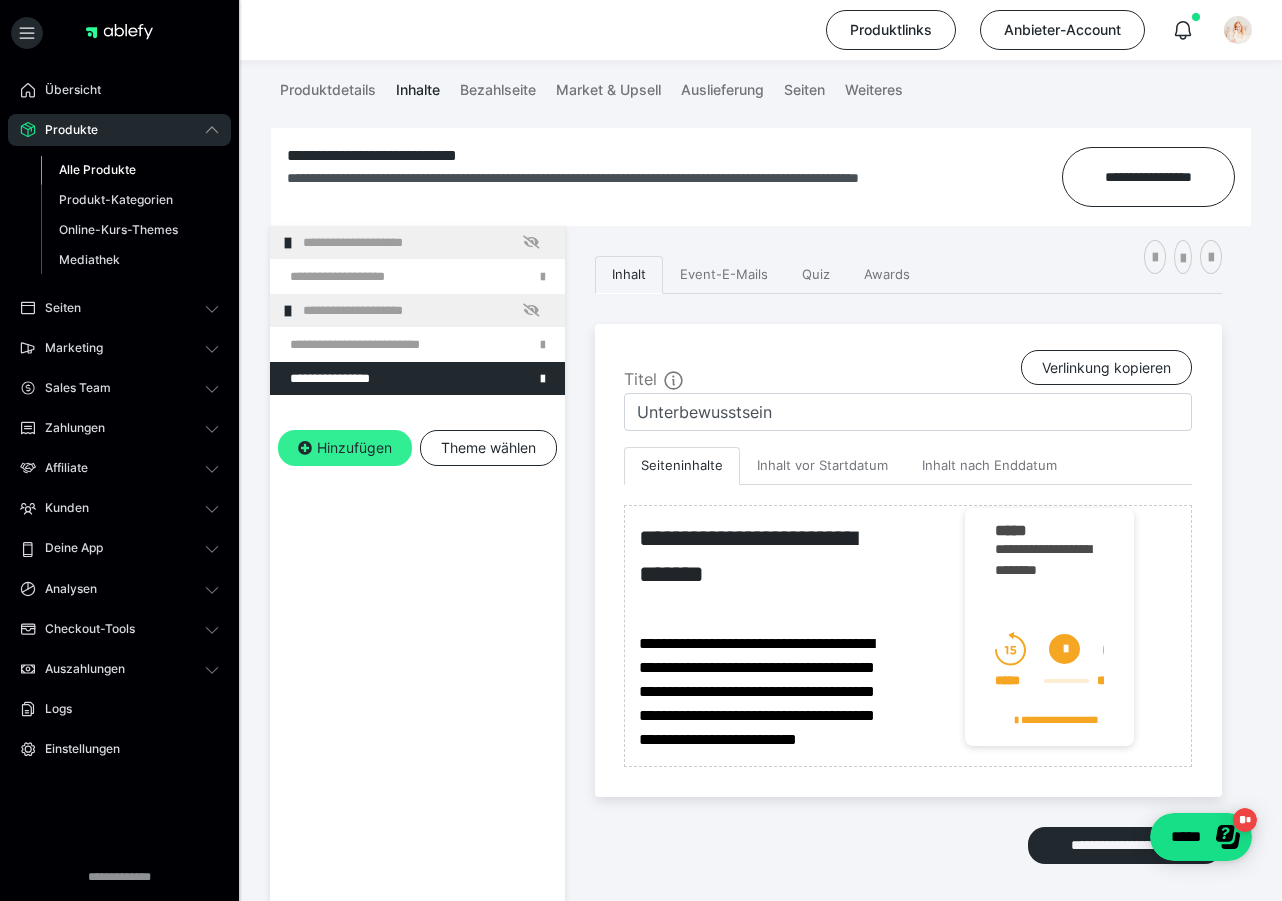 click on "Hinzufügen" at bounding box center (345, 448) 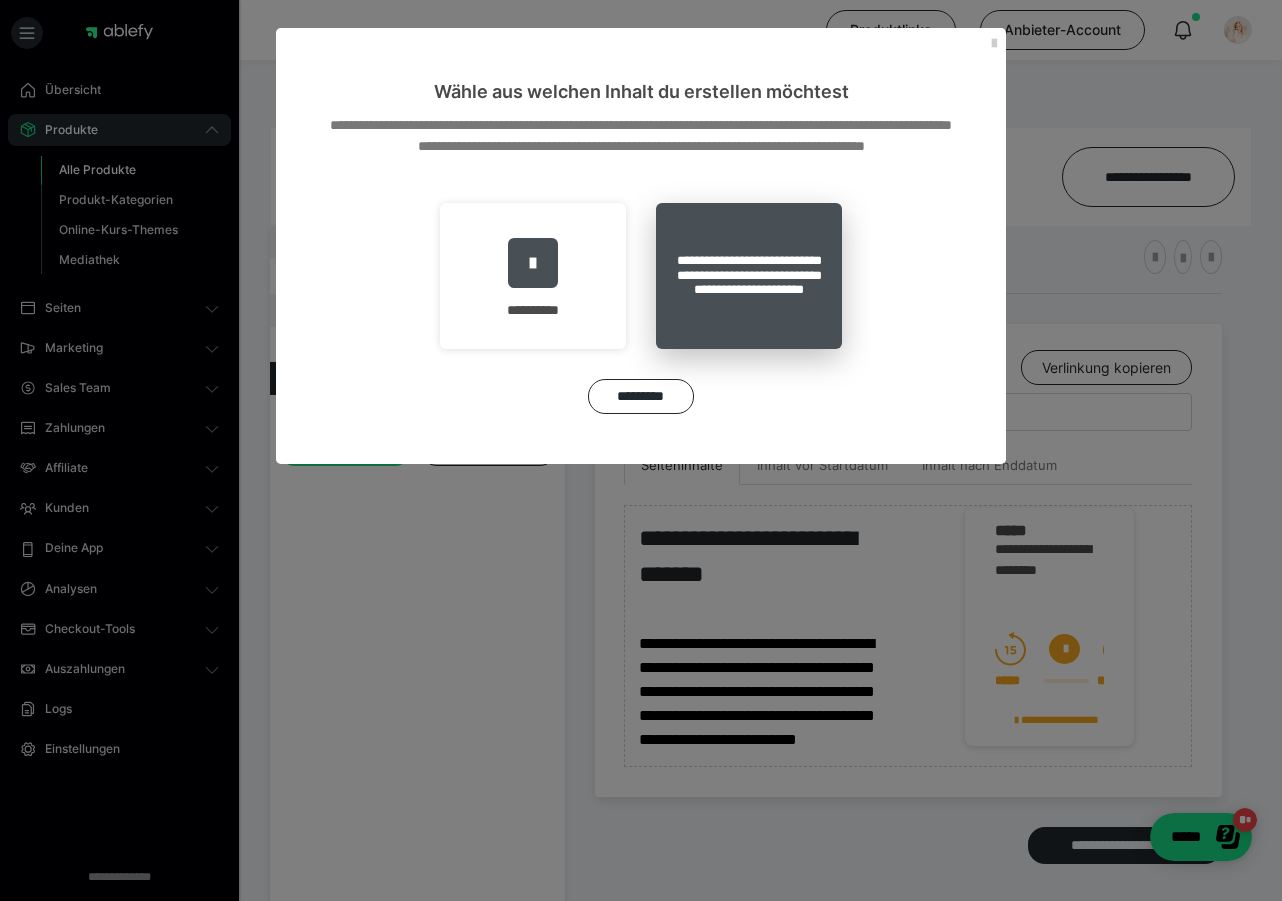 click on "**********" at bounding box center [749, 276] 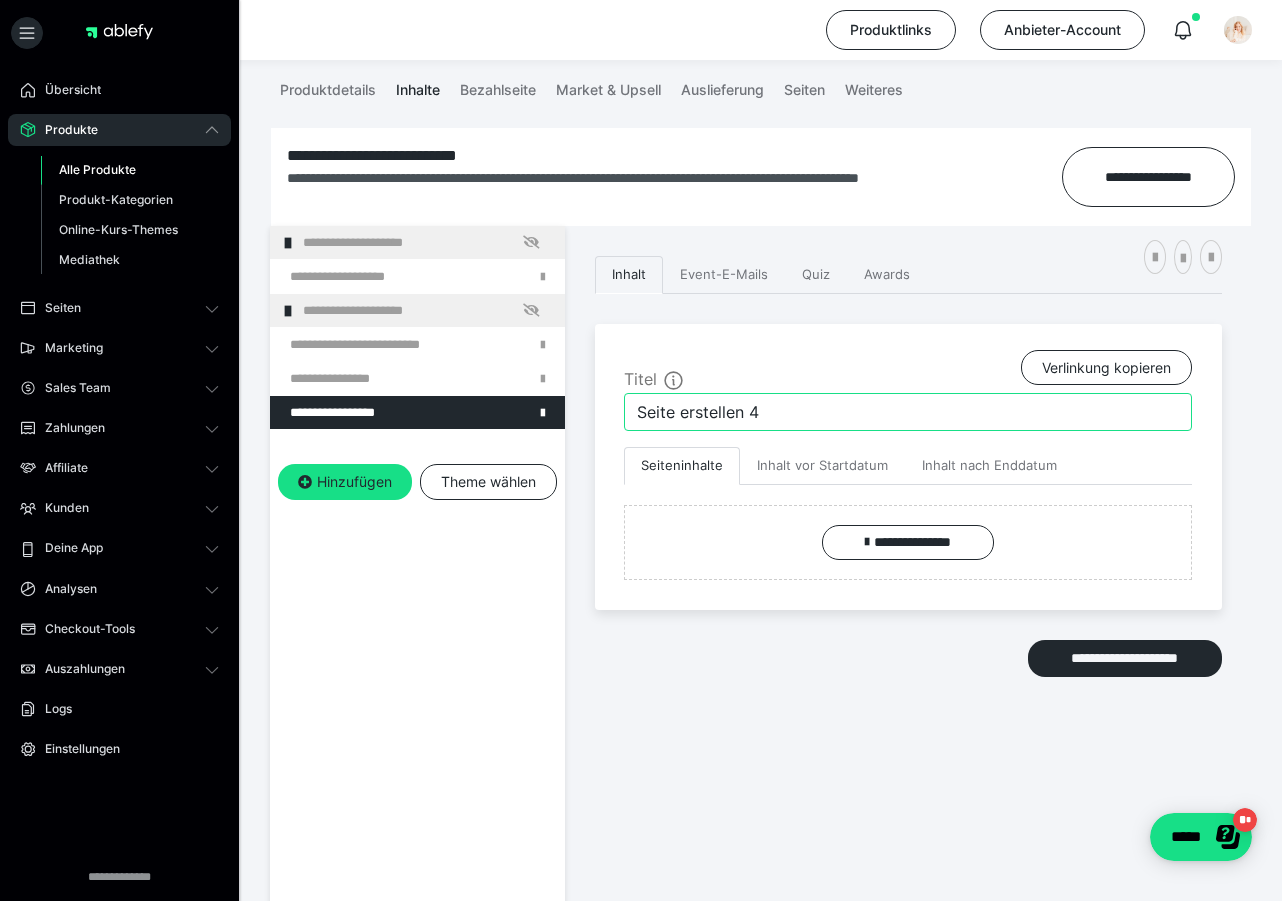 drag, startPoint x: 832, startPoint y: 411, endPoint x: 615, endPoint y: 395, distance: 217.58907 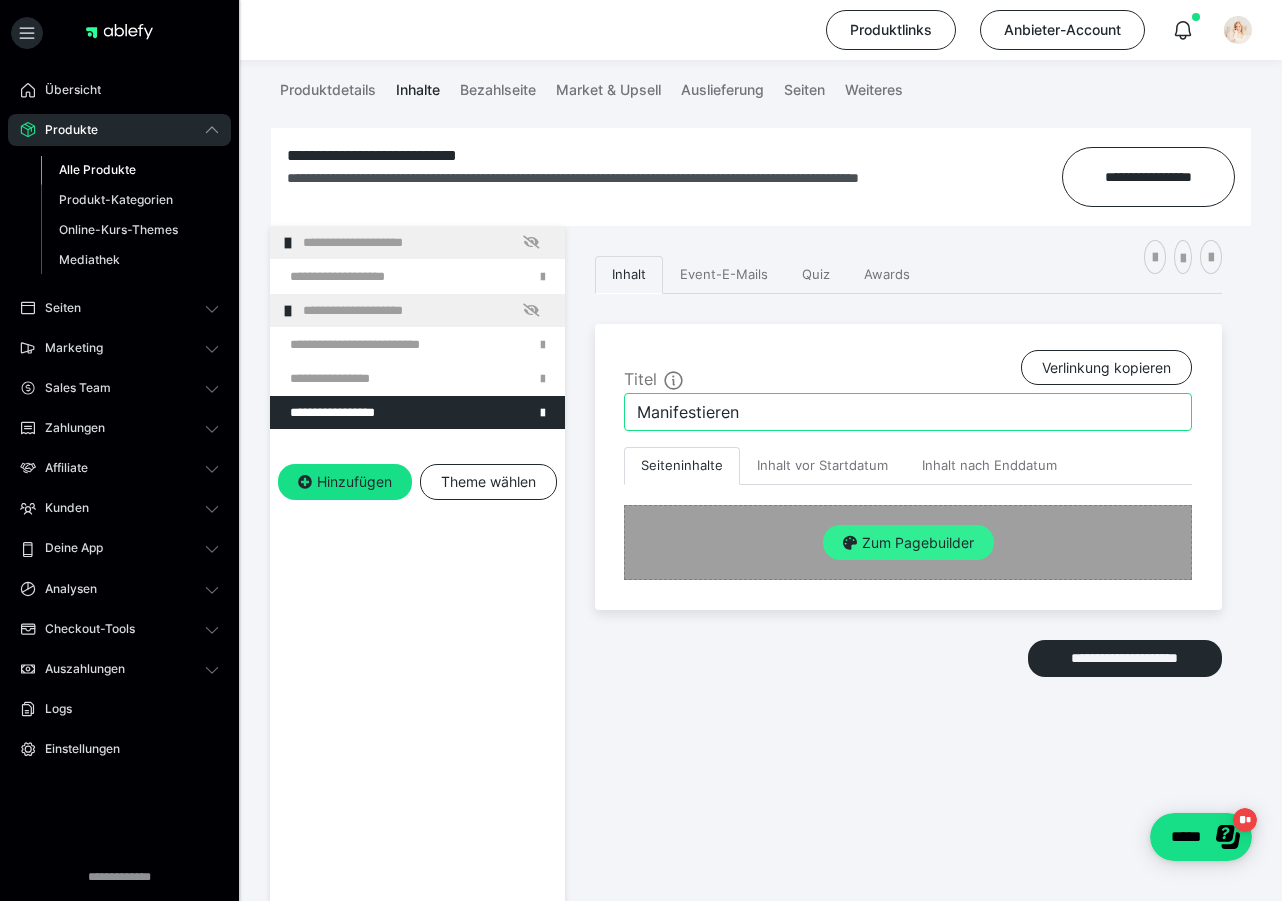 type on "Manifestieren" 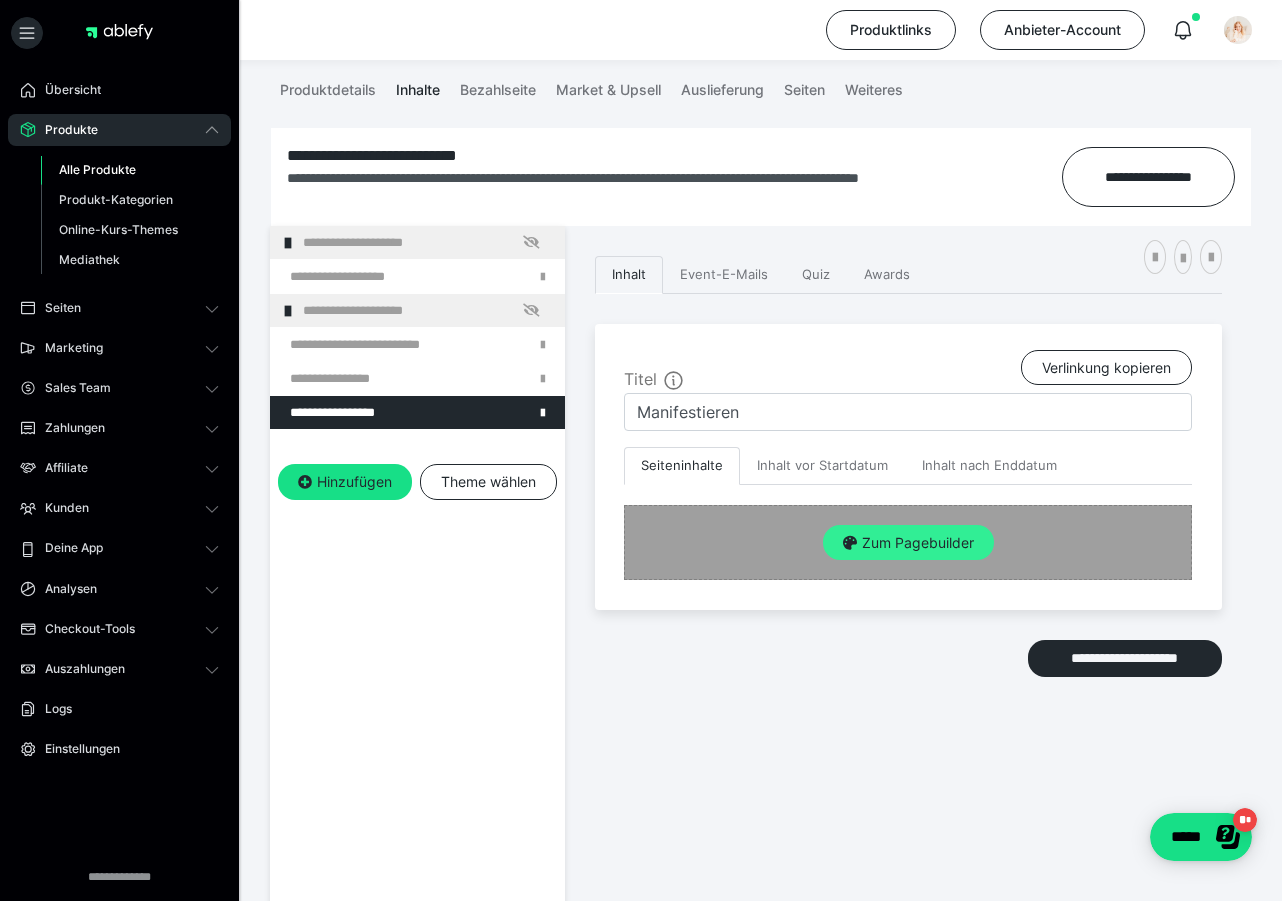 click on "Zum Pagebuilder" at bounding box center [908, 543] 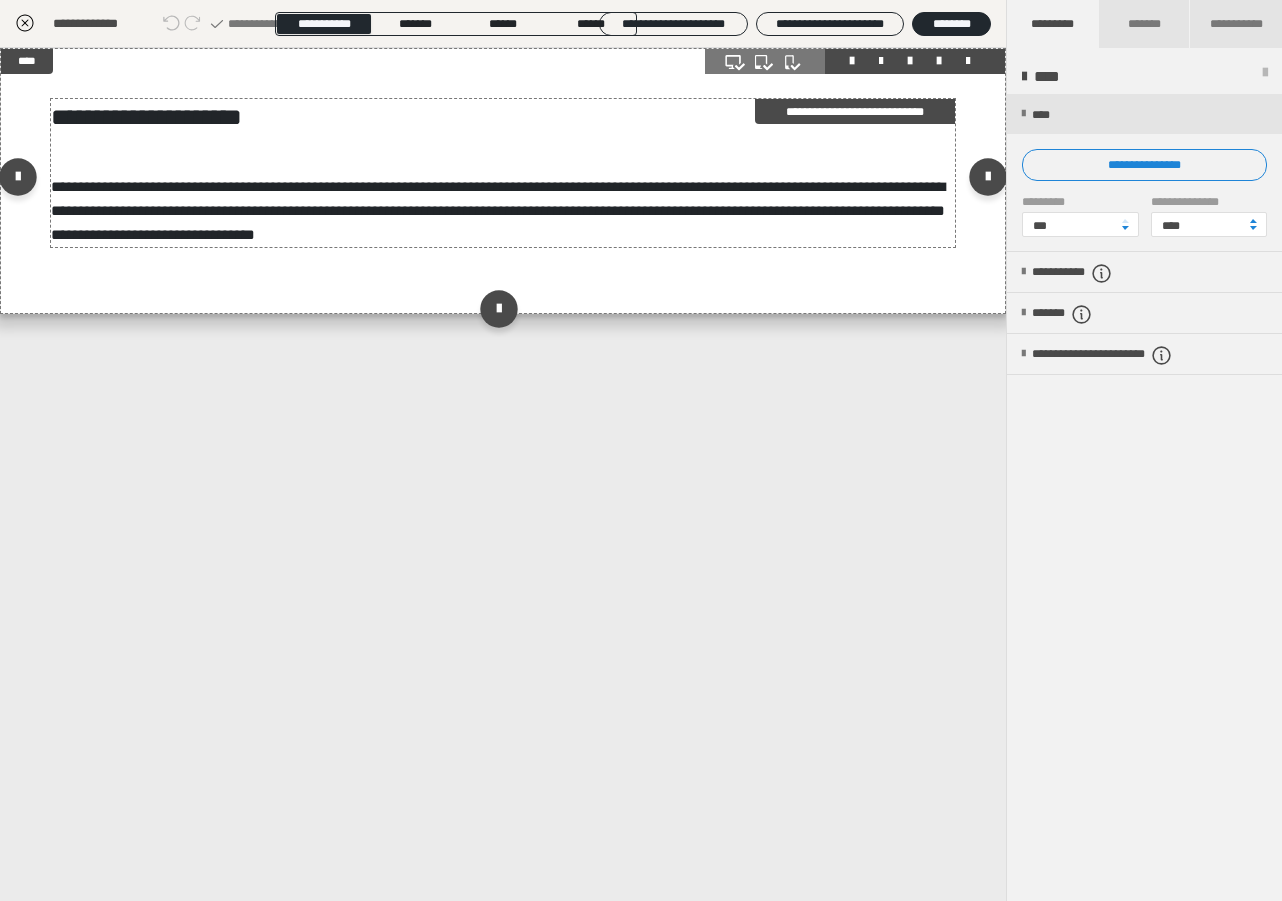 click on "**********" at bounding box center (498, 210) 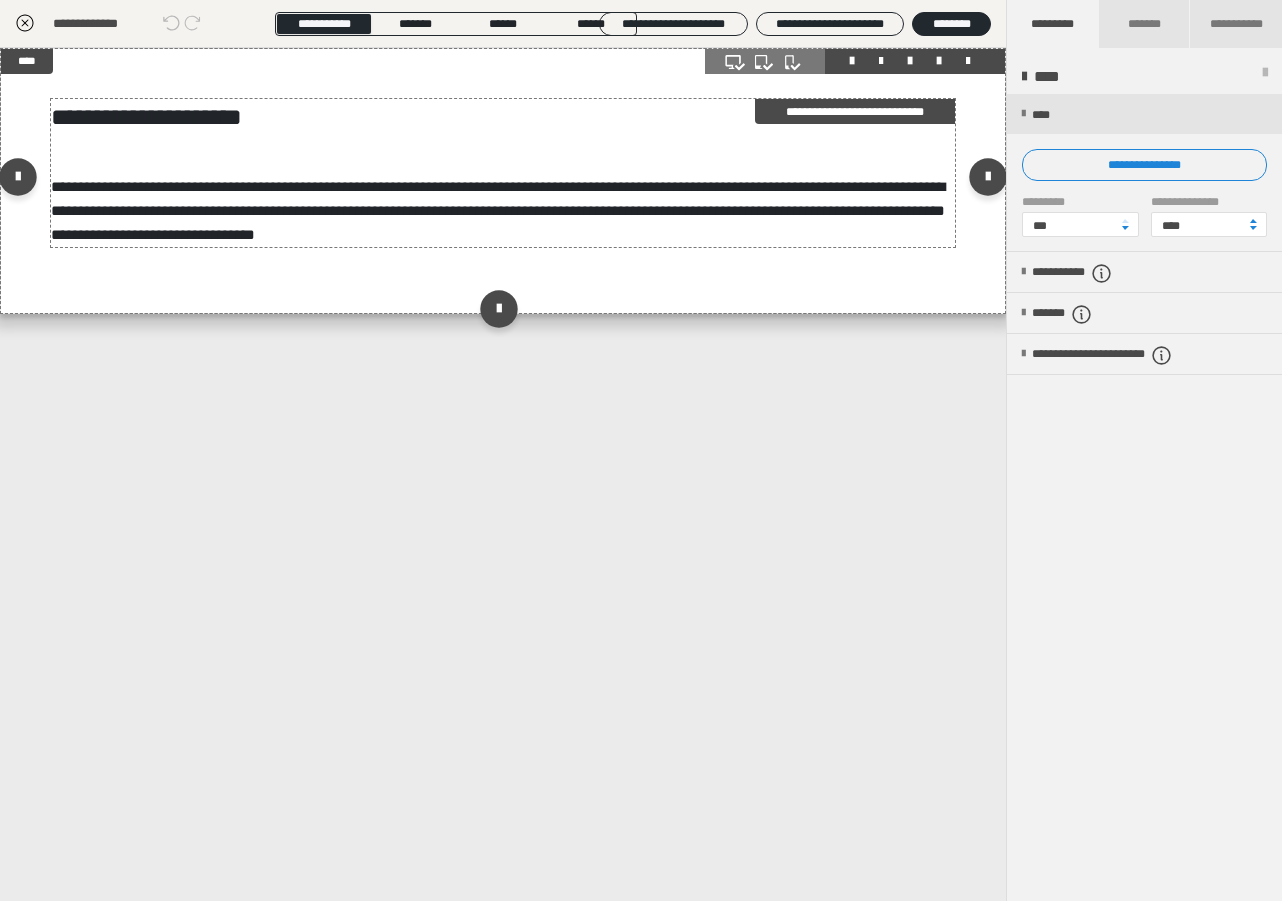 click on "**********" at bounding box center (498, 210) 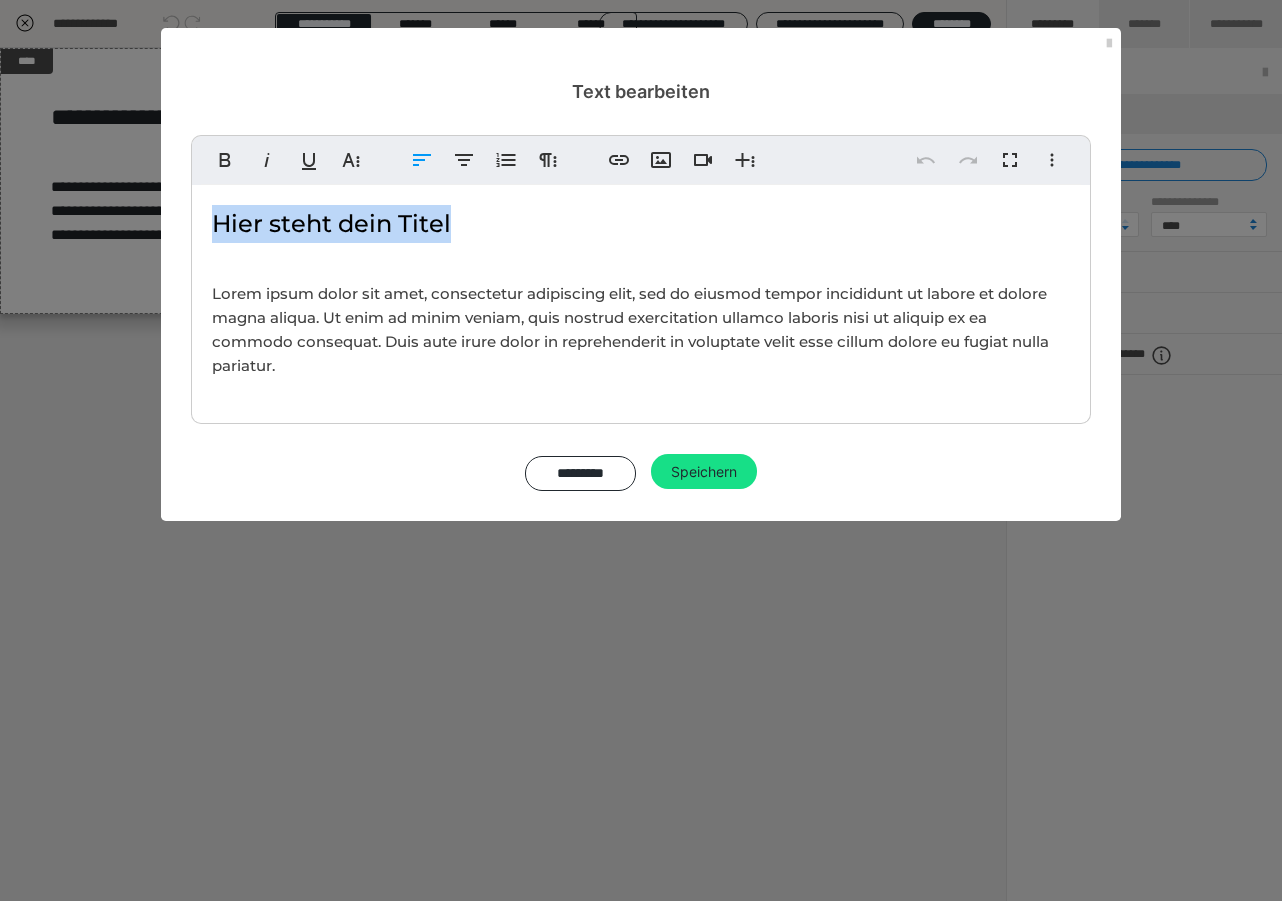 drag, startPoint x: 485, startPoint y: 218, endPoint x: 128, endPoint y: 203, distance: 357.31497 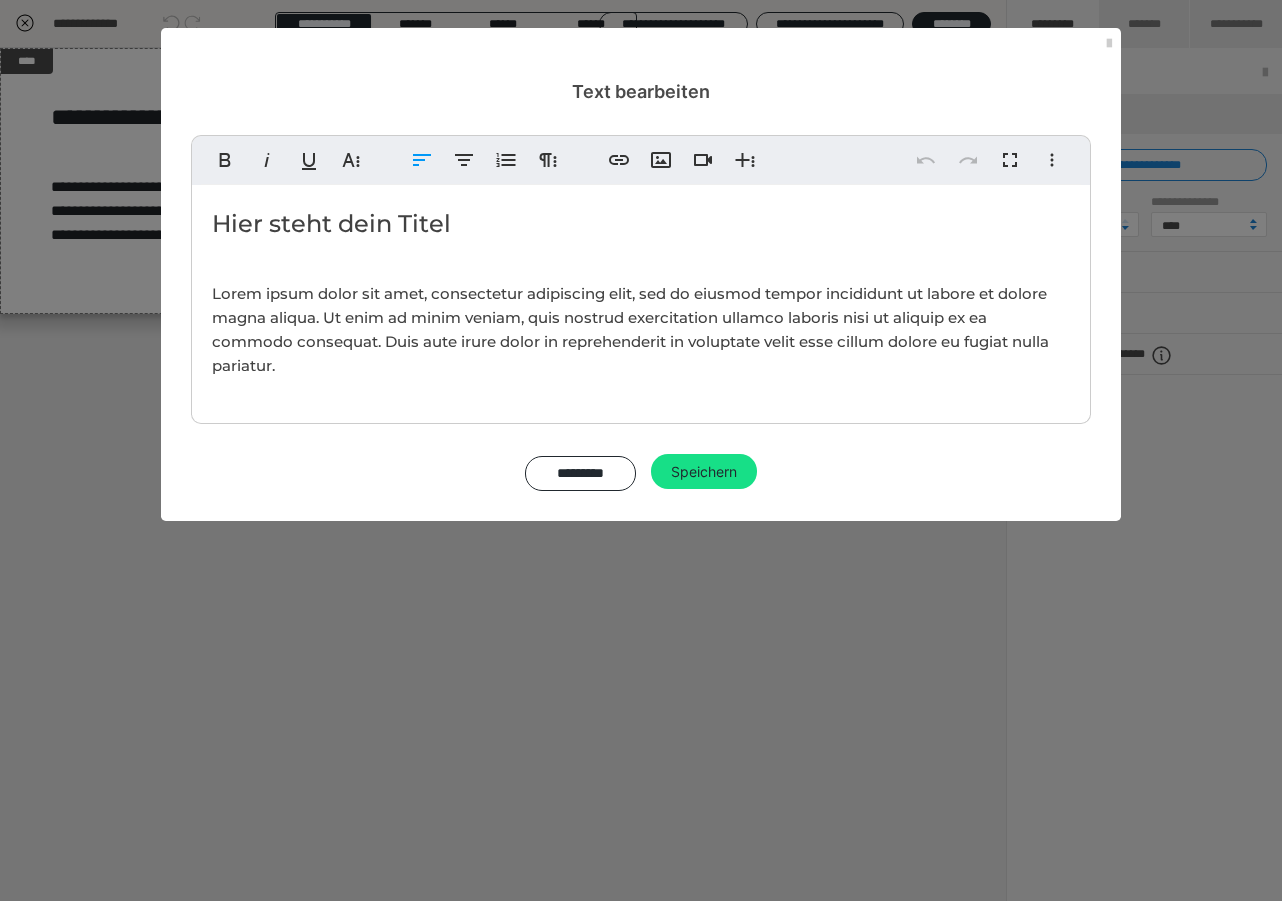type 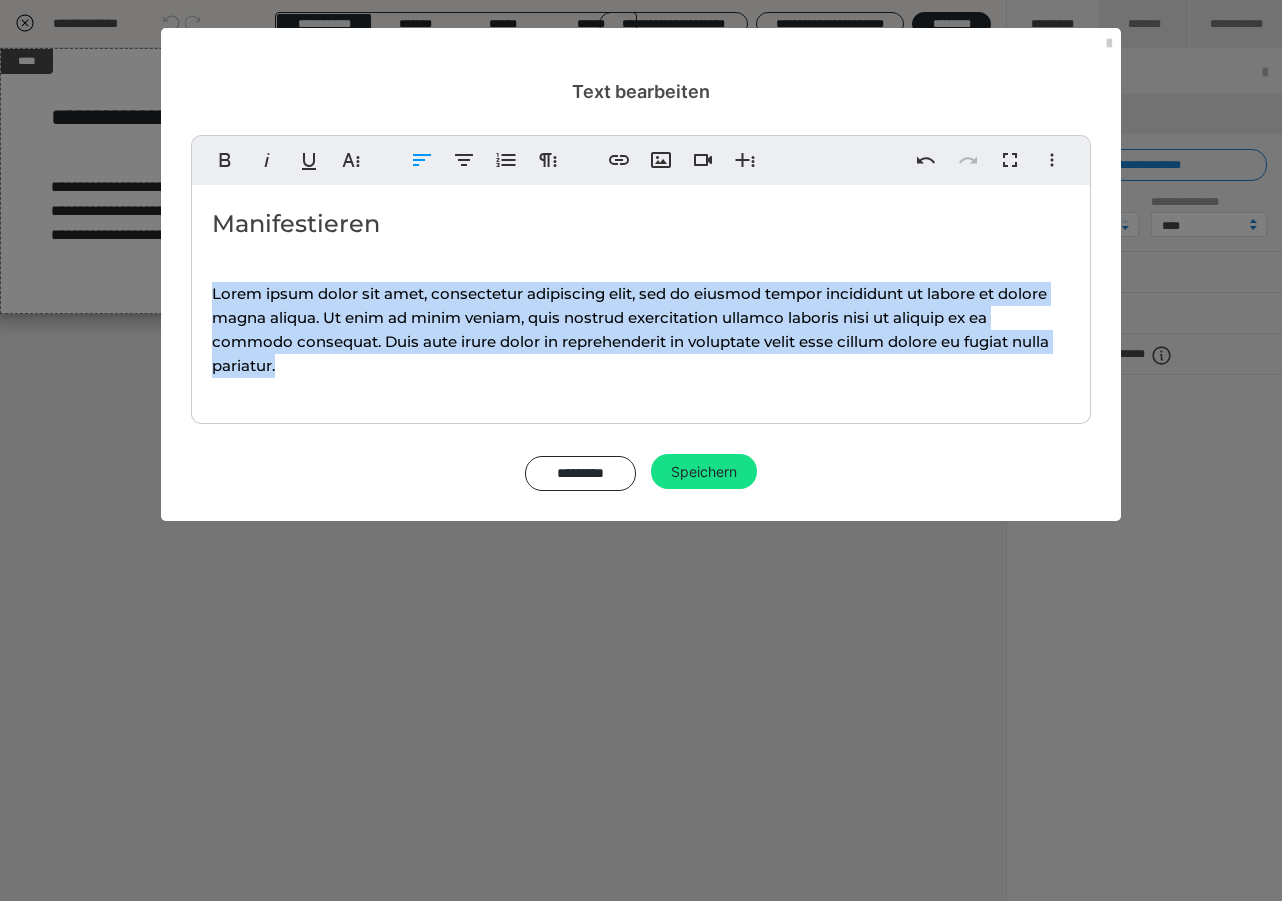 drag, startPoint x: 291, startPoint y: 364, endPoint x: 204, endPoint y: 297, distance: 109.80892 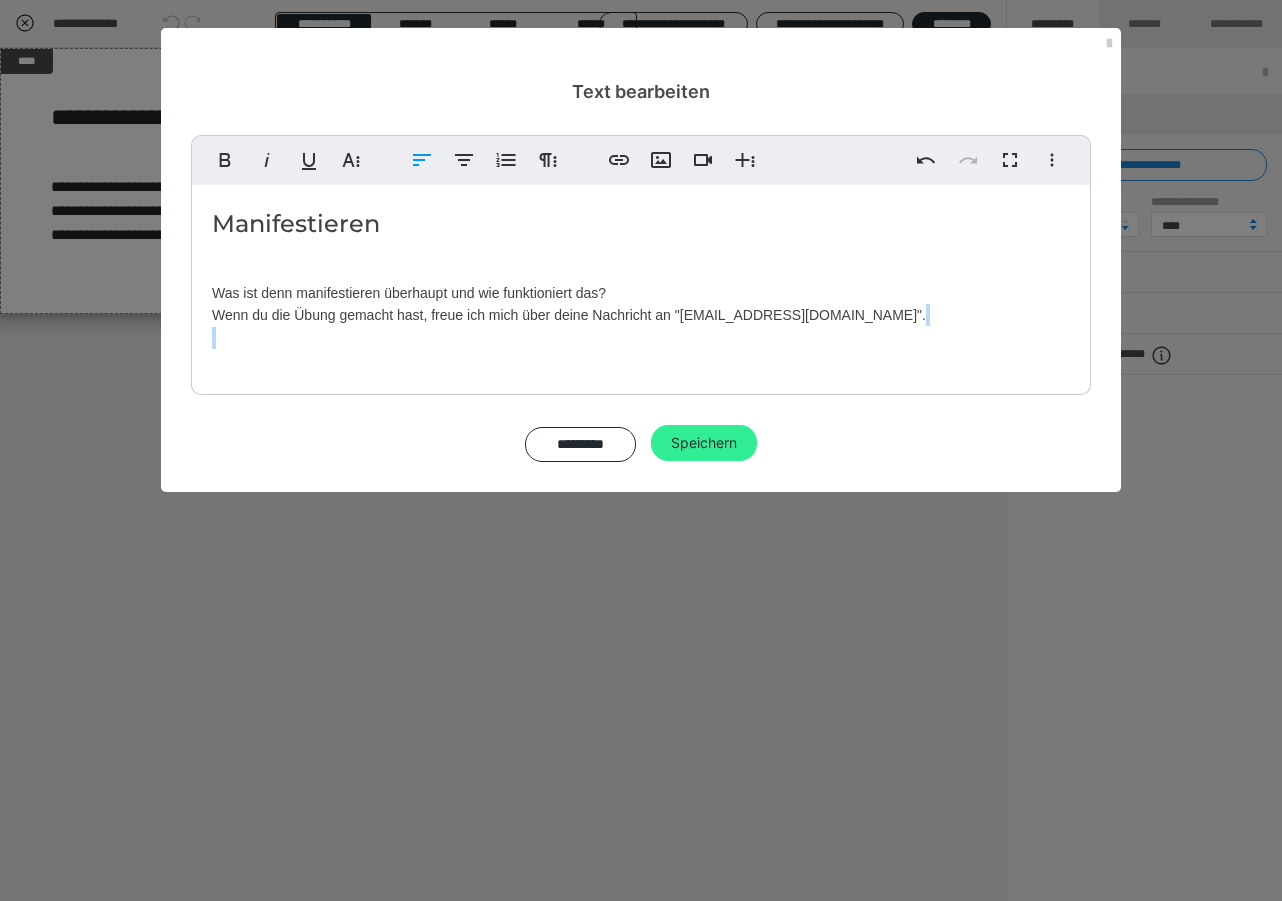 click on "Speichern" at bounding box center (704, 443) 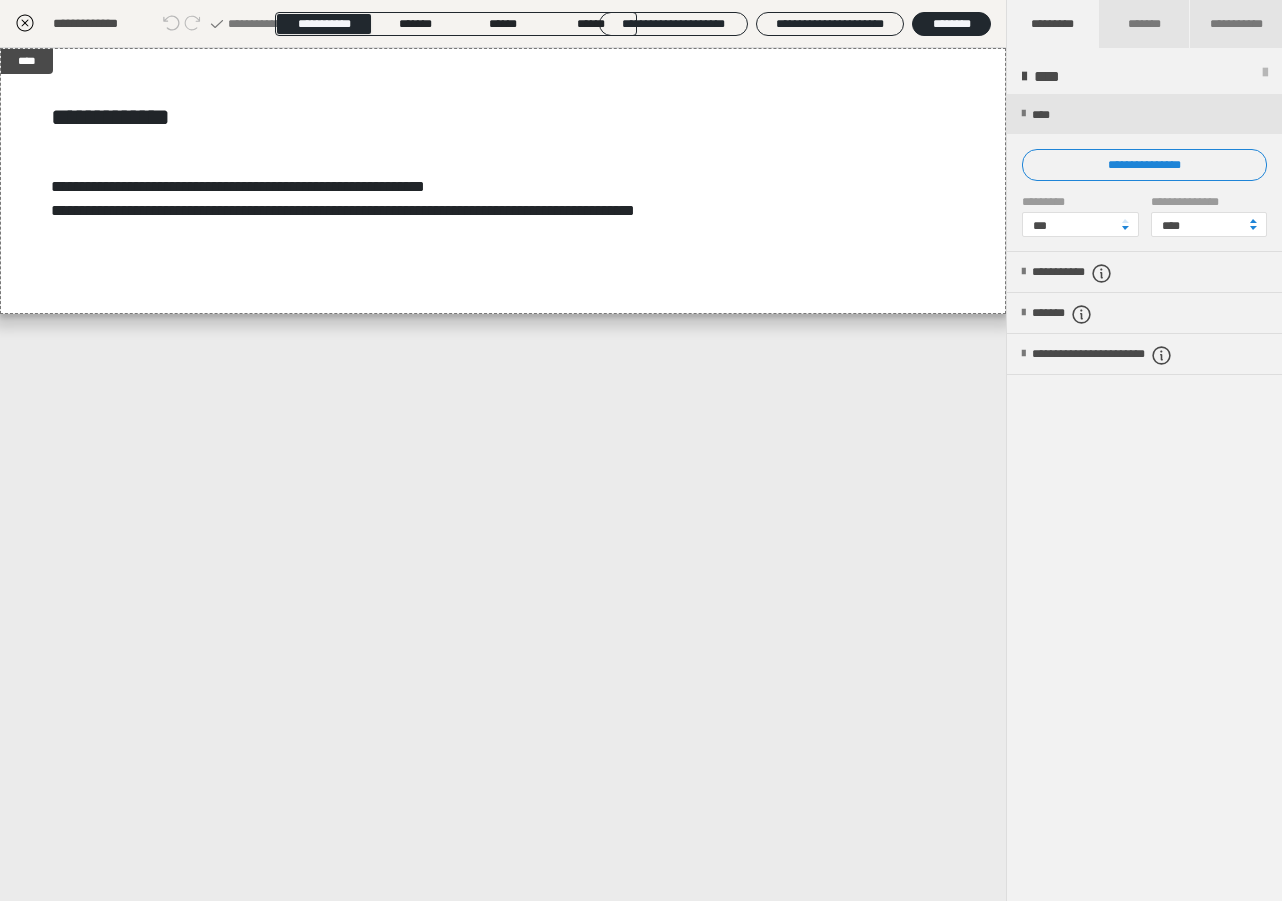 click at bounding box center (1265, 77) 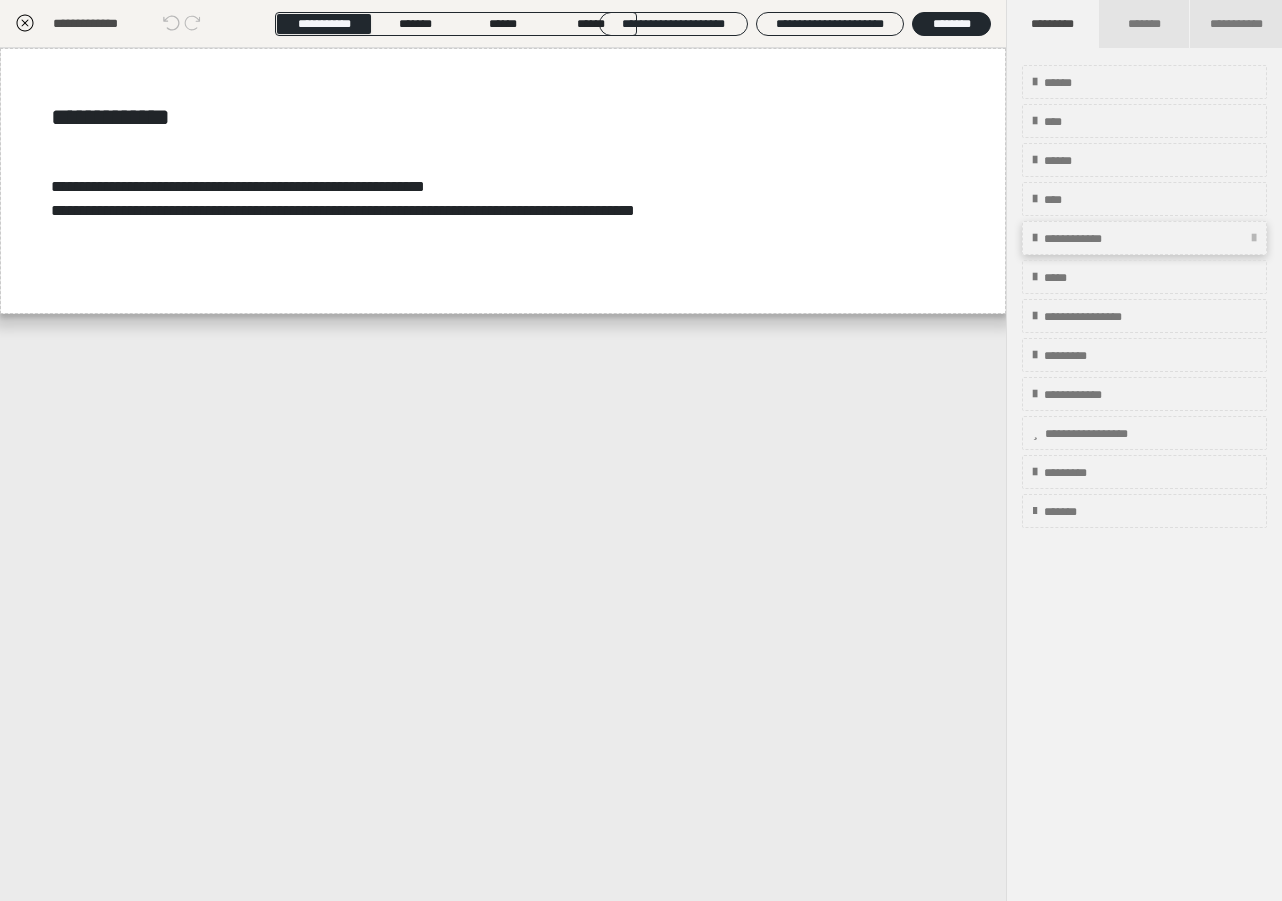 click on "**********" at bounding box center (1091, 239) 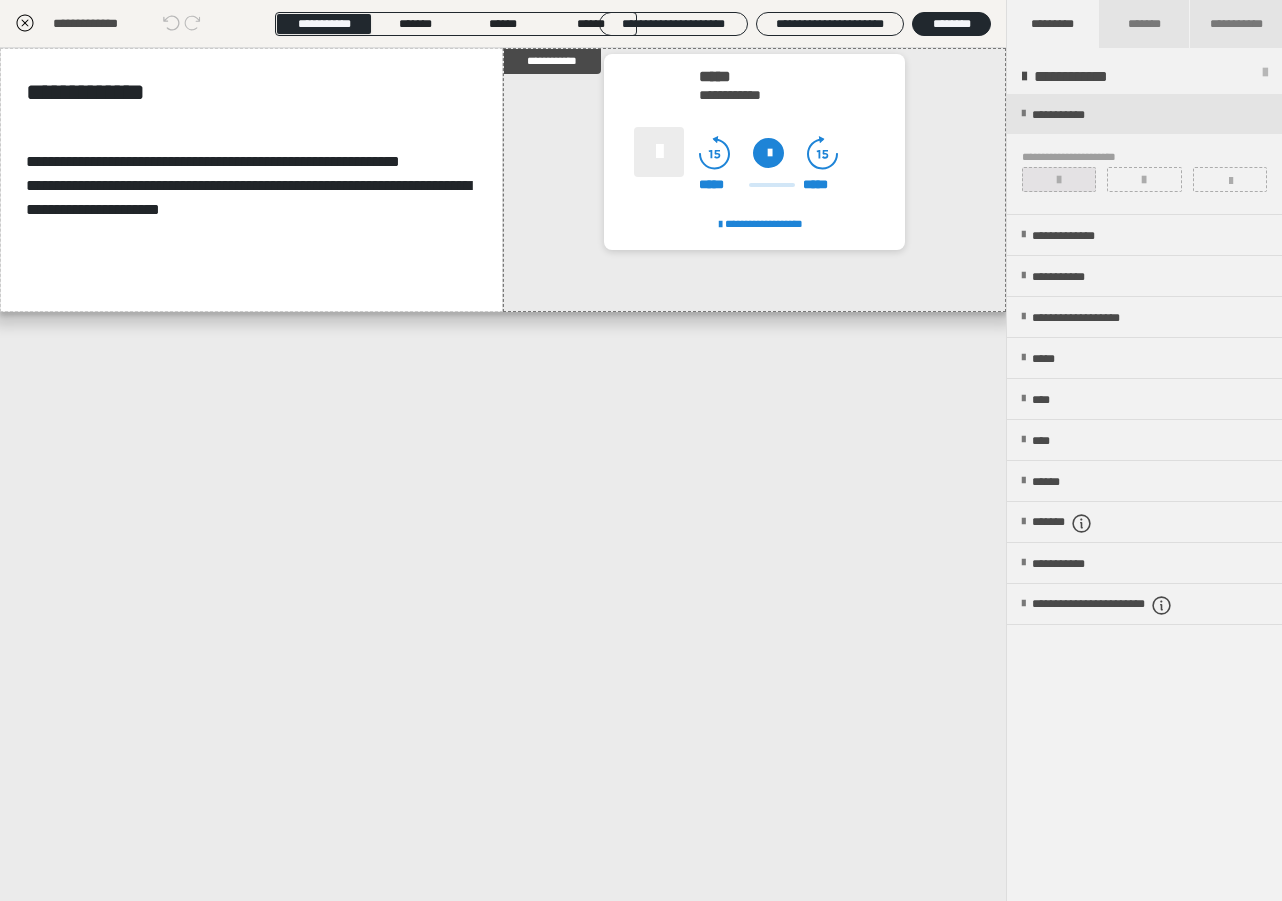 click at bounding box center (1059, 179) 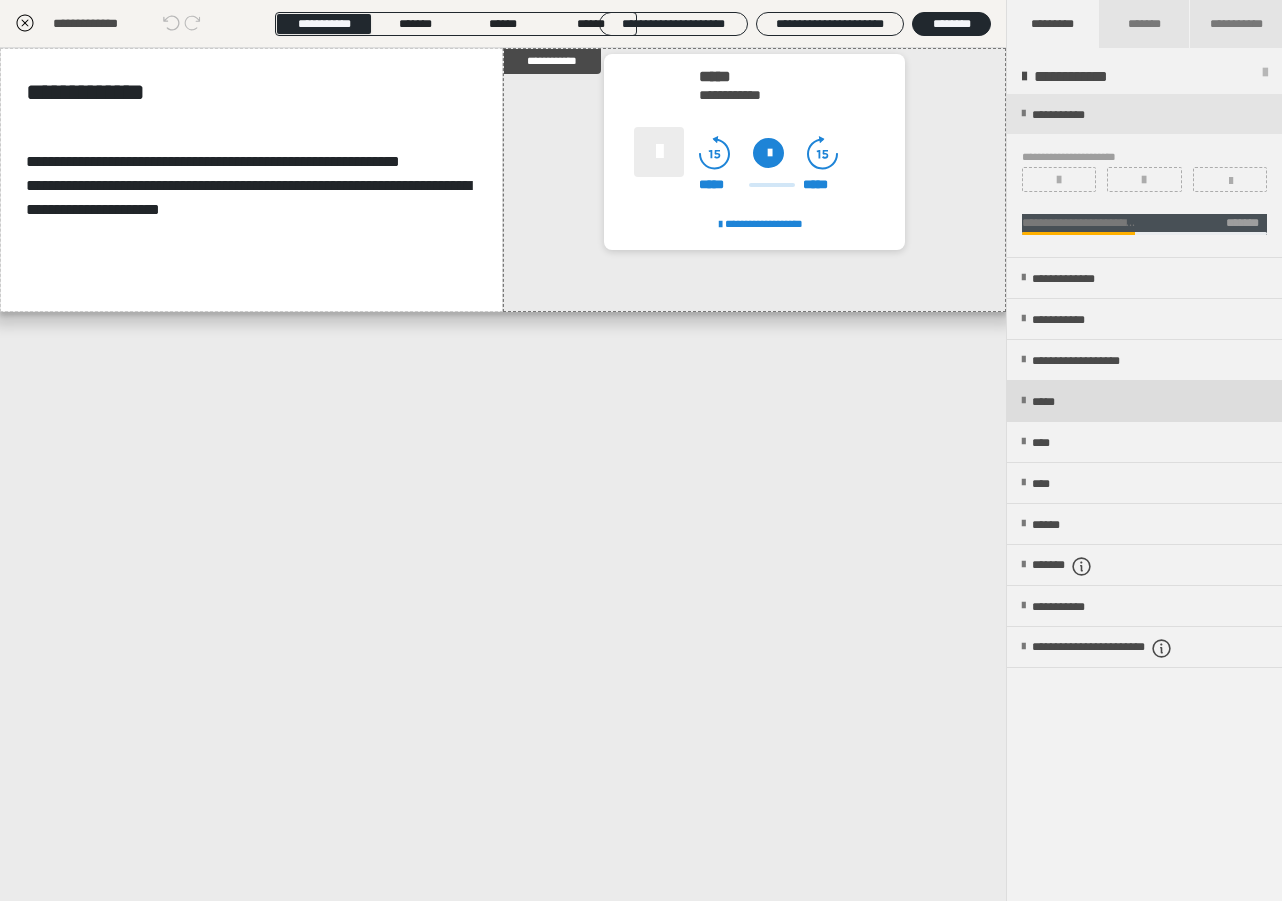 click on "*****" at bounding box center [1053, 402] 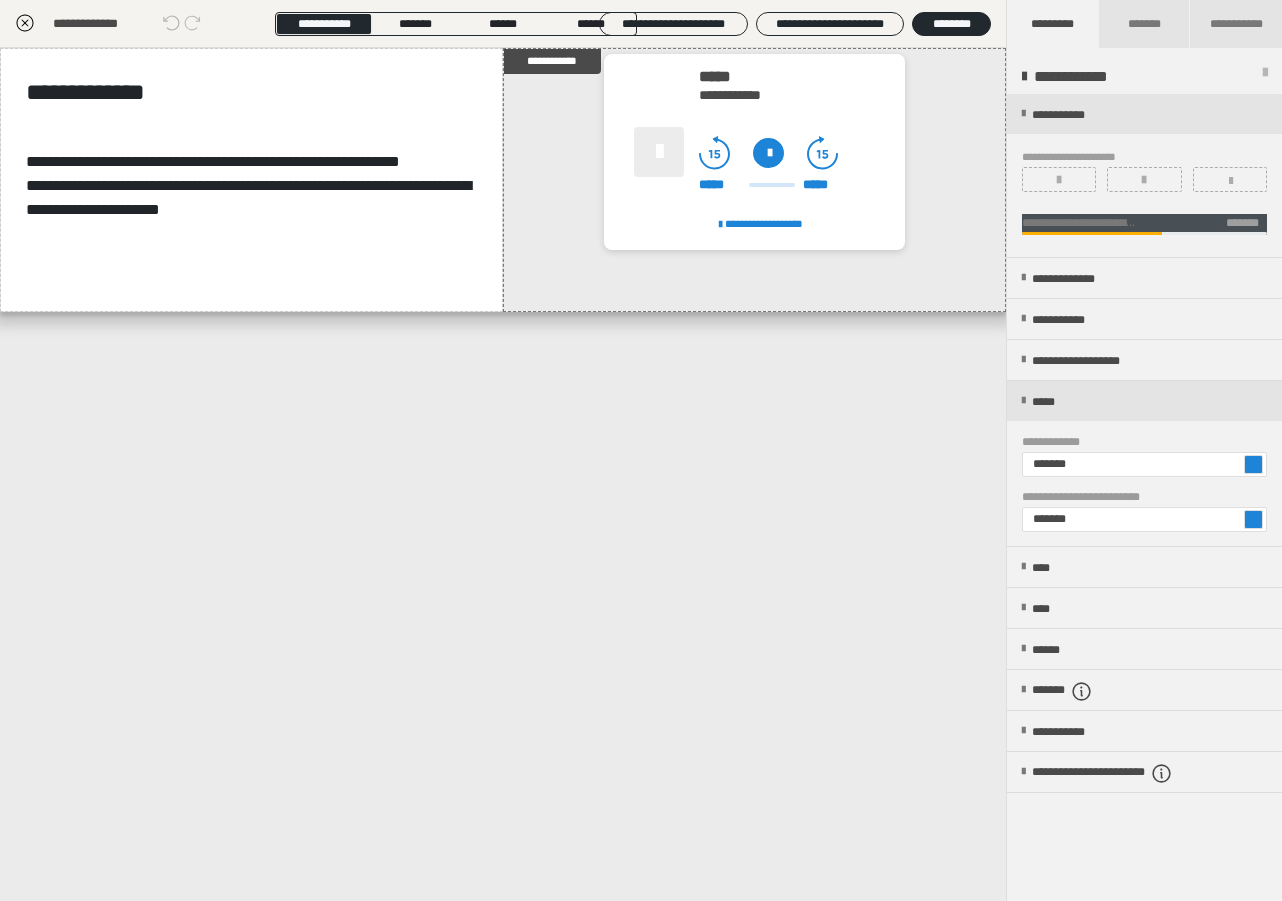 click at bounding box center [1253, 464] 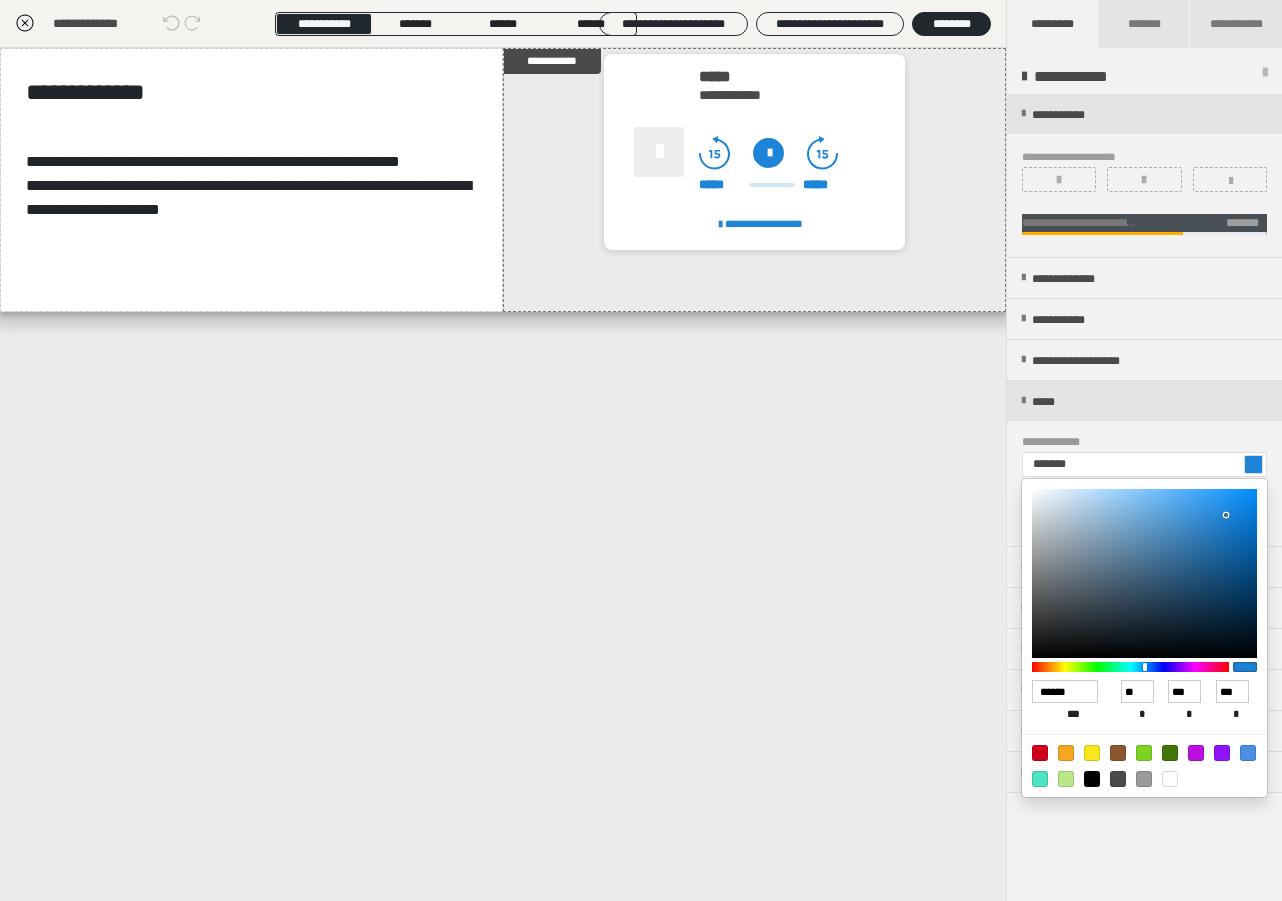 click at bounding box center [1066, 753] 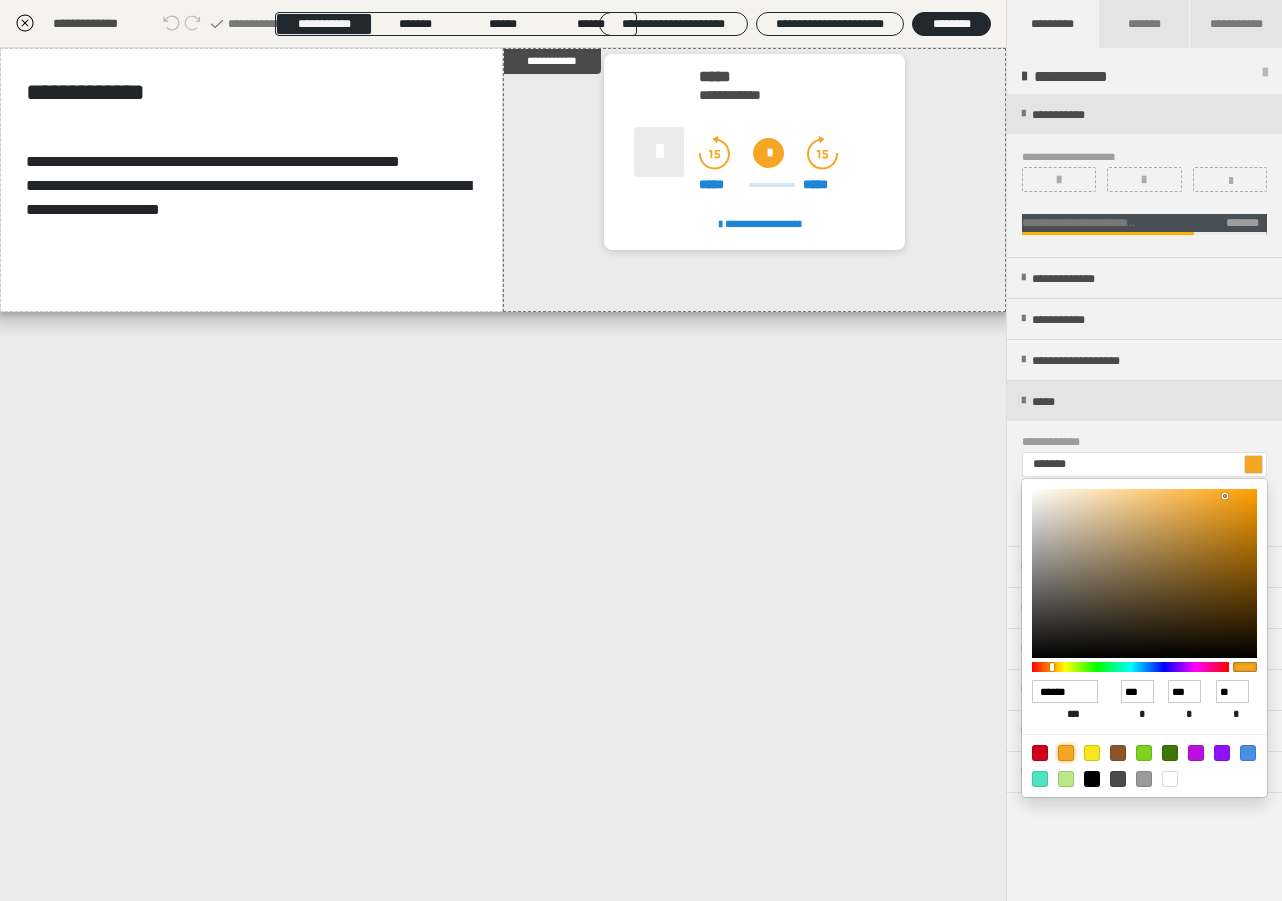 click at bounding box center [641, 450] 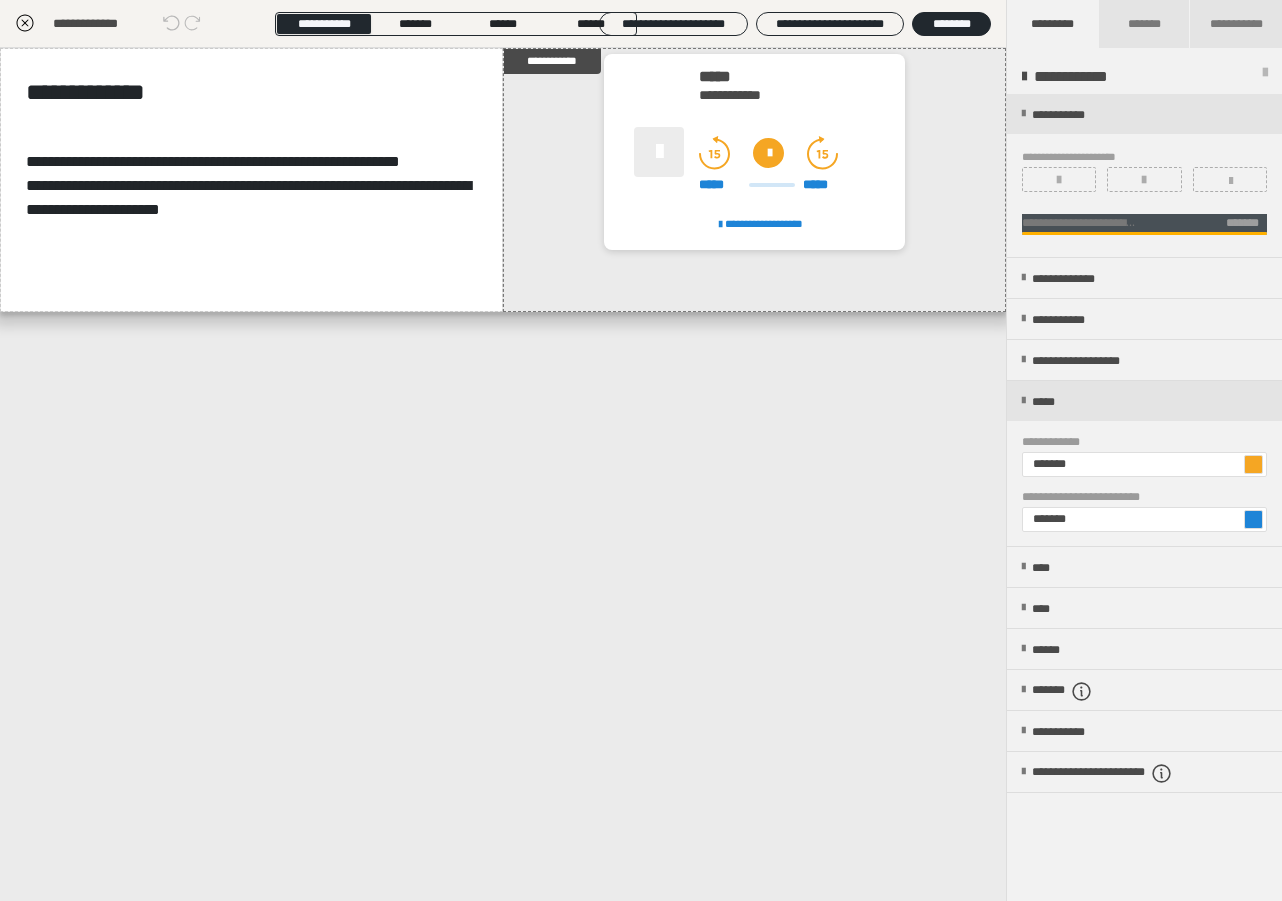 click on "**********" at bounding box center (1144, 464) 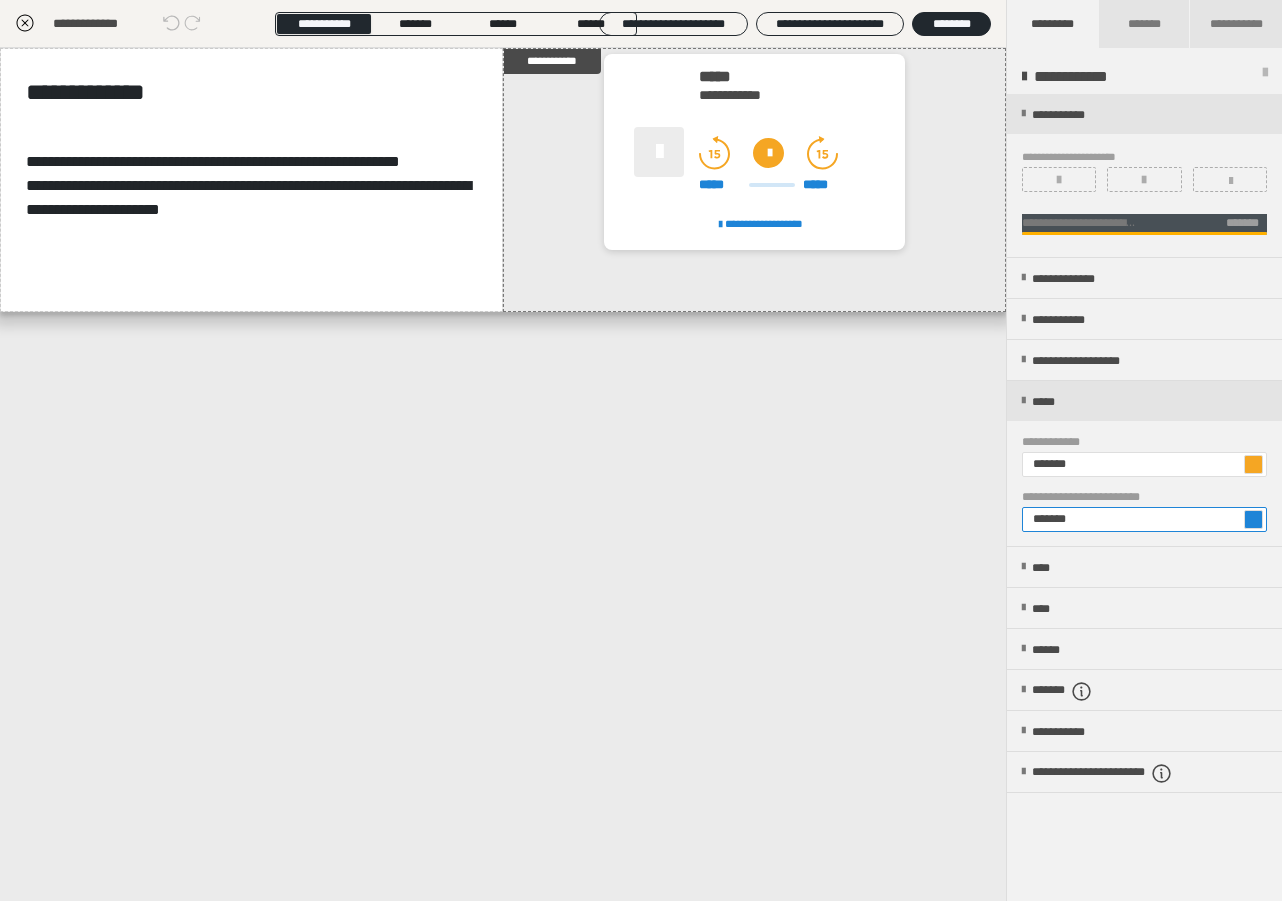 click on "*******" at bounding box center (1144, 519) 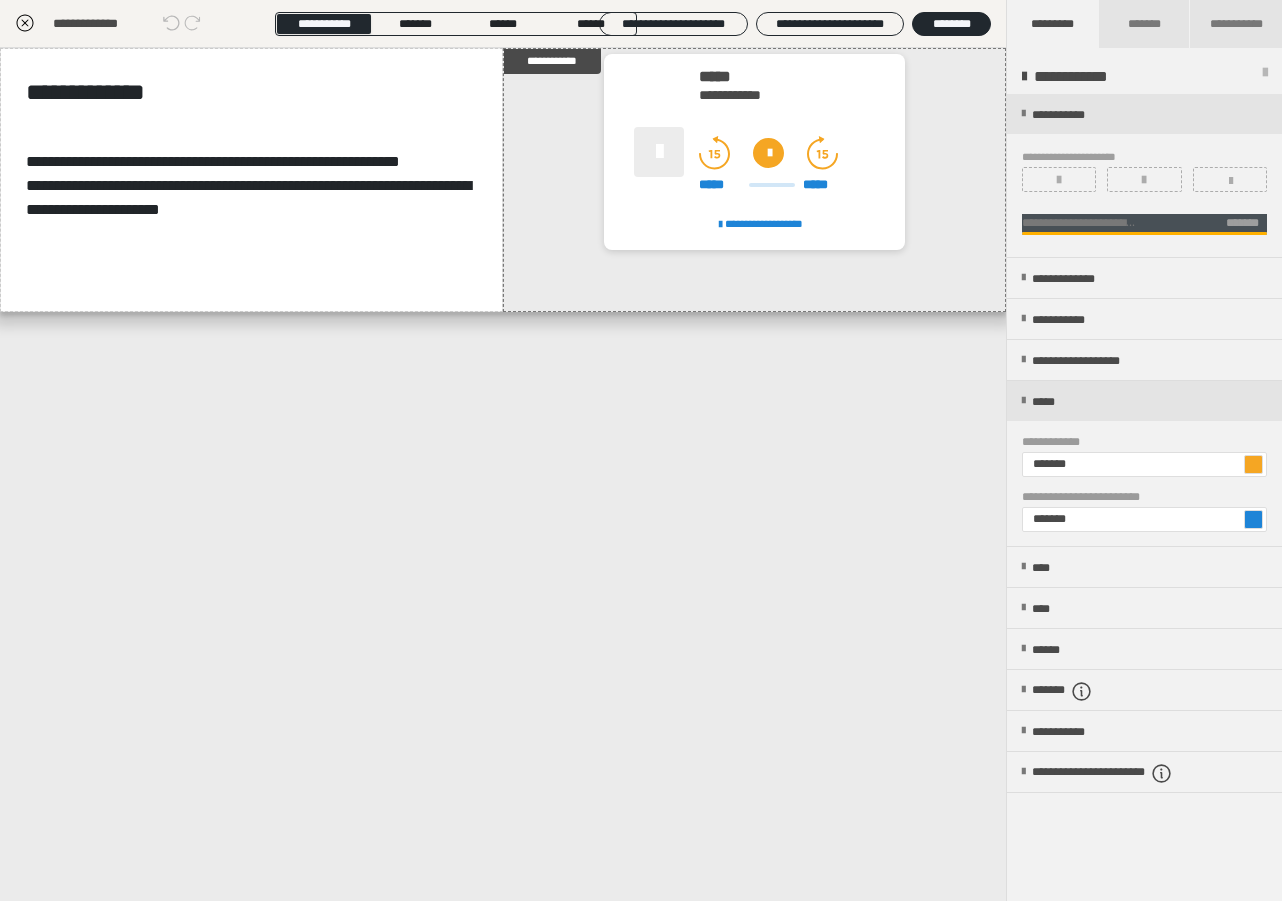 click at bounding box center [1253, 519] 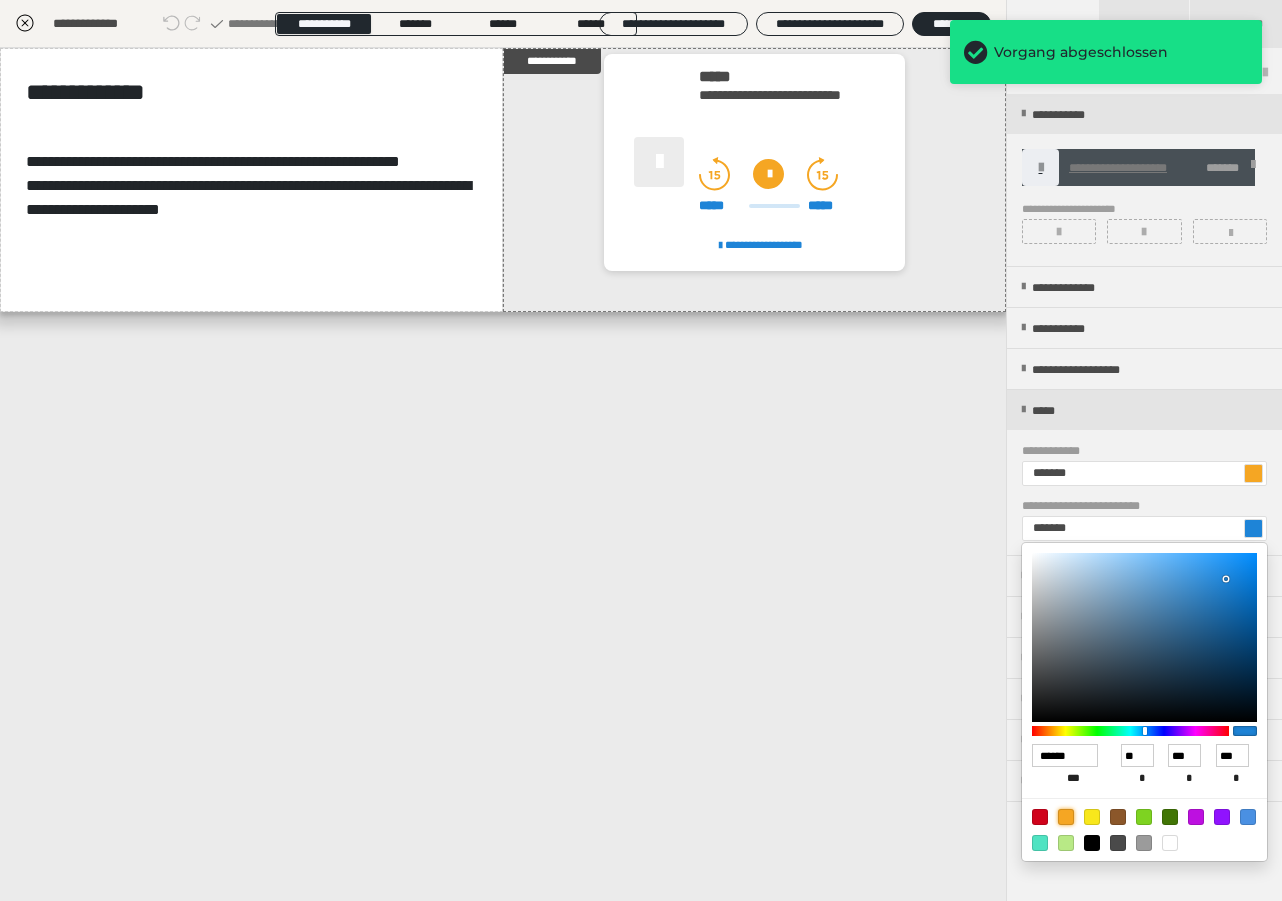 click at bounding box center (1066, 817) 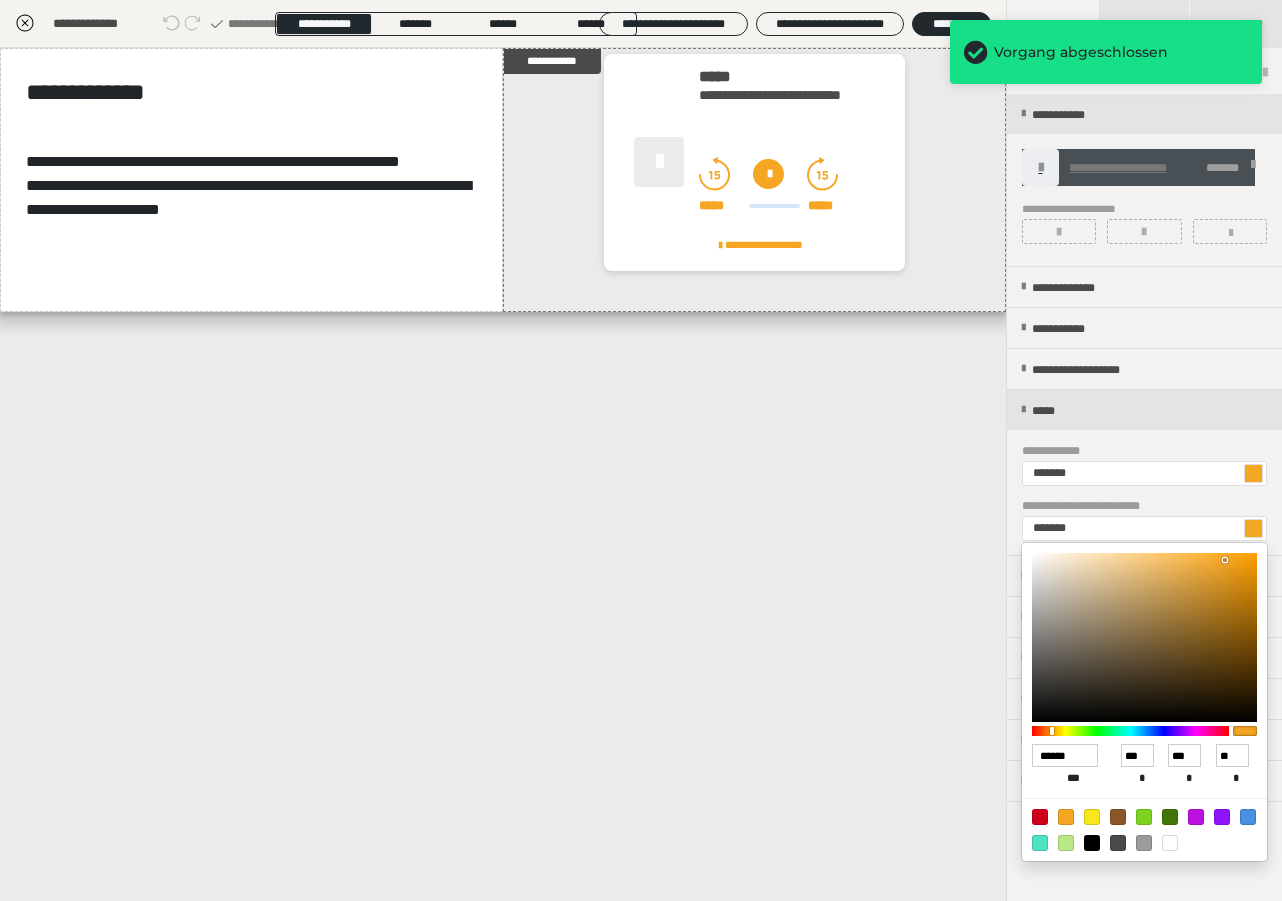 click at bounding box center [641, 450] 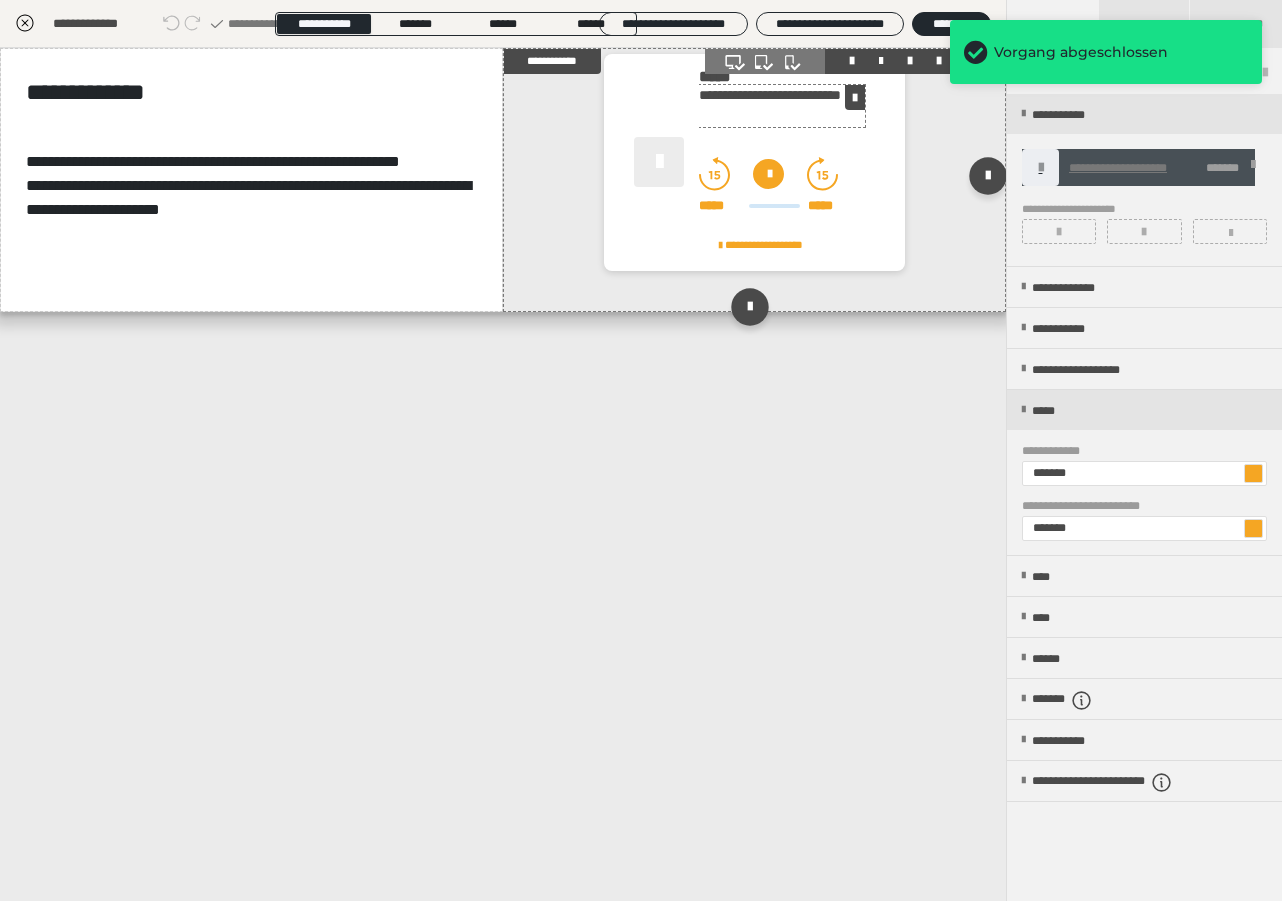 click on "**********" at bounding box center (782, 106) 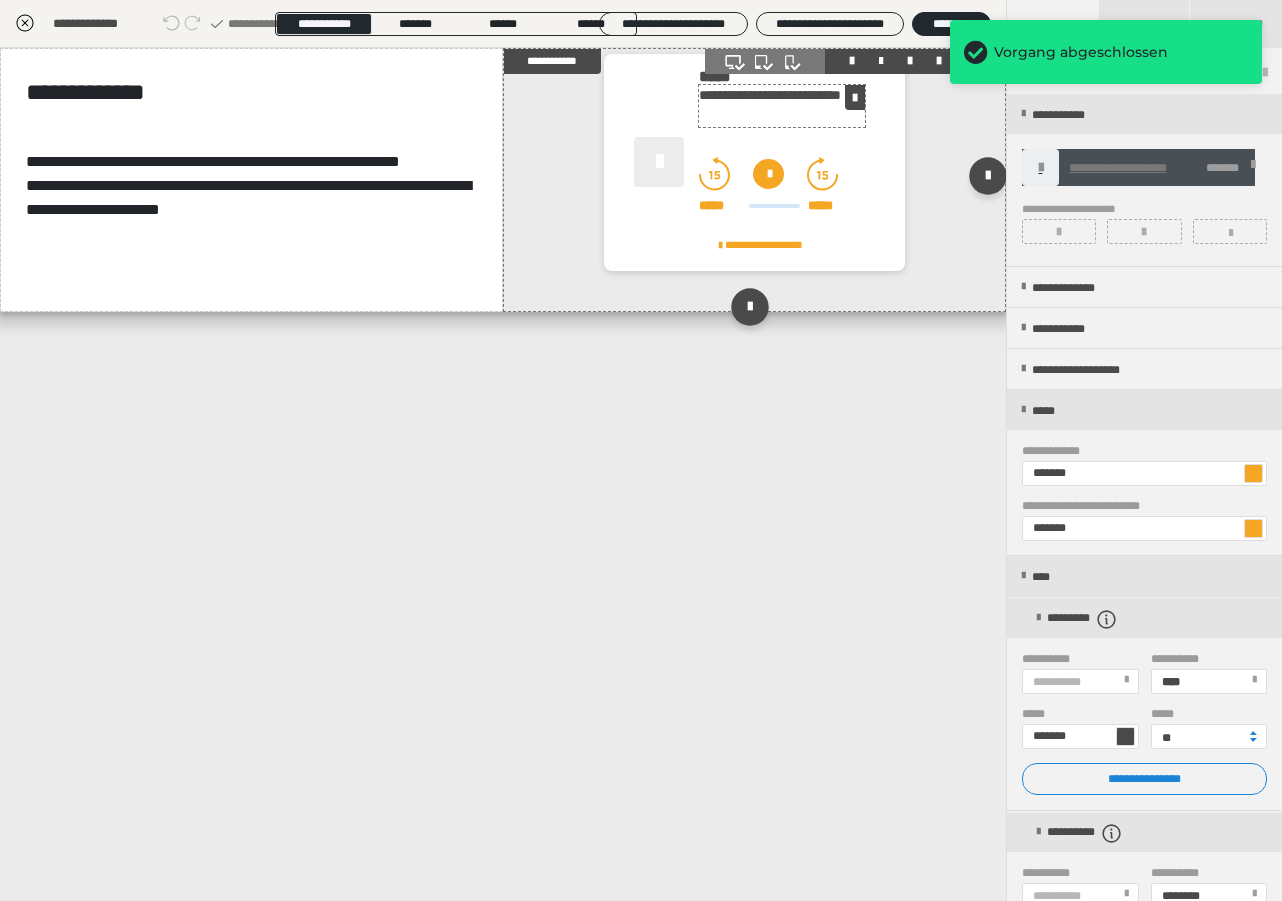 click on "**********" at bounding box center [782, 106] 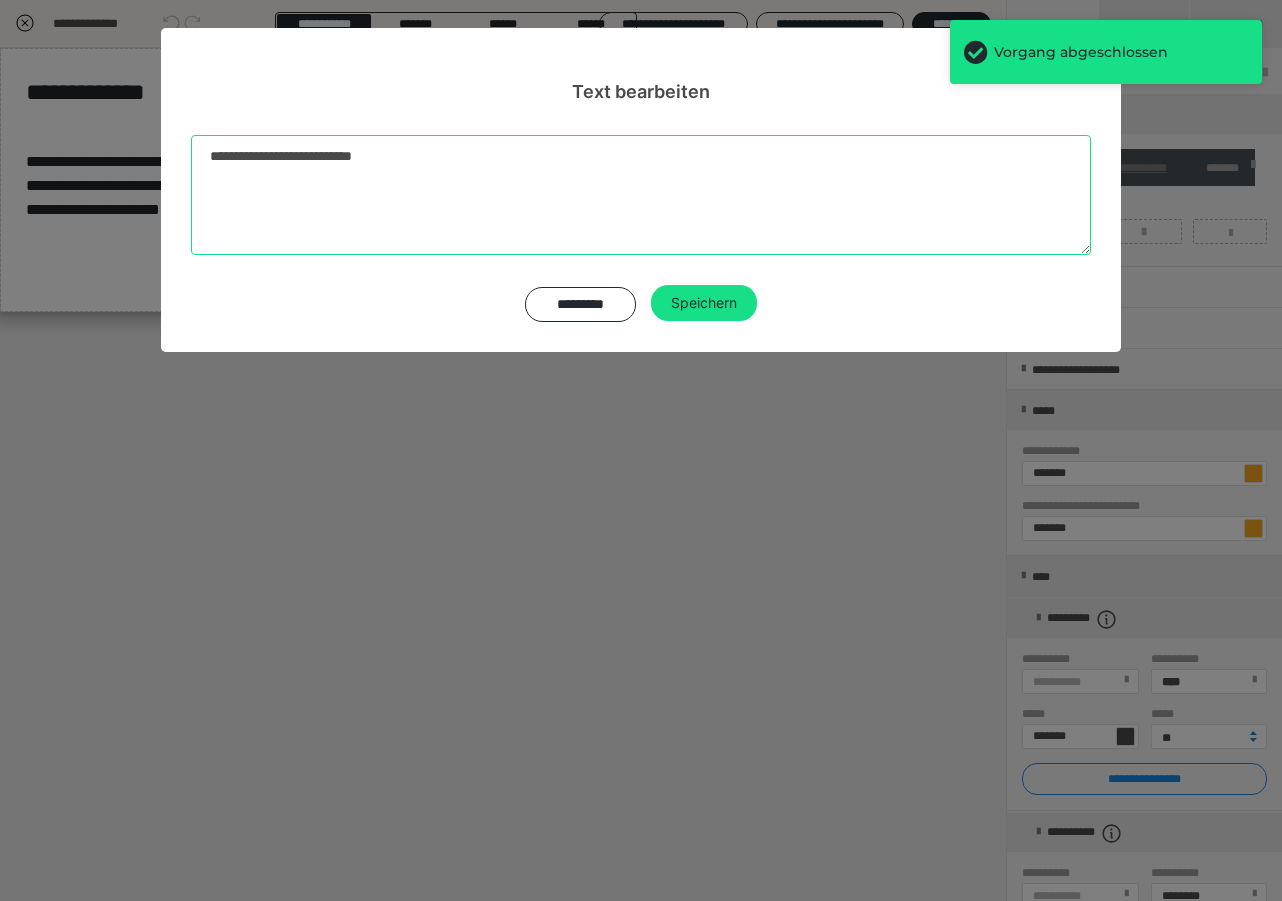 drag, startPoint x: 579, startPoint y: 150, endPoint x: 0, endPoint y: 72, distance: 584.2303 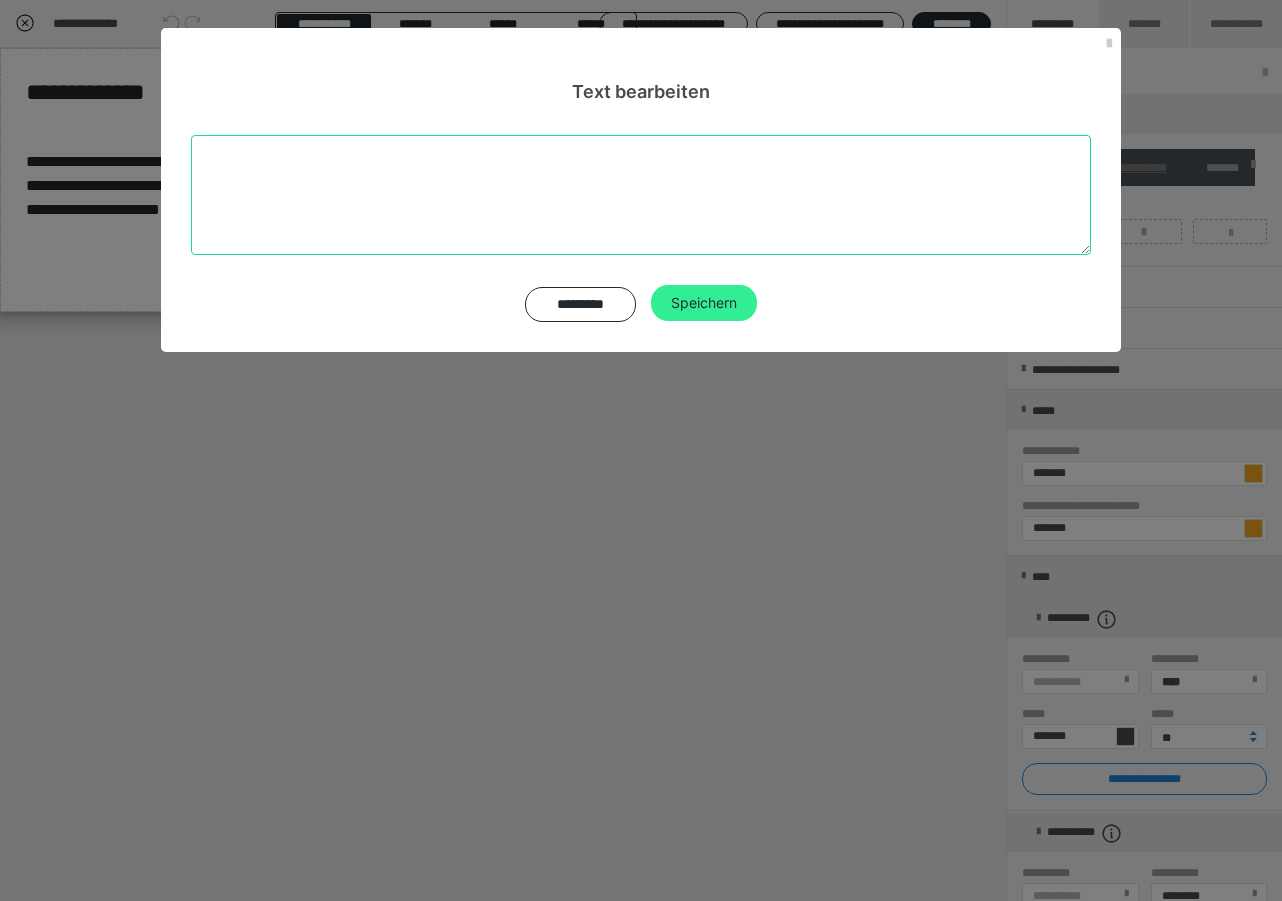 type 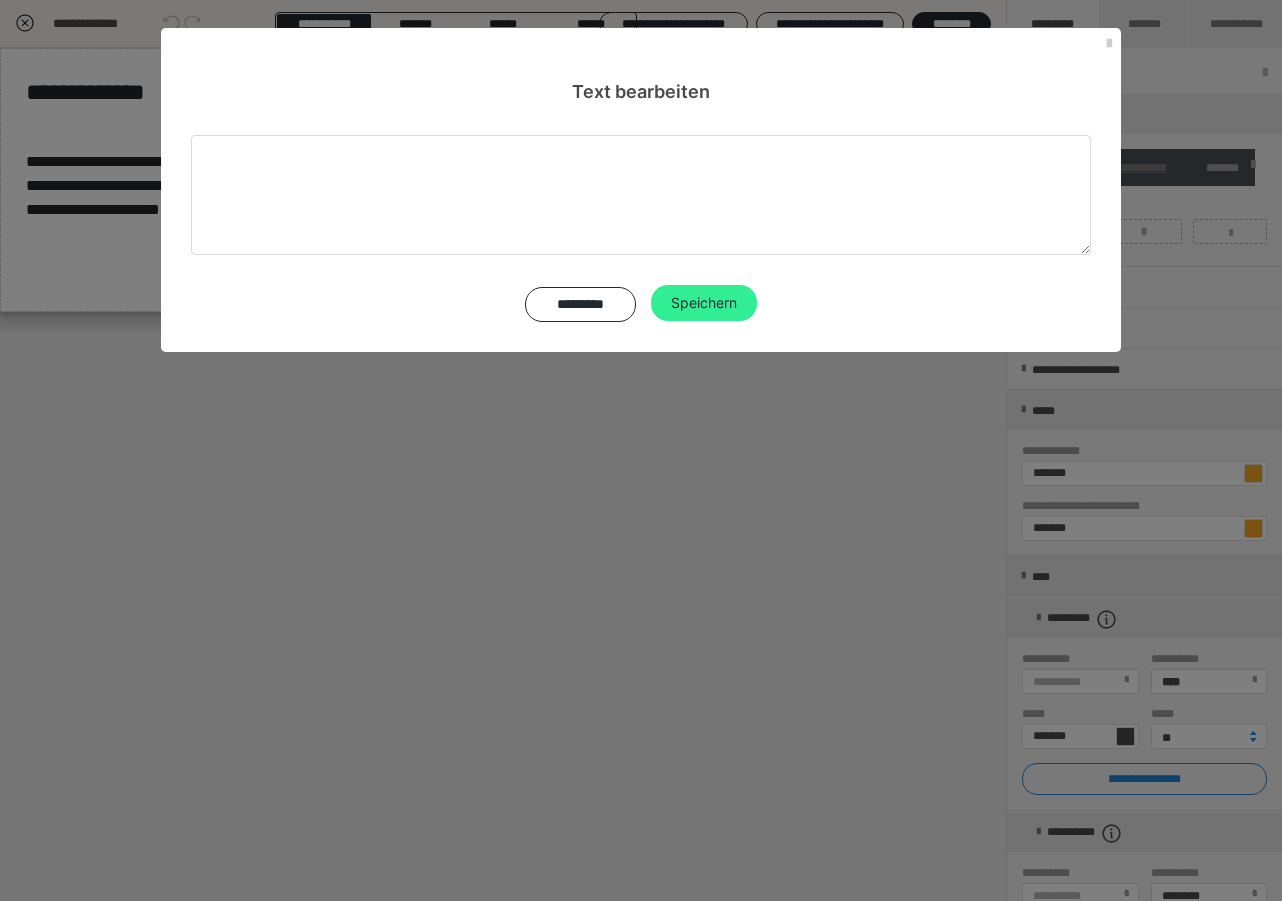 click on "Speichern" at bounding box center [704, 303] 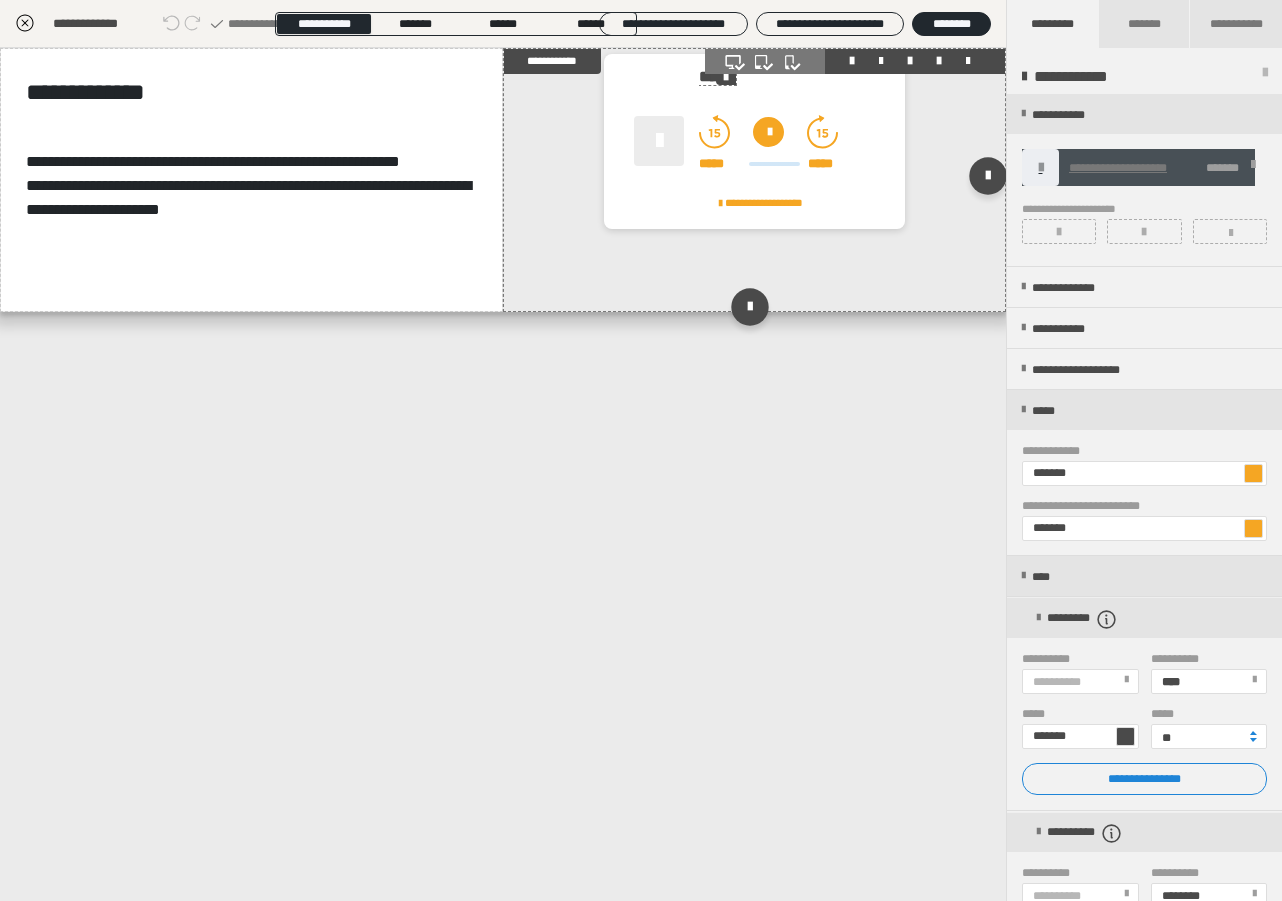 click on "*****" at bounding box center [717, 77] 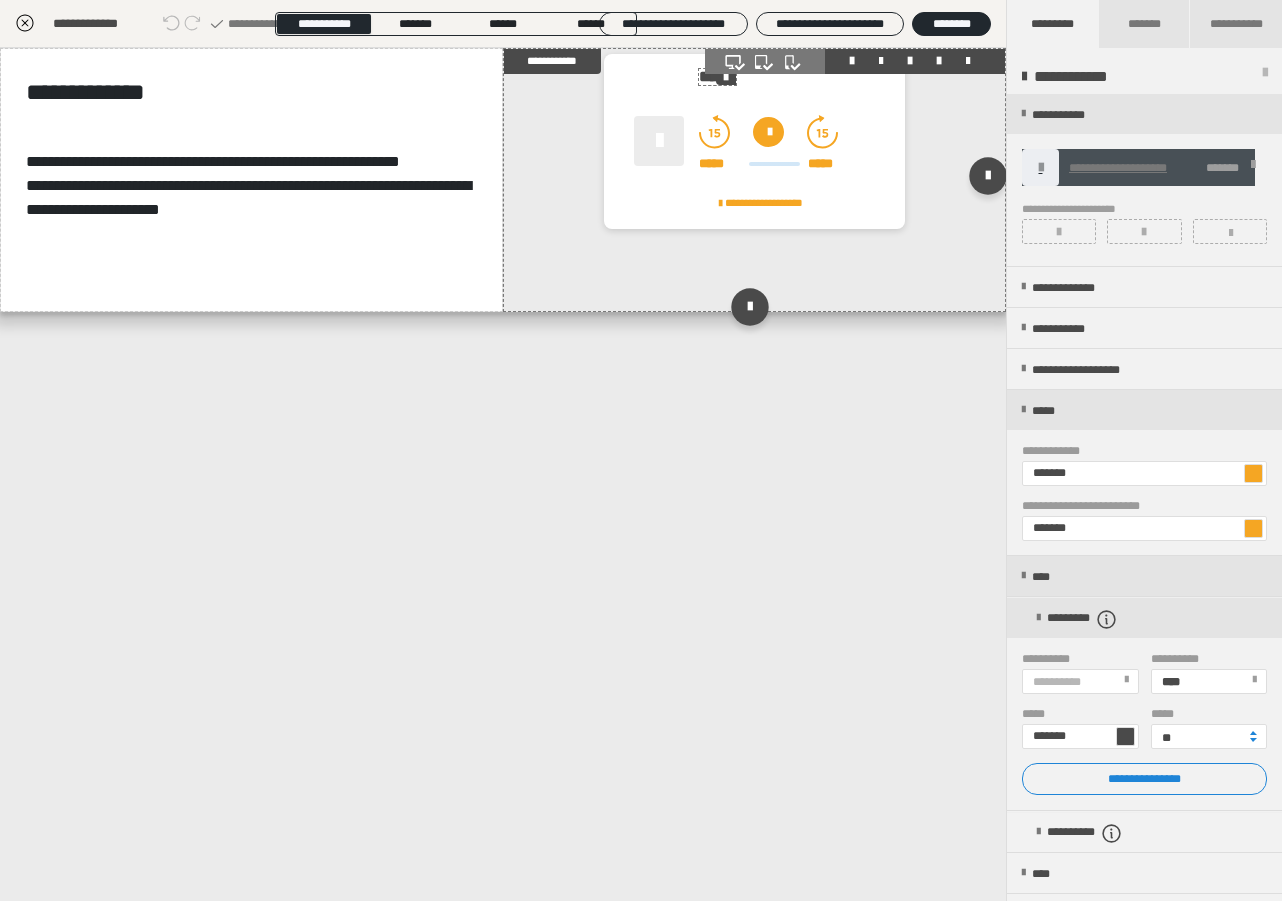 click on "*****" at bounding box center (717, 77) 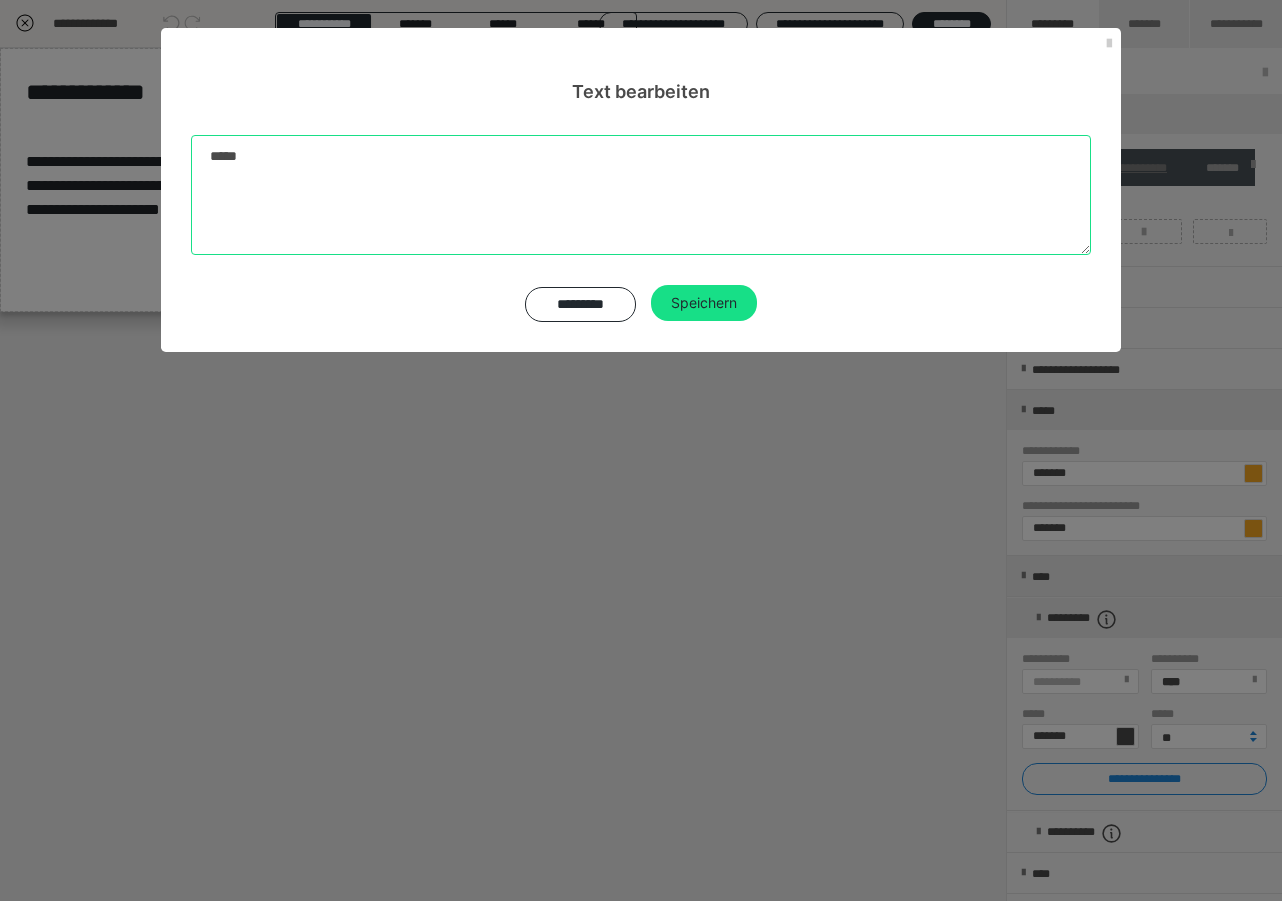drag, startPoint x: 598, startPoint y: 170, endPoint x: 3, endPoint y: 145, distance: 595.52496 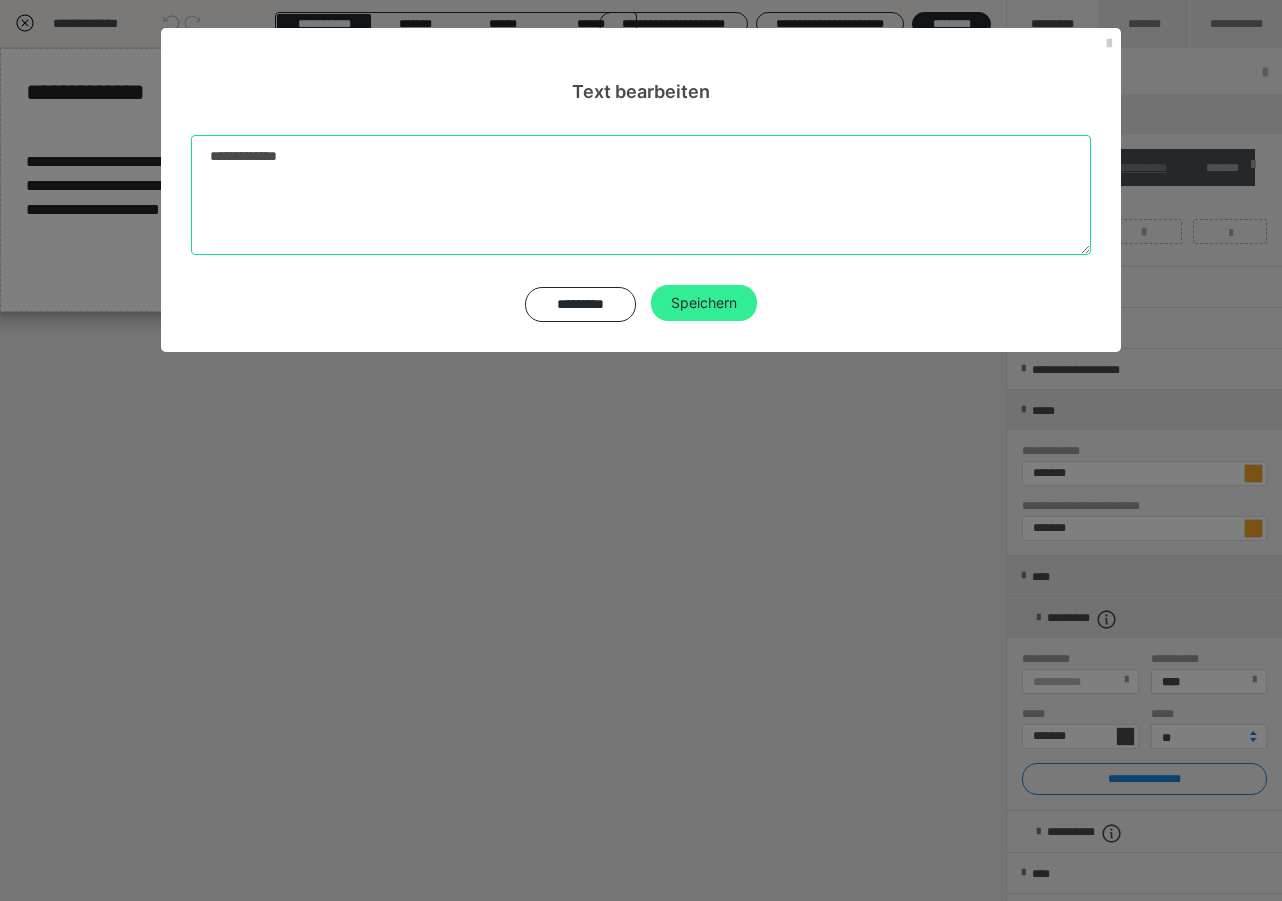 type on "**********" 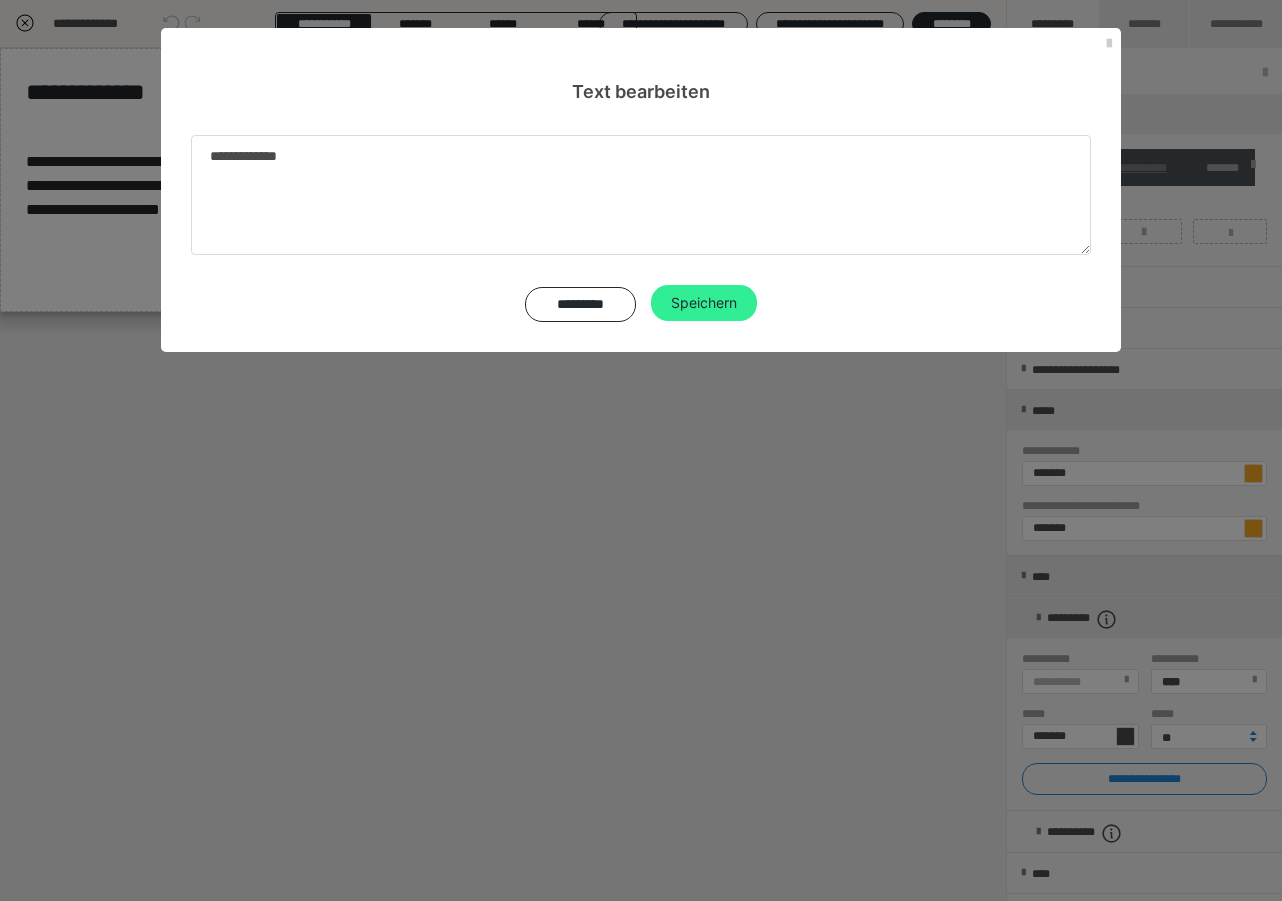 click on "Speichern" at bounding box center (704, 303) 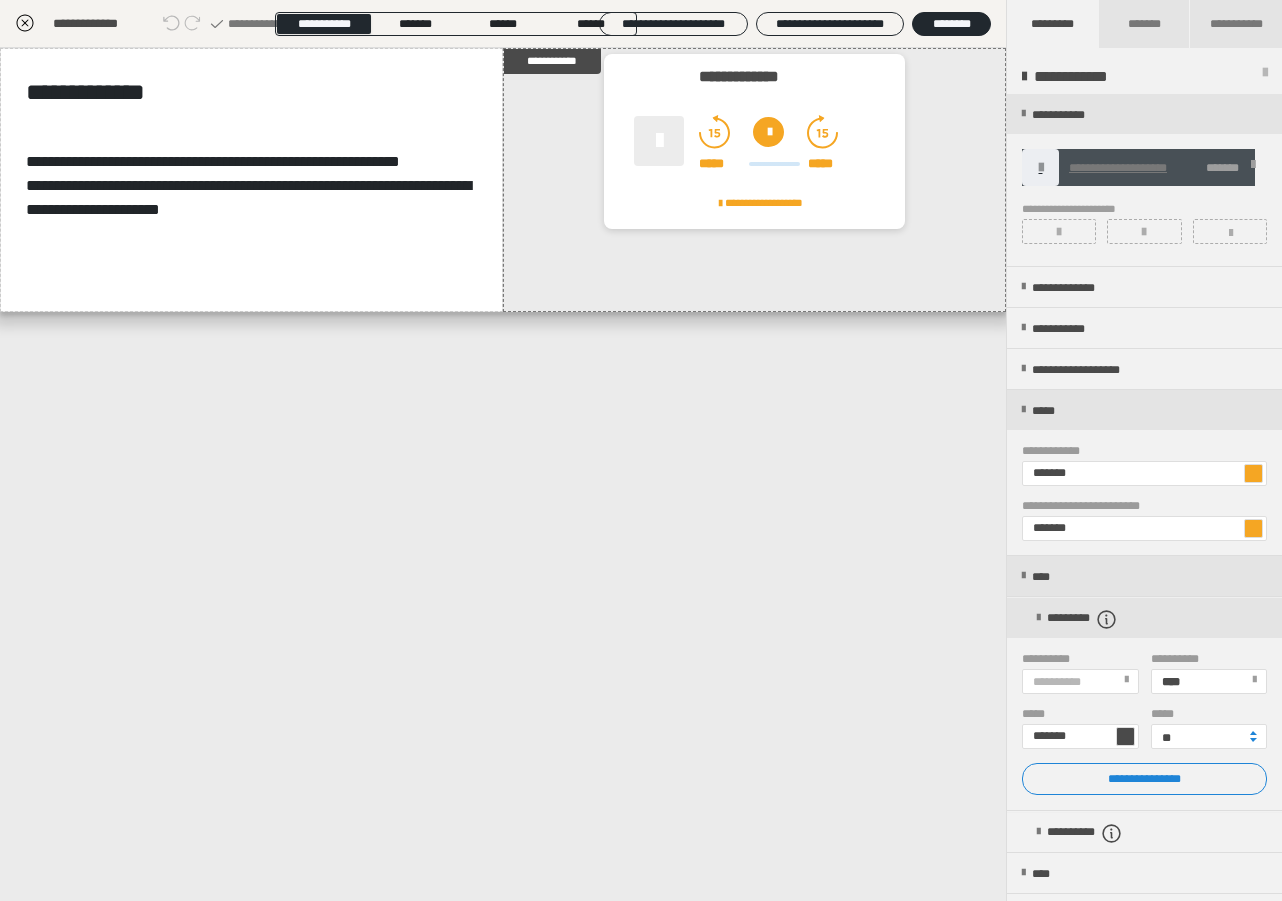 click 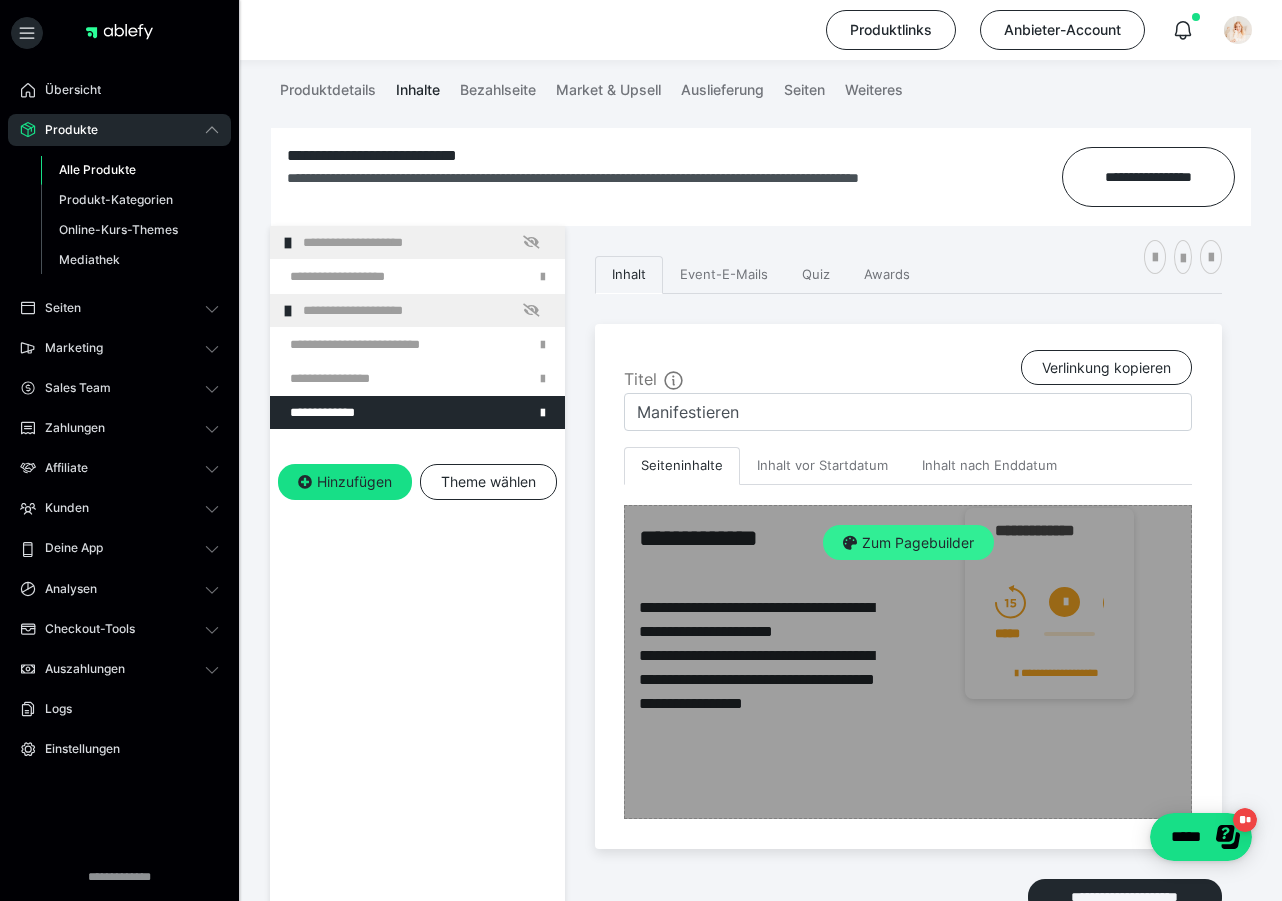 click on "Zum Pagebuilder" at bounding box center [908, 543] 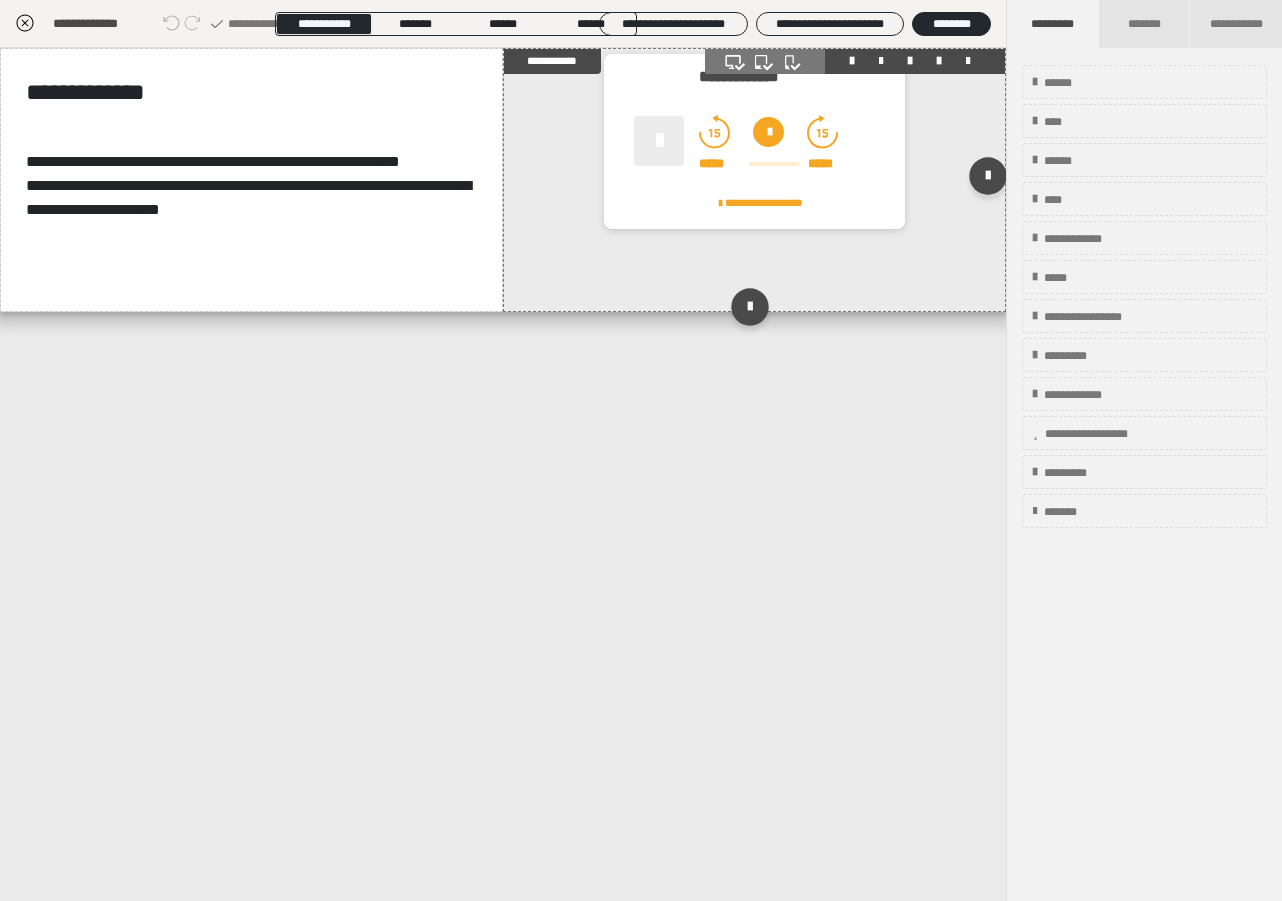 click on "***** *****" at bounding box center (768, 163) 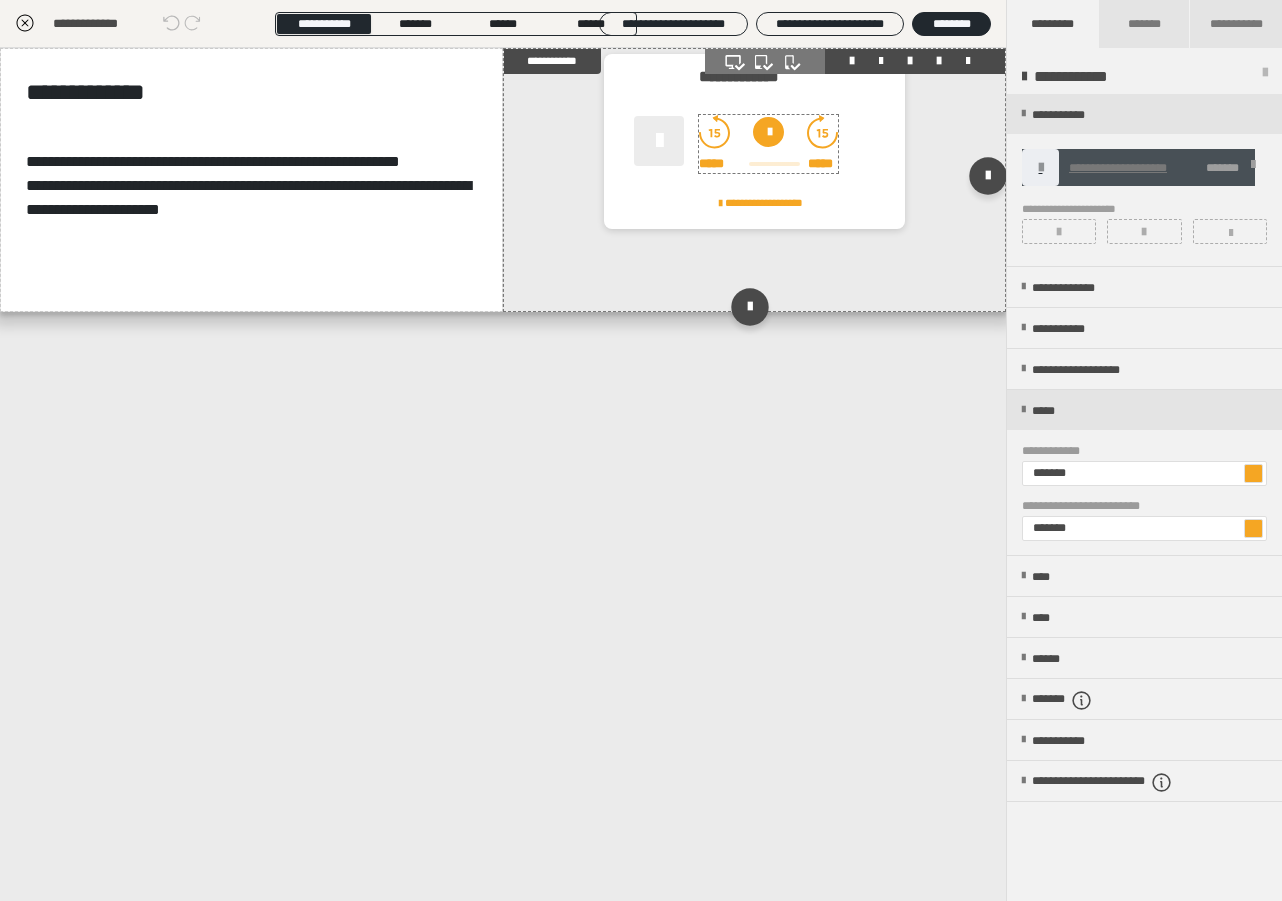 click at bounding box center [768, 132] 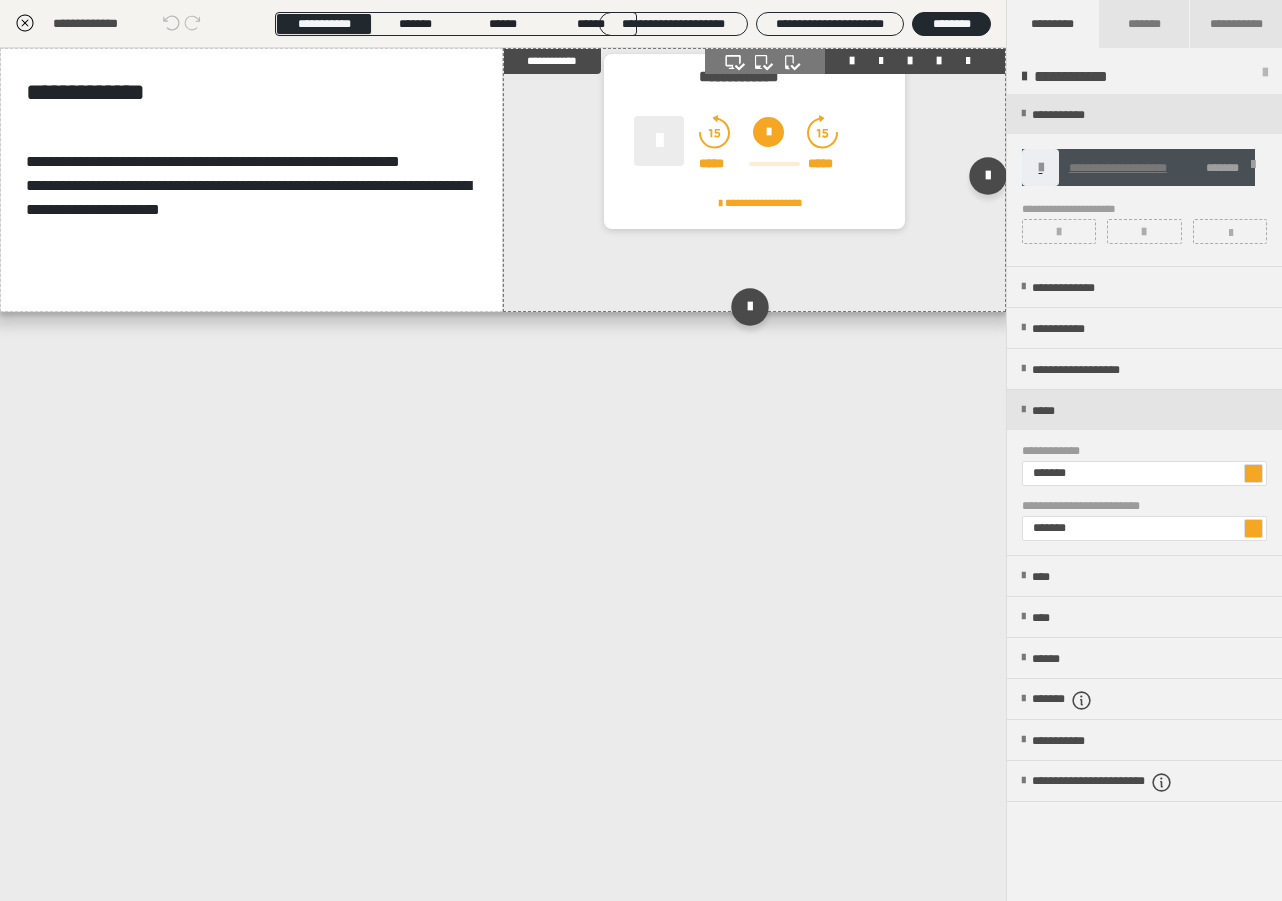 click at bounding box center (774, 164) 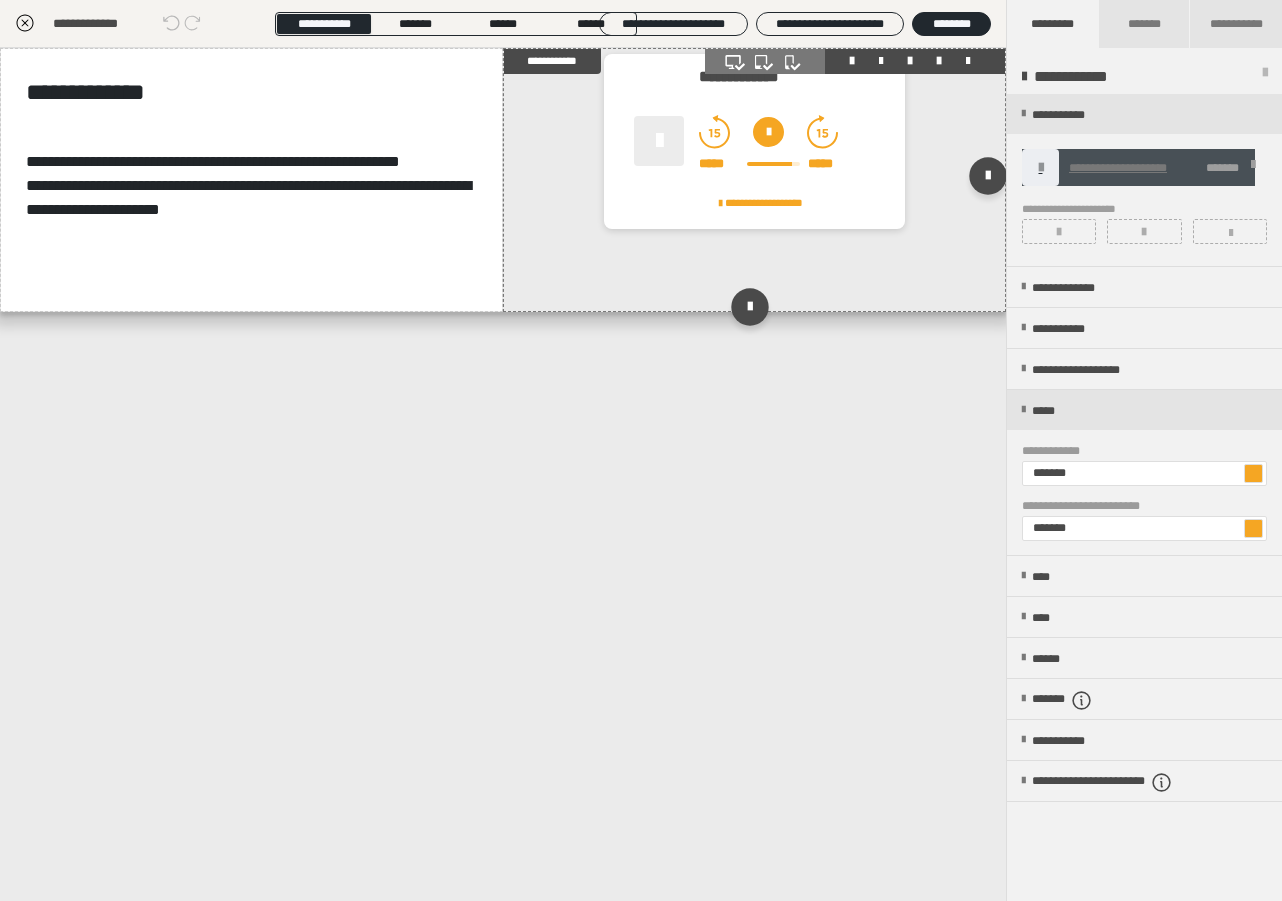 click 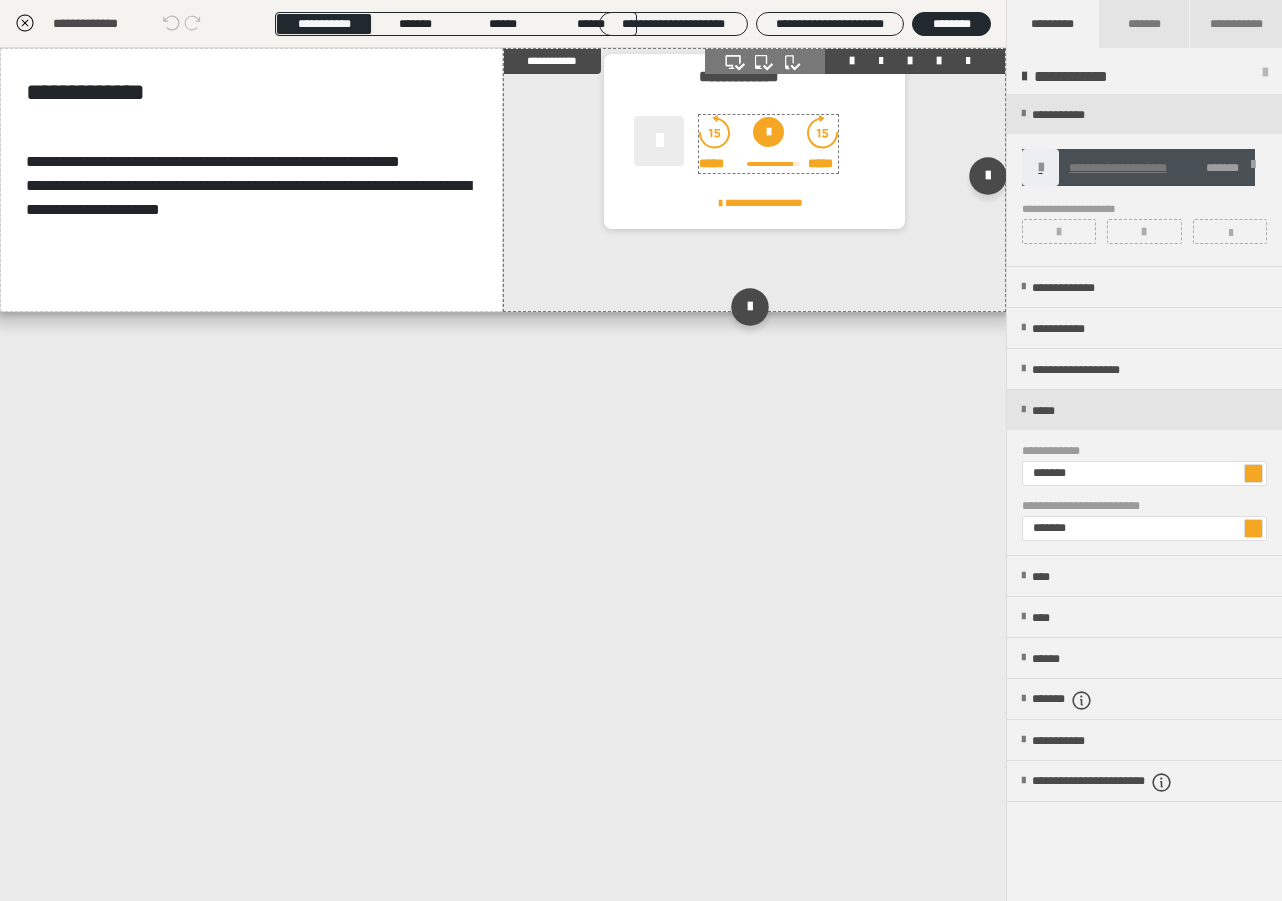 click 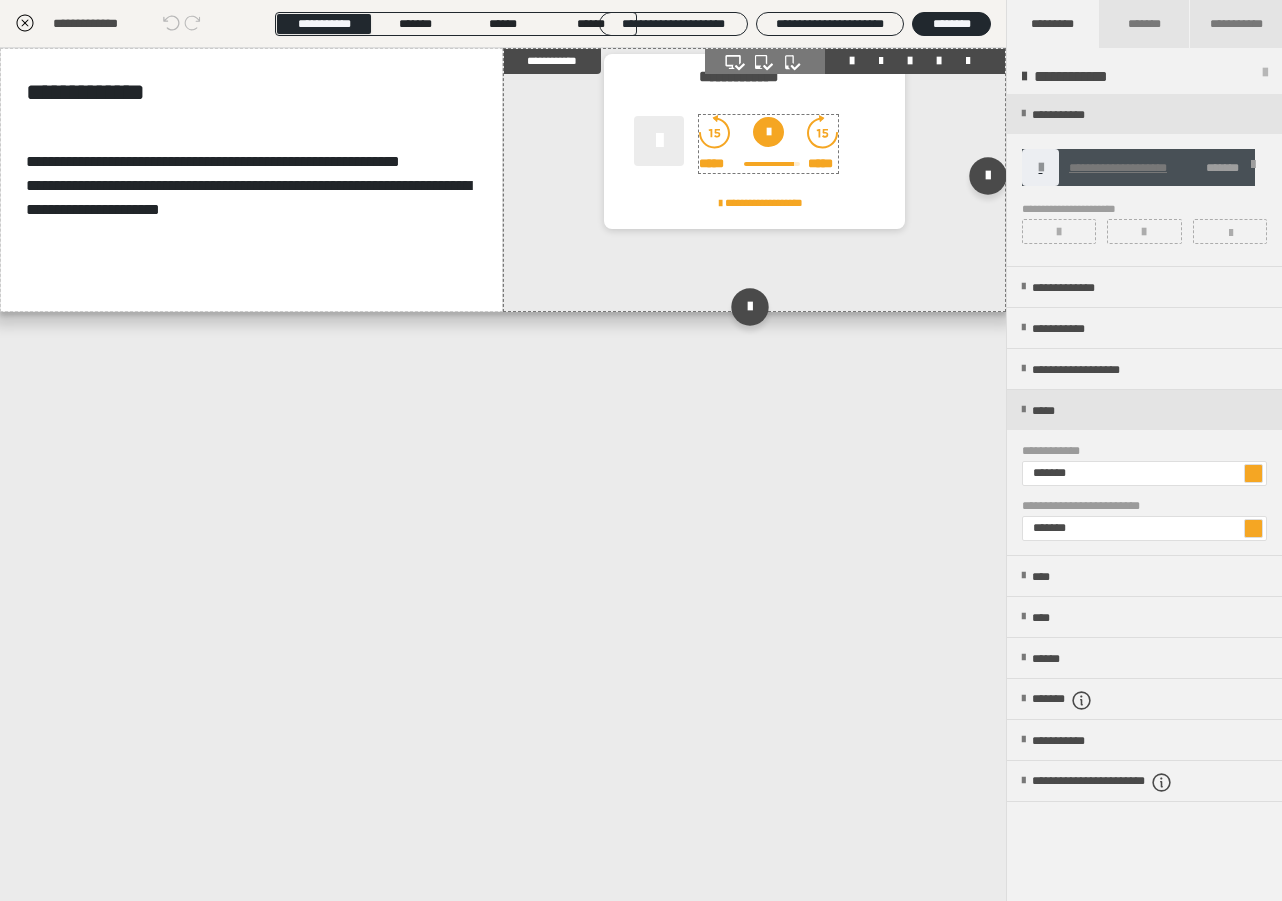 click 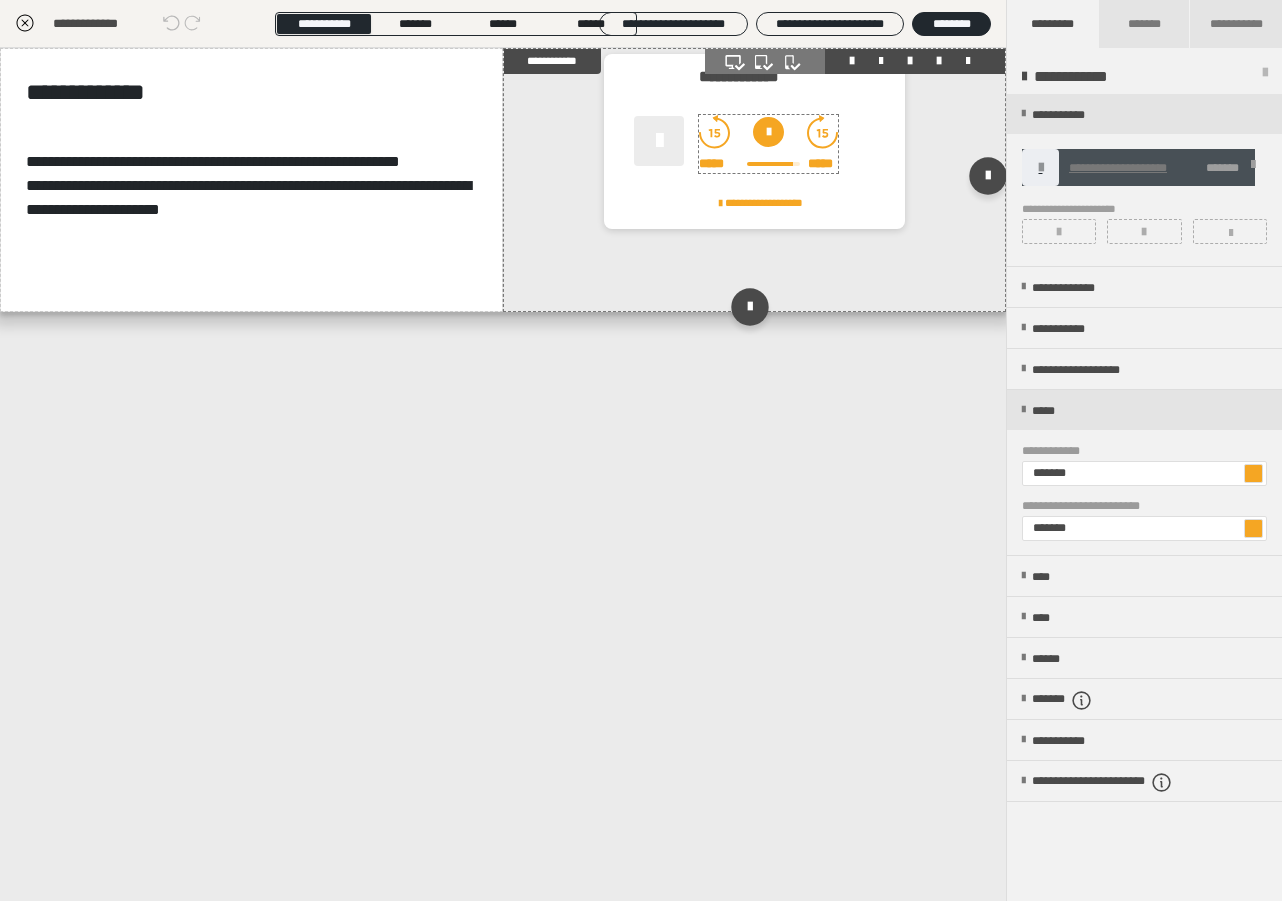 click 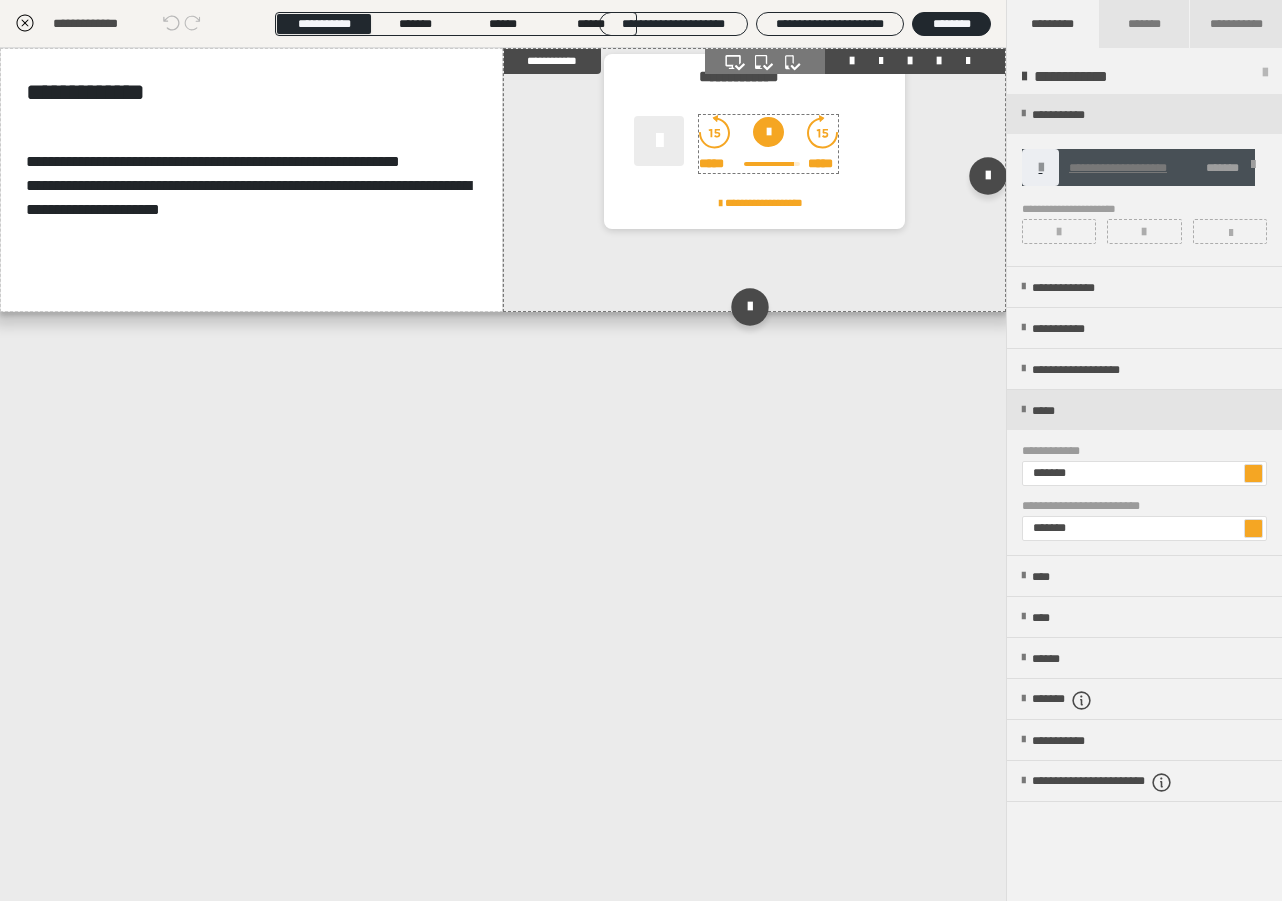 click 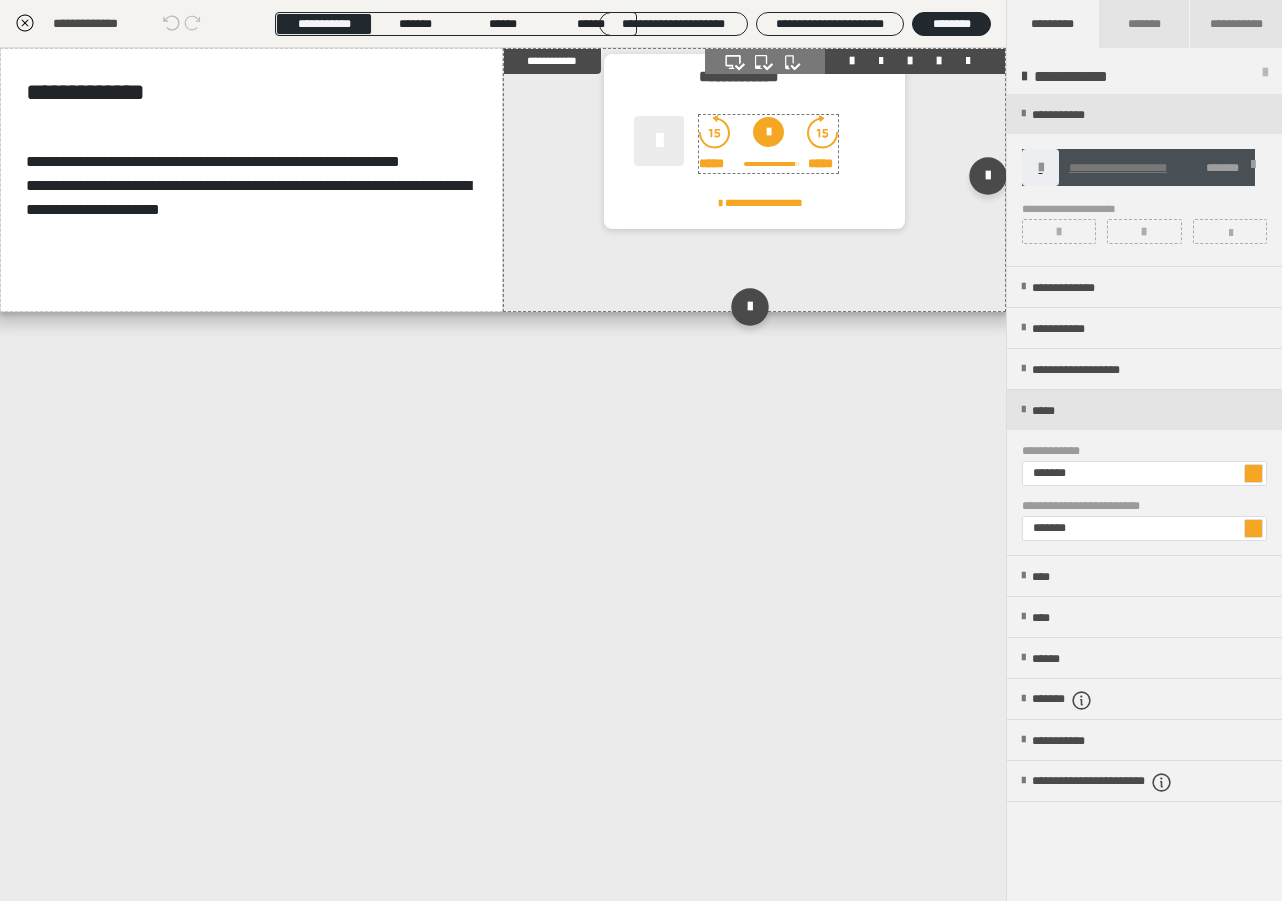 click 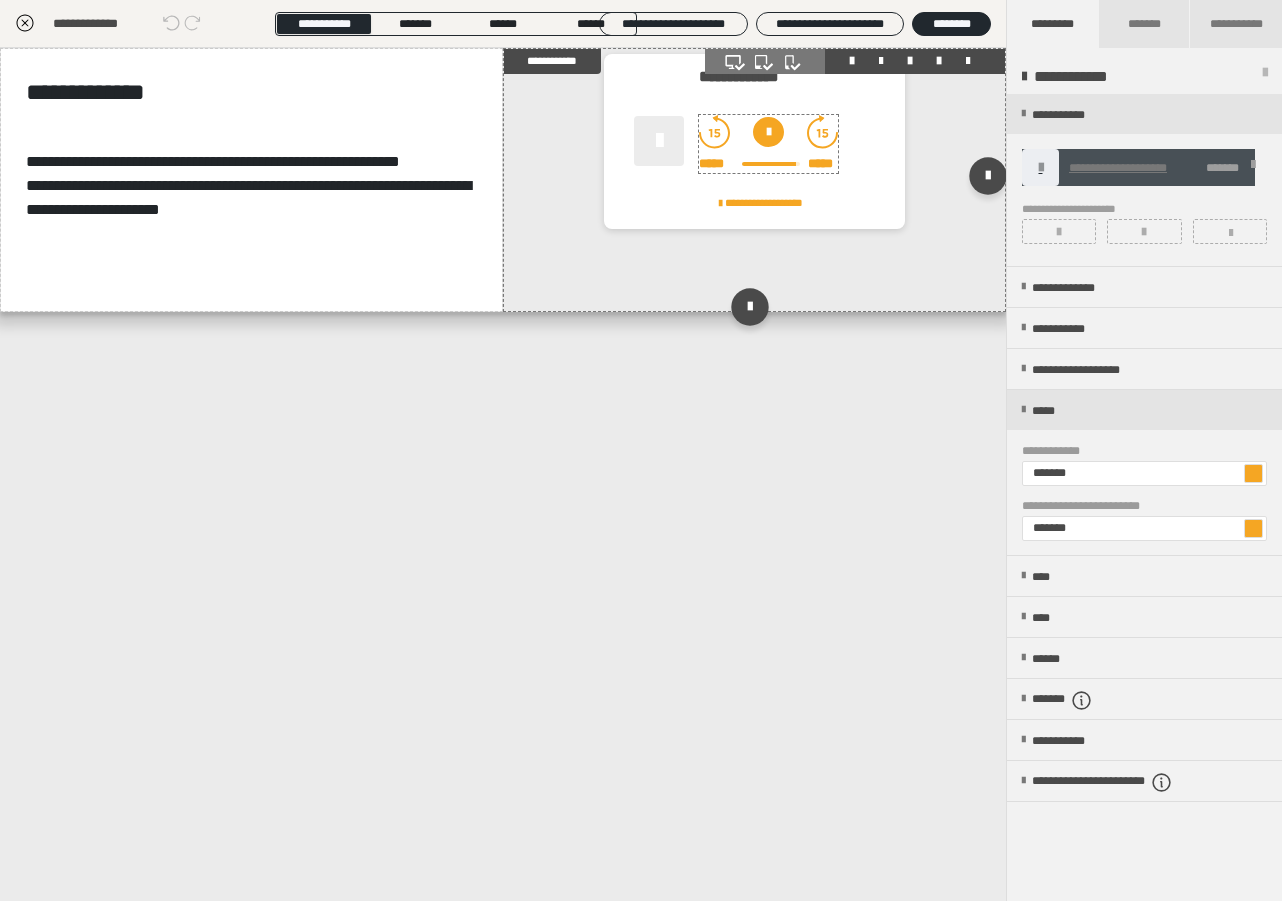 click 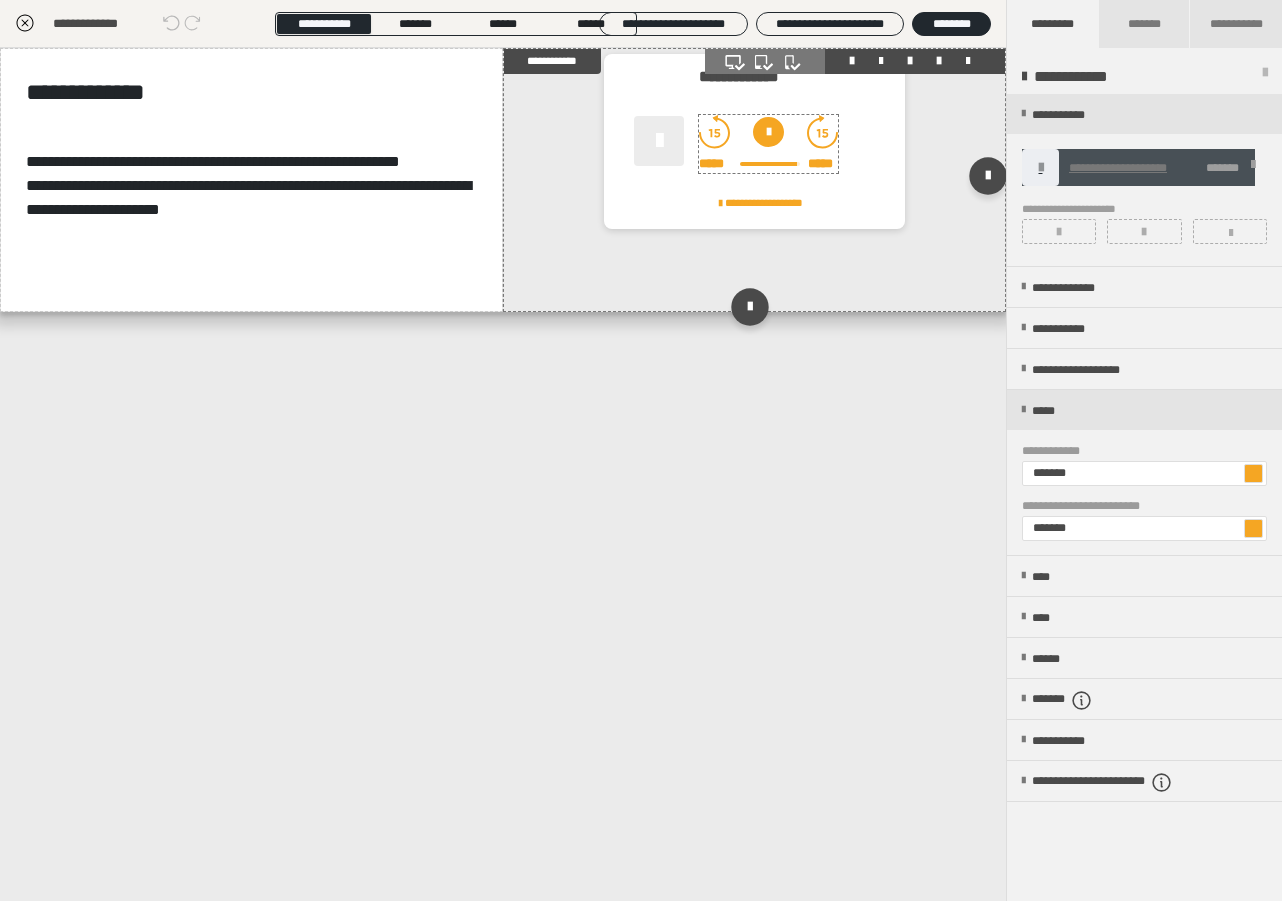 click 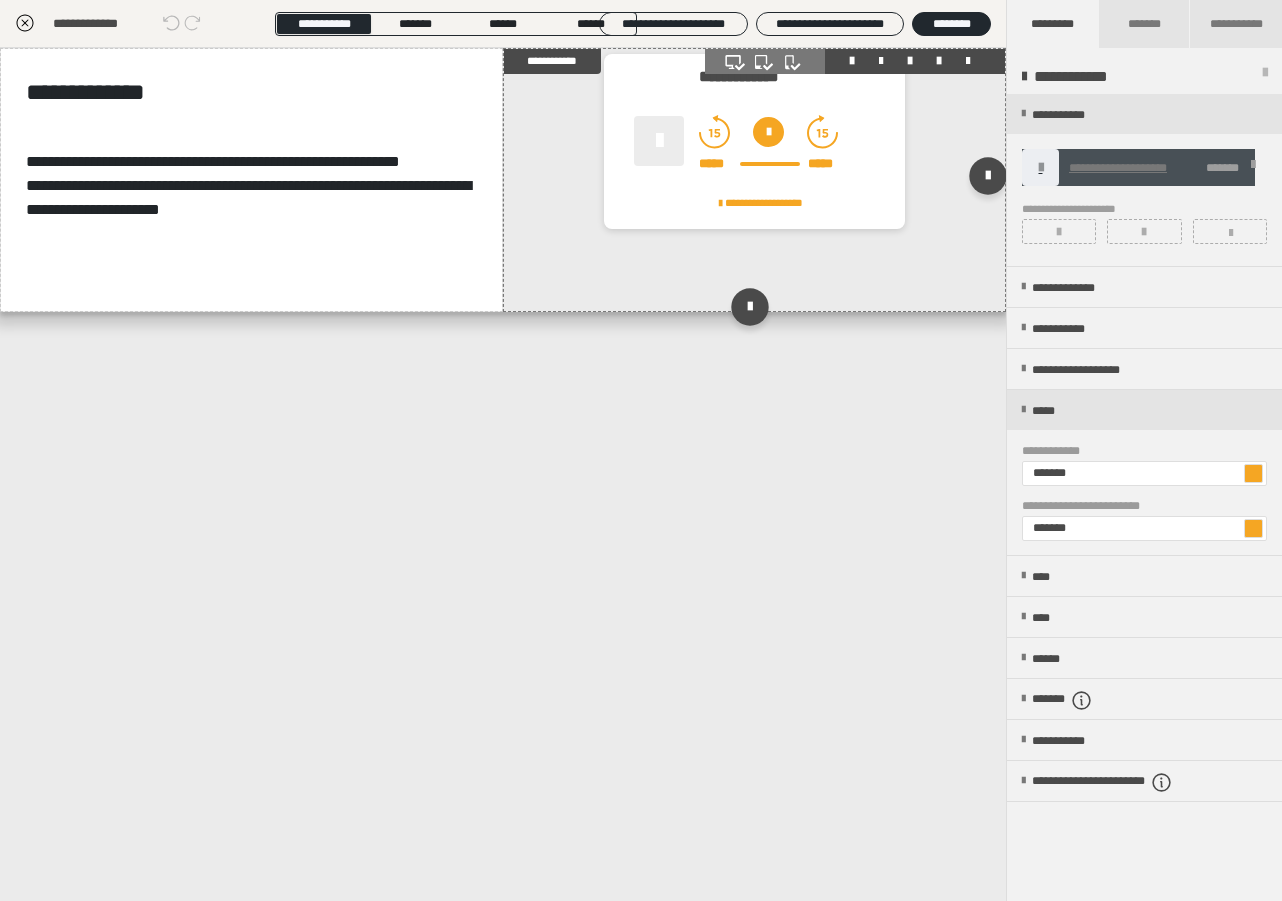click at bounding box center [768, 132] 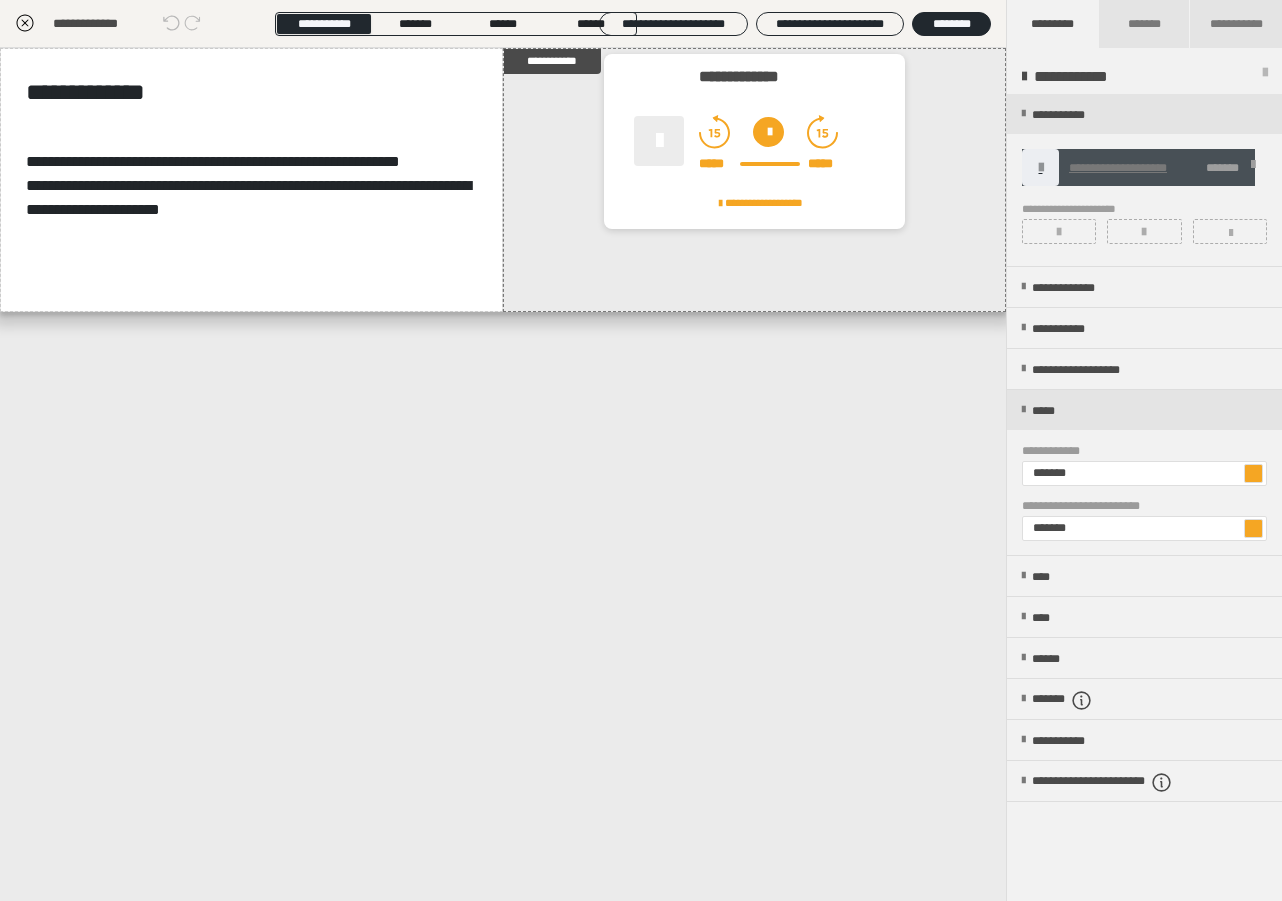 click 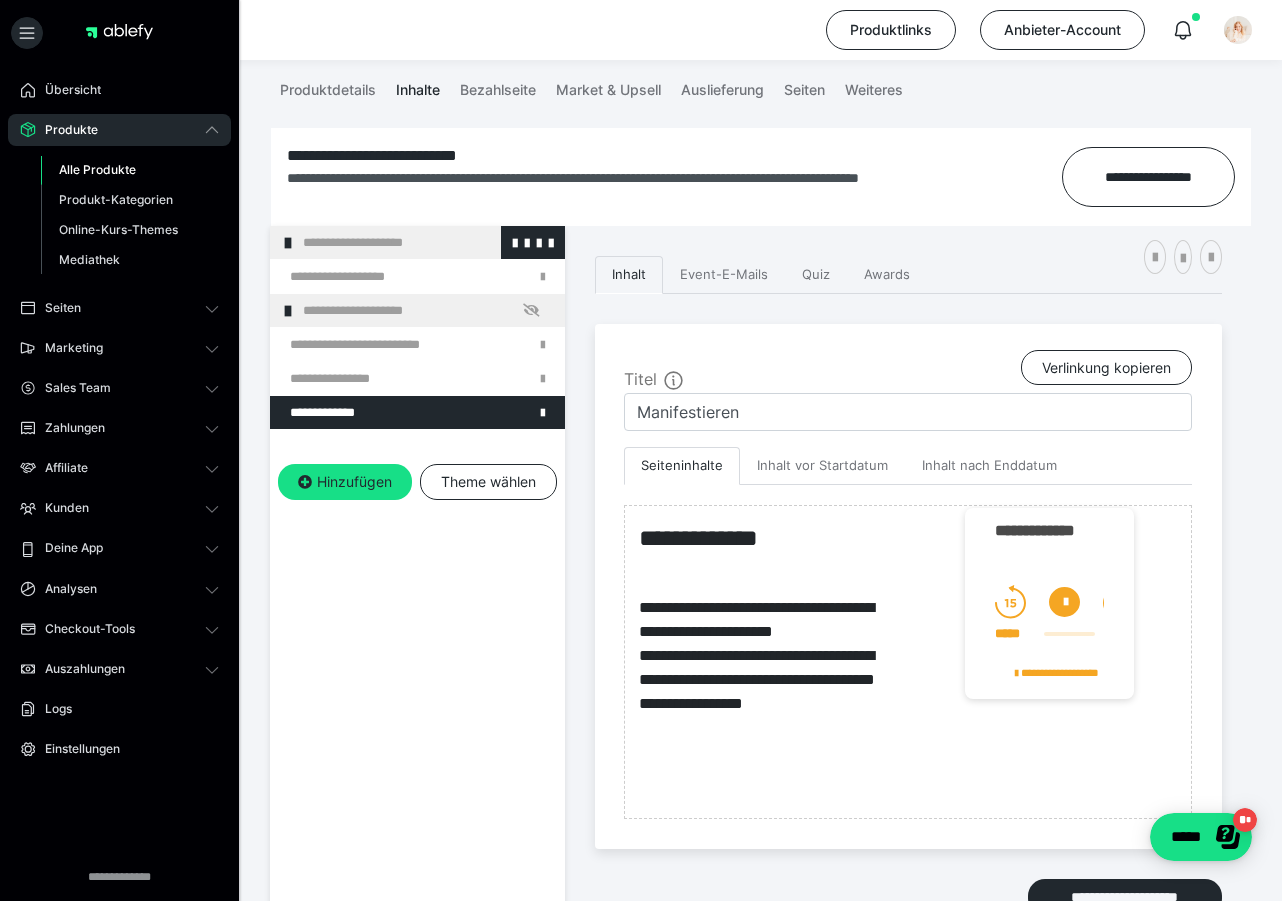 click on "**********" at bounding box center (426, 242) 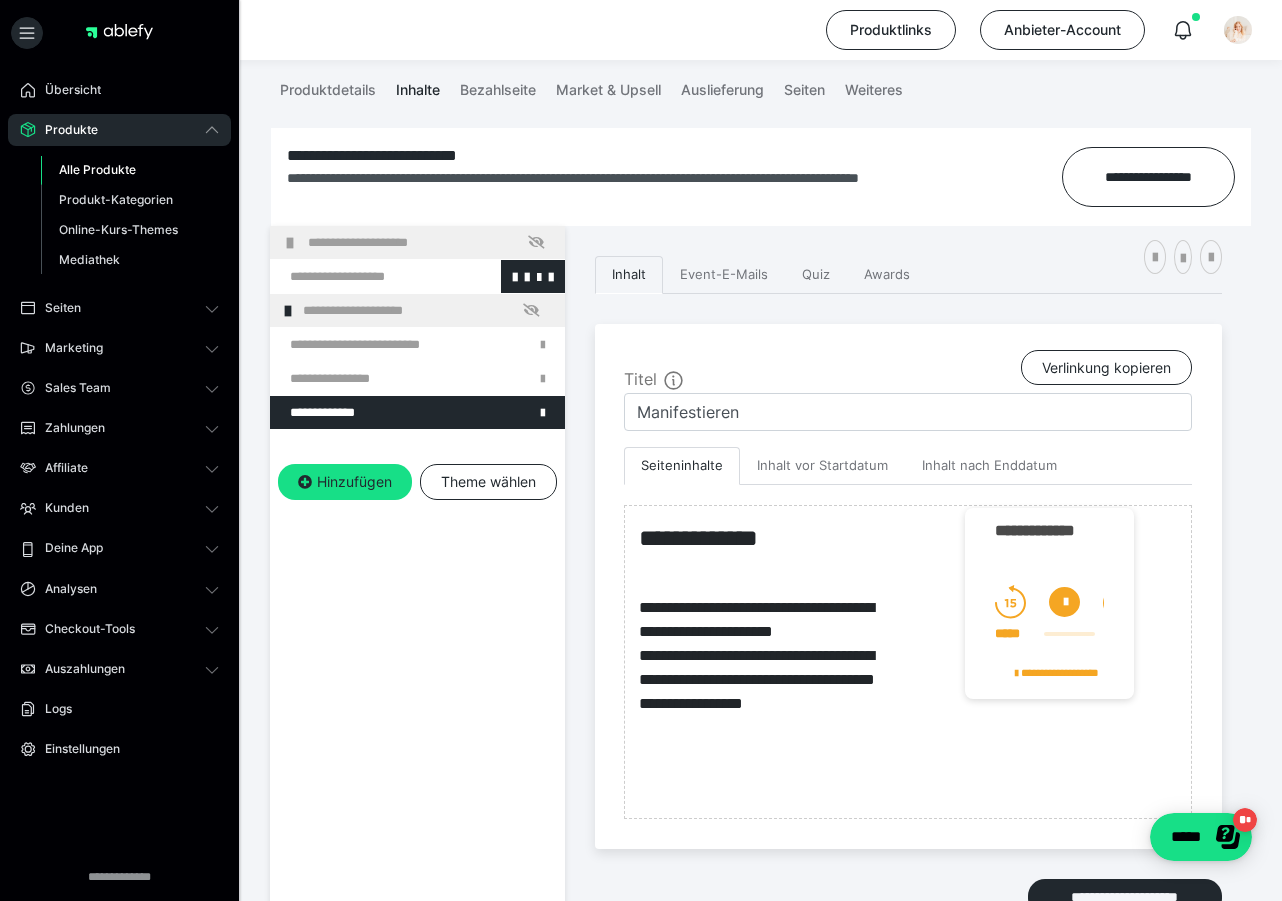 click at bounding box center [365, 276] 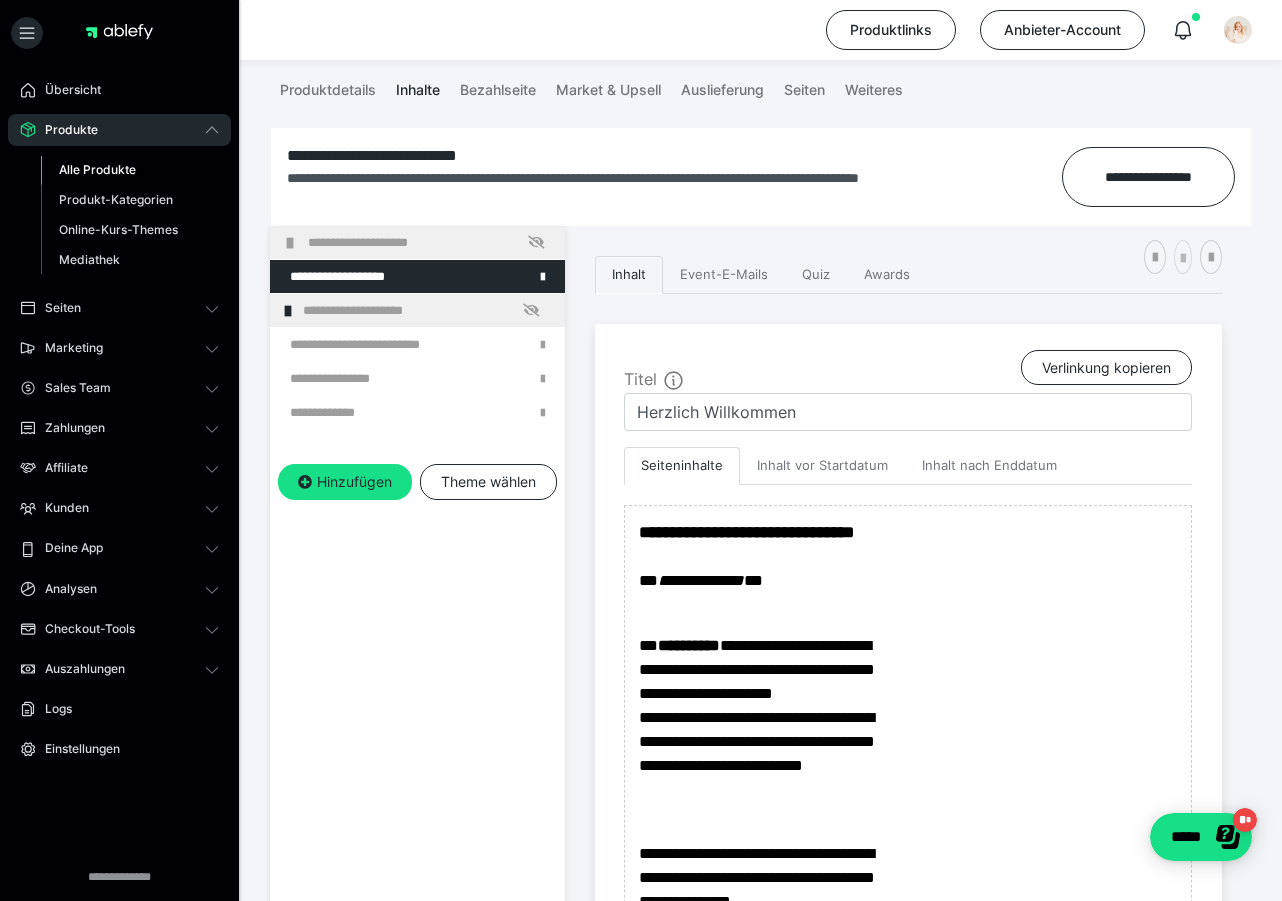 click at bounding box center (1183, 259) 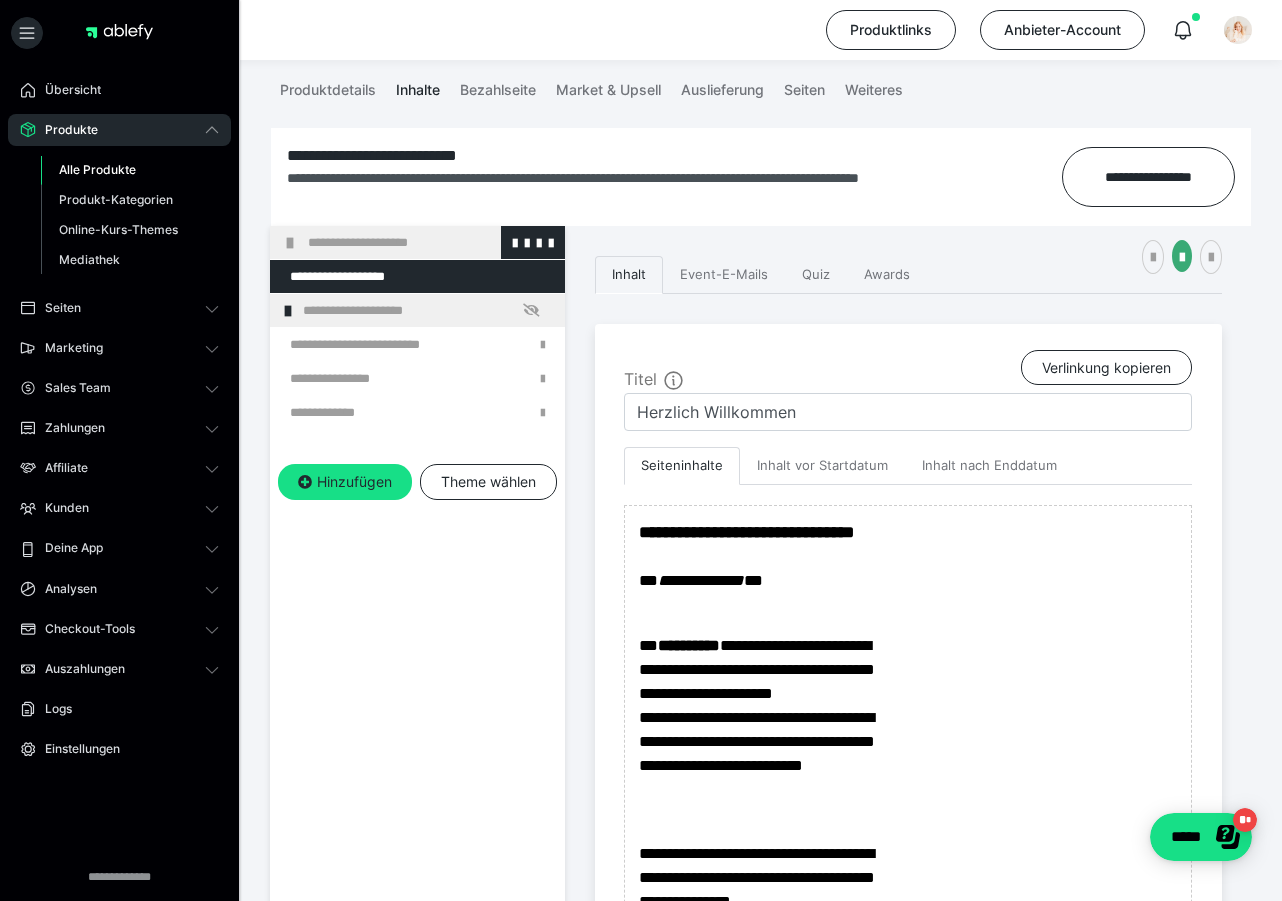click on "**********" at bounding box center [431, 242] 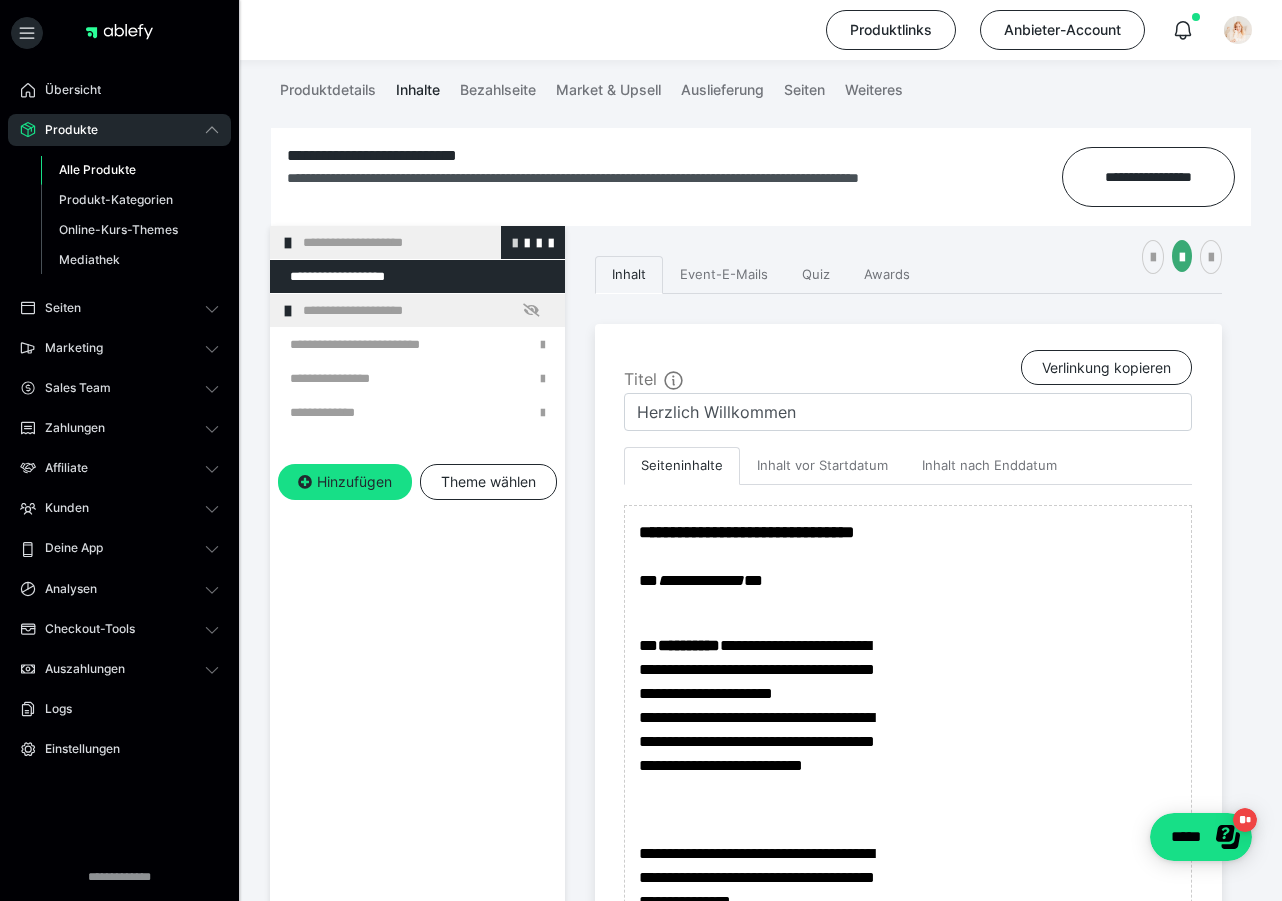 click at bounding box center (515, 242) 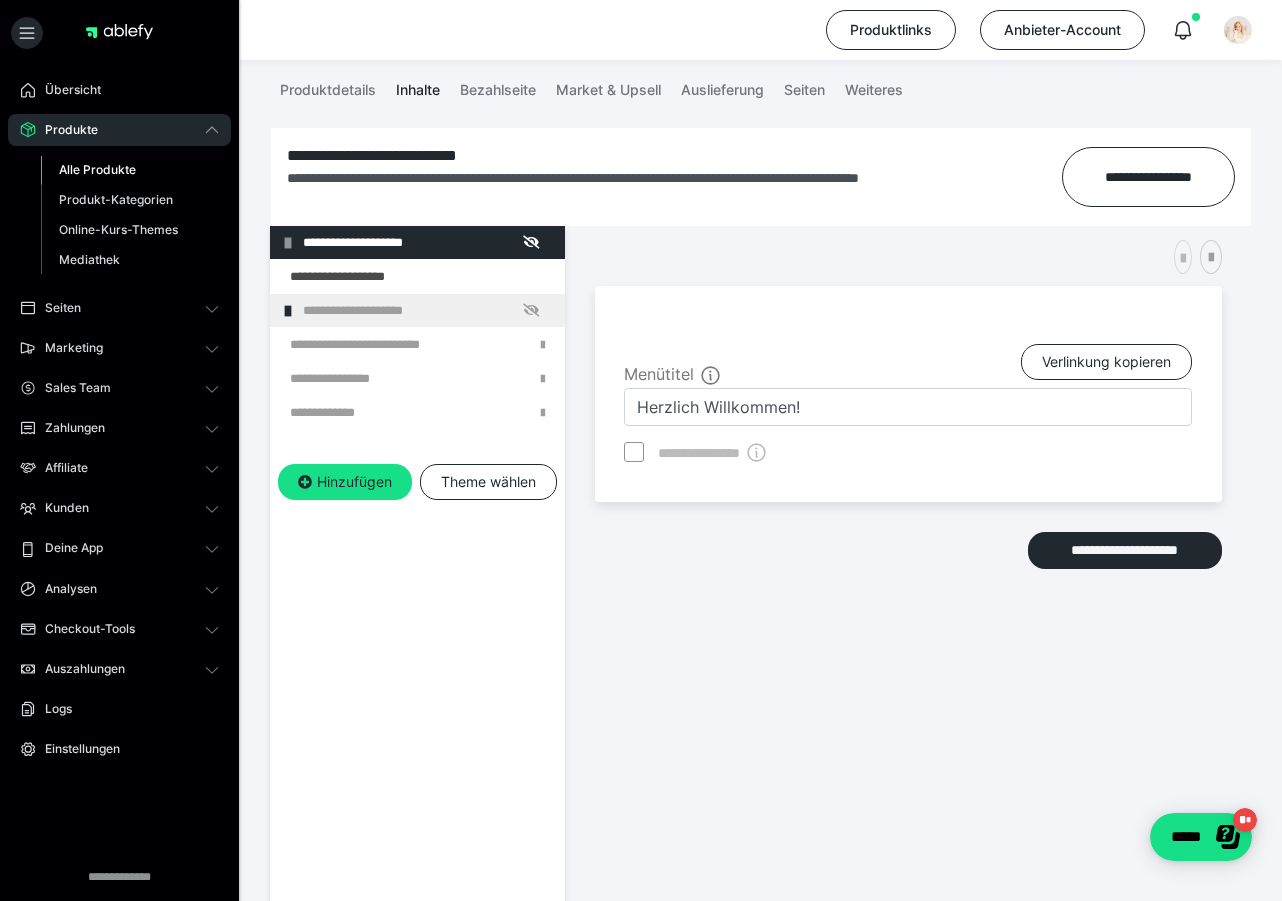 click at bounding box center (1183, 259) 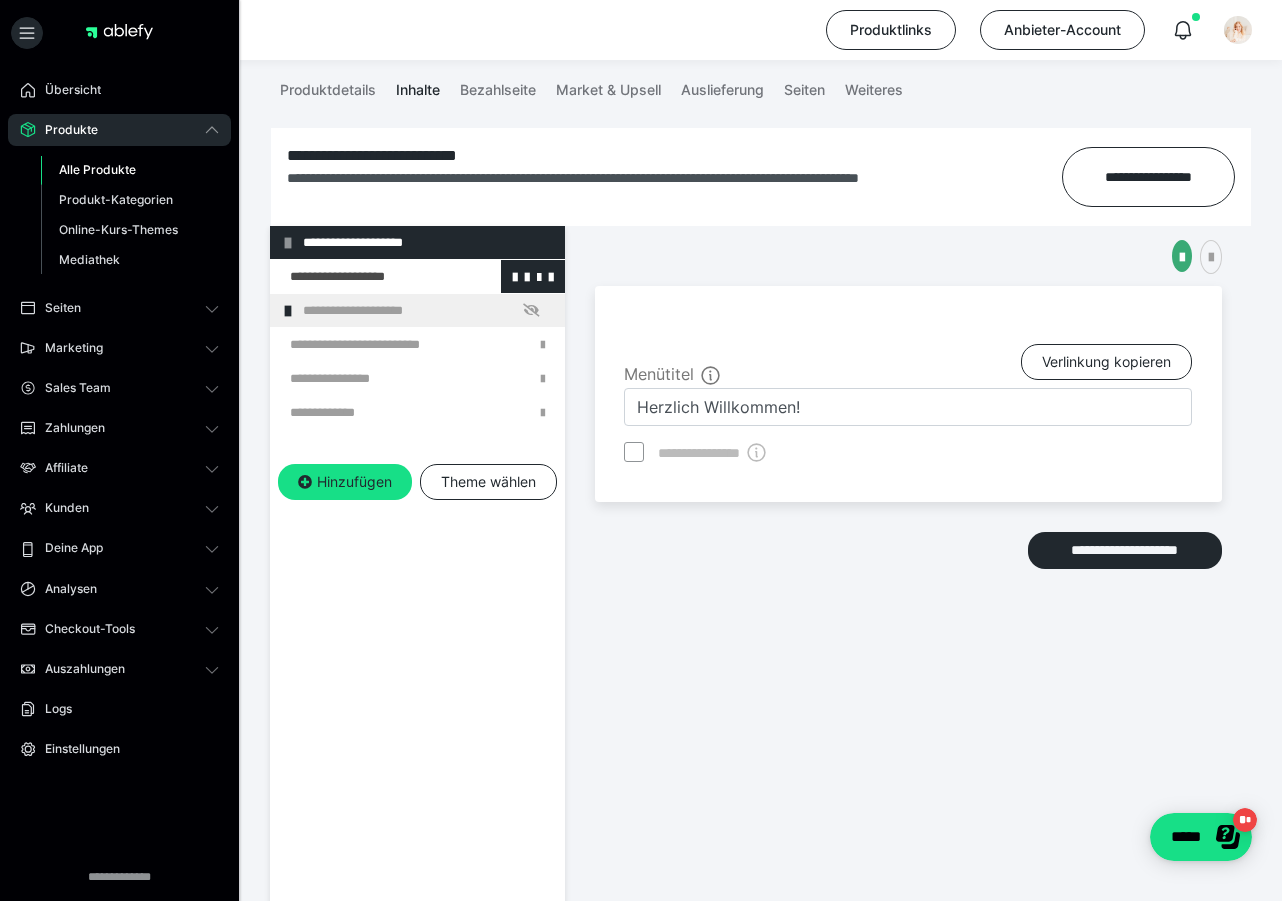 click at bounding box center (365, 276) 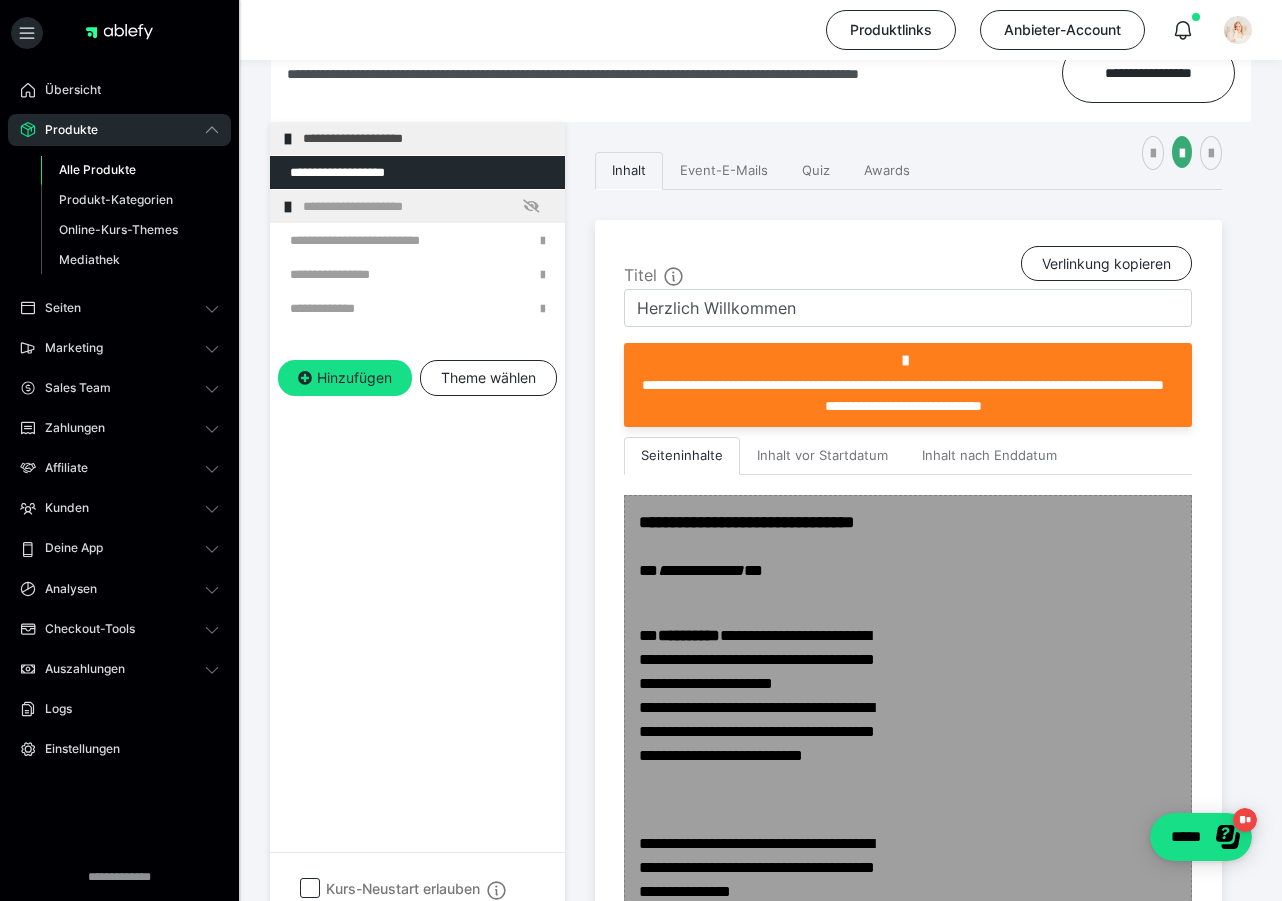 scroll, scrollTop: 311, scrollLeft: 0, axis: vertical 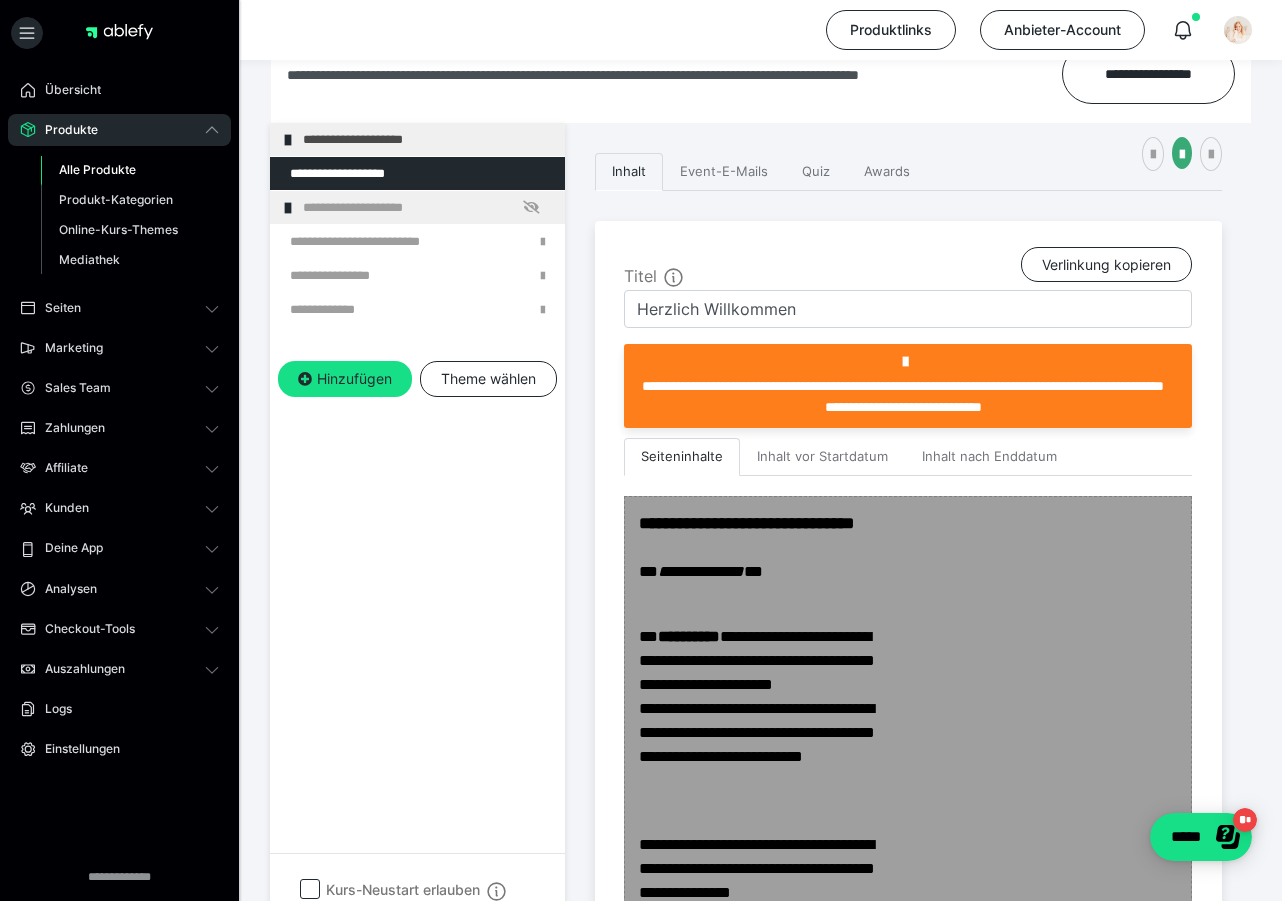 click at bounding box center [908, 1072] 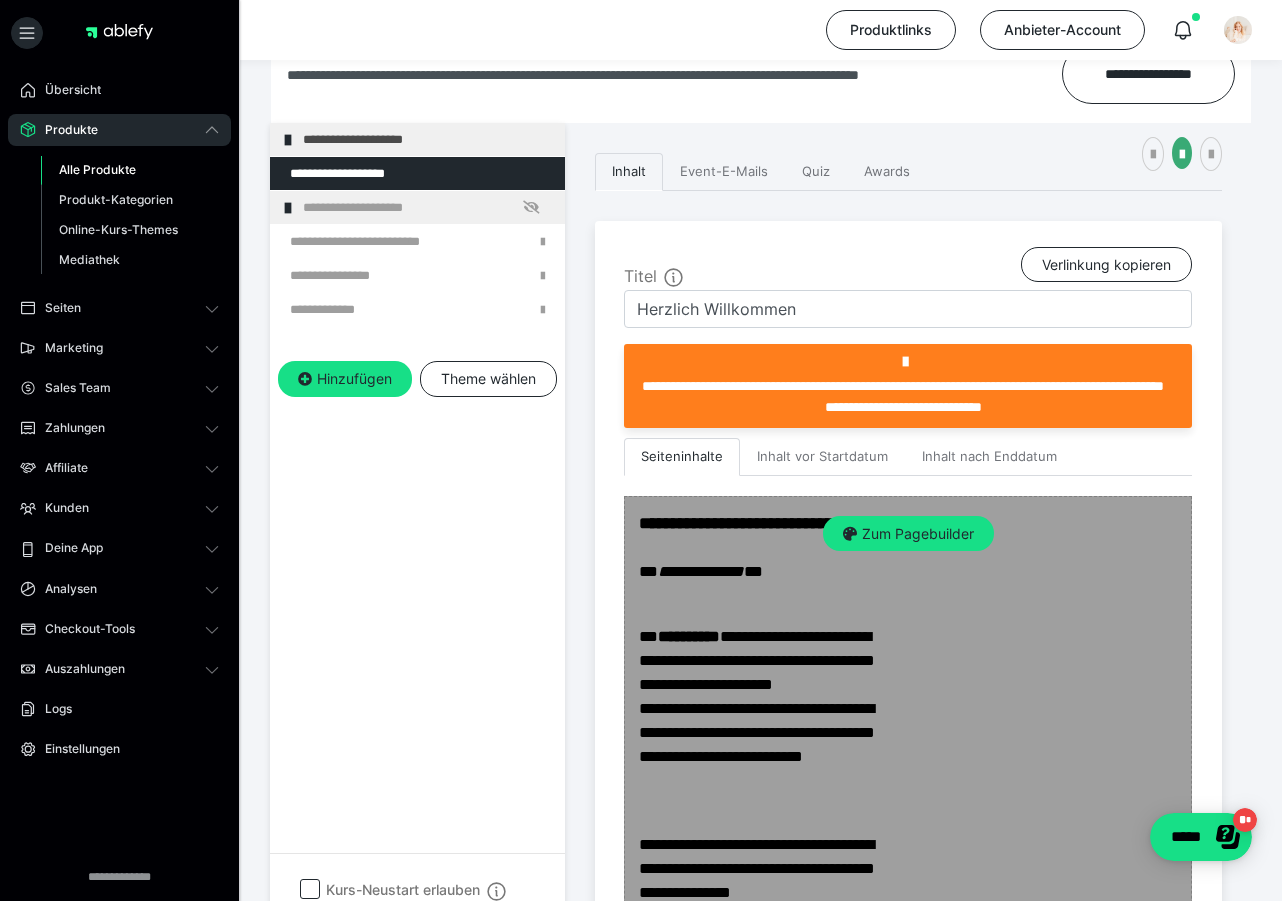 click on "Zum Pagebuilder" at bounding box center (908, 1072) 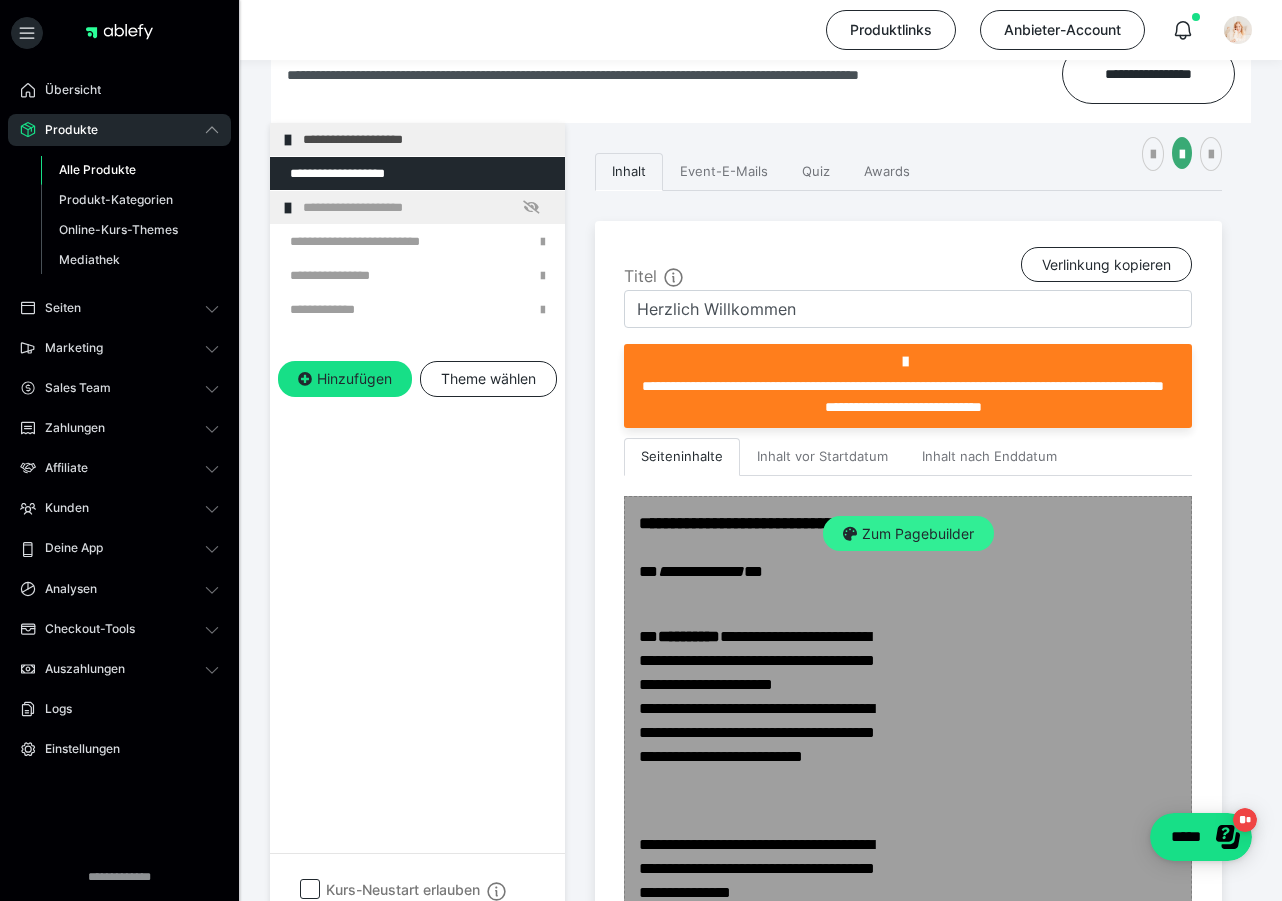click on "Zum Pagebuilder" at bounding box center (908, 534) 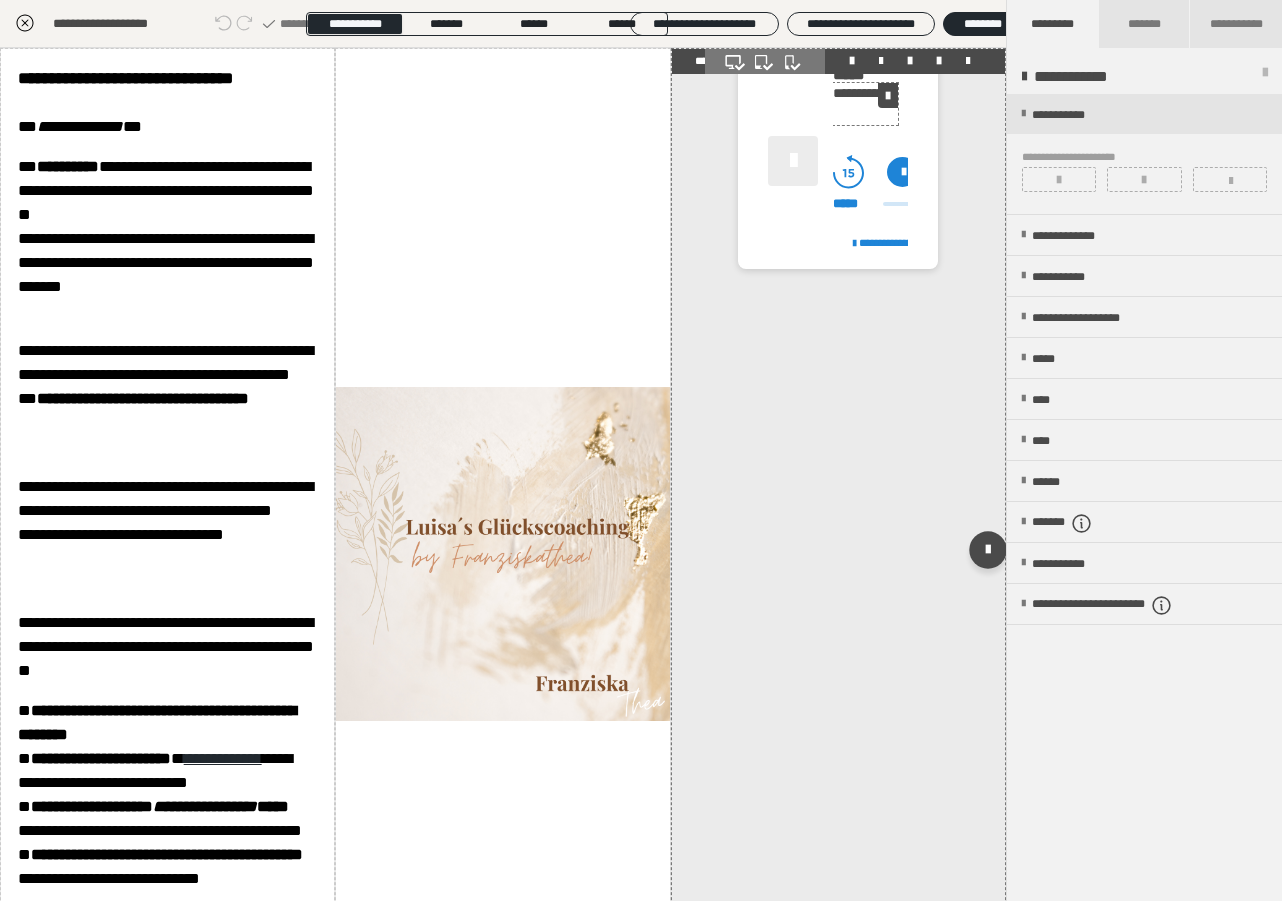 click on "**********" at bounding box center [865, 104] 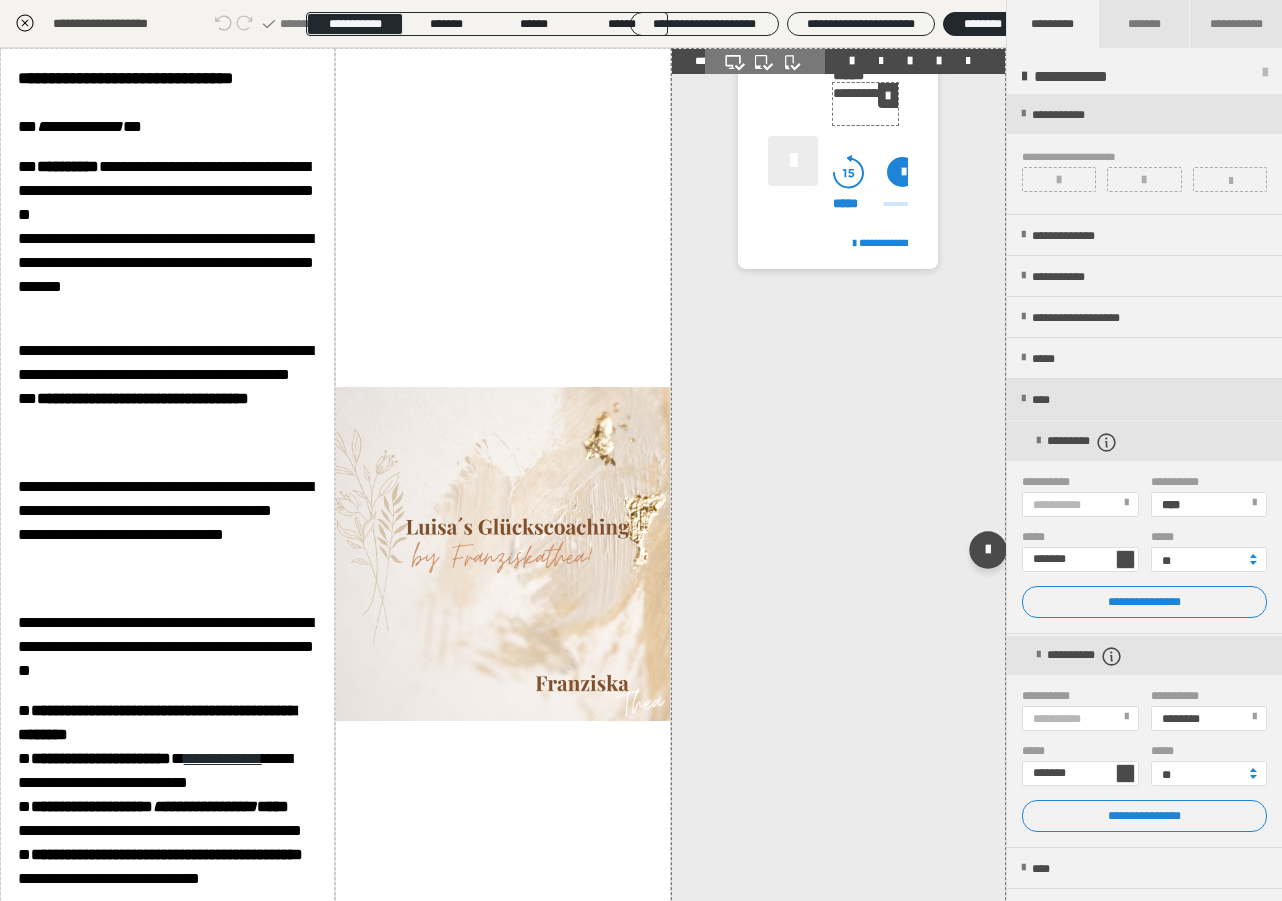 click on "**********" at bounding box center [865, 104] 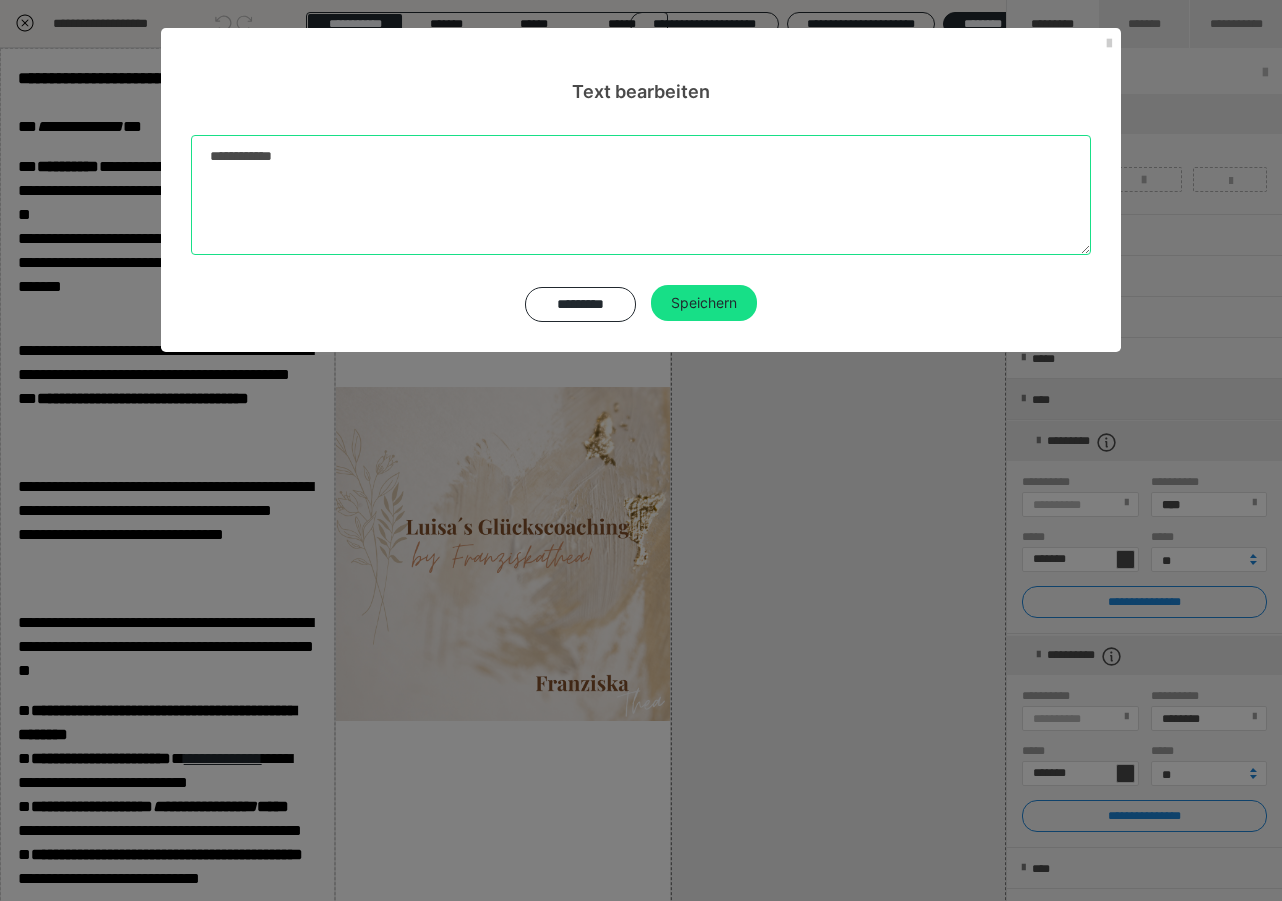 drag, startPoint x: 774, startPoint y: 169, endPoint x: 9, endPoint y: 140, distance: 765.5495 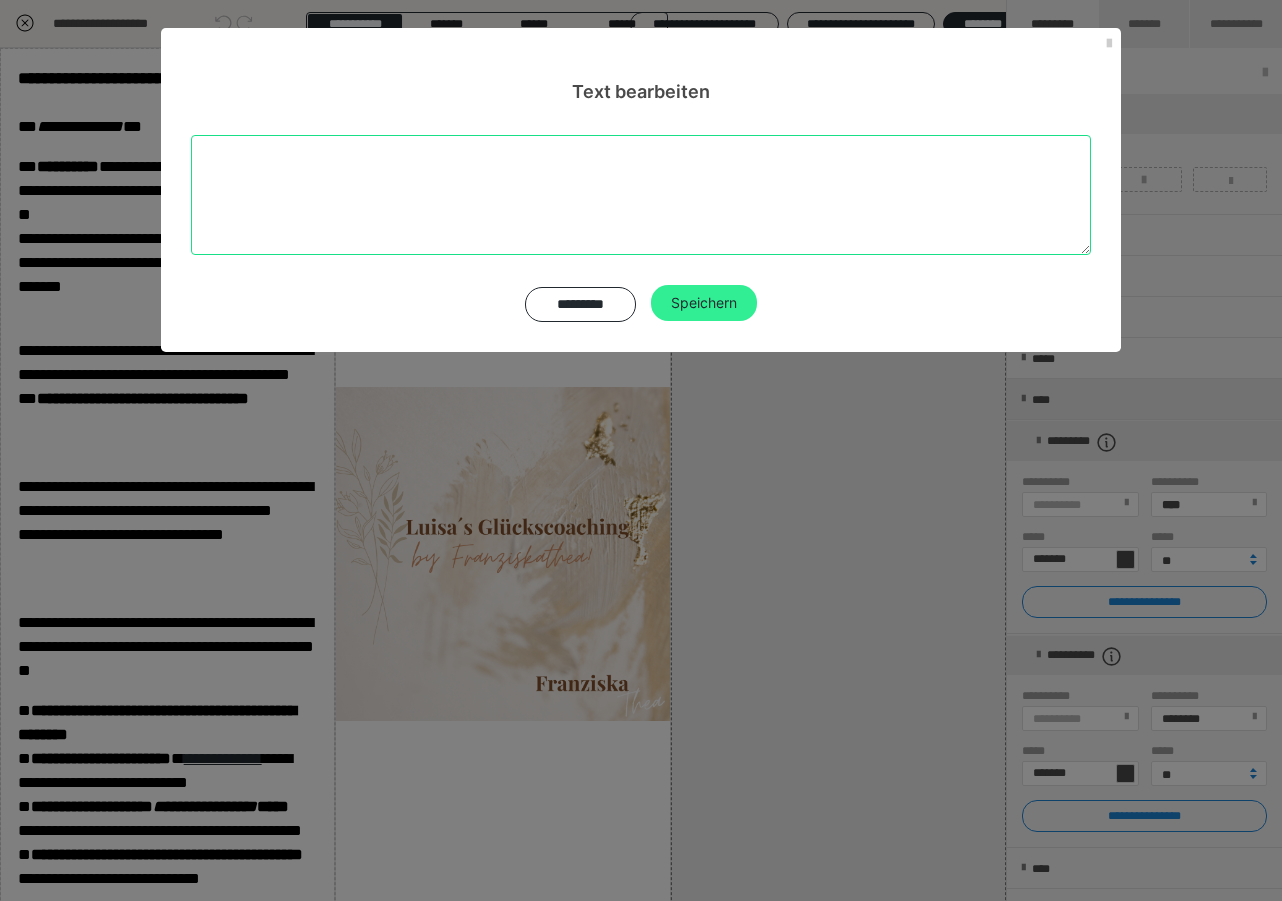 type 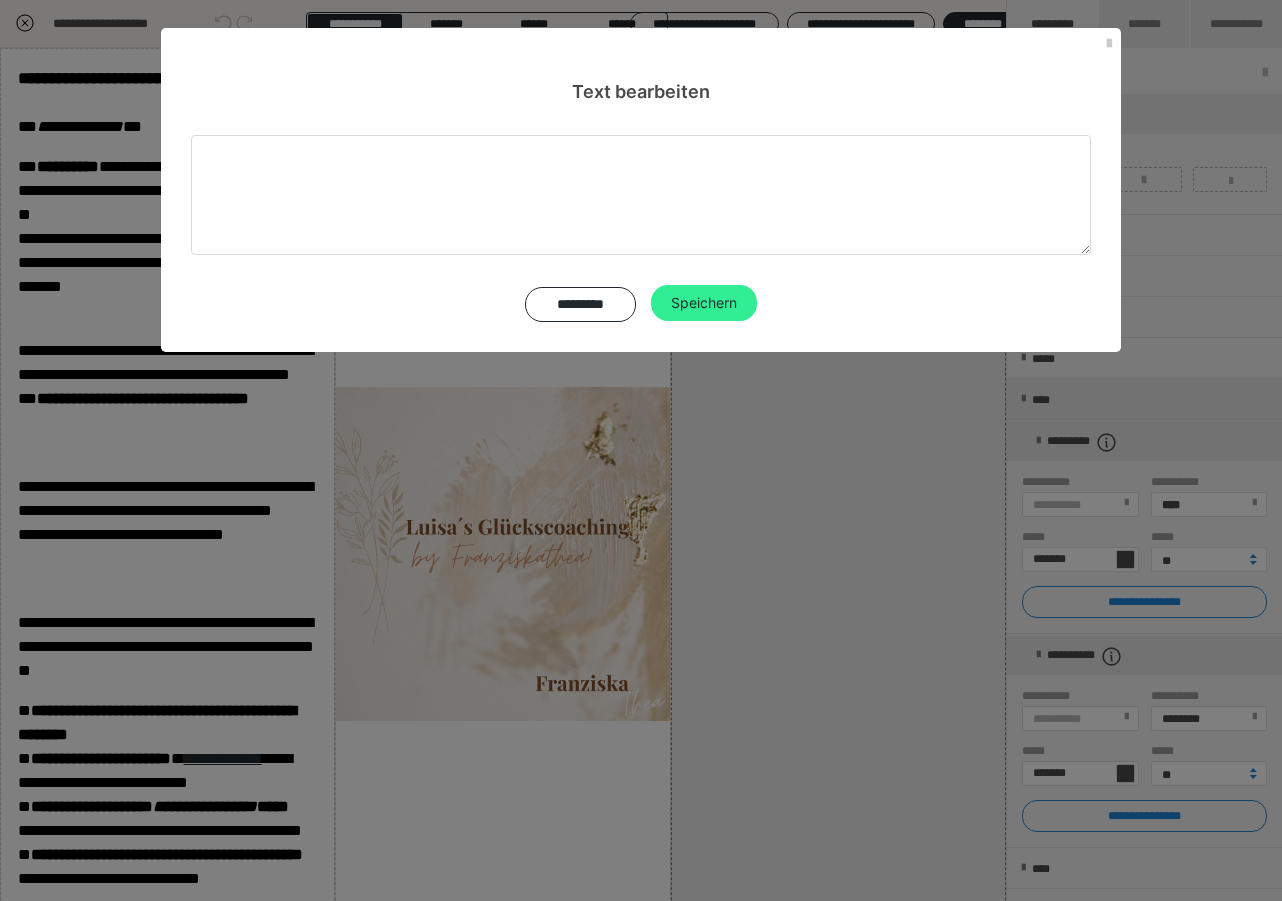 click on "Speichern" at bounding box center (704, 303) 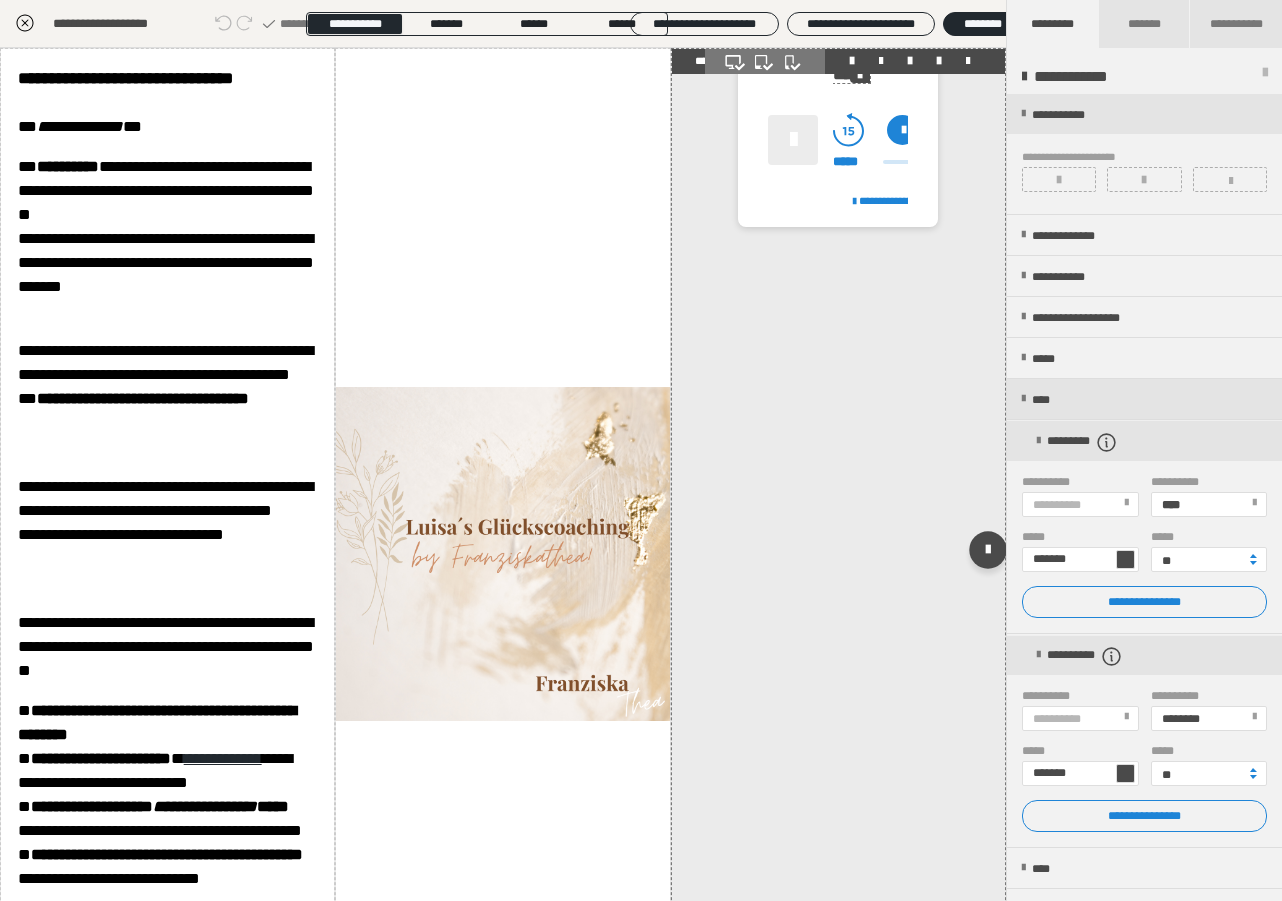 click at bounding box center [860, 75] 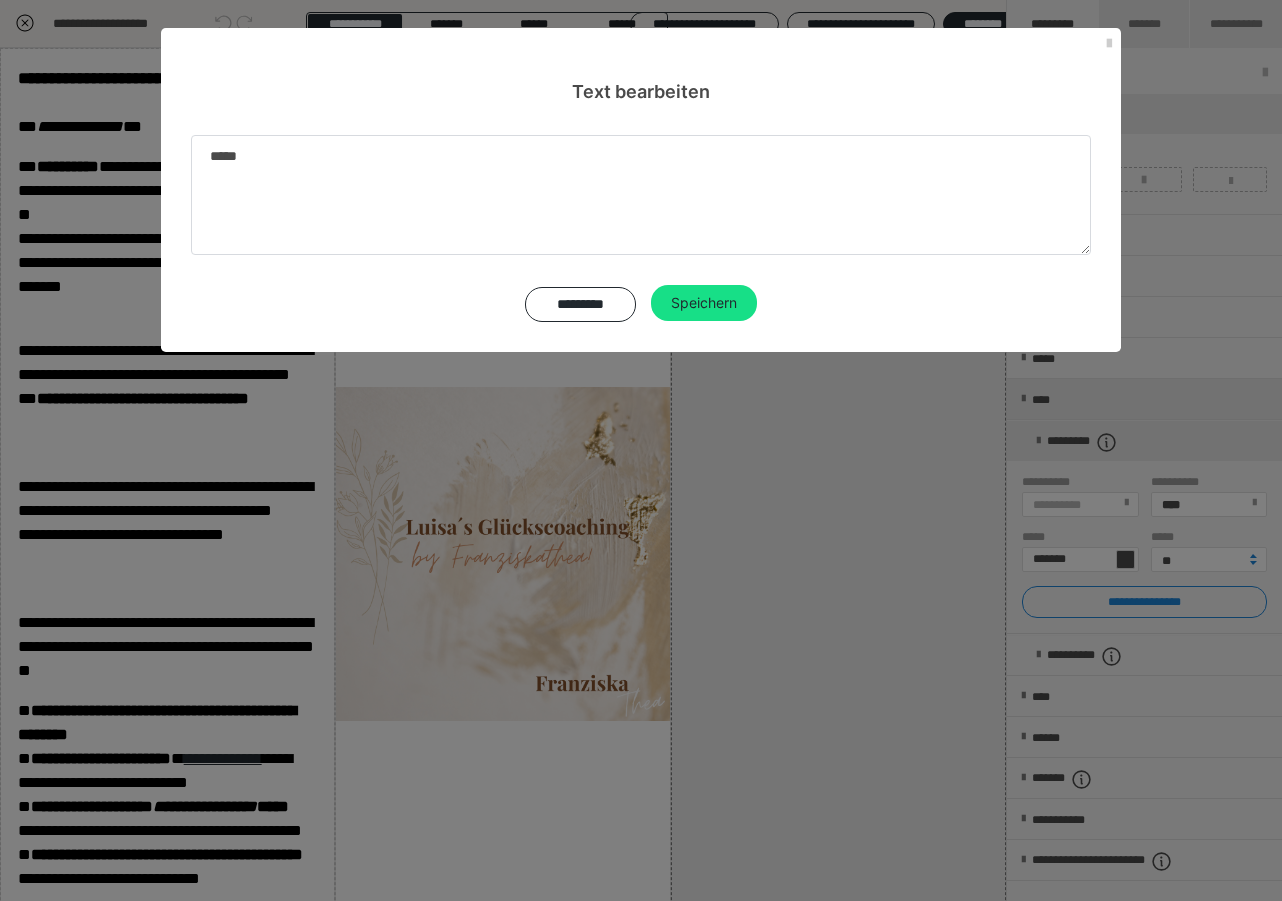 drag, startPoint x: 682, startPoint y: 128, endPoint x: 6, endPoint y: 140, distance: 676.1065 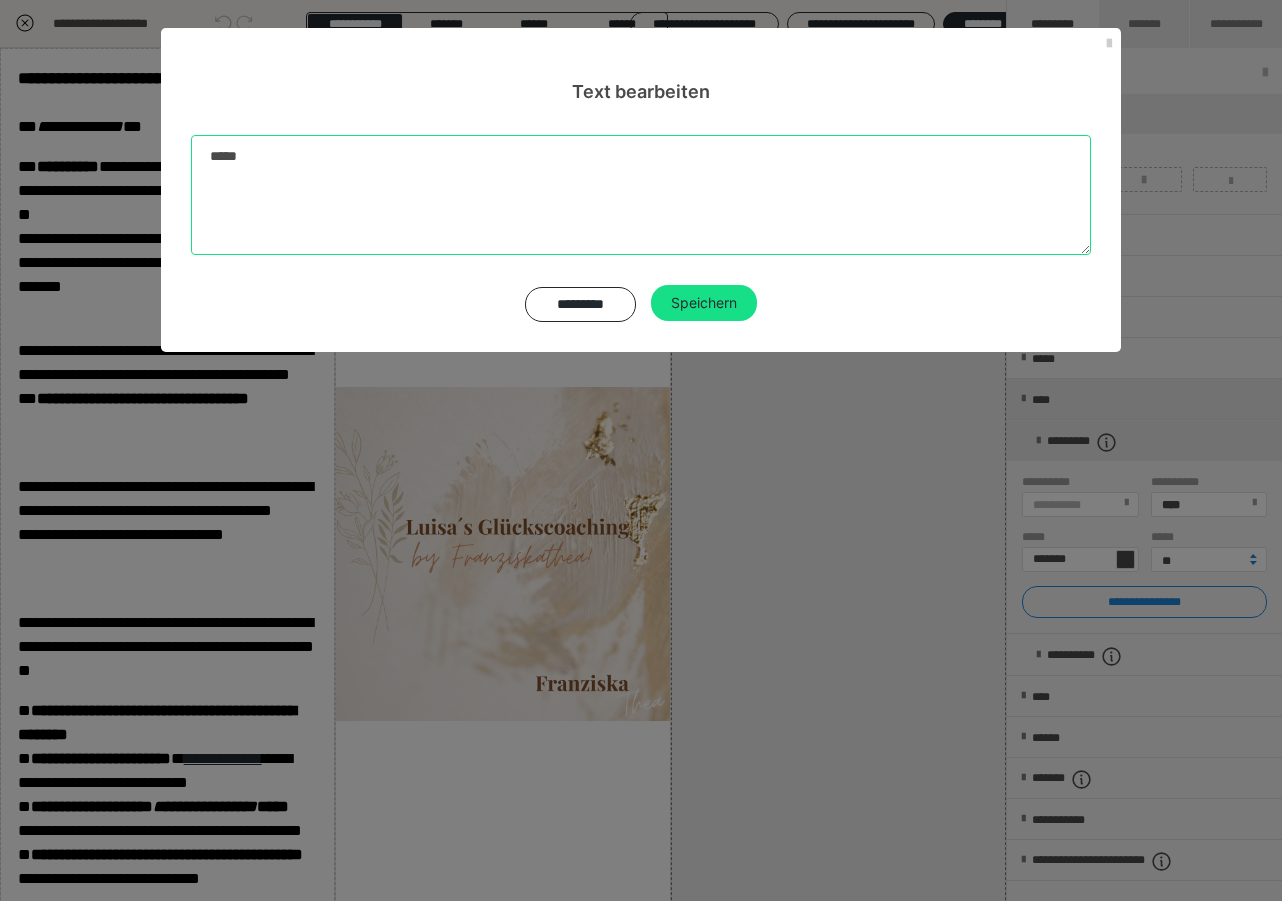 click on "*****" at bounding box center (641, 195) 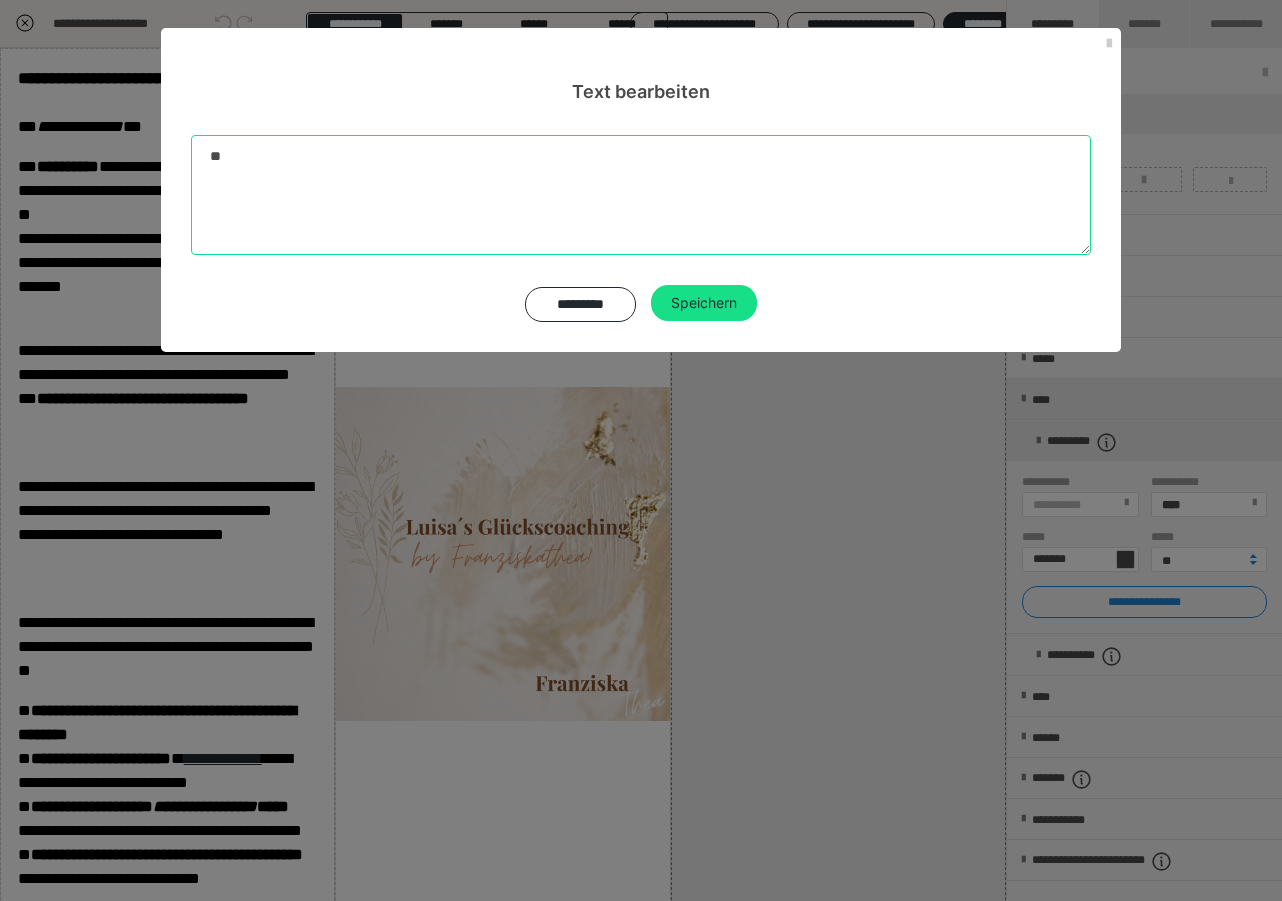type on "*" 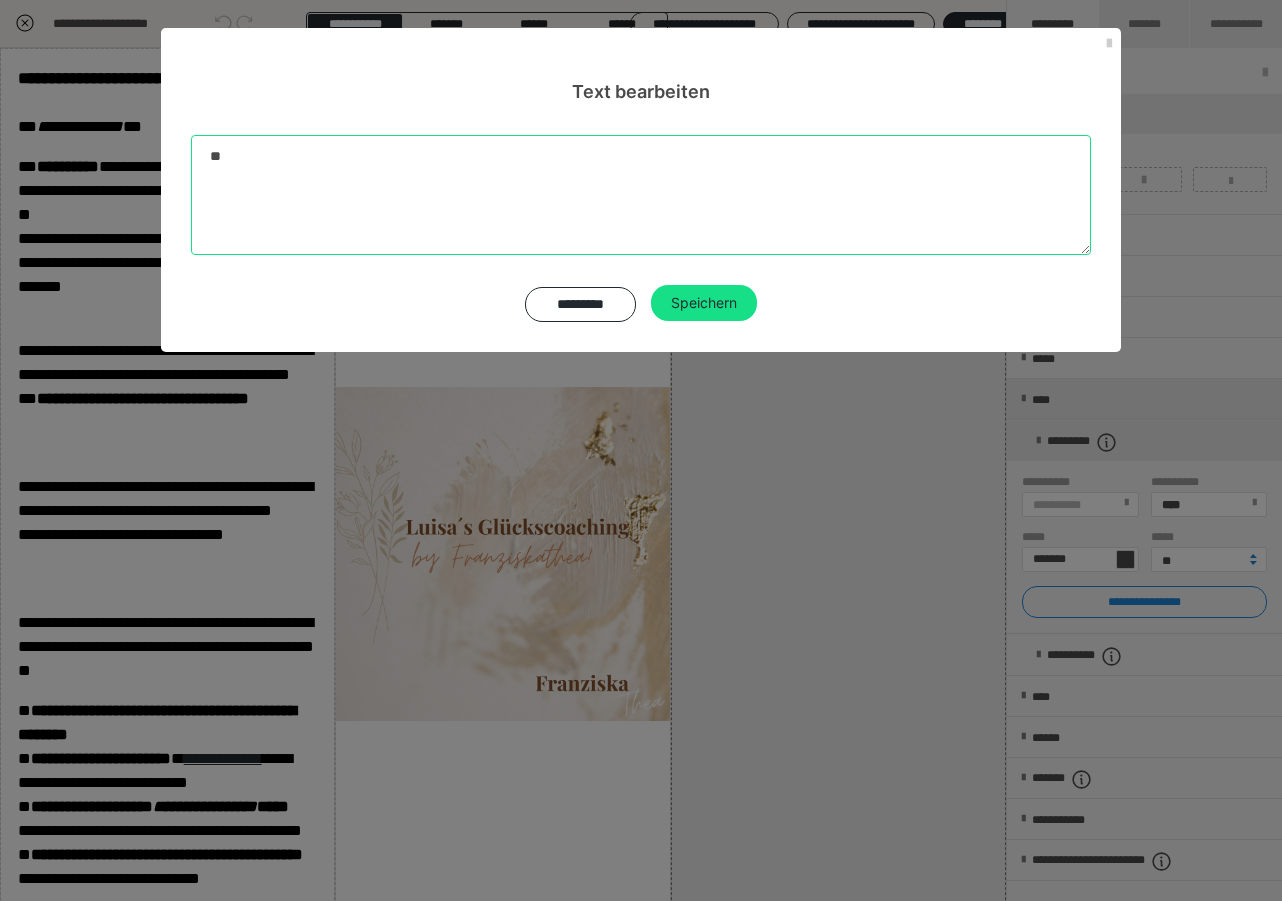 type on "*" 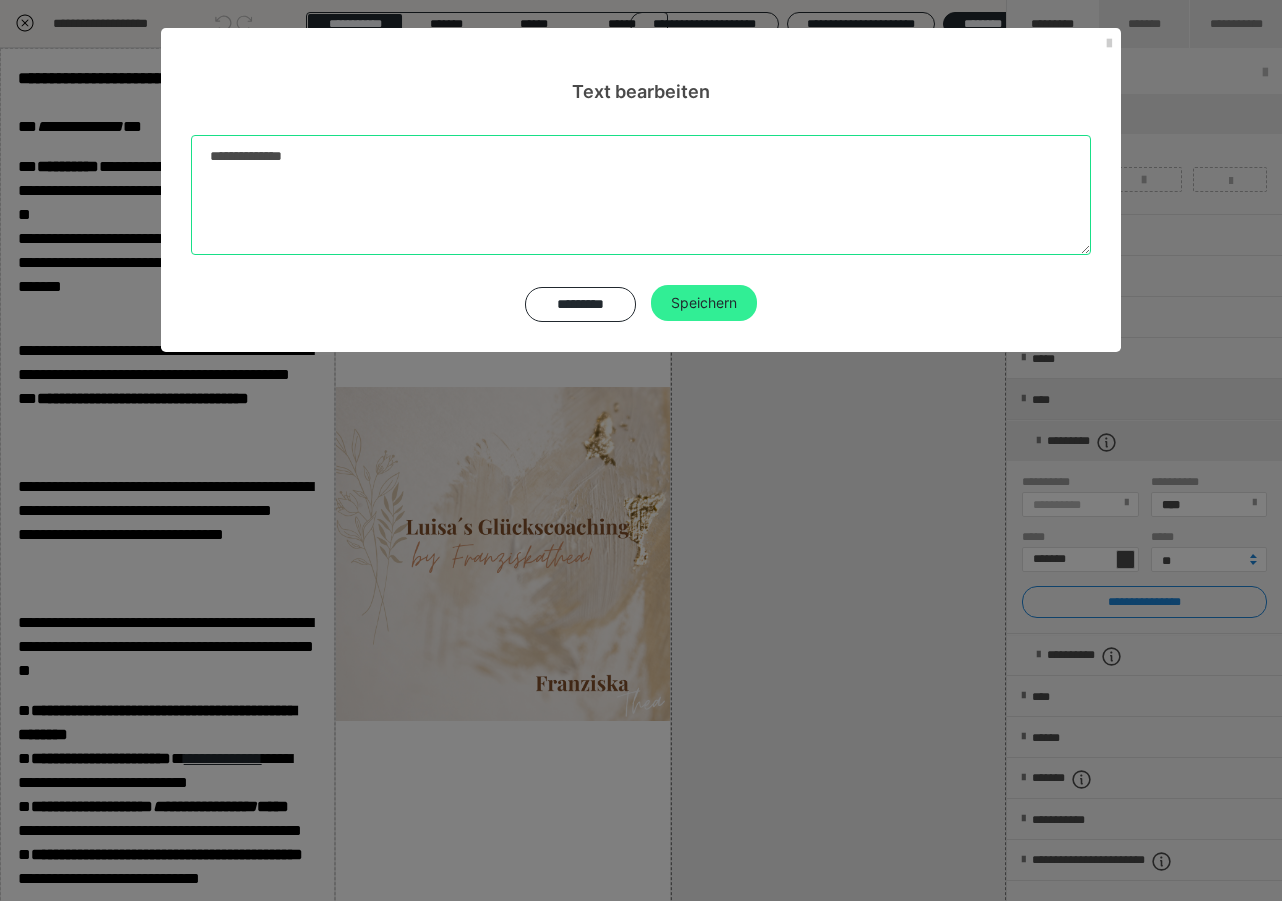 type on "**********" 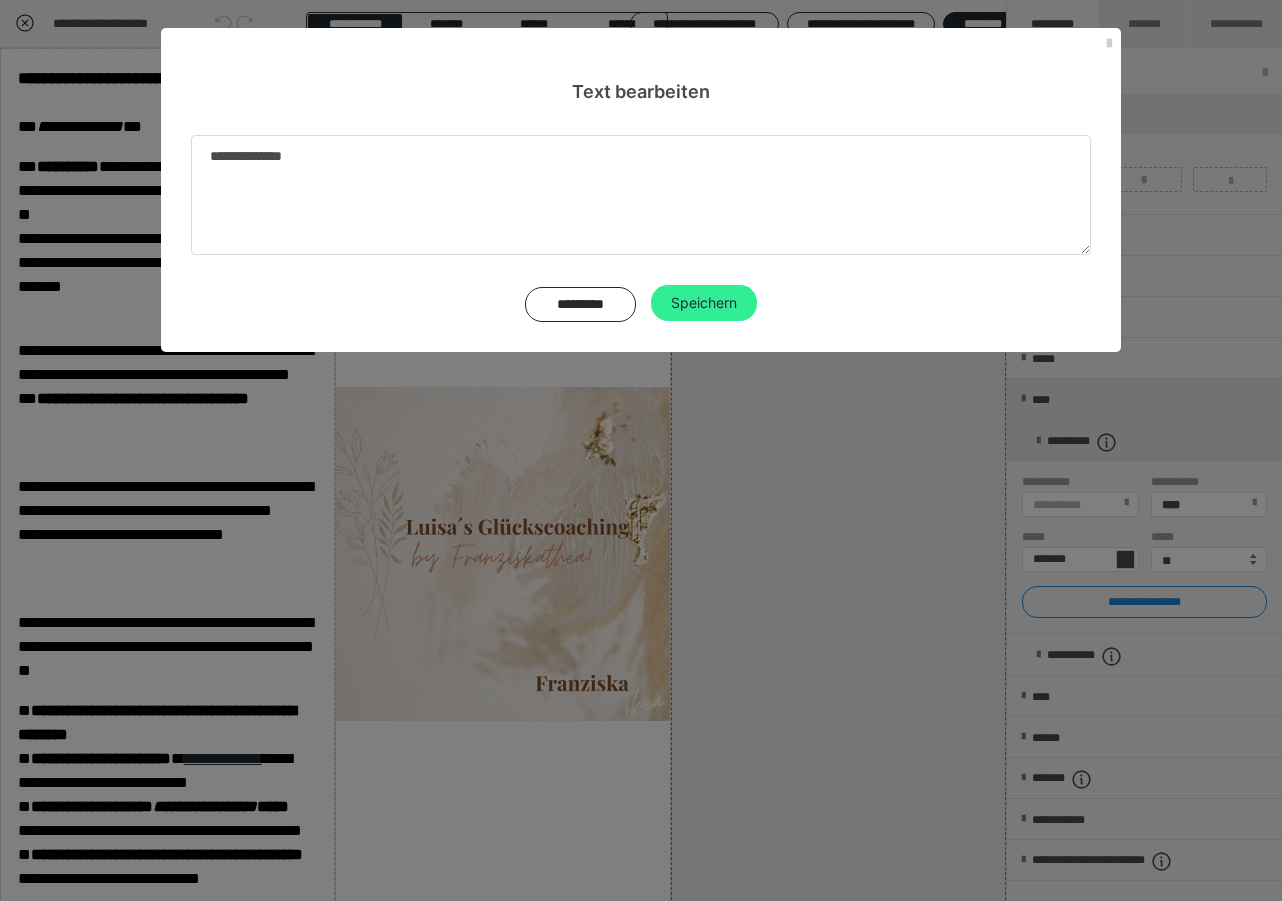 click on "Speichern" at bounding box center [704, 303] 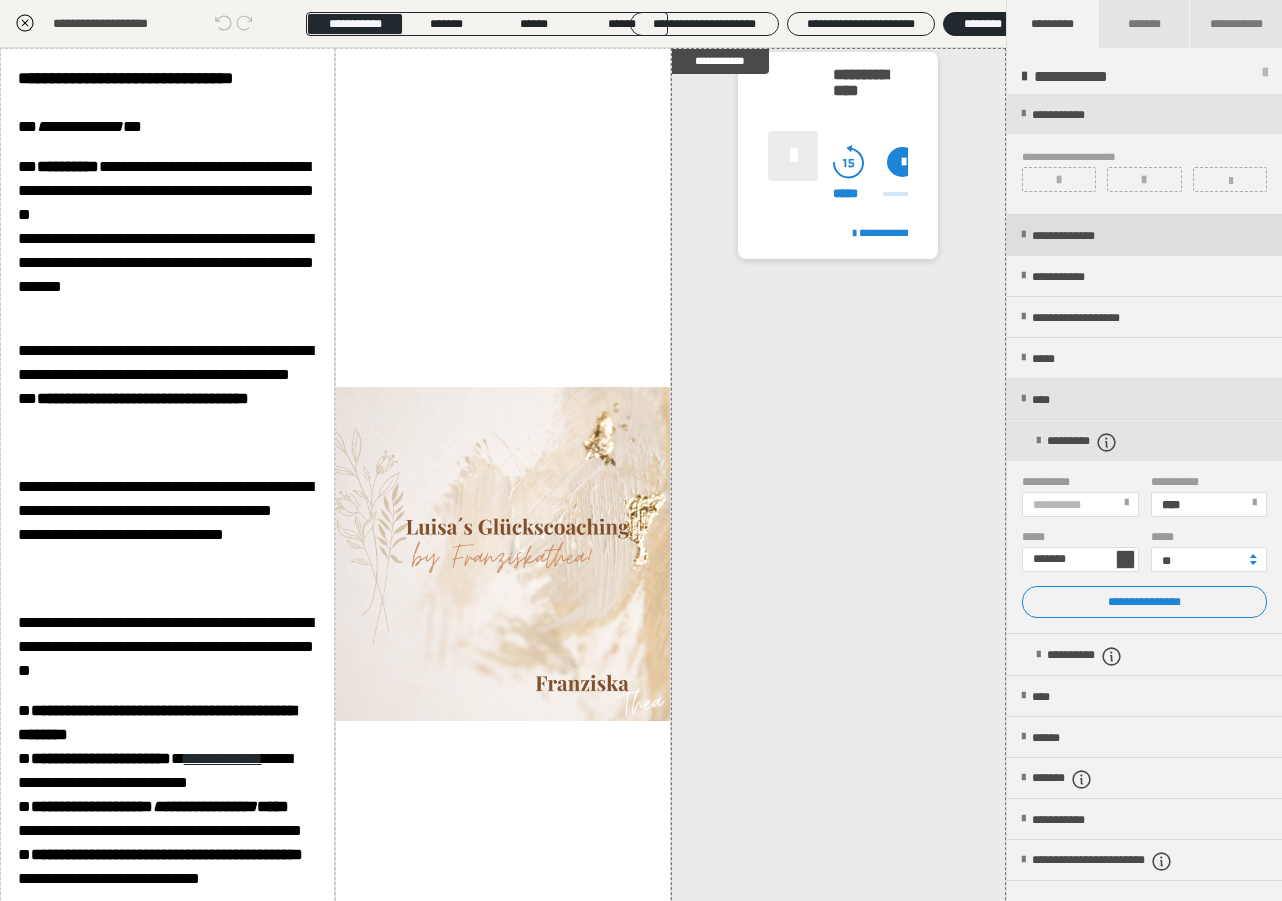 click on "**********" at bounding box center (1083, 236) 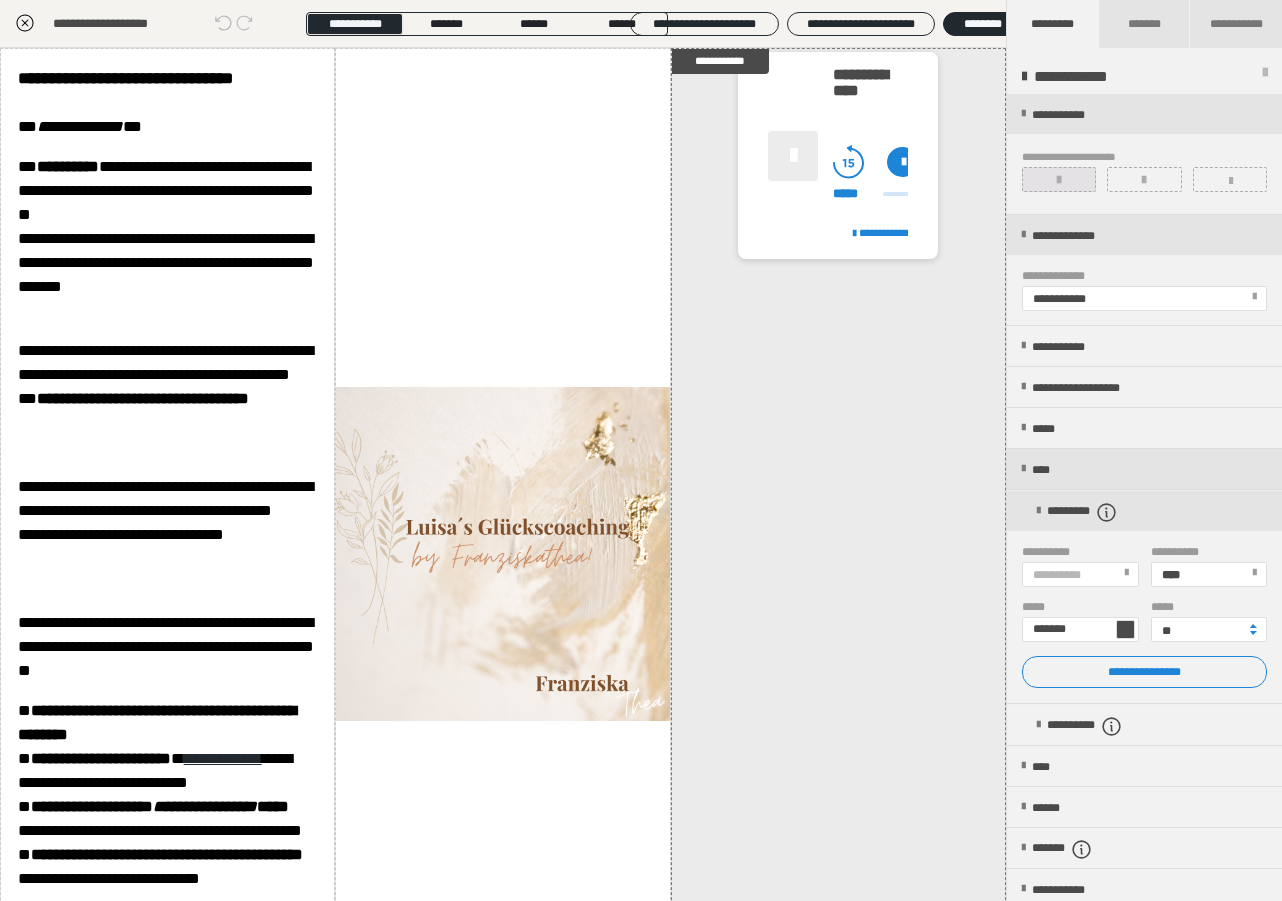 click at bounding box center [1059, 179] 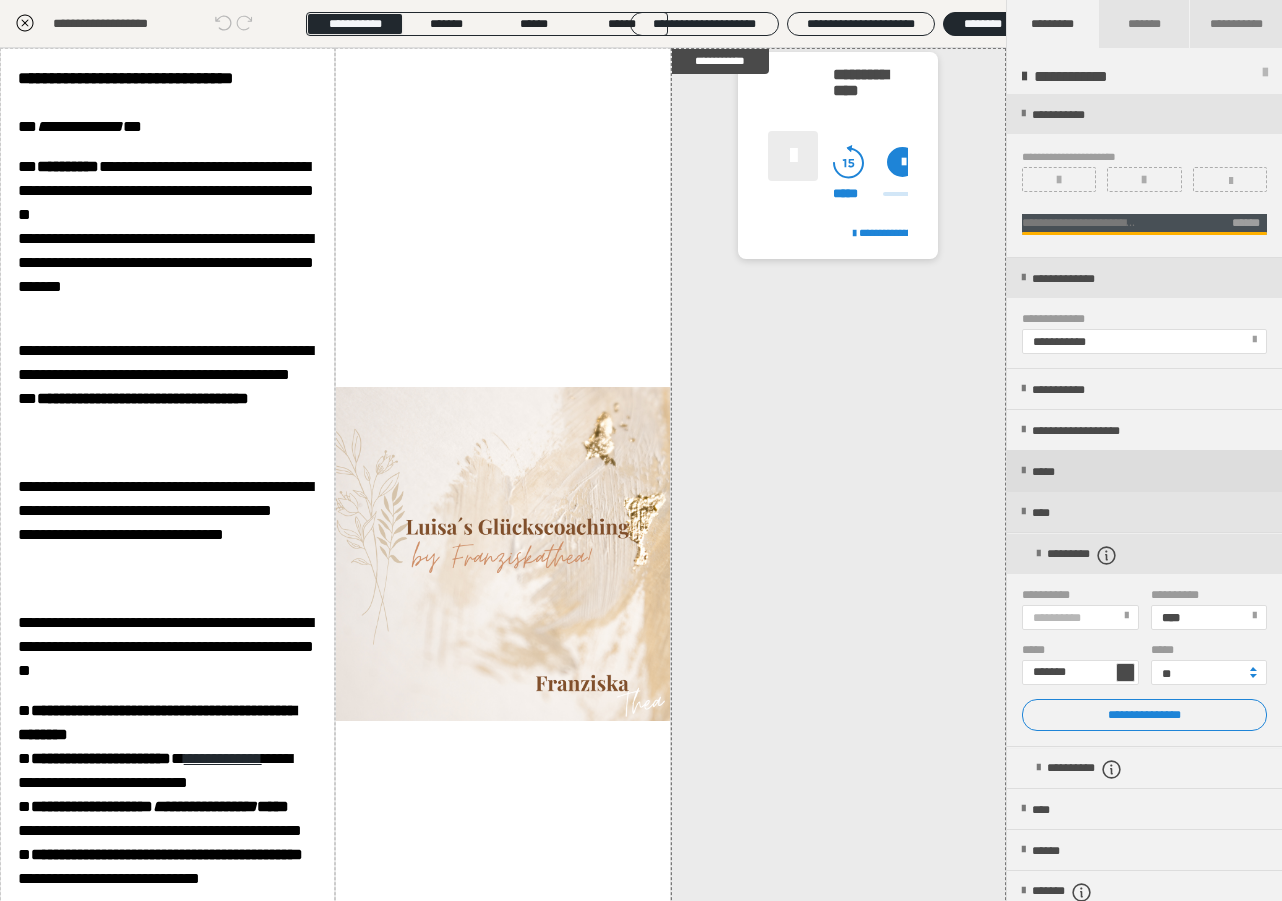 click on "*****" at bounding box center (1144, 471) 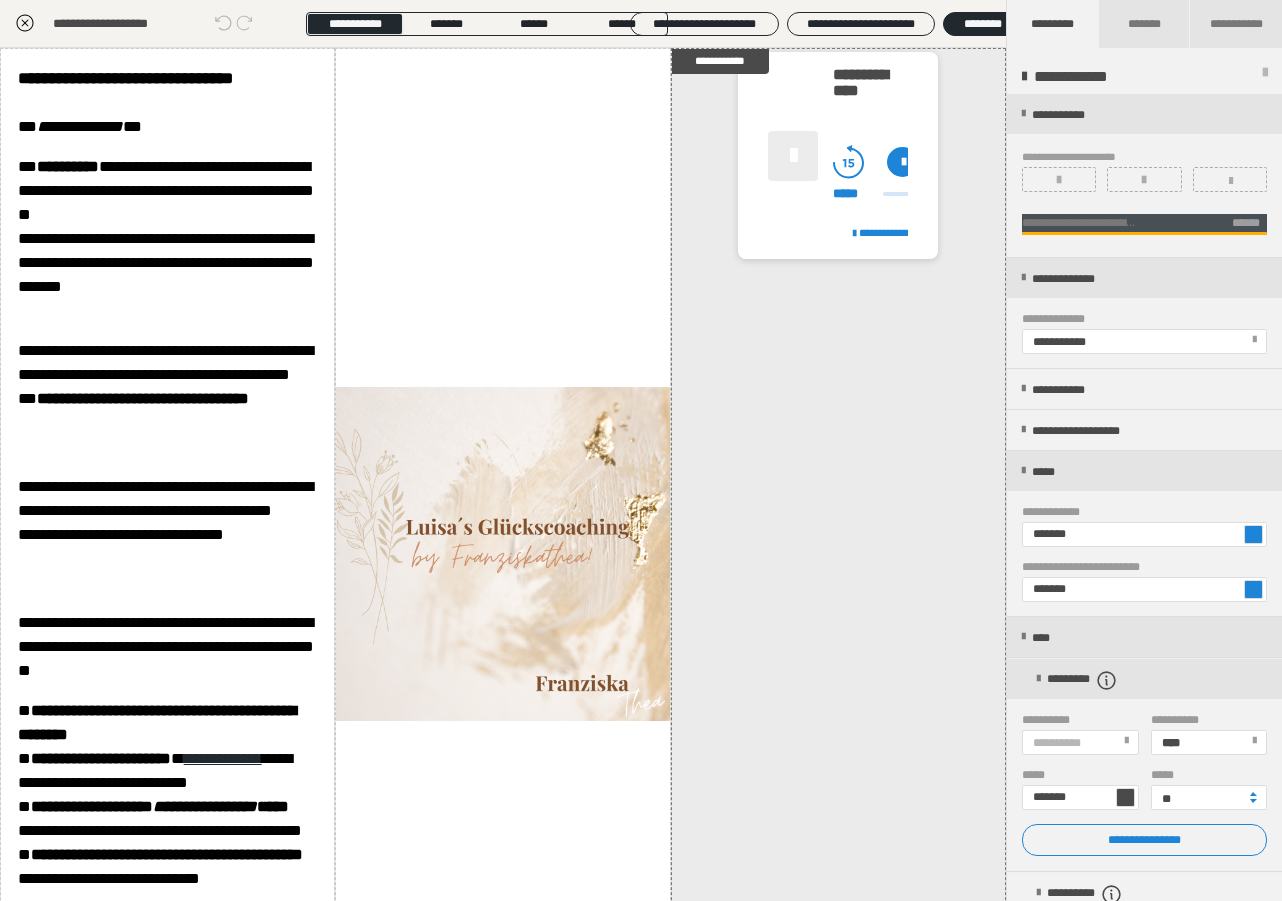 click at bounding box center (1253, 534) 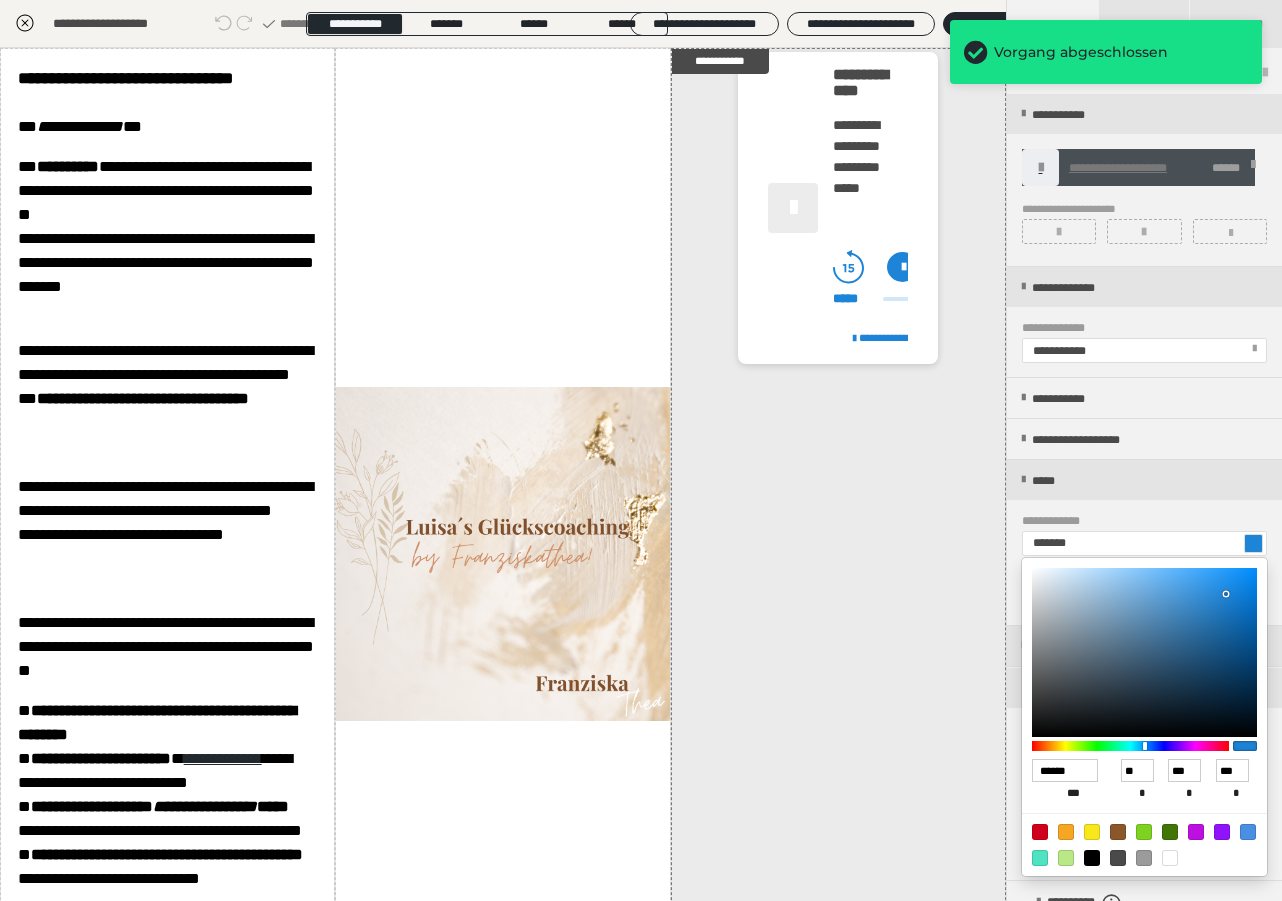 click at bounding box center (1066, 832) 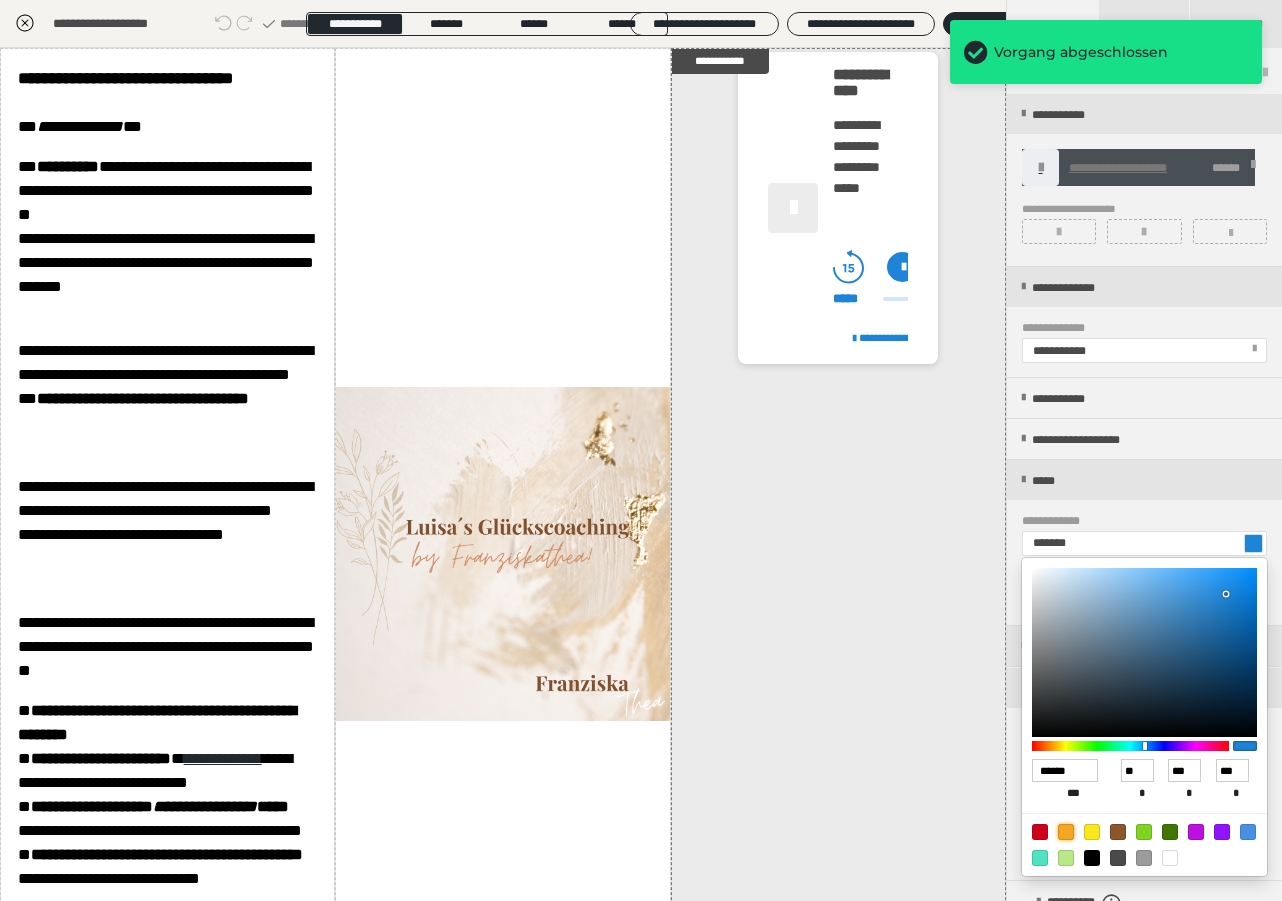 type on "*******" 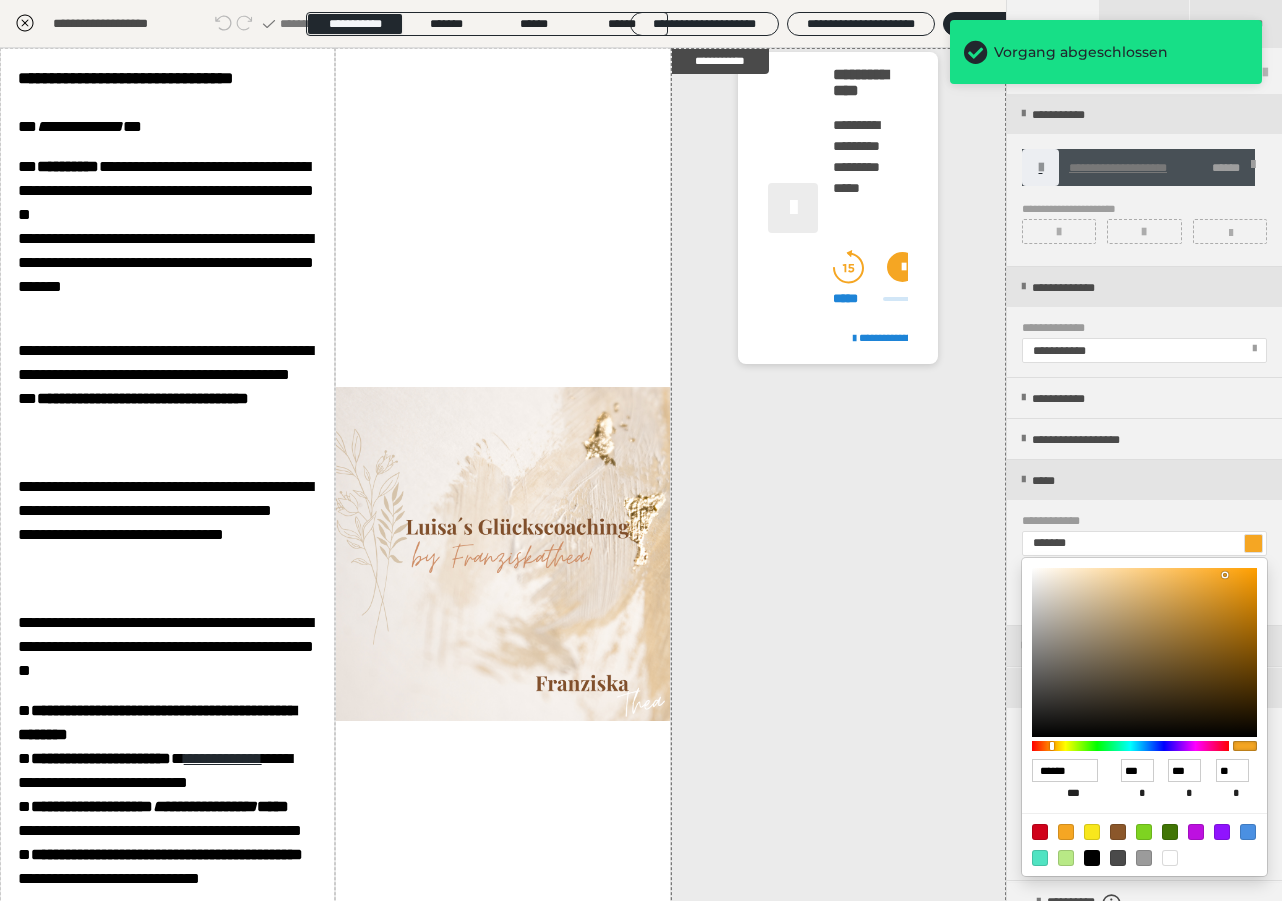 click at bounding box center (641, 450) 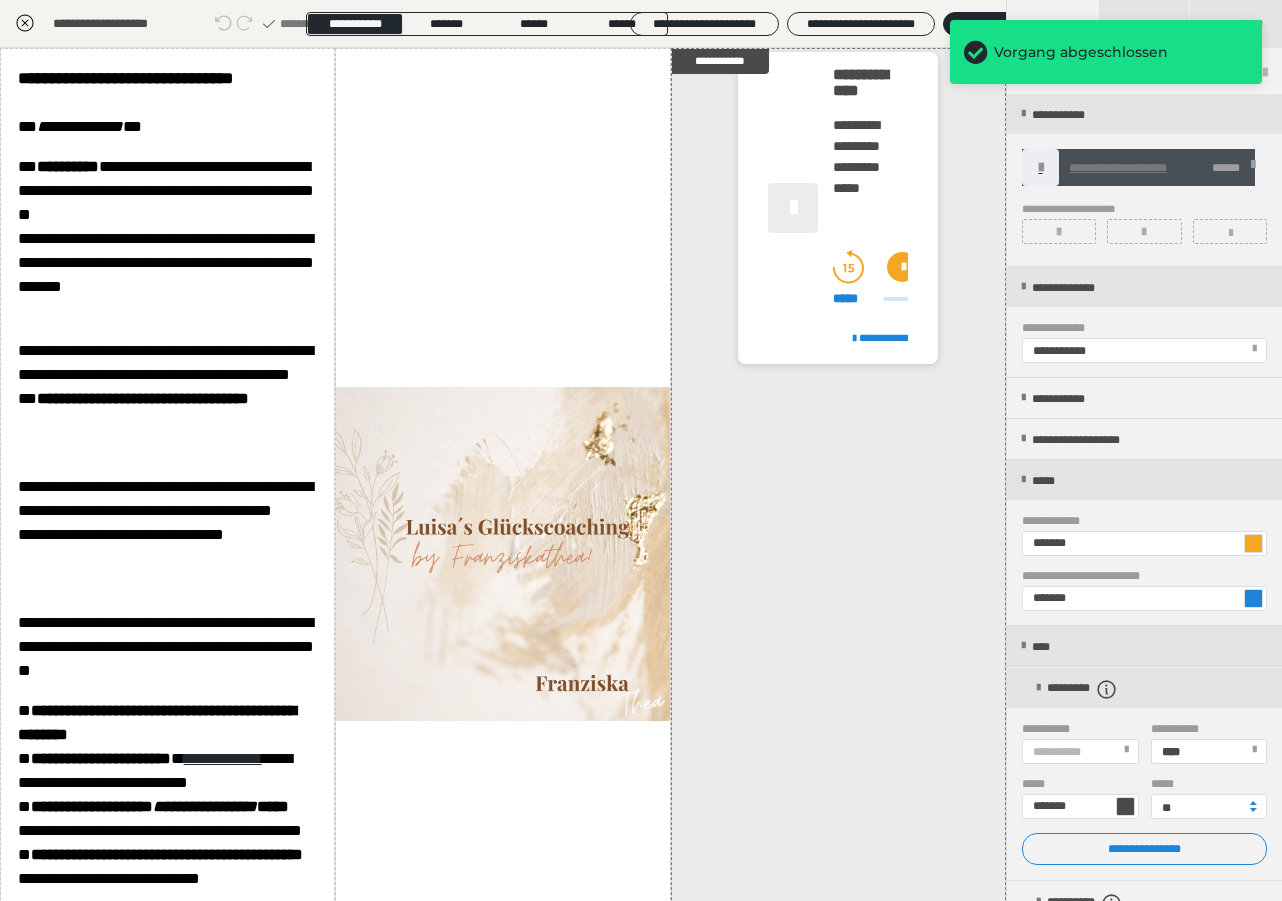 click at bounding box center (1253, 598) 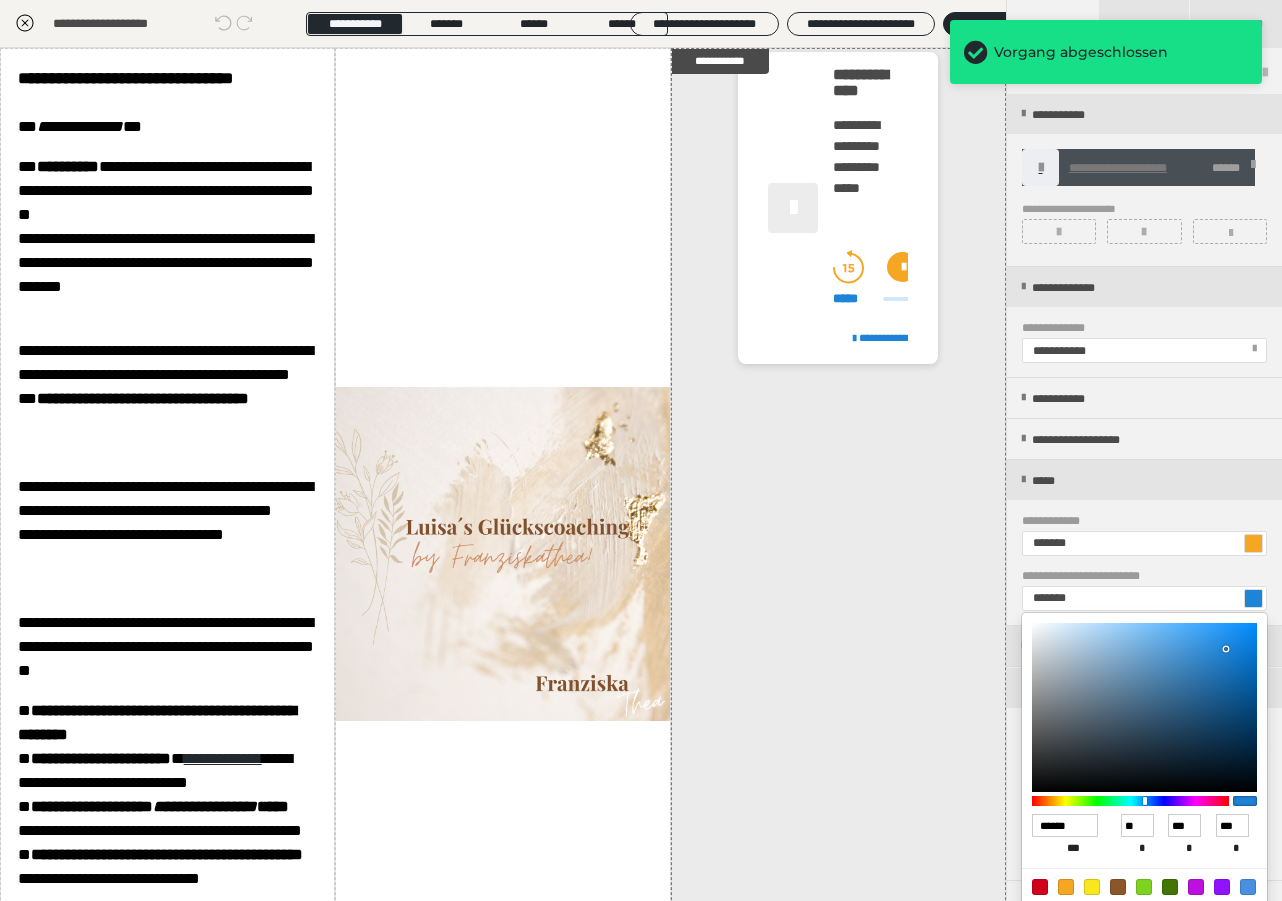 click at bounding box center (1066, 887) 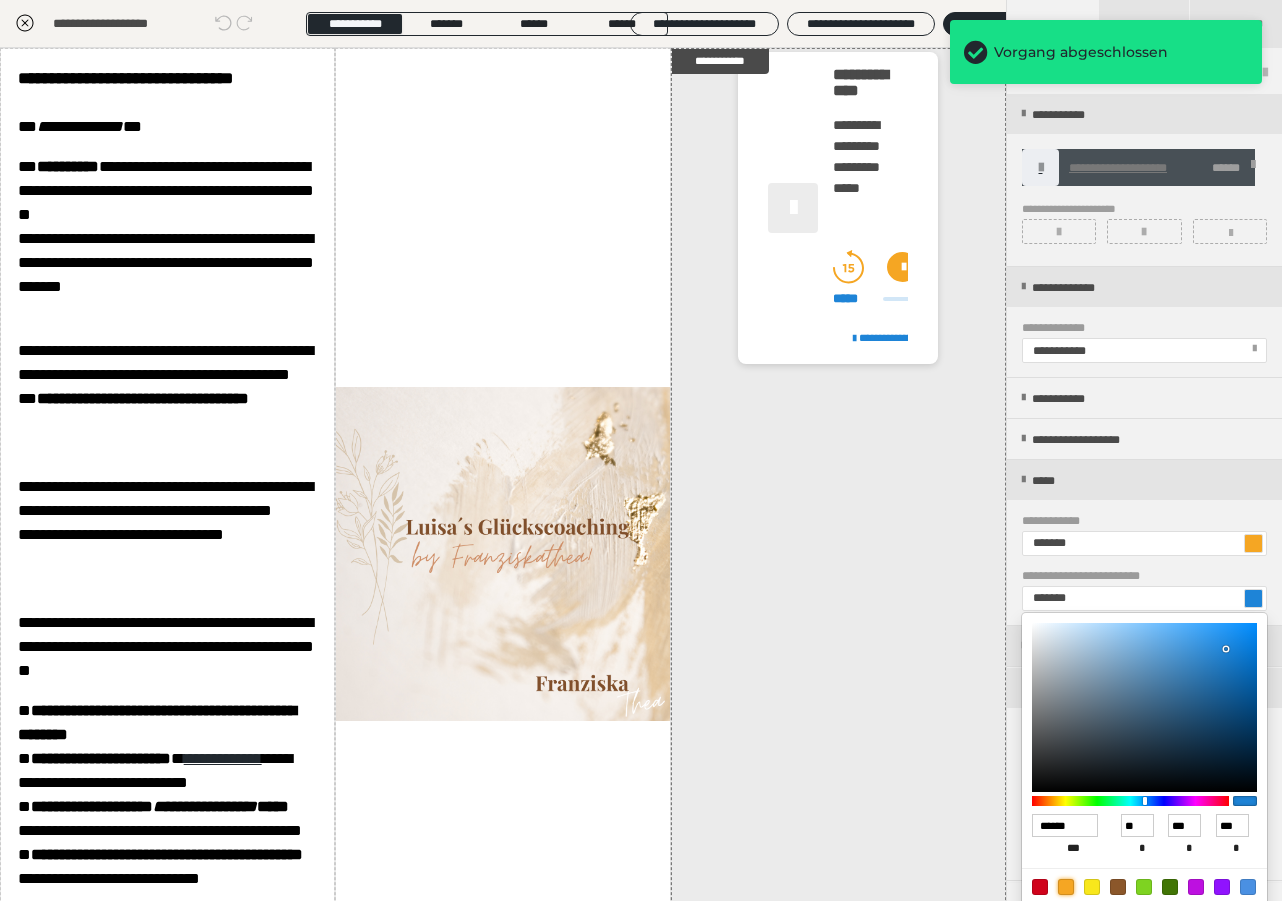 type on "*******" 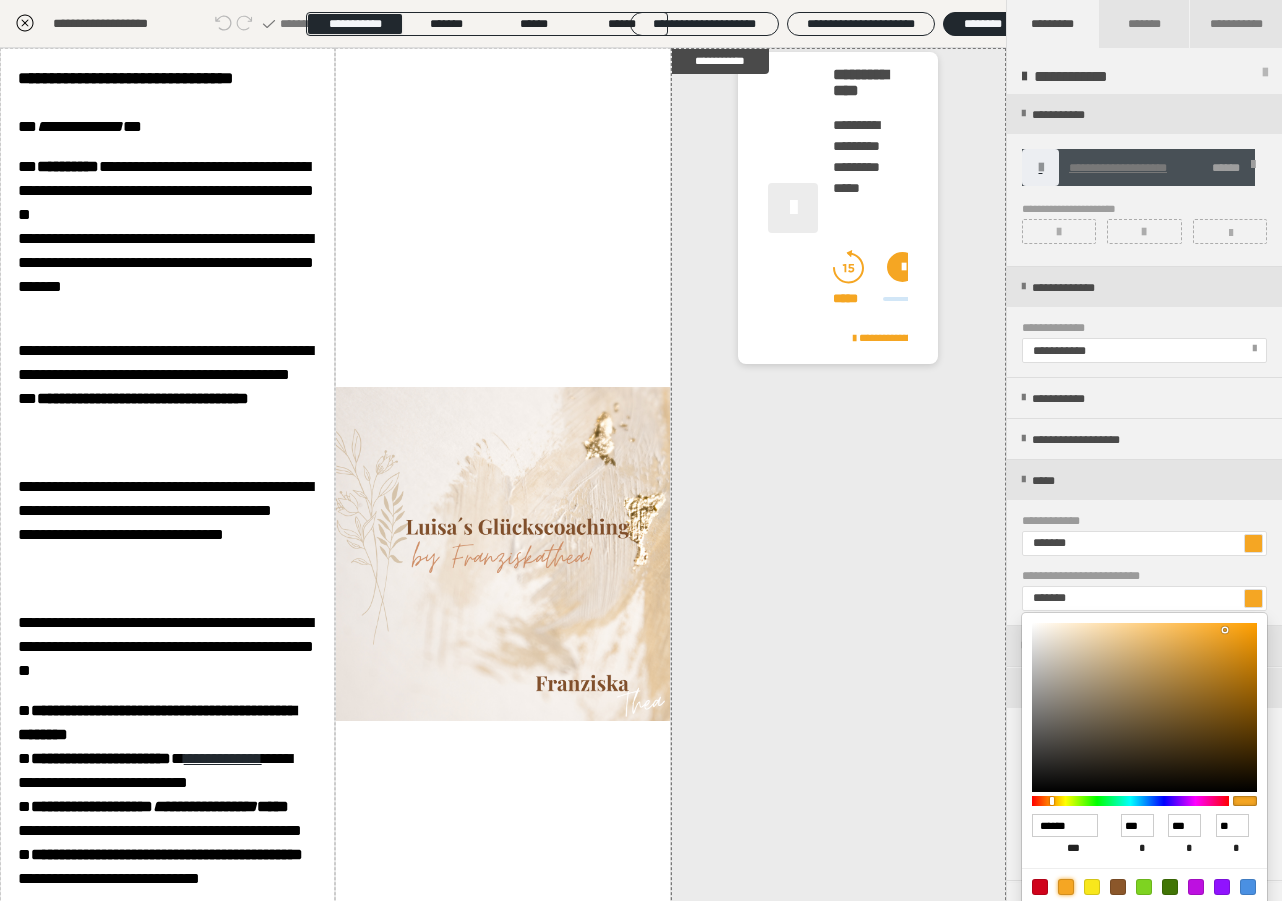 click at bounding box center [641, 450] 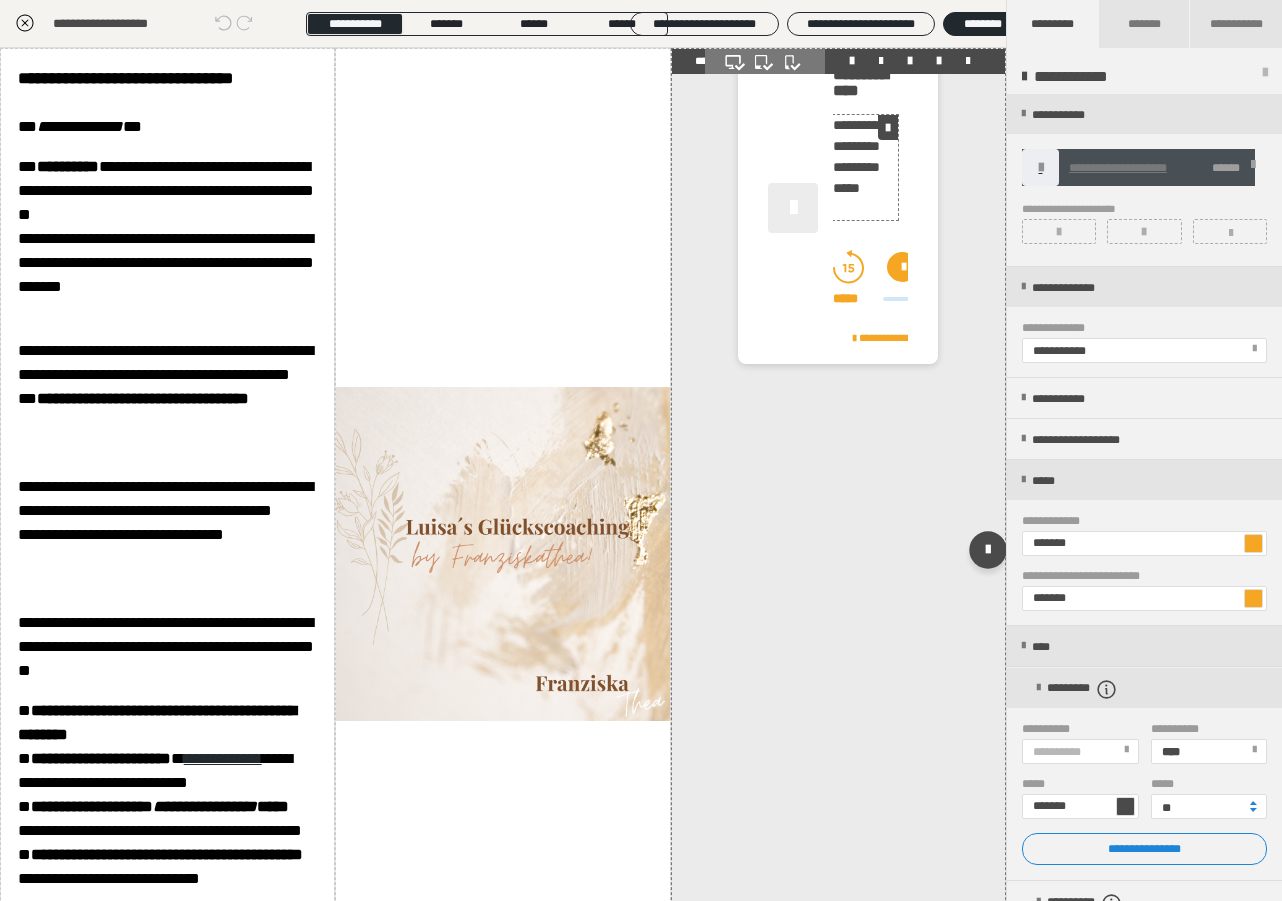 click on "**********" at bounding box center (865, 167) 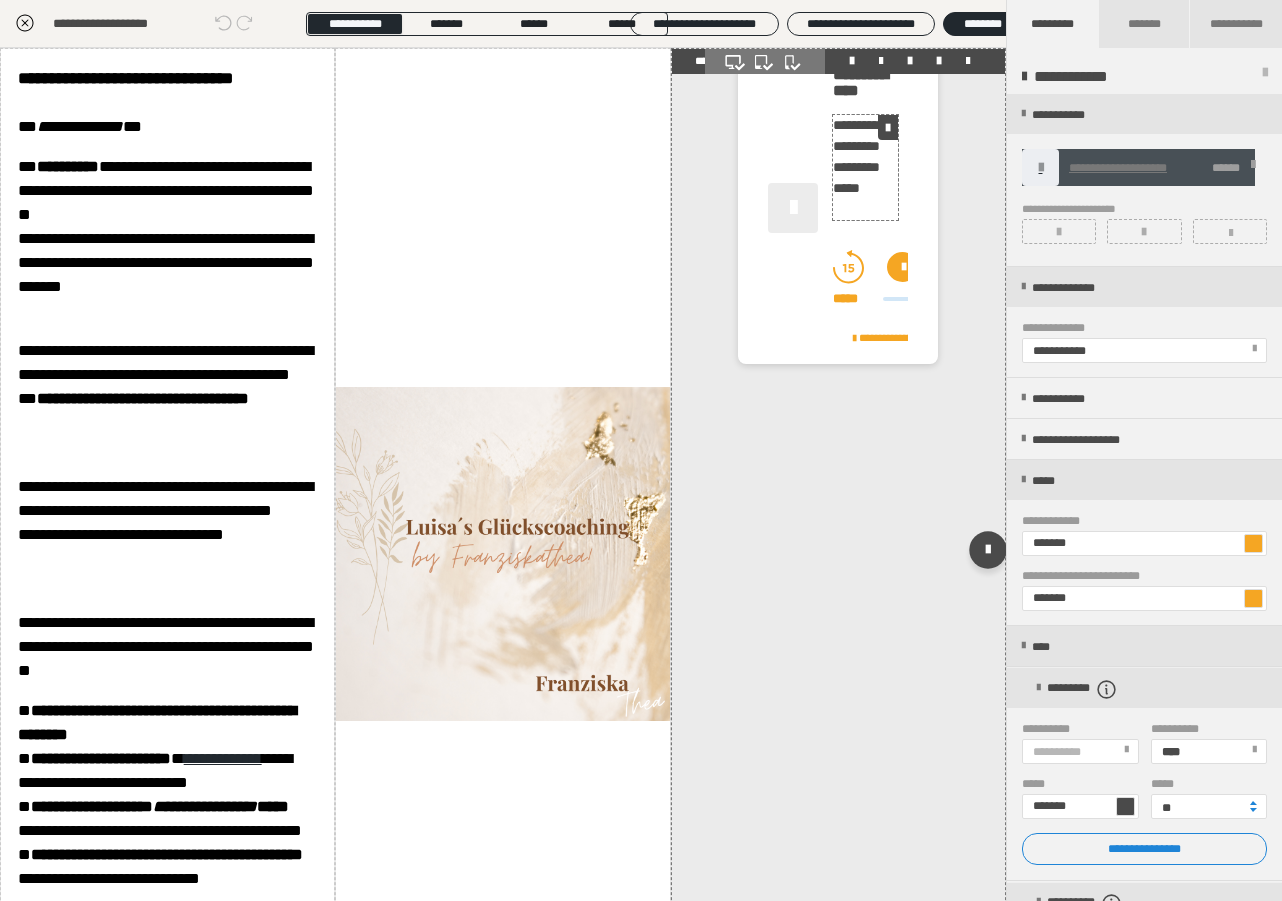 click on "**********" at bounding box center [865, 167] 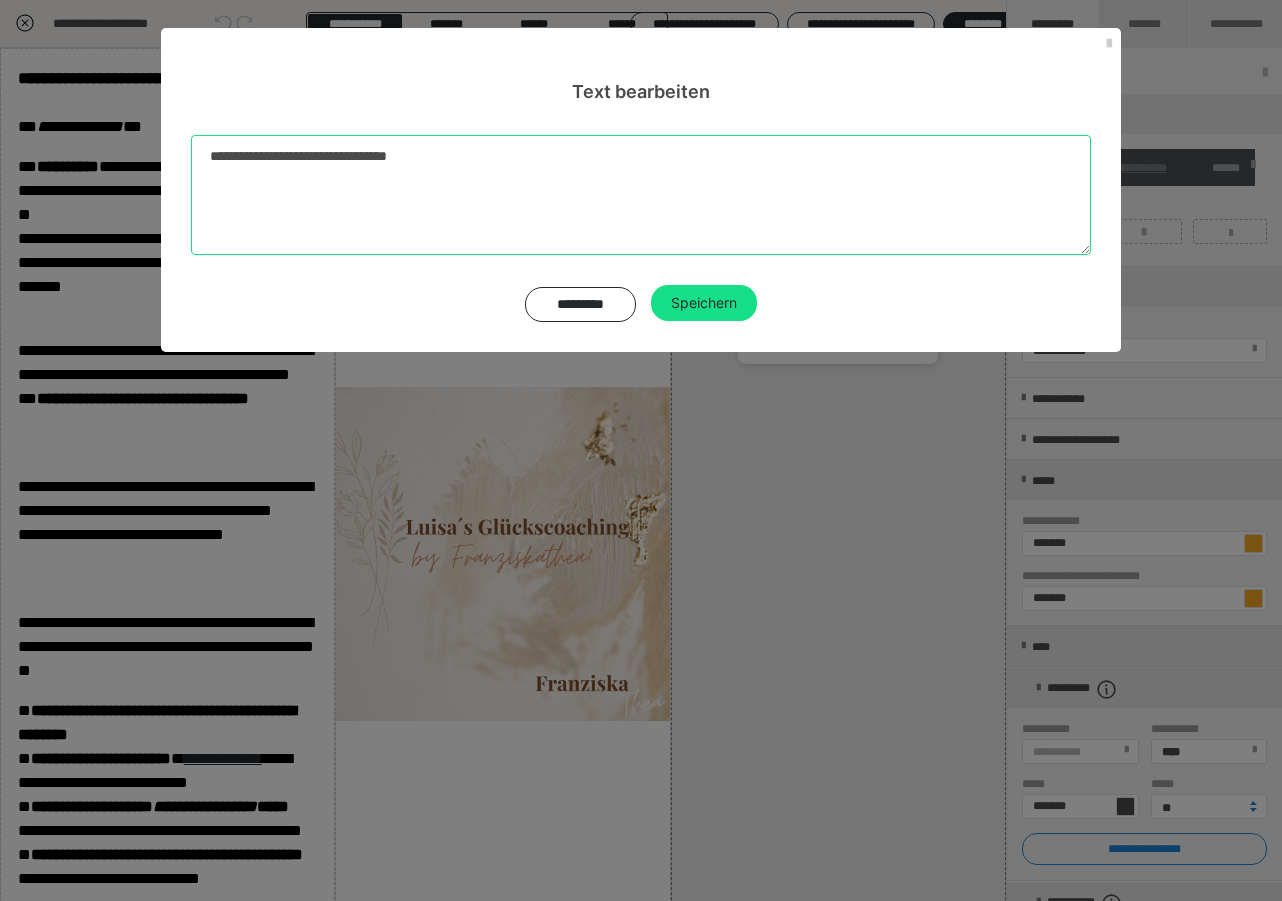 drag, startPoint x: 624, startPoint y: 152, endPoint x: 0, endPoint y: 88, distance: 627.27344 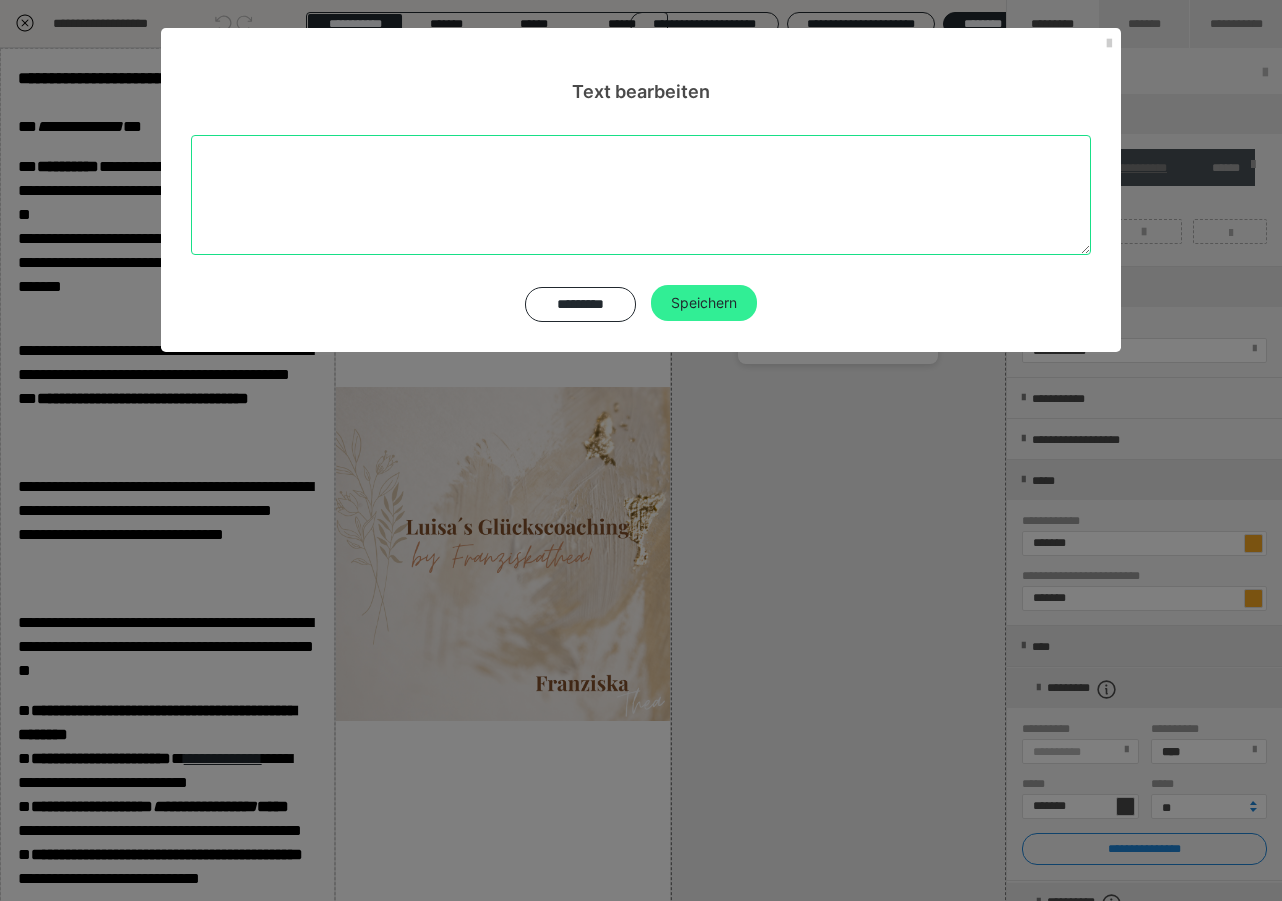 type 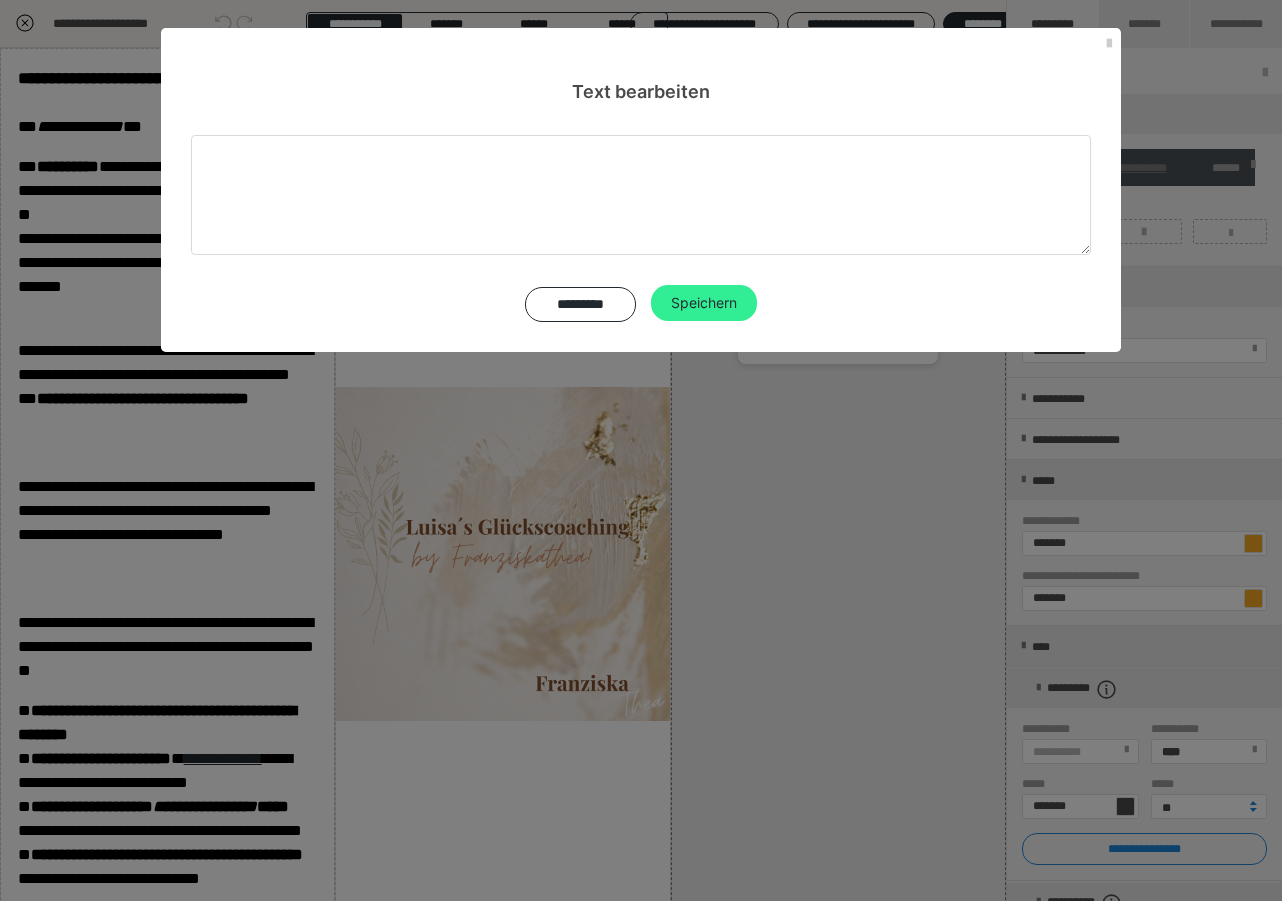click on "Speichern" at bounding box center (704, 303) 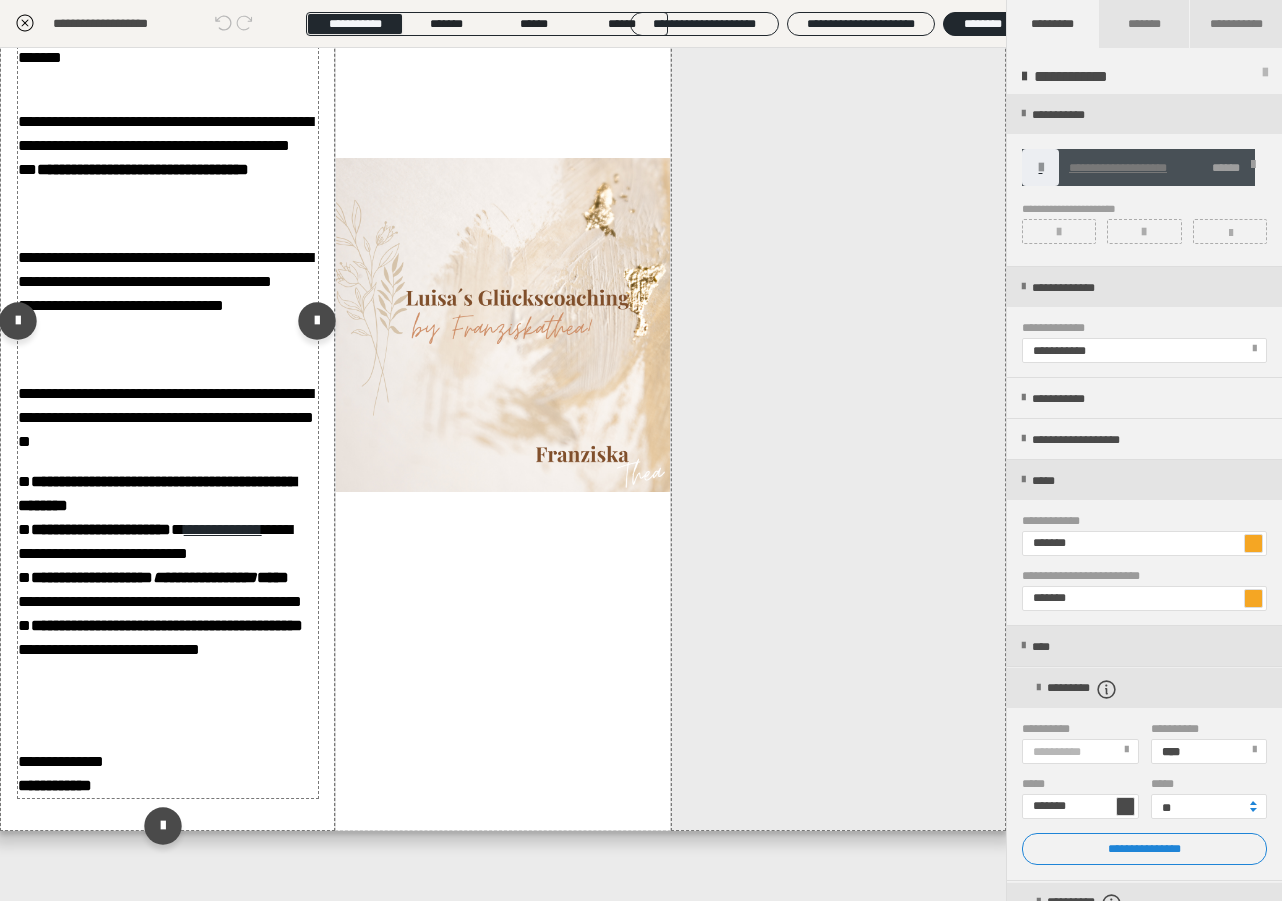 scroll, scrollTop: 229, scrollLeft: 0, axis: vertical 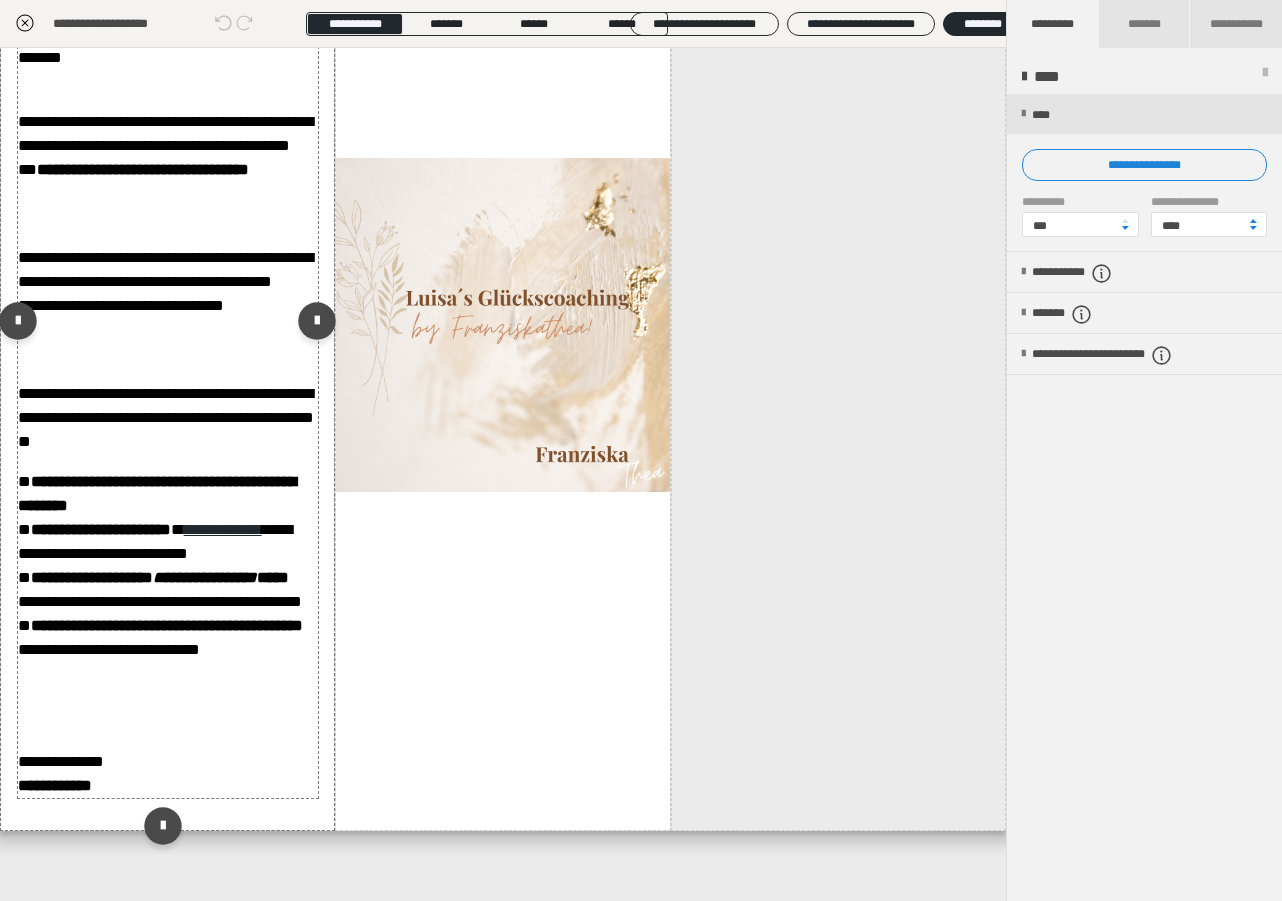 click on "**********" at bounding box center (168, 774) 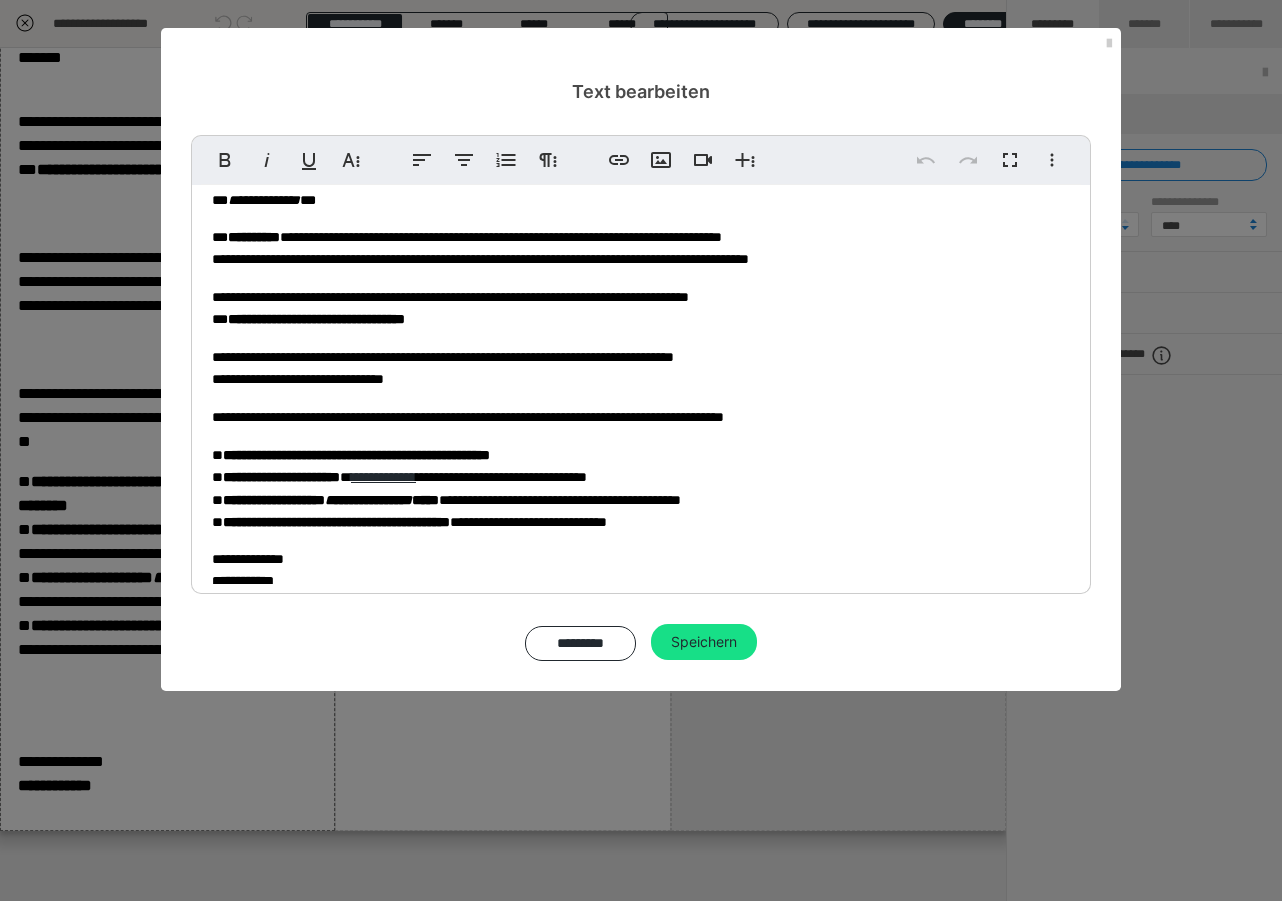 scroll, scrollTop: 82, scrollLeft: 0, axis: vertical 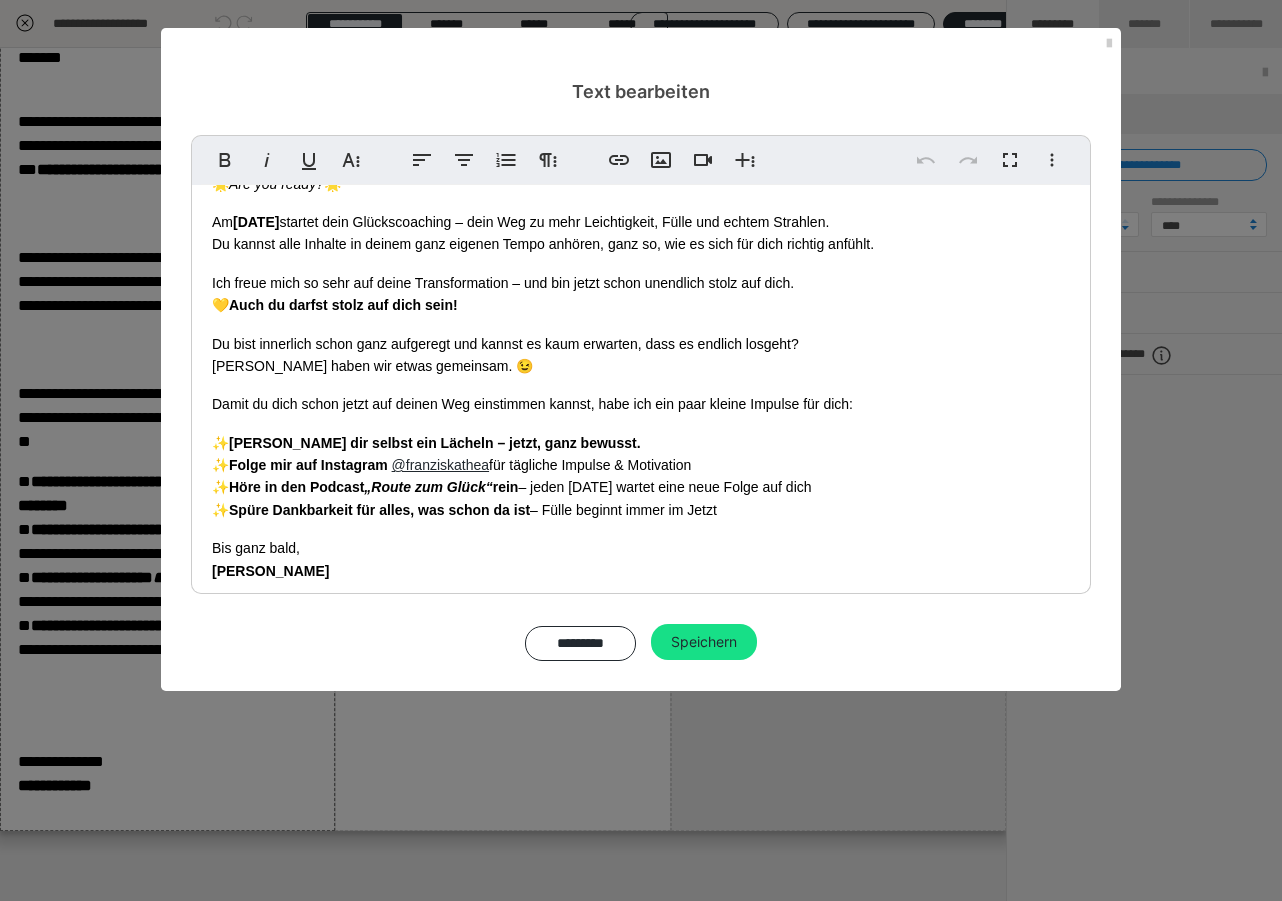 click on "Bis ganz bald, [PERSON_NAME]" at bounding box center (641, 559) 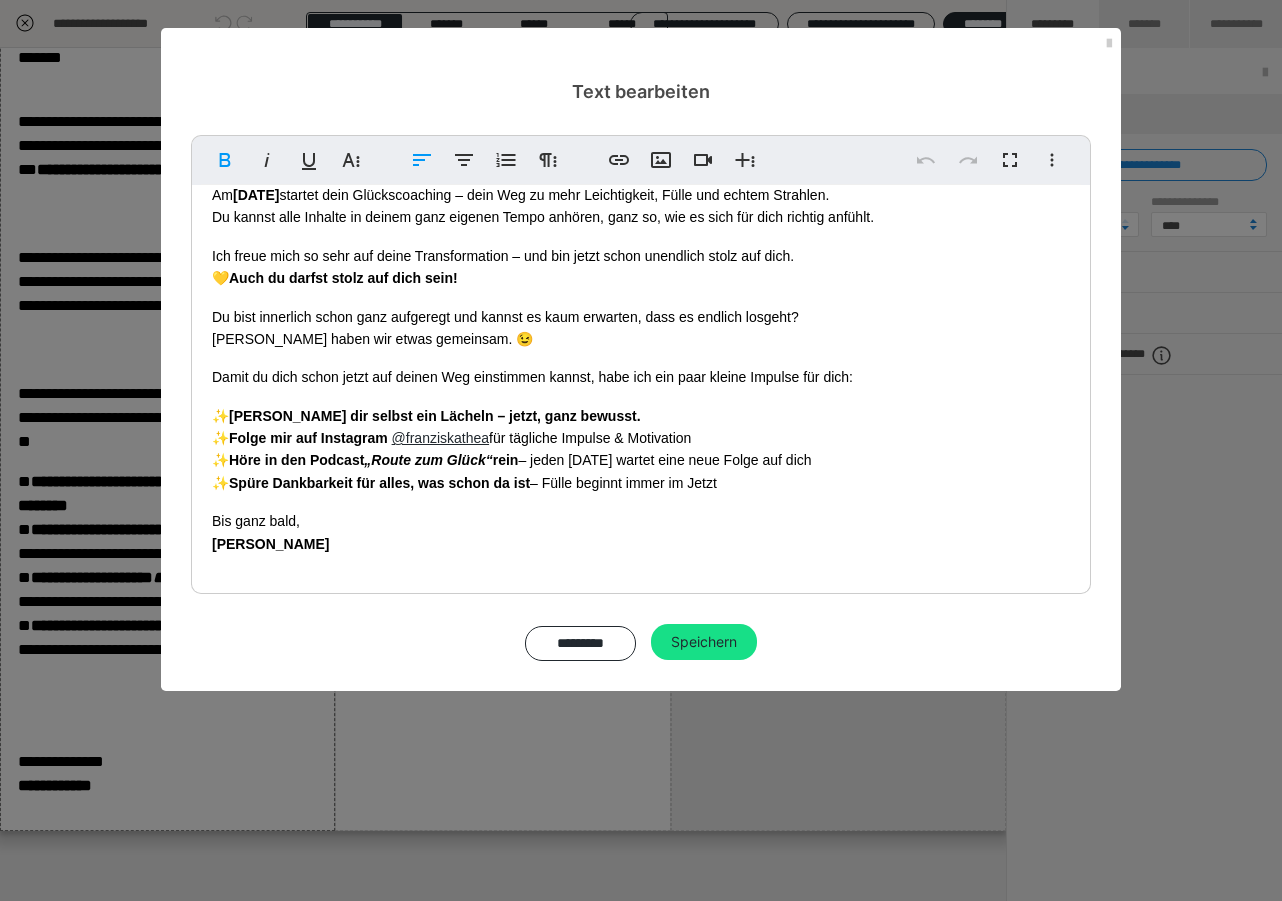 scroll, scrollTop: 118, scrollLeft: 0, axis: vertical 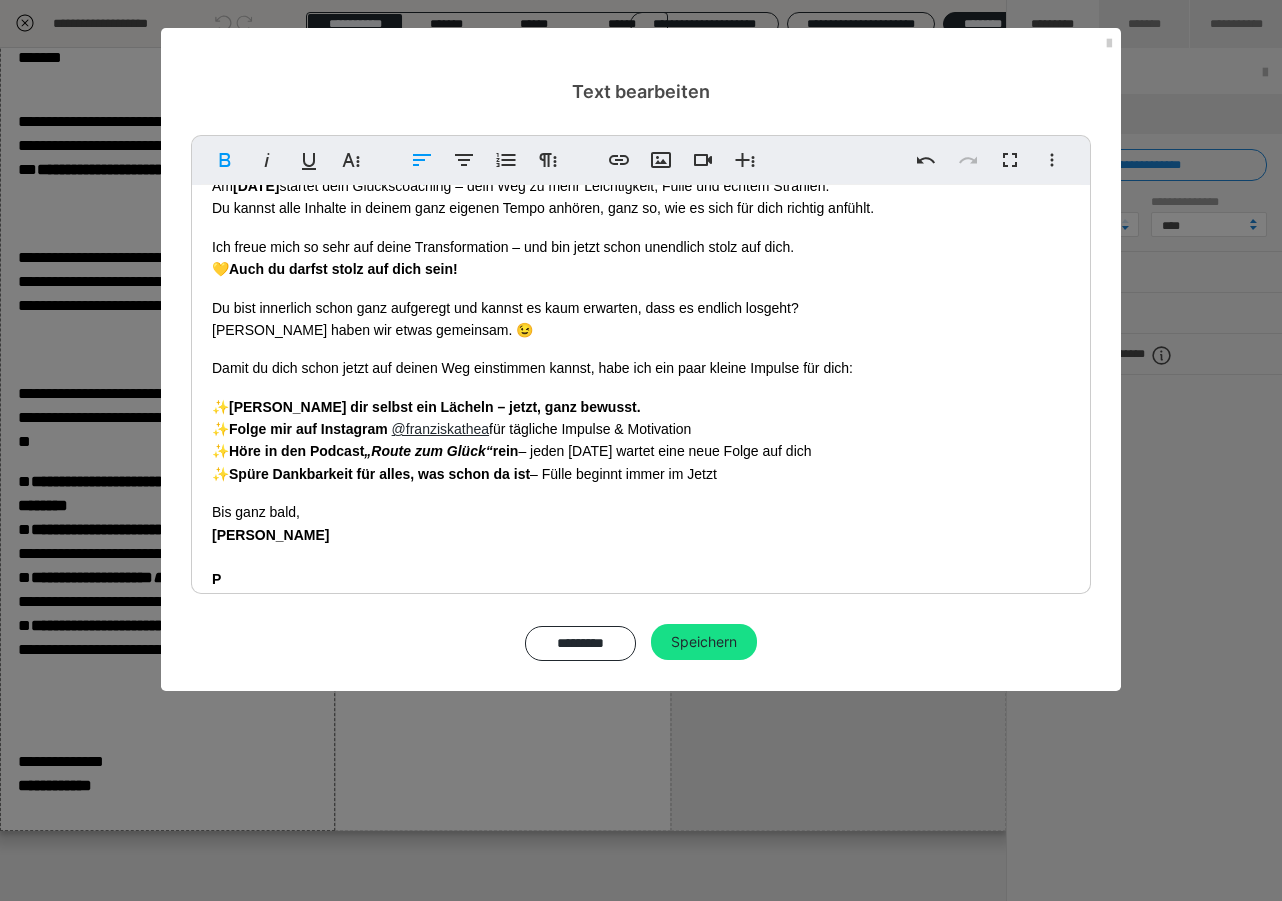 type 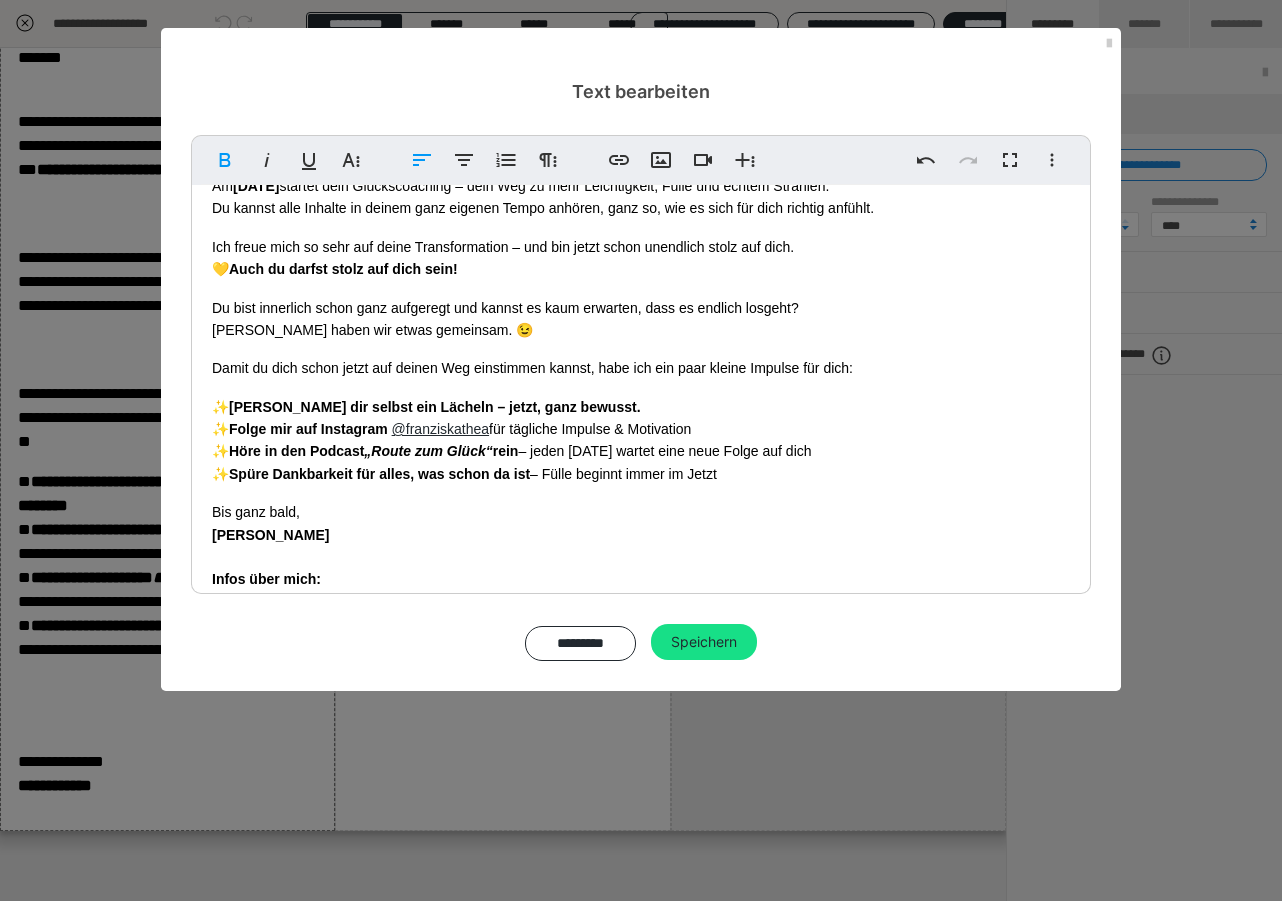 scroll, scrollTop: 140, scrollLeft: 0, axis: vertical 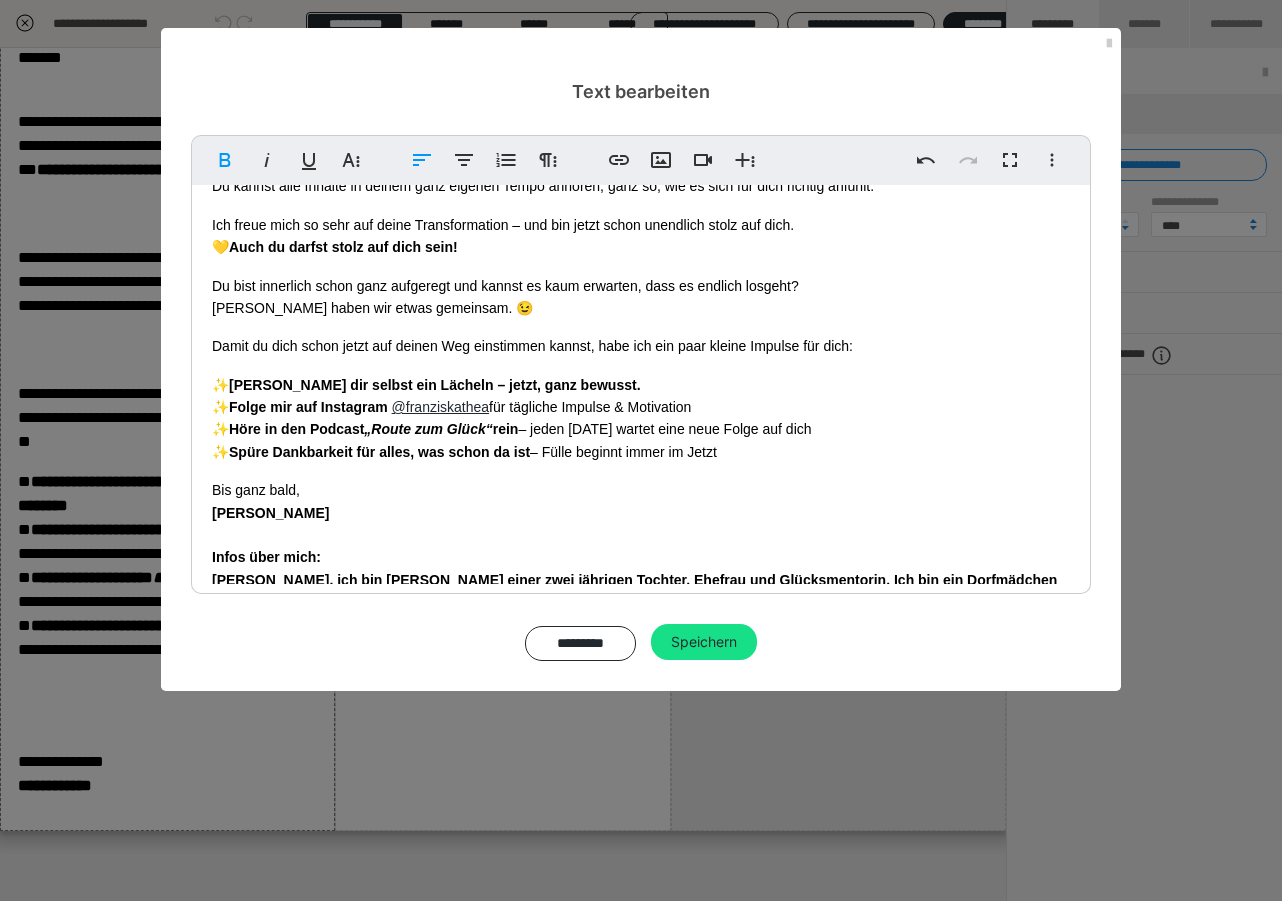 click on "[PERSON_NAME], ich bin [PERSON_NAME] einer zwei jährigen Tochter, Ehefrau und Glücksmentorin. Ich bin ein Dorfmädchen und wohne in" at bounding box center [634, 591] 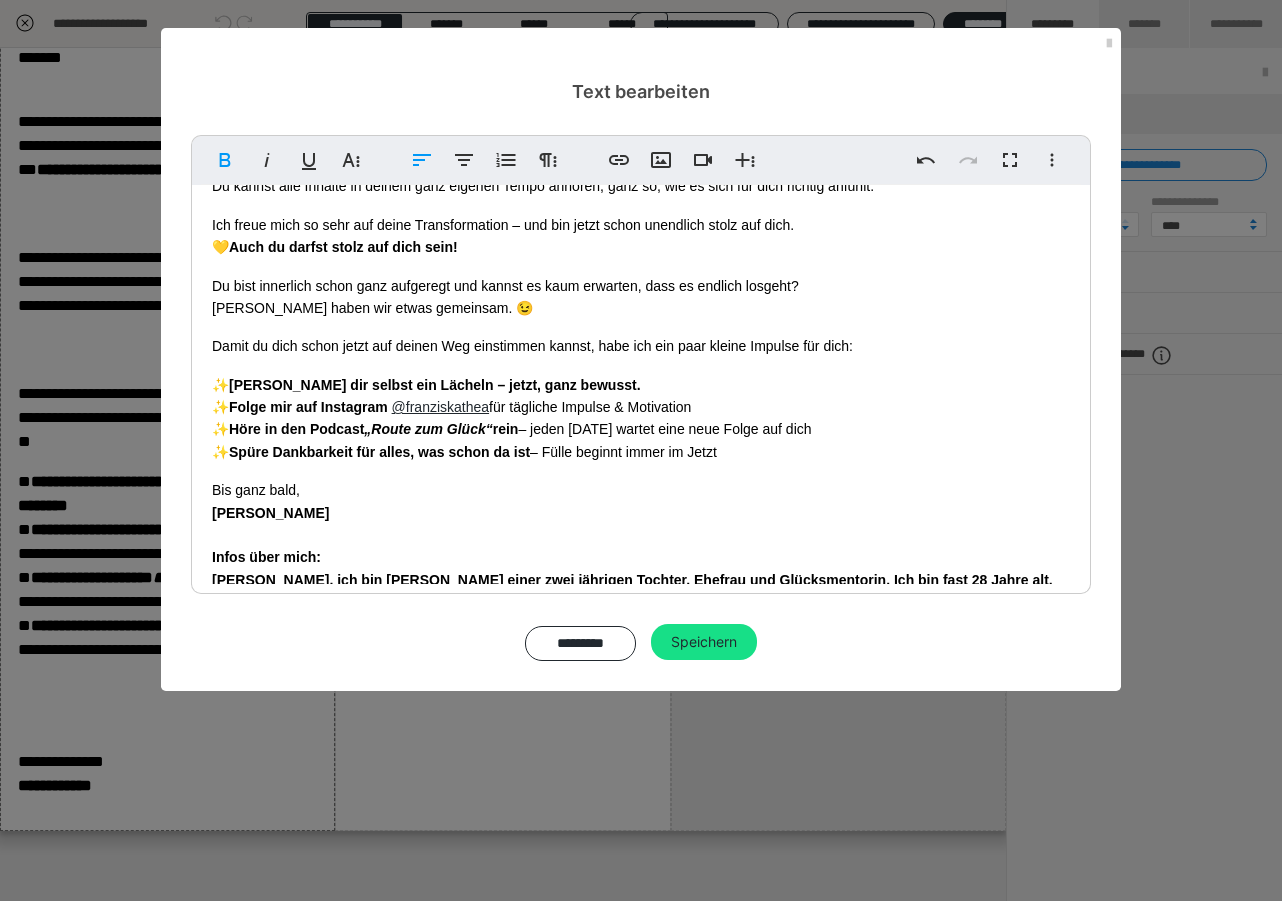 click on "[PERSON_NAME], ich bin [PERSON_NAME] einer zwei jährigen Tochter, Ehefrau und Glücksmentorin. Ich bin fast 28 Jahre alt, ein Dorfmädchen und wohne in" at bounding box center (632, 591) 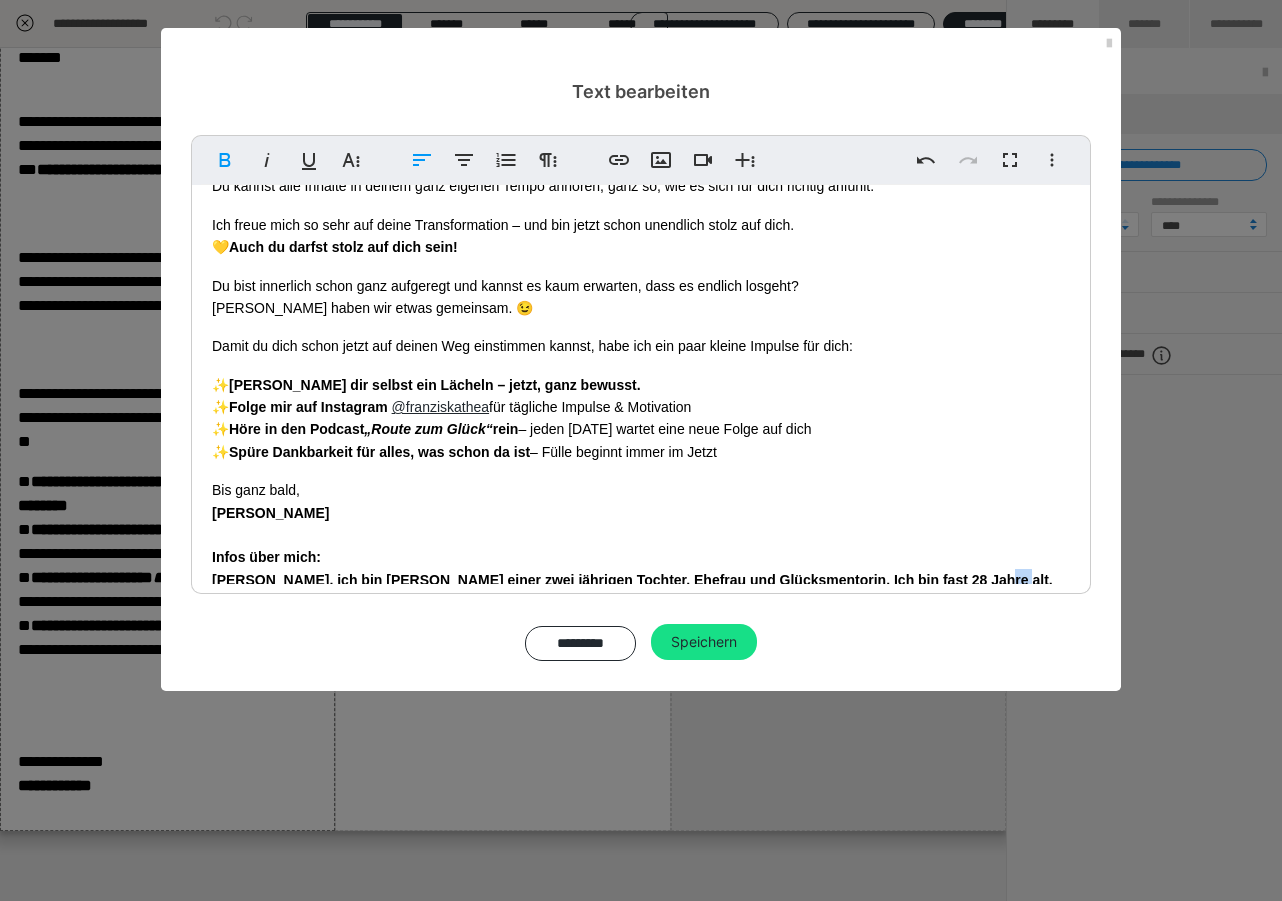 click on "[PERSON_NAME], ich bin [PERSON_NAME] einer zwei jährigen Tochter, Ehefrau und Glücksmentorin. Ich bin fast 28 Jahre alt, ein Dorfmädchen und wohne in" at bounding box center (632, 591) 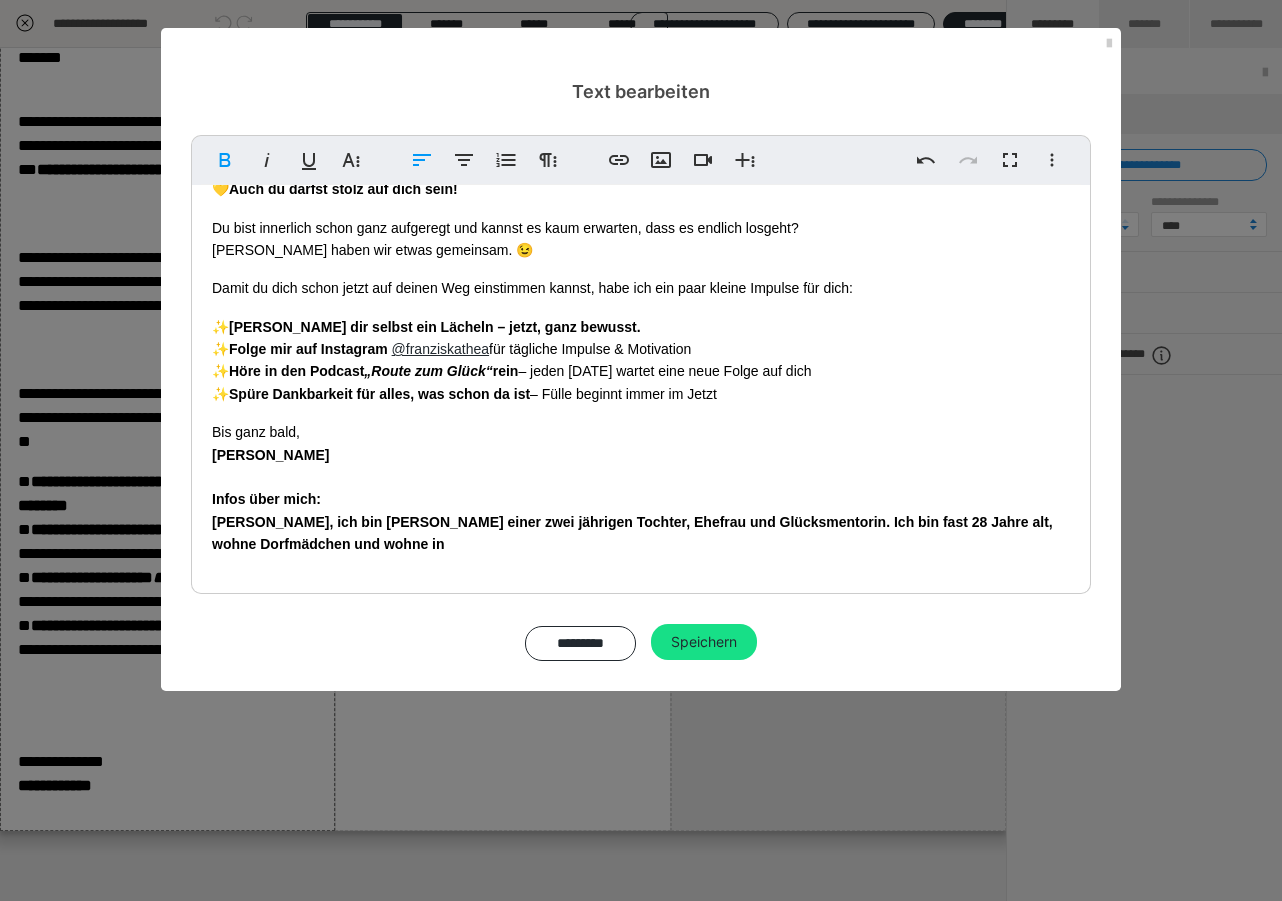 click on "[PERSON_NAME], ich bin [PERSON_NAME] einer zwei jährigen Tochter, Ehefrau und Glücksmentorin. Ich bin fast 28 Jahre alt, wohne Dorfmädchen und wohne in" at bounding box center (632, 533) 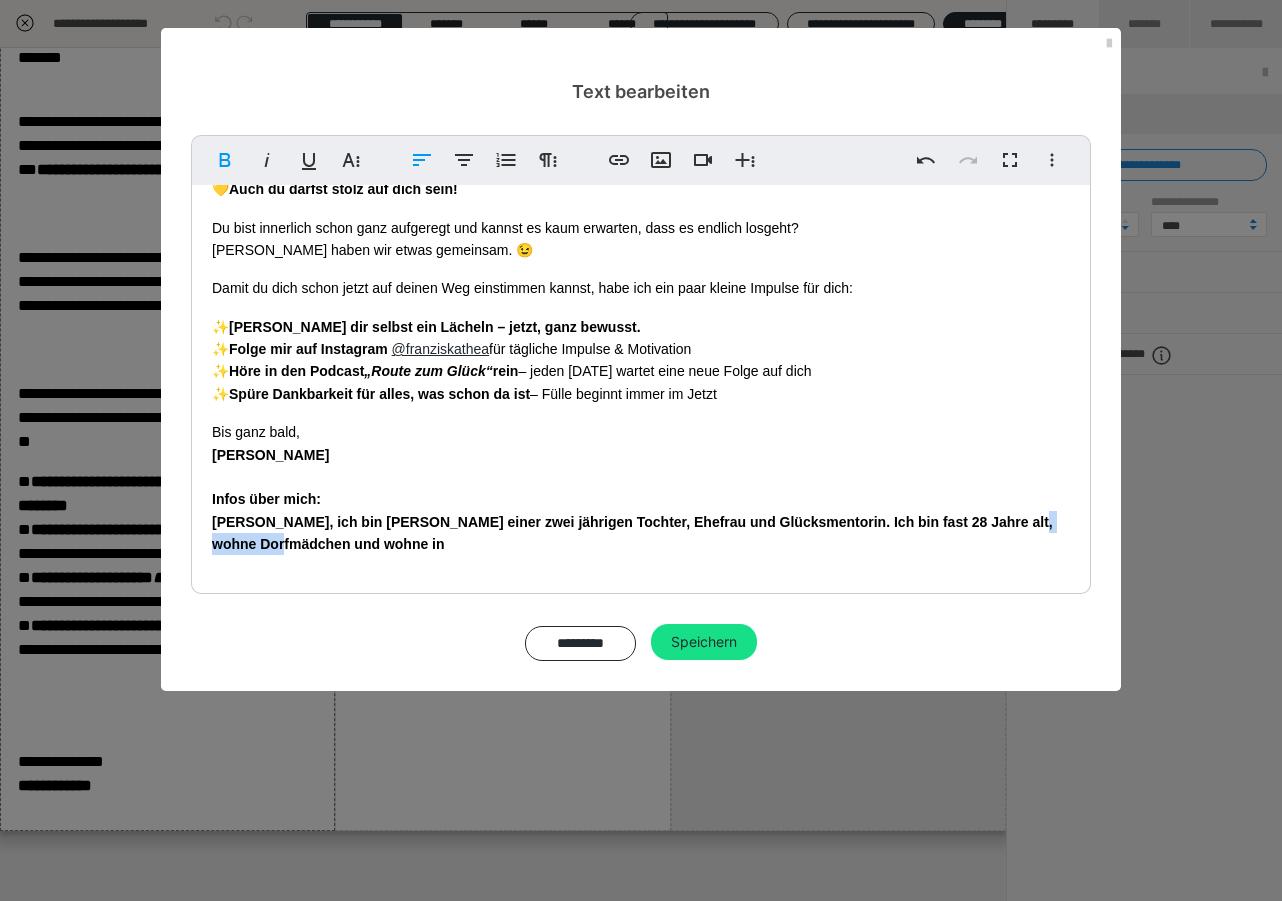 click on "[PERSON_NAME], ich bin [PERSON_NAME] einer zwei jährigen Tochter, Ehefrau und Glücksmentorin. Ich bin fast 28 Jahre alt, wohne Dorfmädchen und wohne in" at bounding box center (632, 533) 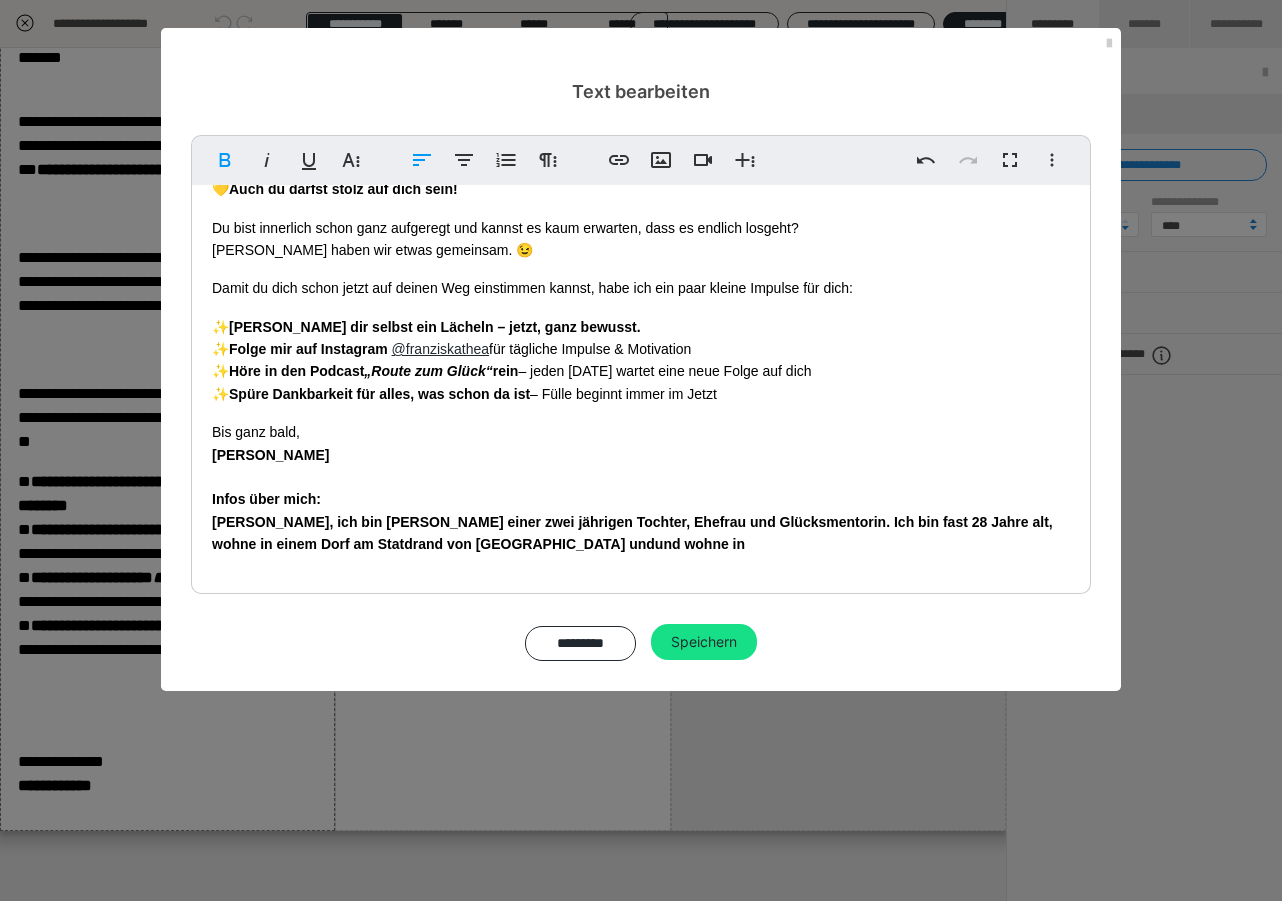 drag, startPoint x: 585, startPoint y: 542, endPoint x: 431, endPoint y: 540, distance: 154.01299 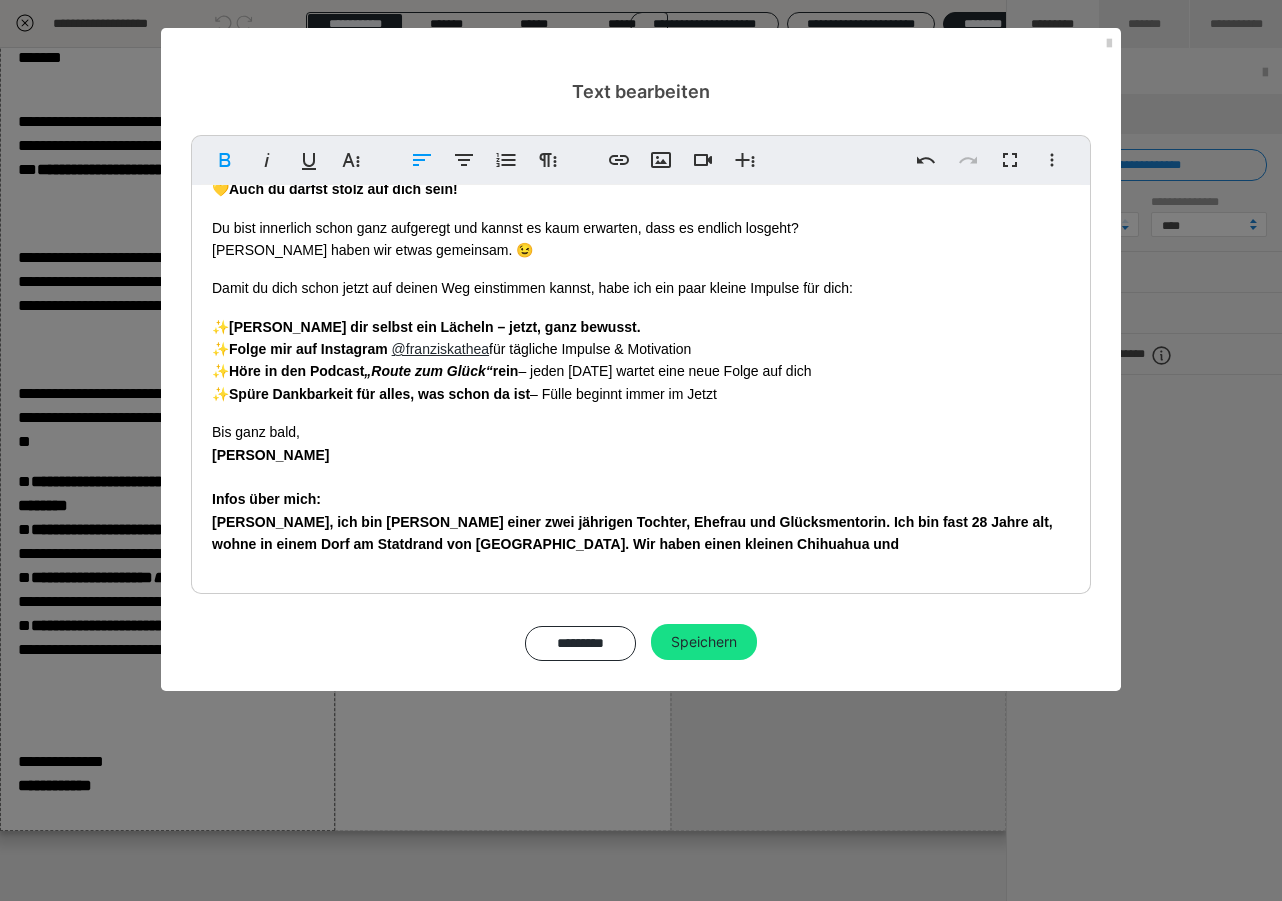 click on "[PERSON_NAME], ich bin [PERSON_NAME] einer zwei jährigen Tochter, Ehefrau und Glücksmentorin. Ich bin fast 28 Jahre alt, wohne in einem Dorf am Statdrand von [GEOGRAPHIC_DATA]. Wir haben einen kleinen Chihuahua und" at bounding box center (632, 533) 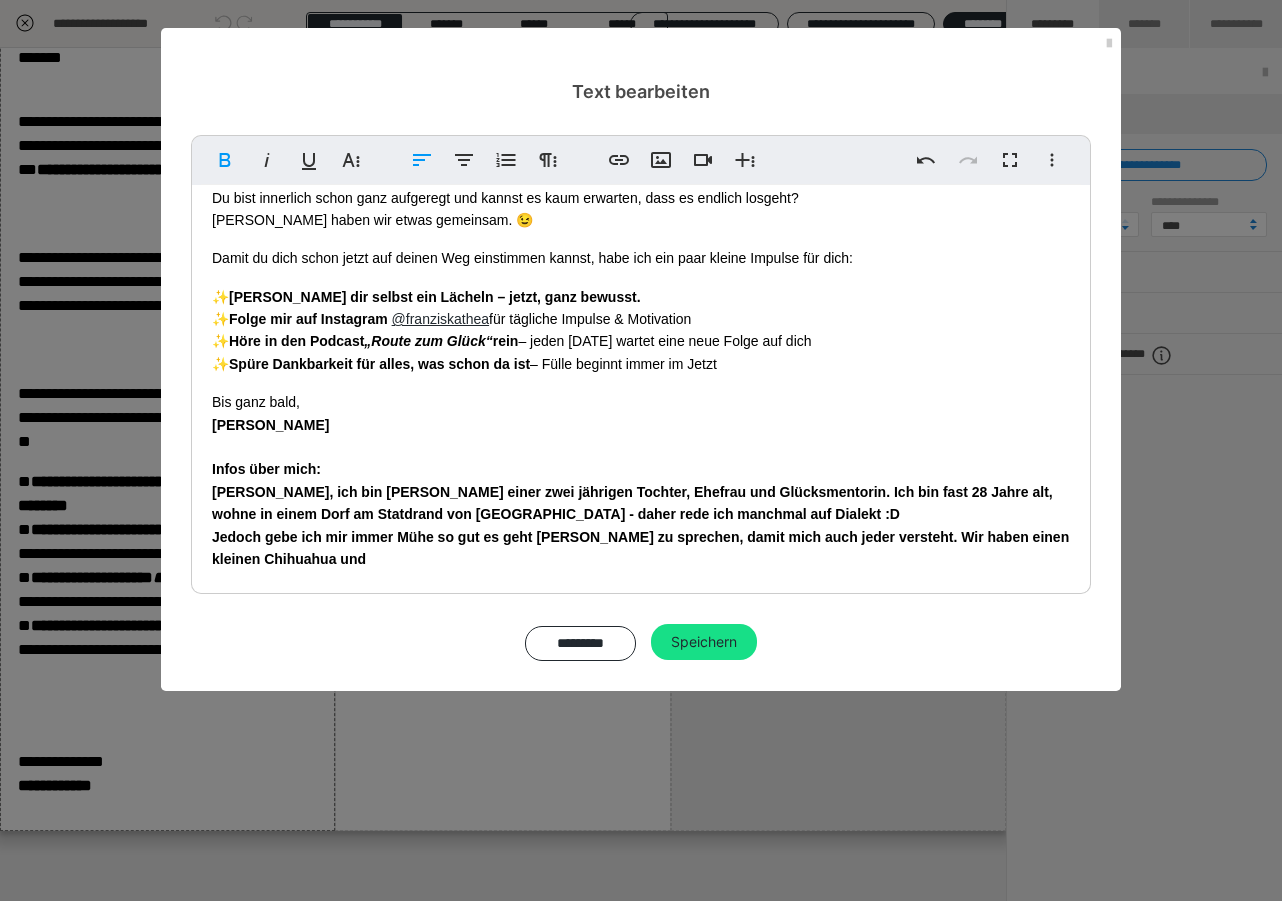 scroll, scrollTop: 237, scrollLeft: 0, axis: vertical 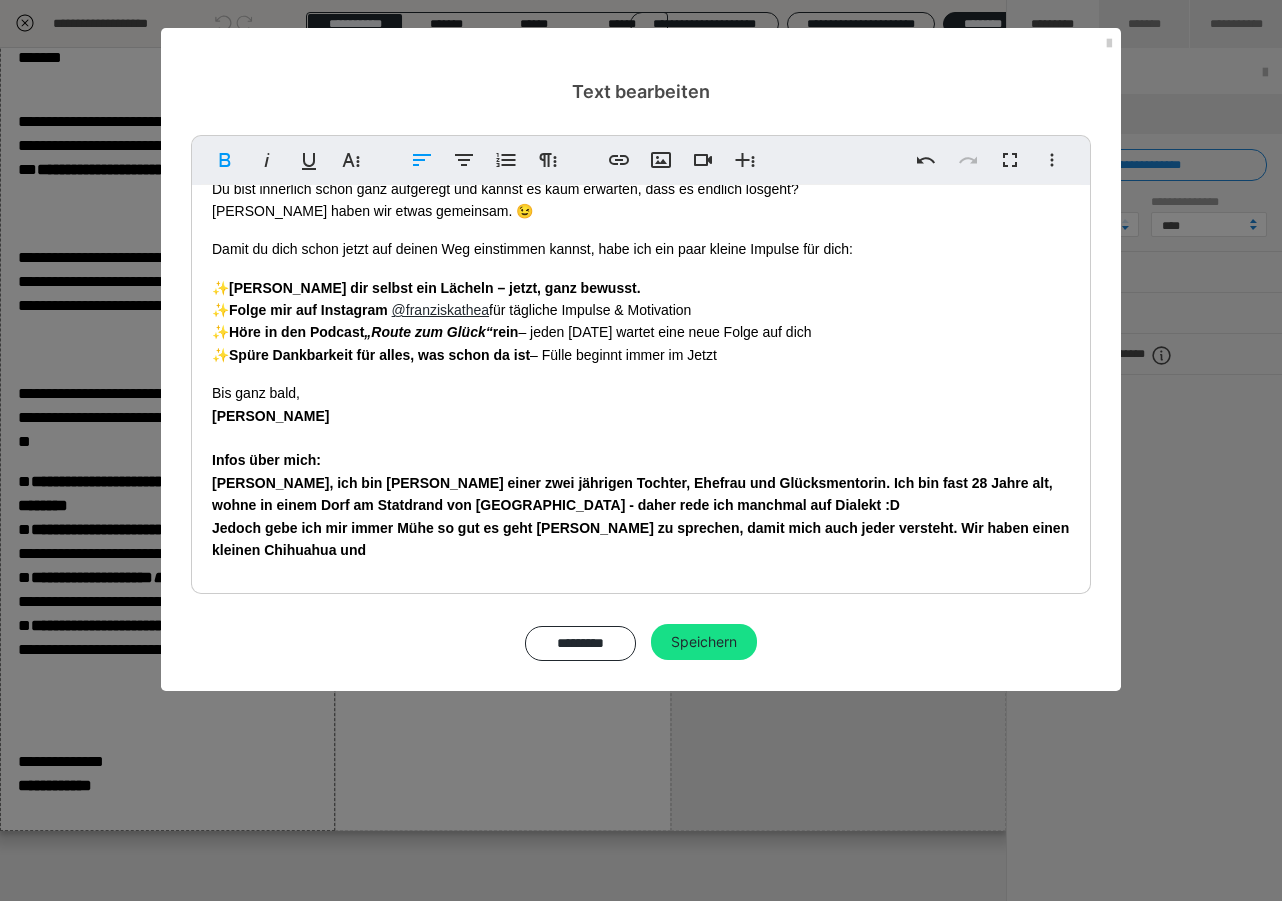 click on "Bis ganz bald, [PERSON_NAME] Infos über mich: [PERSON_NAME], ich bin [PERSON_NAME] einer zwei jährigen Tochter, Ehefrau und Glücksmentorin. Ich bin fast 28 Jahre alt, wohne in einem Dorf am Statdrand von [GEOGRAPHIC_DATA] - daher rede ich manchmal auf Dialekt :D  Jedoch gebe ich mir immer Mühe so gut es geht Hochdeutsch zu sprechen, damit mich auch jeder versteht . Wir haben einen kleinen Chihuahua und" at bounding box center [641, 471] 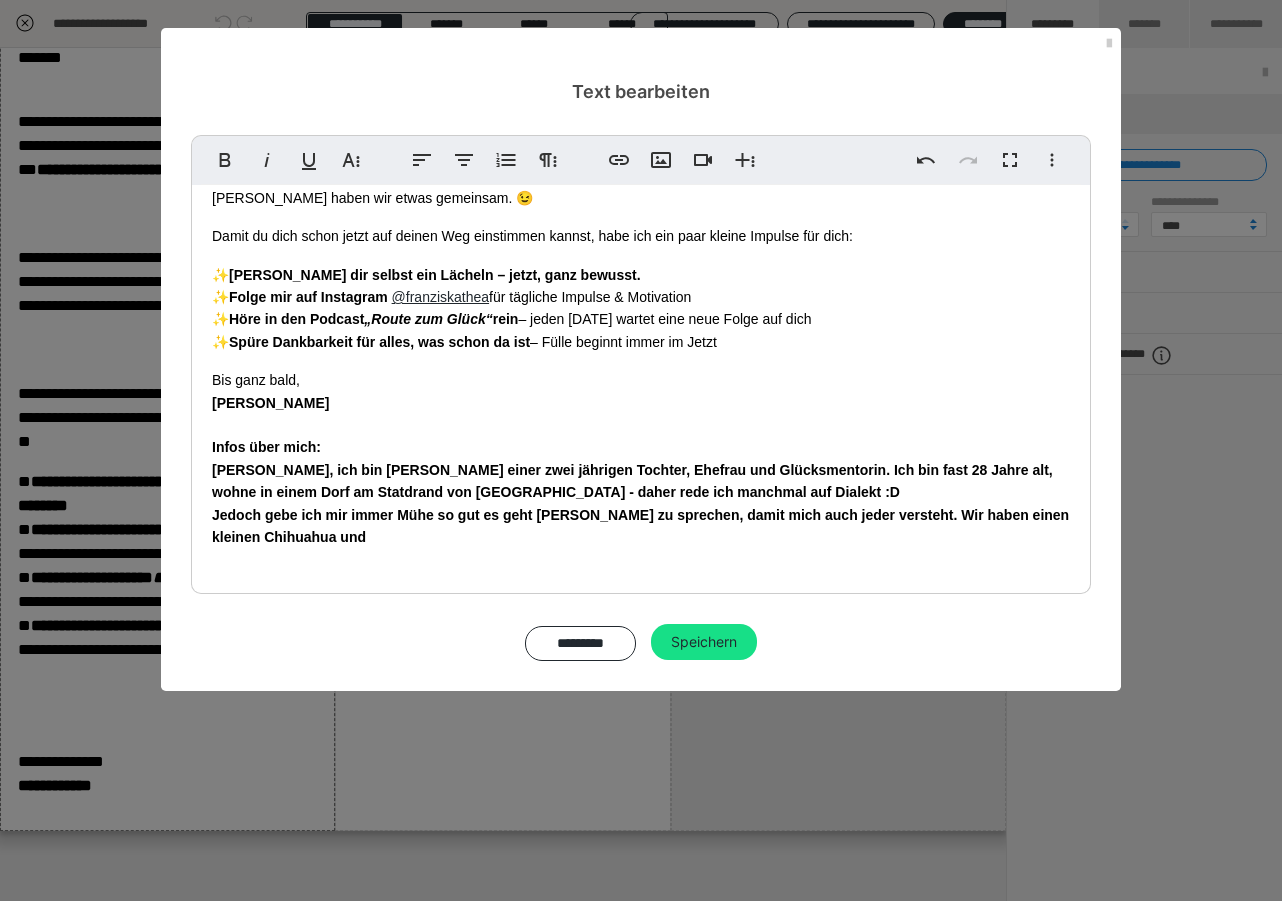 scroll, scrollTop: 242, scrollLeft: 0, axis: vertical 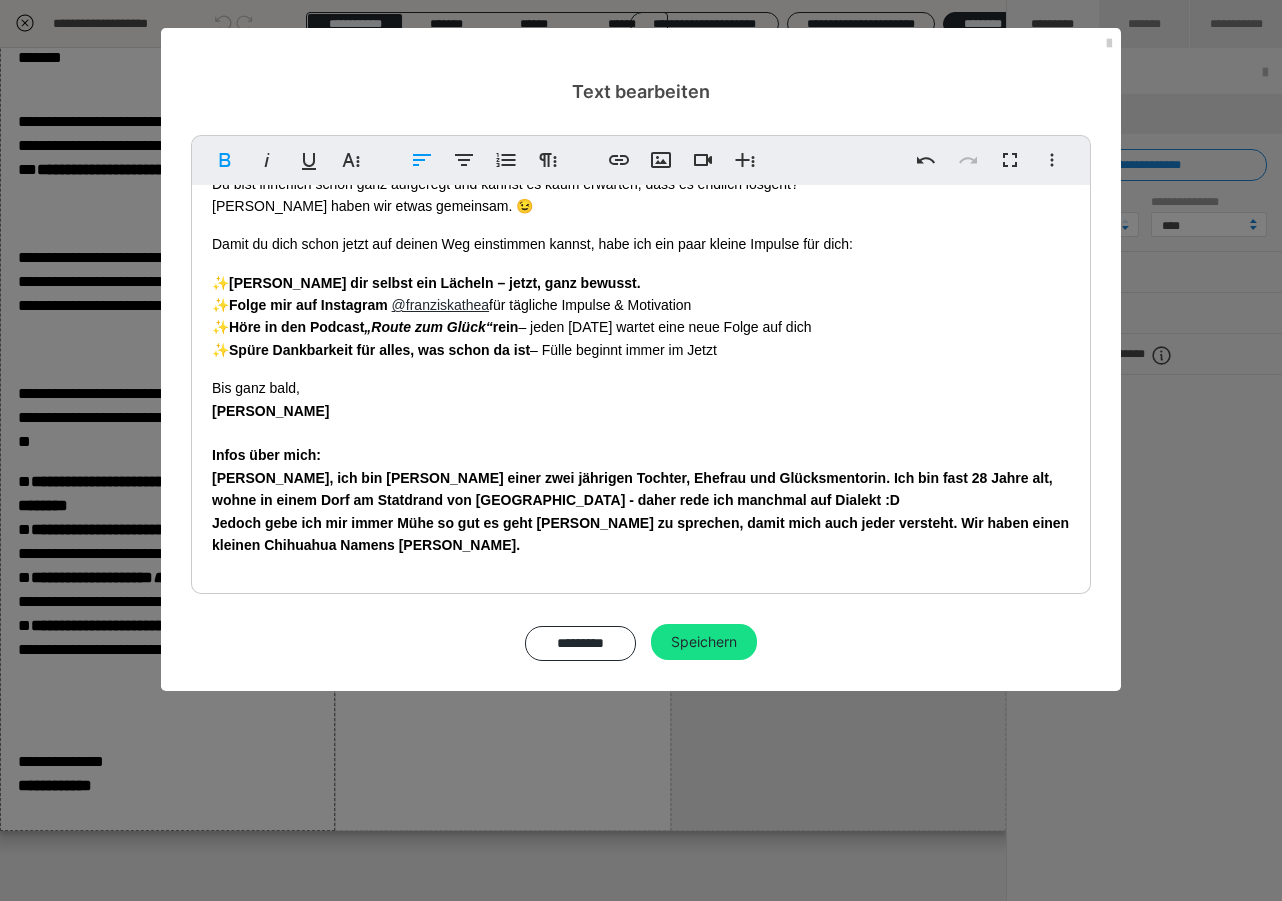 click on "Jedoch gebe ich mir immer Mühe so gut es geht [PERSON_NAME] zu sprechen, damit mich auch jeder versteht. Wir haben einen kleinen Chihuahua Namens [PERSON_NAME]." at bounding box center [640, 534] 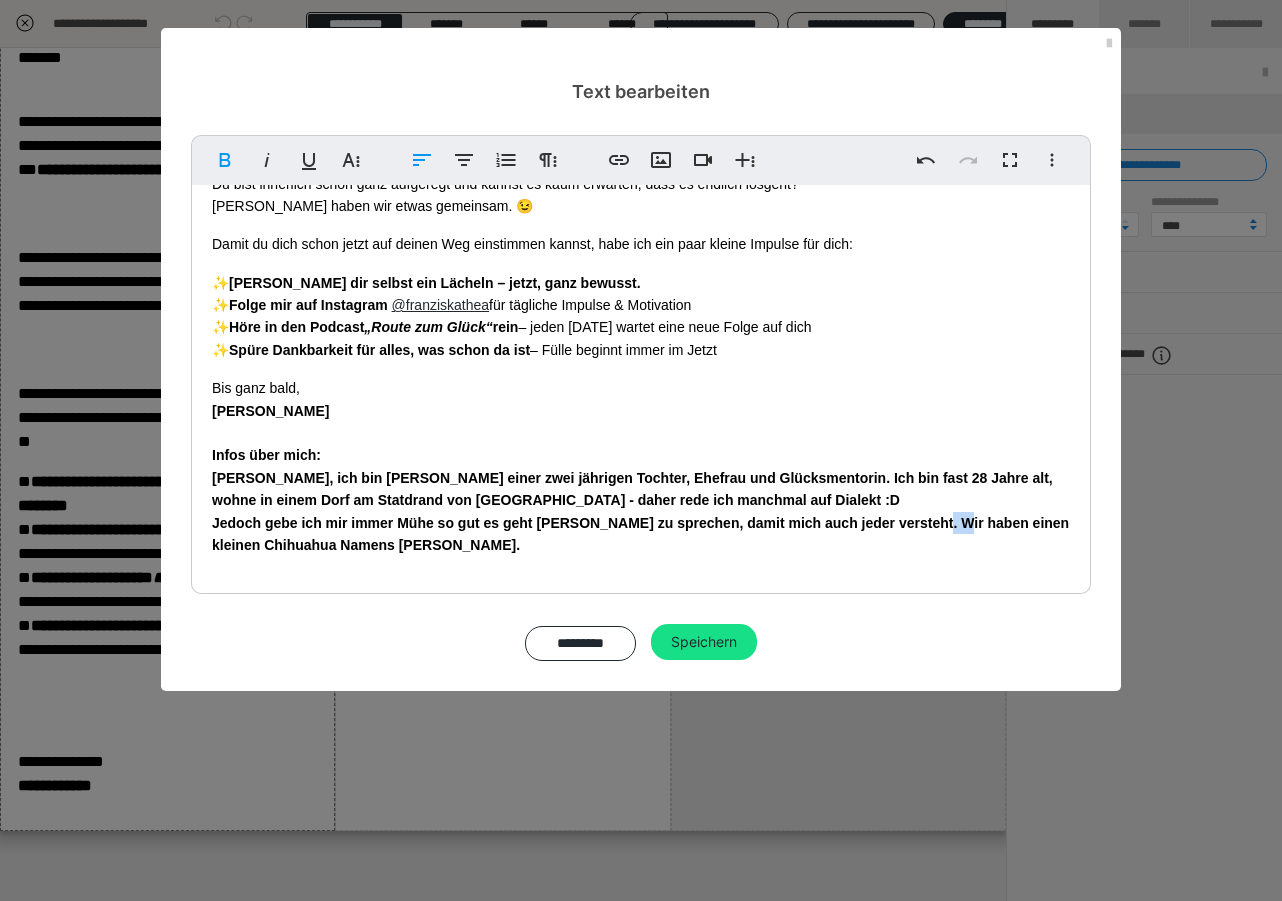 click on "Jedoch gebe ich mir immer Mühe so gut es geht [PERSON_NAME] zu sprechen, damit mich auch jeder versteht. Wir haben einen kleinen Chihuahua Namens [PERSON_NAME]." at bounding box center (640, 534) 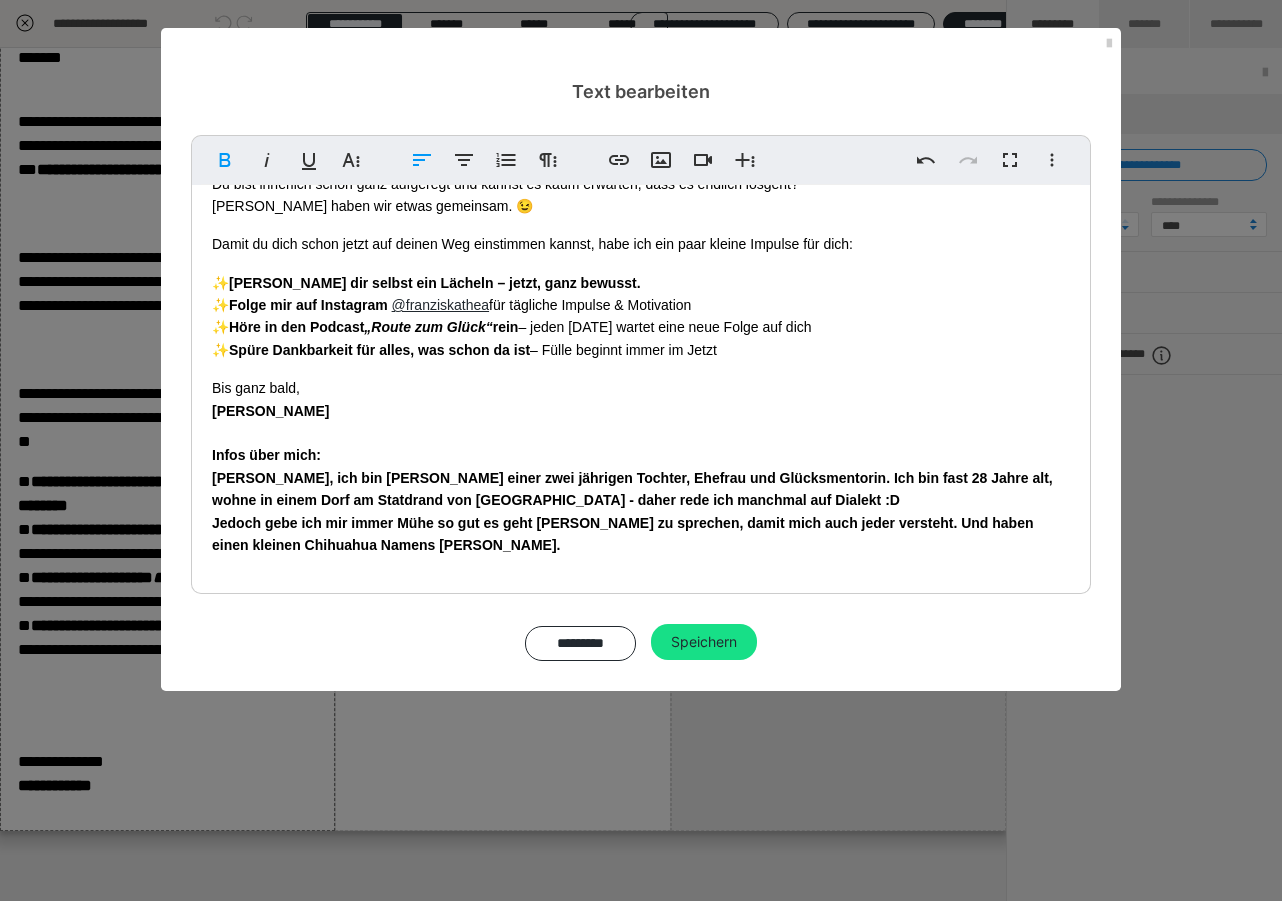 click on "Jedoch gebe ich mir immer Mühe so gut es geht [PERSON_NAME] zu sprechen, damit mich auch jeder versteht. Und haben einen kleinen Chihuahua Namens [PERSON_NAME]." at bounding box center (623, 534) 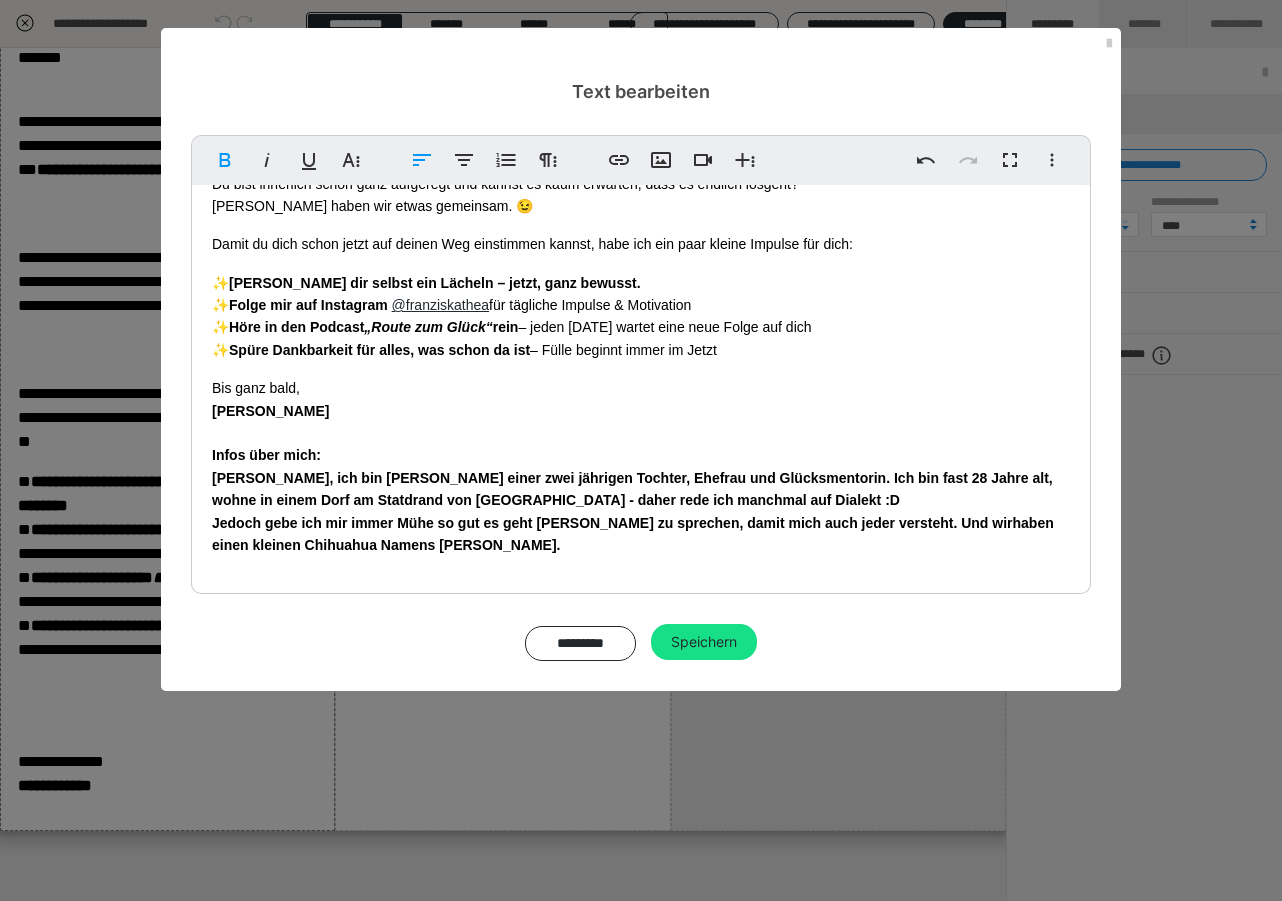 click on "Bis ganz bald, [PERSON_NAME] Infos über mich: [PERSON_NAME], ich bin [PERSON_NAME] einer zwei jährigen Tochter, Ehefrau und Glücksmentorin. Ich bin fast 28 Jahre alt, wohne in einem Dorf am Statdrand von [GEOGRAPHIC_DATA] - daher rede ich manchmal auf Dialekt :D  Jedoch gebe ich mir immer Mühe so gut es geht Hochdeutsch zu sprechen, damit mich auch jeder versteht. Und wir  haben einen kleinen Chihuahua Namens [PERSON_NAME]." at bounding box center [641, 466] 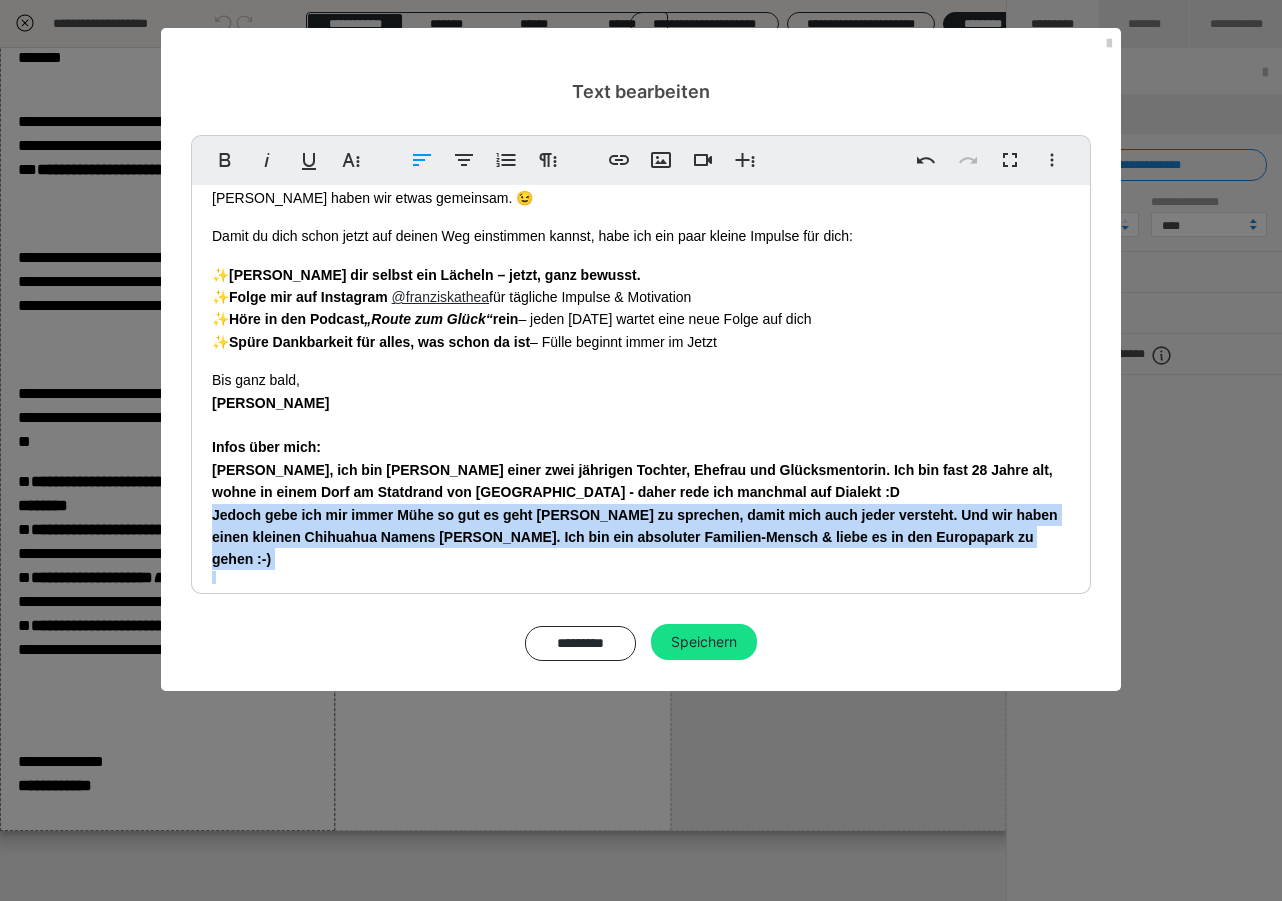 scroll, scrollTop: 242, scrollLeft: 0, axis: vertical 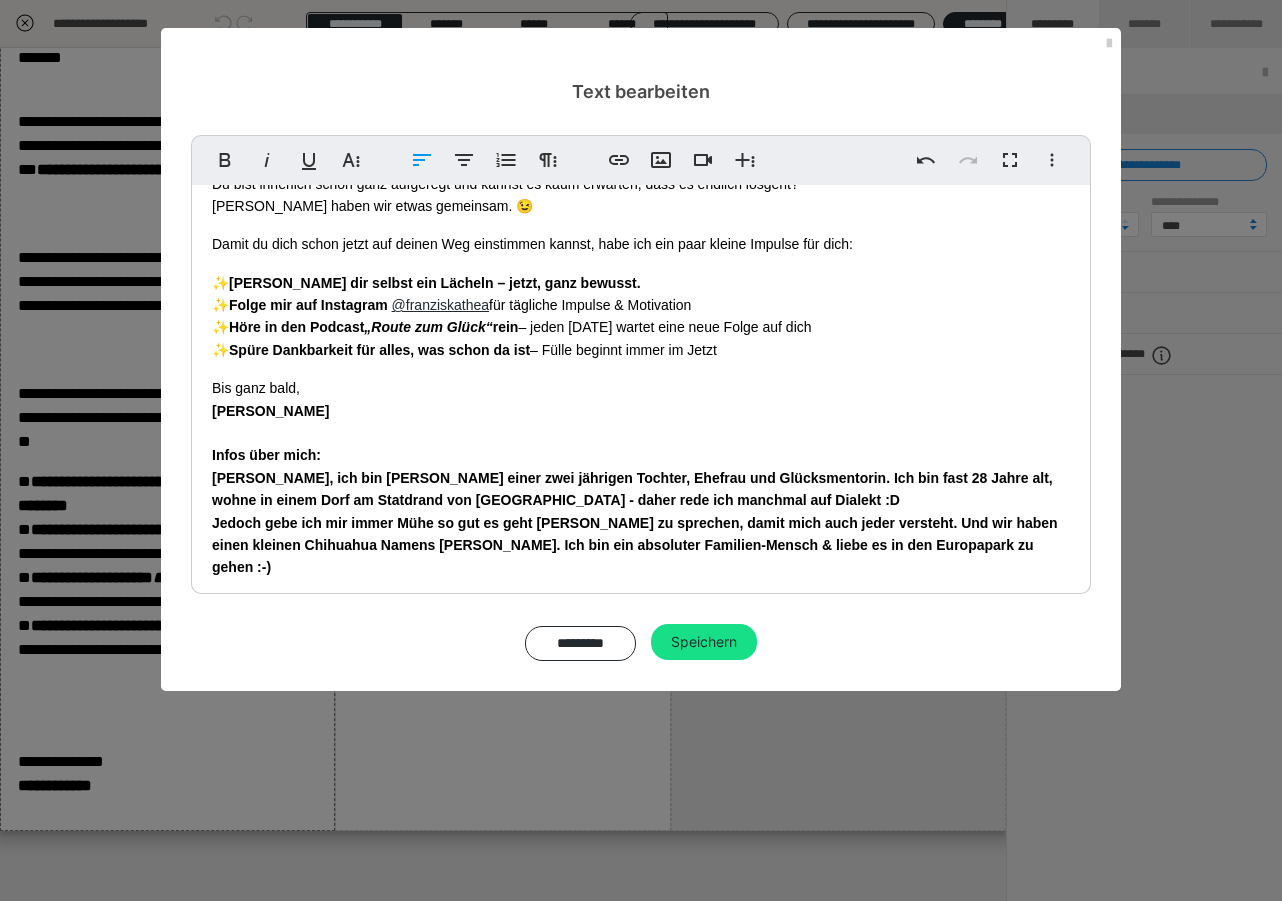 click on "Infos über mich:" at bounding box center (266, 455) 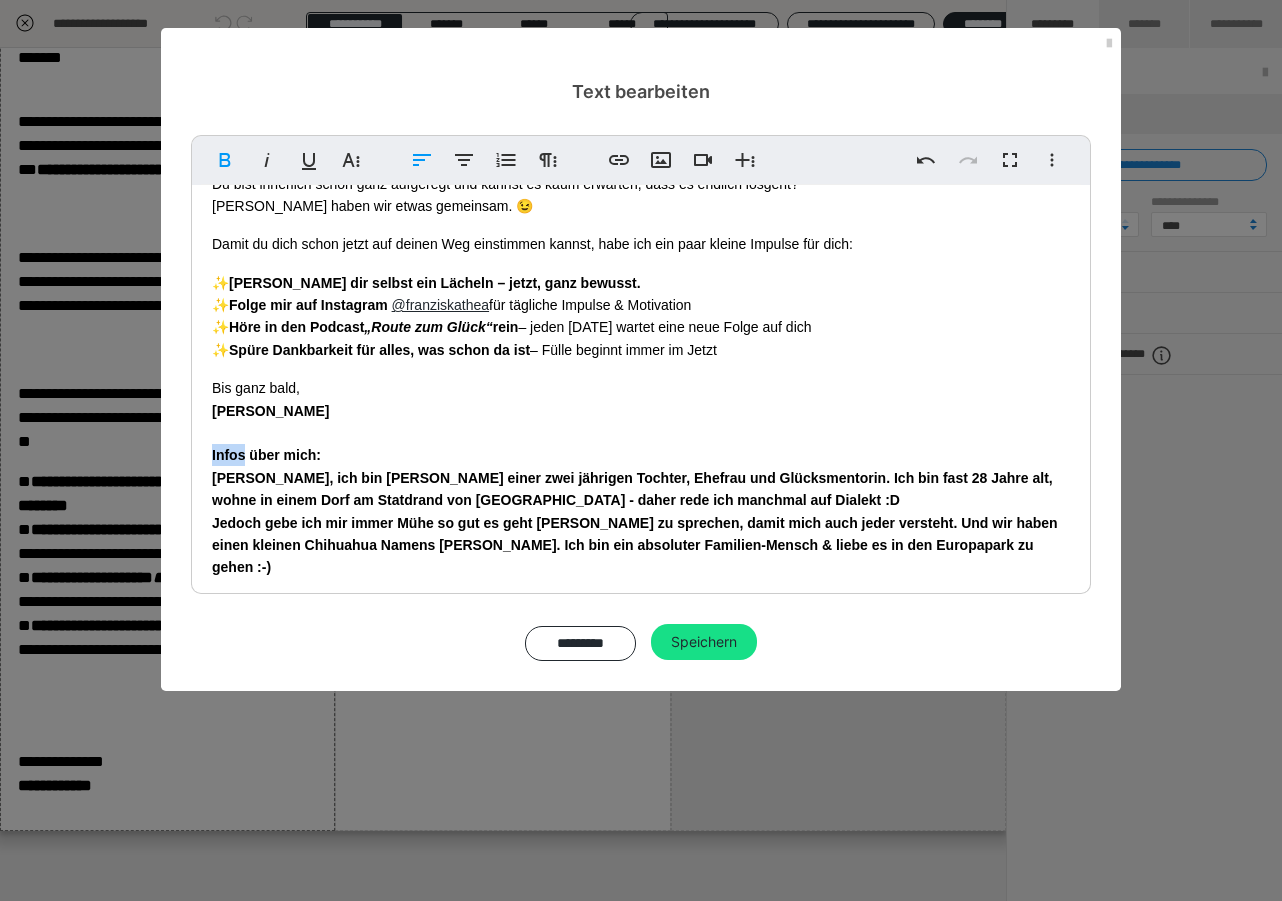 click on "Infos über mich:" at bounding box center (266, 455) 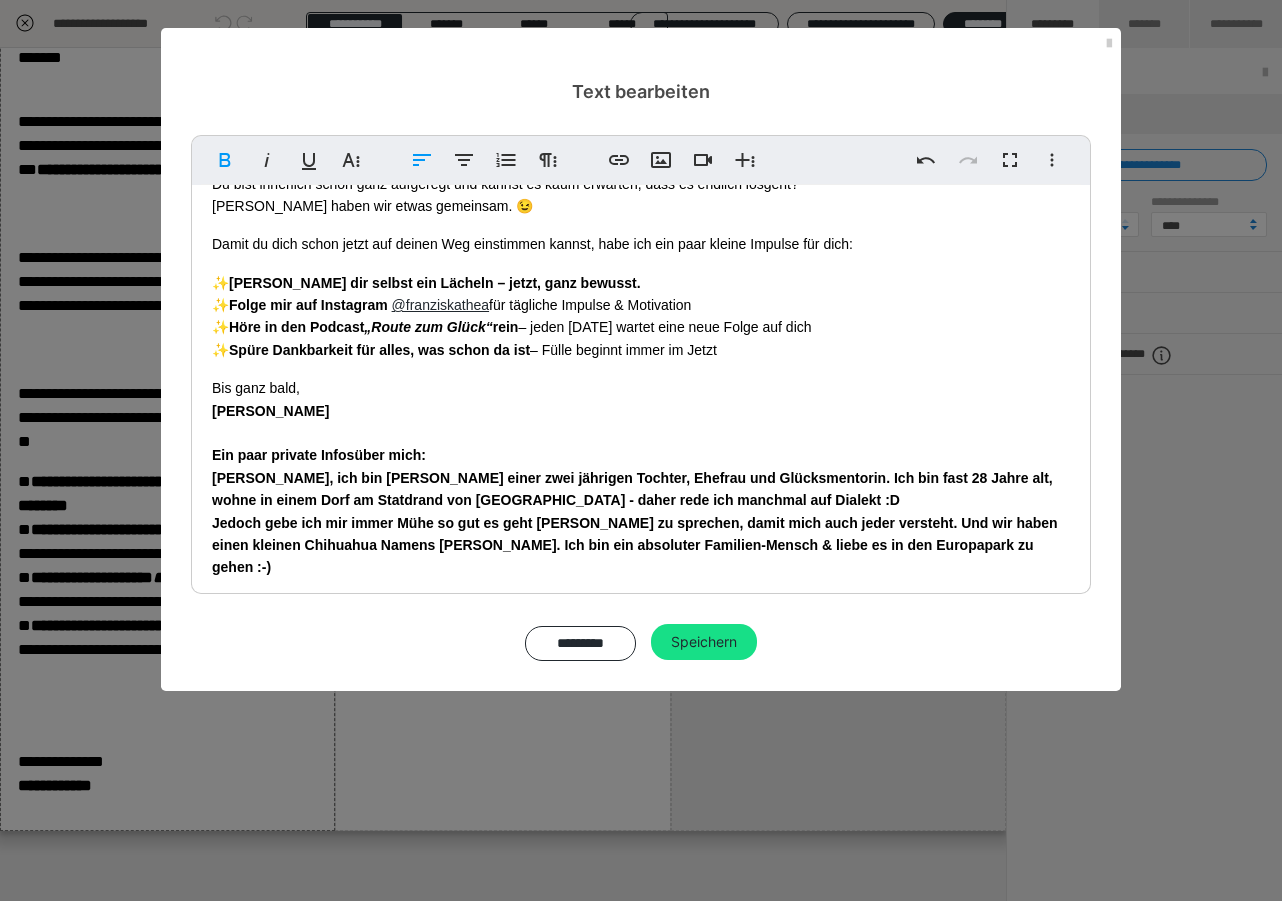 click on "Herzlich Willkommen, Powergirl! 🌟  Are you ready?  🌟 Am  [DATE]  startet dein Glückscoaching – dein Weg zu mehr Leichtigkeit, Fülle und echtem Strahlen. Du kannst alle Inhalte in deinem ganz eigenen Tempo anhören, ganz so, wie es sich für dich richtig anfühlt. Ich freue mich so sehr auf deine Transformation – und bin jetzt schon unendlich stolz auf dich. 💛  Auch du darfst stolz auf dich sein! Du bist innerlich schon ganz aufgeregt und kannst es kaum erwarten, dass es endlich losgeht? Dann haben wir etwas gemeinsam. 😉 Damit du dich schon jetzt auf deinen Weg einstimmen kannst, habe ich ein paar kleine Impulse für dich: ✨  [PERSON_NAME] dir selbst ein Lächeln – jetzt, ganz bewusst. ✨  Folge mir auf Instagram   @franziskathea  für tägliche Impulse & Motivation ✨  Höre in den Podcast  „Route zum Glück“  rein  – jeden [DATE] wartet eine neue Folge auf dich ✨  Spüre Dankbarkeit für alles, was schon da ist  – Fülle beginnt immer im Jetzt Bis ganz bald, Deine Franzi" at bounding box center [641, 279] 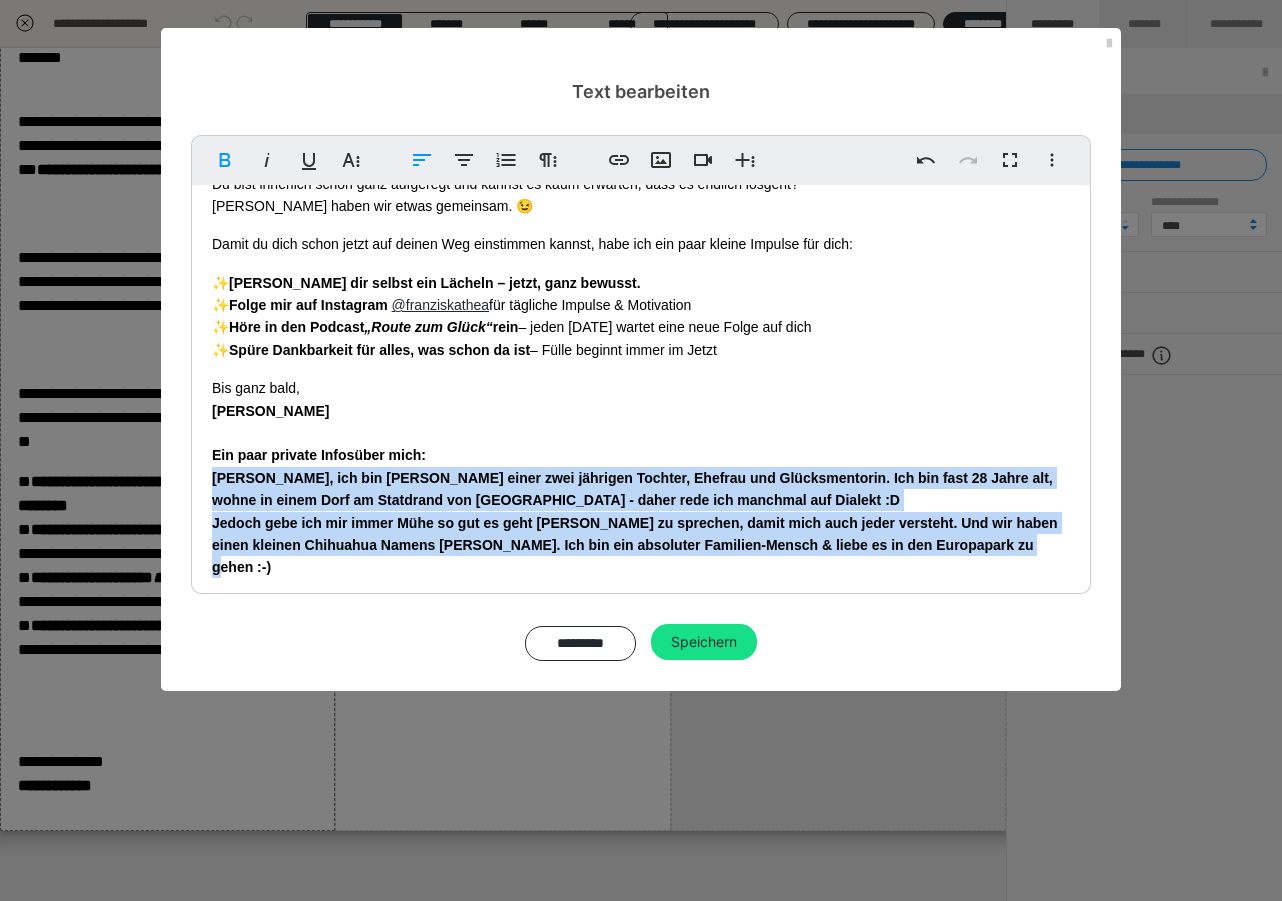 drag, startPoint x: 1026, startPoint y: 546, endPoint x: 214, endPoint y: 468, distance: 815.73773 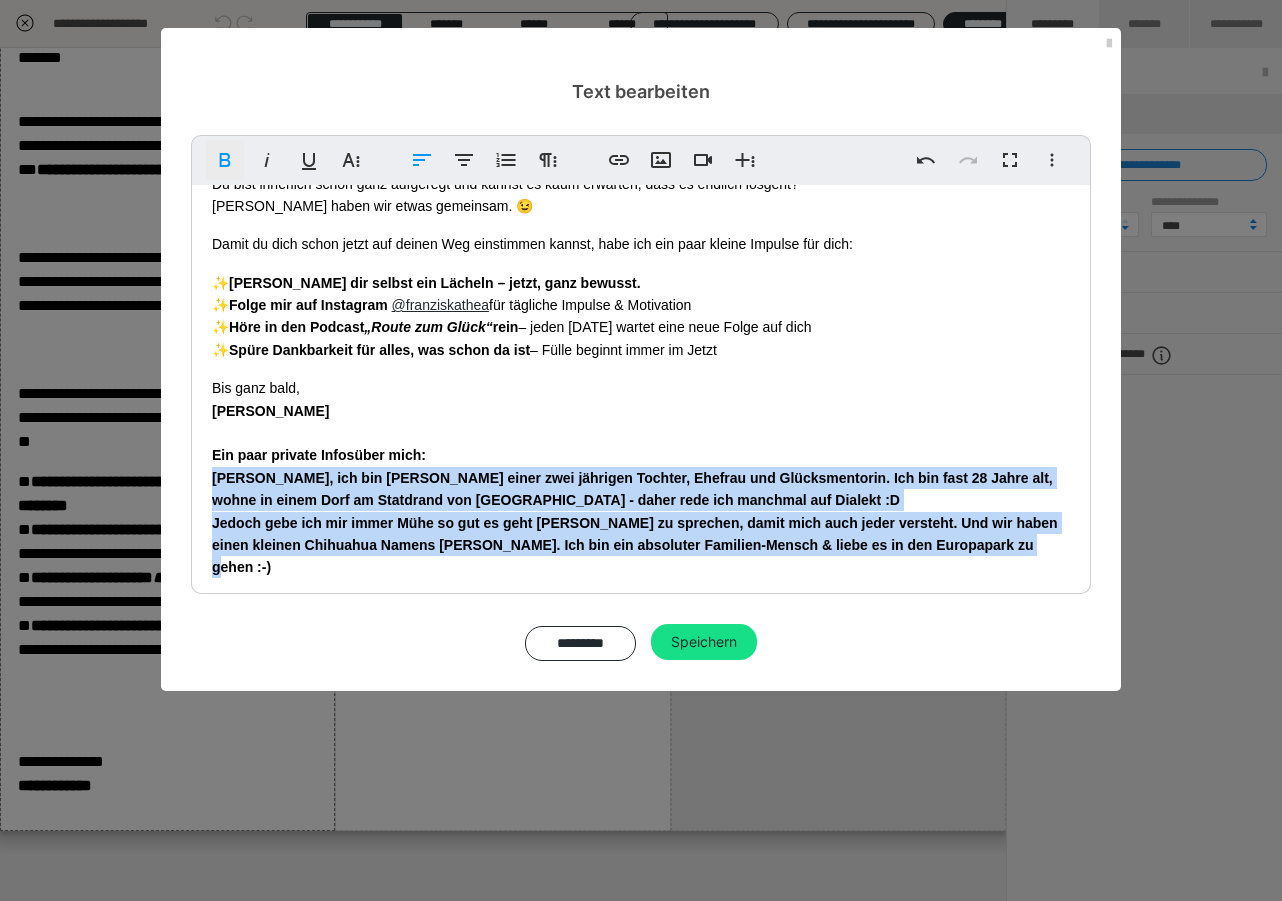 click 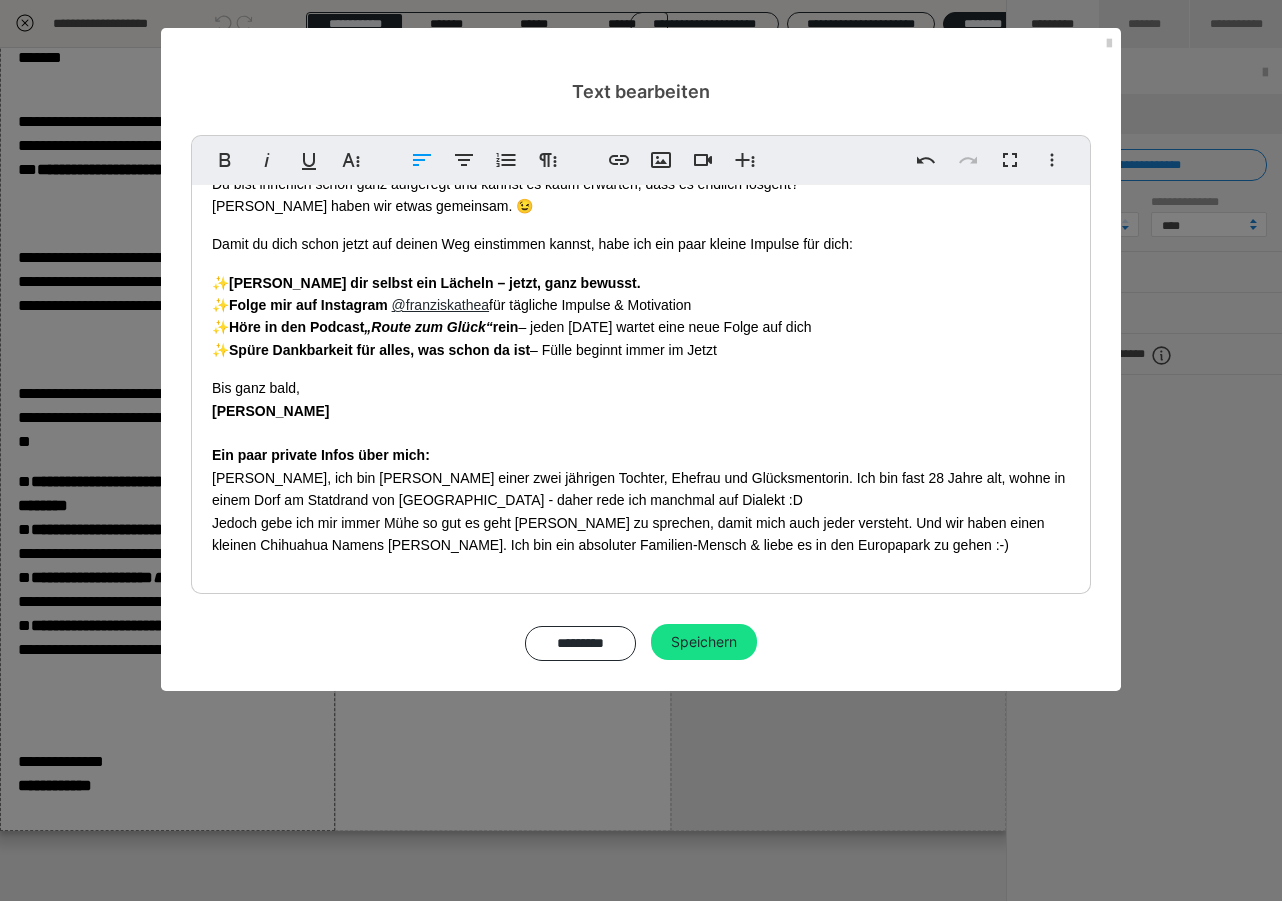 click on "Bis ganz bald, [PERSON_NAME] Ein paar private Infos über mich: [PERSON_NAME], ich bin [PERSON_NAME] einer zwei jährigen Tochter, Ehefrau und Glücksmentorin. Ich bin fast 28 Jahre alt, wohne in einem Dorf am Statdrand von [GEOGRAPHIC_DATA] - daher rede ich manchmal auf Dialekt :D  Jedoch gebe ich mir immer Mühe so gut es geht Hochdeutsch zu sprechen, damit mich auch jeder versteht. Und wir haben einen kleinen Chihuahua Namens [PERSON_NAME]. Ich bin ein absoluter Familien-Mensch & liebe es in den Europapark zu gehen :-)" at bounding box center [641, 466] 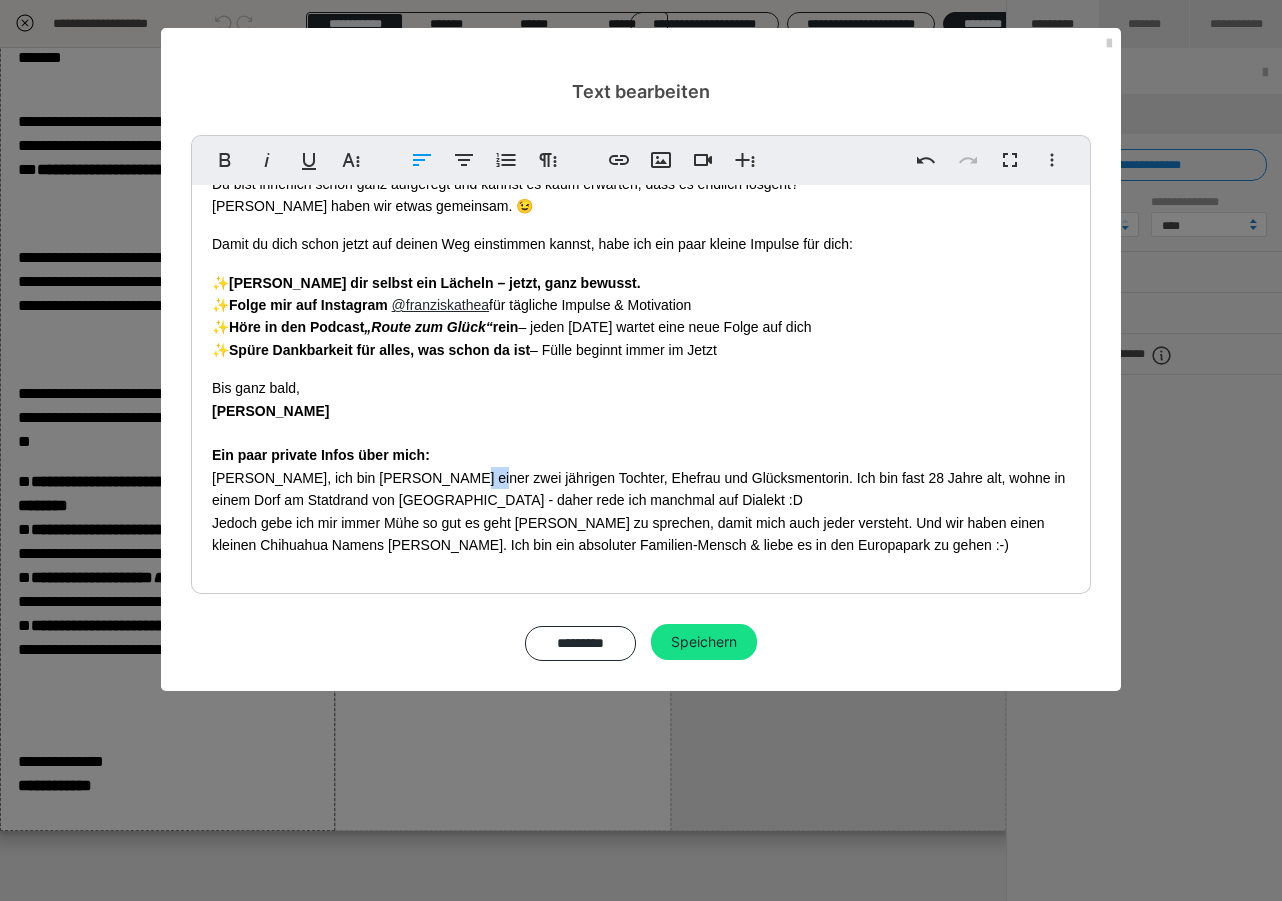 click on "Bis ganz bald, [PERSON_NAME] Ein paar private Infos über mich: [PERSON_NAME], ich bin [PERSON_NAME] einer zwei jährigen Tochter, Ehefrau und Glücksmentorin. Ich bin fast 28 Jahre alt, wohne in einem Dorf am Statdrand von [GEOGRAPHIC_DATA] - daher rede ich manchmal auf Dialekt :D  Jedoch gebe ich mir immer Mühe so gut es geht Hochdeutsch zu sprechen, damit mich auch jeder versteht. Und wir haben einen kleinen Chihuahua Namens [PERSON_NAME]. Ich bin ein absoluter Familien-Mensch & liebe es in den Europapark zu gehen :-)" at bounding box center (641, 466) 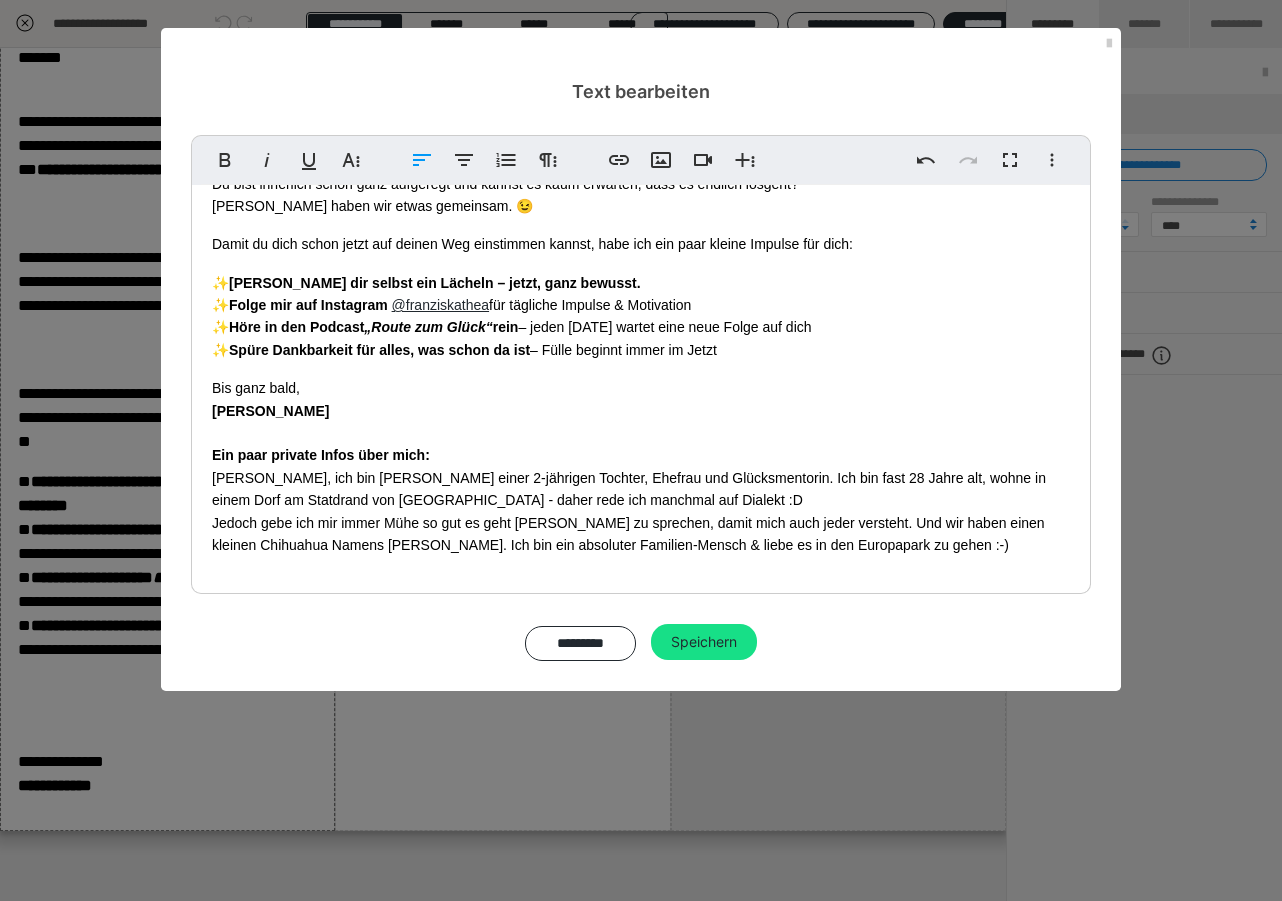 click on "Bis ganz bald, [PERSON_NAME] Ein paar private Infos über mich: [PERSON_NAME], ich bin [PERSON_NAME] einer 2-jährigen Tochter, Ehefrau und Glücksmentorin. Ich bin fast 28 Jahre alt, wohne in einem Dorf am Statdrand von [GEOGRAPHIC_DATA] - daher rede ich manchmal auf Dialekt :D  Jedoch gebe ich mir immer Mühe so gut es geht Hochdeutsch zu sprechen, damit mich auch jeder versteht. Und wir haben einen kleinen Chihuahua Namens [PERSON_NAME]. Ich bin ein absoluter Familien-Mensch & liebe es in den Europapark zu gehen :-)" at bounding box center (641, 466) 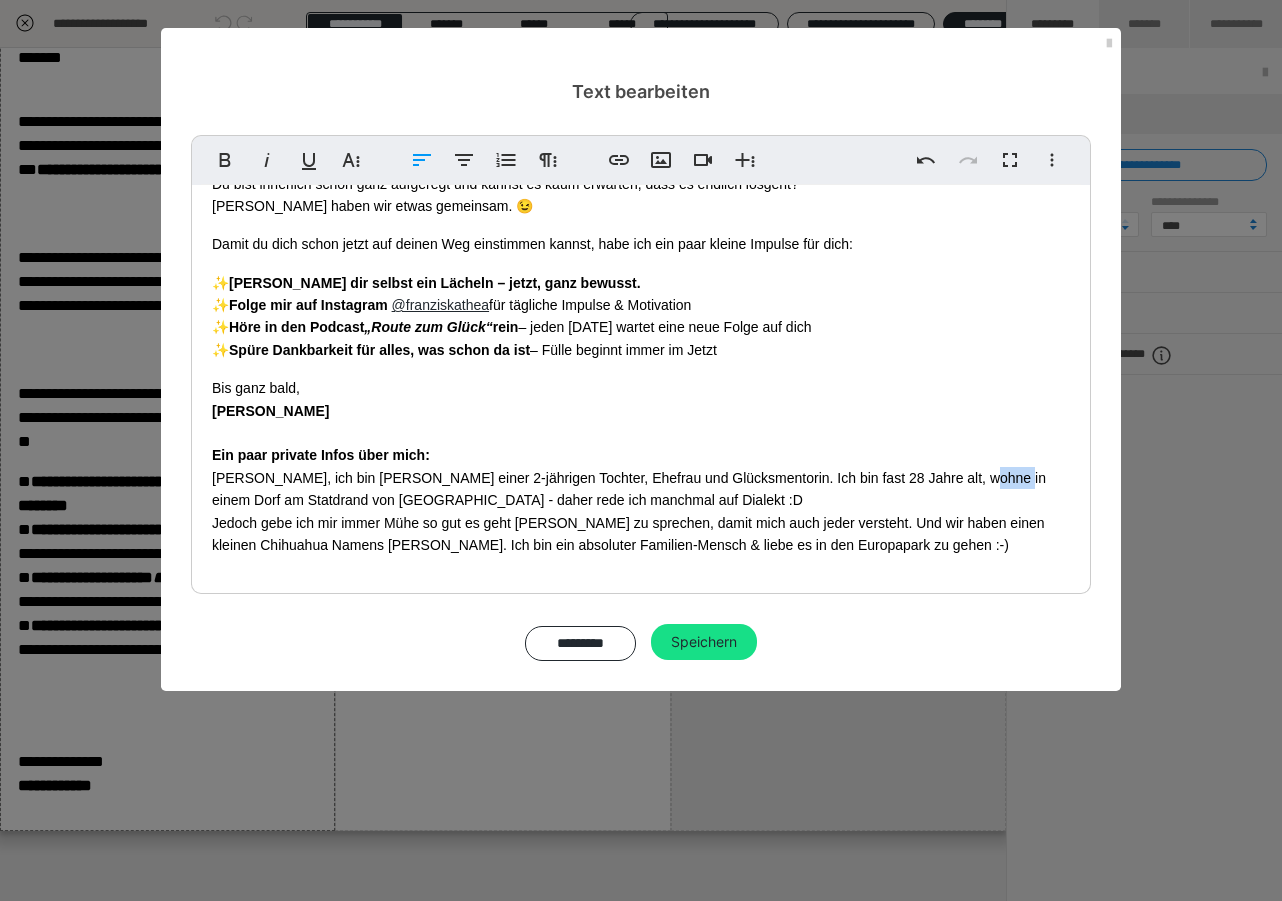 click on "Bis ganz bald, [PERSON_NAME] Ein paar private Infos über mich: [PERSON_NAME], ich bin [PERSON_NAME] einer 2-jährigen Tochter, Ehefrau und Glücksmentorin. Ich bin fast 28 Jahre alt, wohne in einem Dorf am Statdrand von [GEOGRAPHIC_DATA] - daher rede ich manchmal auf Dialekt :D  Jedoch gebe ich mir immer Mühe so gut es geht Hochdeutsch zu sprechen, damit mich auch jeder versteht. Und wir haben einen kleinen Chihuahua Namens [PERSON_NAME]. Ich bin ein absoluter Familien-Mensch & liebe es in den Europapark zu gehen :-)" at bounding box center (641, 466) 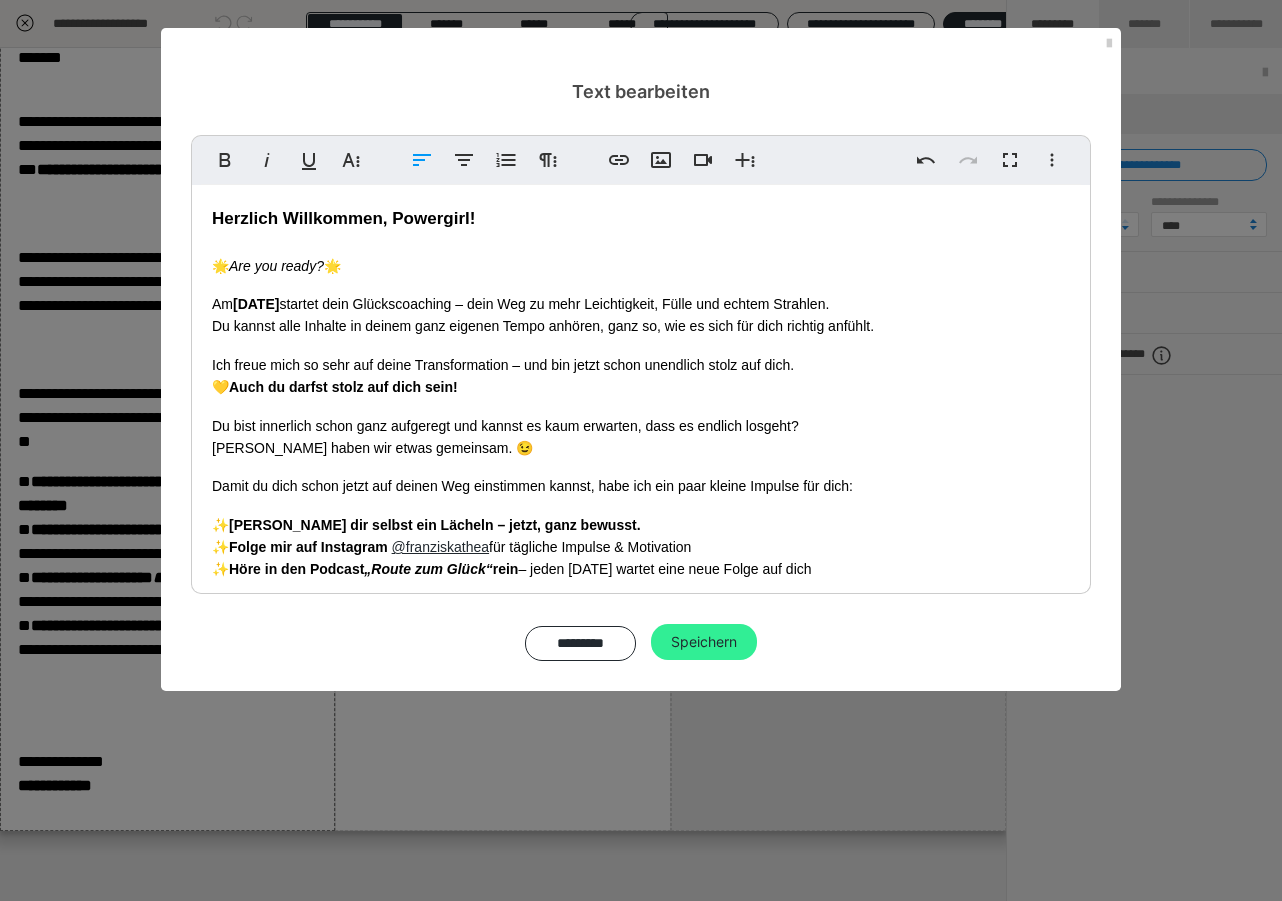 scroll, scrollTop: 0, scrollLeft: 0, axis: both 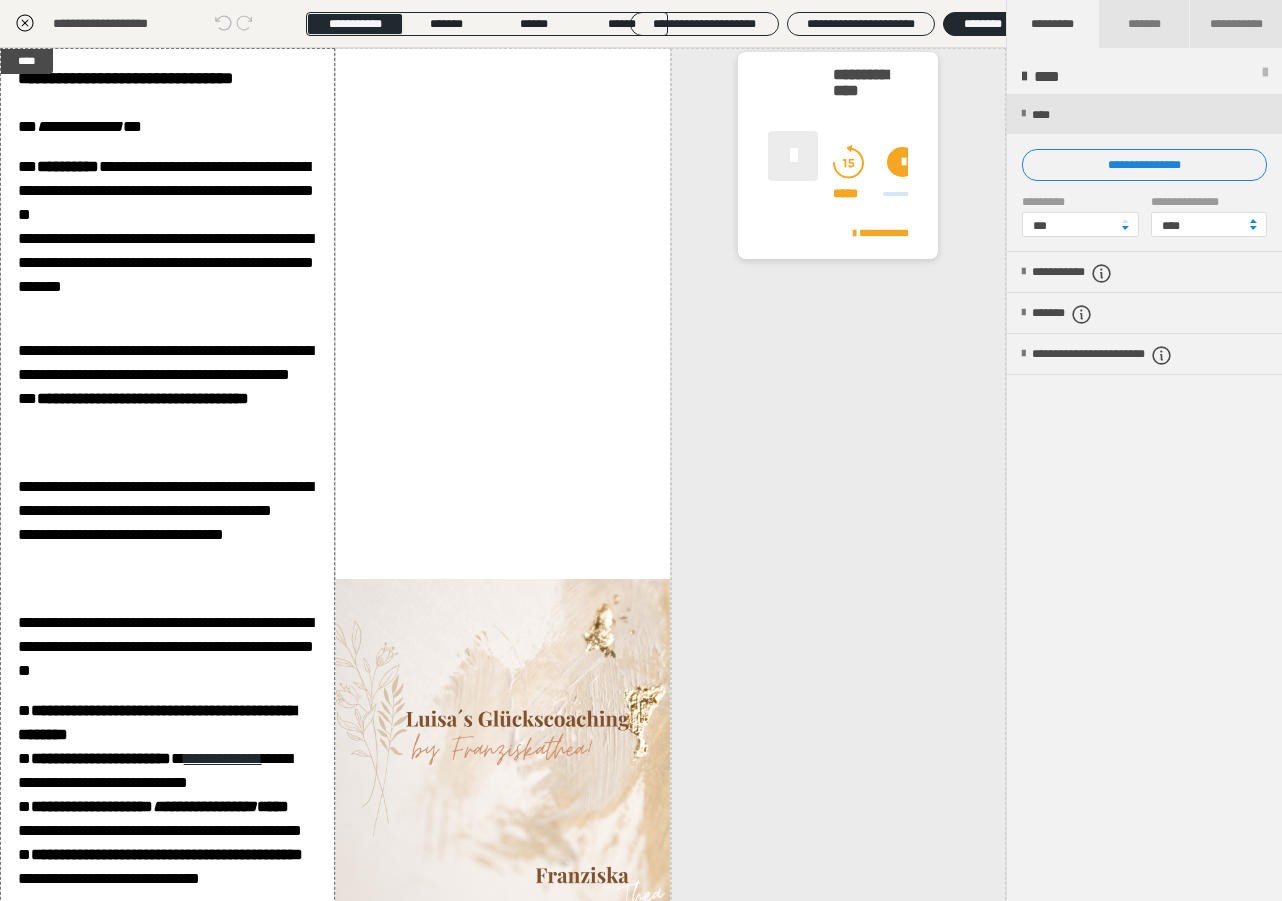 click 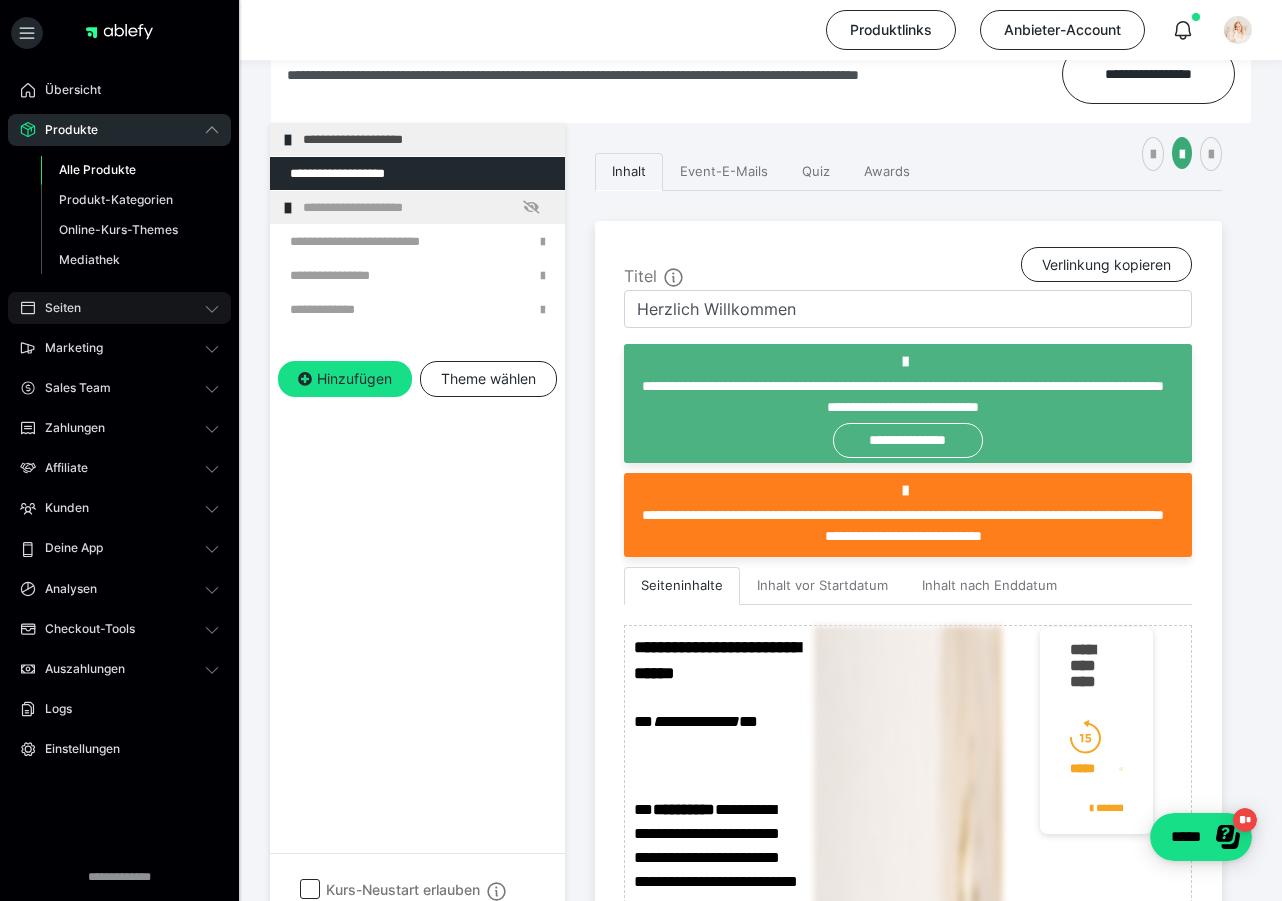 click on "Seiten" at bounding box center [119, 308] 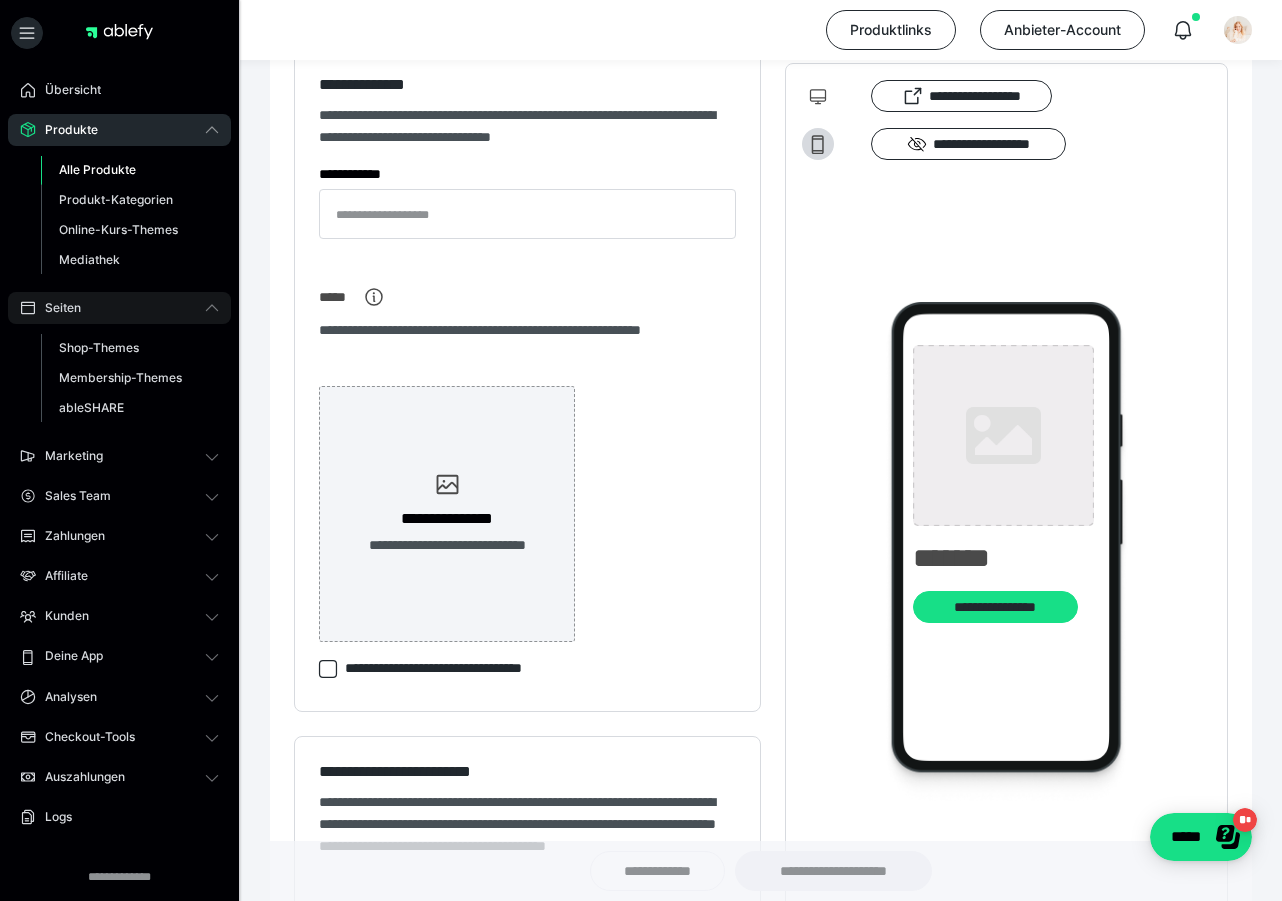 type on "**********" 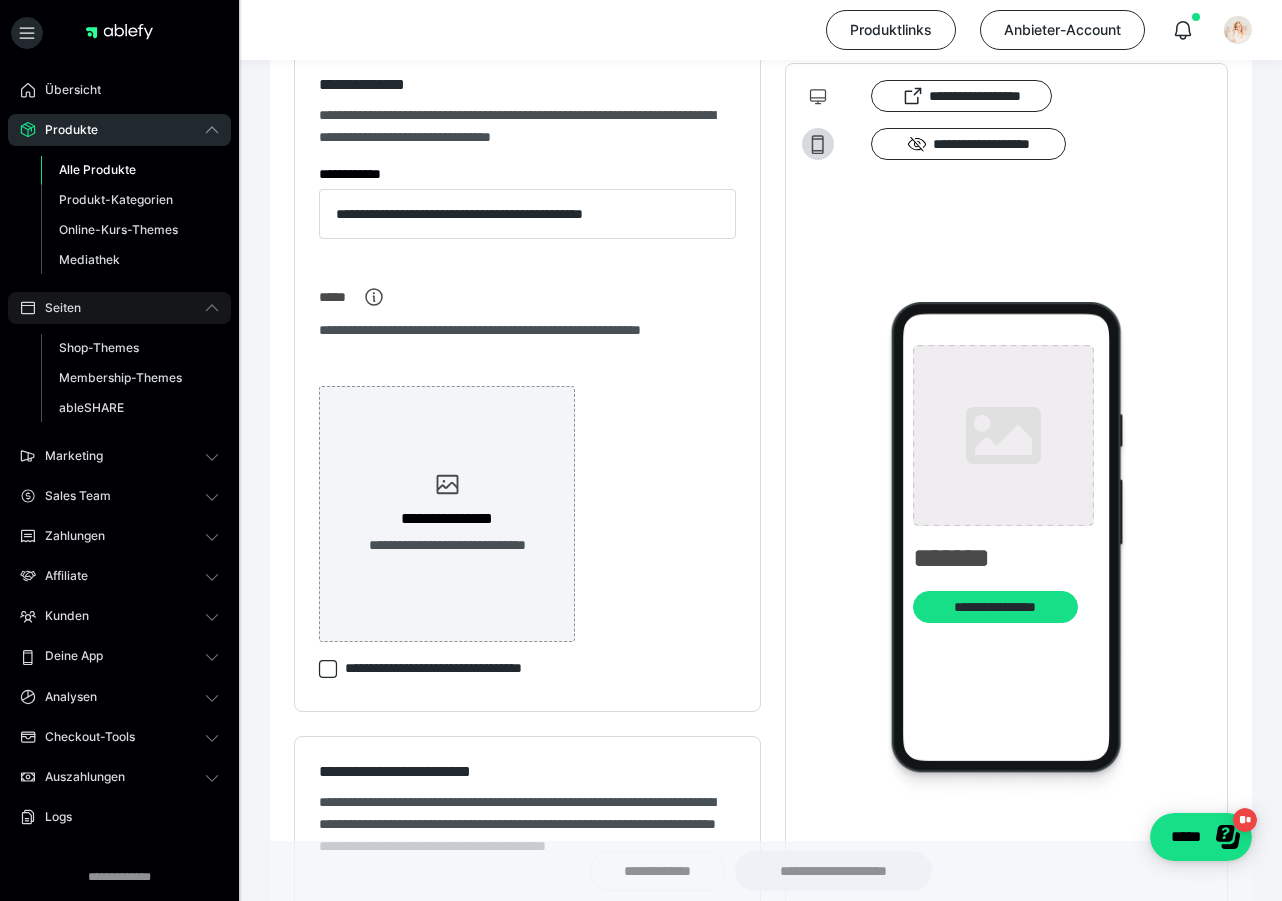 type on "**********" 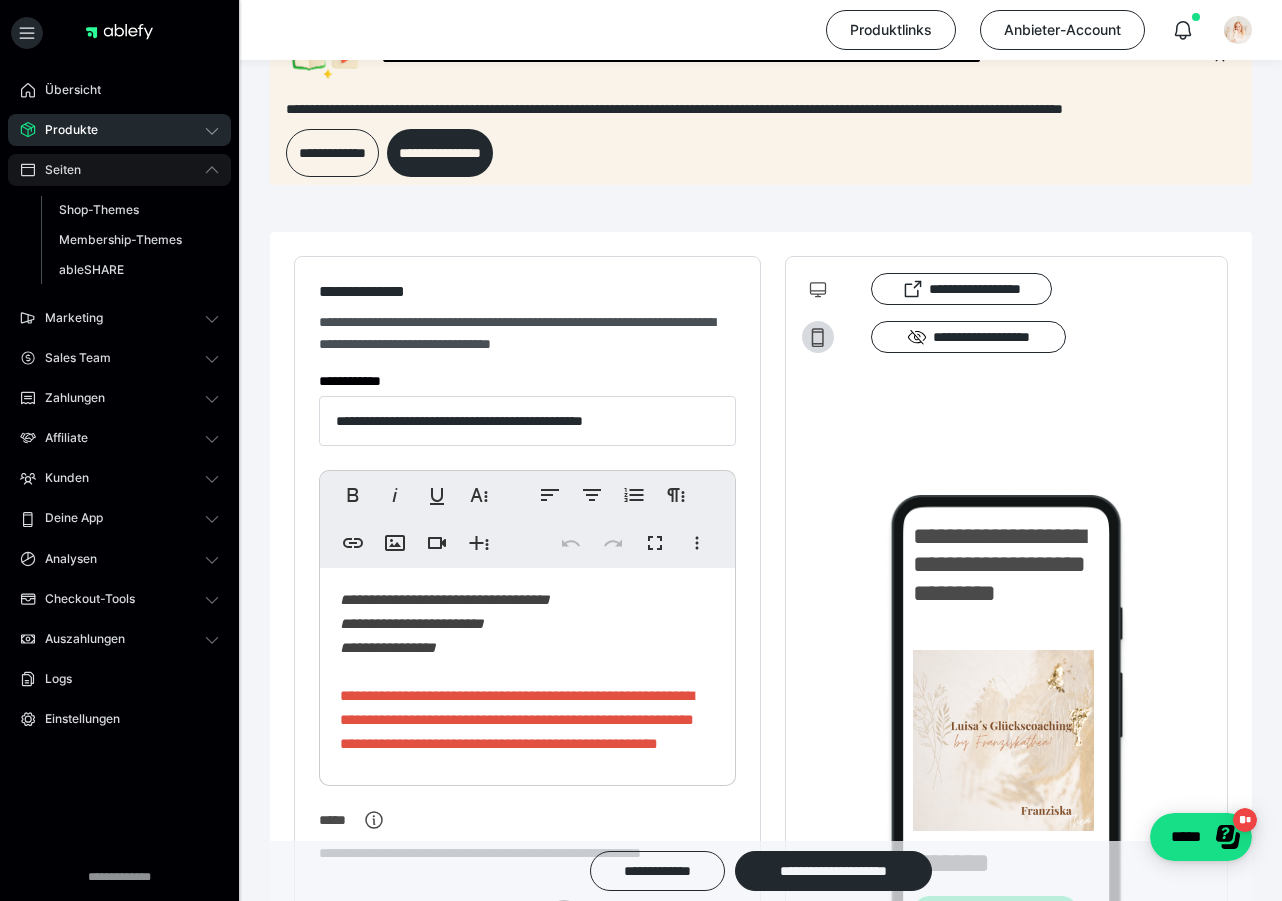 scroll, scrollTop: 0, scrollLeft: 0, axis: both 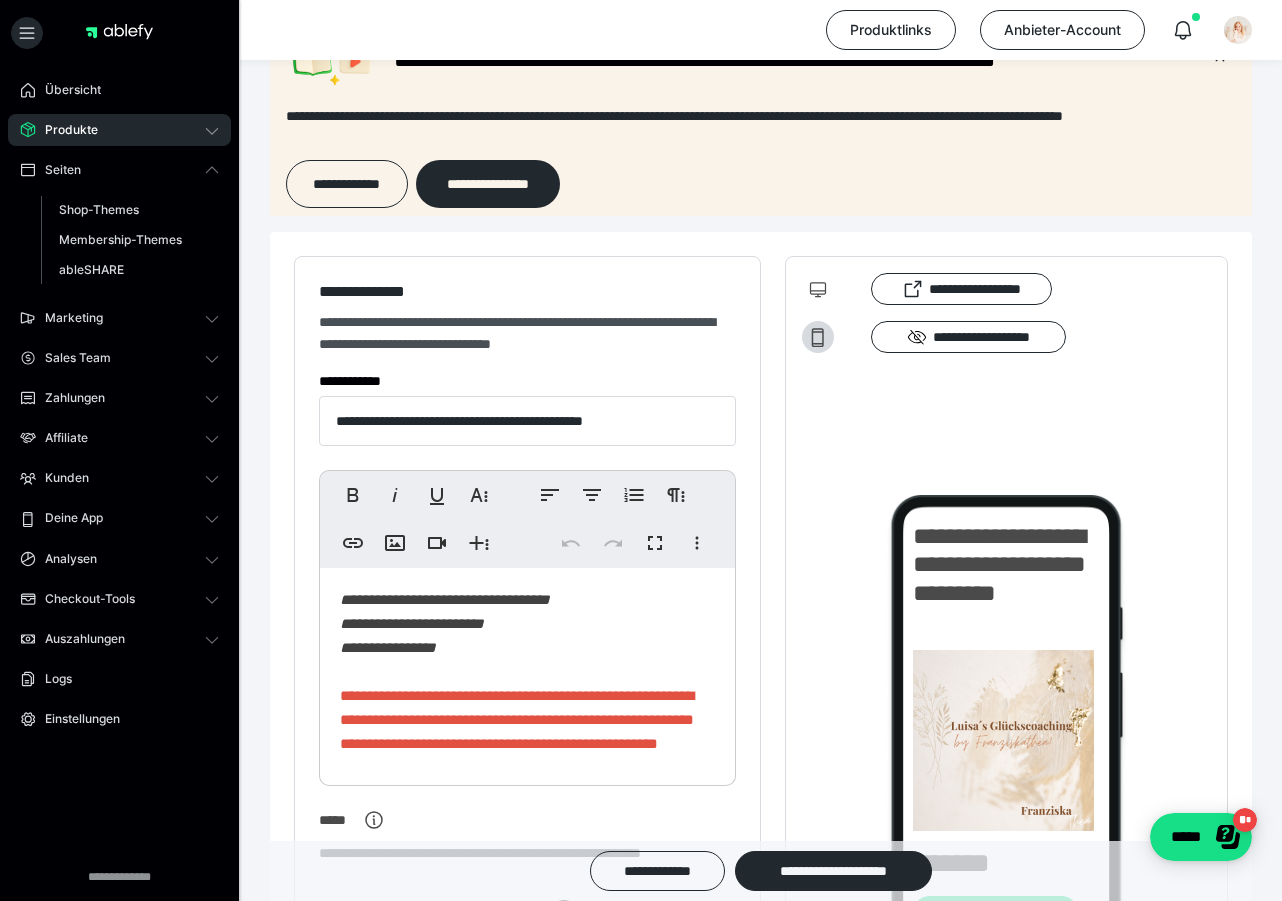 click on "Produkte" at bounding box center (119, 130) 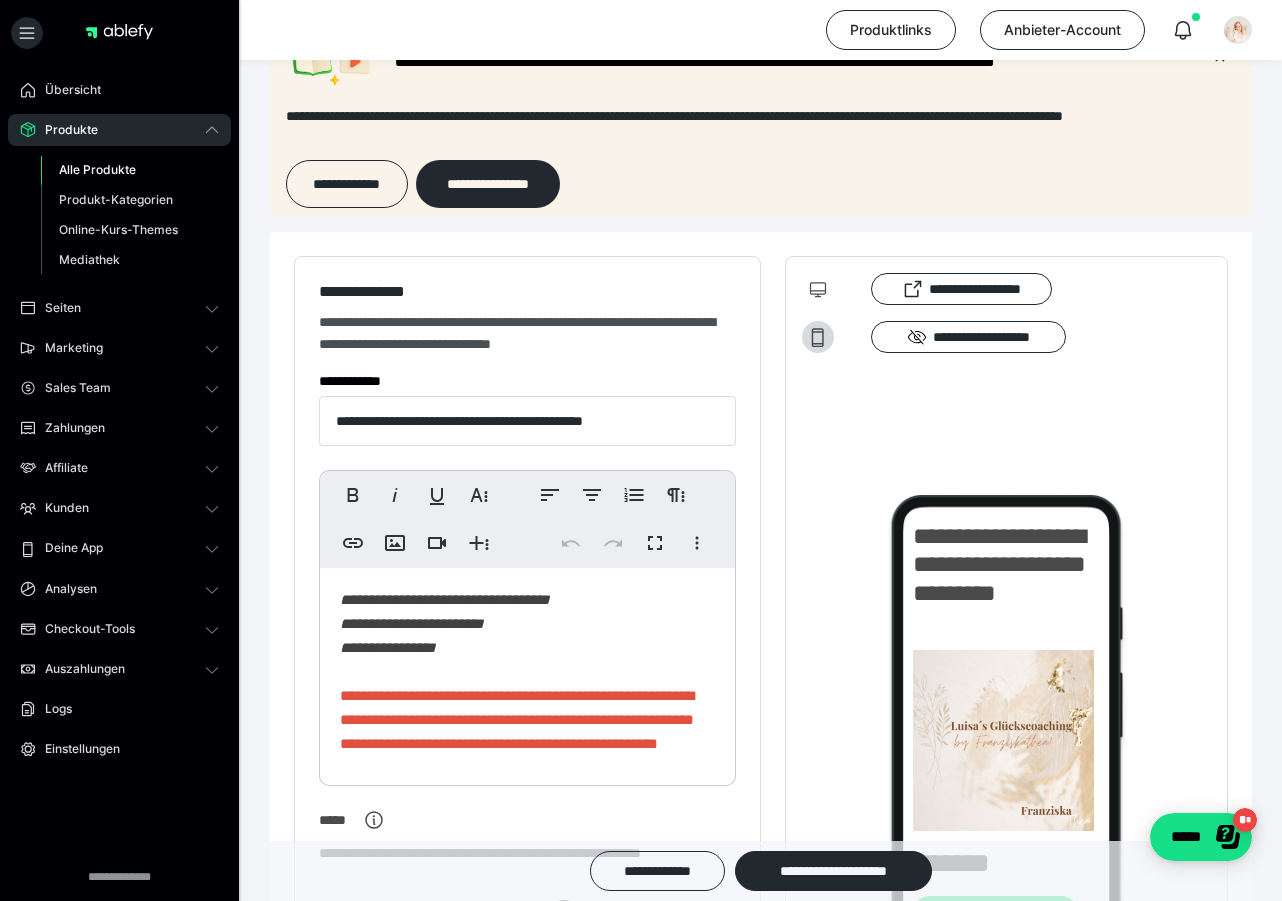 click on "Alle Produkte" at bounding box center [97, 169] 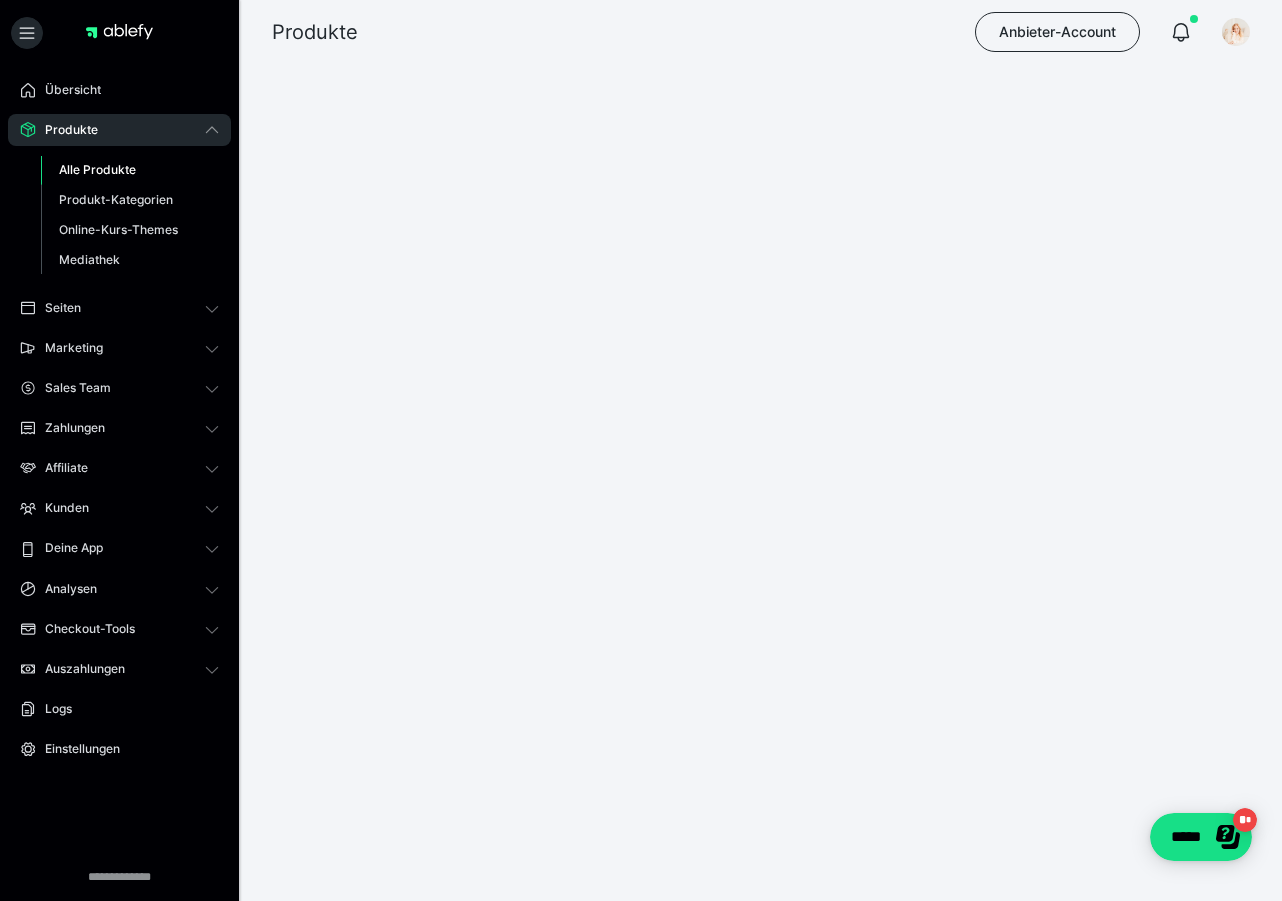 scroll, scrollTop: 0, scrollLeft: 0, axis: both 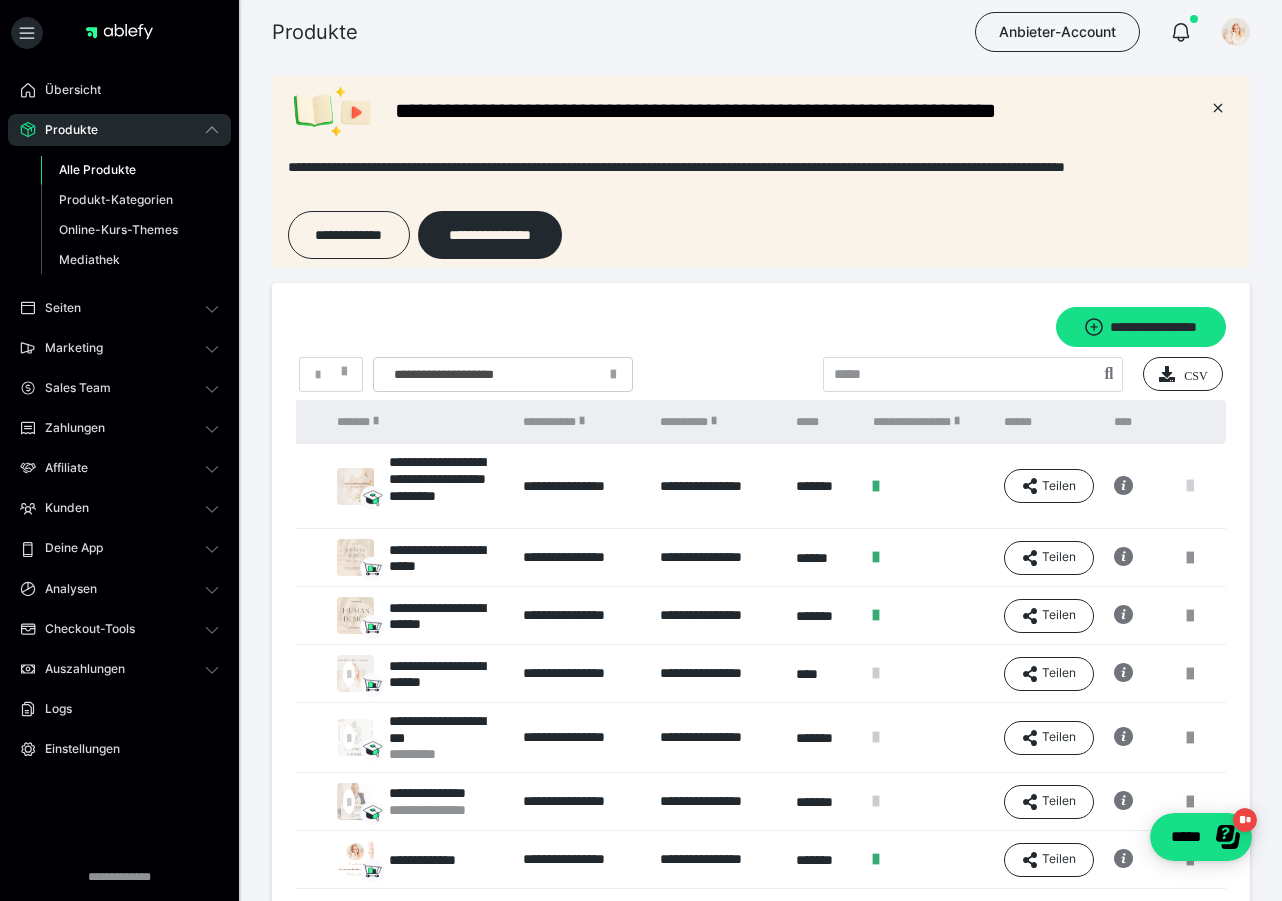 click at bounding box center (1190, 486) 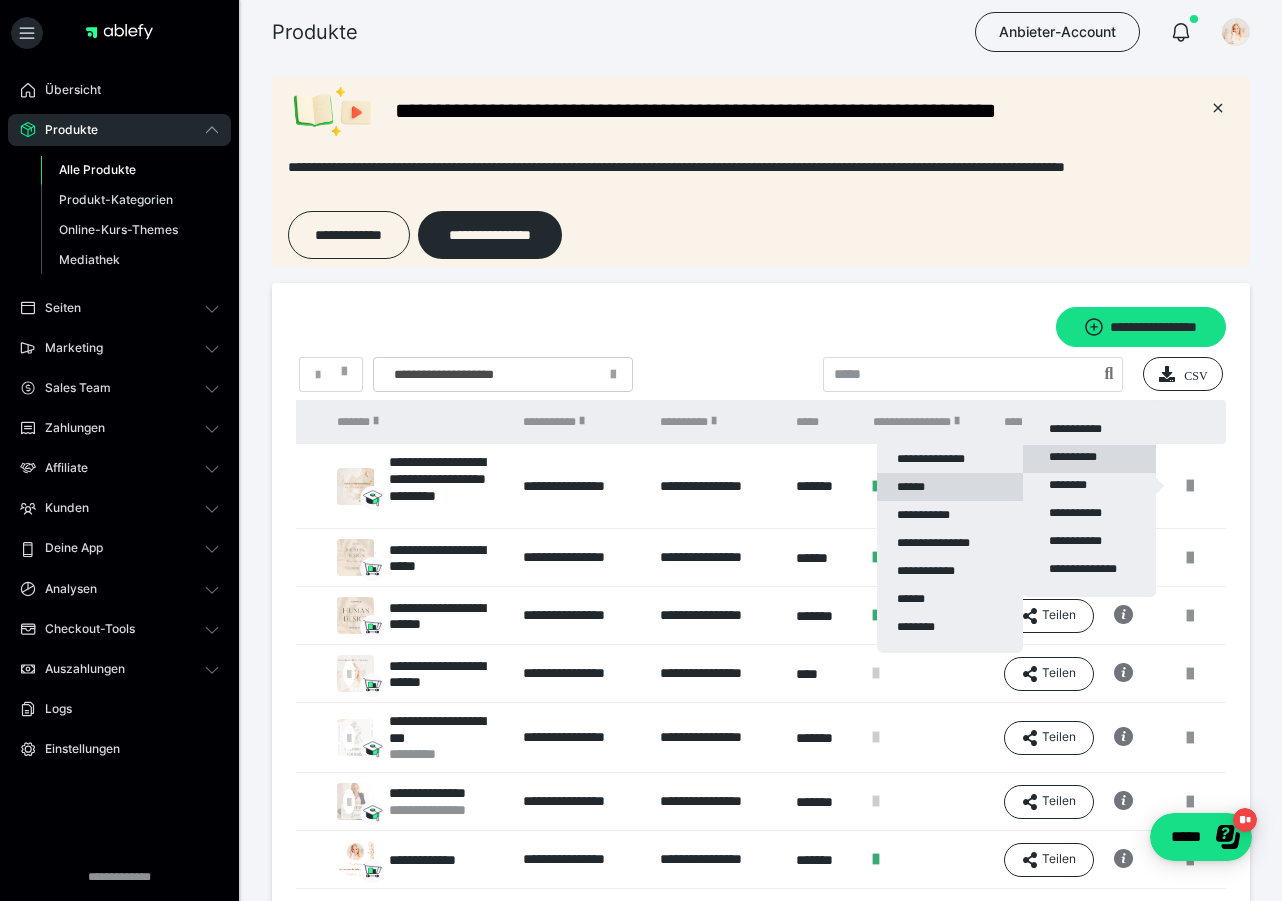 click on "******" at bounding box center [950, 487] 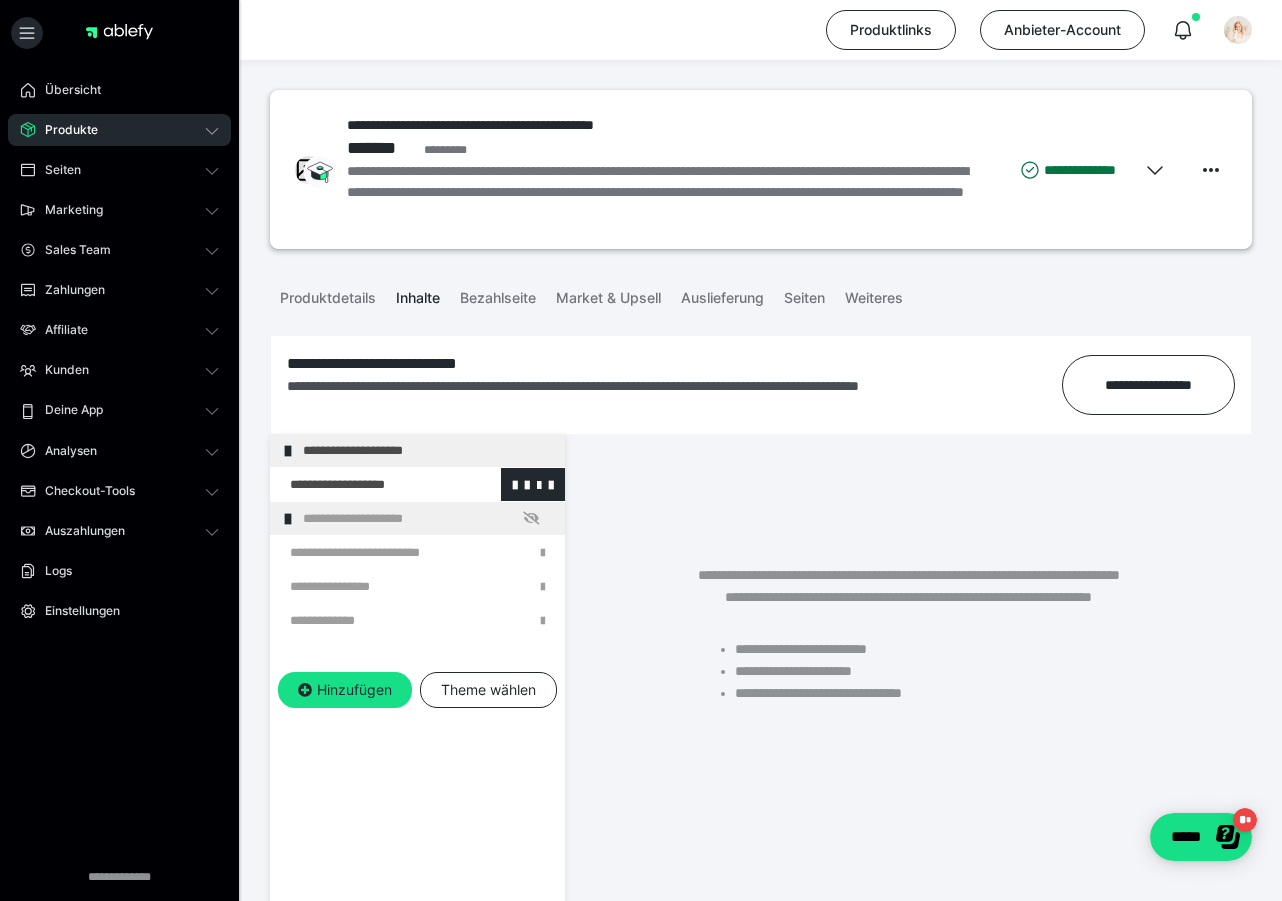 click at bounding box center [365, 484] 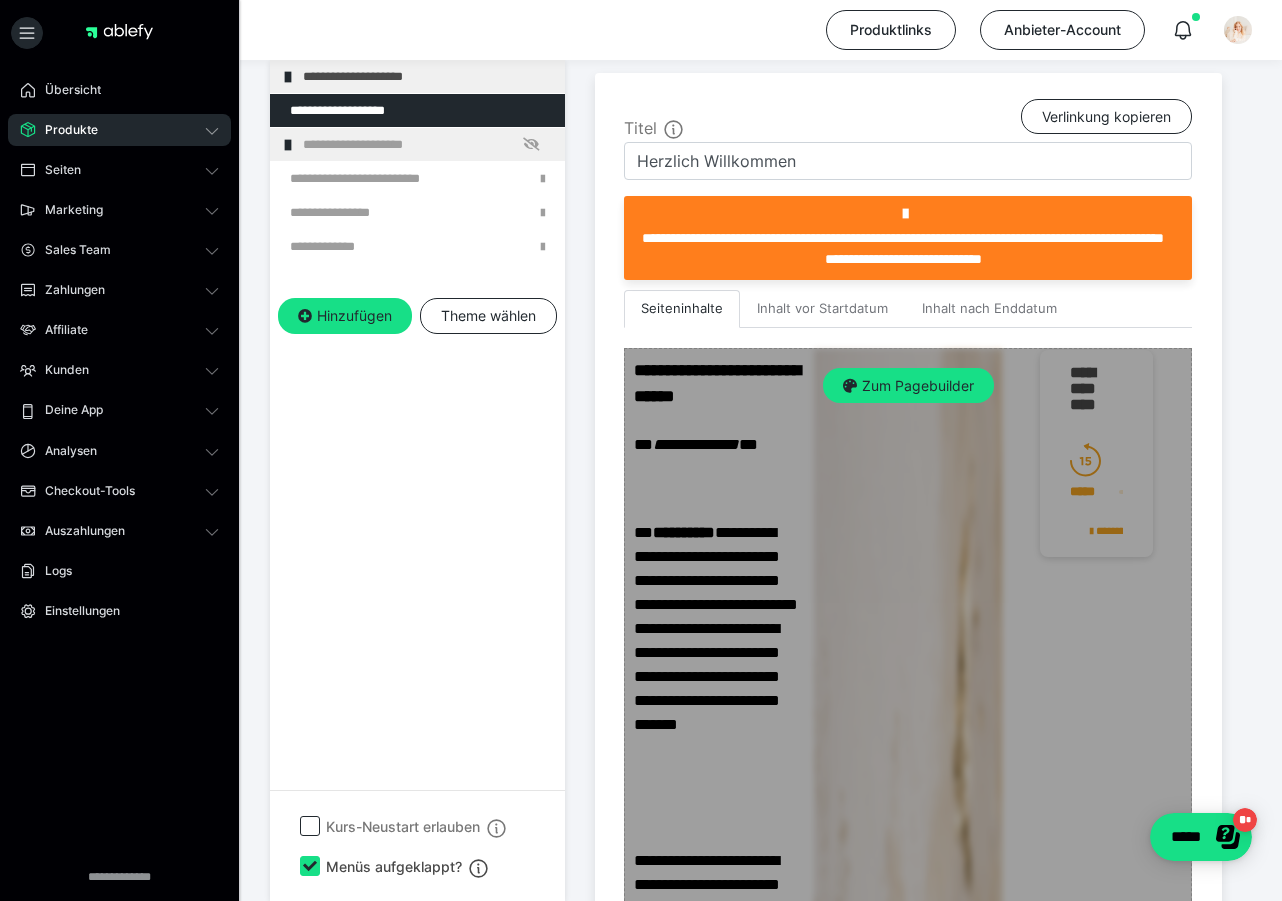 scroll, scrollTop: 463, scrollLeft: 1, axis: both 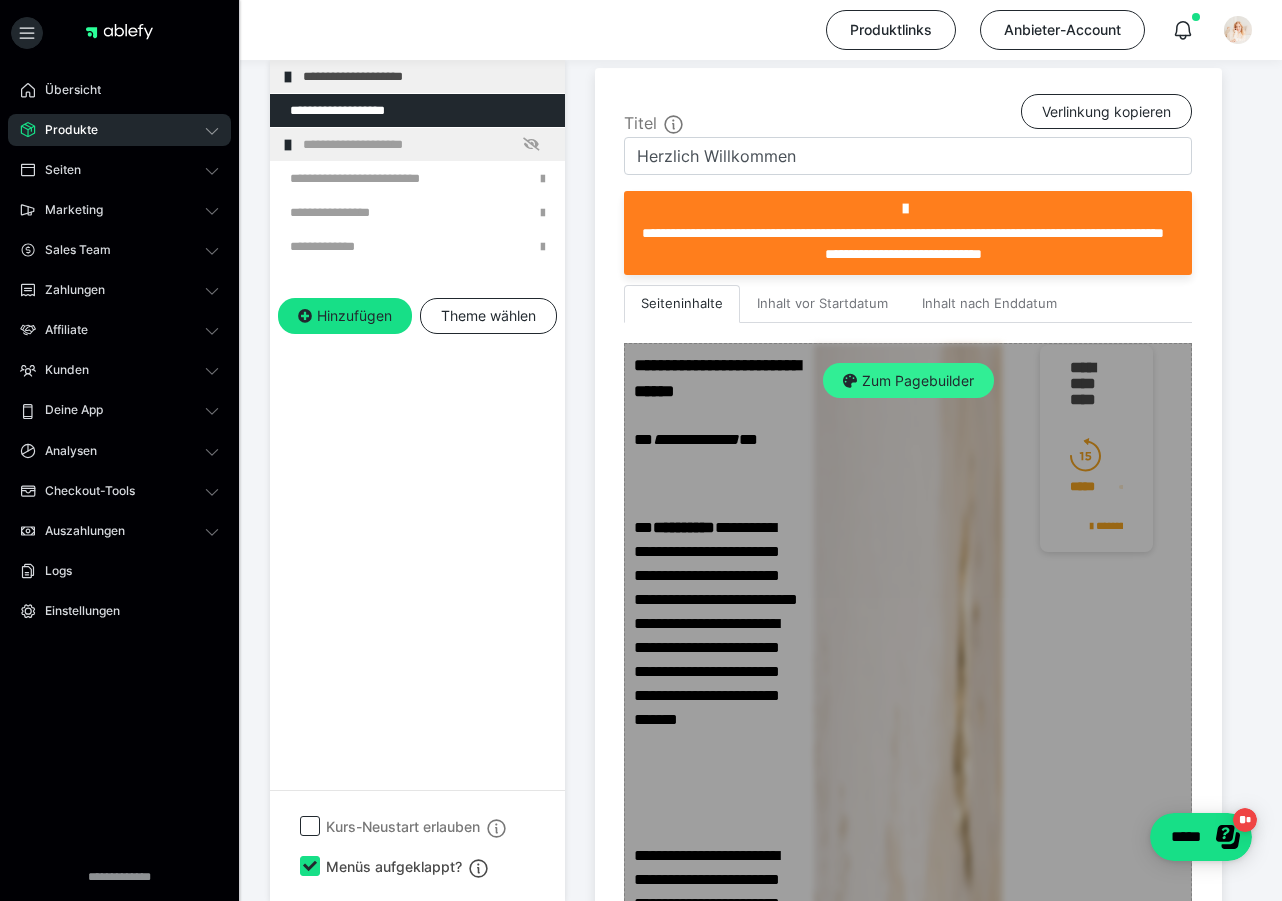 click on "Zum Pagebuilder" at bounding box center (908, 381) 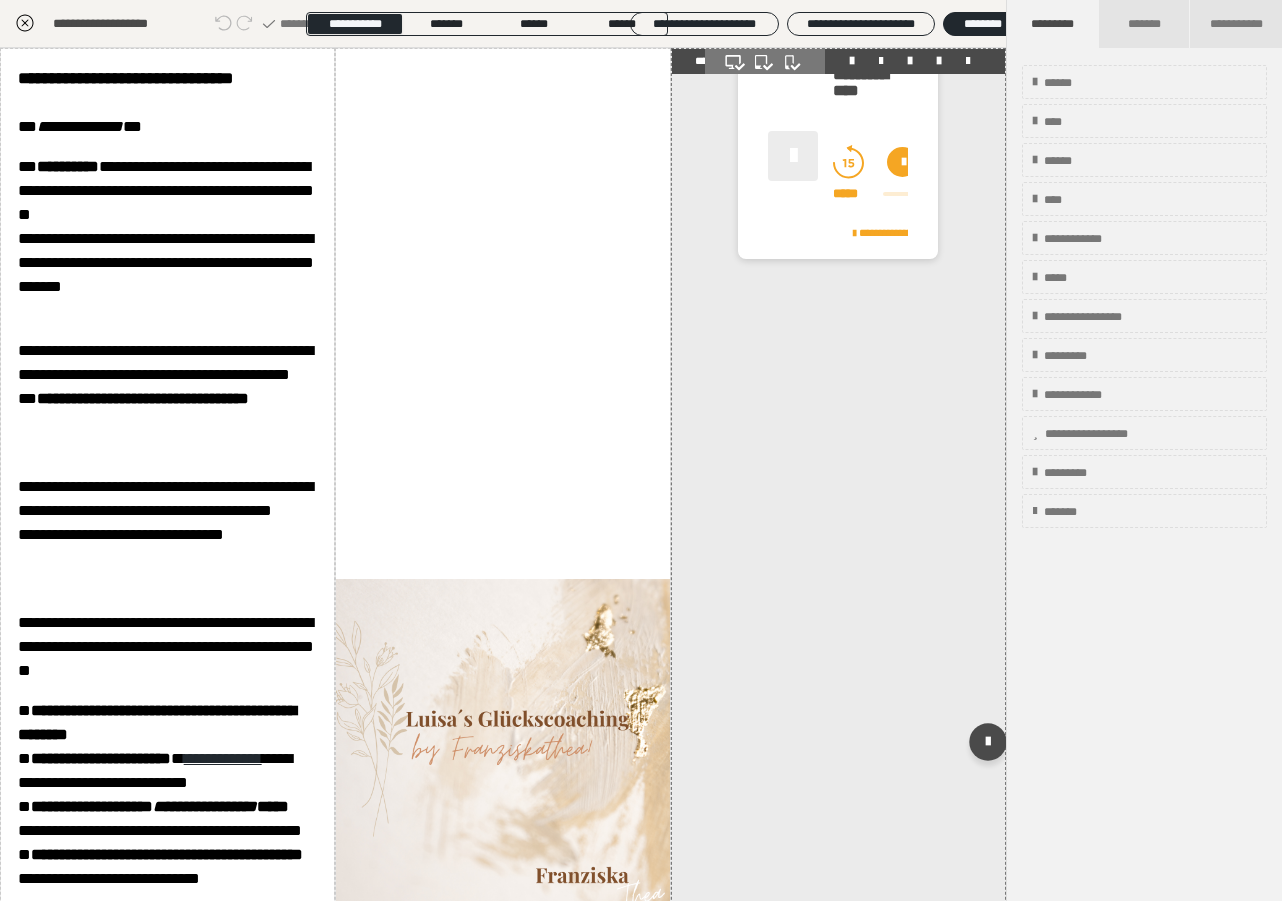 click at bounding box center (902, 162) 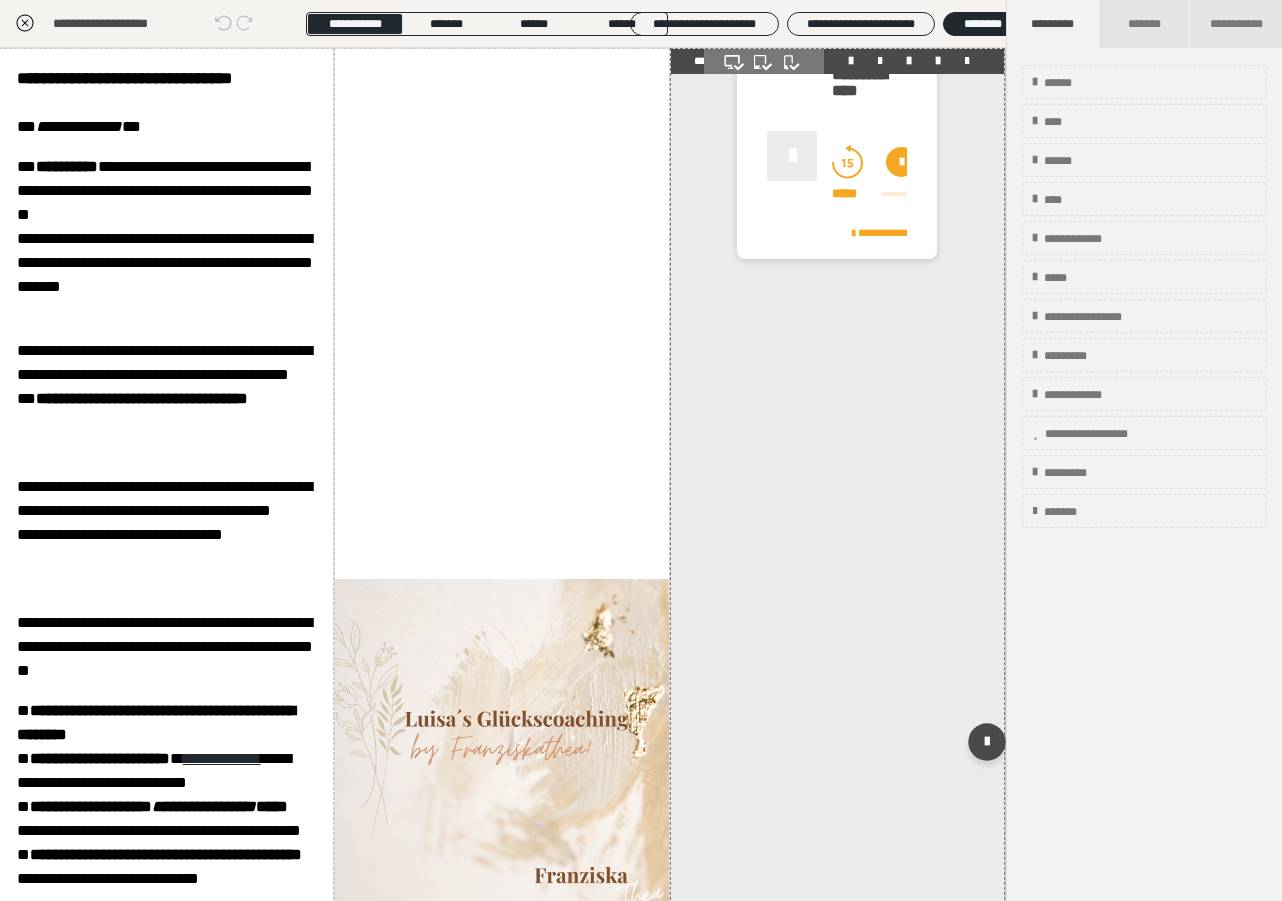 scroll, scrollTop: 0, scrollLeft: 1, axis: horizontal 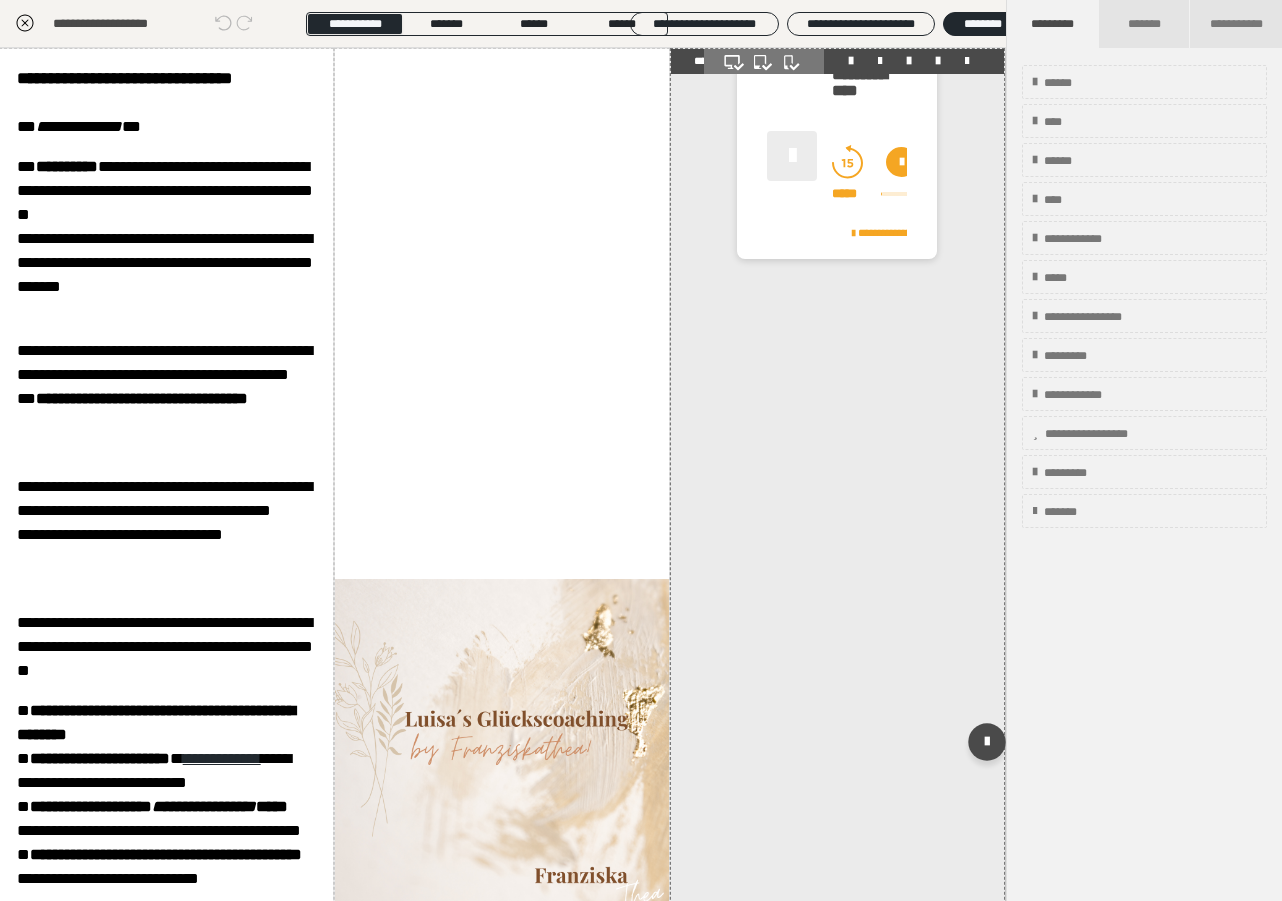 click at bounding box center [901, 162] 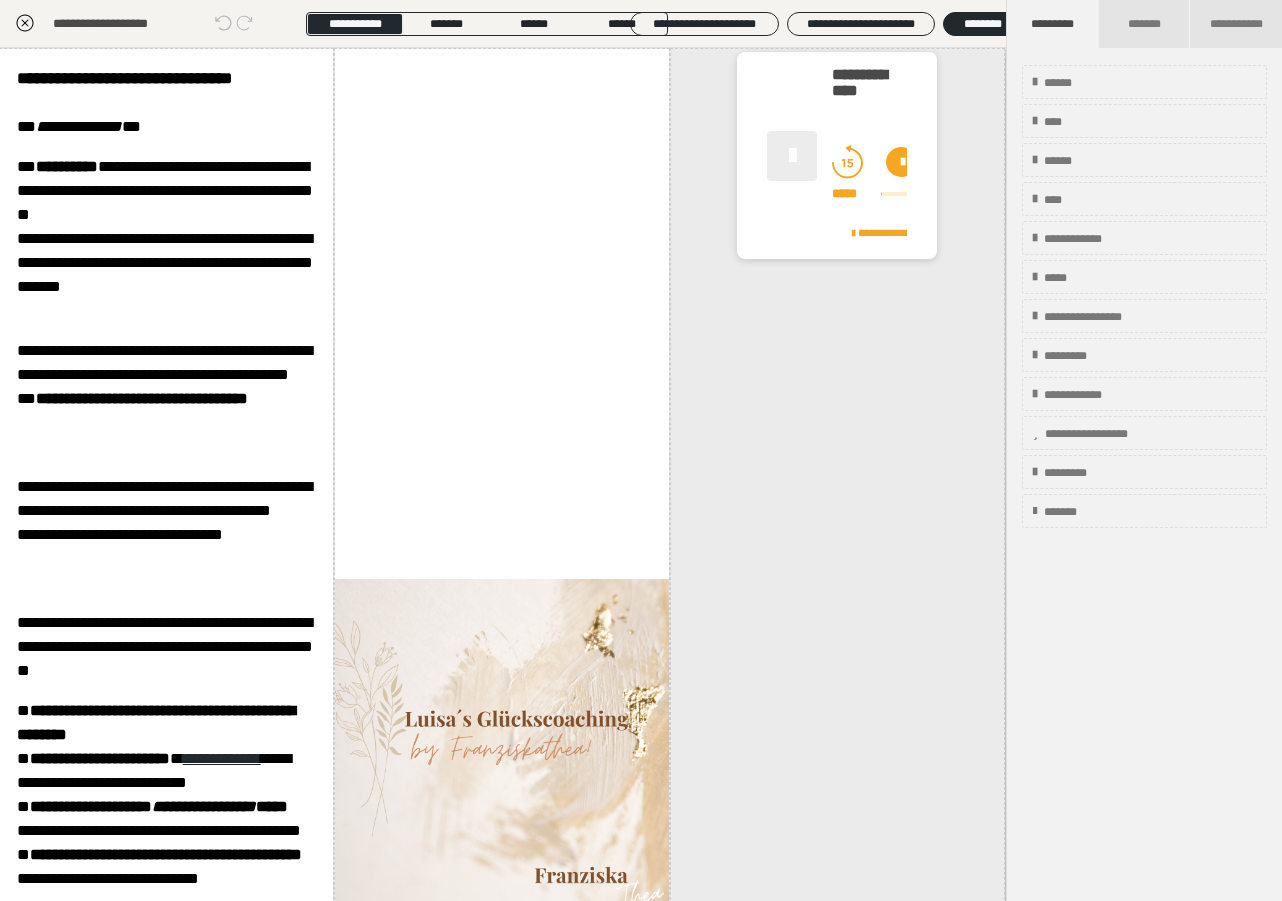 click 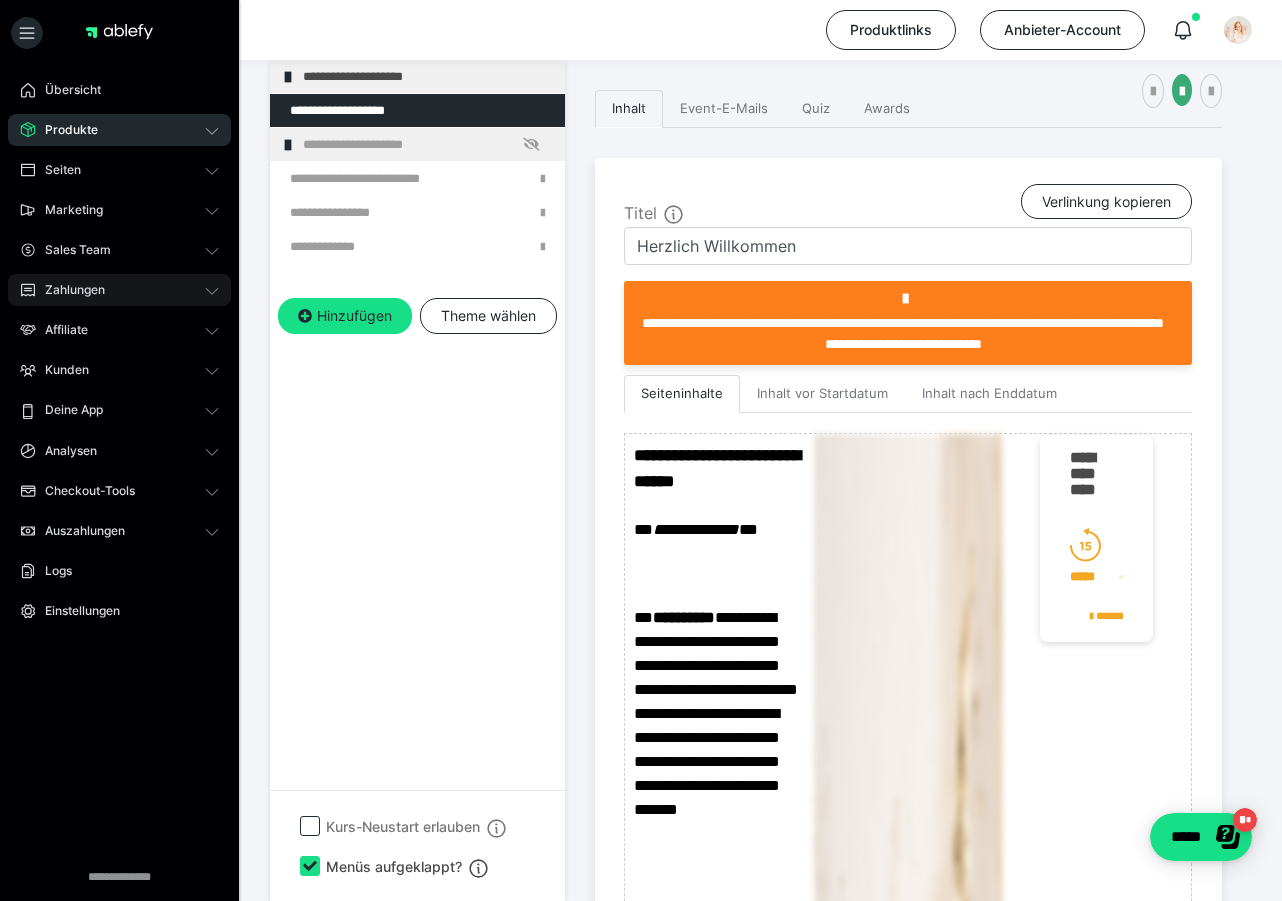 click on "Zahlungen" at bounding box center [119, 290] 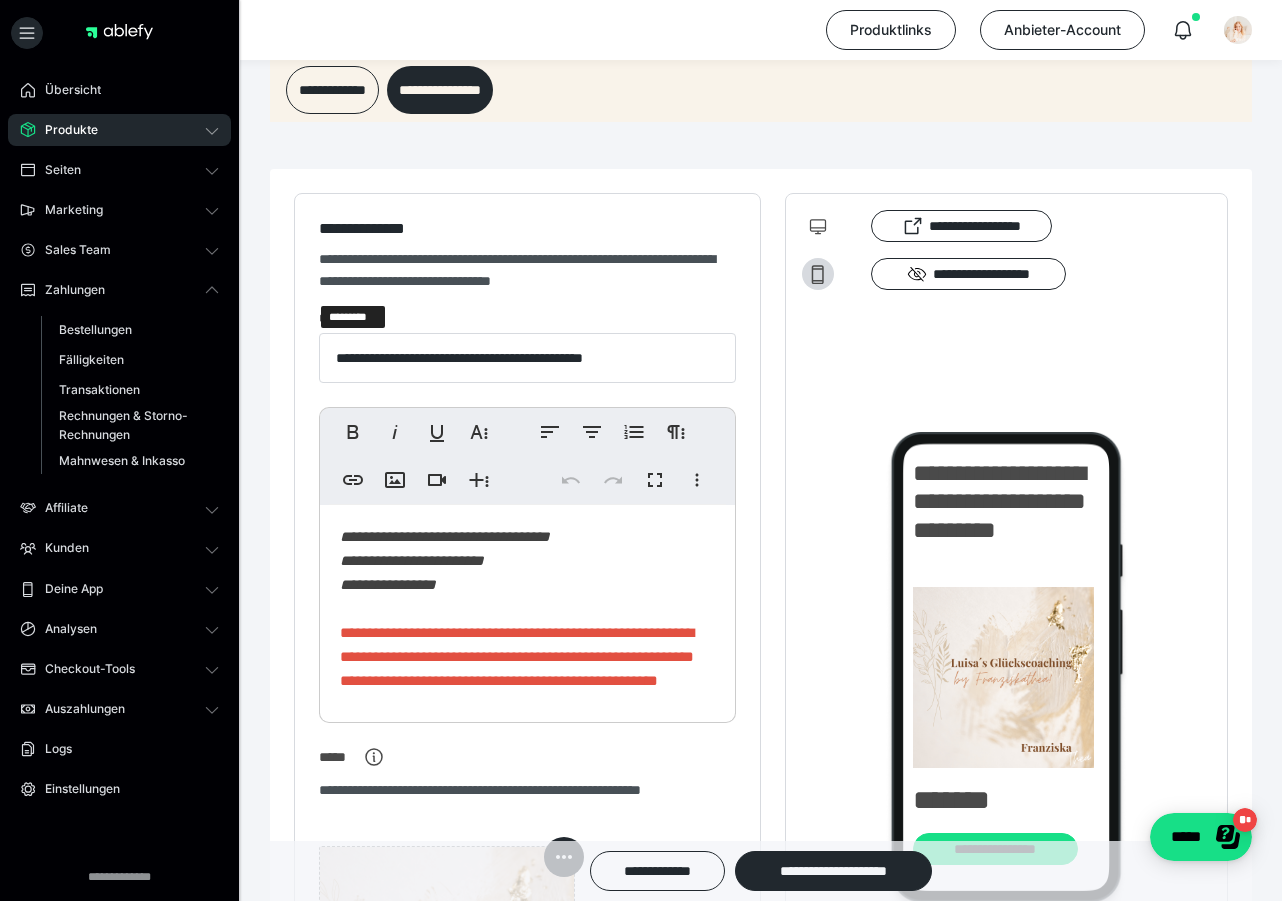 scroll, scrollTop: 0, scrollLeft: 0, axis: both 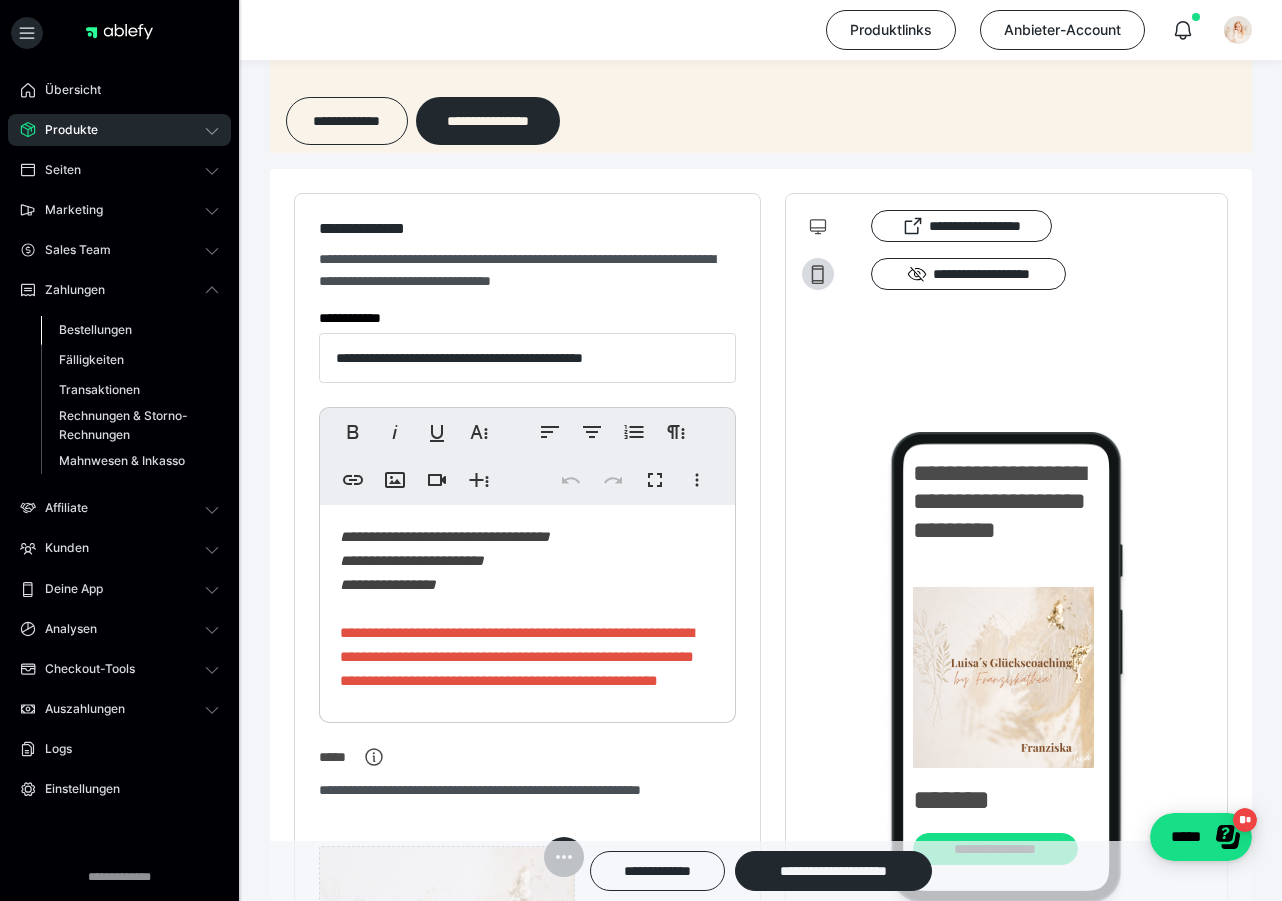 click on "Bestellungen" at bounding box center [95, 329] 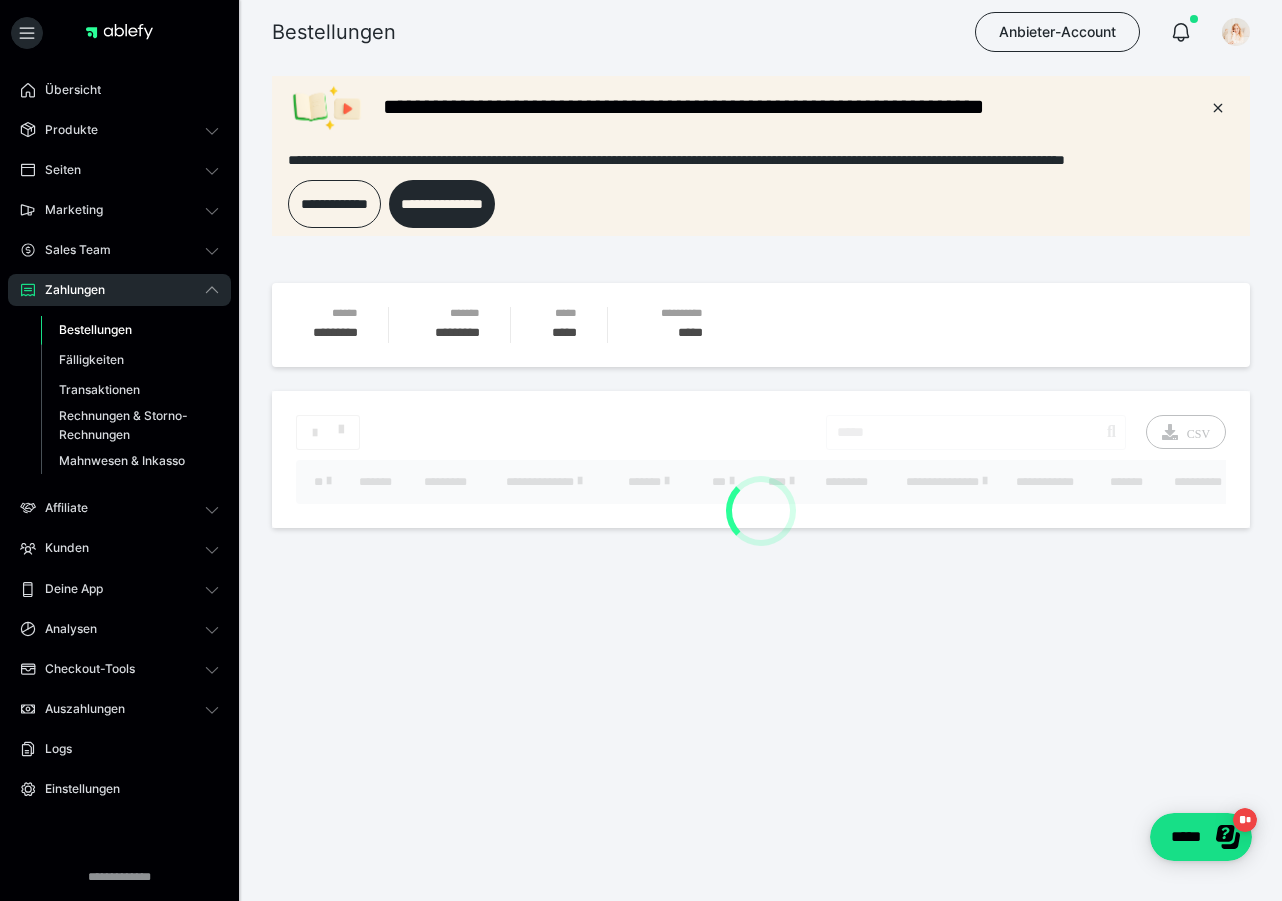 scroll, scrollTop: 0, scrollLeft: 0, axis: both 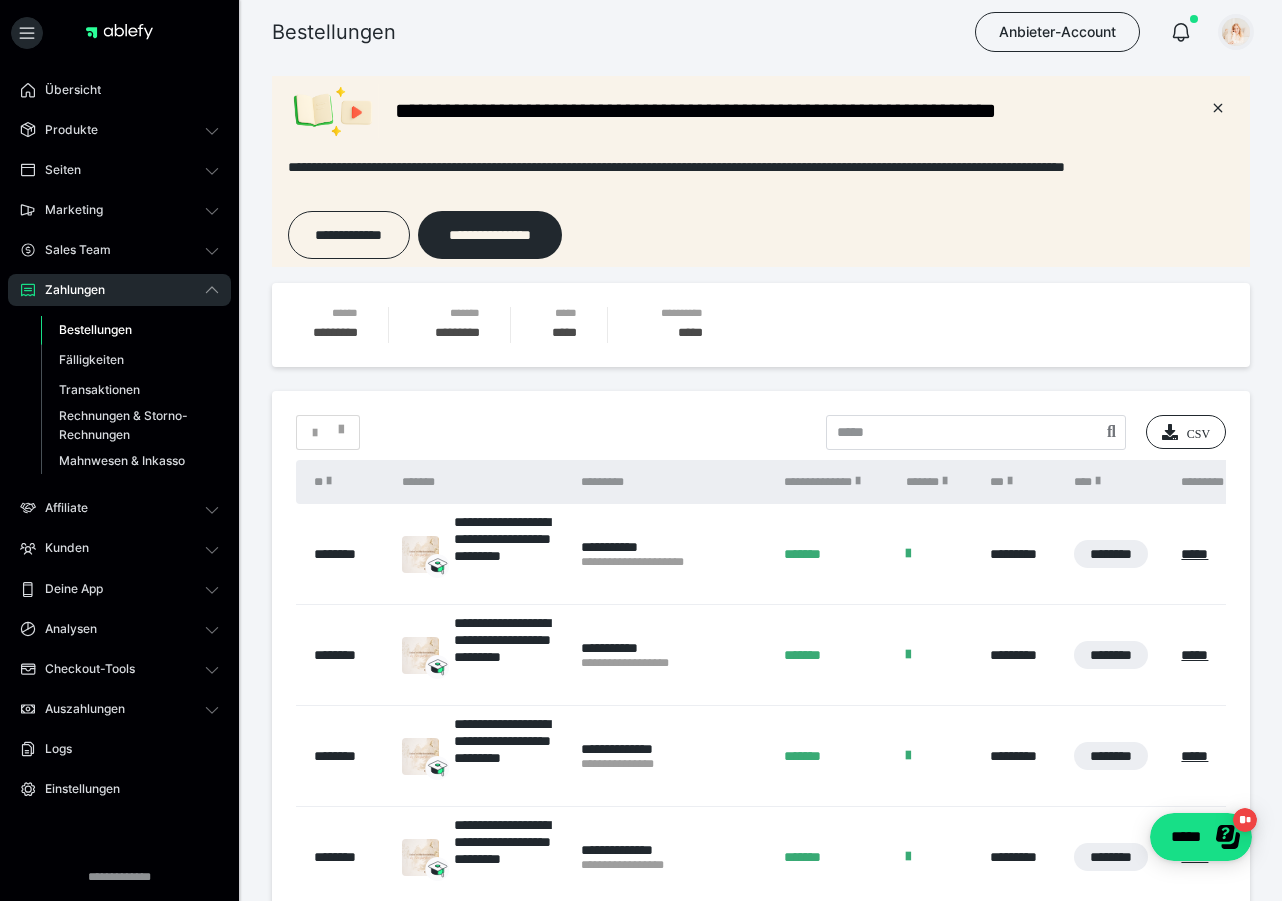 click at bounding box center [1236, 32] 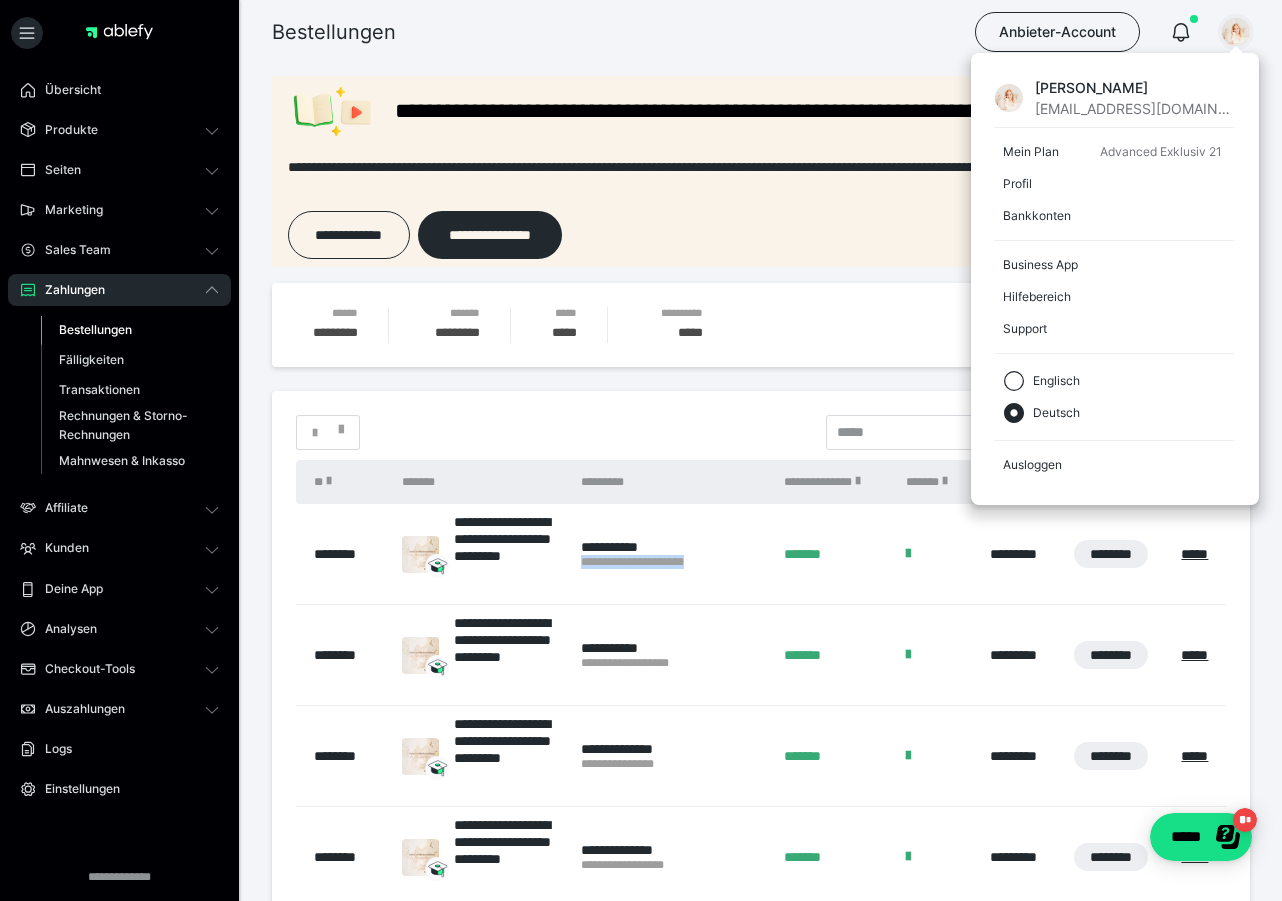 drag, startPoint x: 724, startPoint y: 562, endPoint x: 584, endPoint y: 562, distance: 140 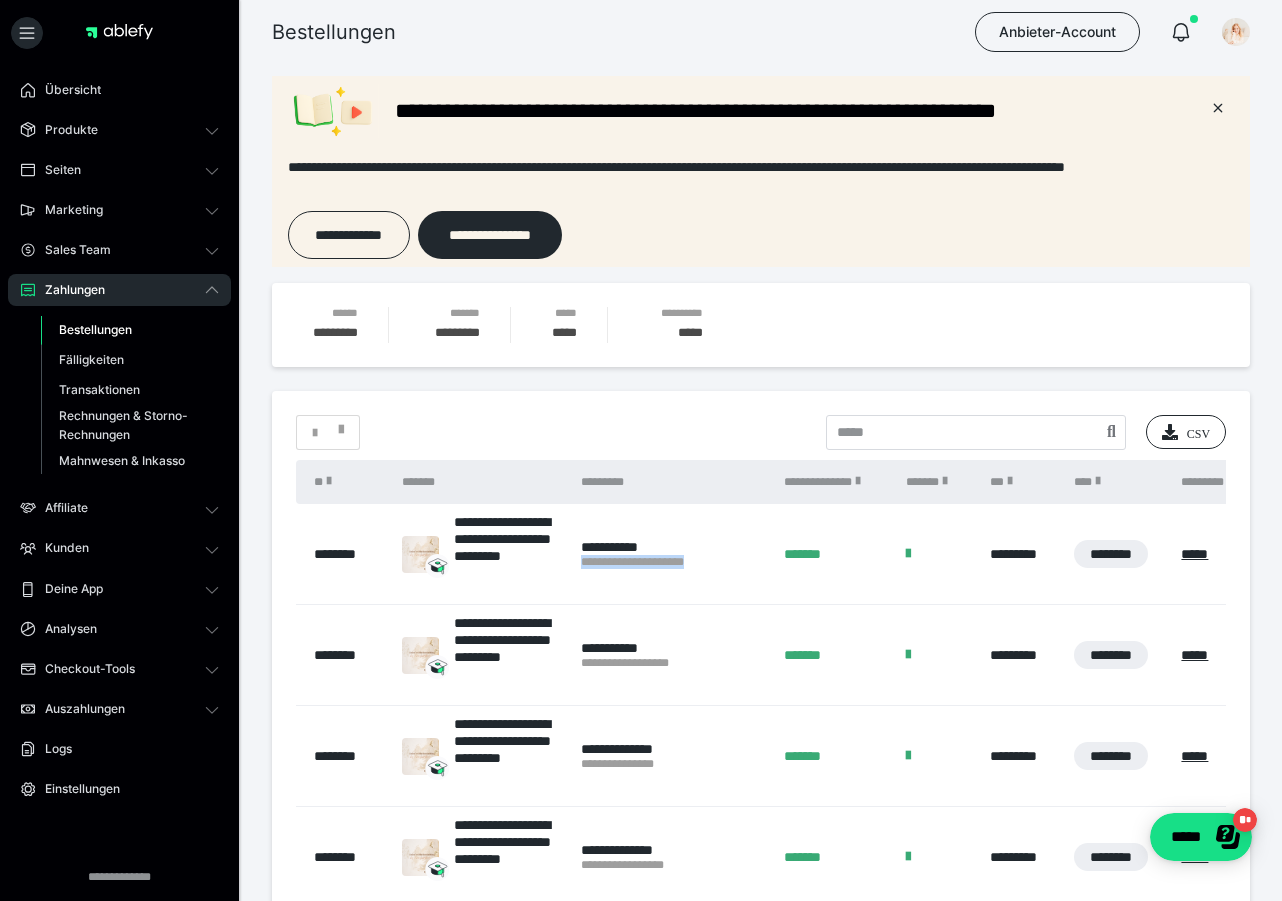 copy on "**********" 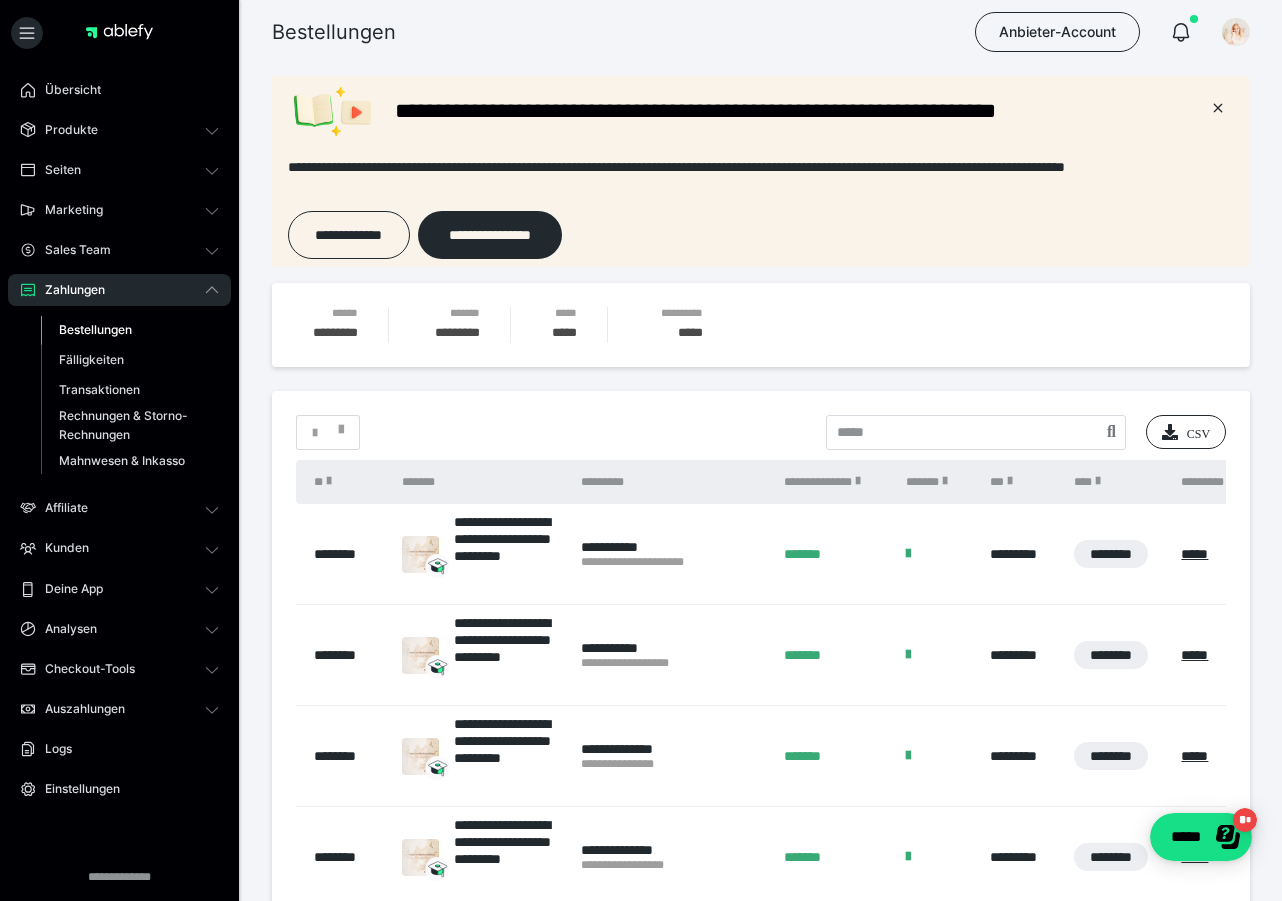 click on "**********" at bounding box center [672, 663] 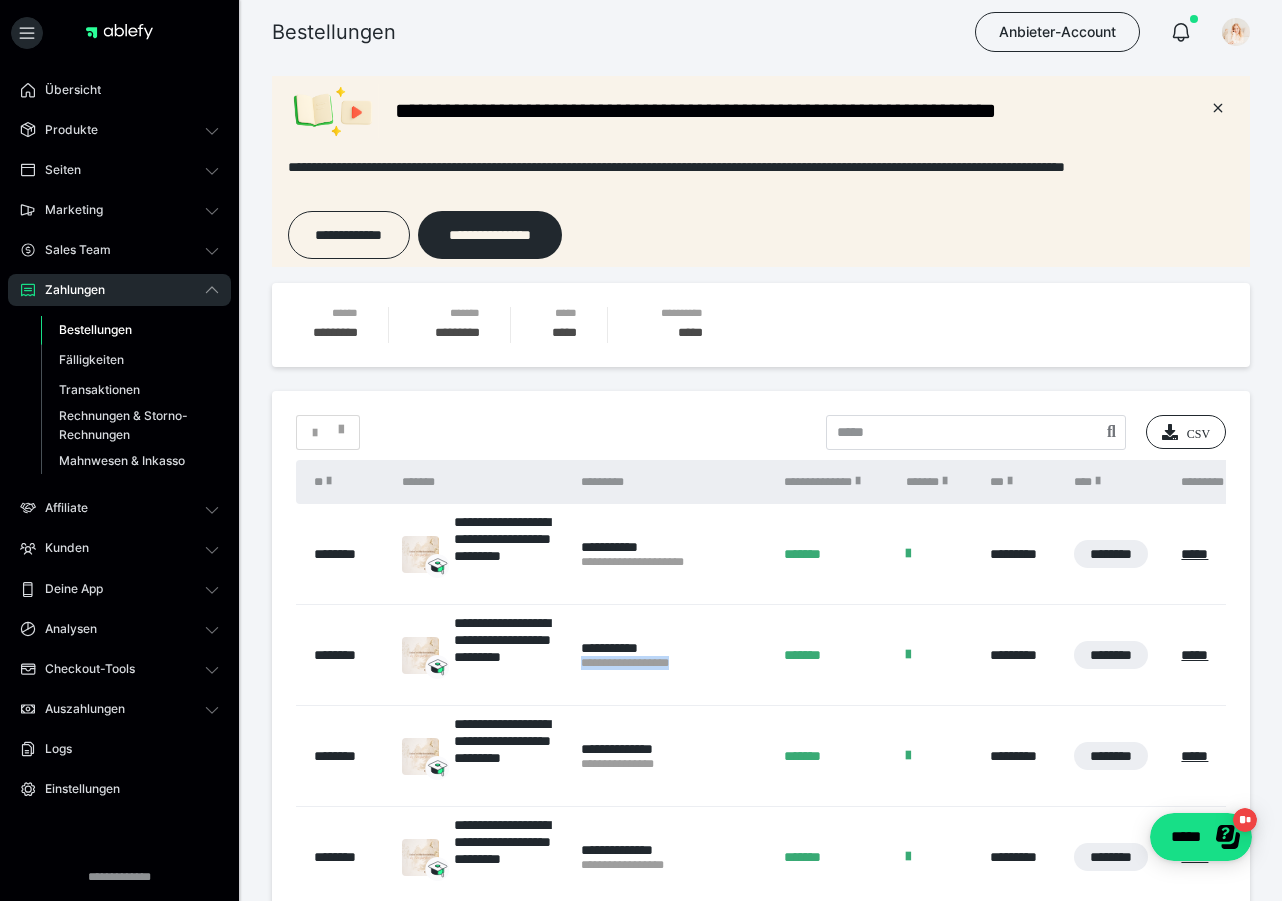 drag, startPoint x: 701, startPoint y: 665, endPoint x: 572, endPoint y: 667, distance: 129.0155 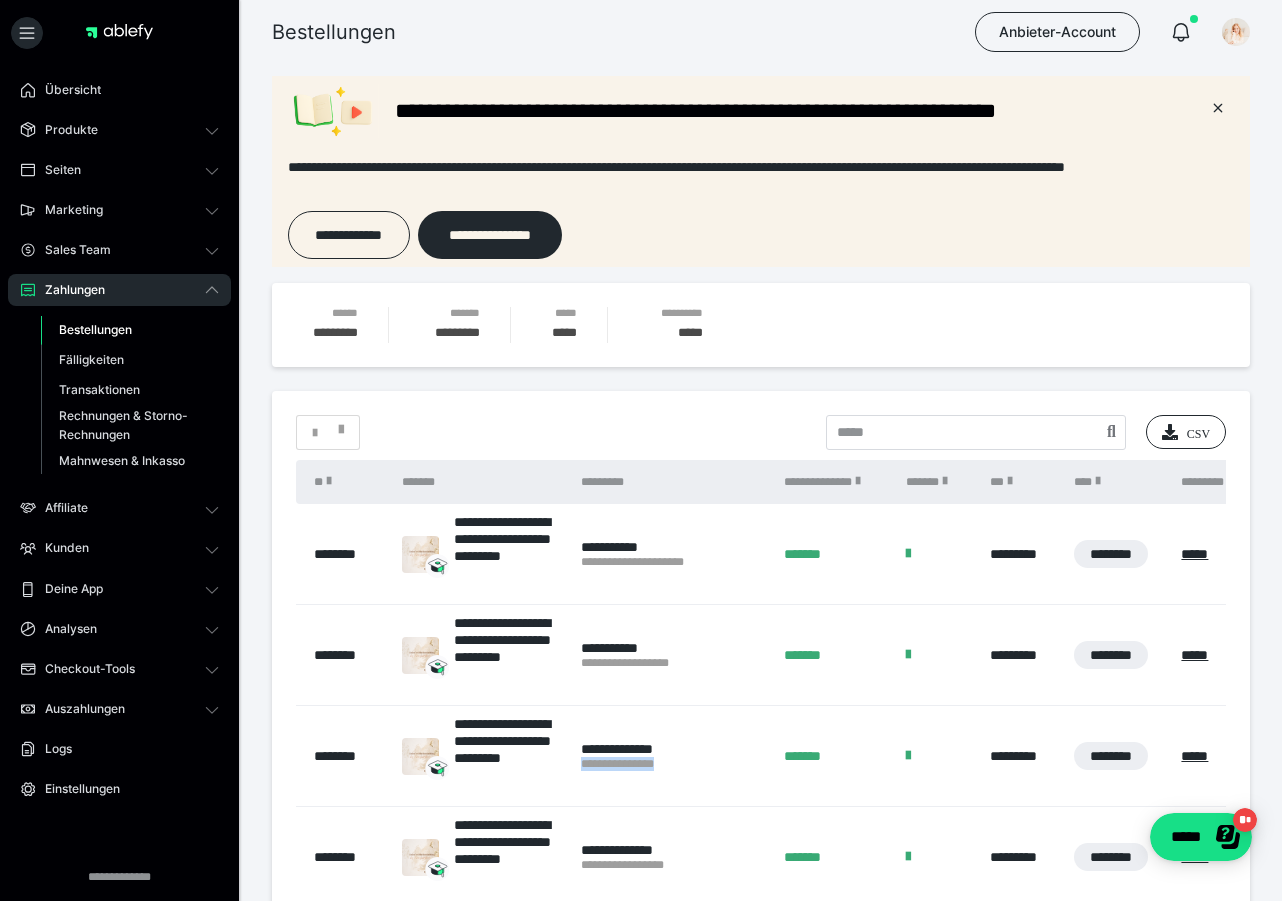 drag, startPoint x: 685, startPoint y: 764, endPoint x: 572, endPoint y: 768, distance: 113.07078 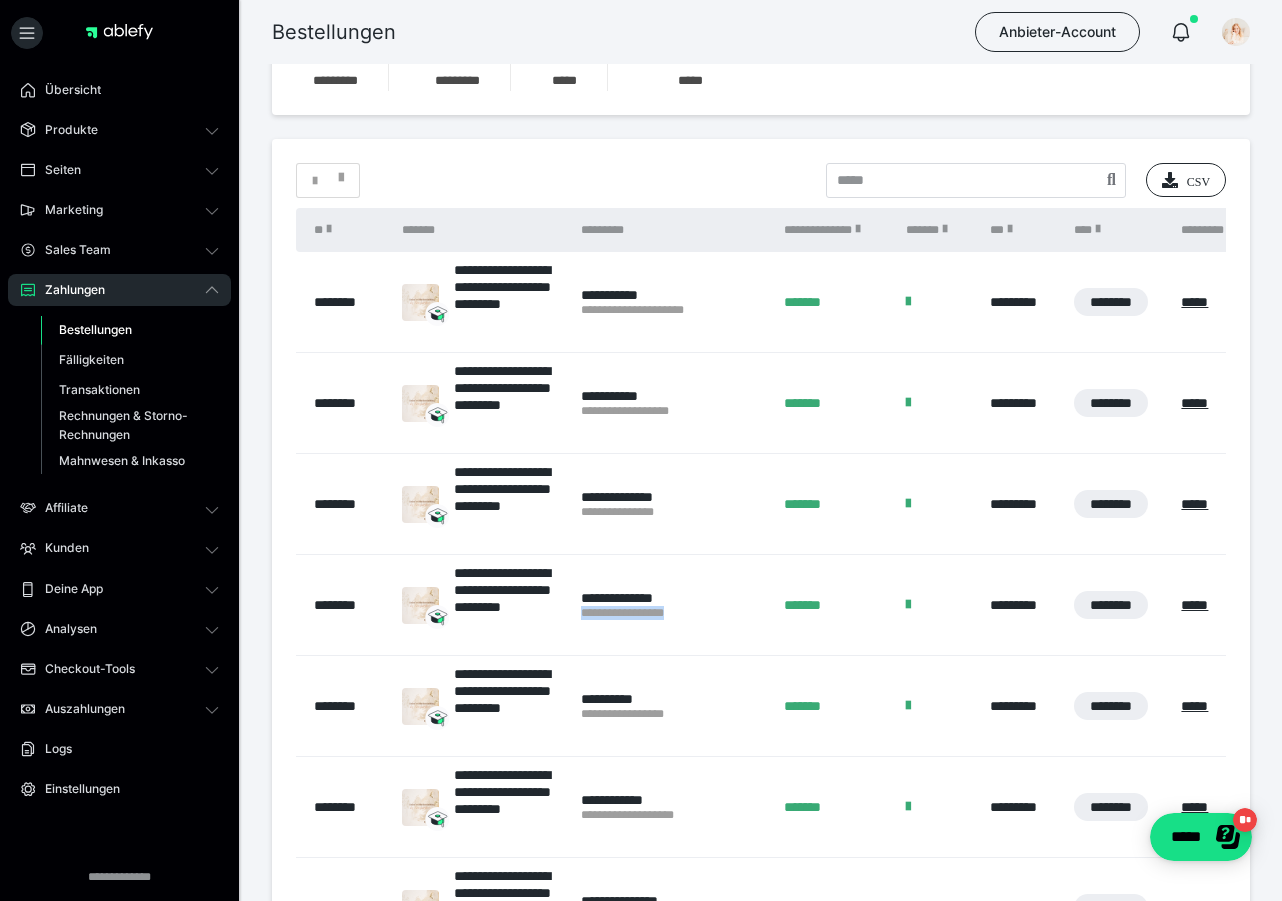 drag, startPoint x: 706, startPoint y: 613, endPoint x: 577, endPoint y: 608, distance: 129.09686 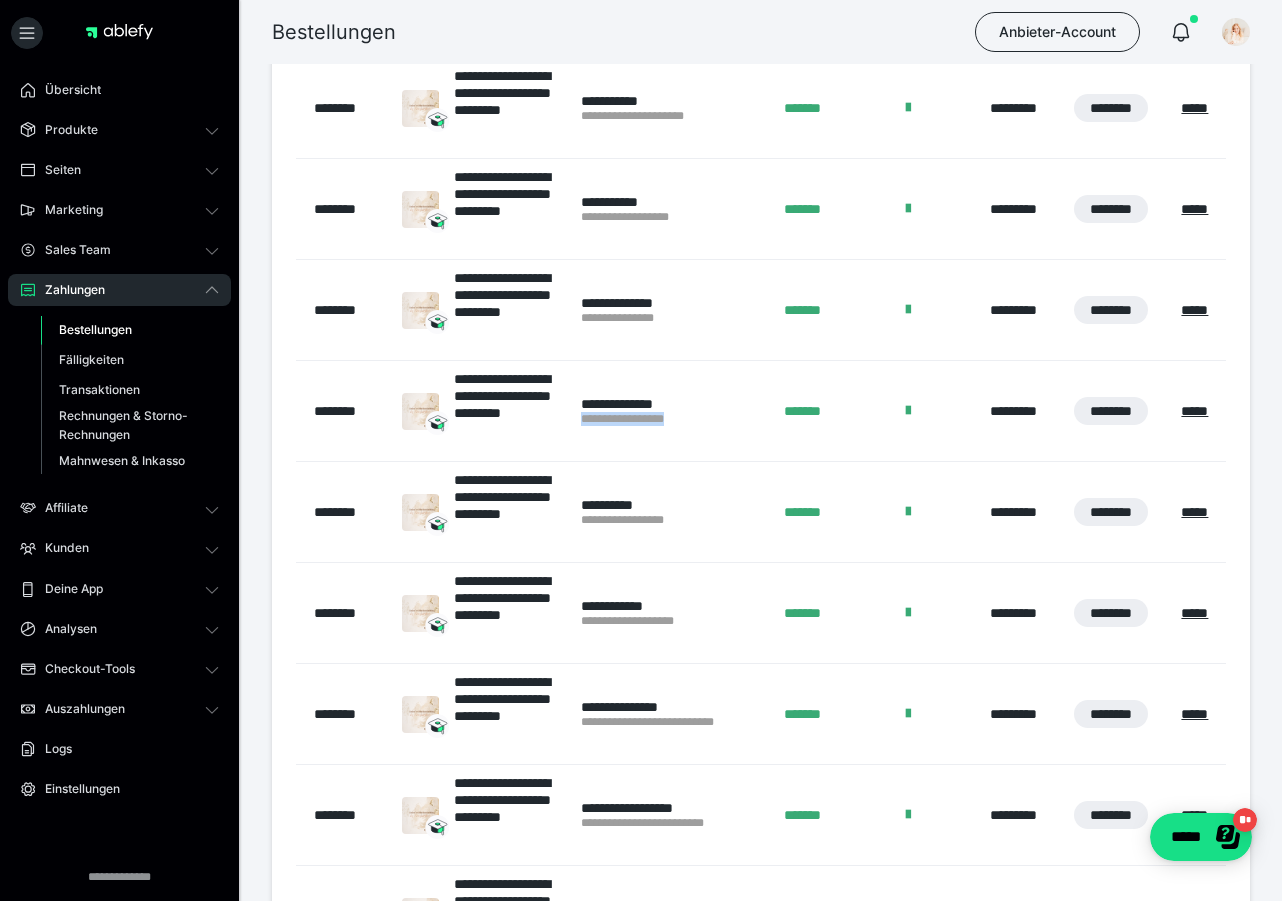 scroll, scrollTop: 471, scrollLeft: 0, axis: vertical 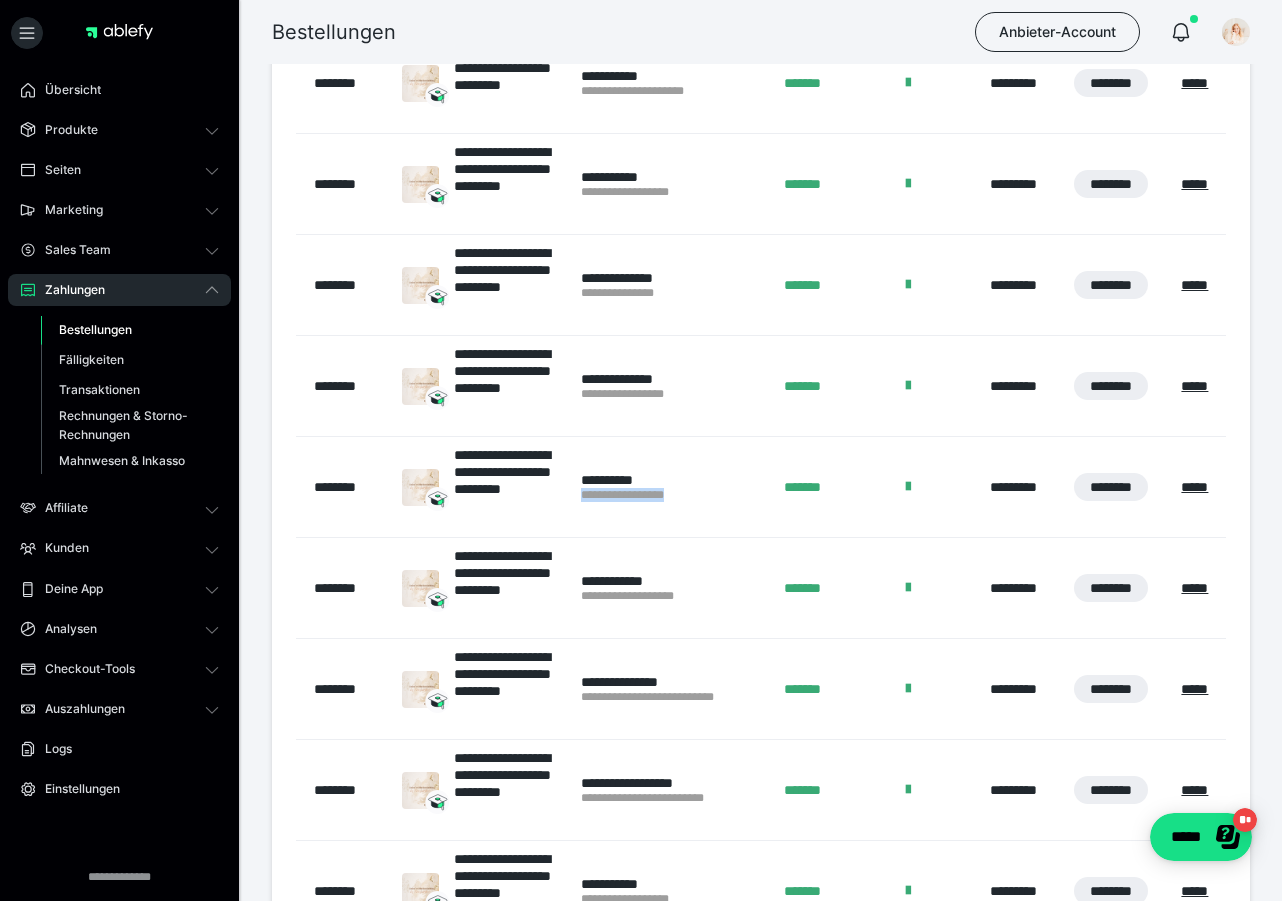 drag, startPoint x: 695, startPoint y: 492, endPoint x: 575, endPoint y: 493, distance: 120.004166 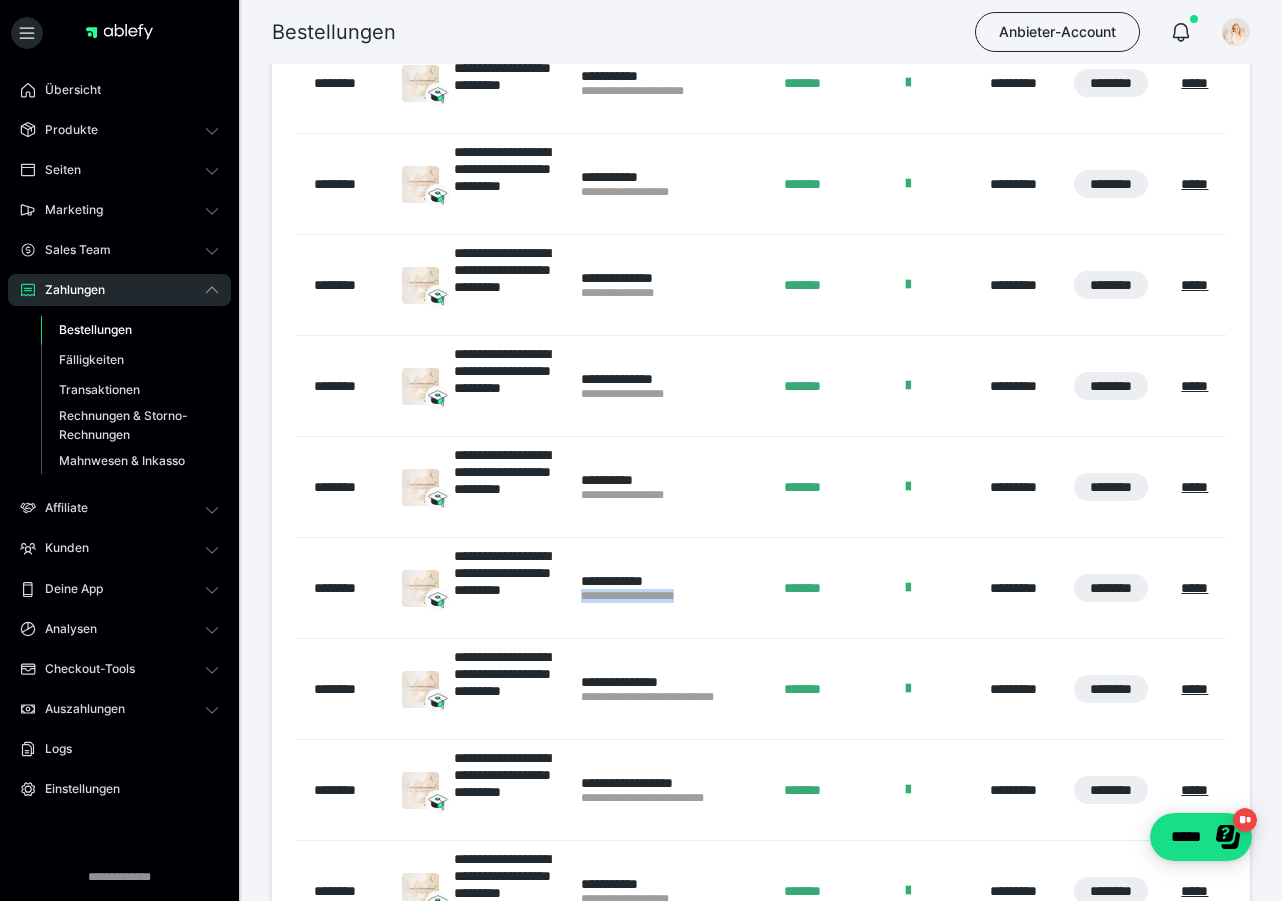 drag, startPoint x: 705, startPoint y: 592, endPoint x: 580, endPoint y: 597, distance: 125.09996 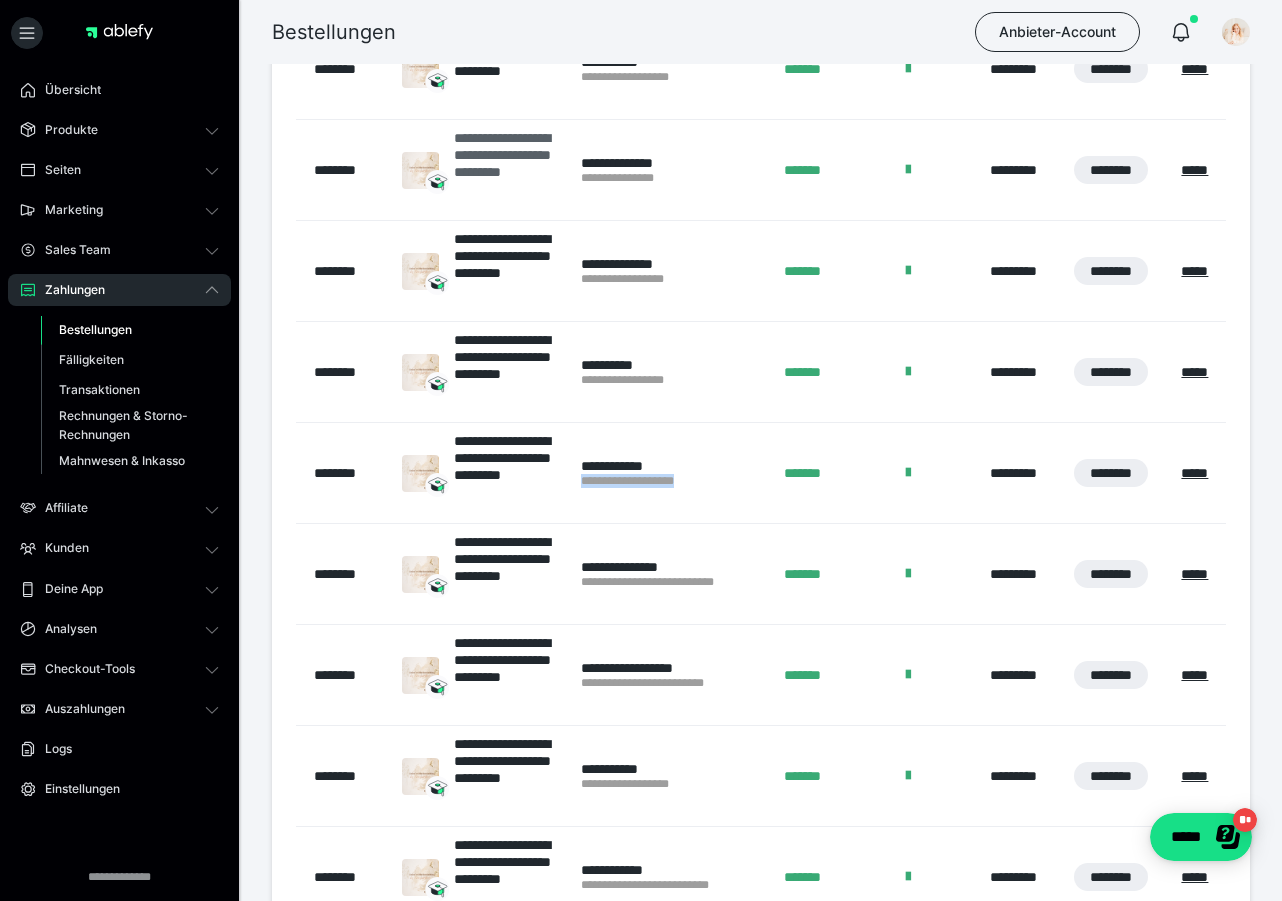 scroll, scrollTop: 751, scrollLeft: 0, axis: vertical 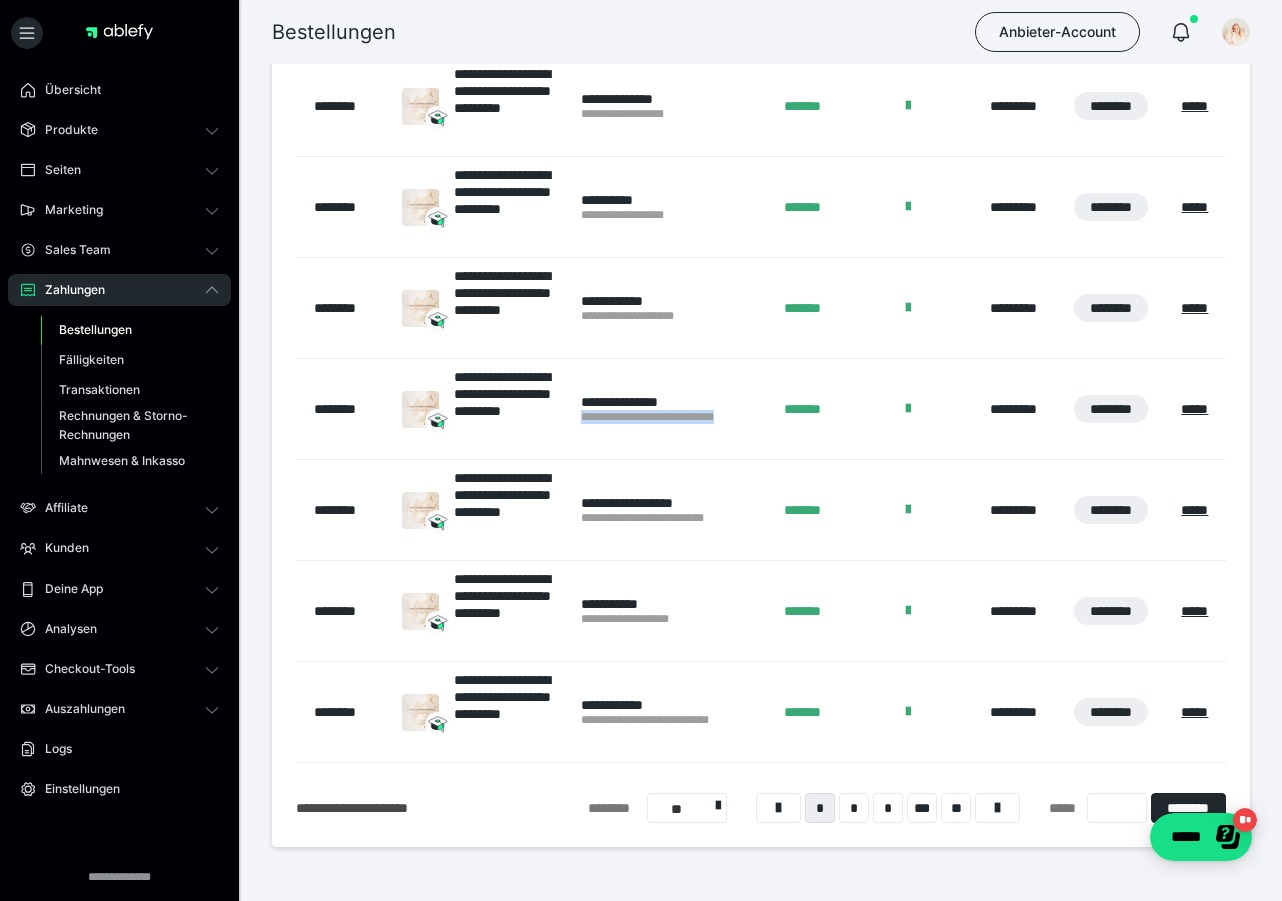 drag, startPoint x: 768, startPoint y: 418, endPoint x: 580, endPoint y: 422, distance: 188.04254 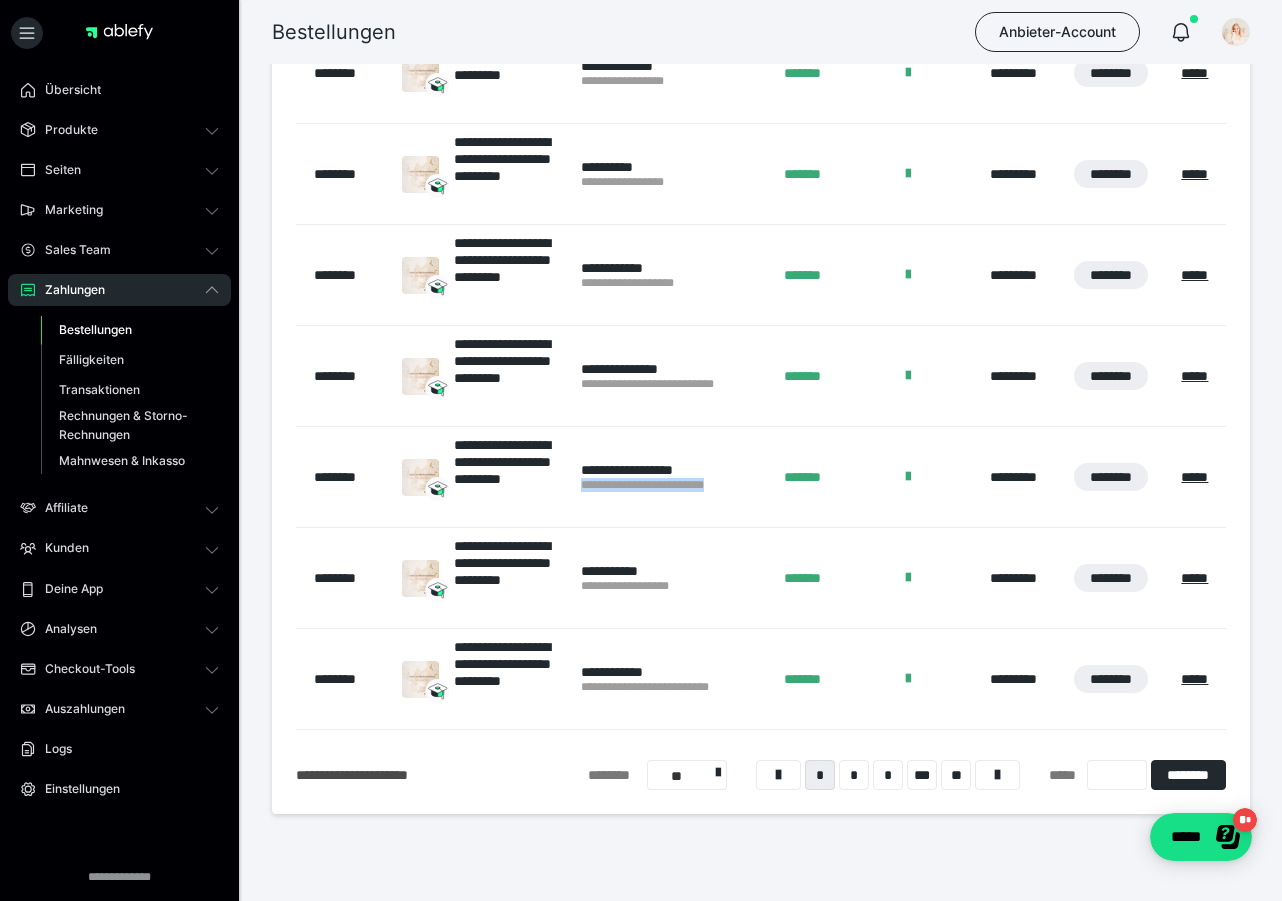 drag, startPoint x: 583, startPoint y: 486, endPoint x: 752, endPoint y: 494, distance: 169.18924 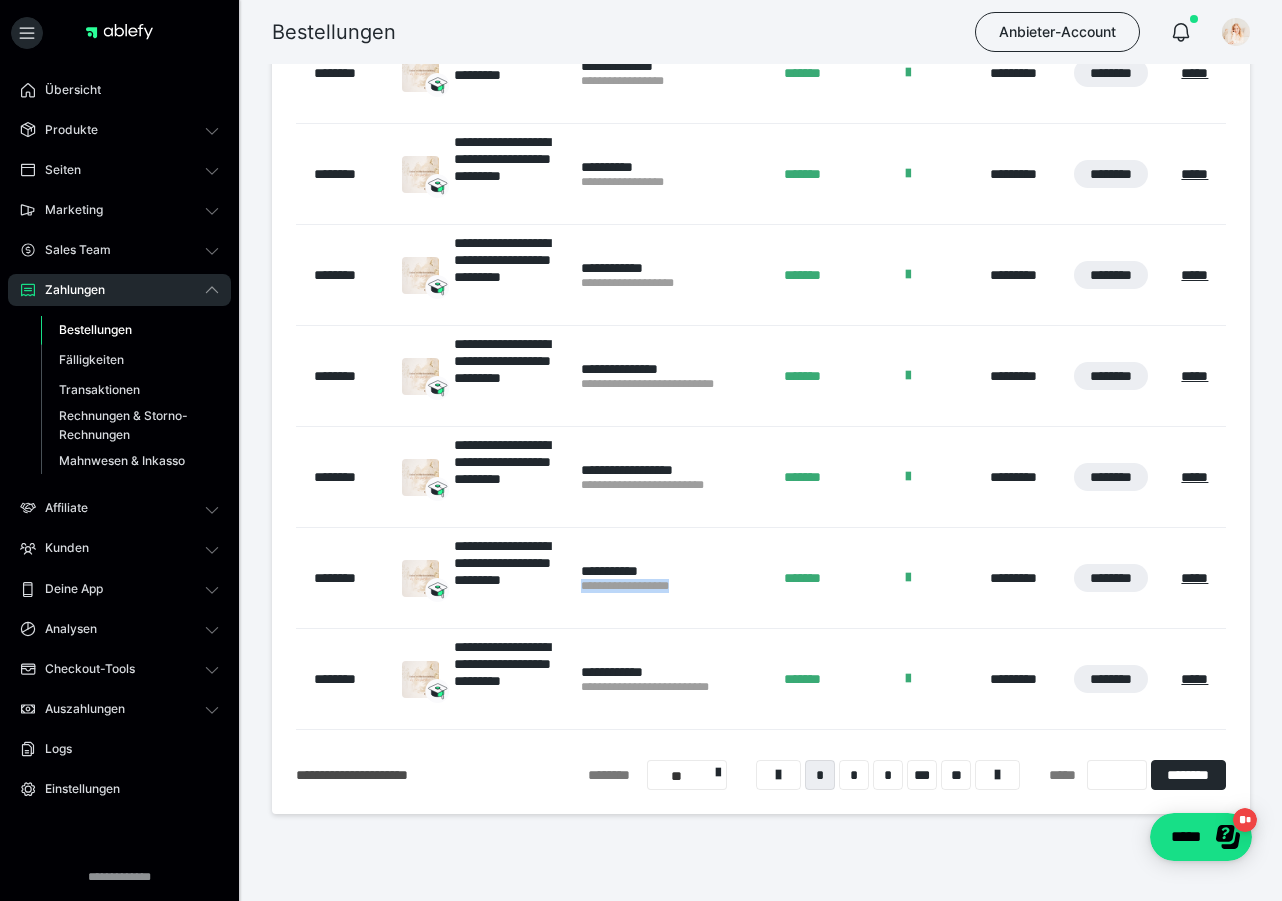 drag, startPoint x: 712, startPoint y: 587, endPoint x: 575, endPoint y: 592, distance: 137.09122 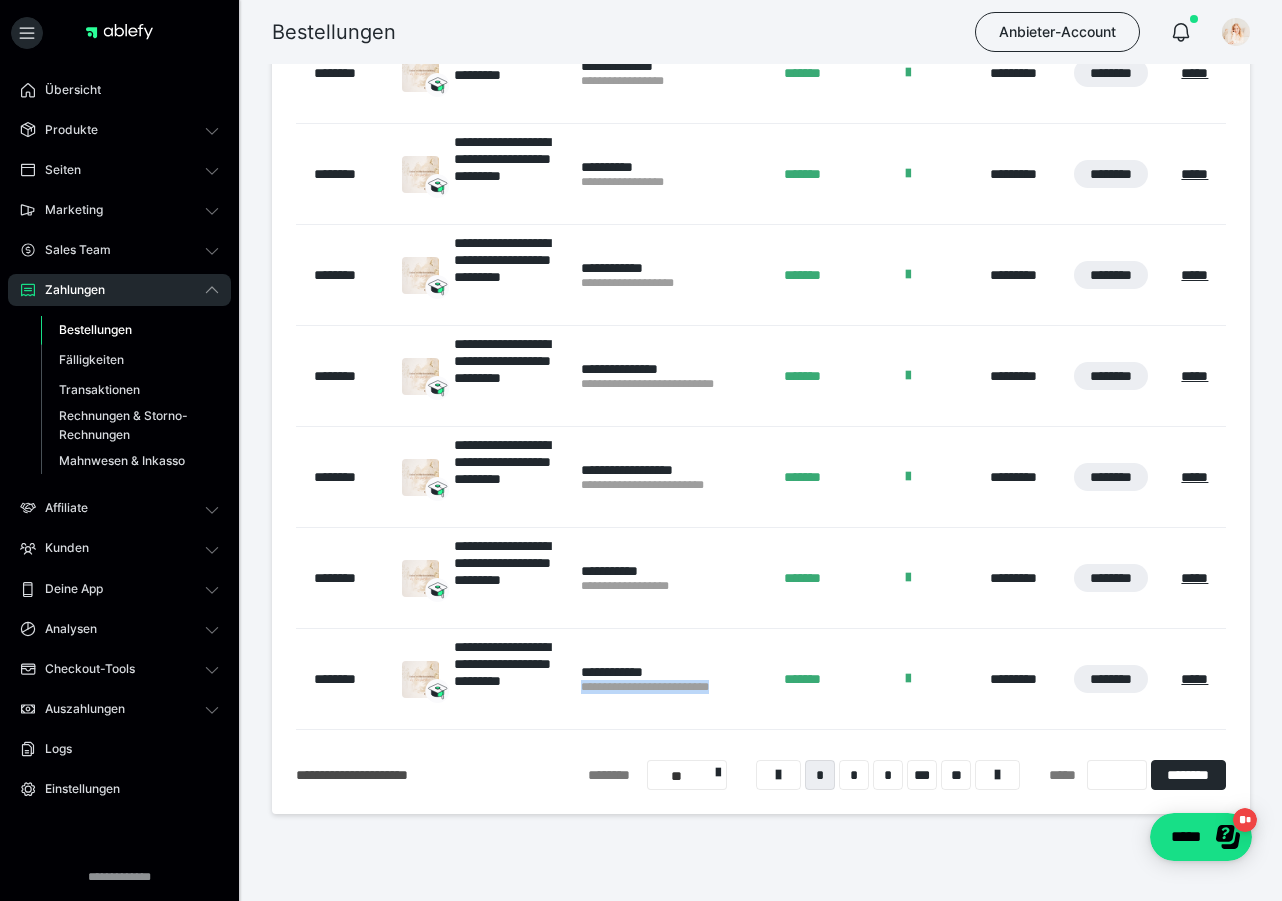 drag, startPoint x: 756, startPoint y: 691, endPoint x: 576, endPoint y: 687, distance: 180.04443 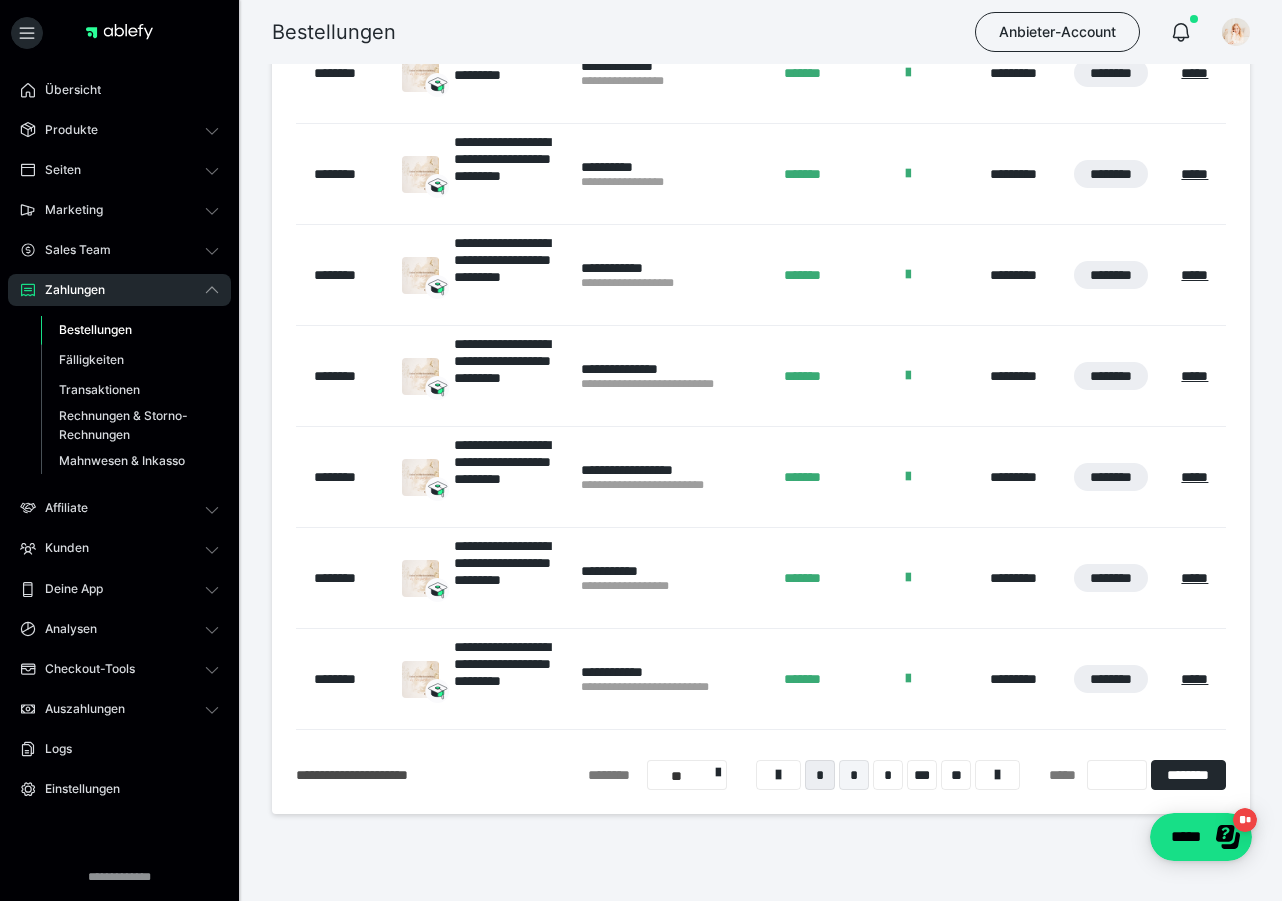 click on "*" at bounding box center [854, 775] 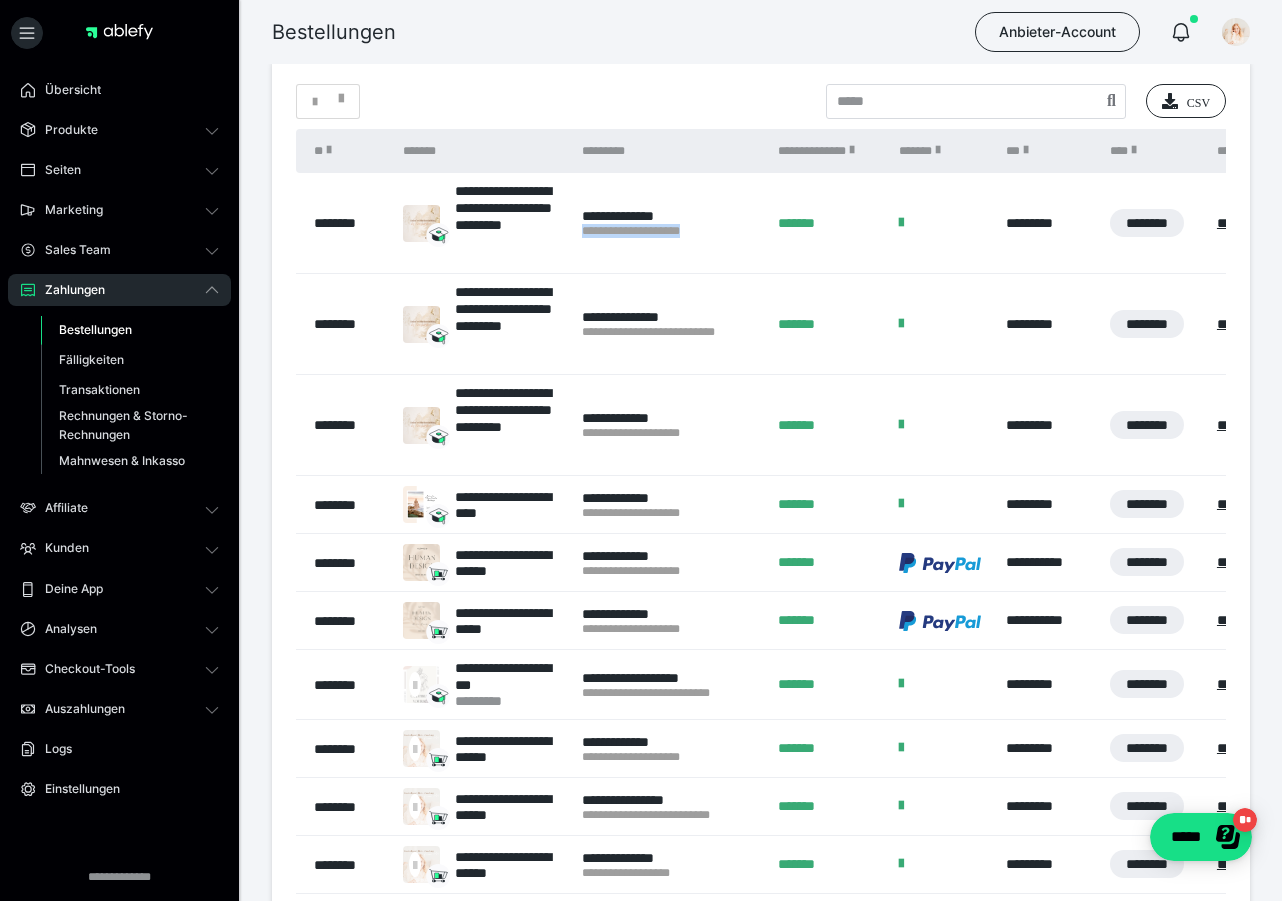 drag, startPoint x: 583, startPoint y: 231, endPoint x: 700, endPoint y: 242, distance: 117.51595 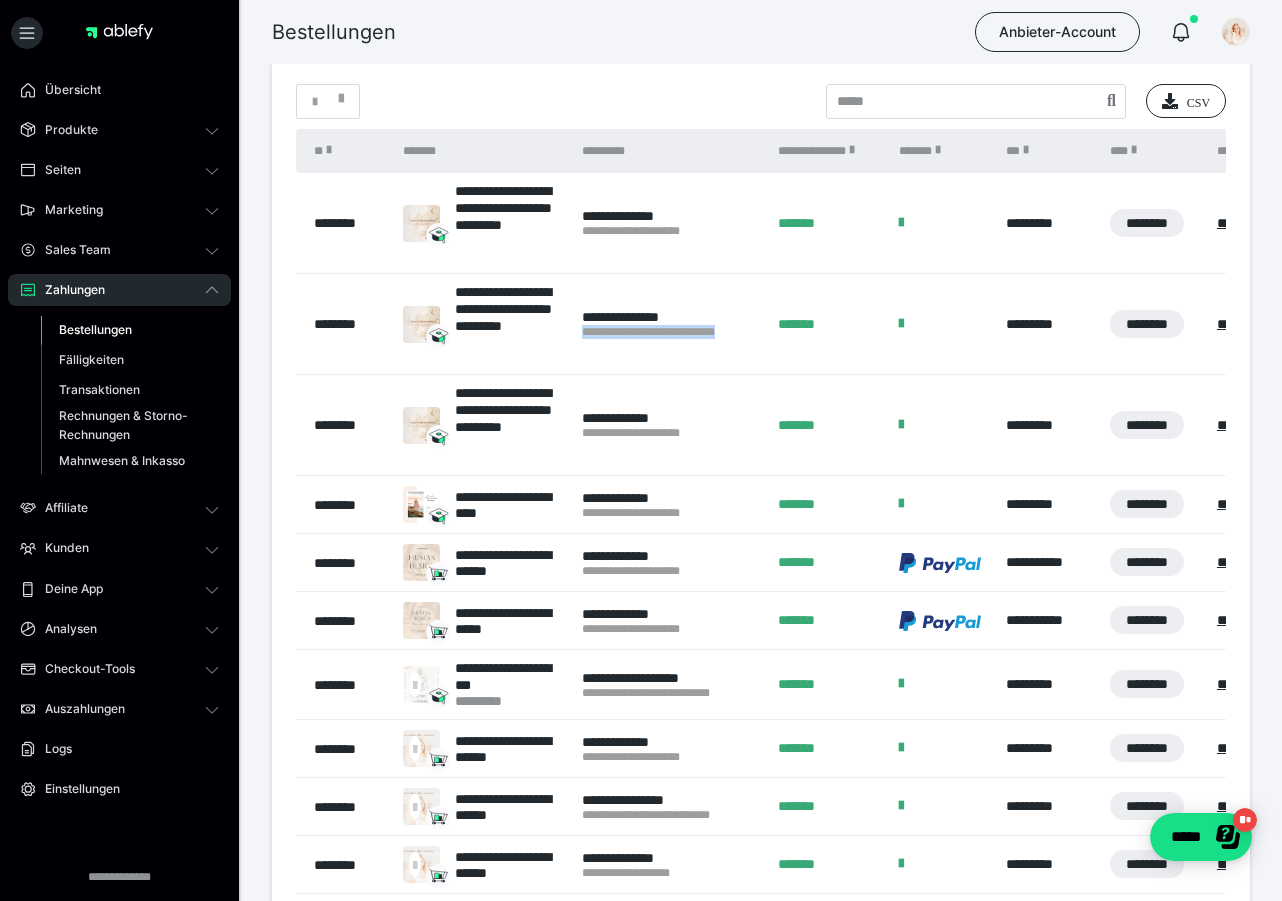 drag, startPoint x: 759, startPoint y: 334, endPoint x: 577, endPoint y: 332, distance: 182.01099 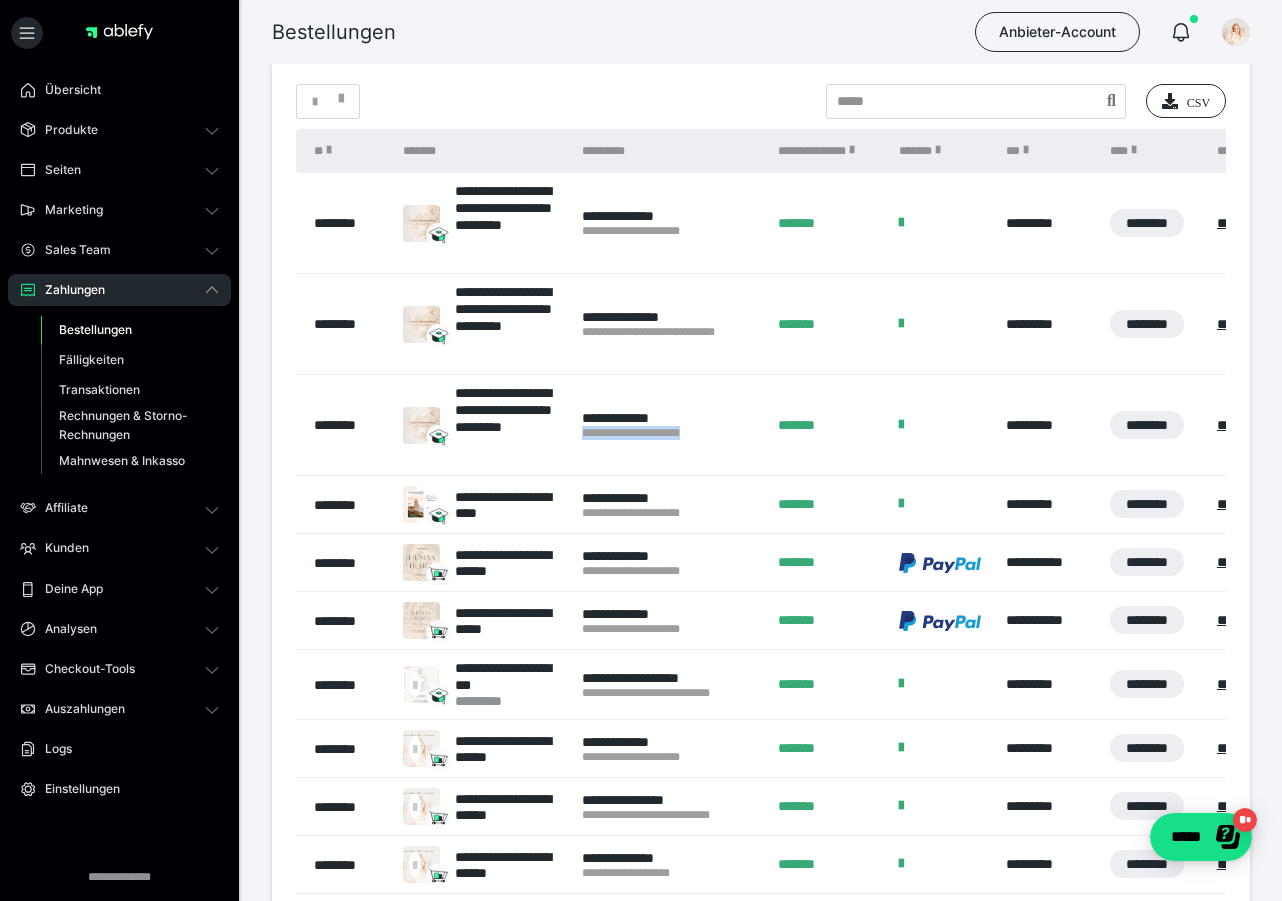 drag, startPoint x: 716, startPoint y: 435, endPoint x: 574, endPoint y: 435, distance: 142 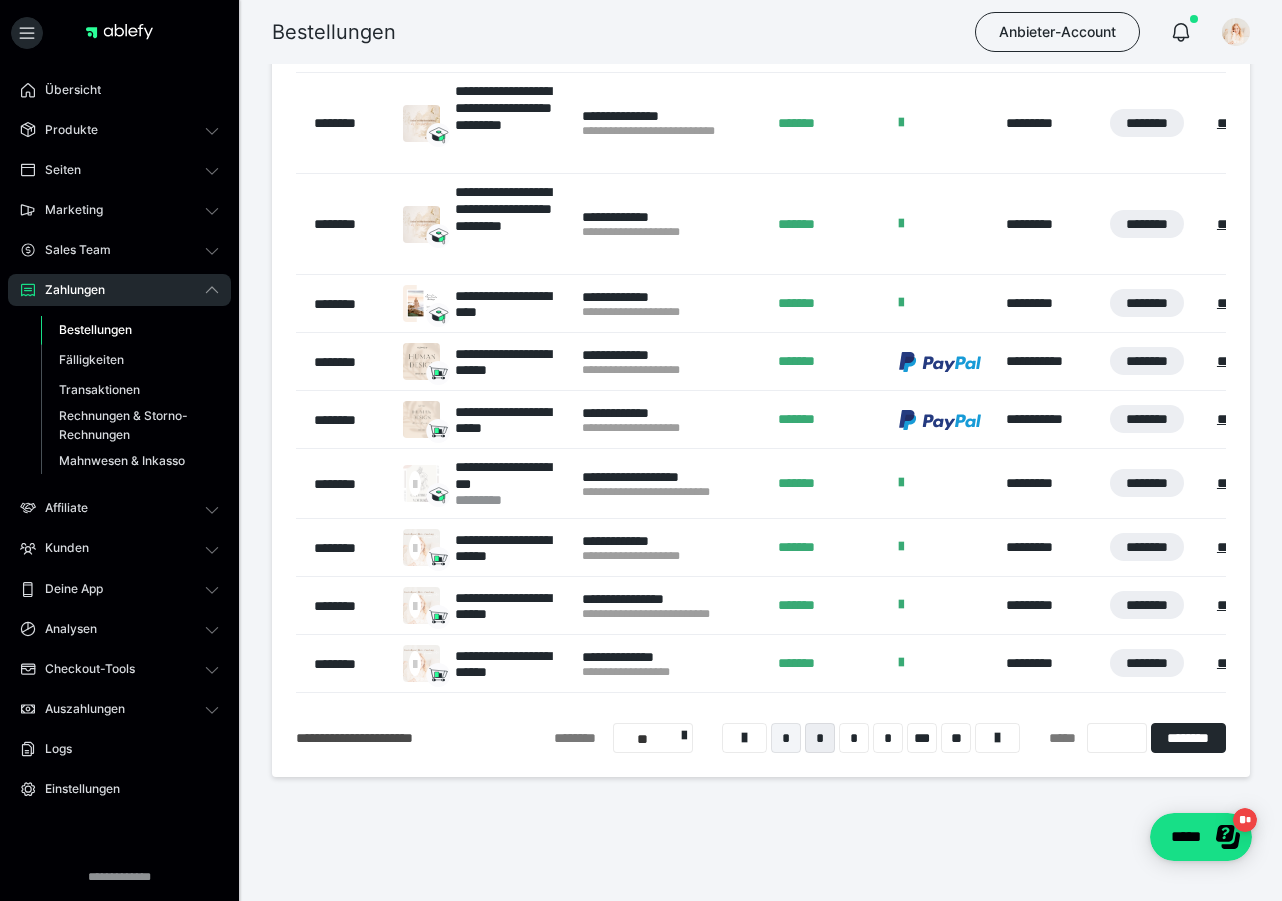 click on "*" at bounding box center [786, 738] 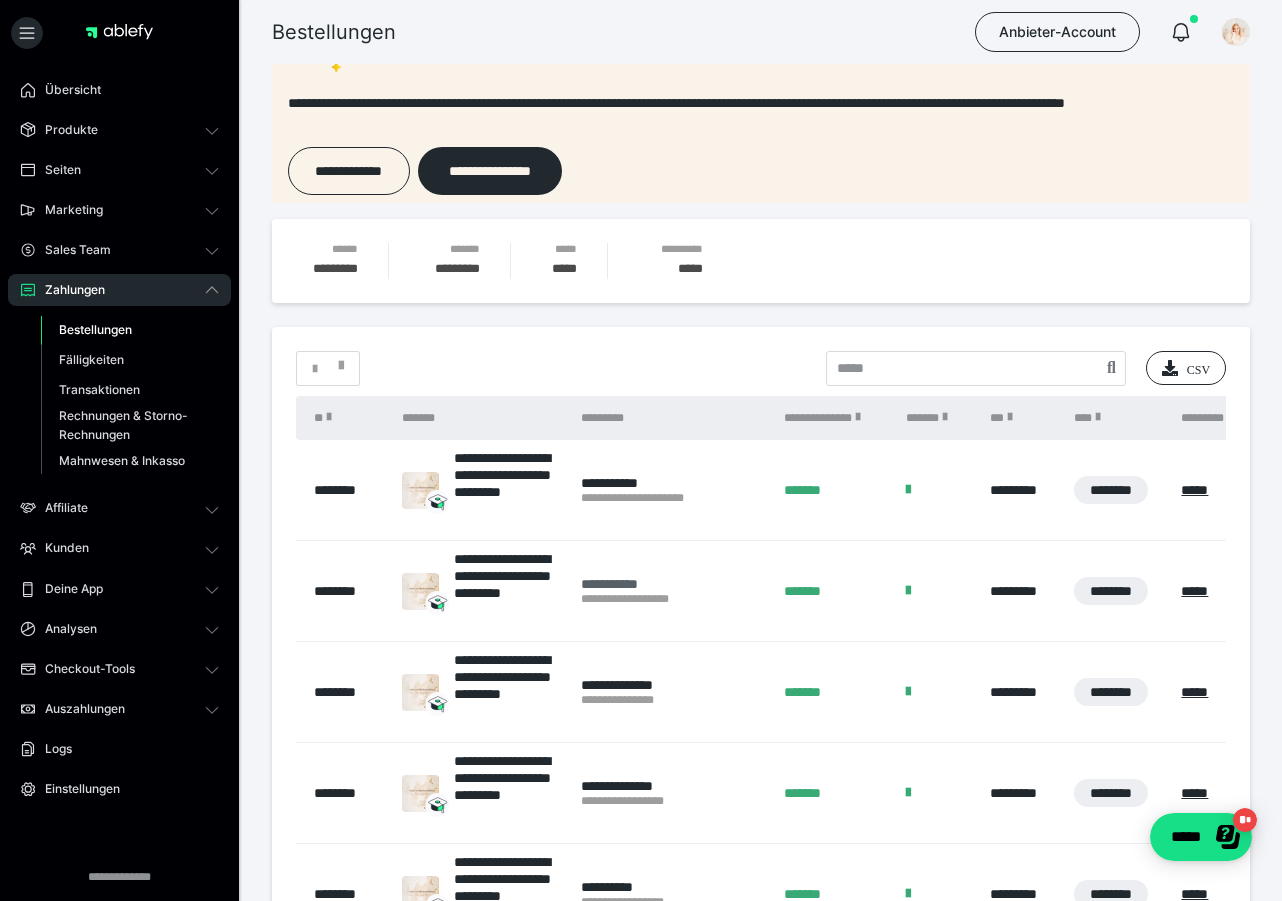 scroll, scrollTop: 58, scrollLeft: 0, axis: vertical 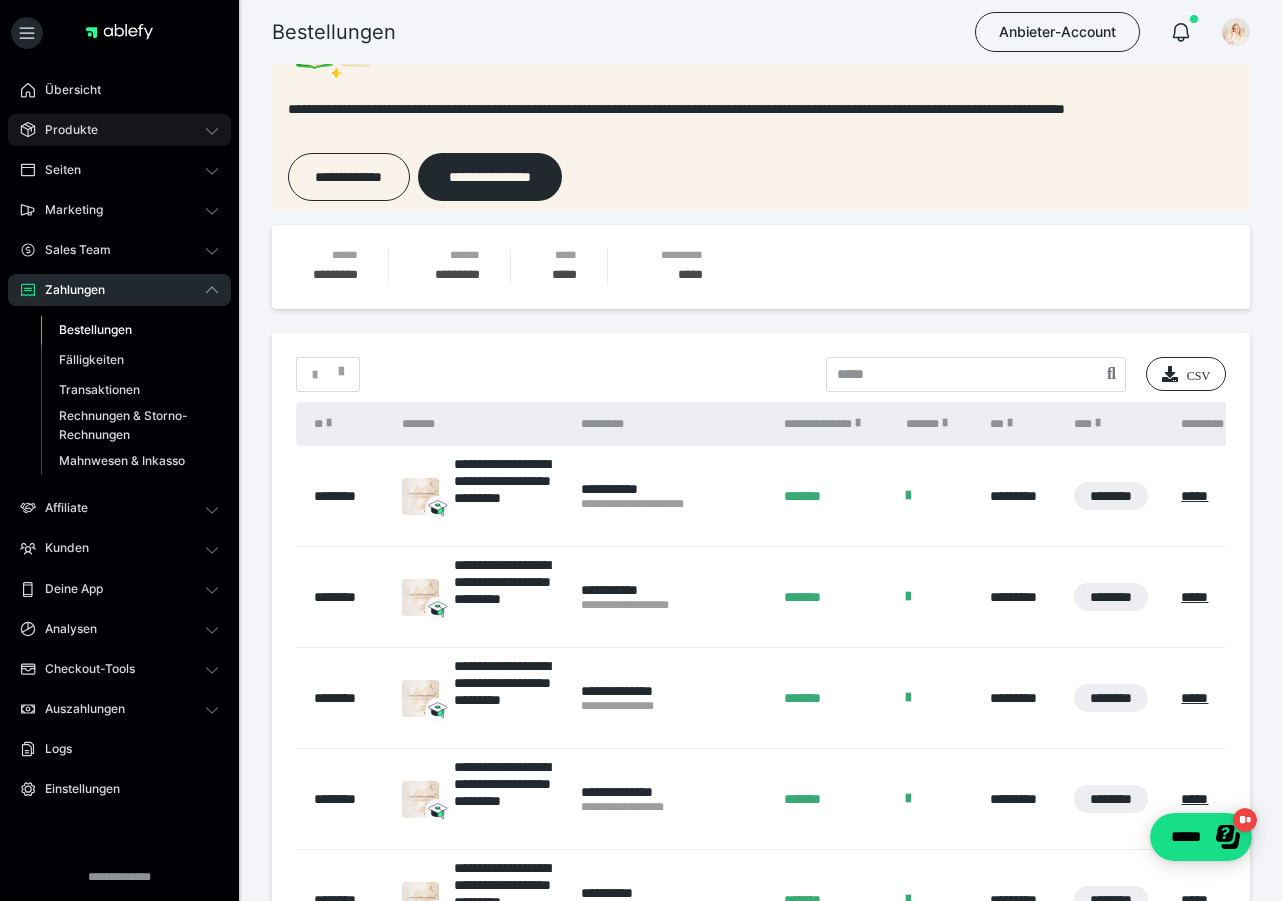 click on "Produkte" at bounding box center [119, 130] 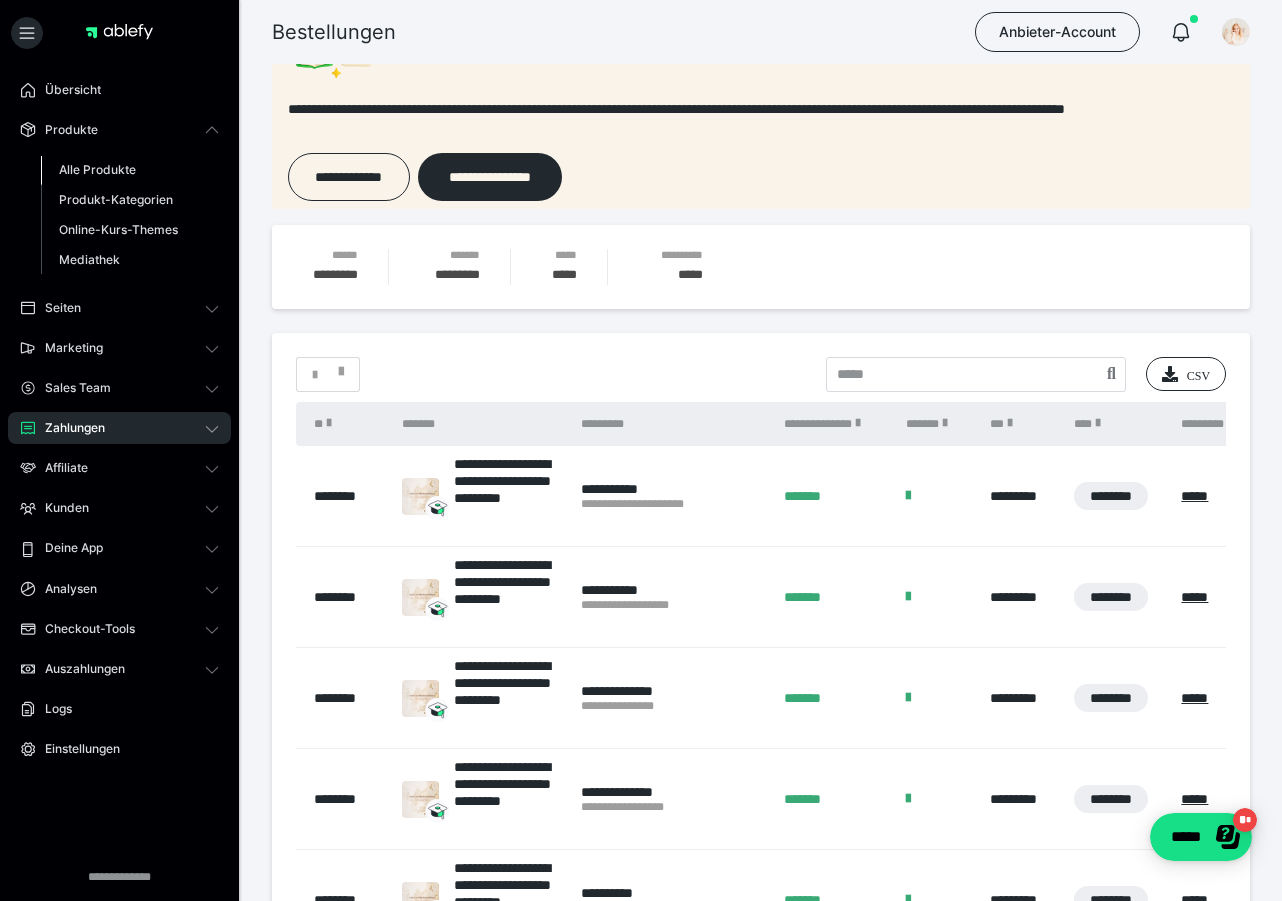 click on "Alle Produkte" at bounding box center (130, 170) 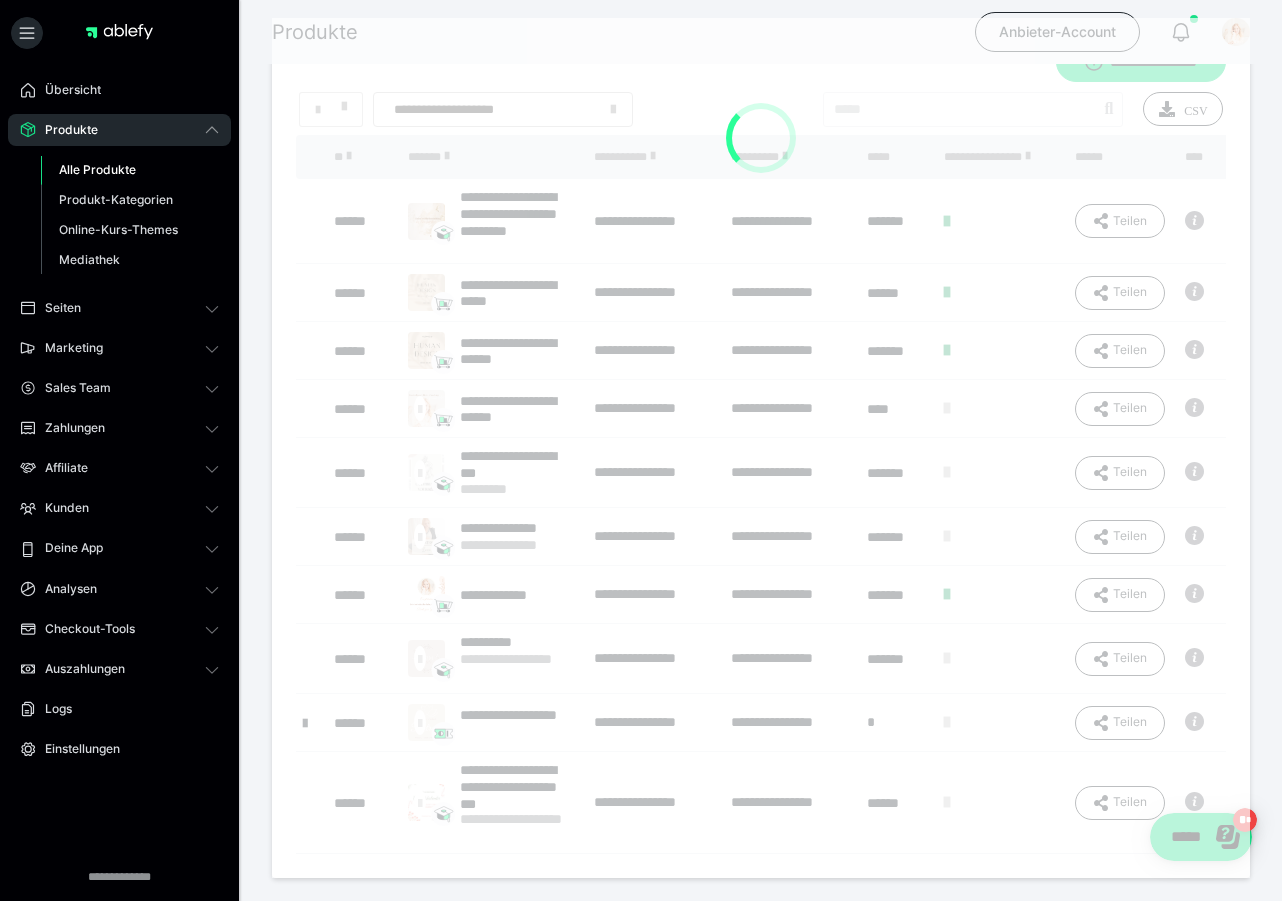 scroll, scrollTop: 0, scrollLeft: 0, axis: both 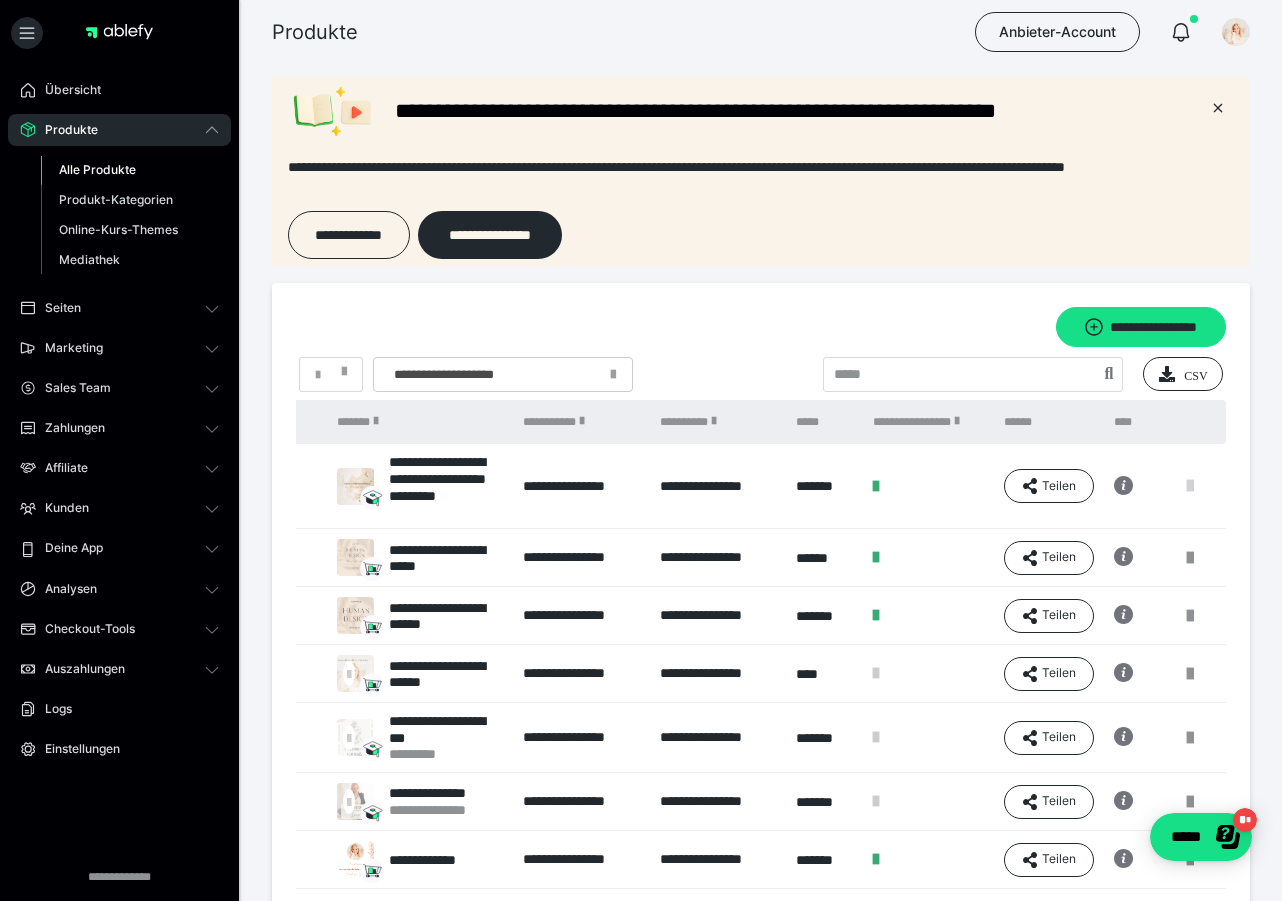 click at bounding box center (1190, 486) 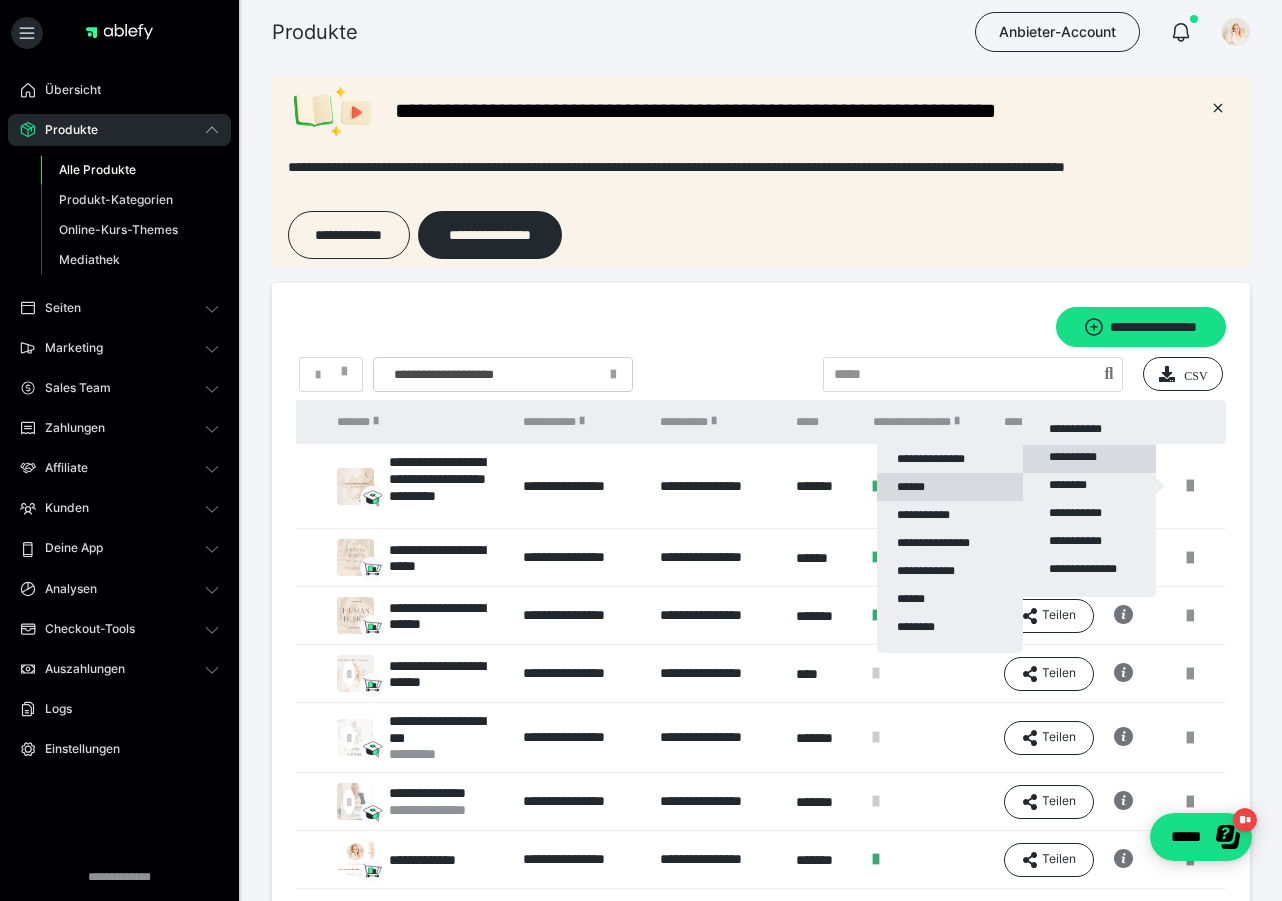 click on "******" at bounding box center (950, 487) 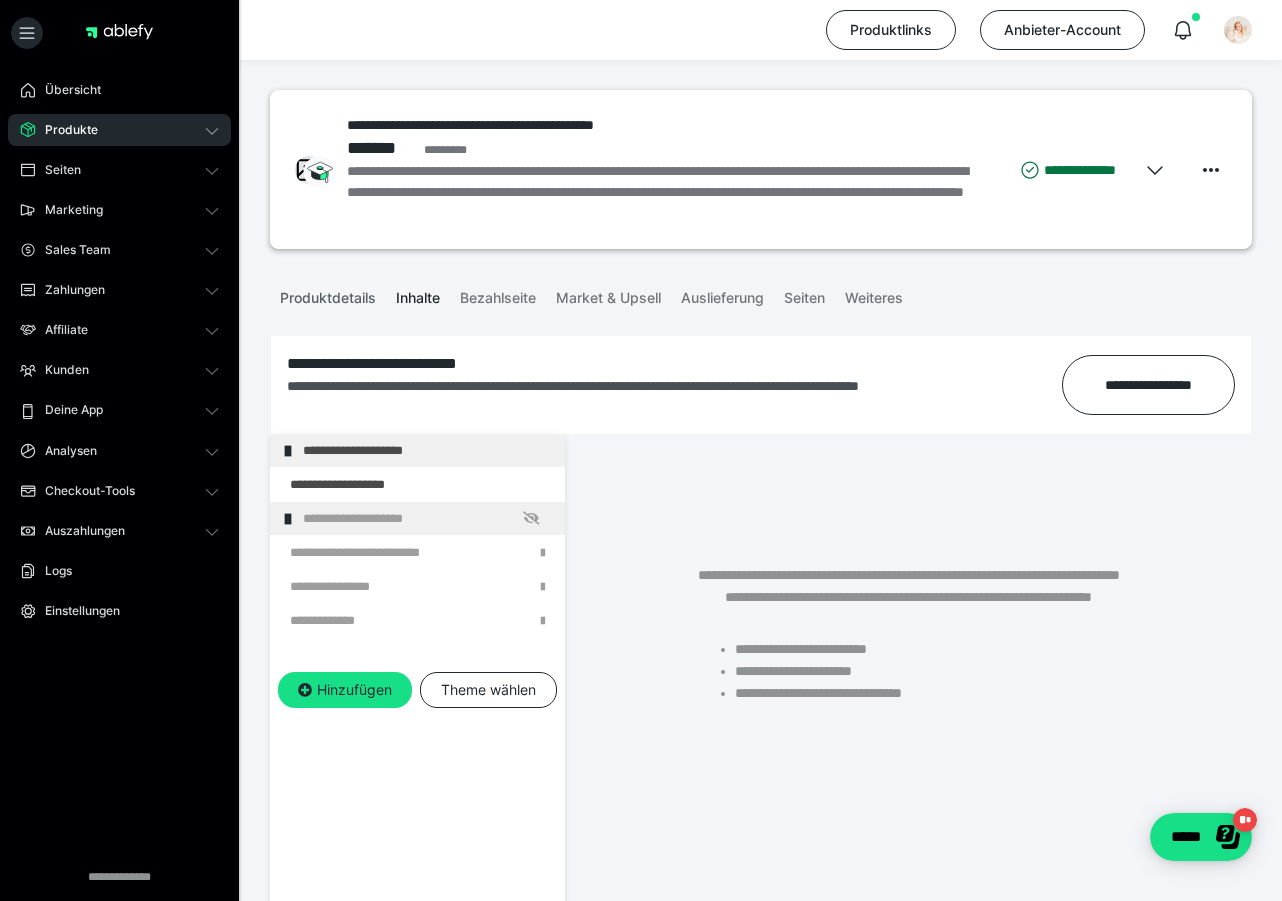 click on "Produktdetails" at bounding box center [328, 294] 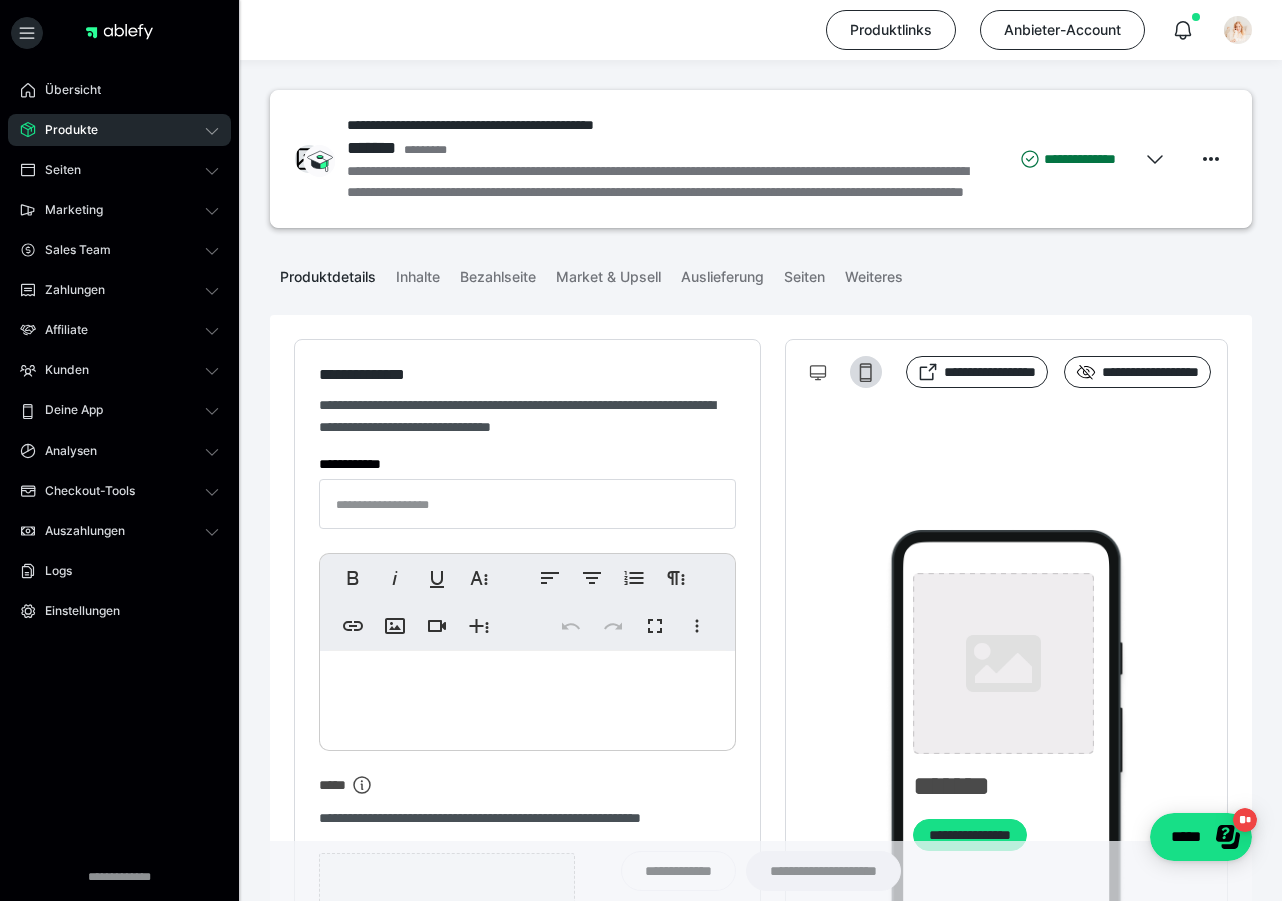 type on "**********" 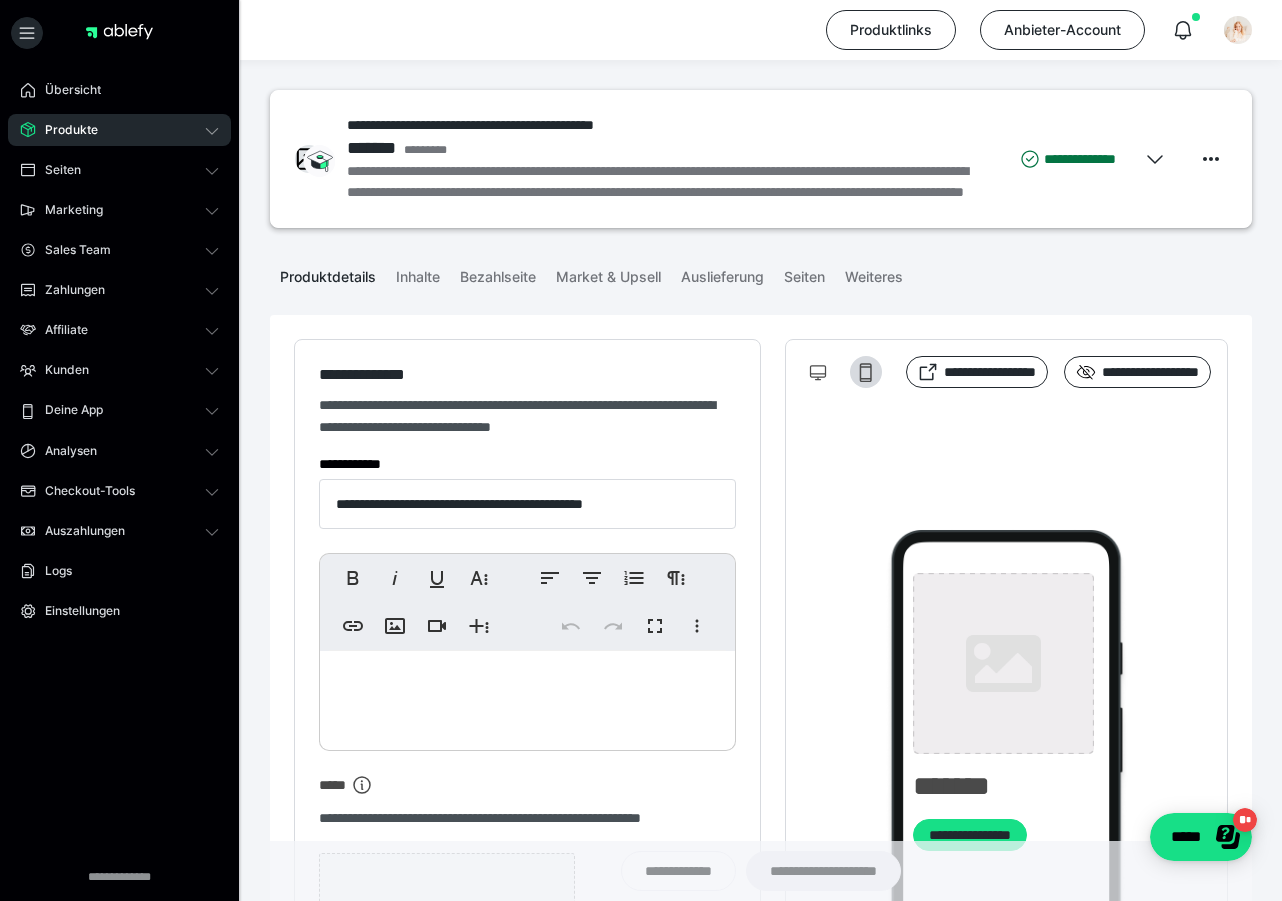 type on "**********" 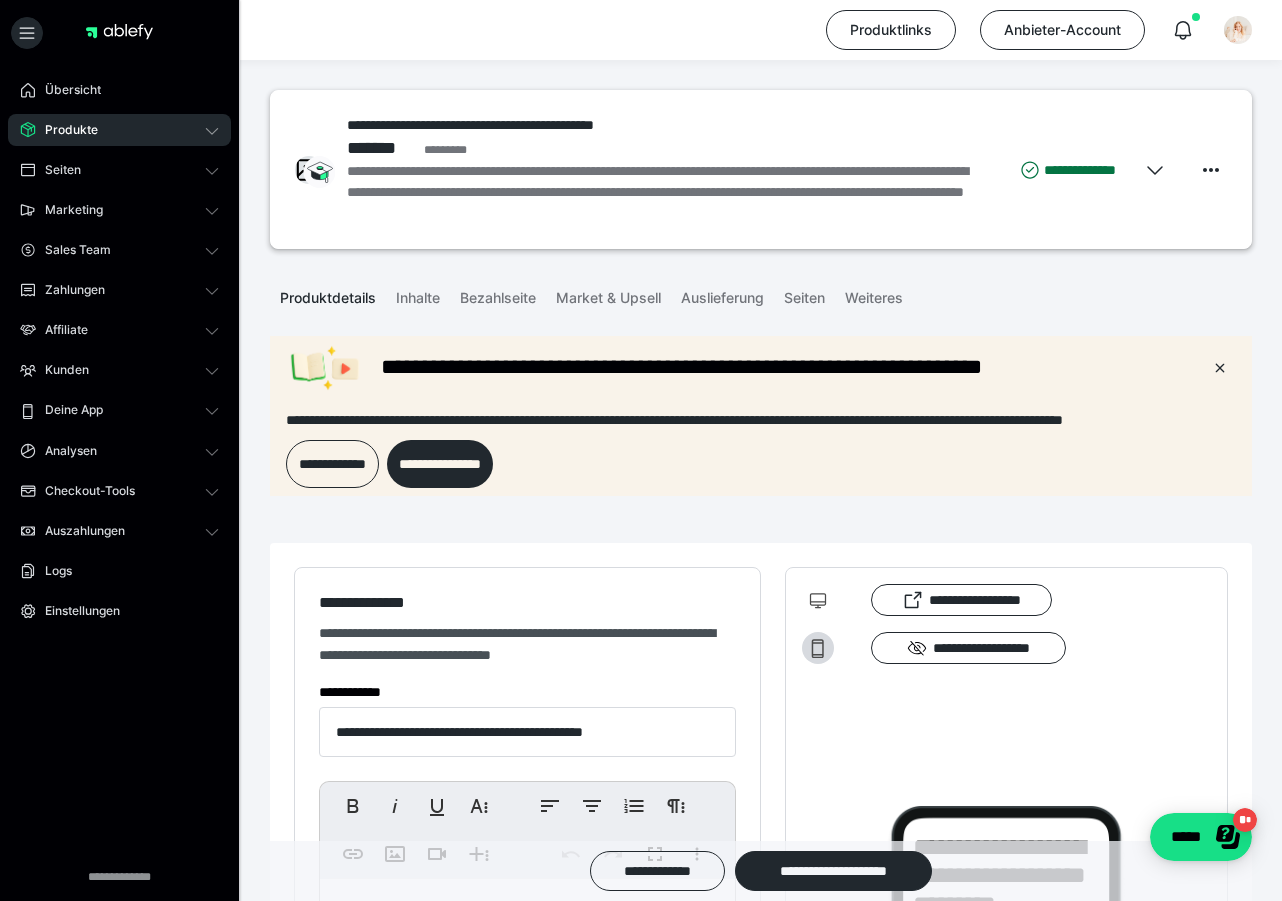 scroll, scrollTop: 0, scrollLeft: 0, axis: both 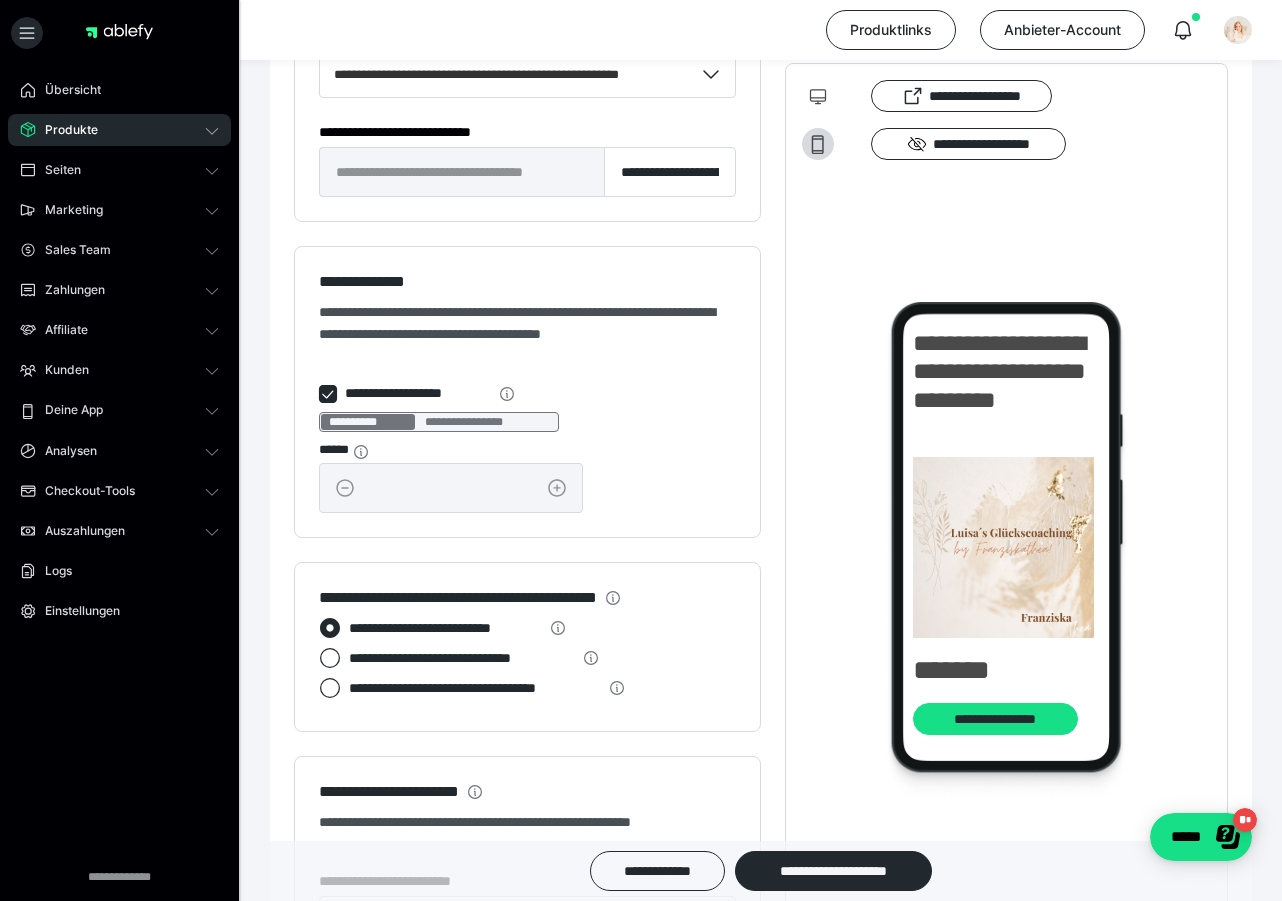 click at bounding box center (328, 394) 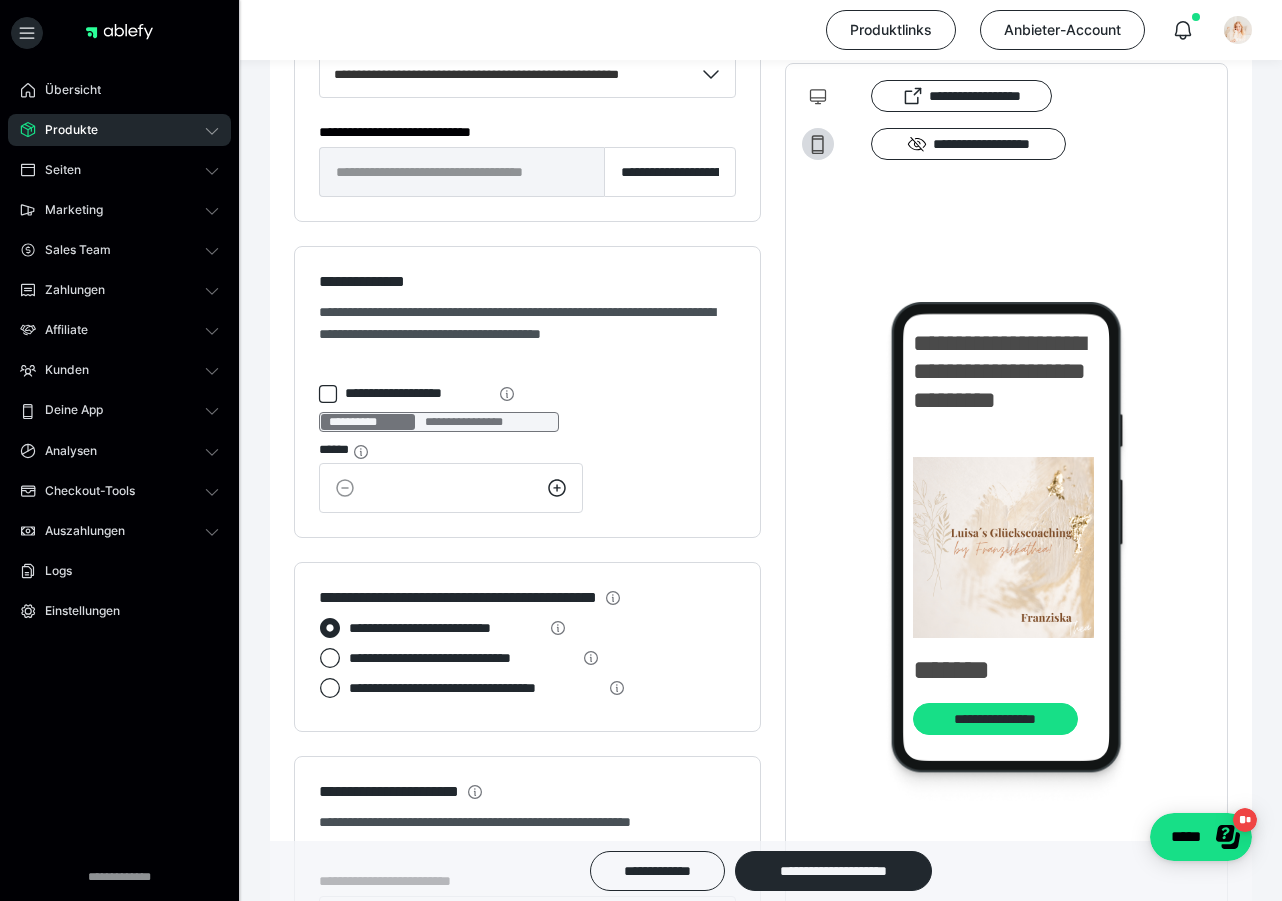 click 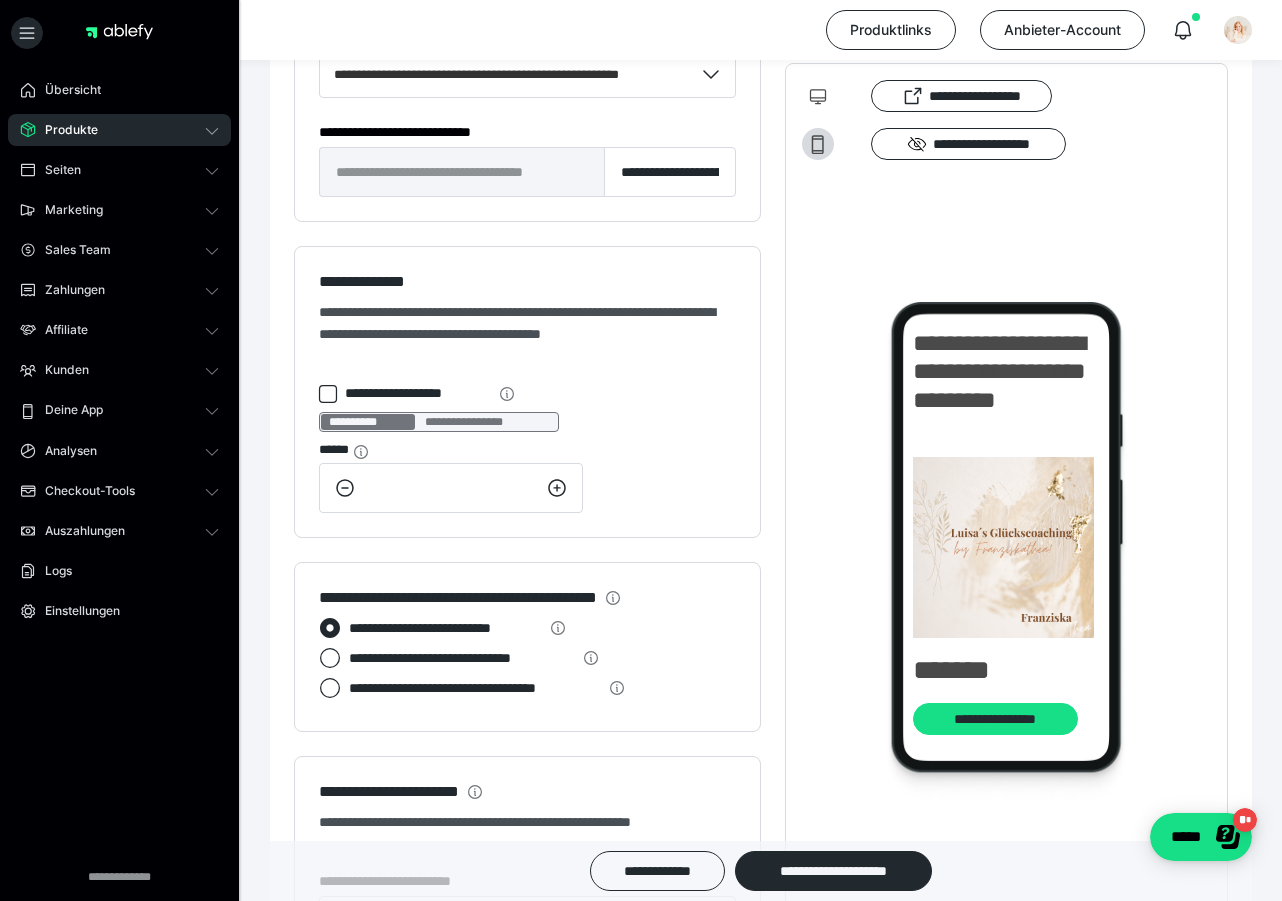 click 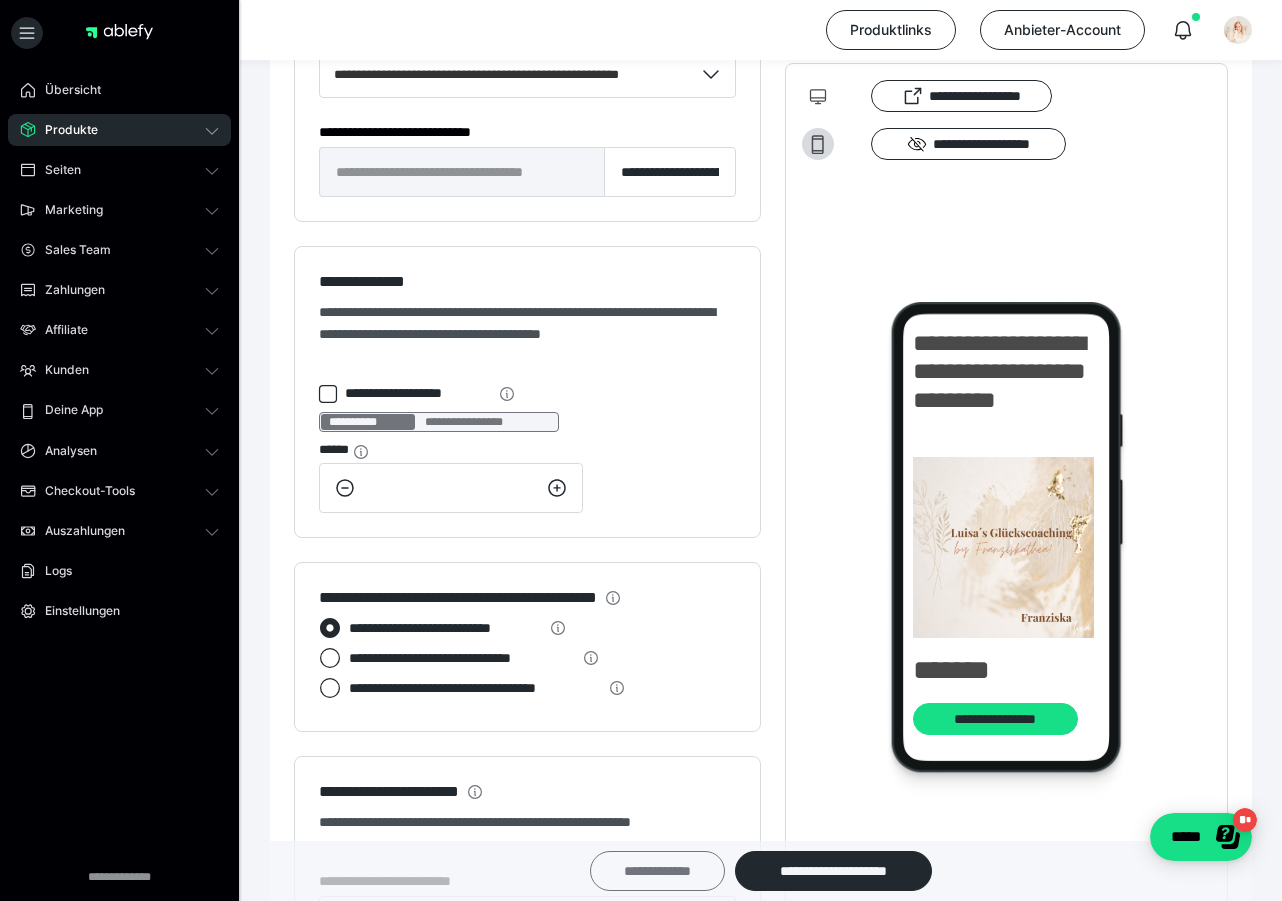 click on "**********" at bounding box center (657, 871) 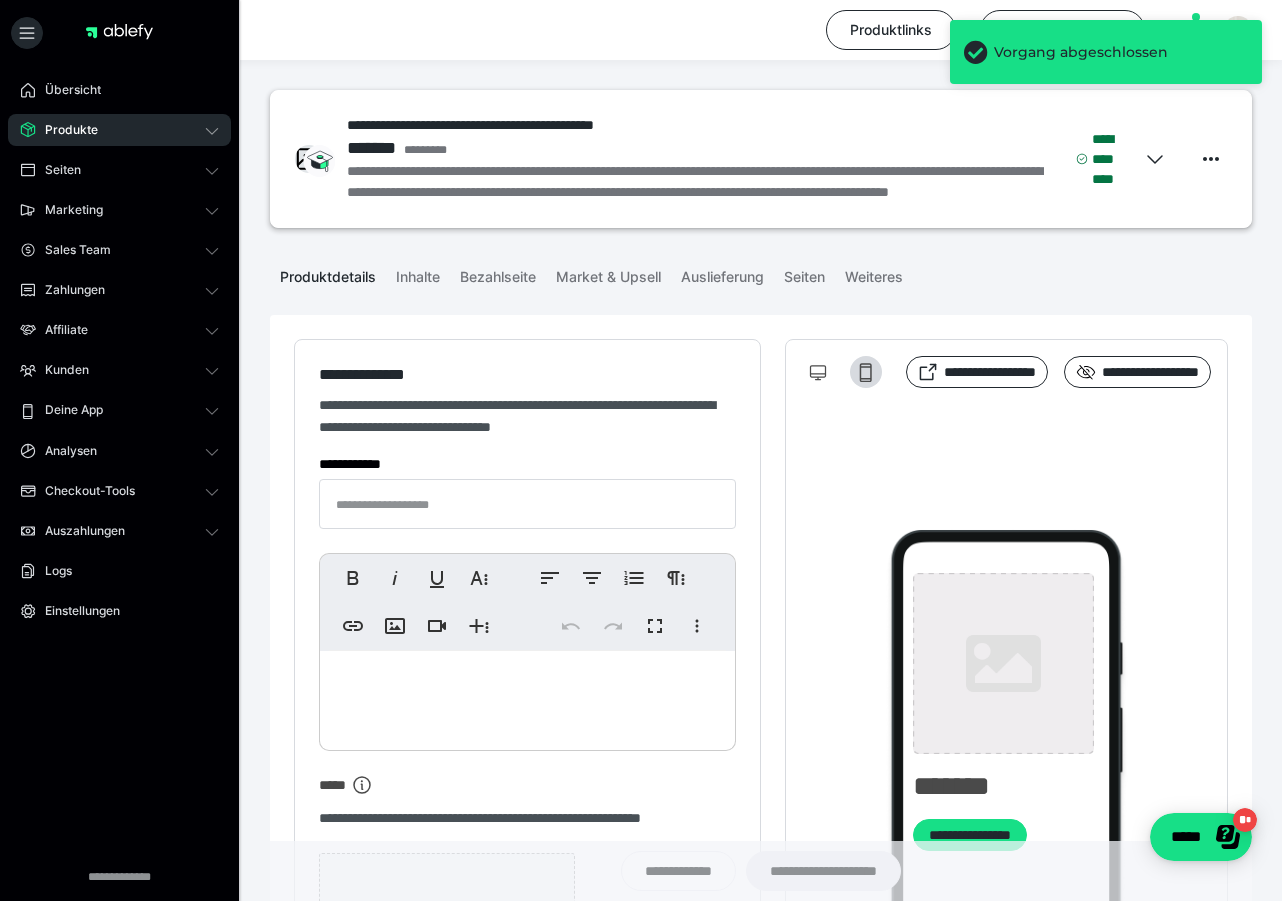 type on "**********" 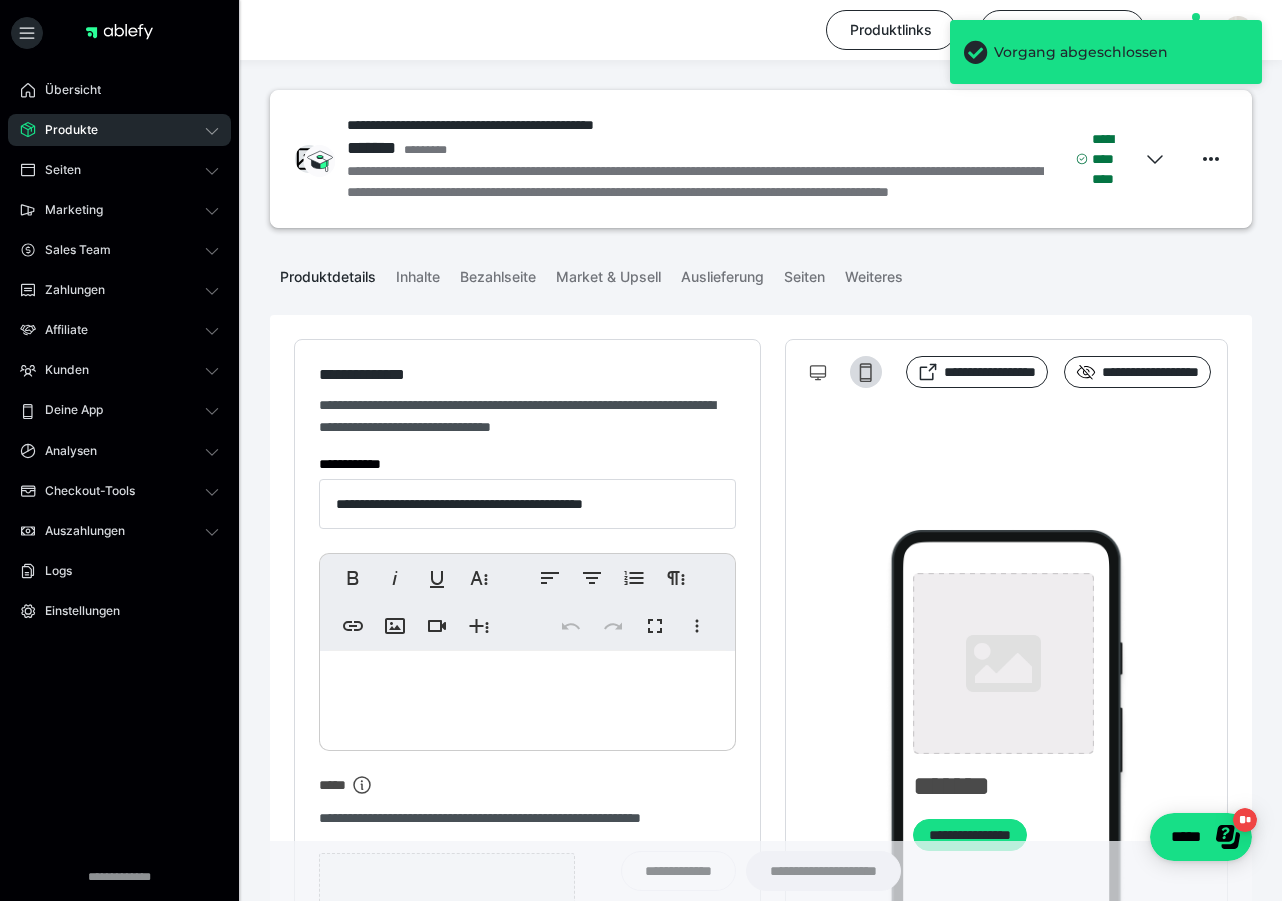type on "**********" 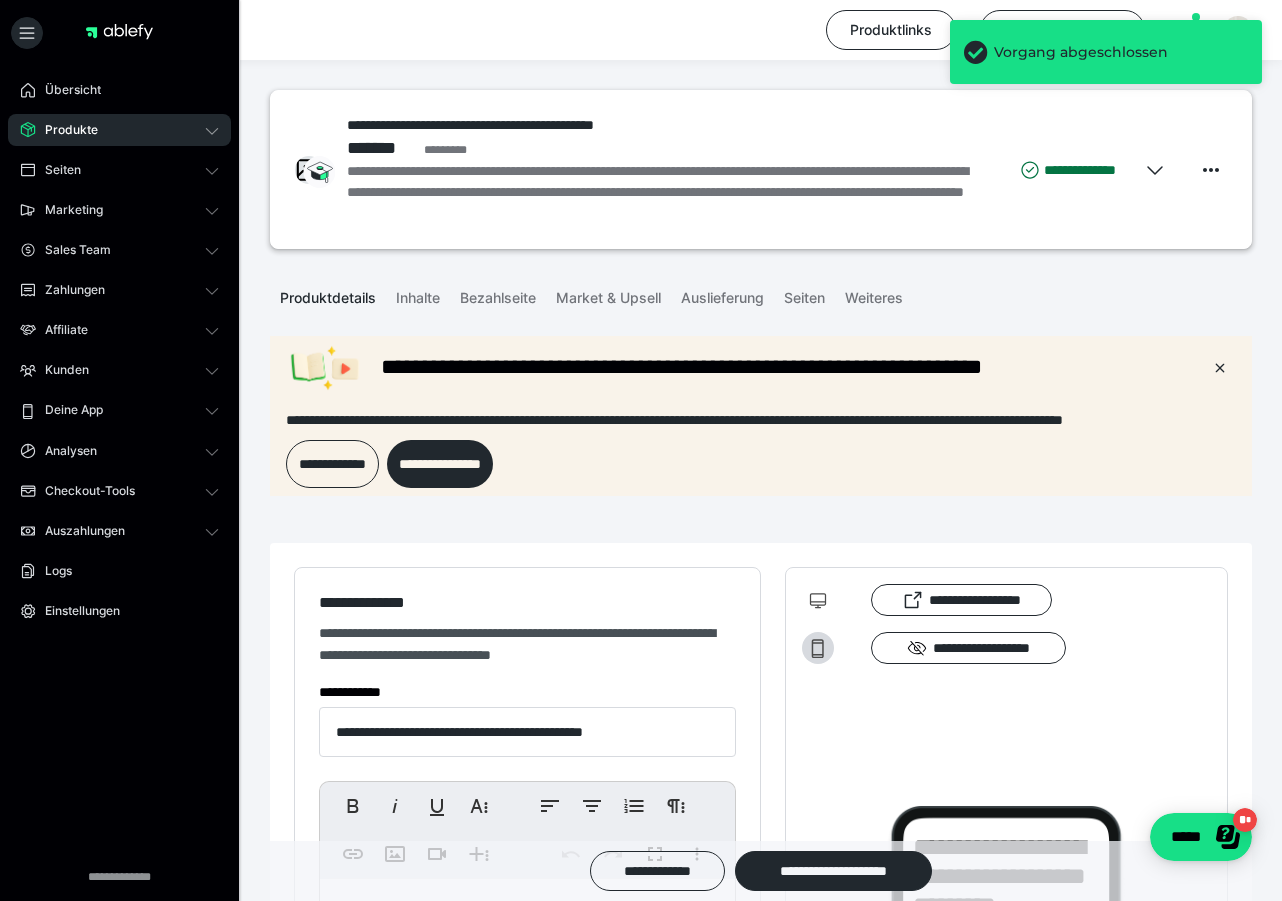 scroll, scrollTop: 0, scrollLeft: 0, axis: both 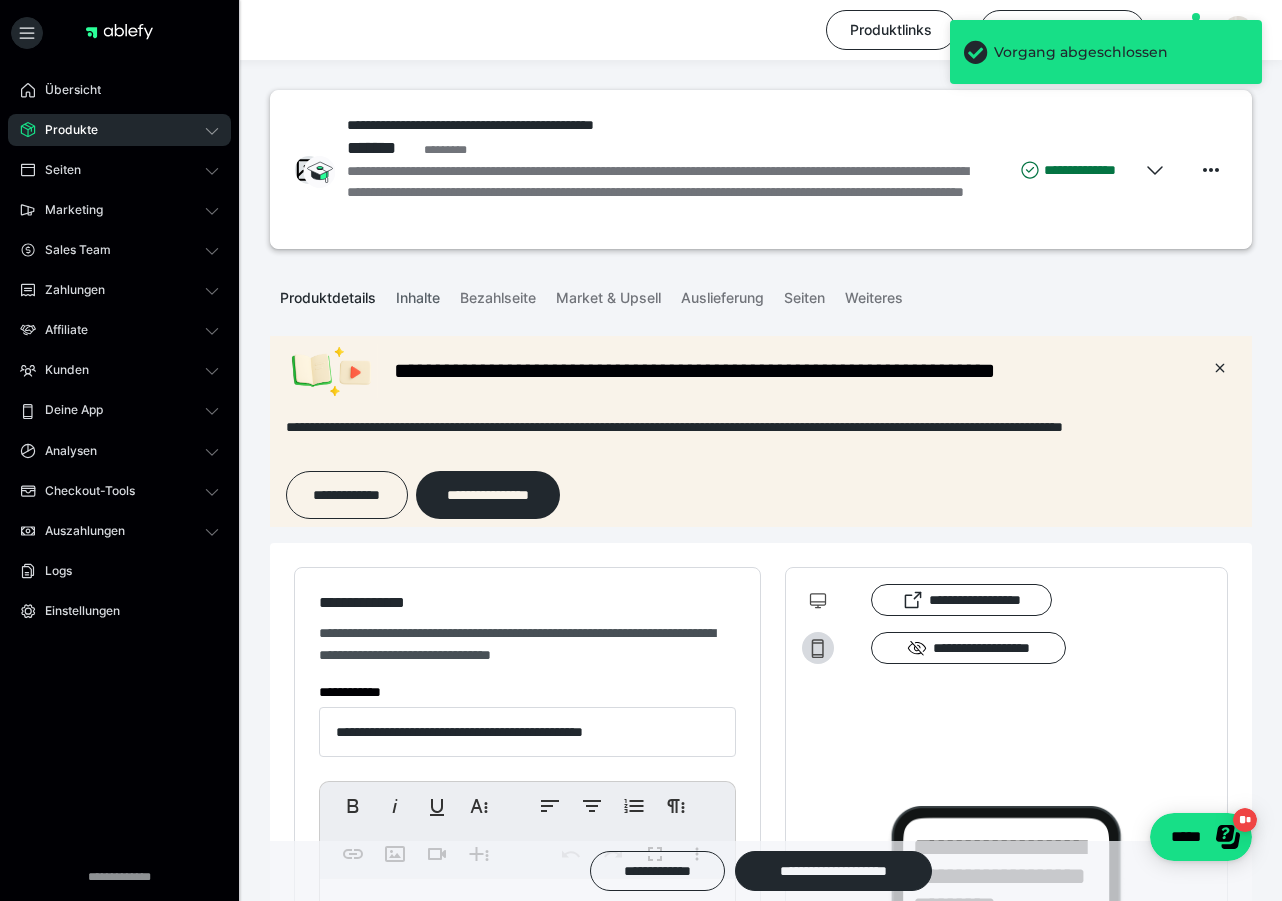 click on "Inhalte" at bounding box center (418, 294) 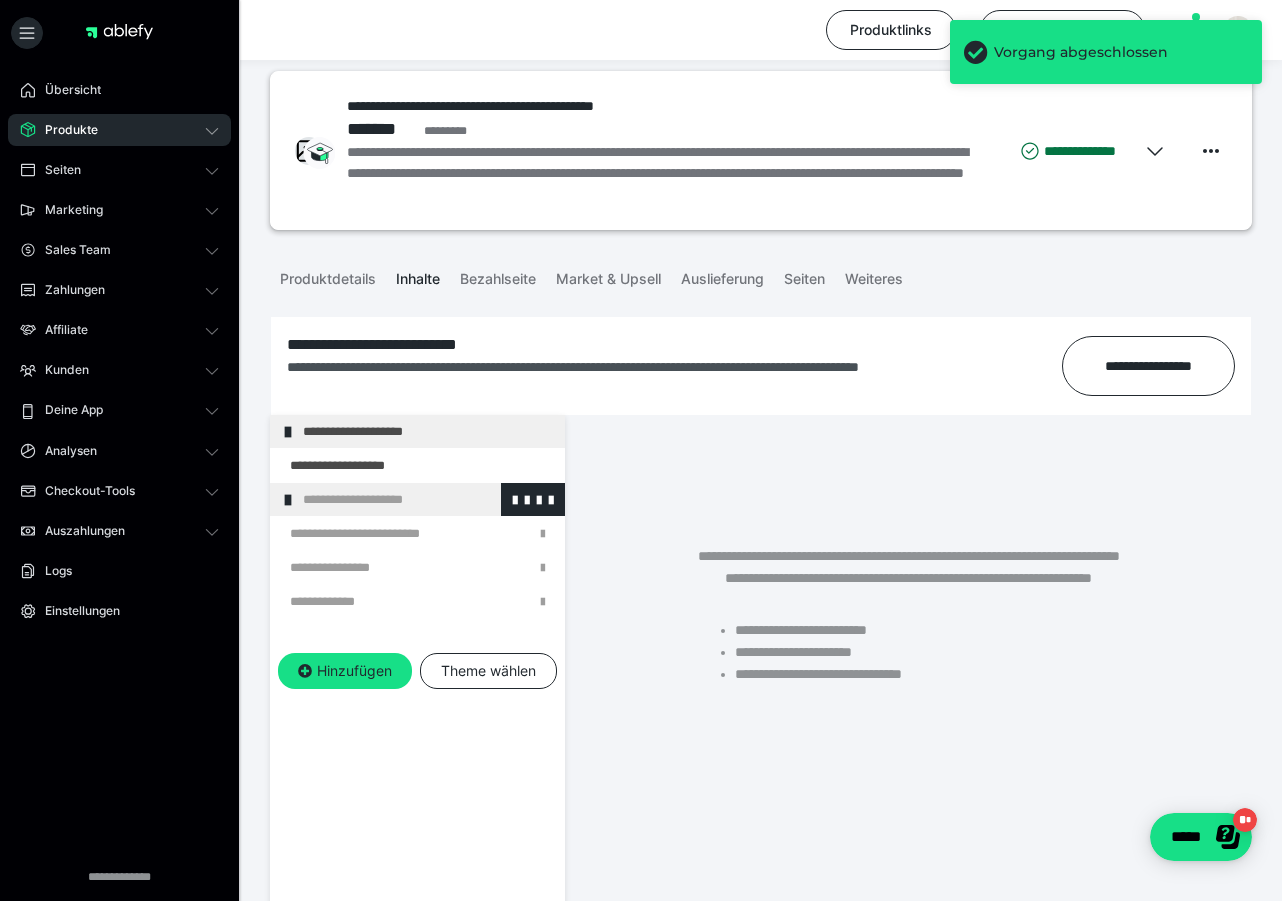 scroll, scrollTop: 32, scrollLeft: 0, axis: vertical 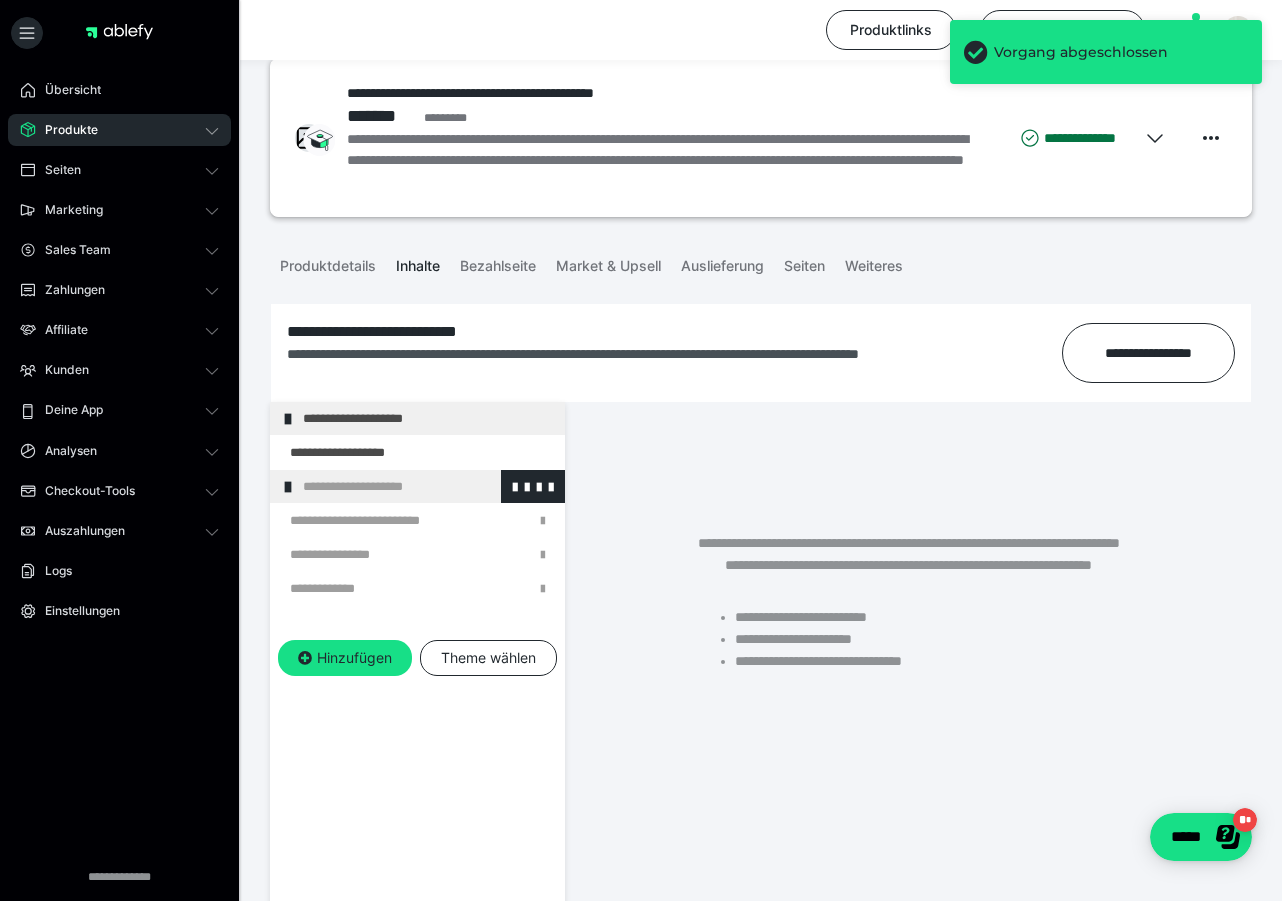 click on "**********" at bounding box center (426, 486) 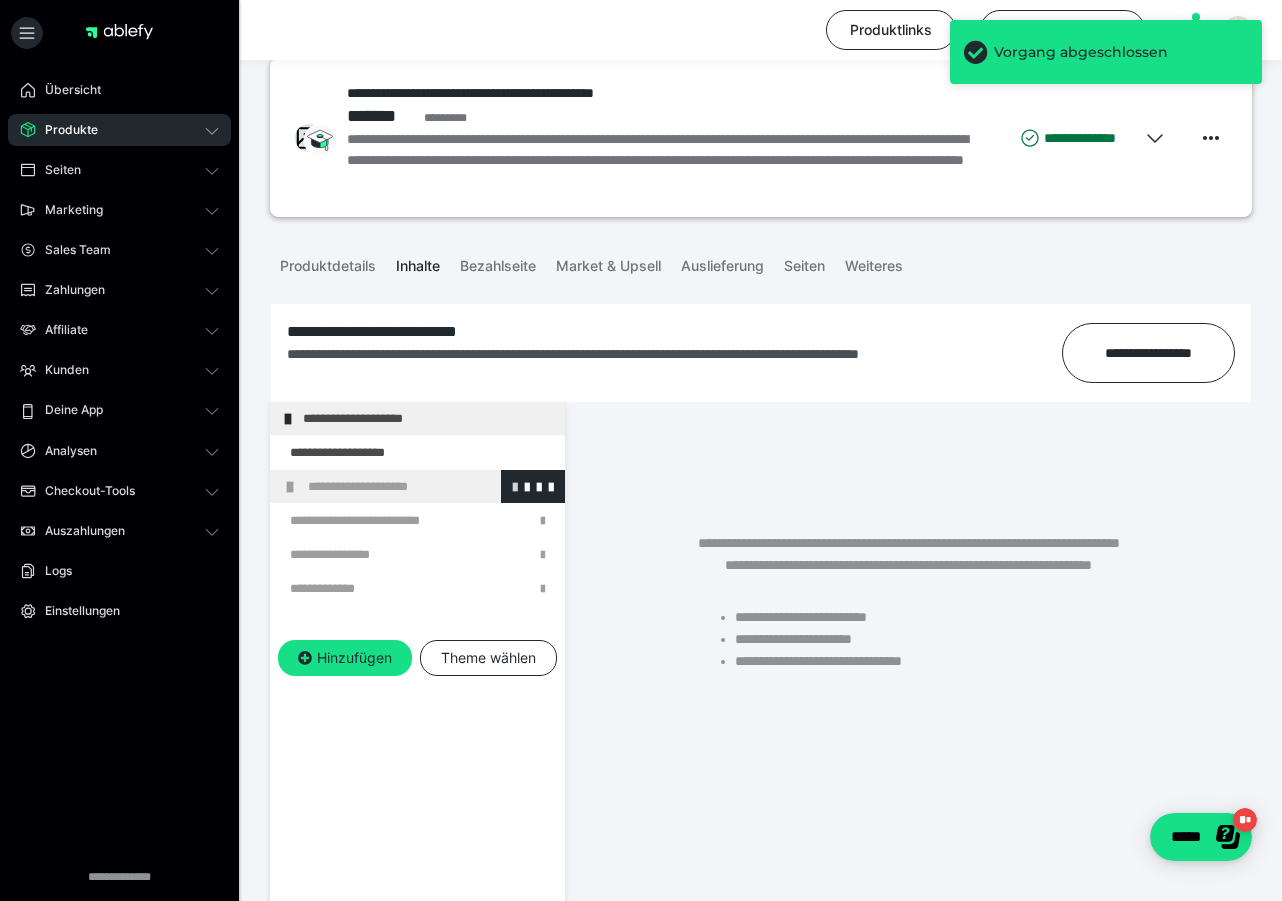 click at bounding box center (515, 486) 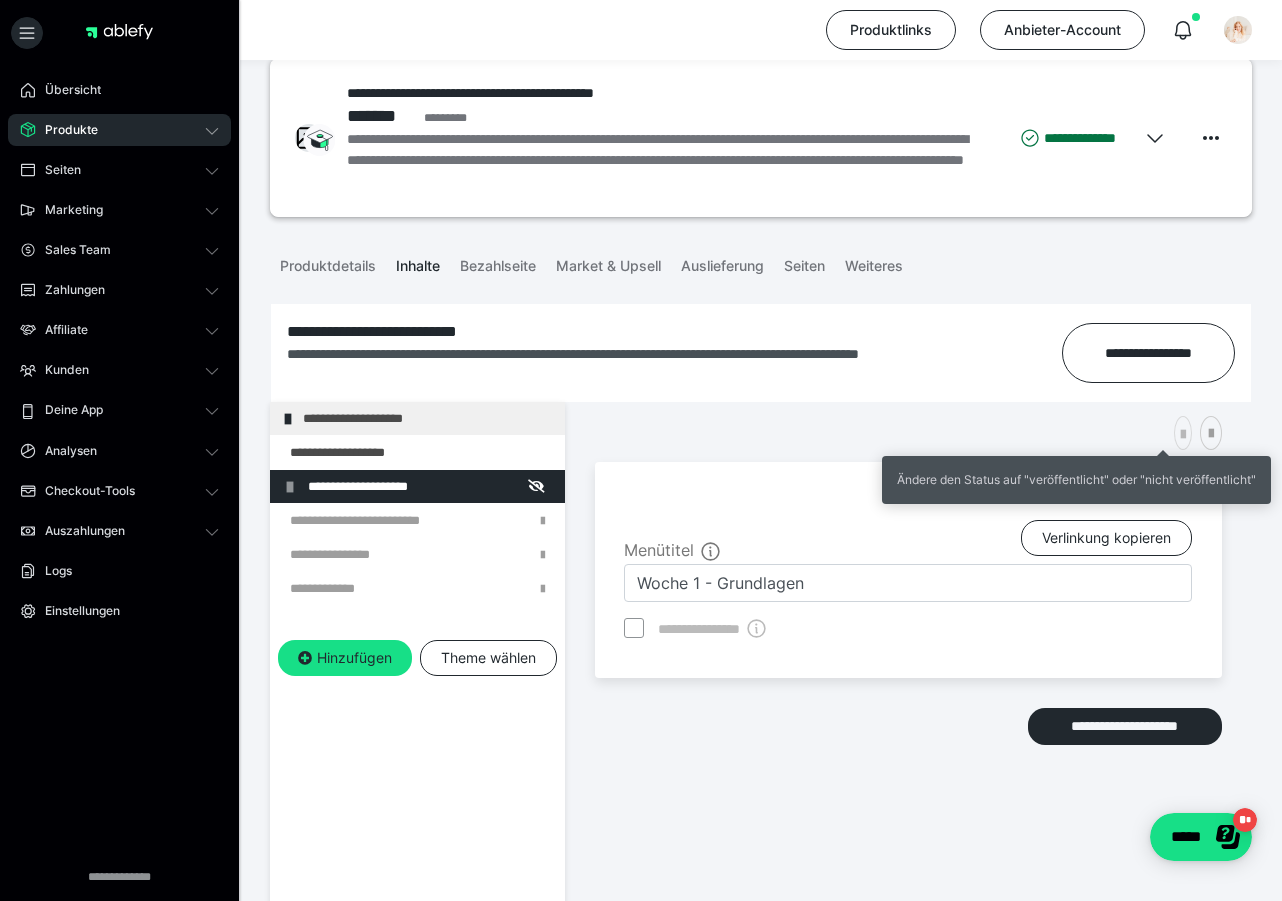 click at bounding box center (1183, 435) 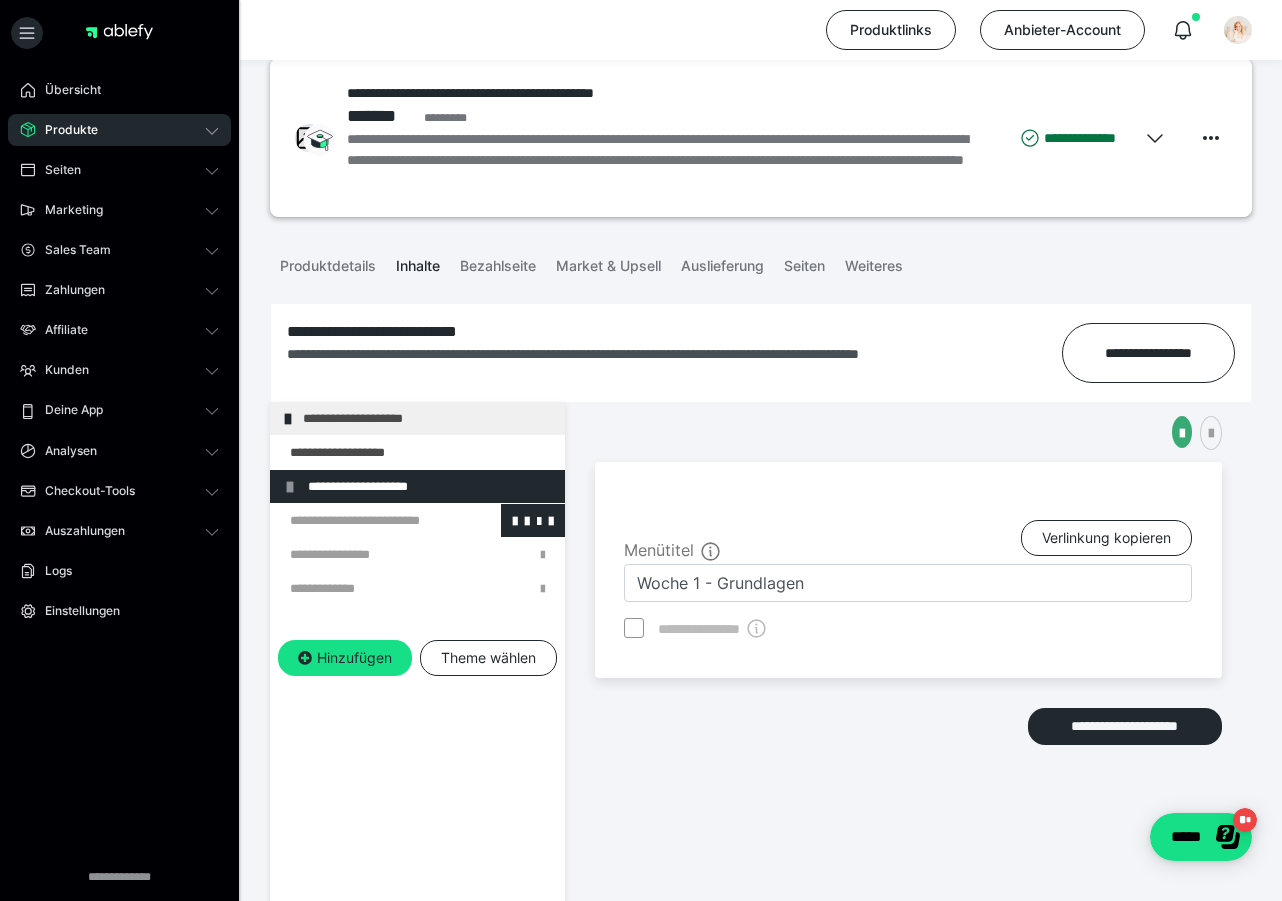 click at bounding box center (365, 520) 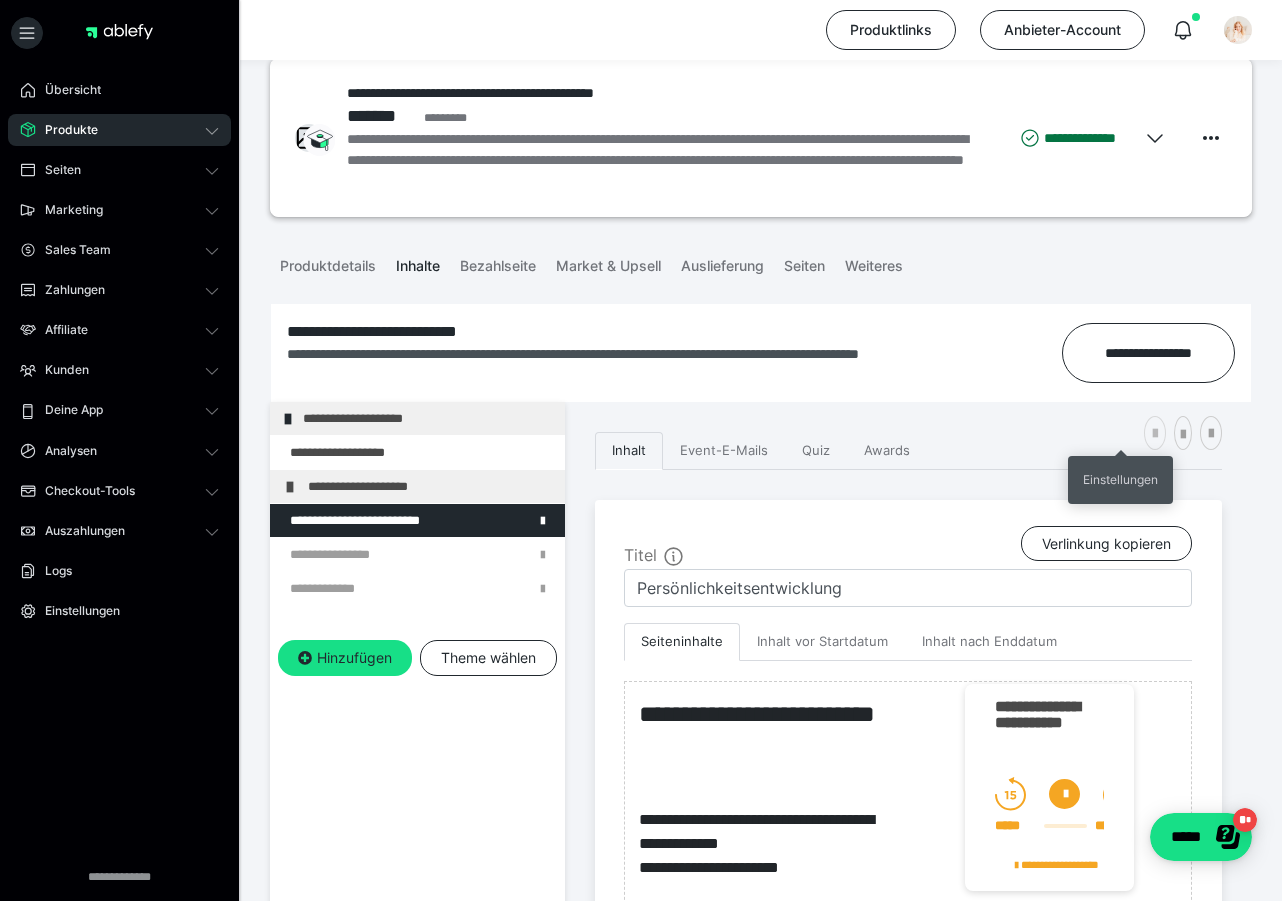 click at bounding box center [1155, 434] 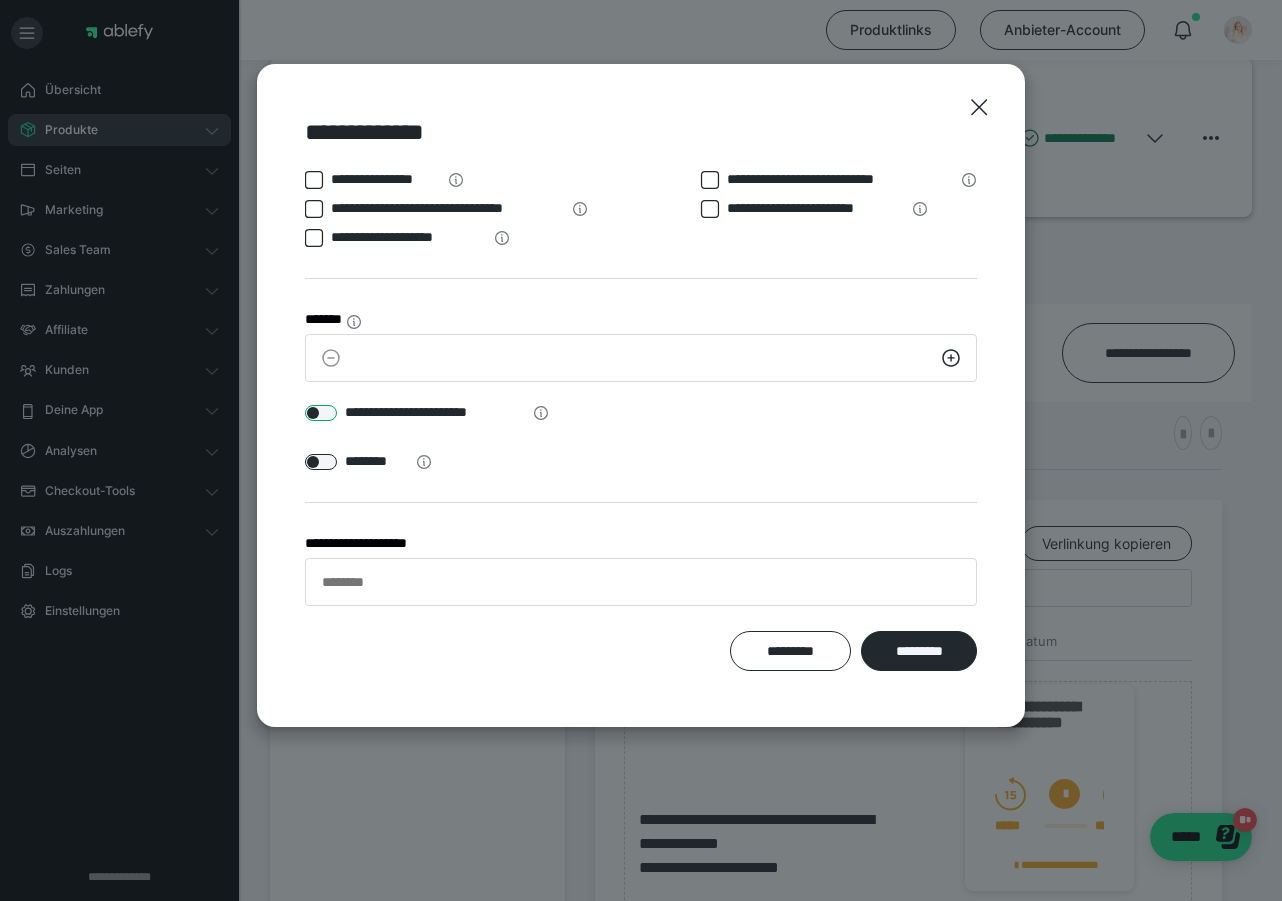 click at bounding box center (321, 413) 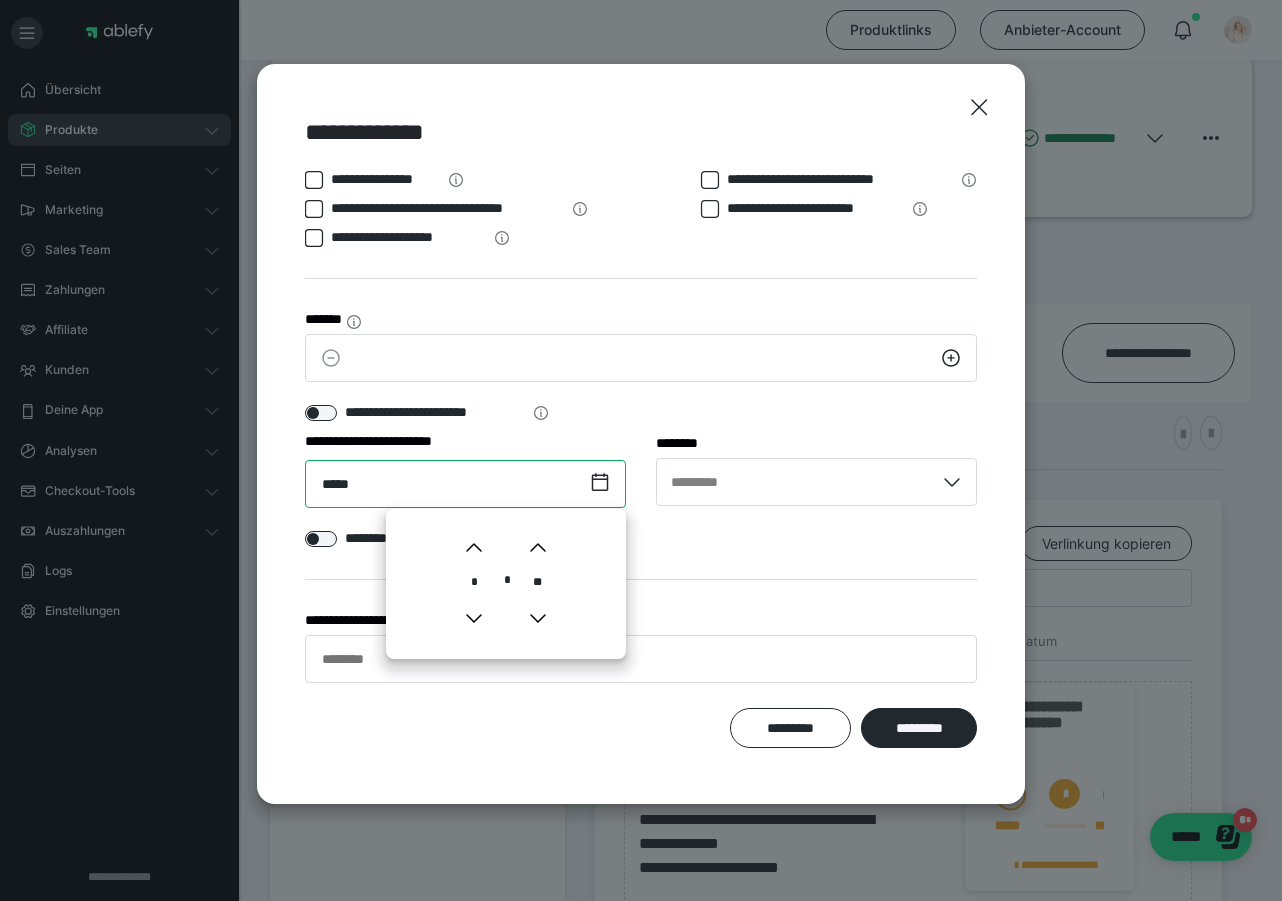 click on "*****" at bounding box center [465, 484] 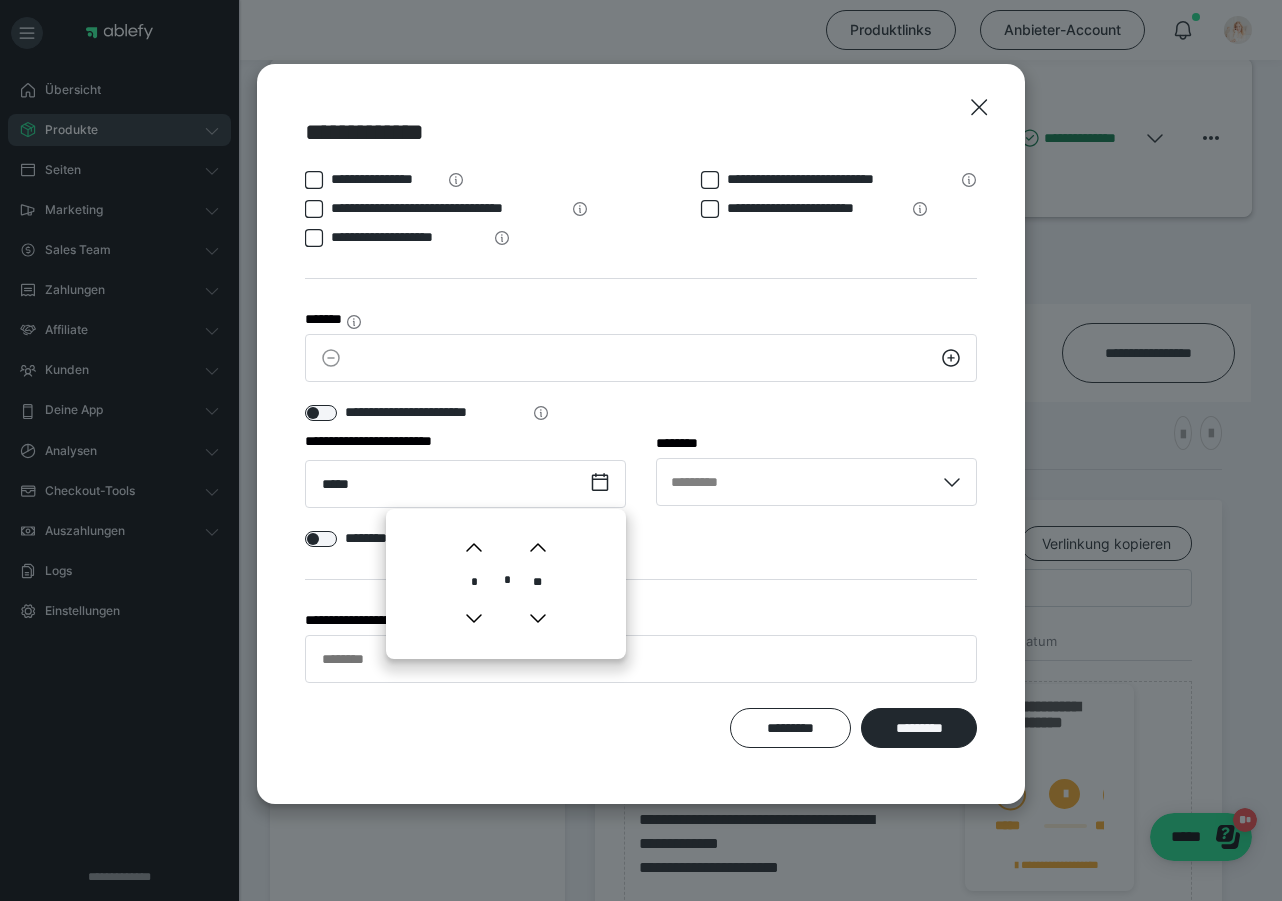 click on "**********" at bounding box center (641, 455) 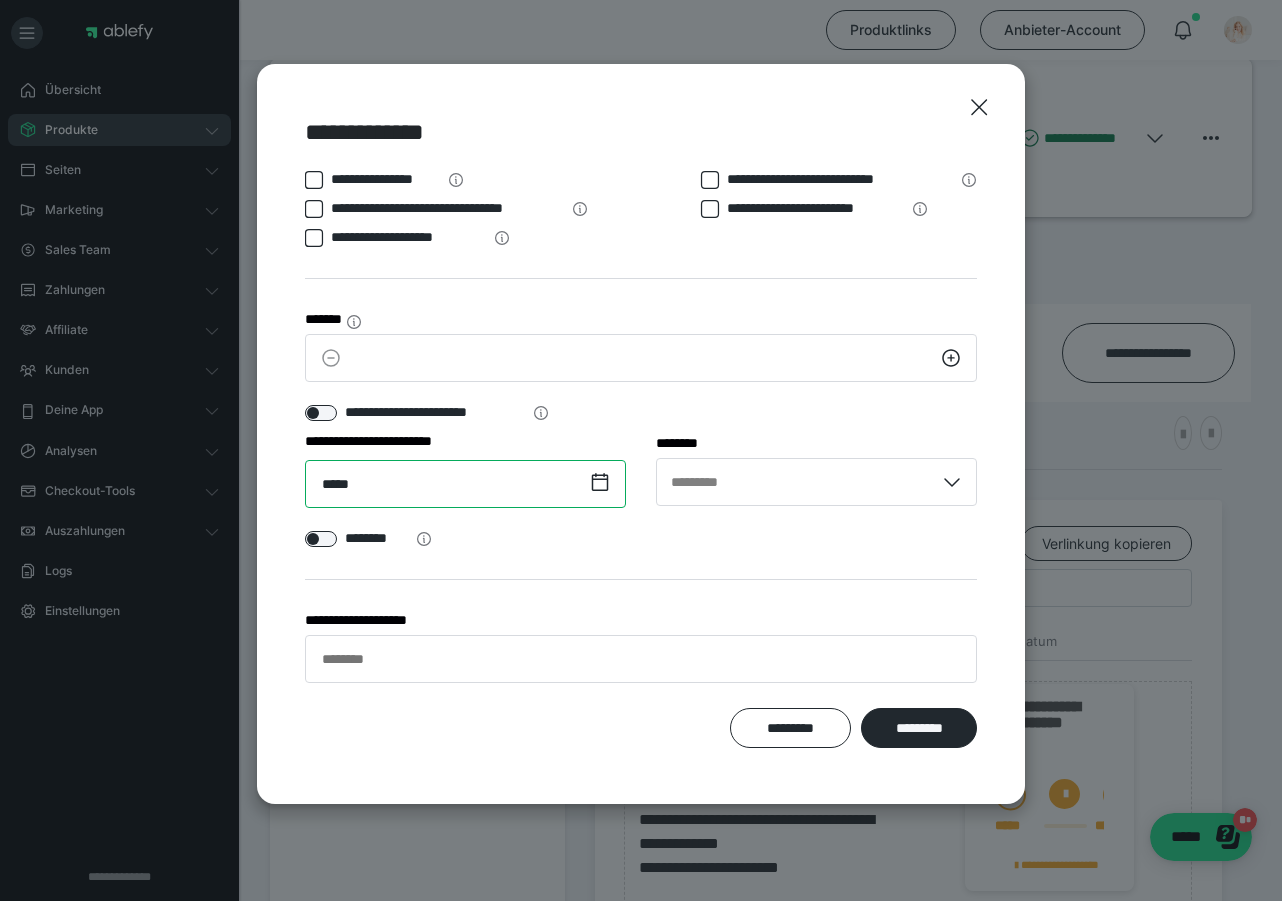 click on "*****" at bounding box center [465, 484] 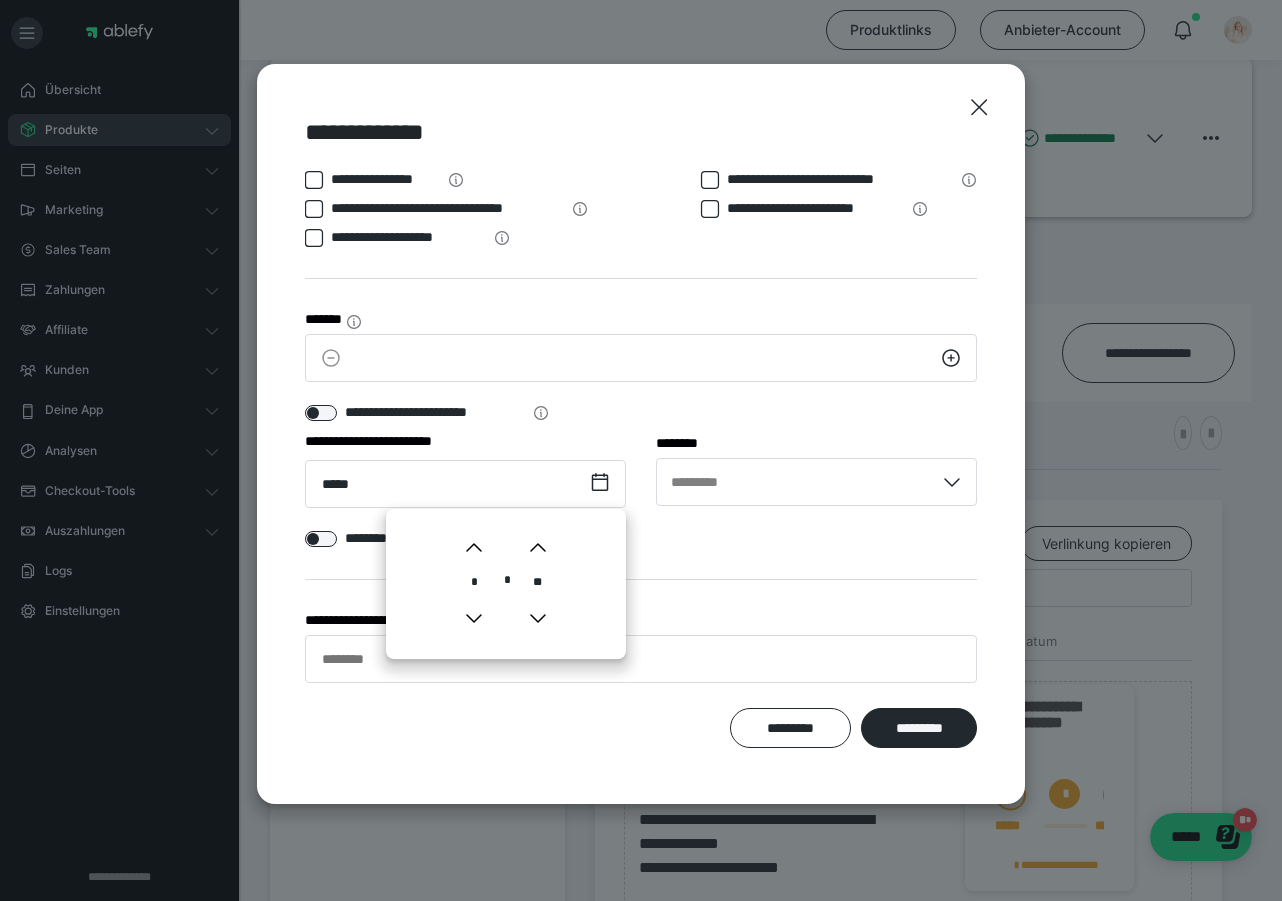 click on "**********" at bounding box center (641, 455) 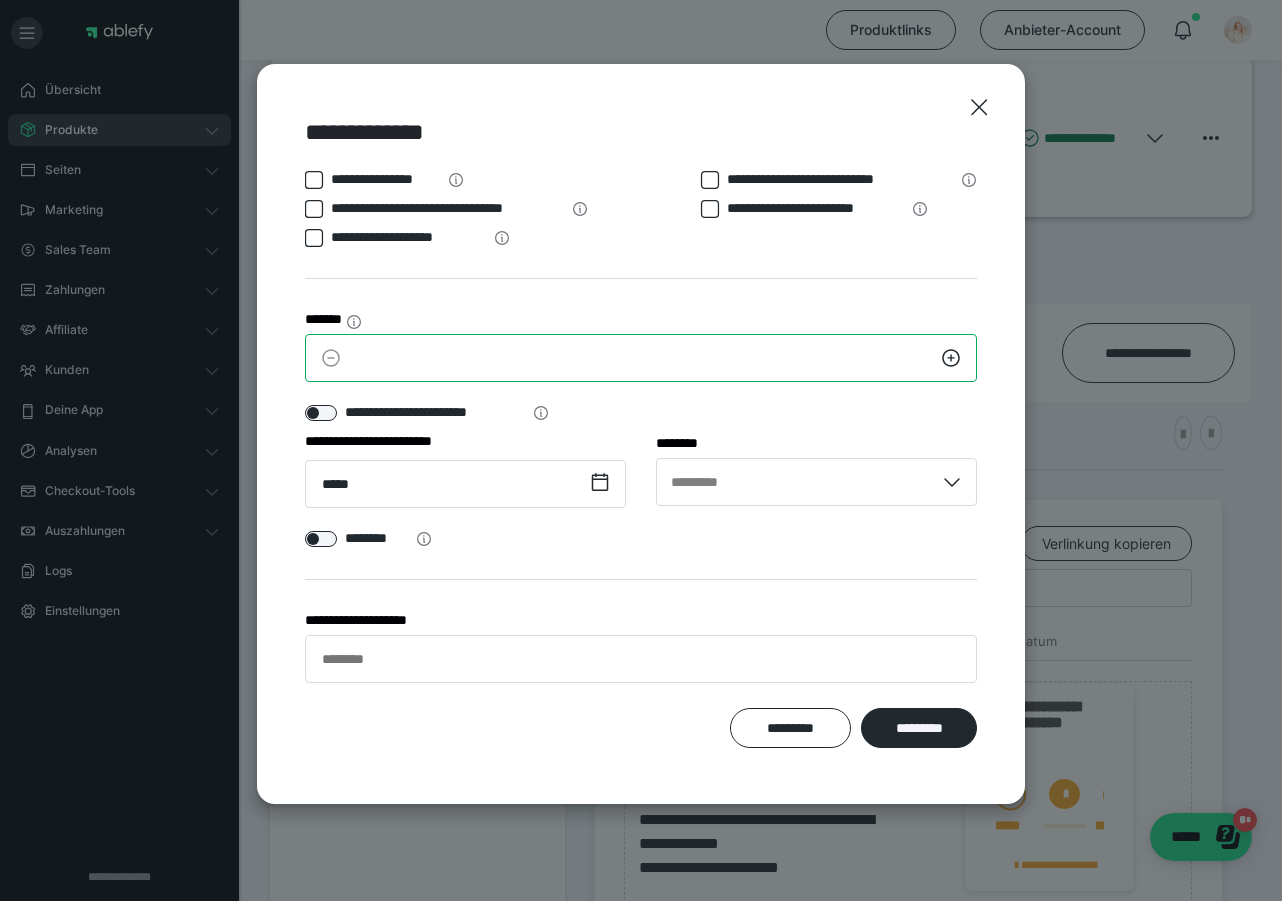 click on "*" at bounding box center (641, 358) 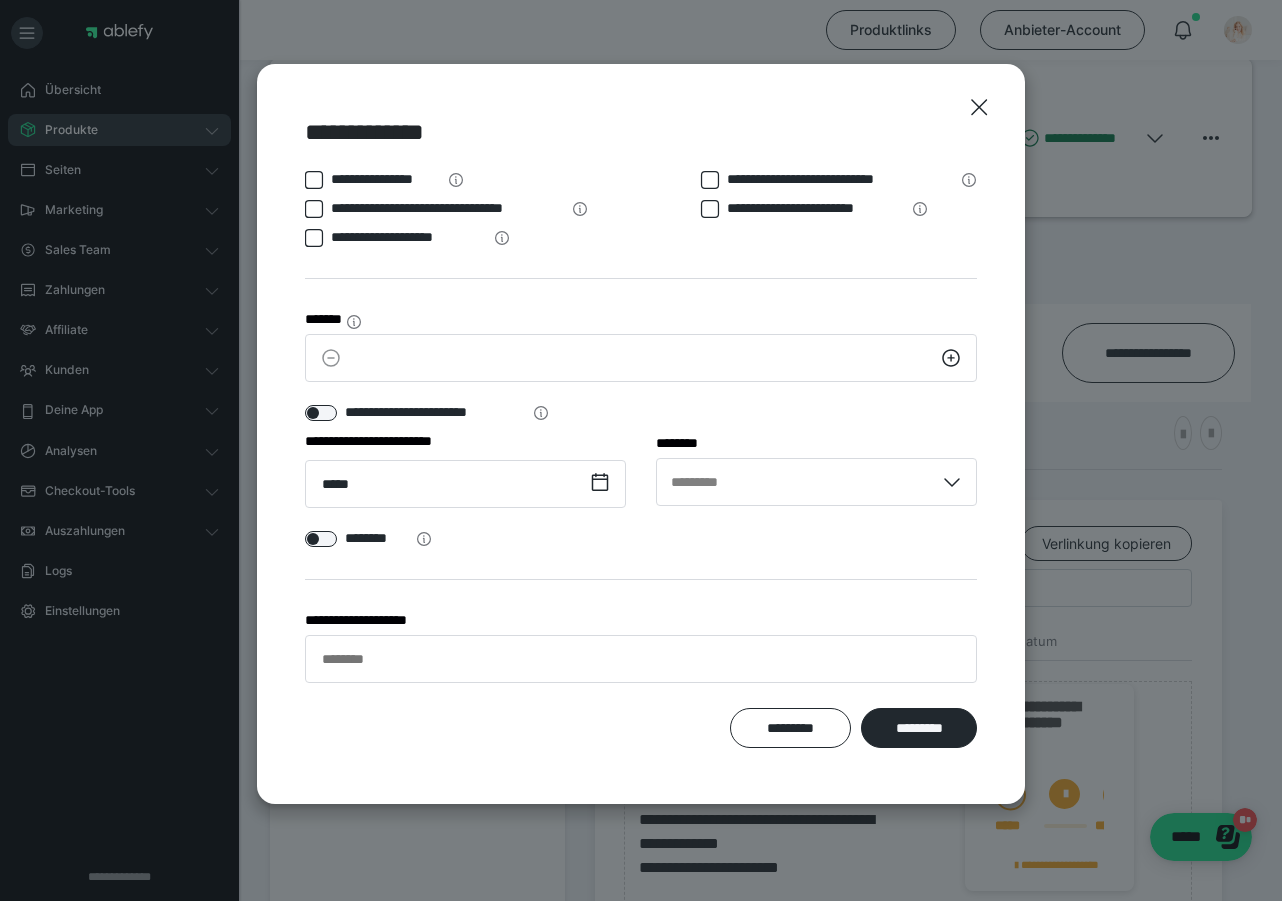 click on "**********" at bounding box center (641, 426) 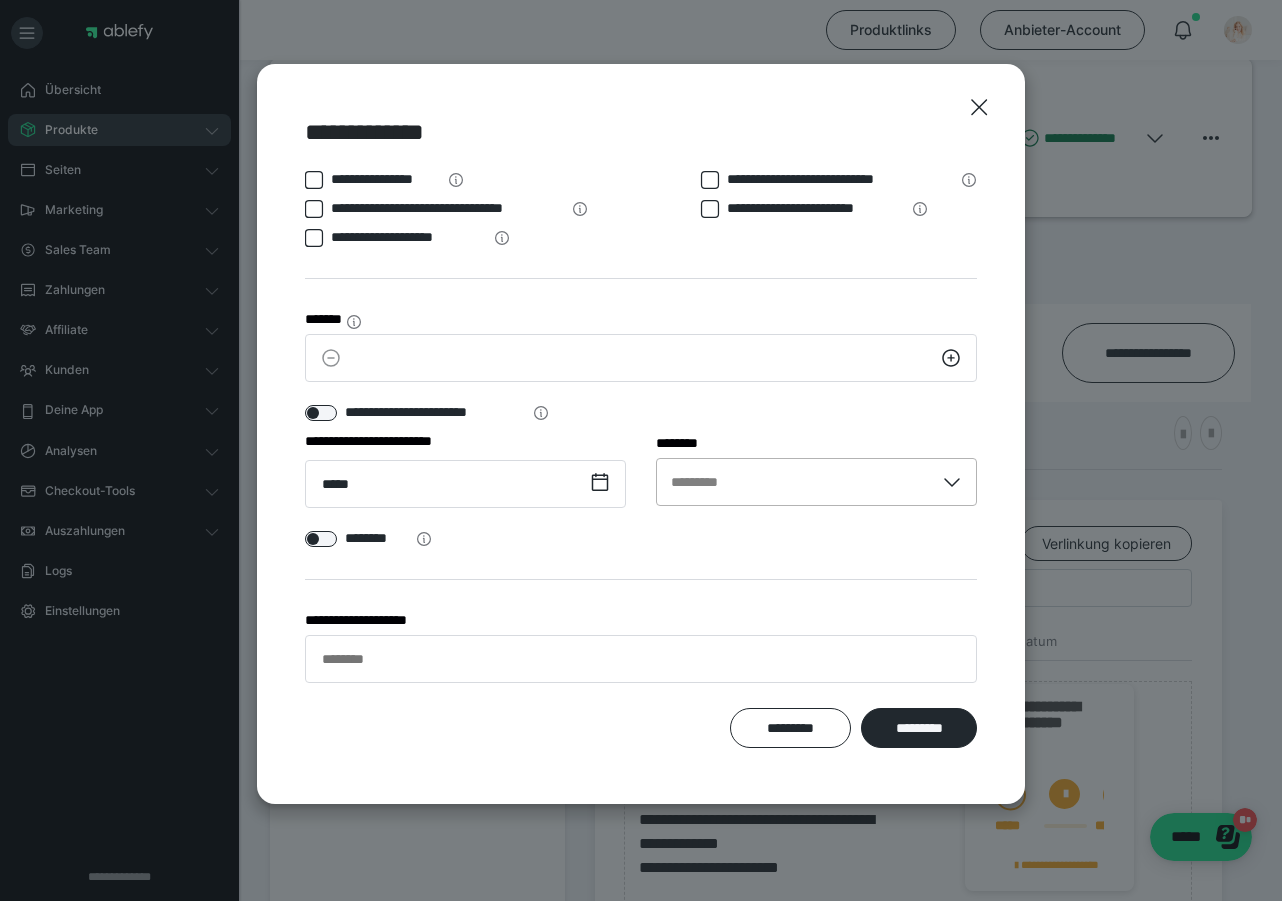 click on "*********" at bounding box center [795, 482] 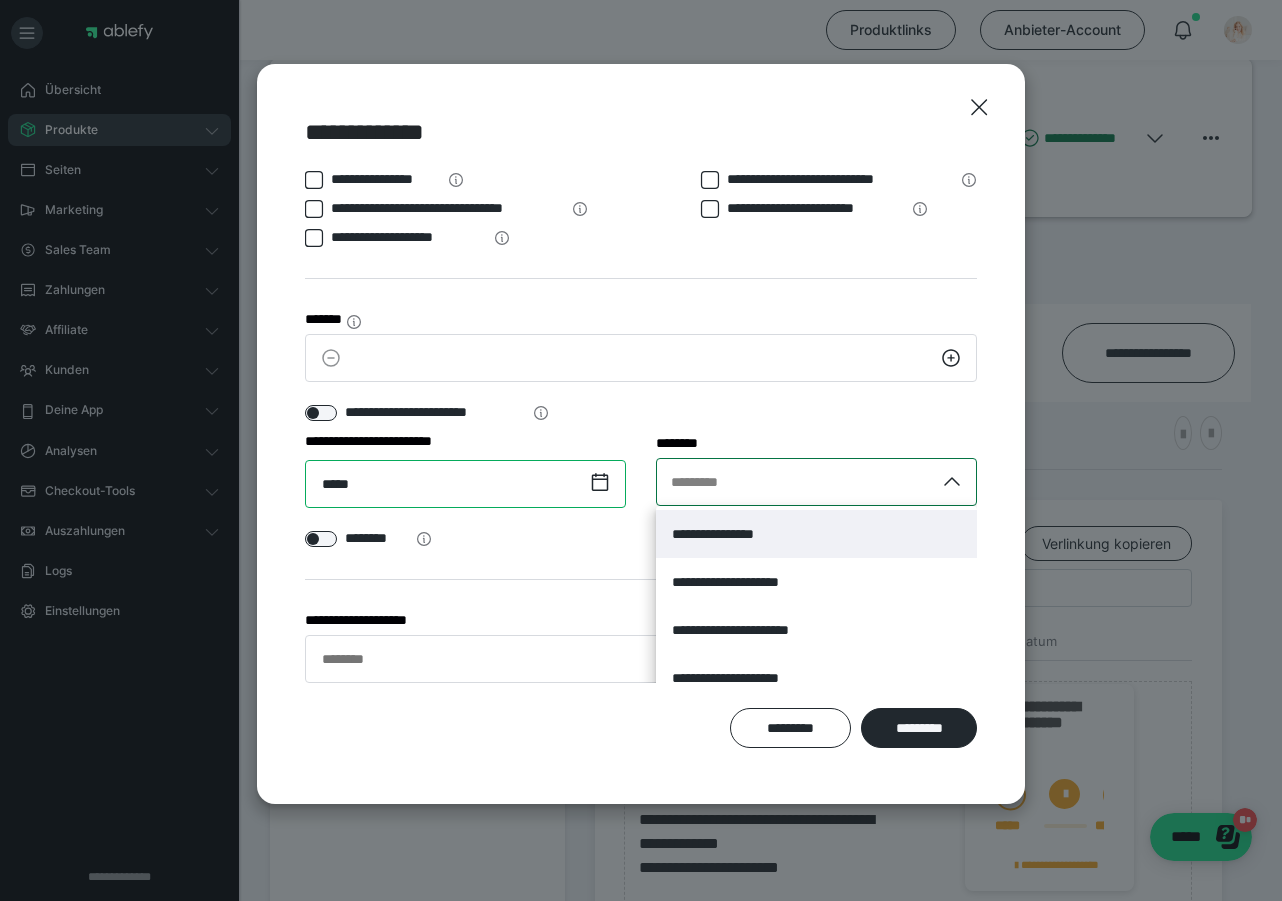 click on "*****" at bounding box center [465, 484] 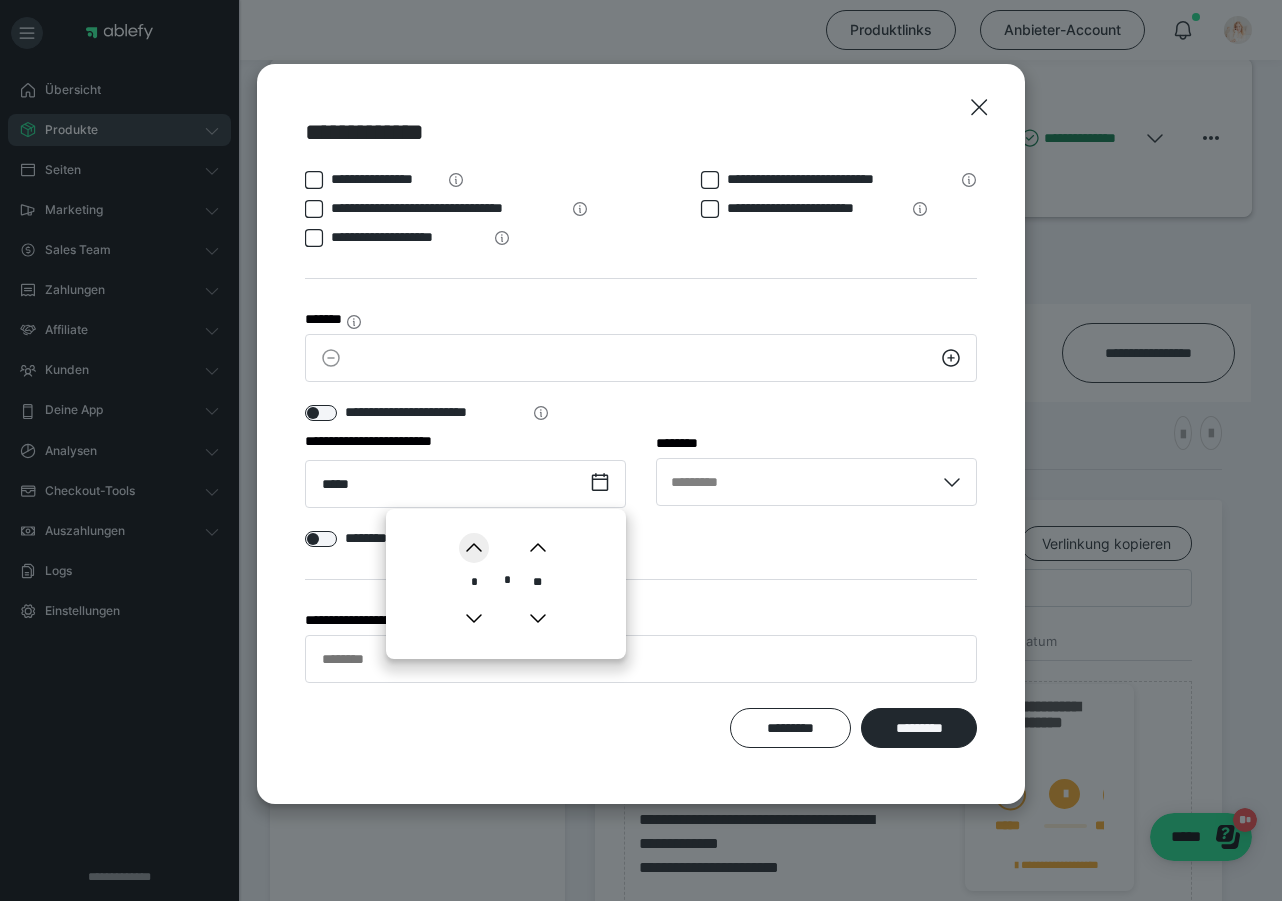 click on "*" at bounding box center [474, 548] 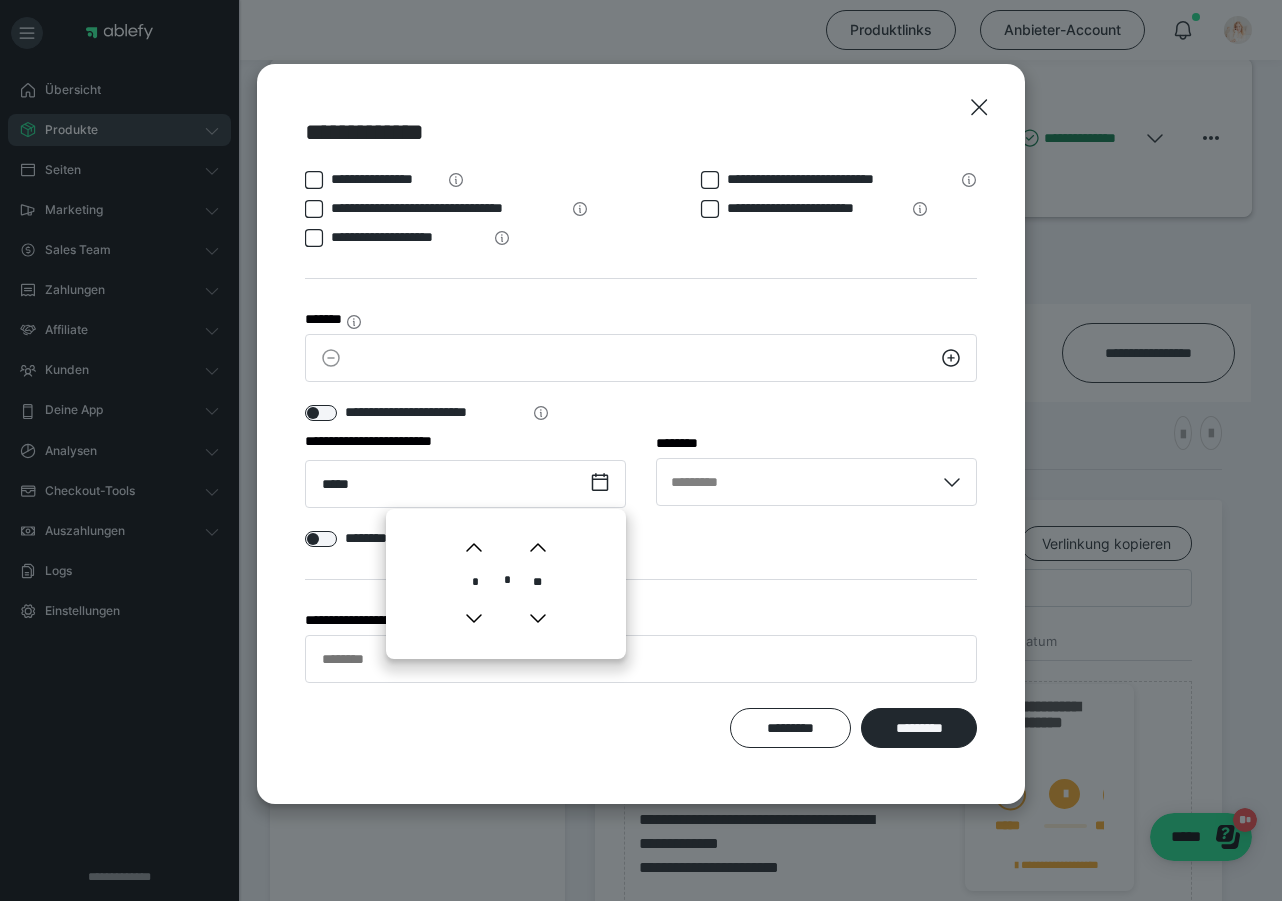 click on "**********" at bounding box center (641, 426) 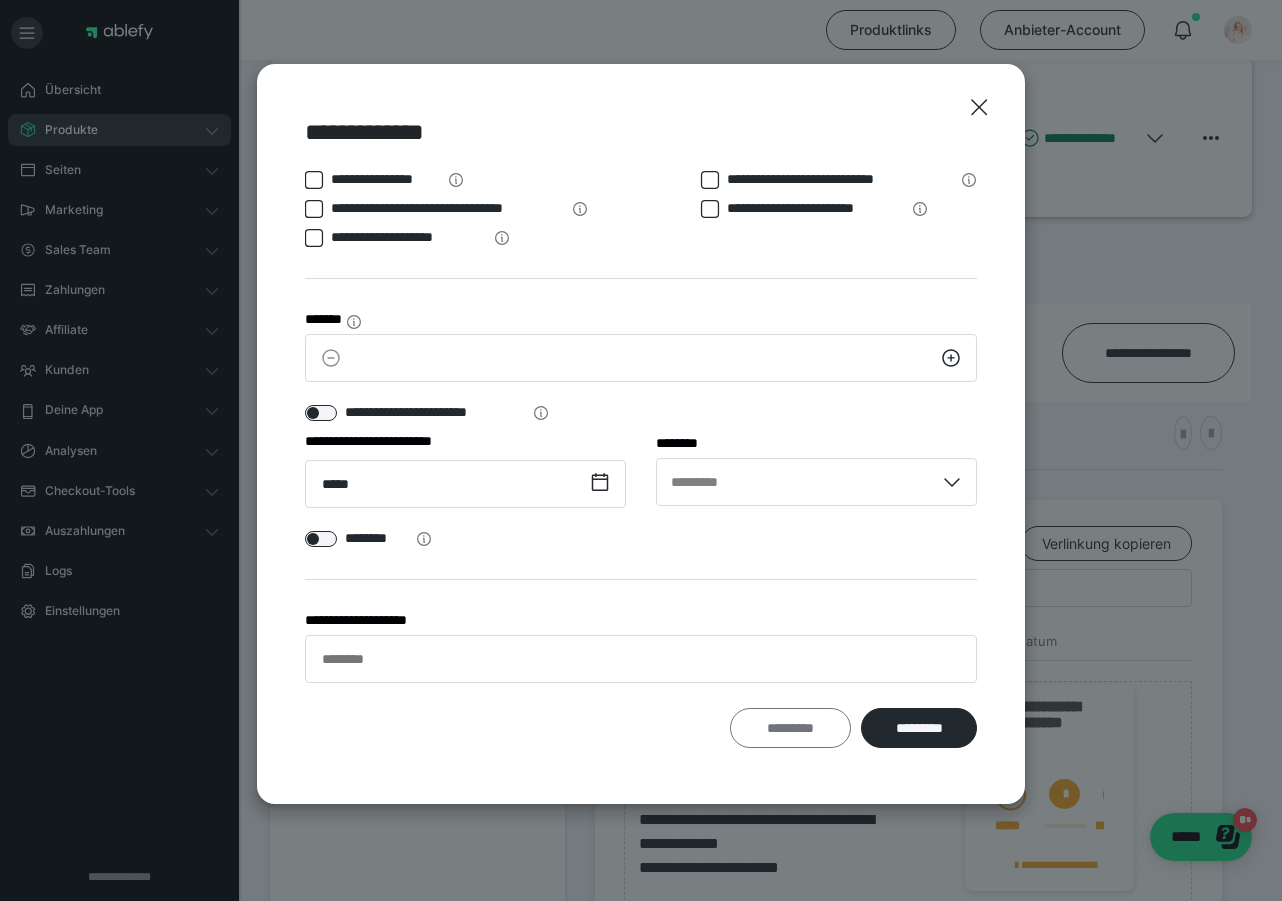 click on "*********" at bounding box center [791, 728] 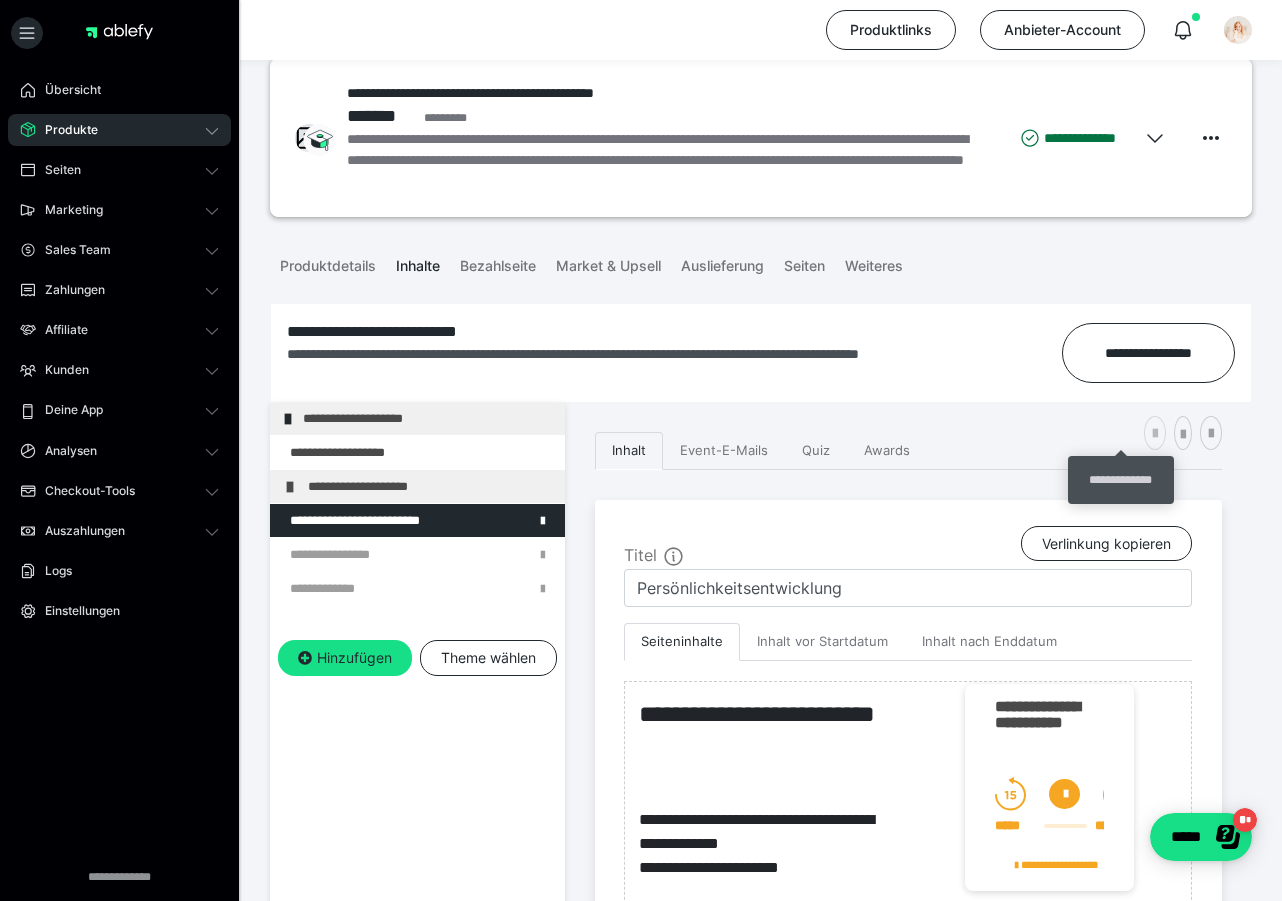 click at bounding box center [1155, 434] 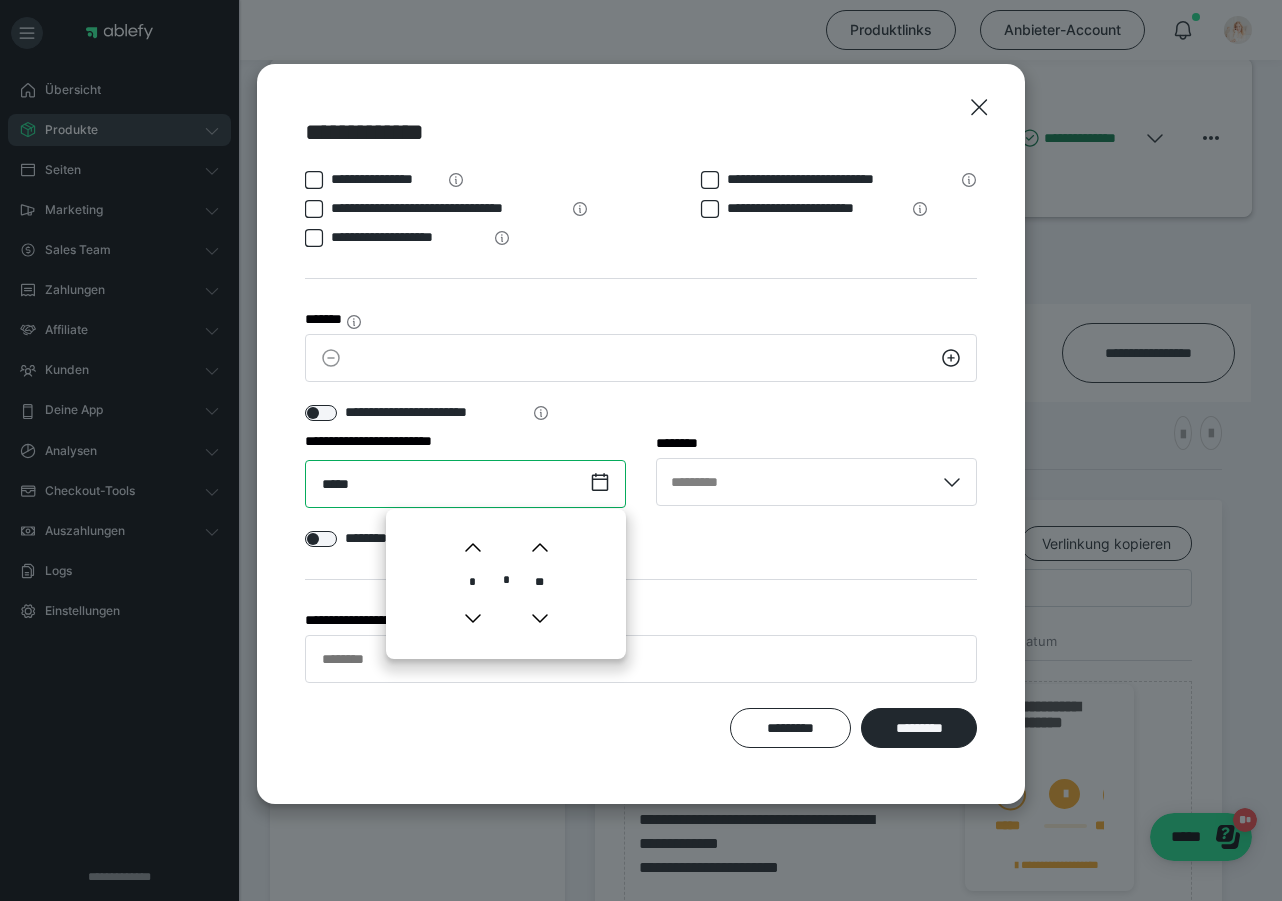 click on "*****" at bounding box center (465, 484) 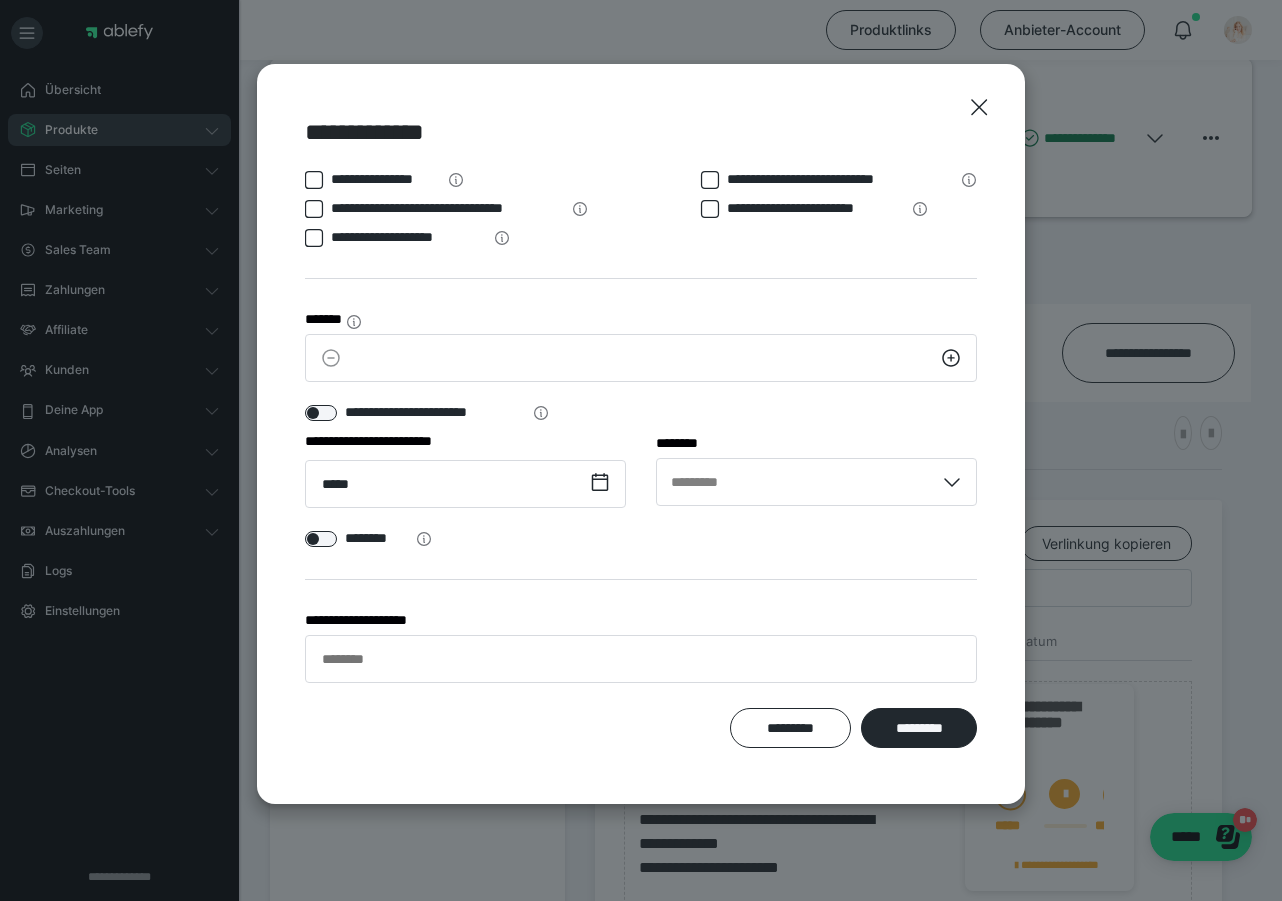 click on "********" at bounding box center [641, 542] 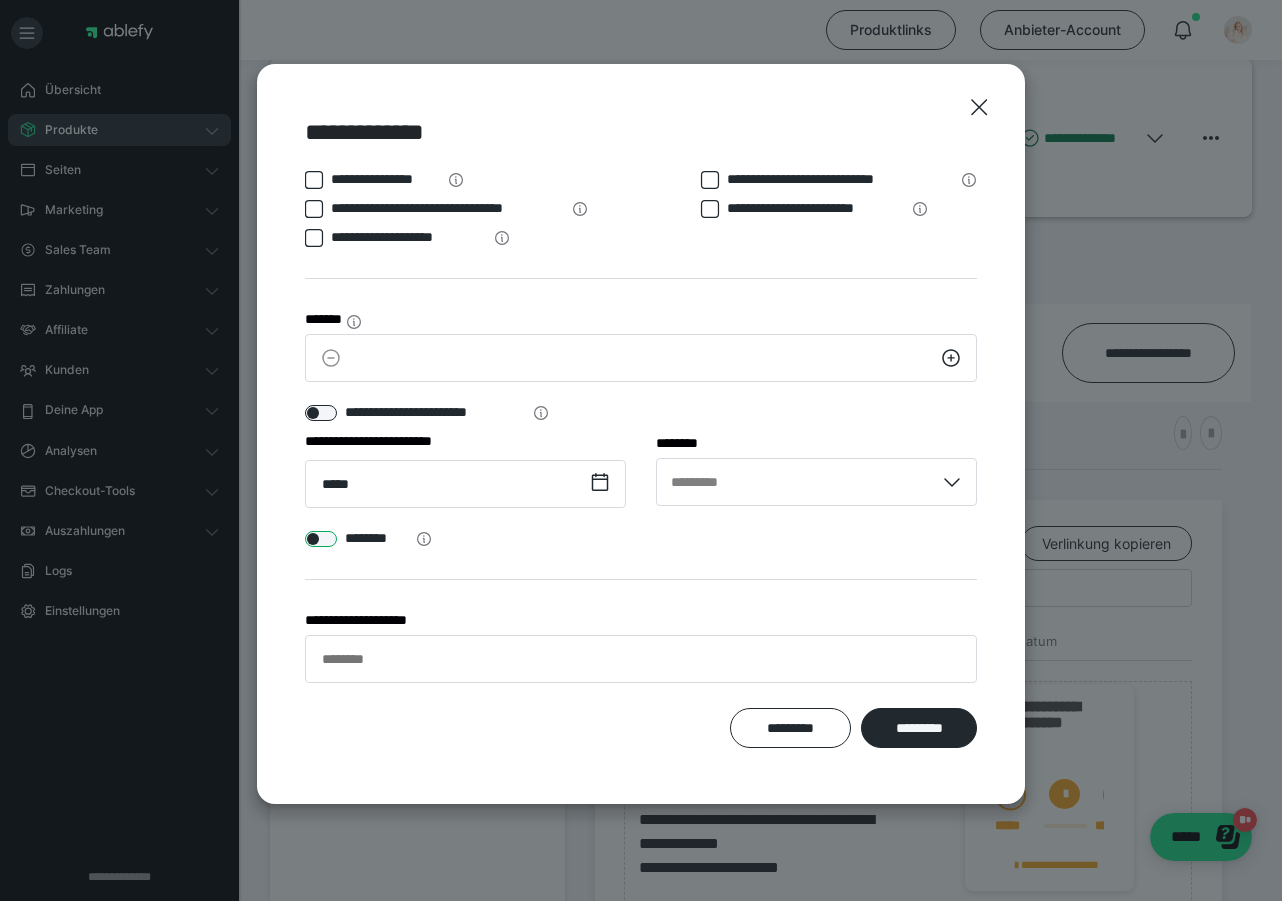 click at bounding box center [321, 539] 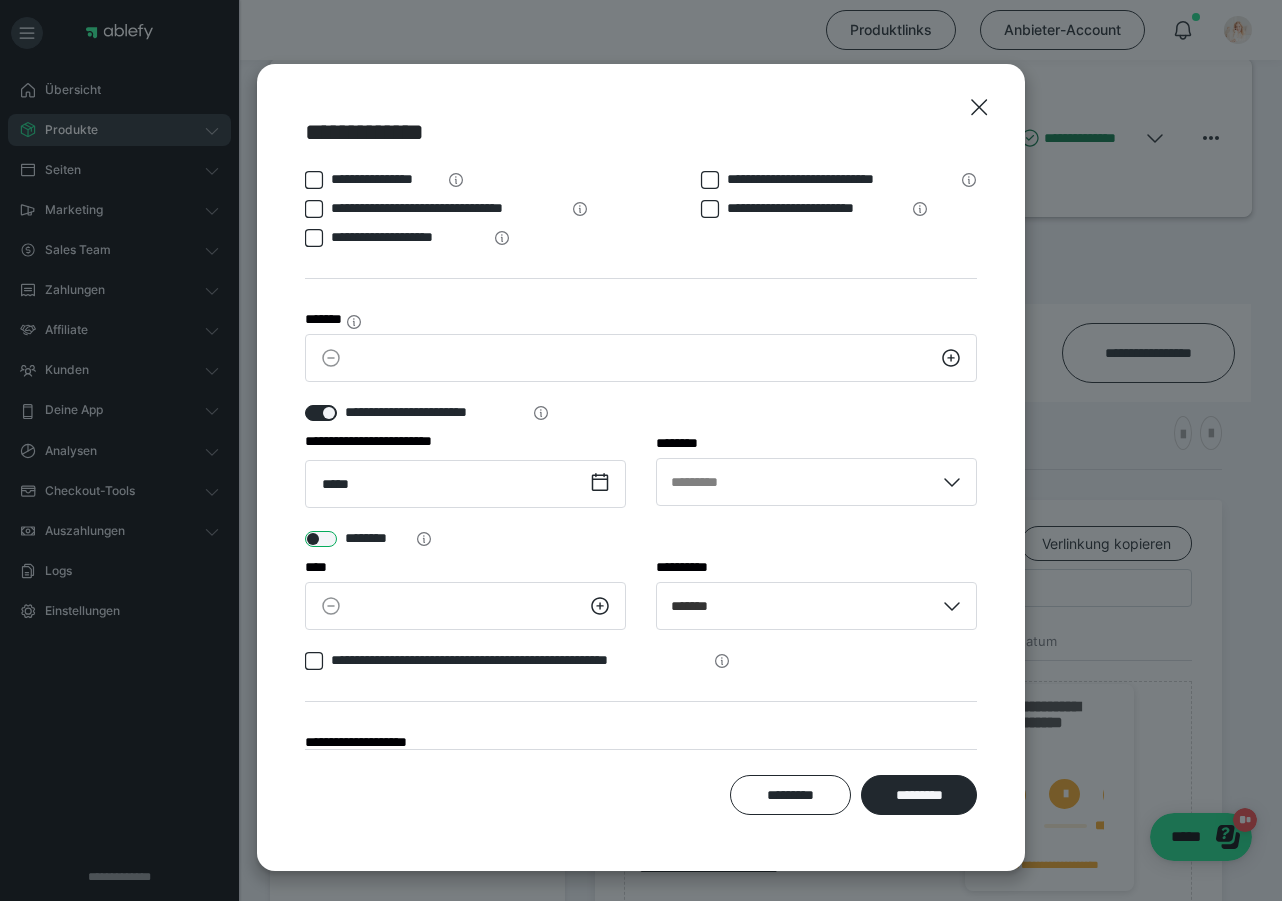 click at bounding box center (321, 539) 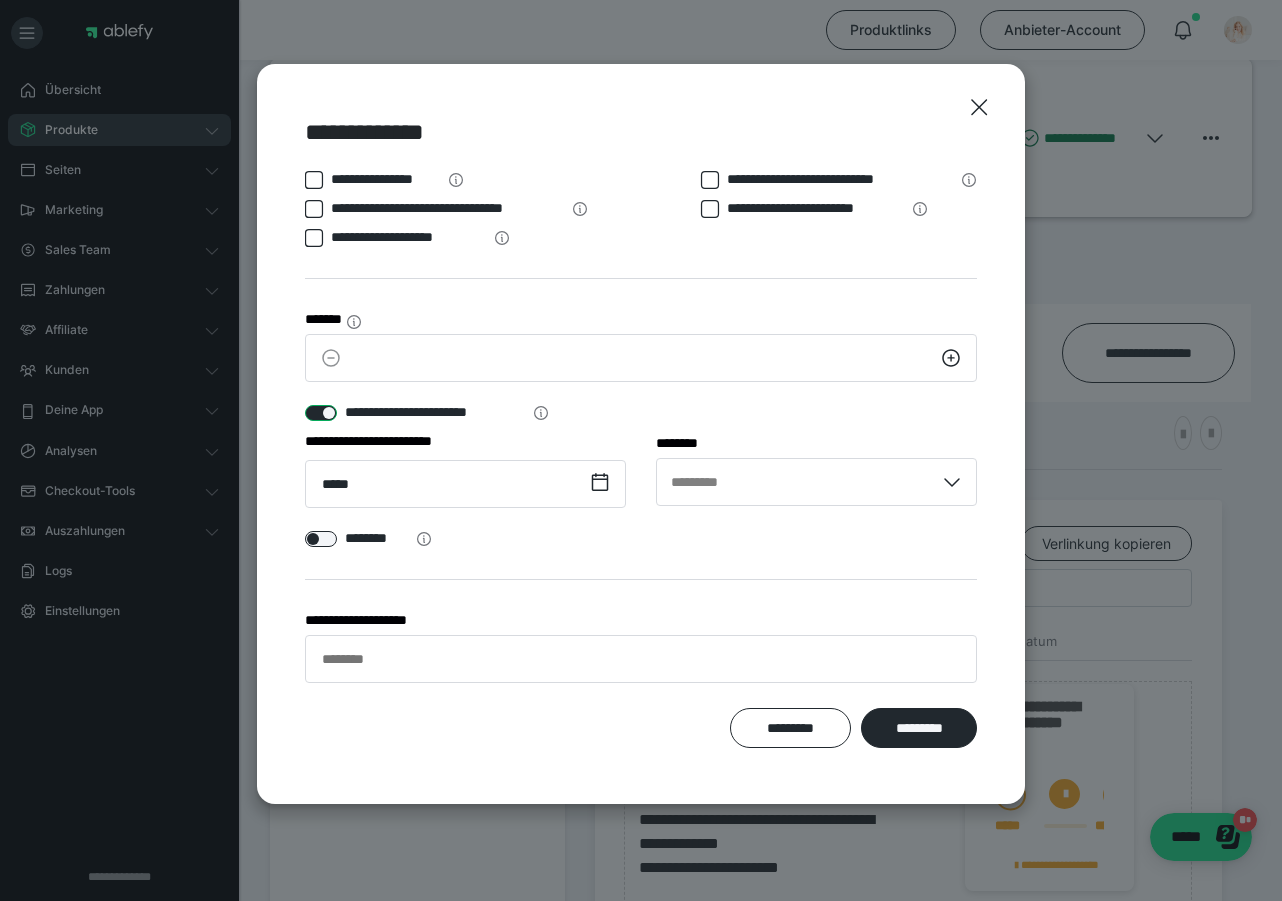 click at bounding box center (321, 413) 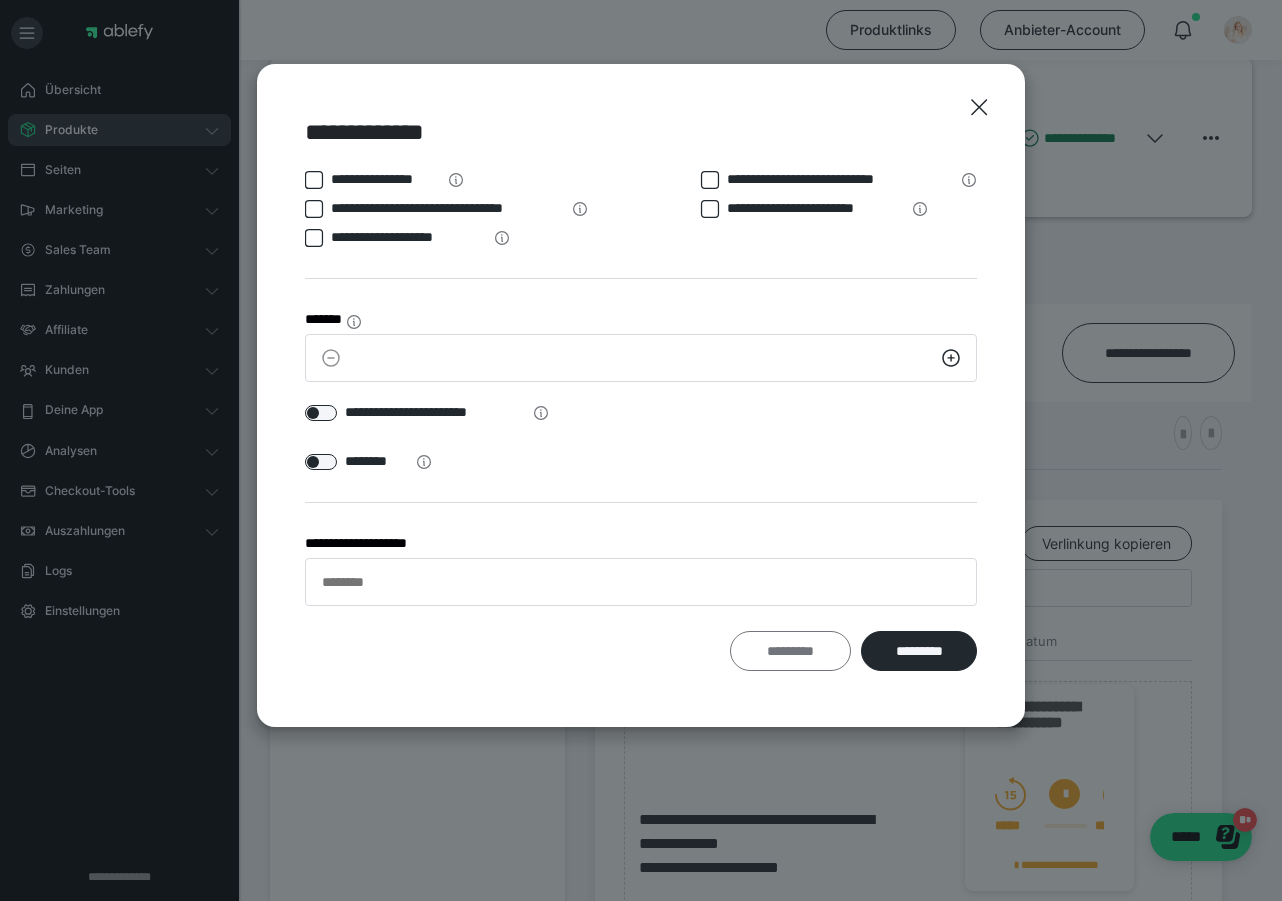 click on "*********" at bounding box center [791, 651] 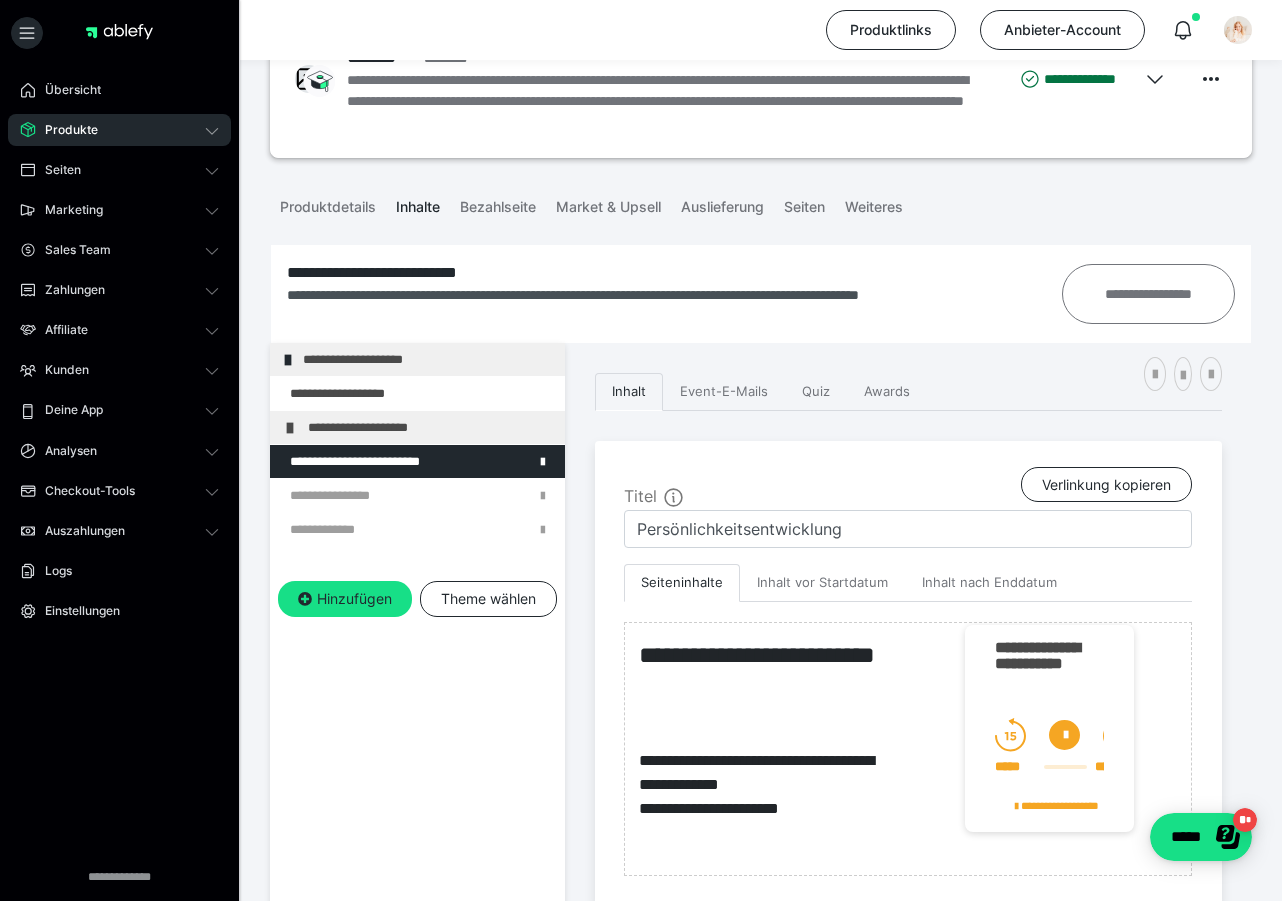 scroll, scrollTop: 96, scrollLeft: 0, axis: vertical 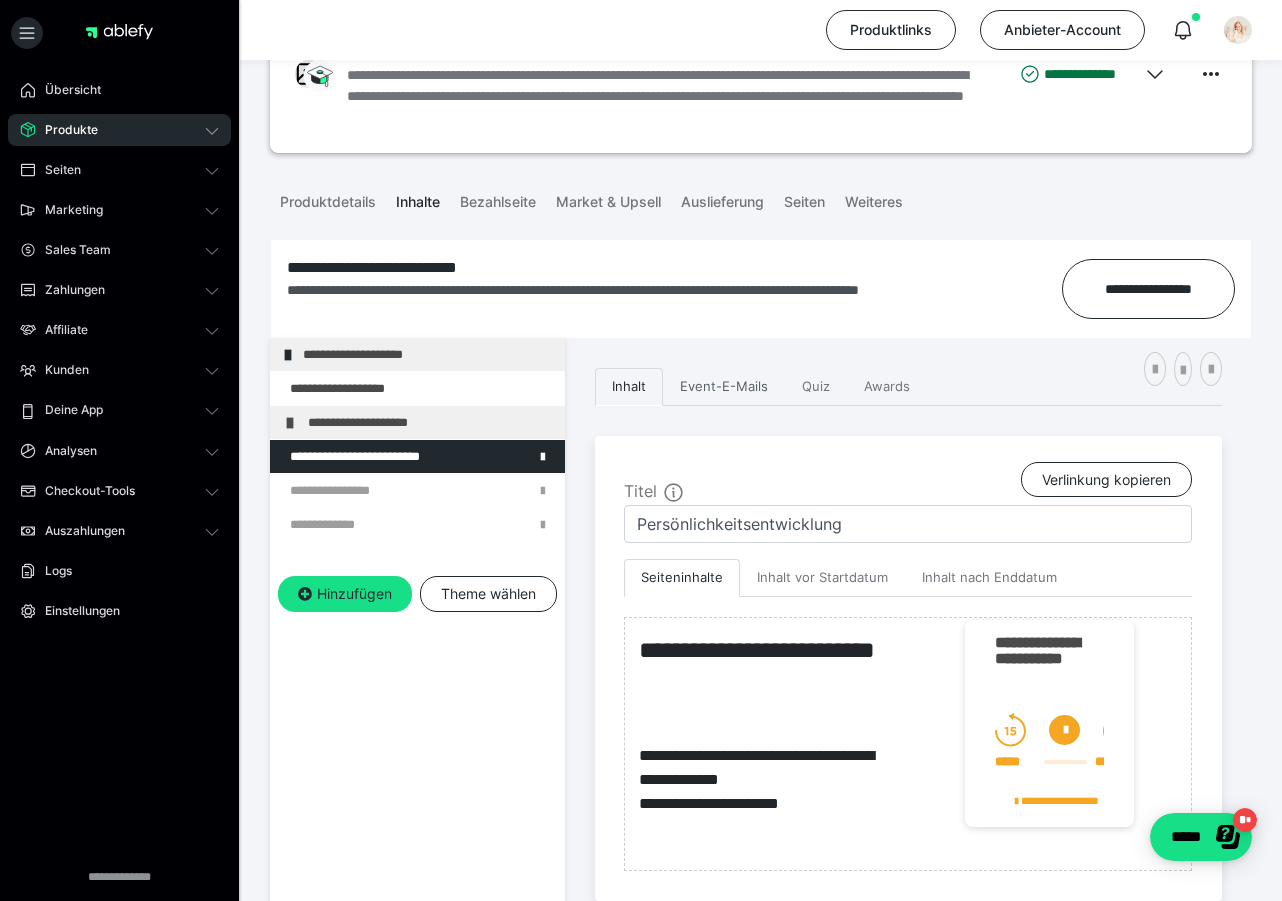 click on "Event-E-Mails" at bounding box center [724, 387] 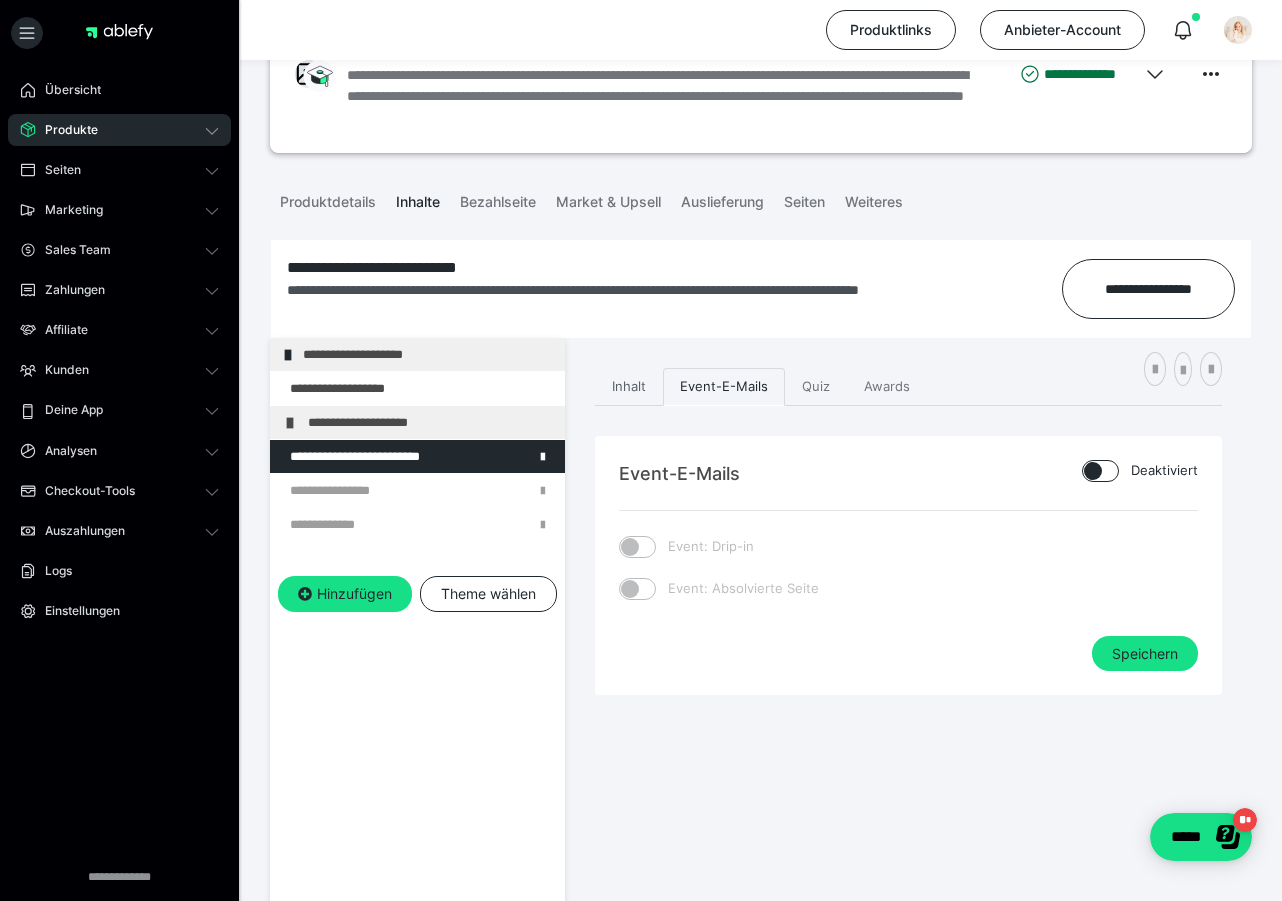 click on "Inhalt" at bounding box center [629, 387] 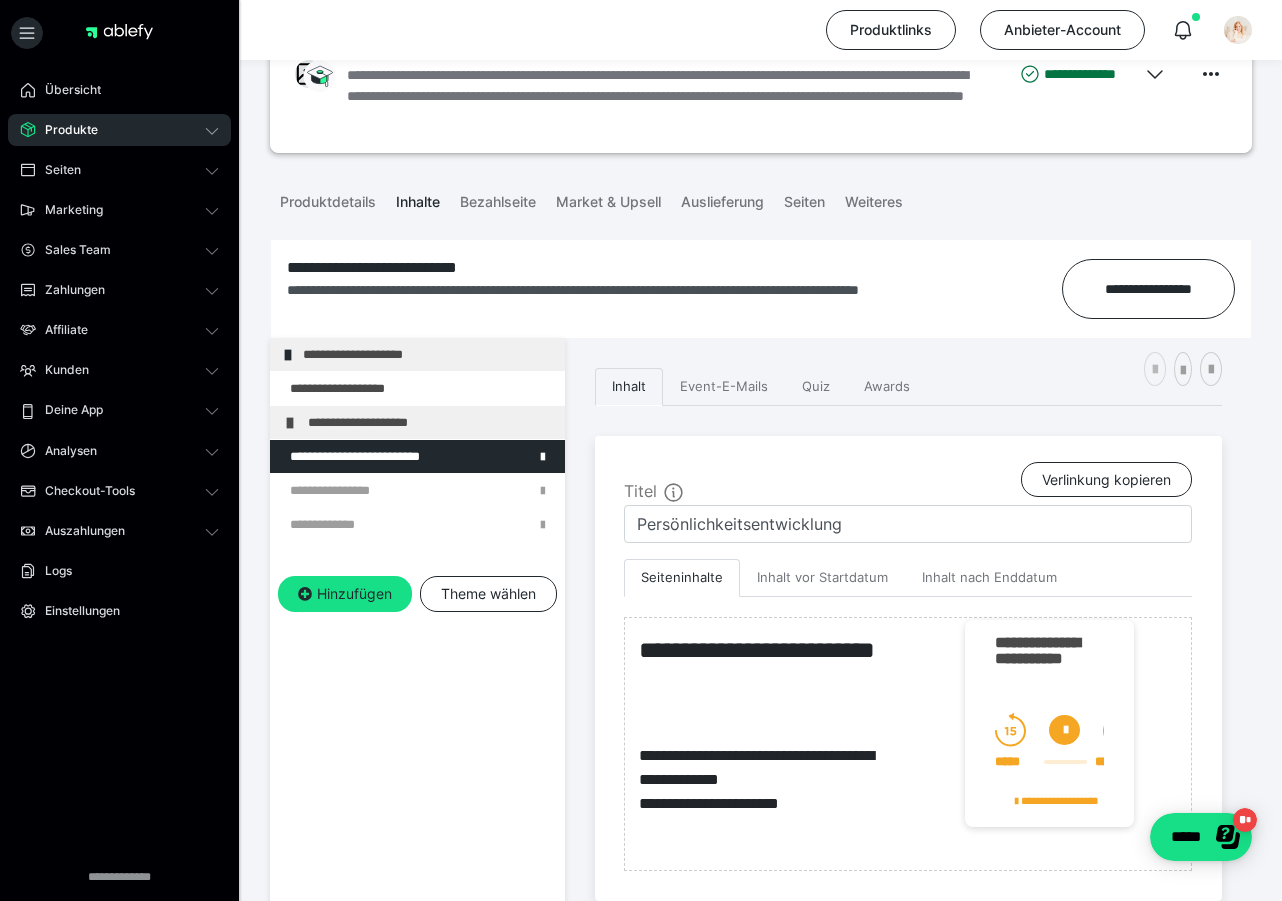 click at bounding box center [1155, 369] 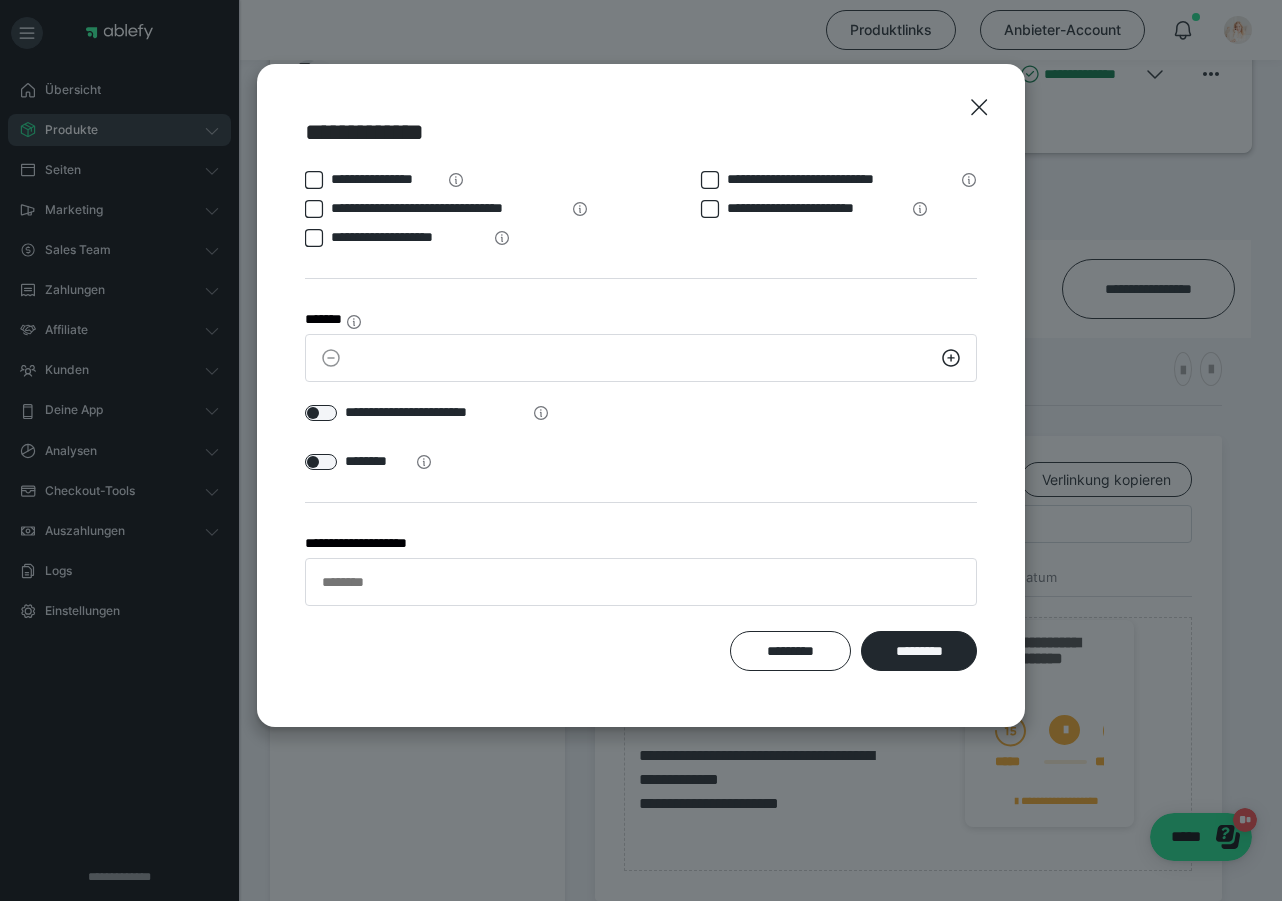 click 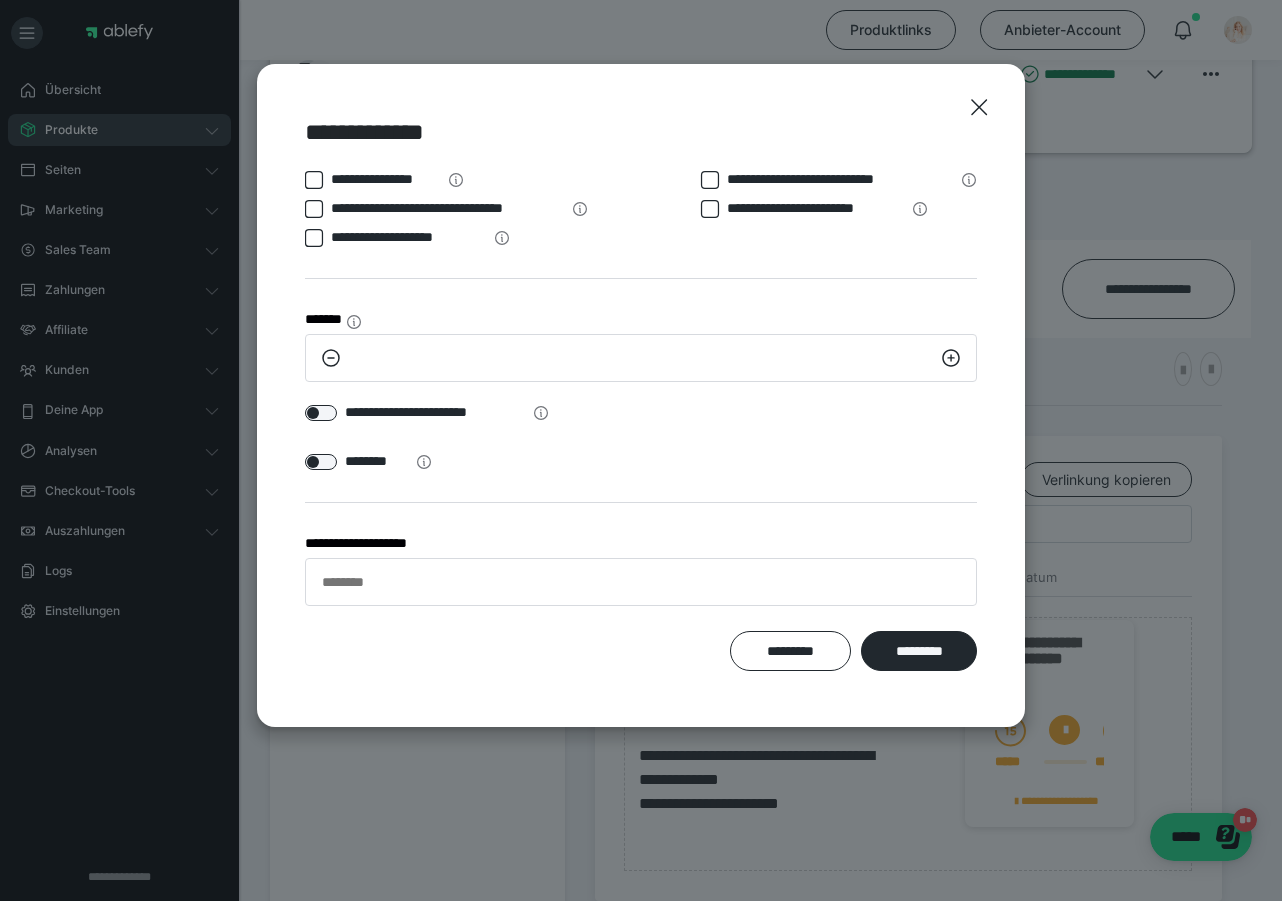 click 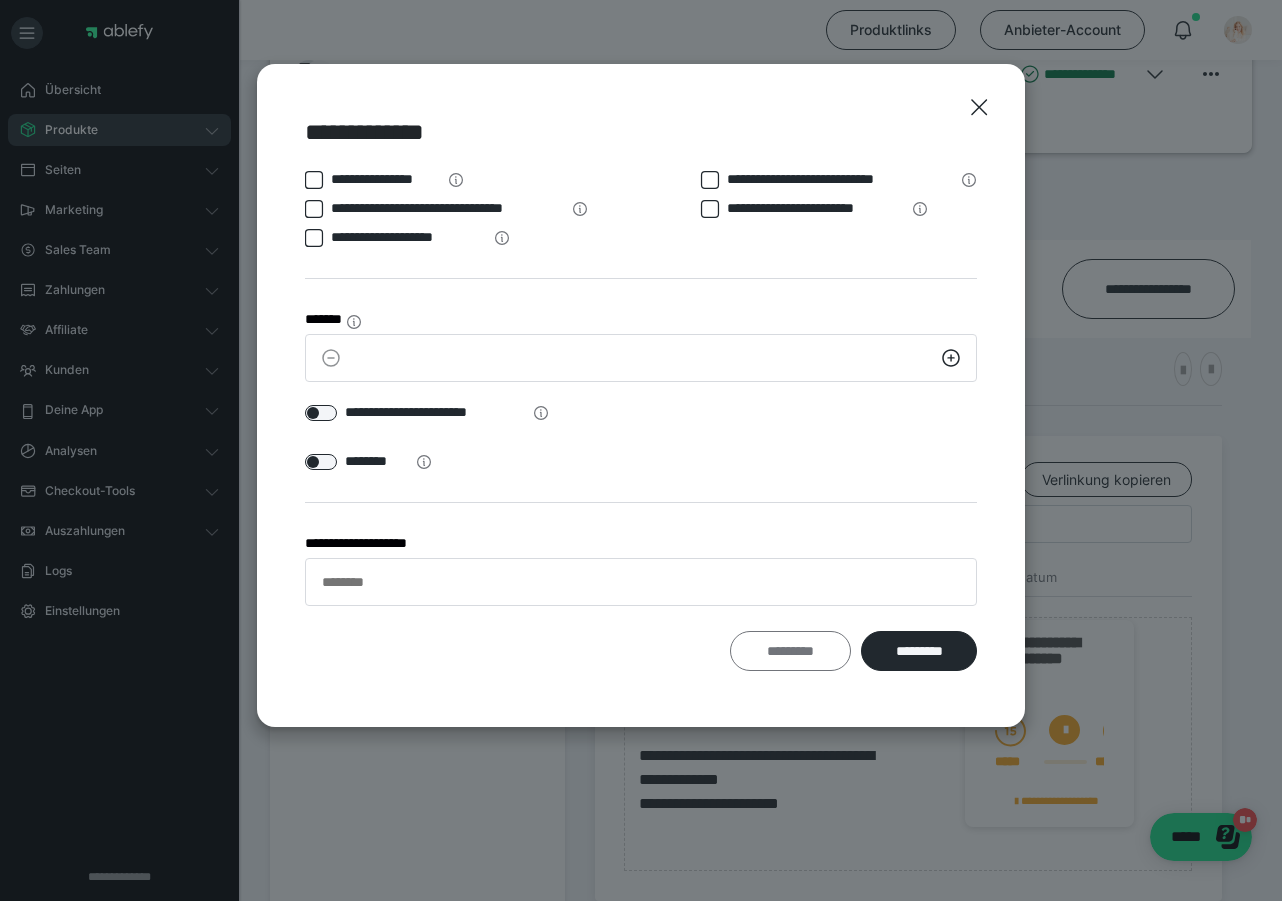 click on "*********" at bounding box center [791, 651] 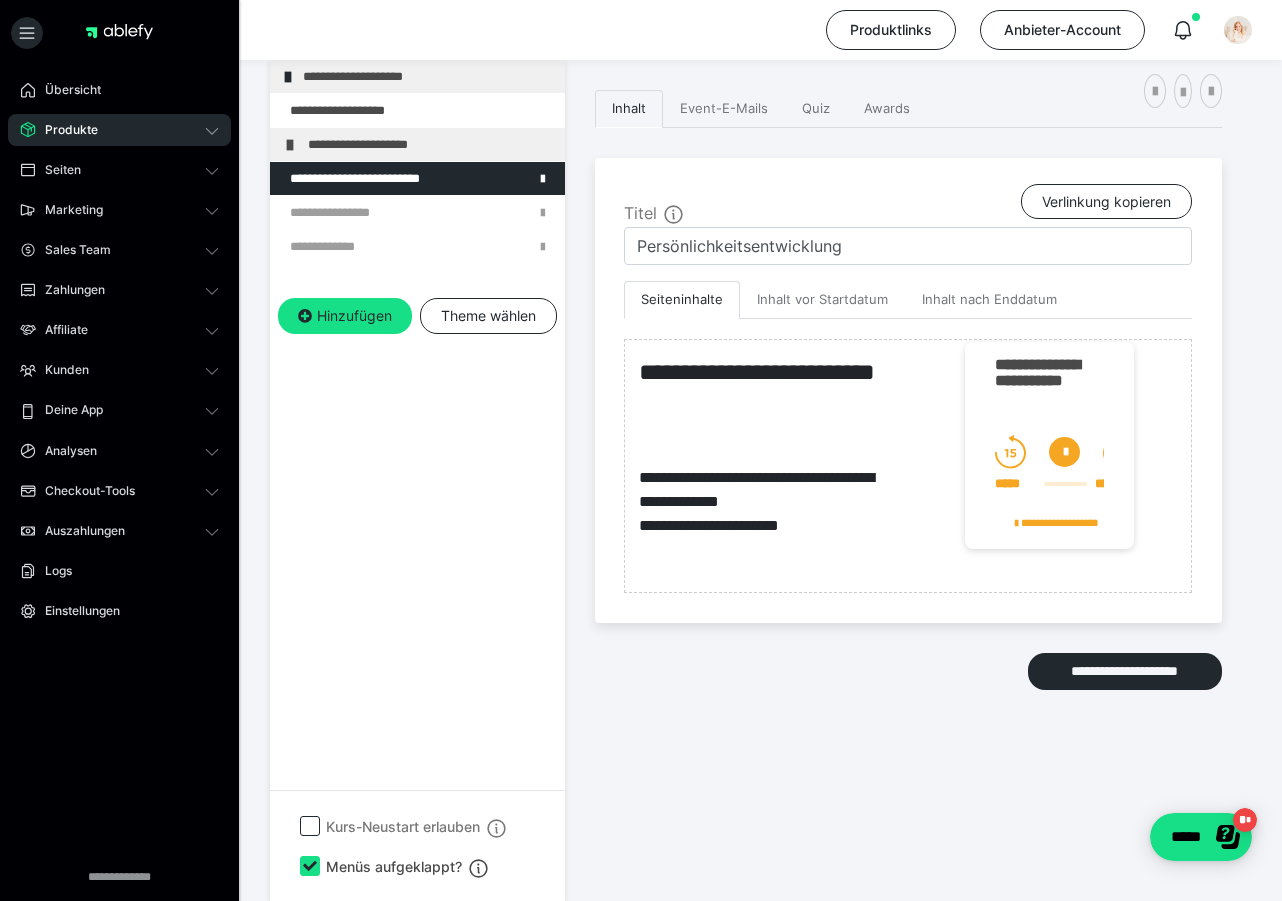 scroll, scrollTop: 374, scrollLeft: 0, axis: vertical 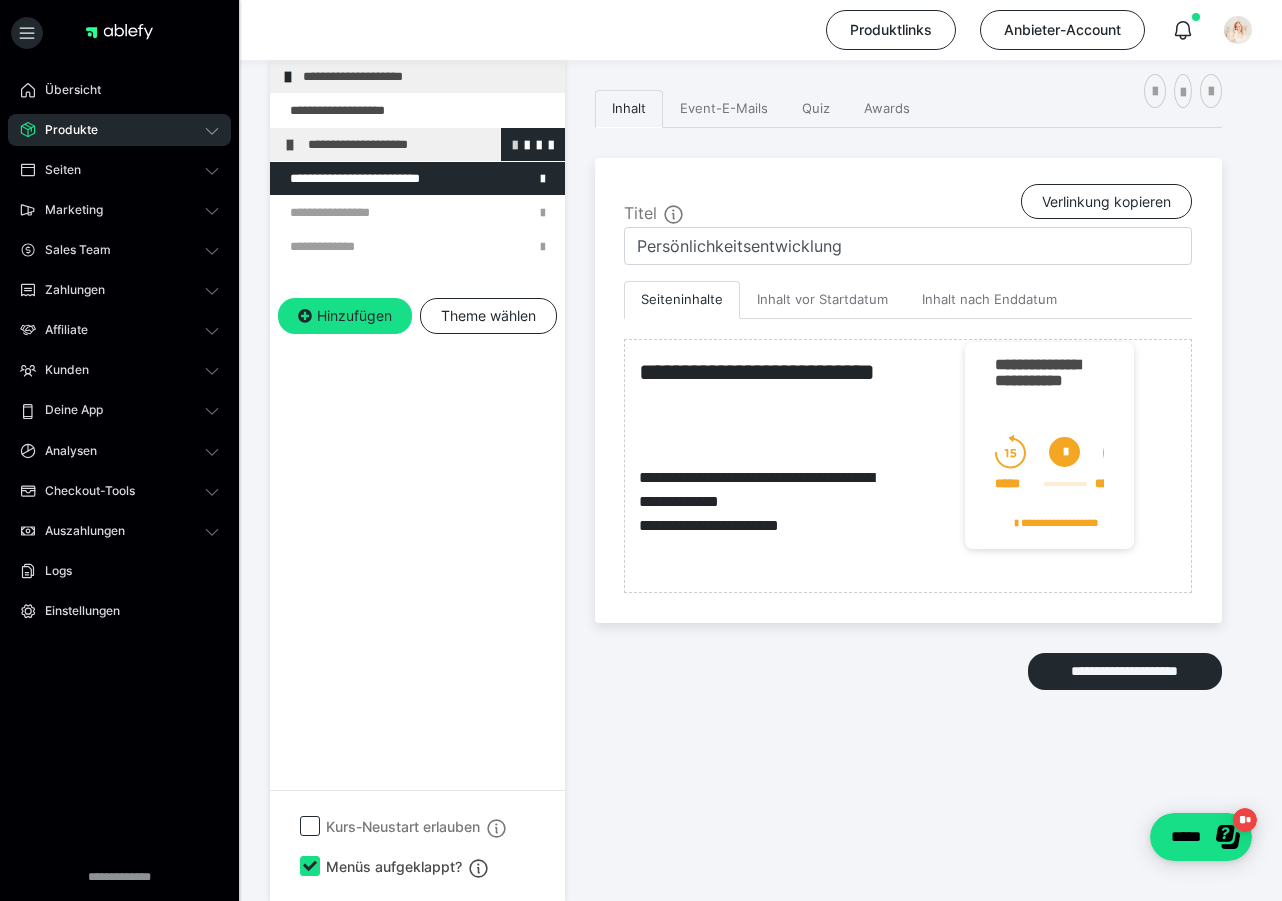 click at bounding box center (515, 144) 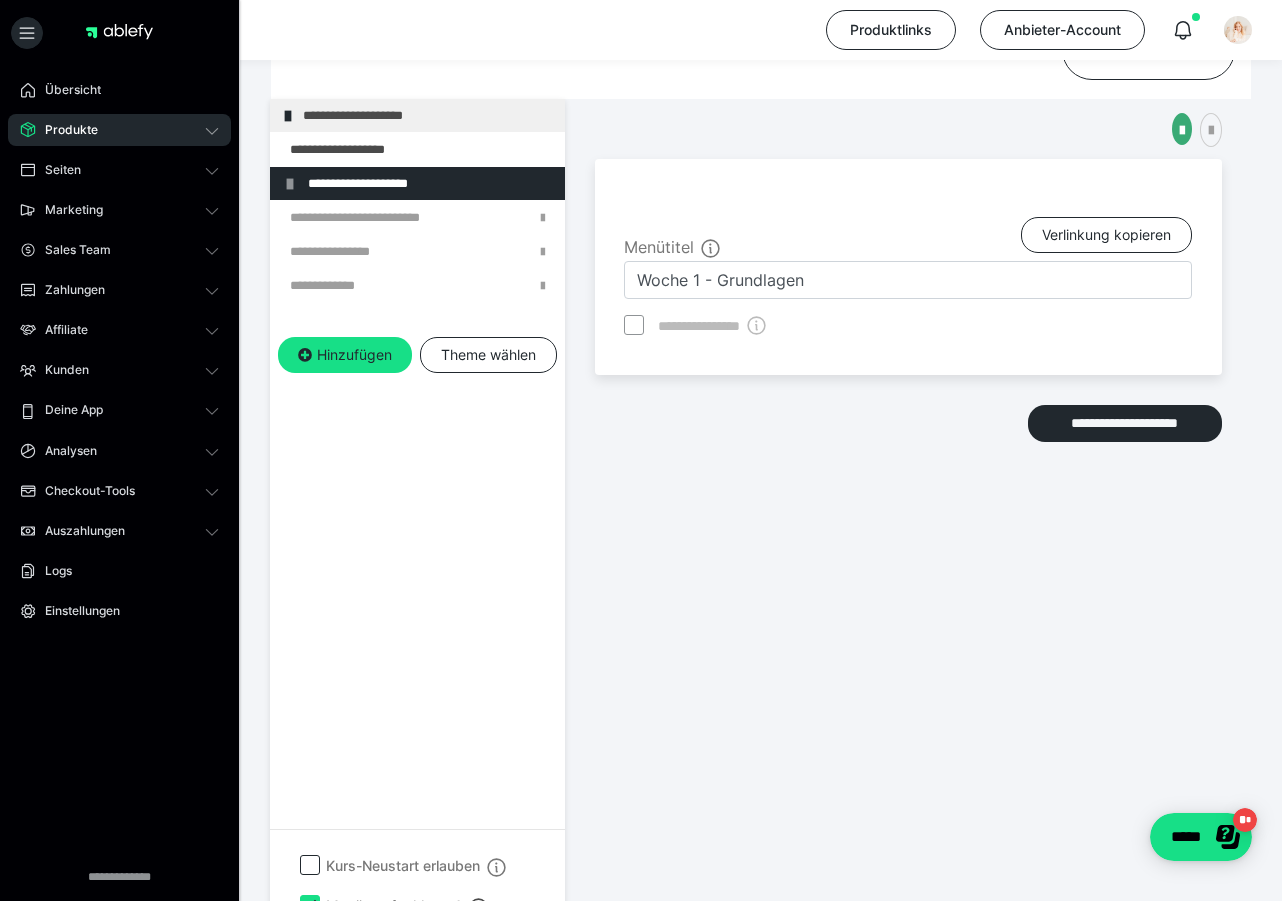 scroll, scrollTop: 322, scrollLeft: 0, axis: vertical 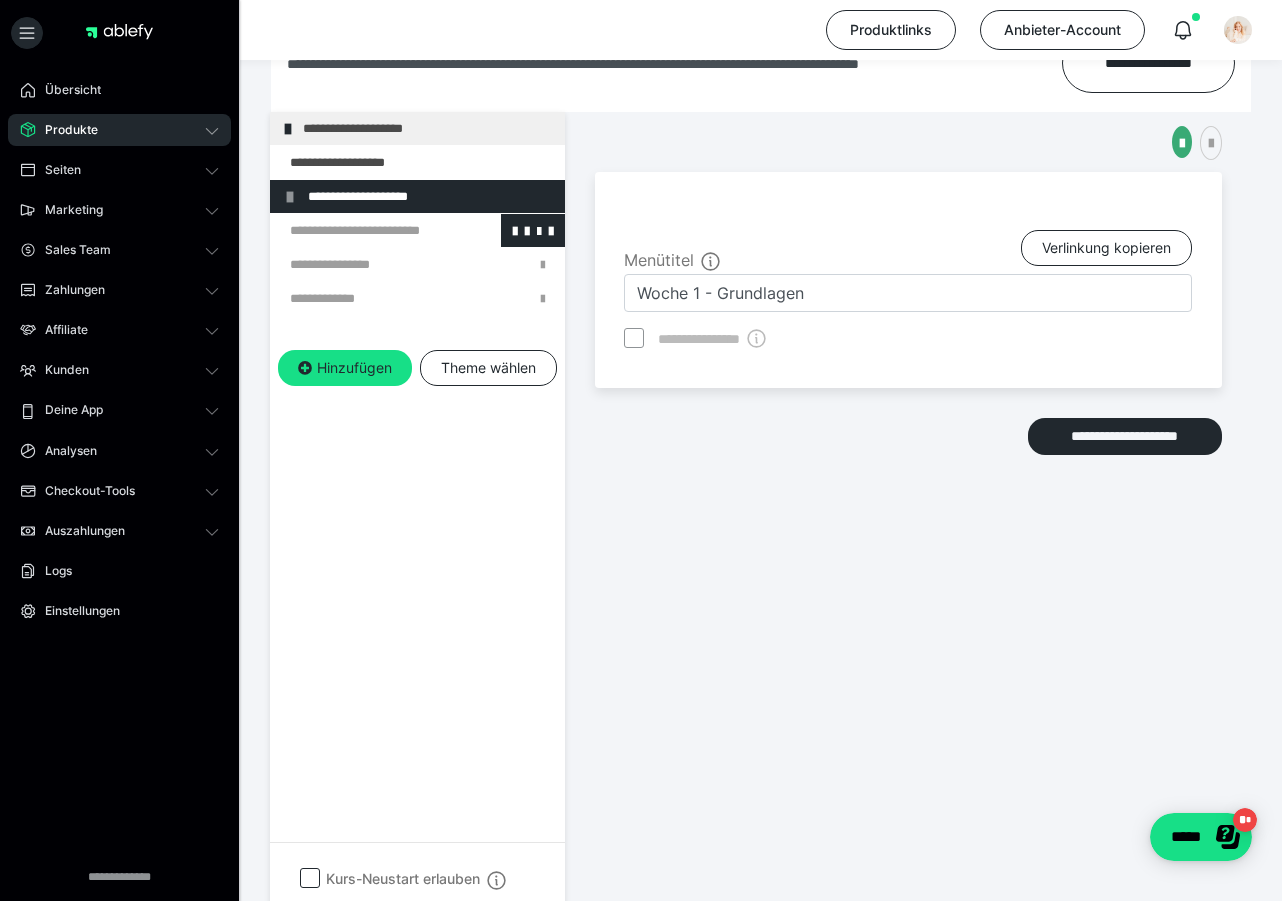 click at bounding box center [365, 230] 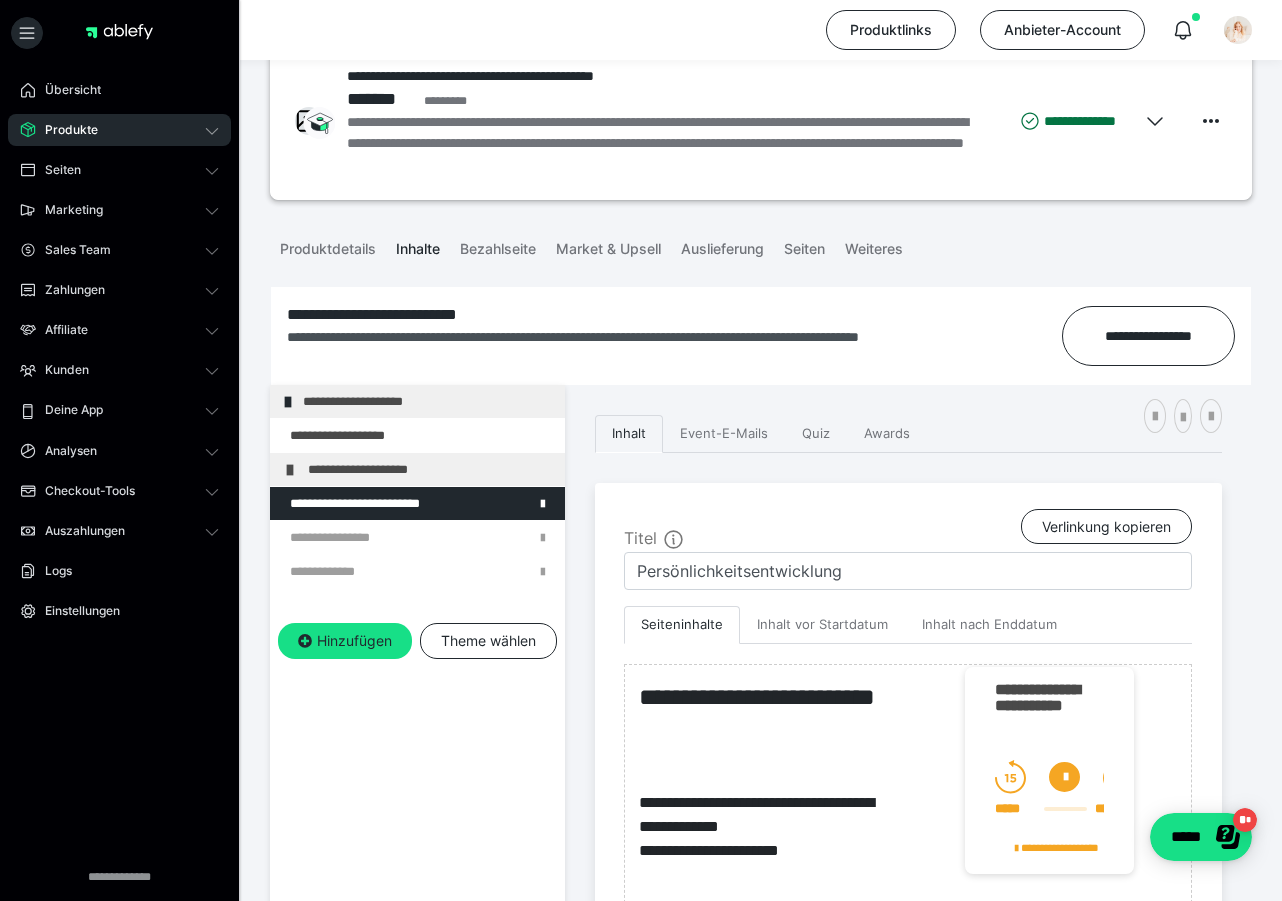 scroll, scrollTop: 42, scrollLeft: 0, axis: vertical 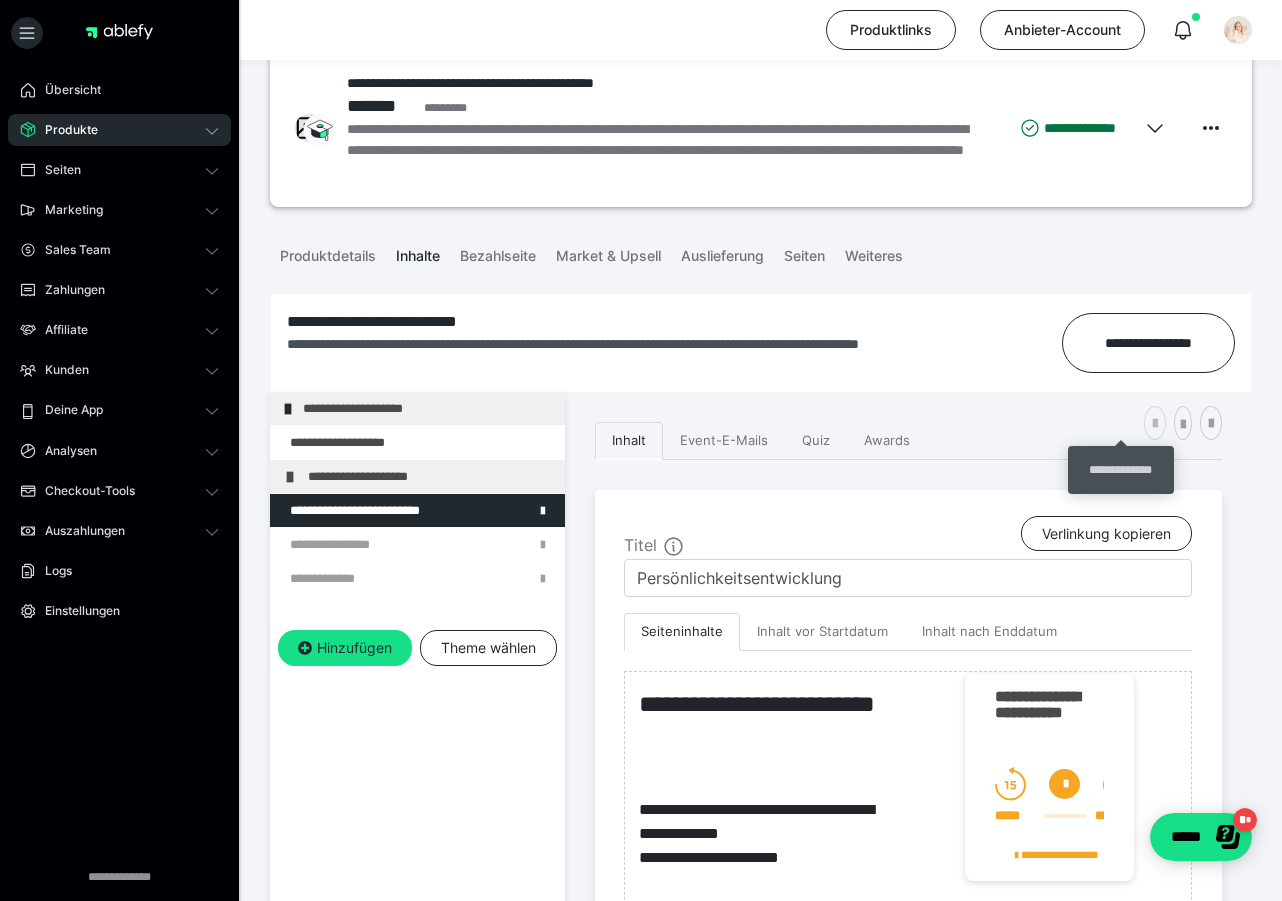 click at bounding box center (1155, 423) 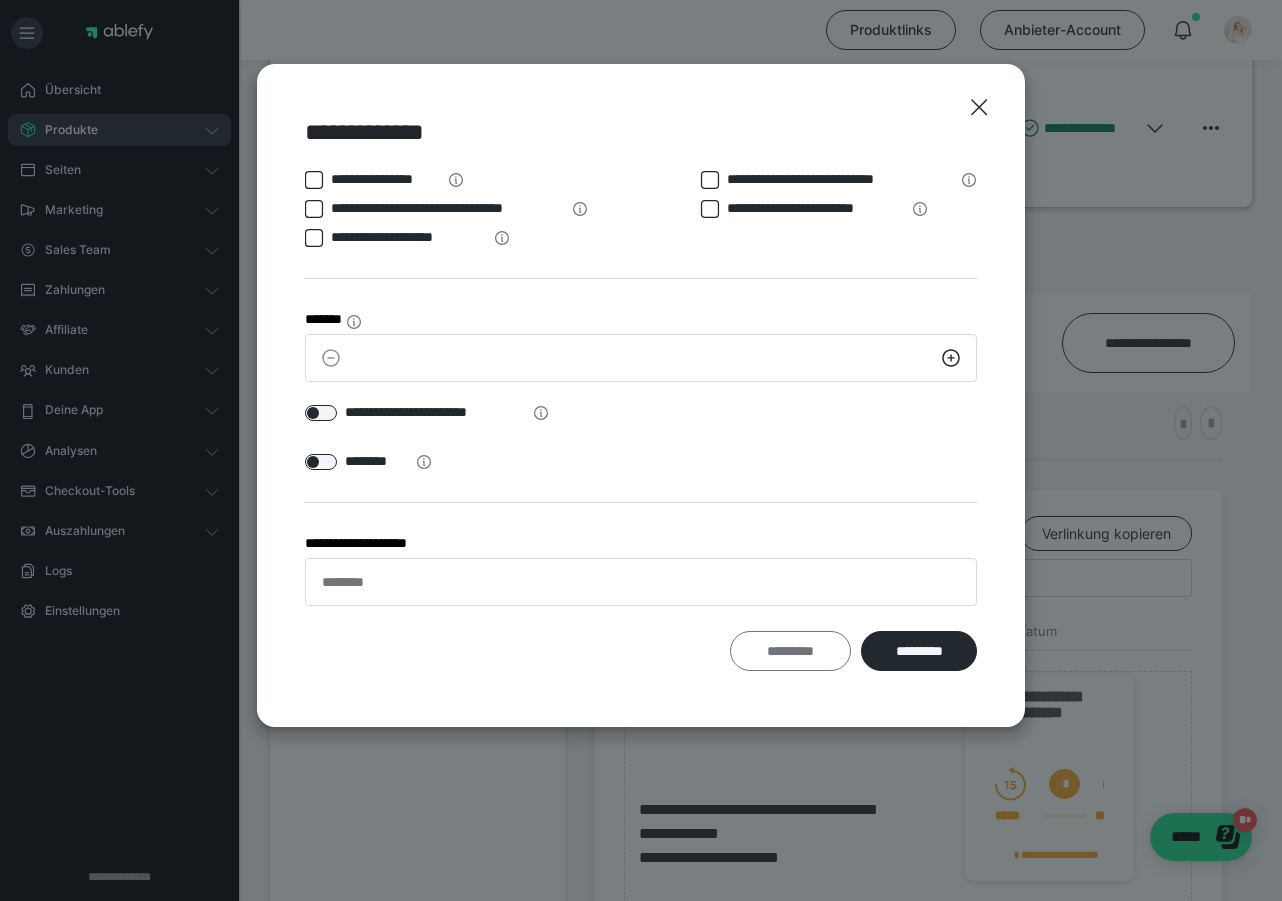 click on "*********" at bounding box center (791, 651) 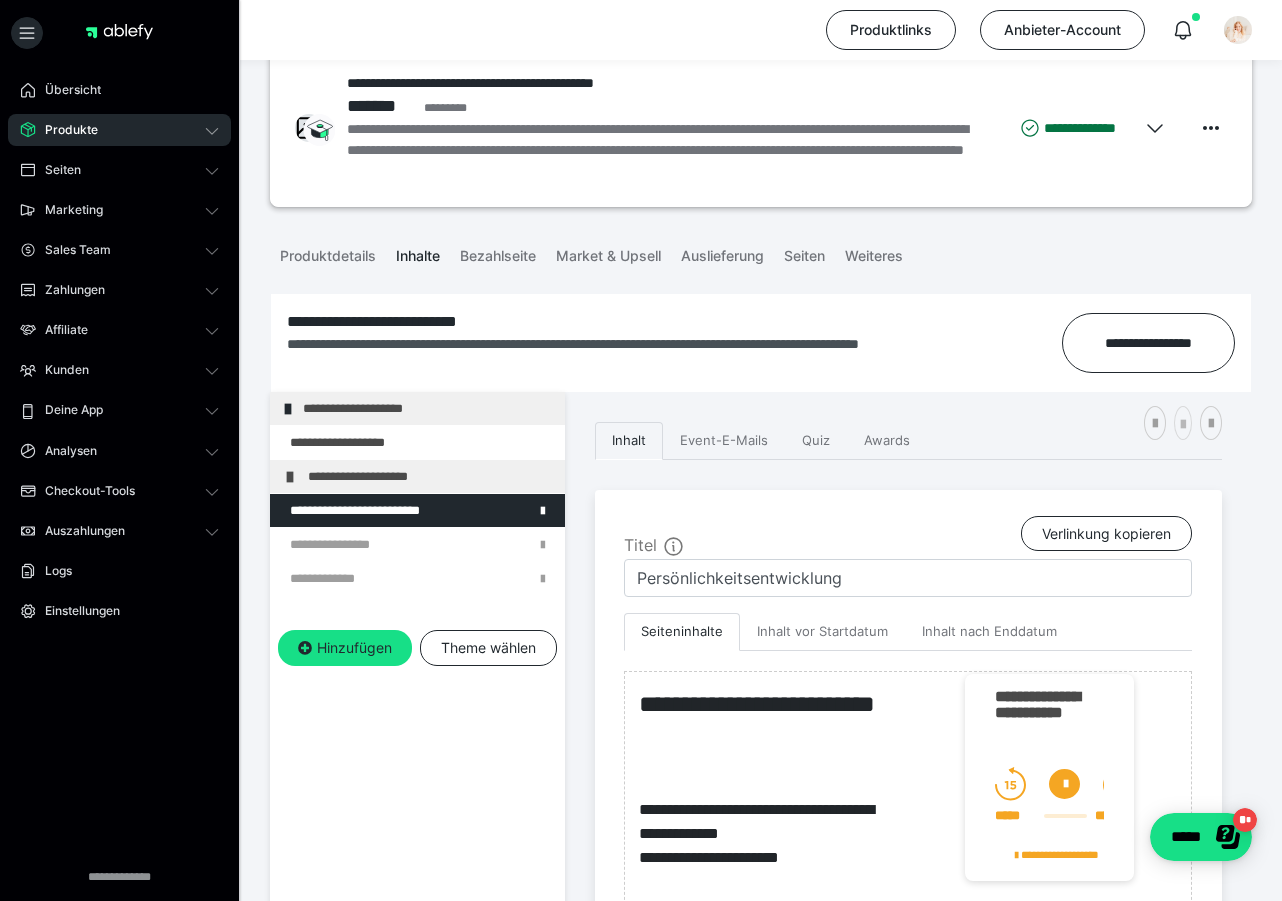 click at bounding box center (1183, 423) 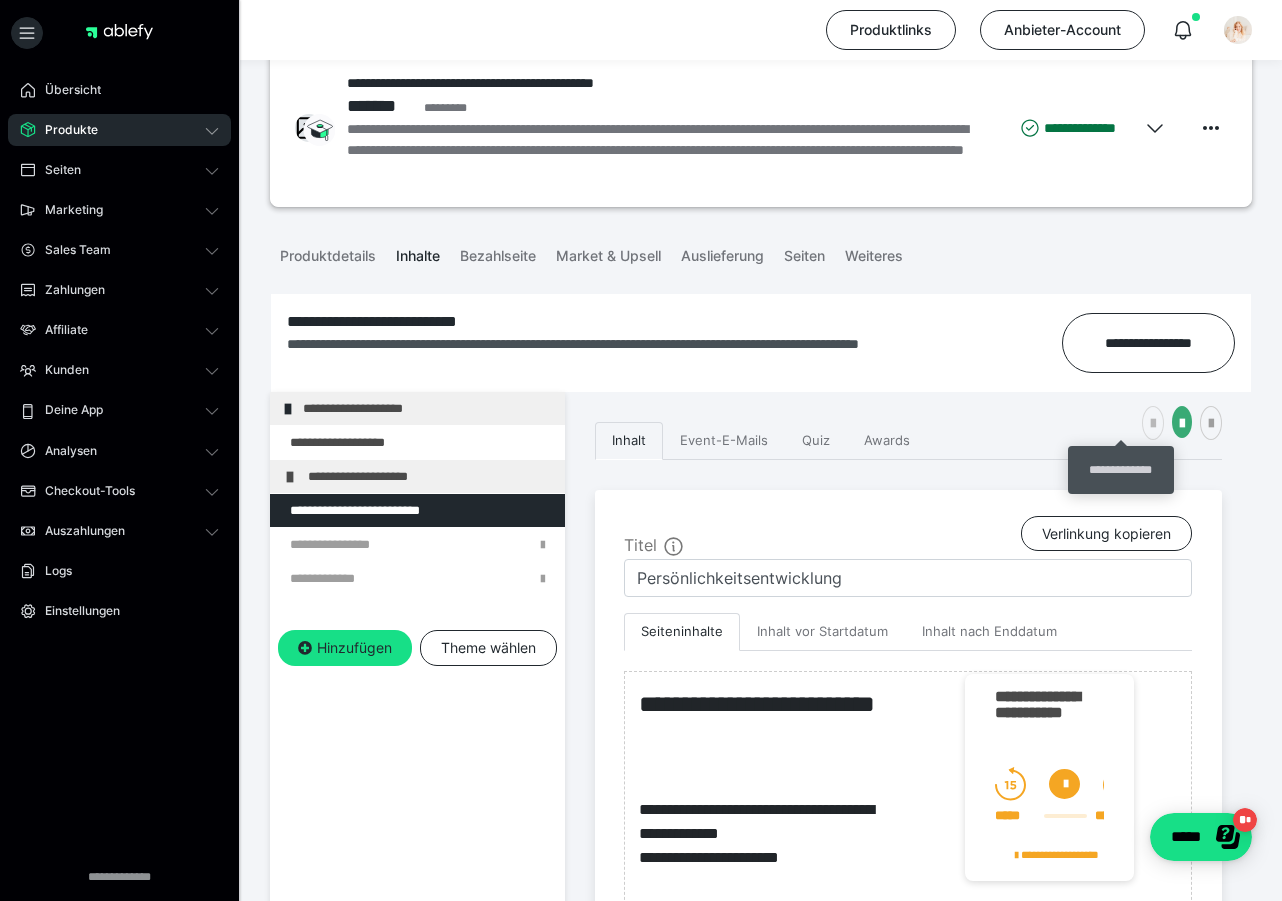click at bounding box center (1153, 423) 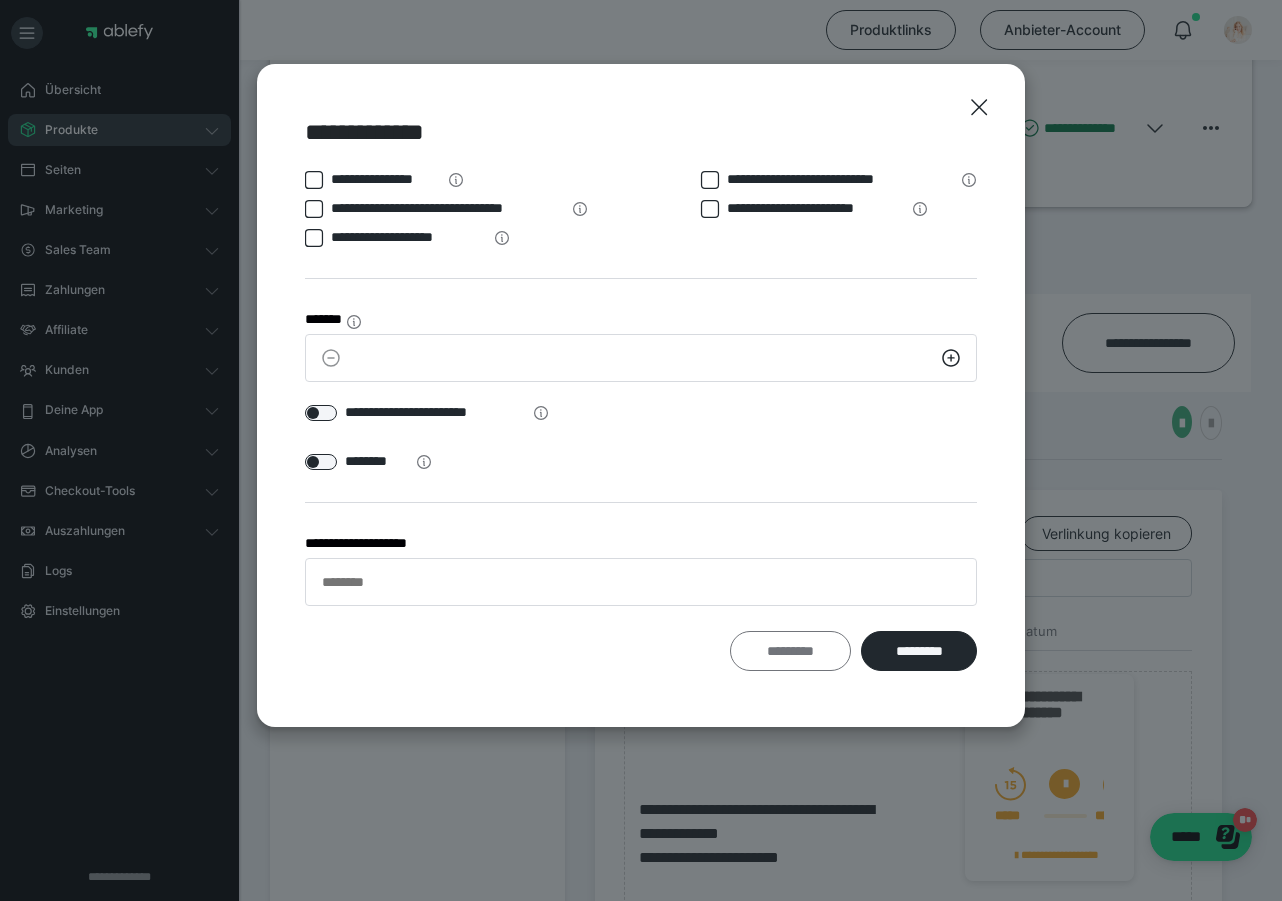 click on "*********" at bounding box center [791, 651] 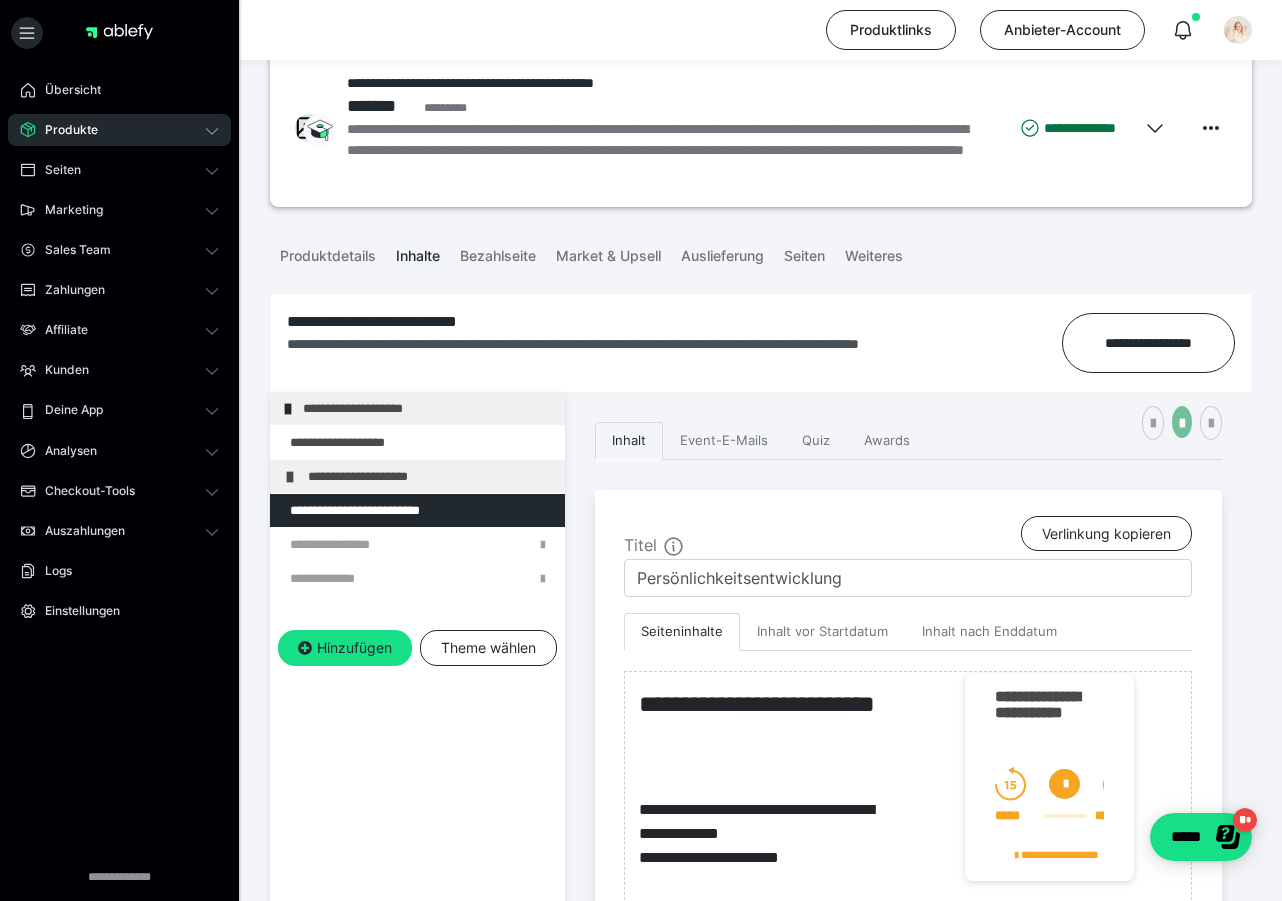 click at bounding box center [1182, 424] 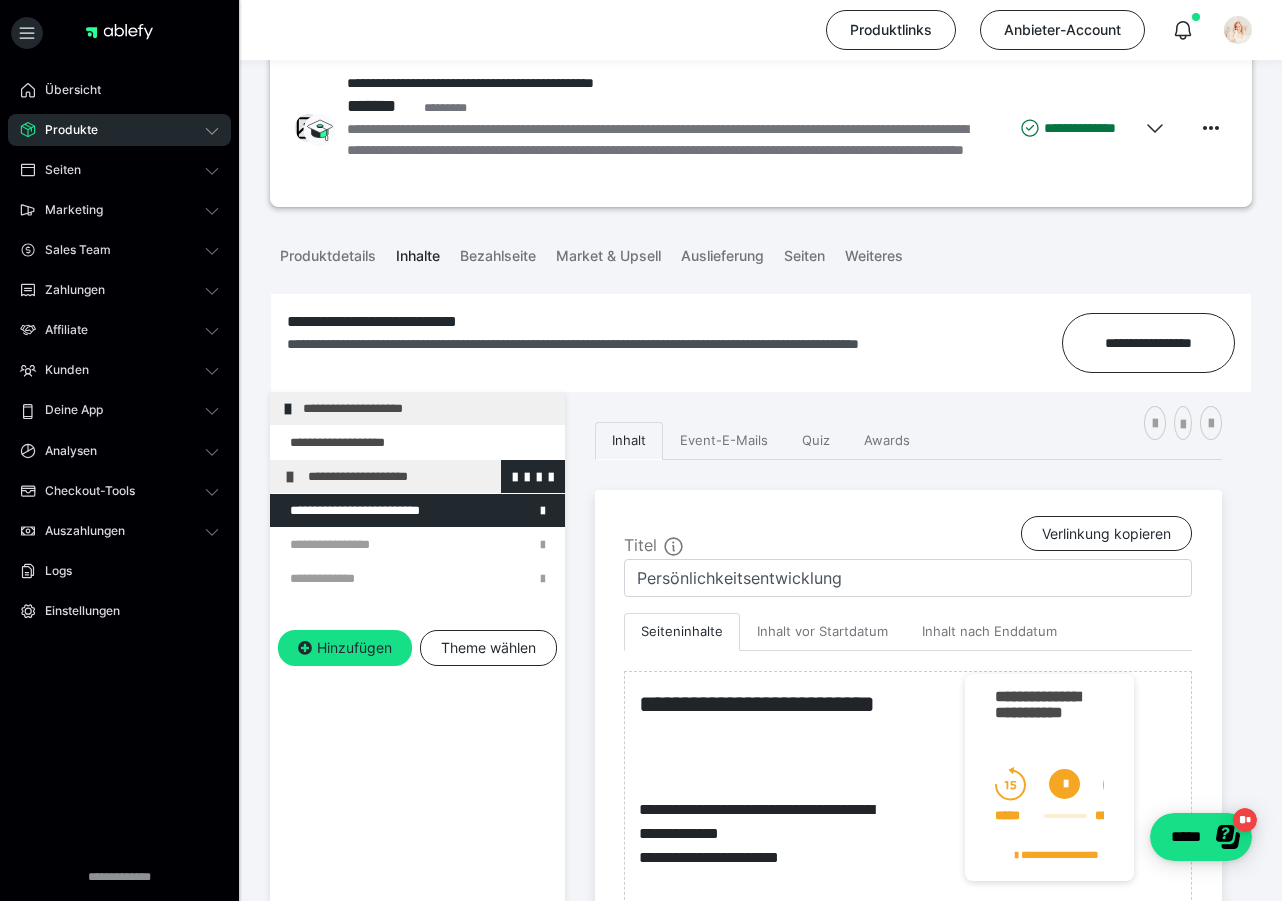 click on "**********" at bounding box center (431, 476) 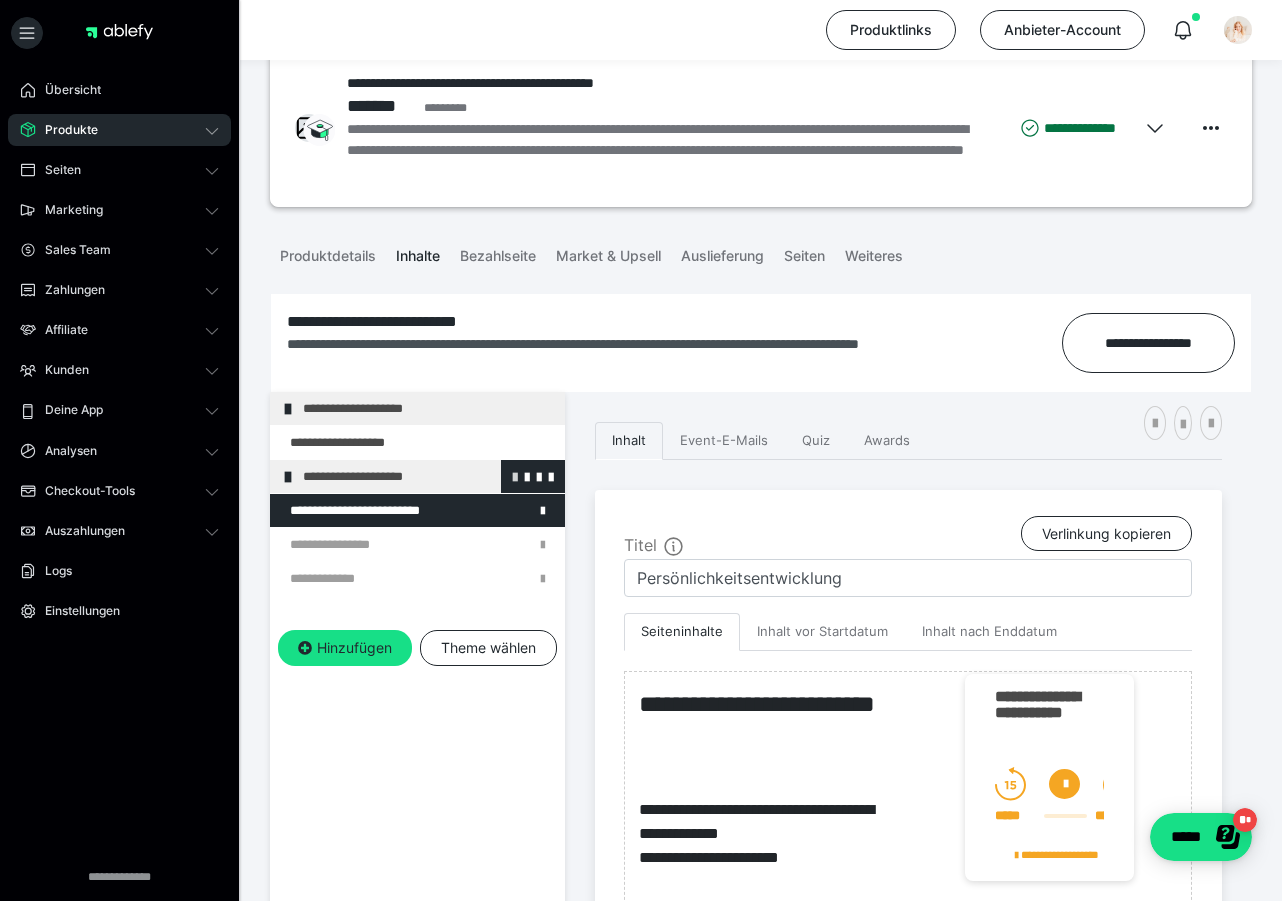 click at bounding box center (515, 476) 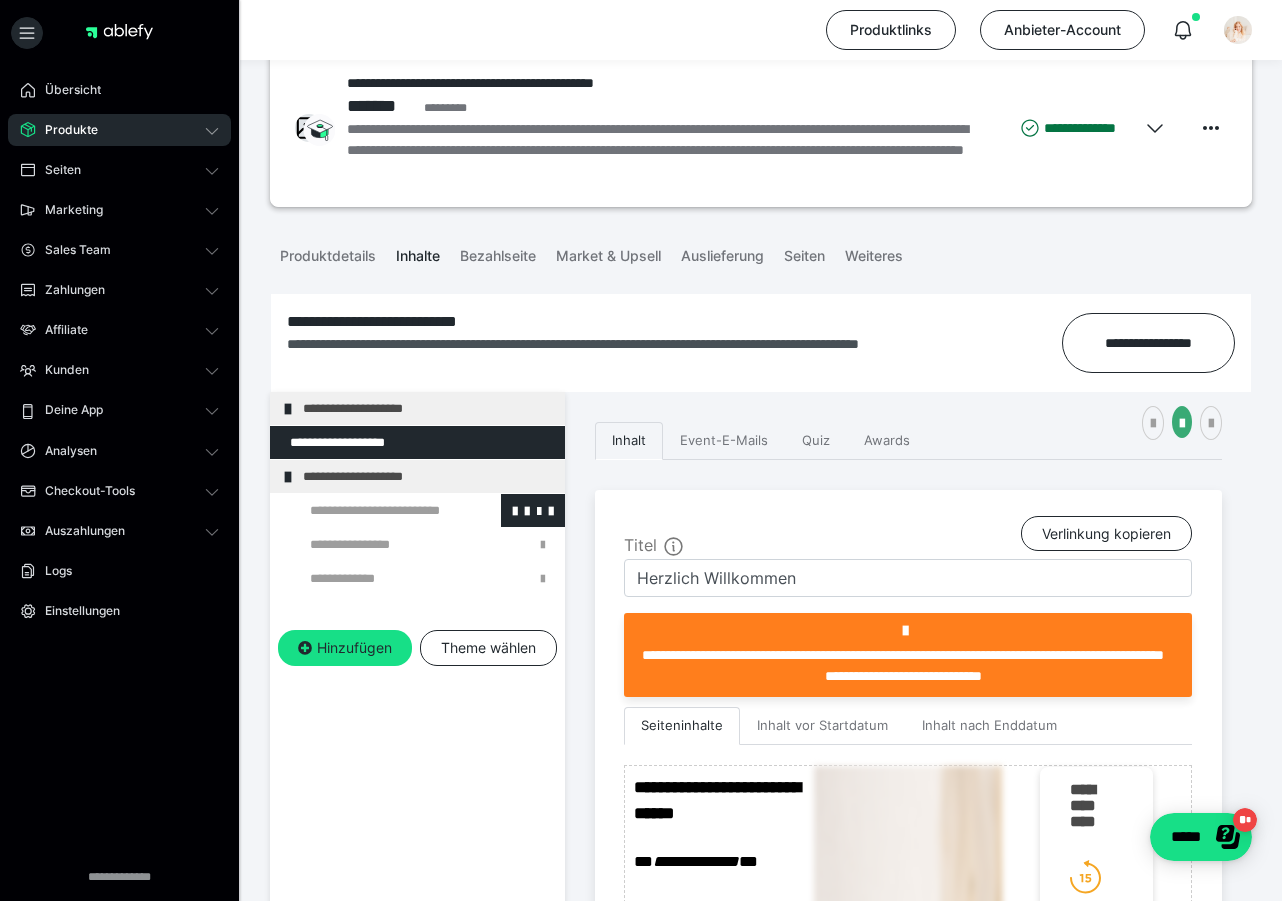 click at bounding box center (375, 510) 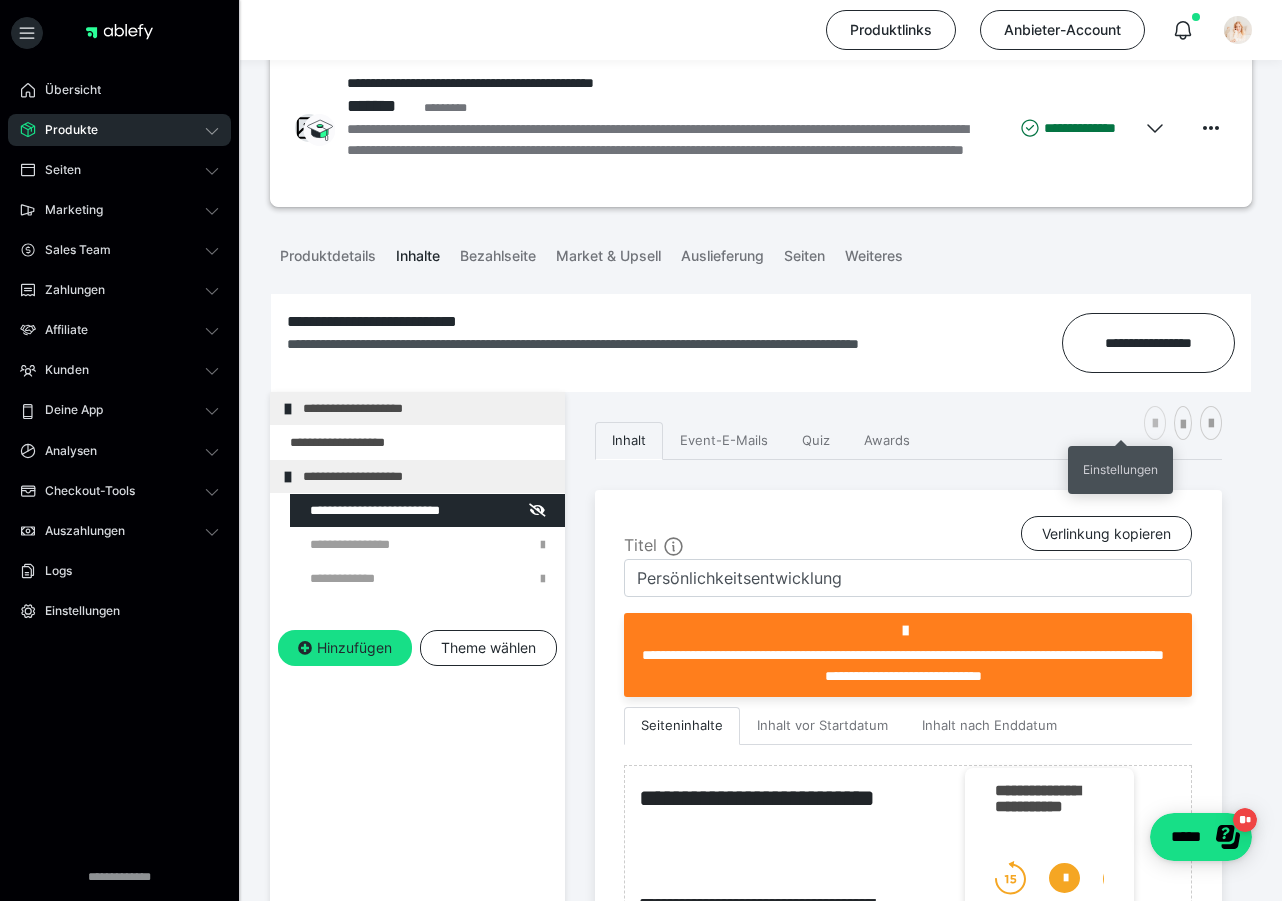 click at bounding box center [1155, 423] 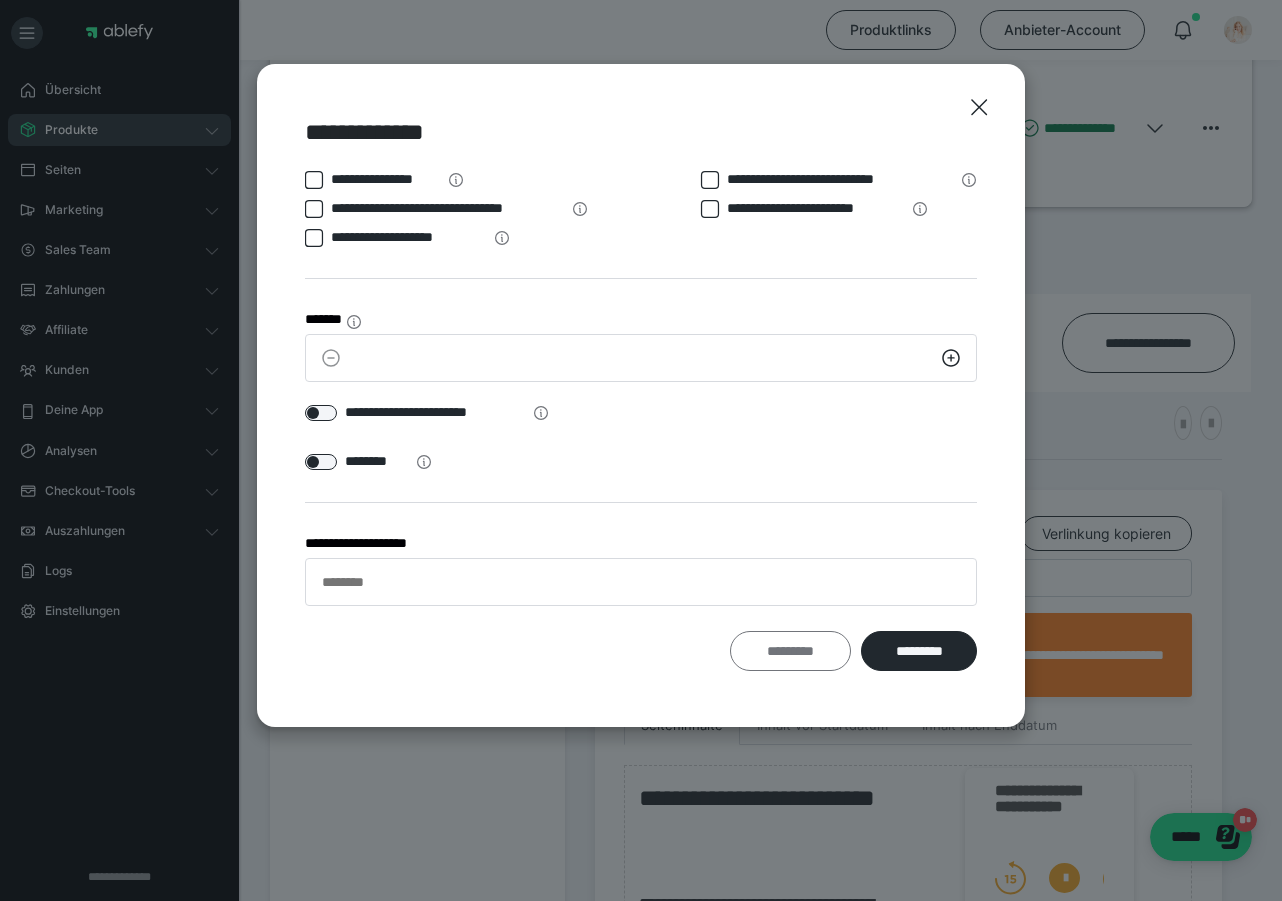 click on "*********" at bounding box center (791, 651) 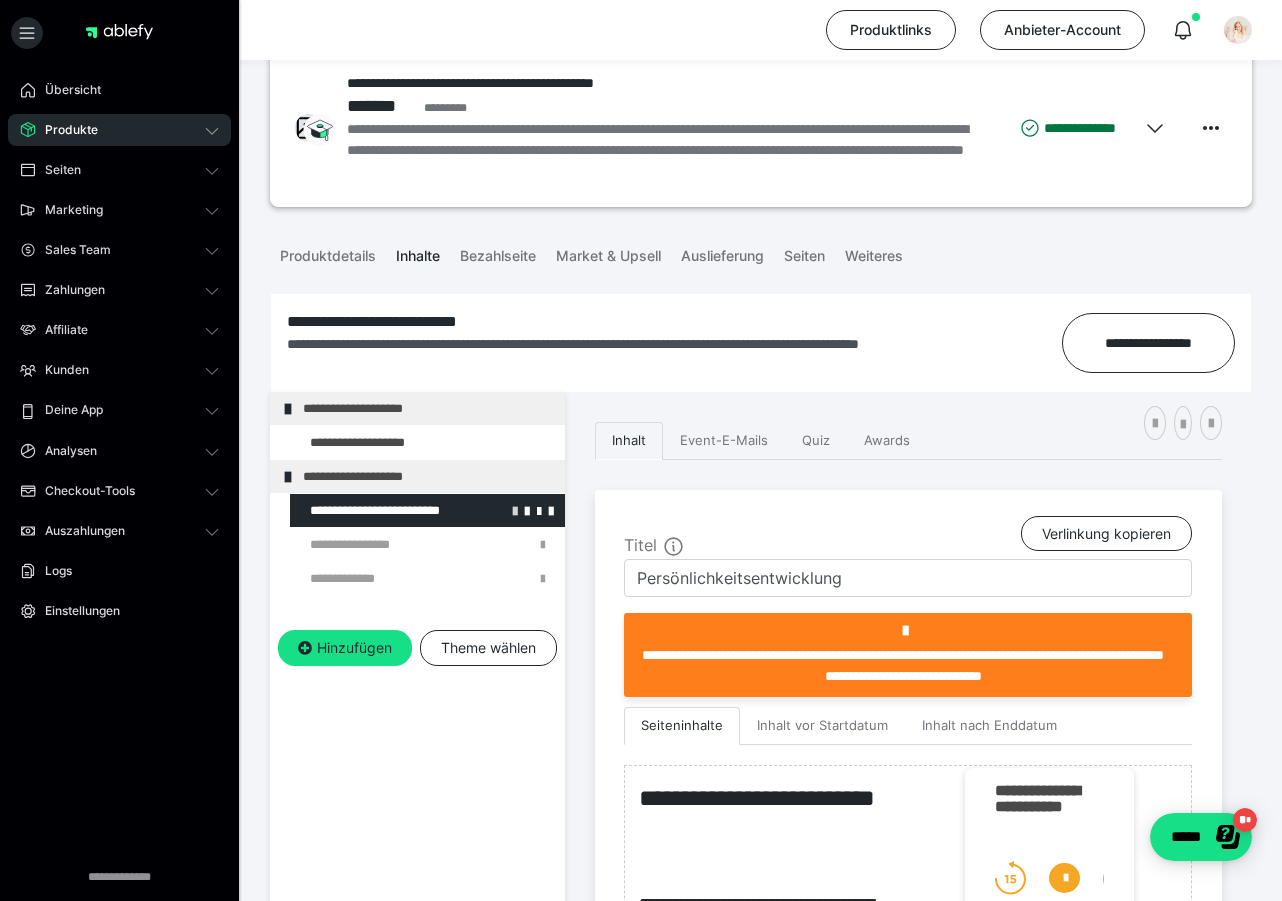 click at bounding box center (515, 510) 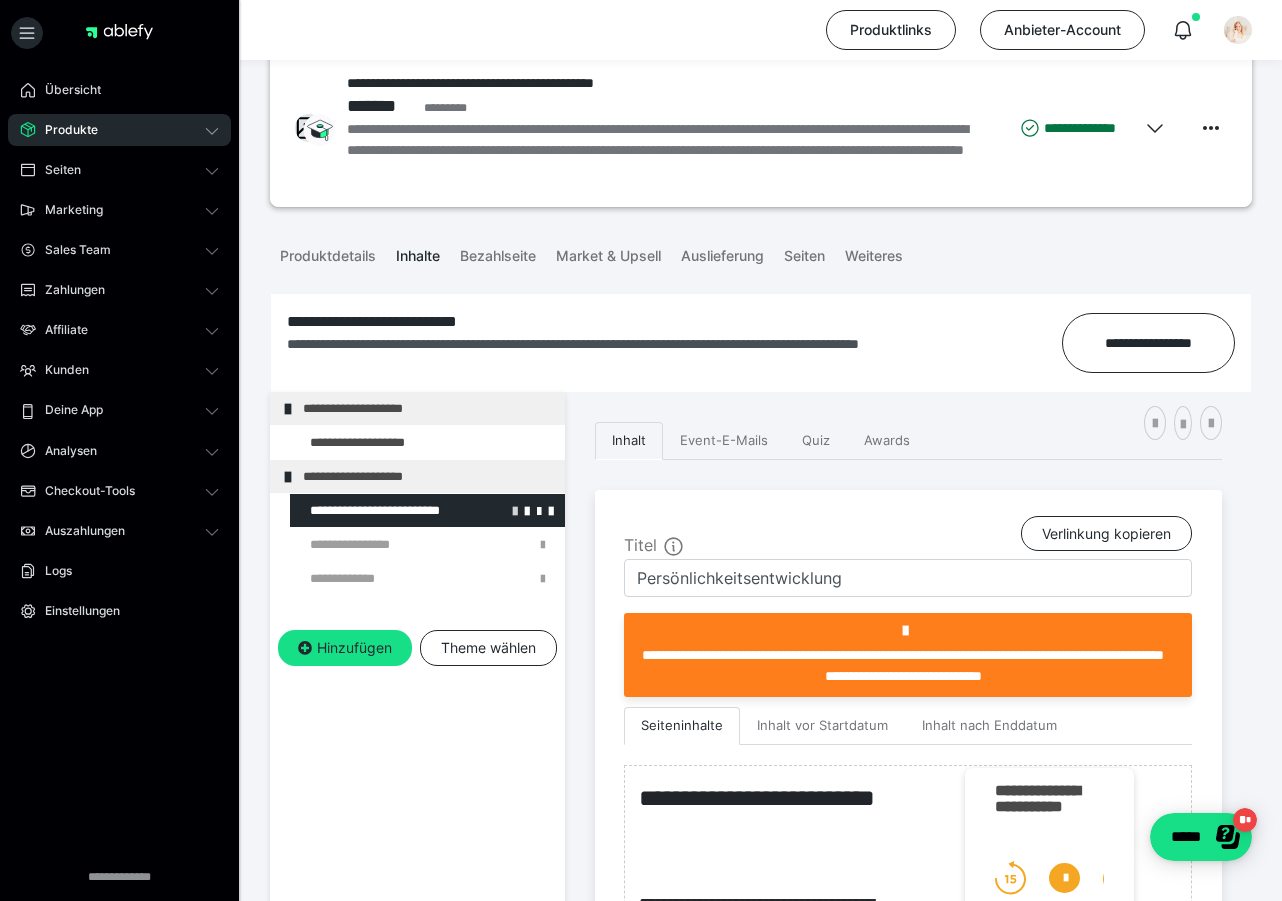 click at bounding box center [515, 510] 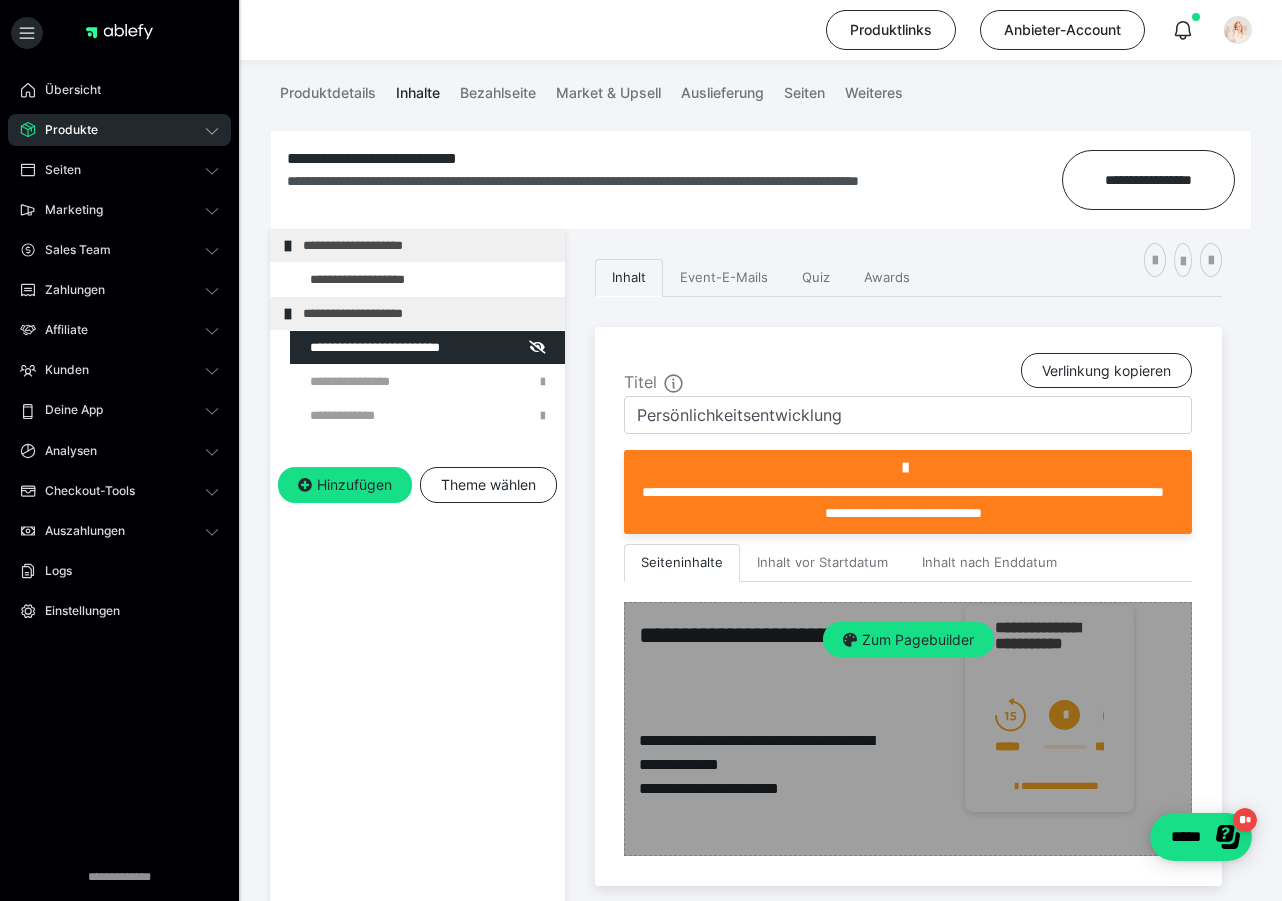 scroll, scrollTop: 141, scrollLeft: 0, axis: vertical 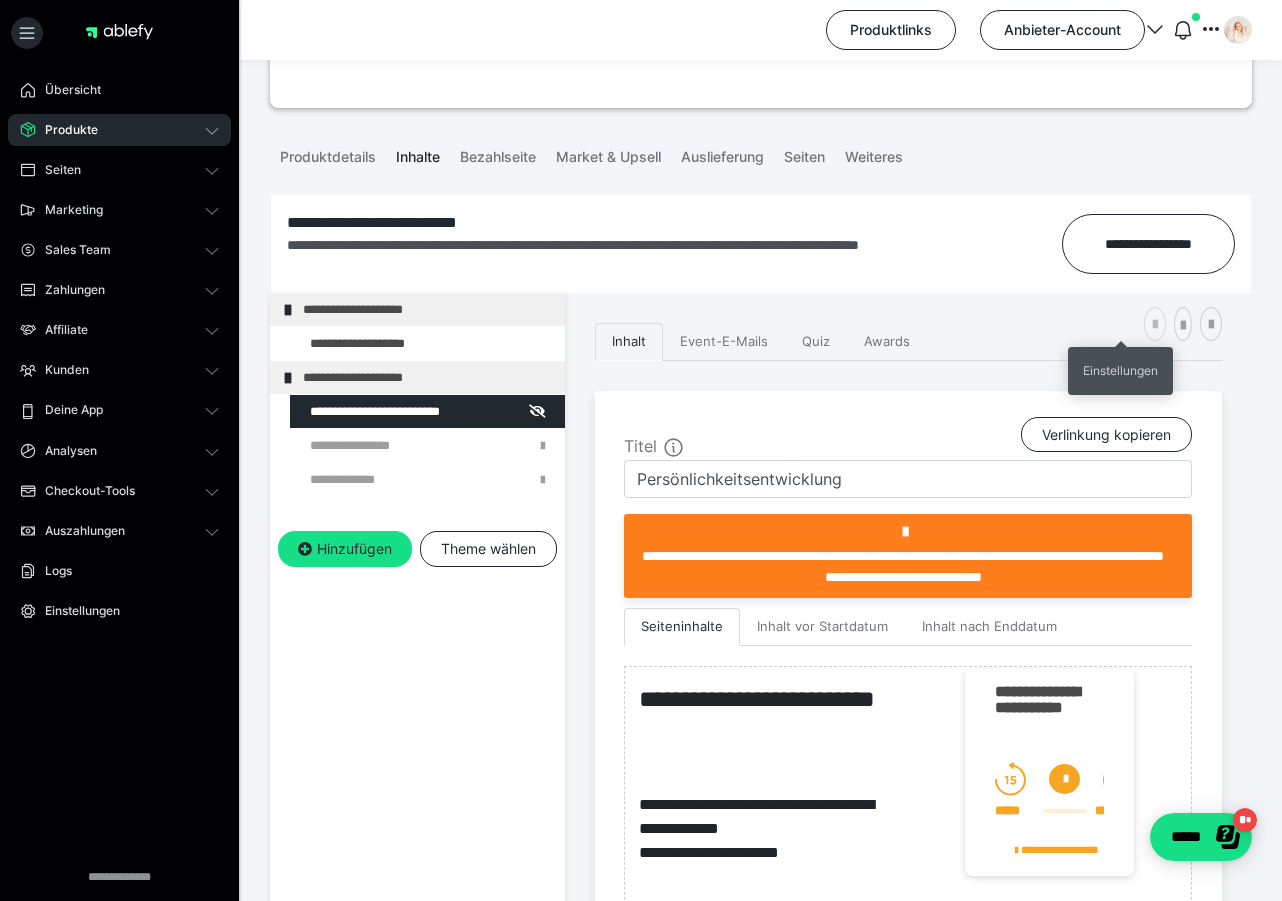 click at bounding box center [1155, 325] 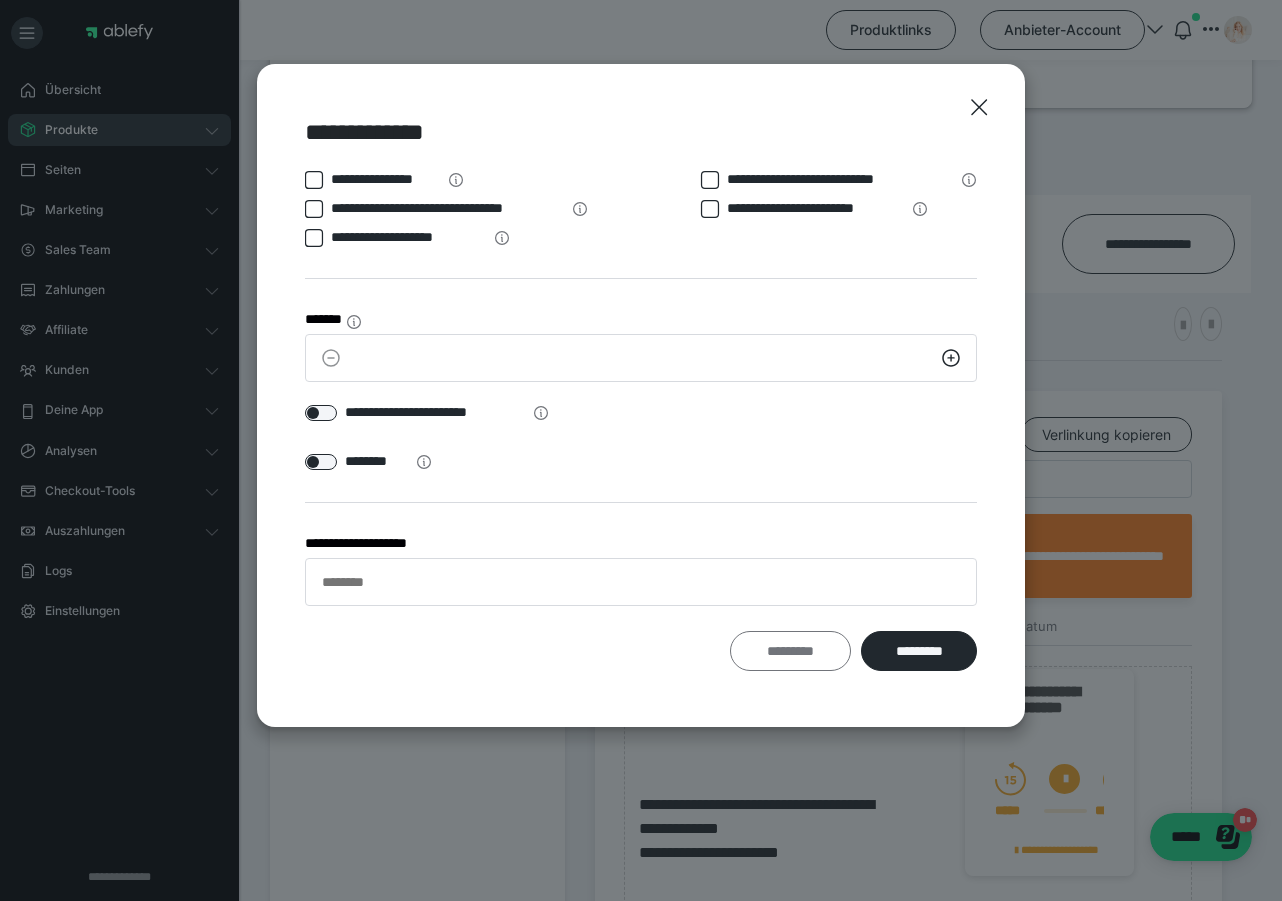click on "*********" at bounding box center (791, 651) 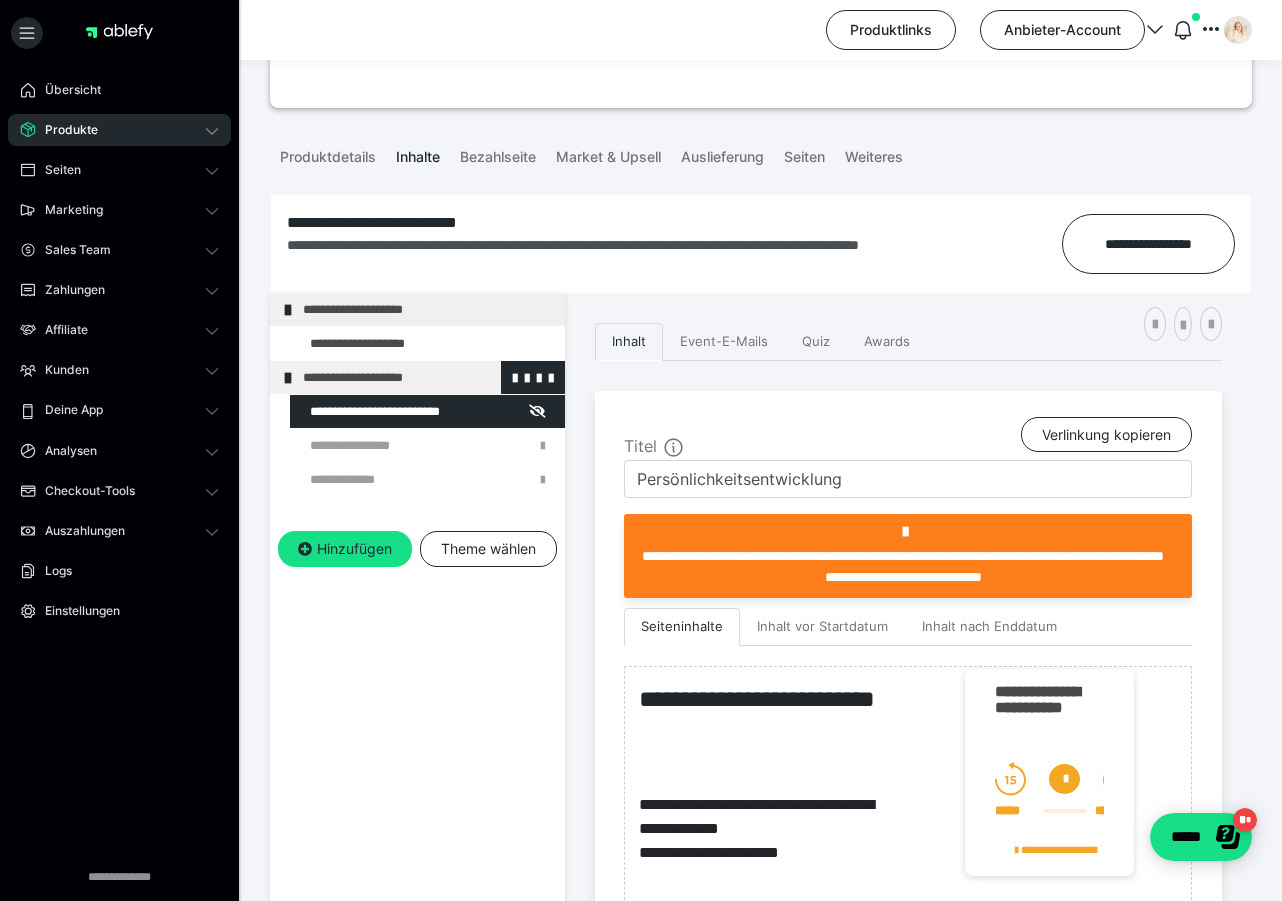 click at bounding box center [288, 378] 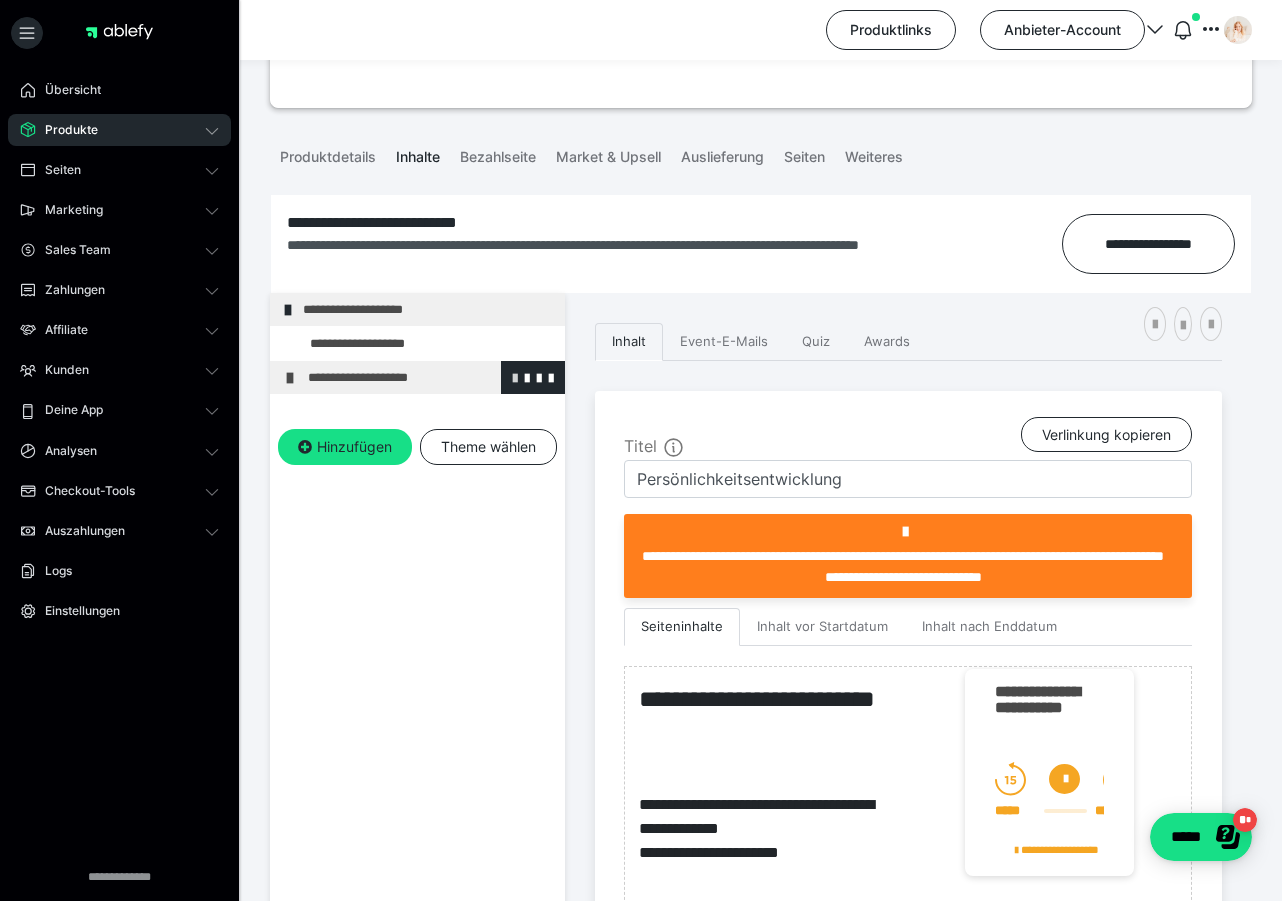 click at bounding box center (515, 377) 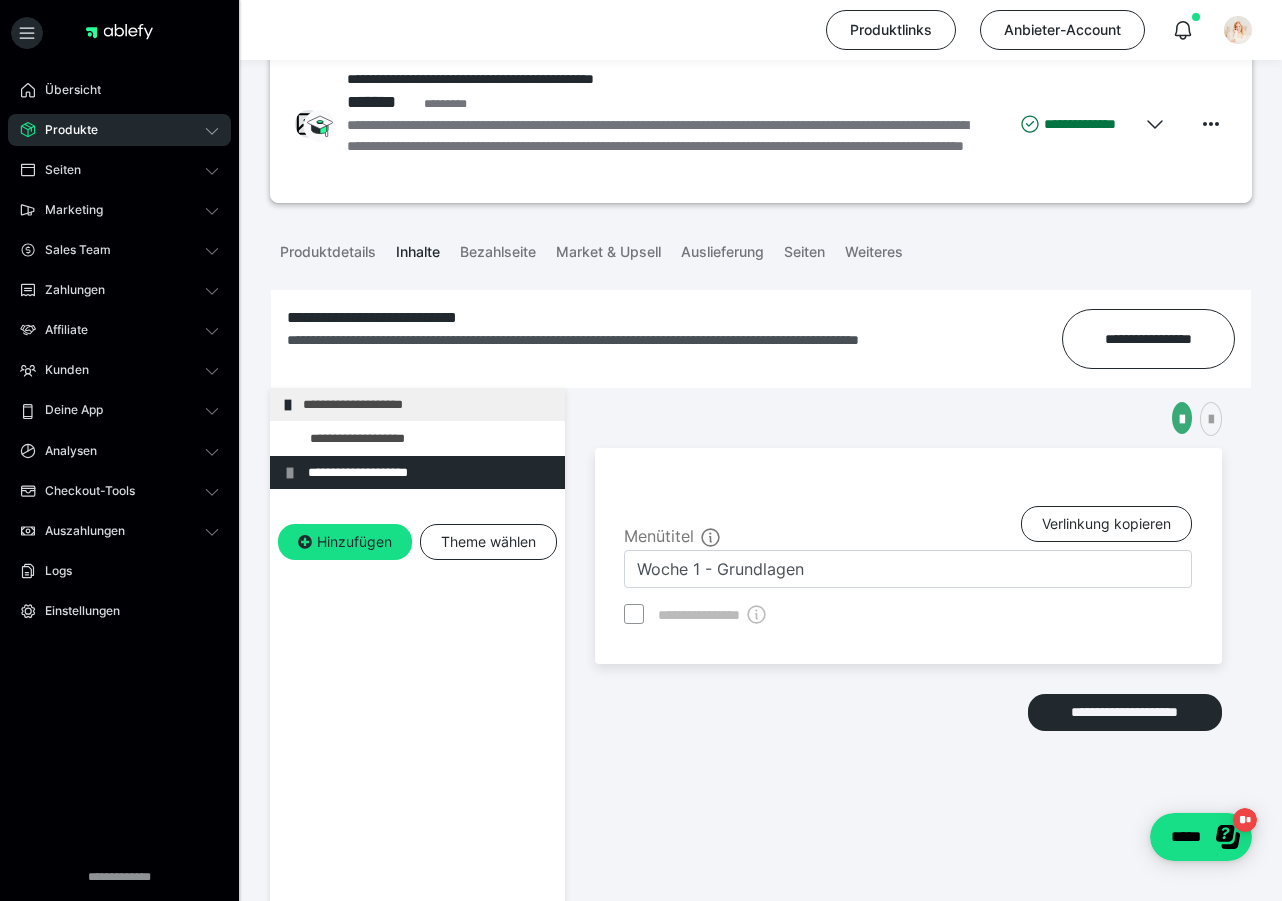 scroll, scrollTop: 90, scrollLeft: 0, axis: vertical 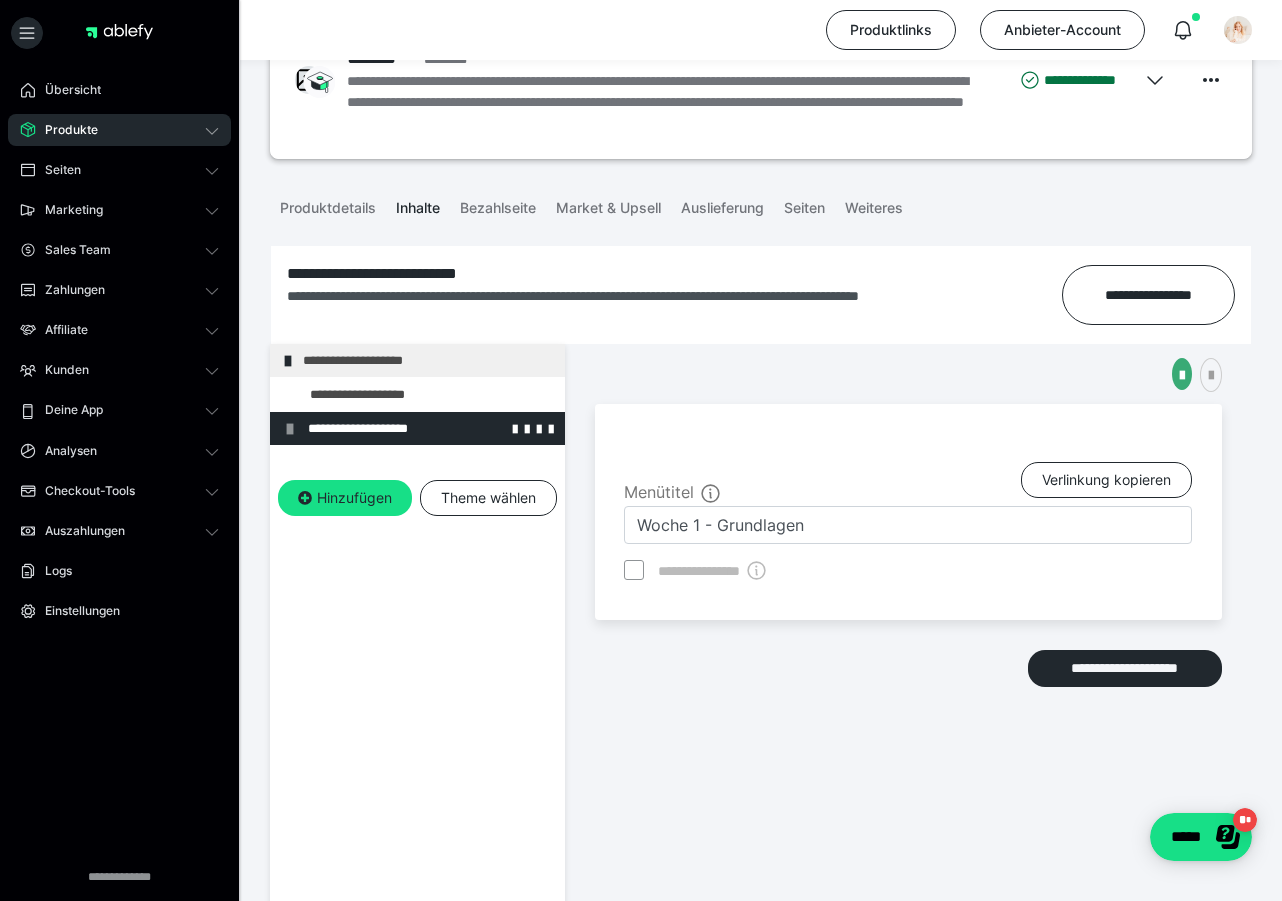 click at bounding box center (290, 429) 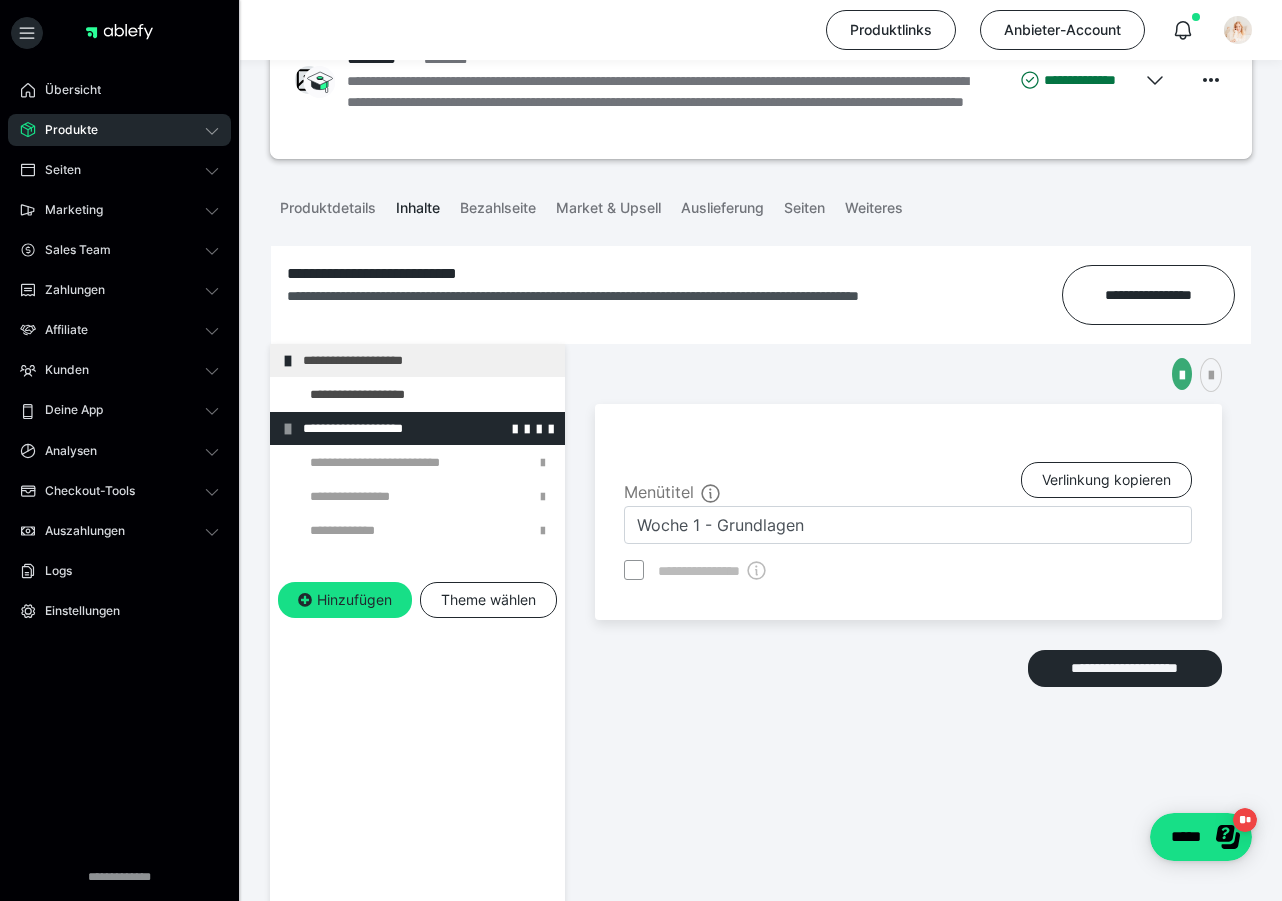 click at bounding box center (288, 429) 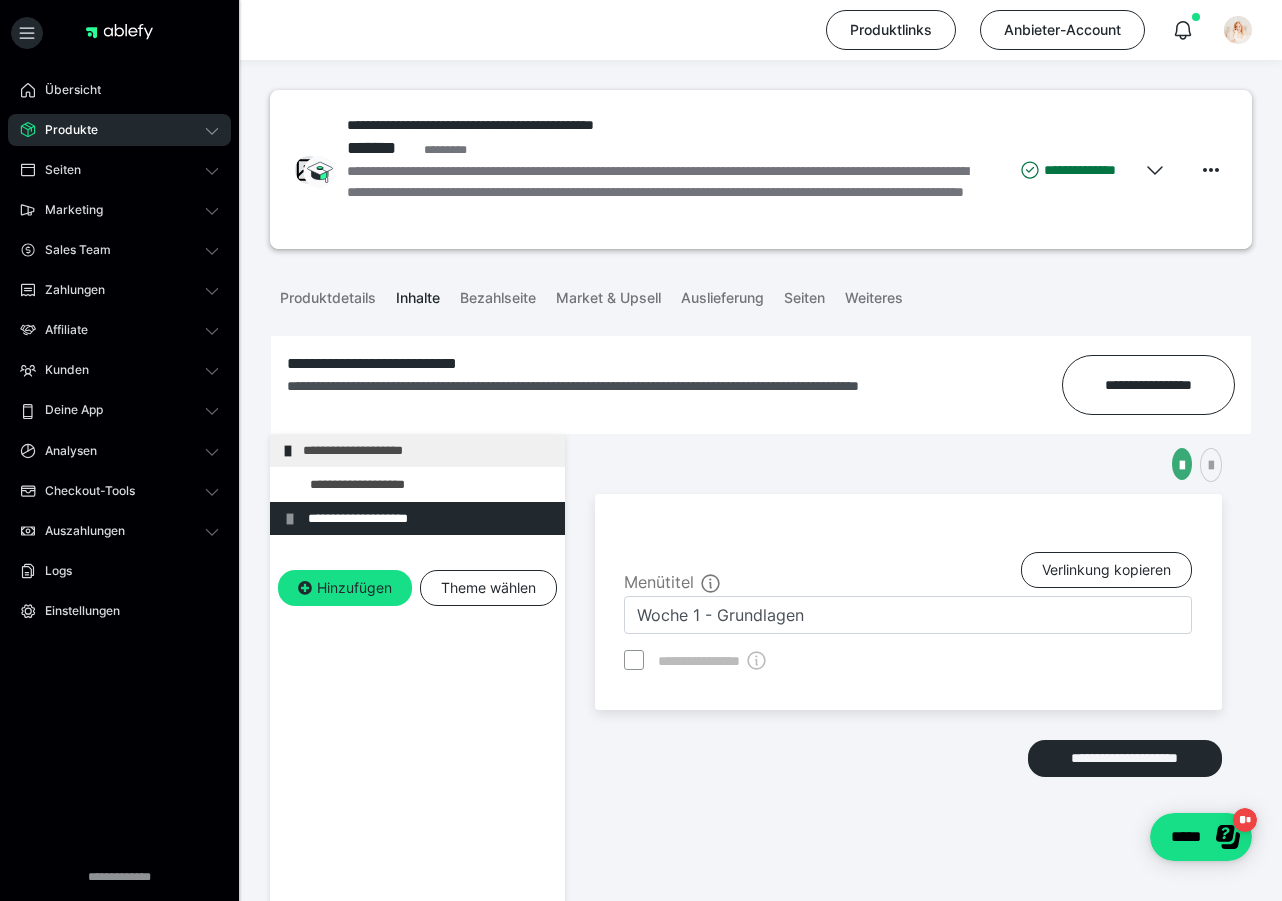 scroll, scrollTop: 0, scrollLeft: 0, axis: both 